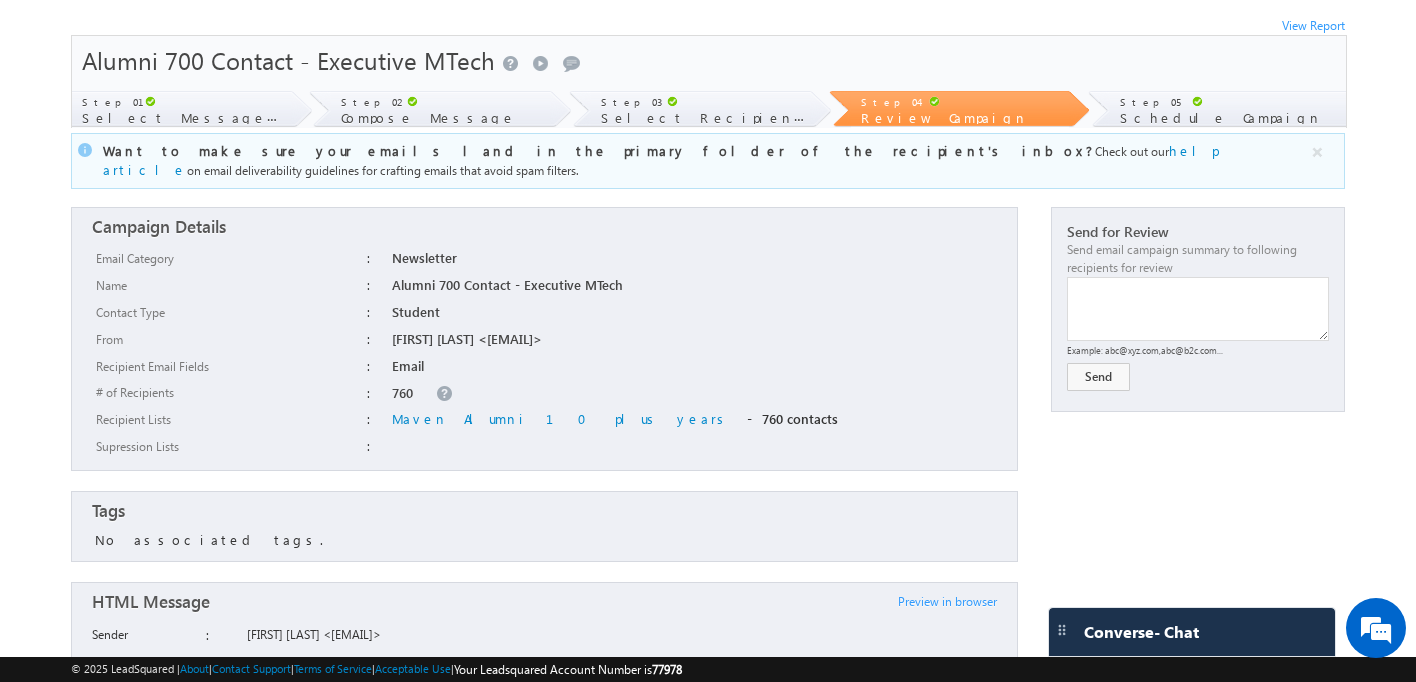 scroll, scrollTop: 0, scrollLeft: 0, axis: both 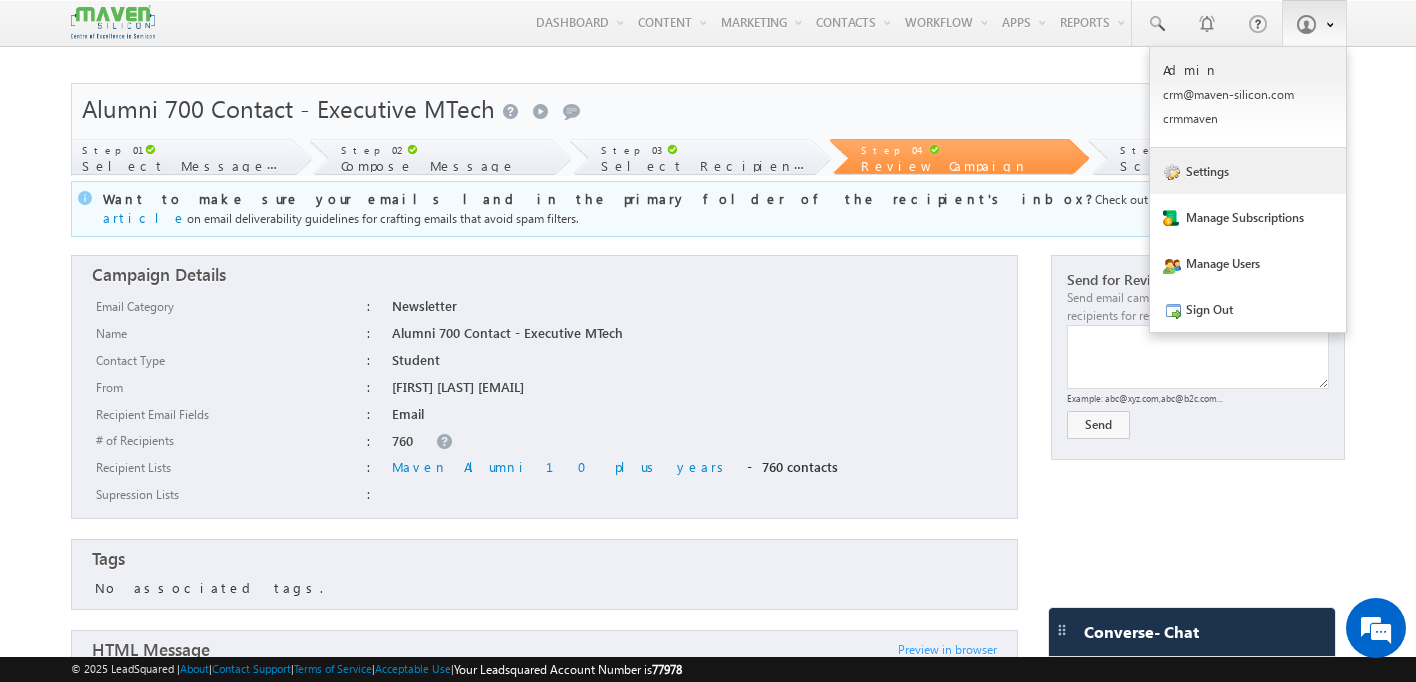 click on "Settings" at bounding box center (1248, 171) 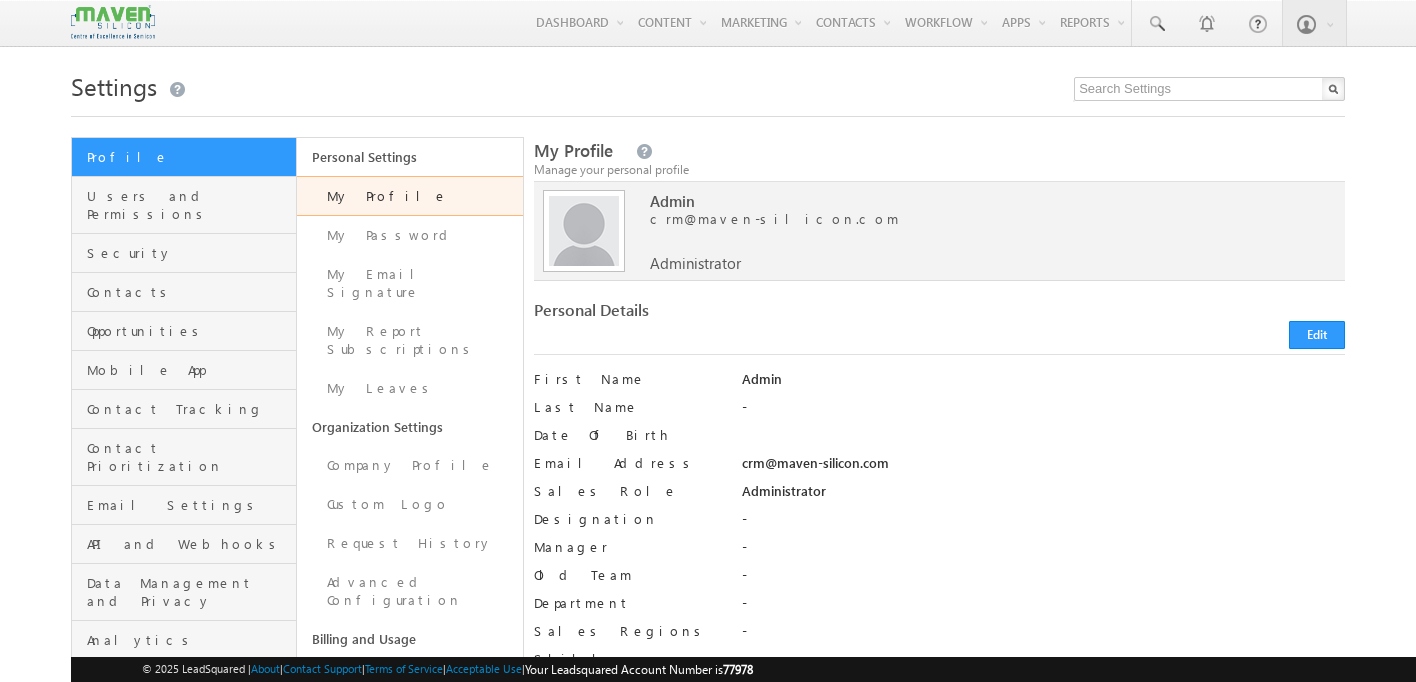 scroll, scrollTop: 0, scrollLeft: 0, axis: both 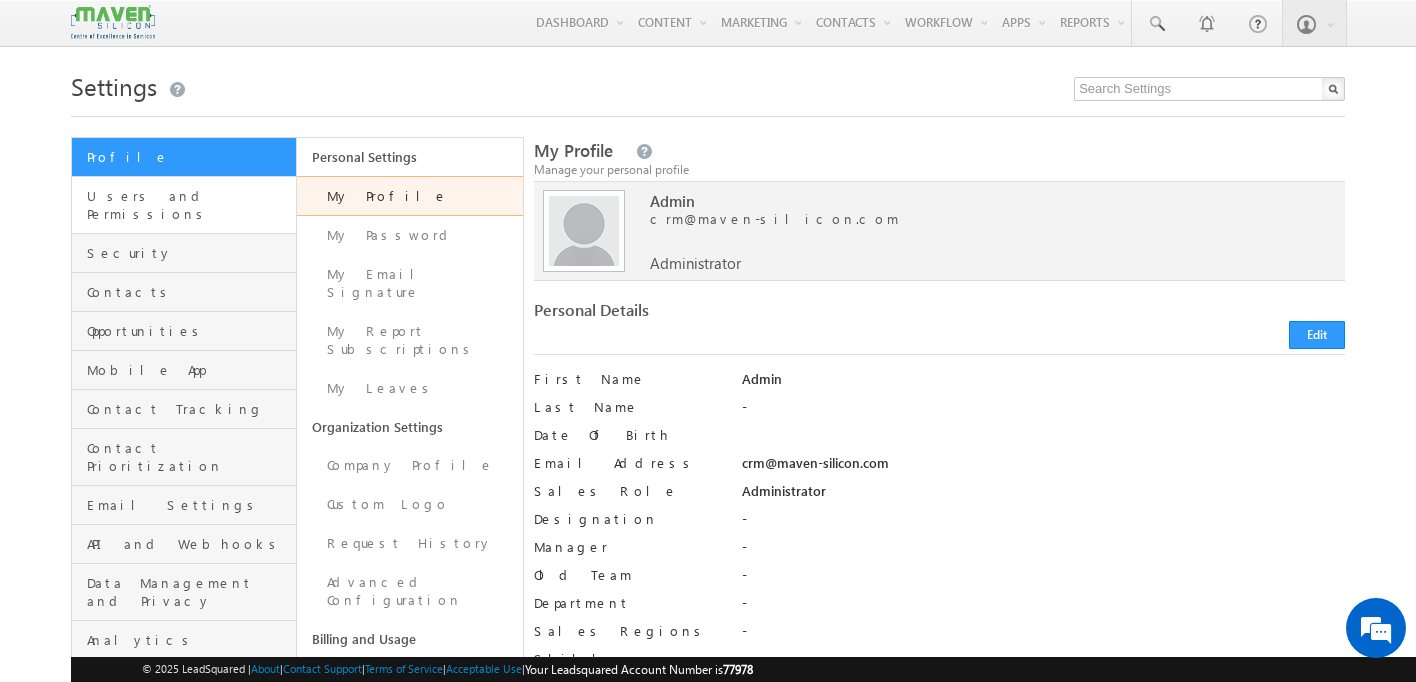 click on "Users and Permissions" at bounding box center [189, 205] 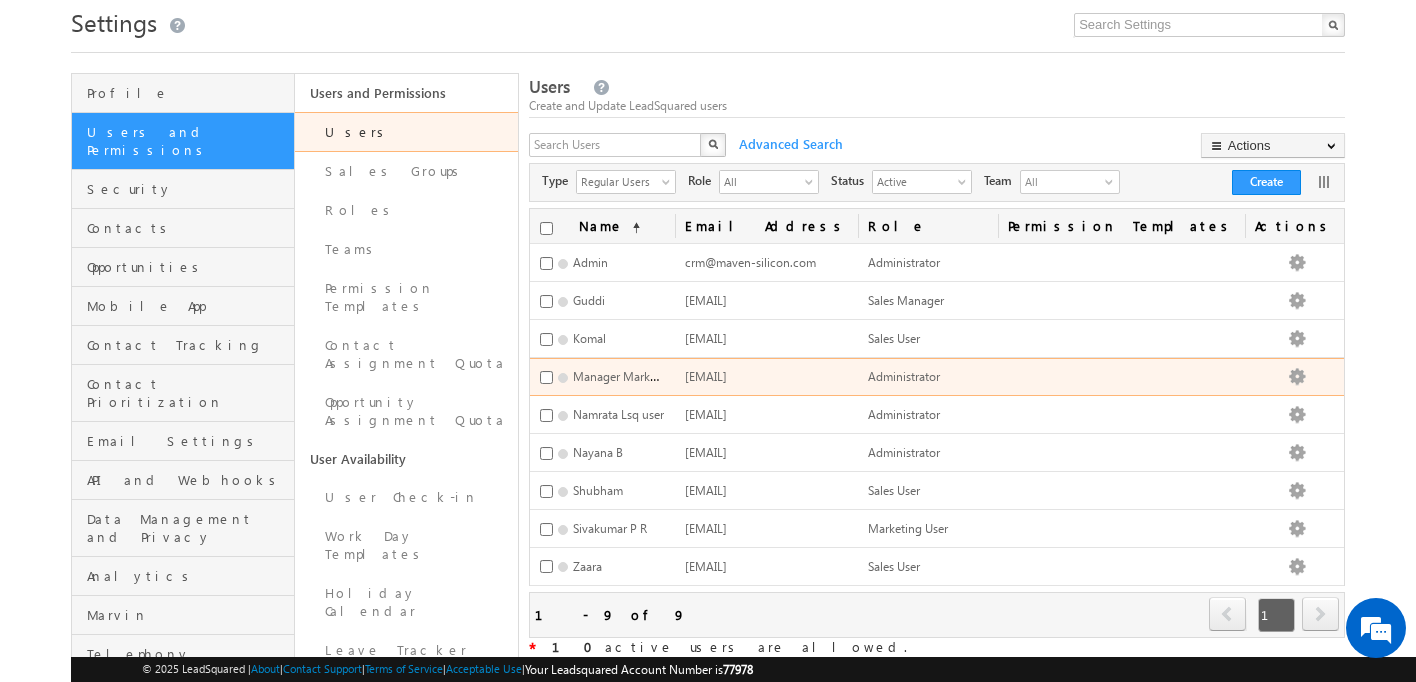 scroll, scrollTop: 65, scrollLeft: 0, axis: vertical 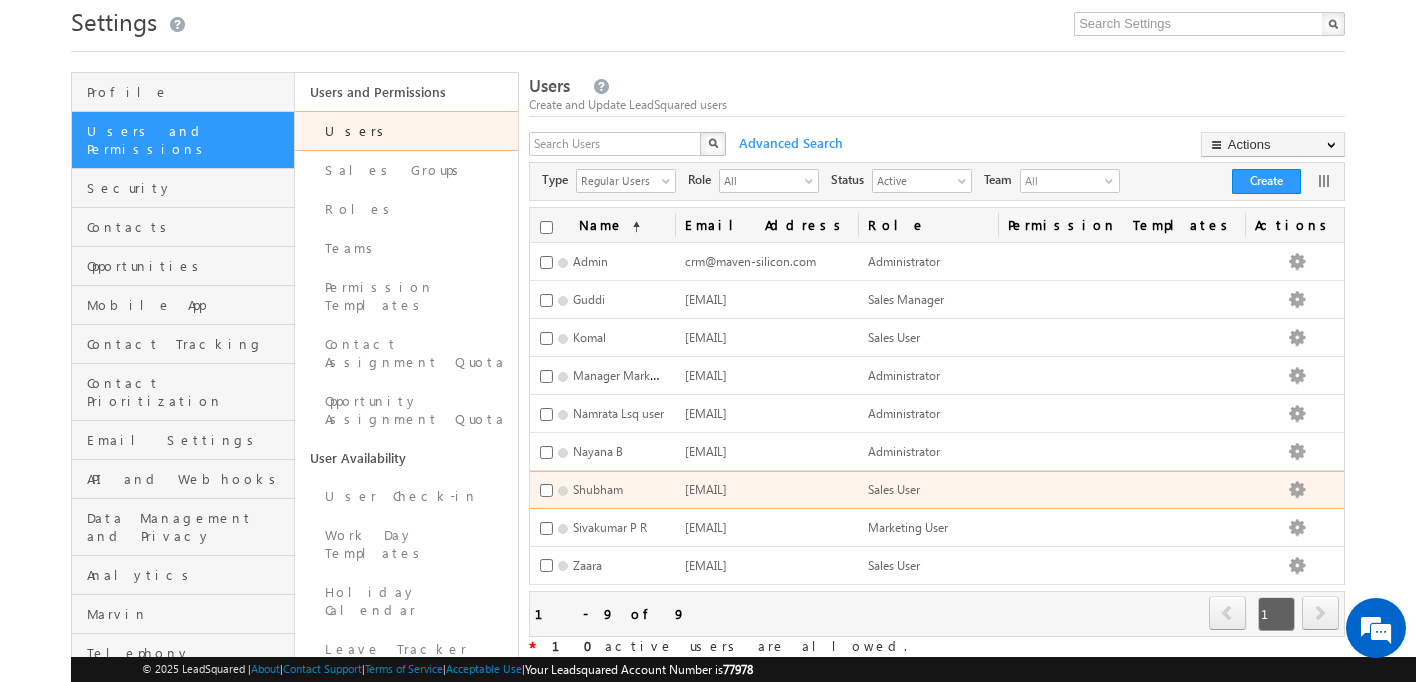 click at bounding box center (1121, 490) 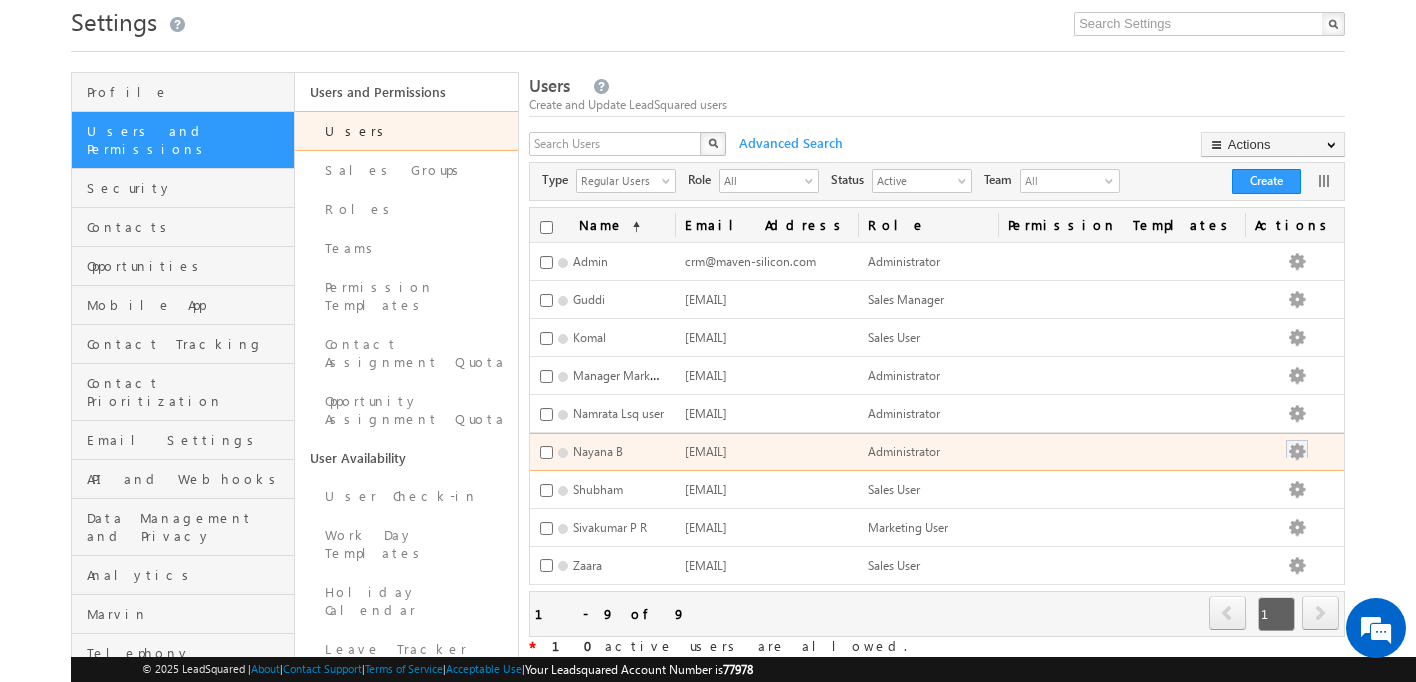 click at bounding box center (1297, 452) 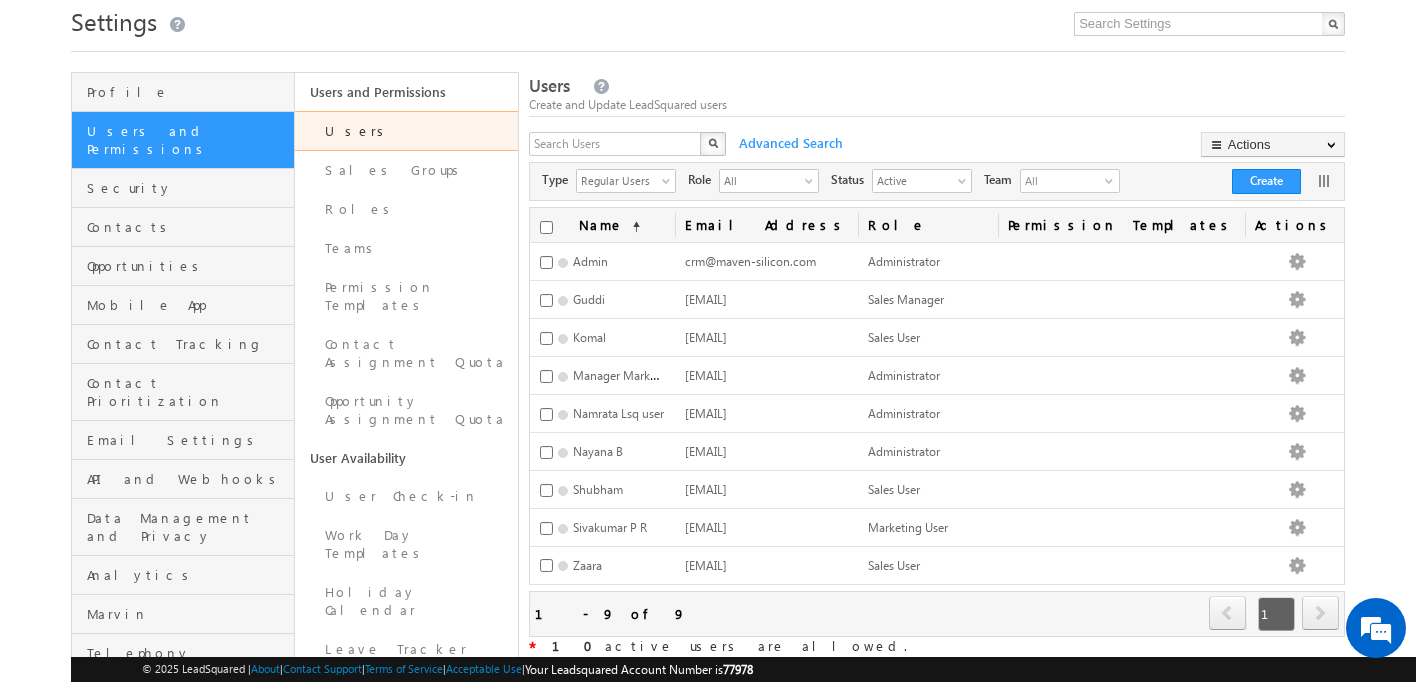 scroll, scrollTop: 0, scrollLeft: 0, axis: both 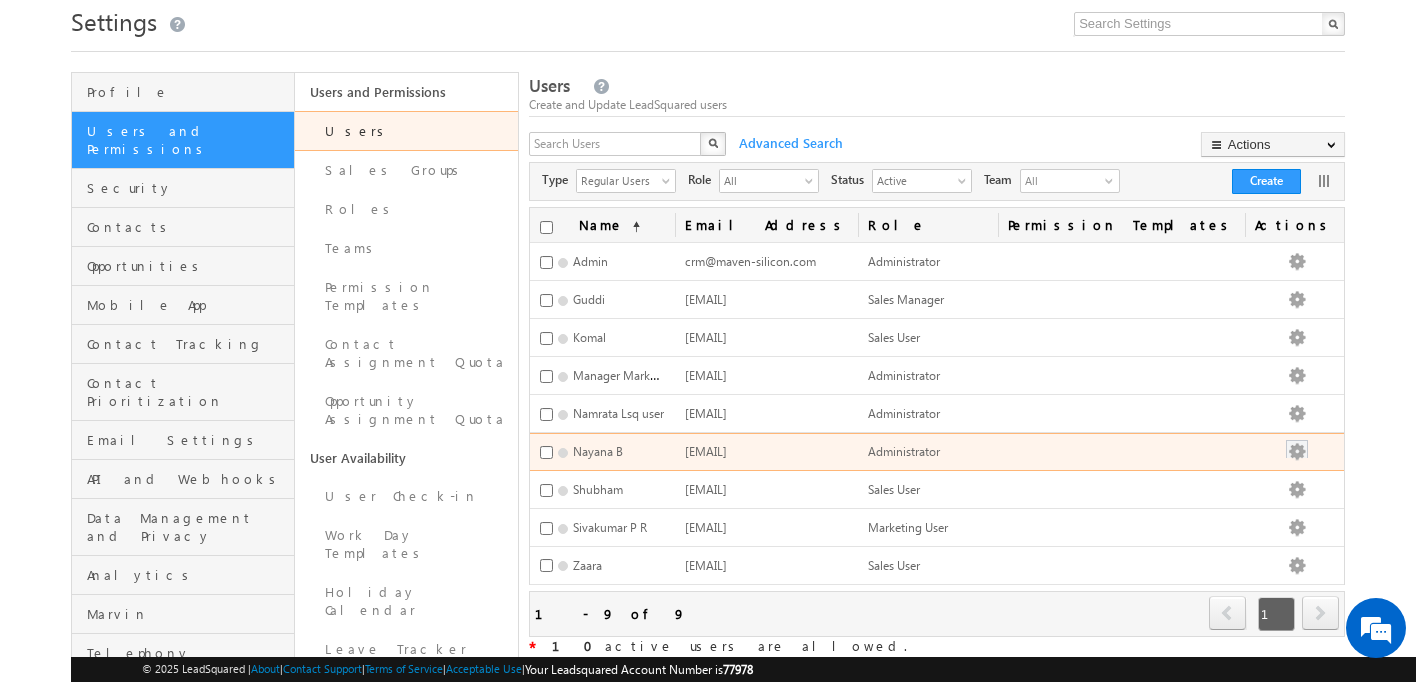 click at bounding box center [1297, 452] 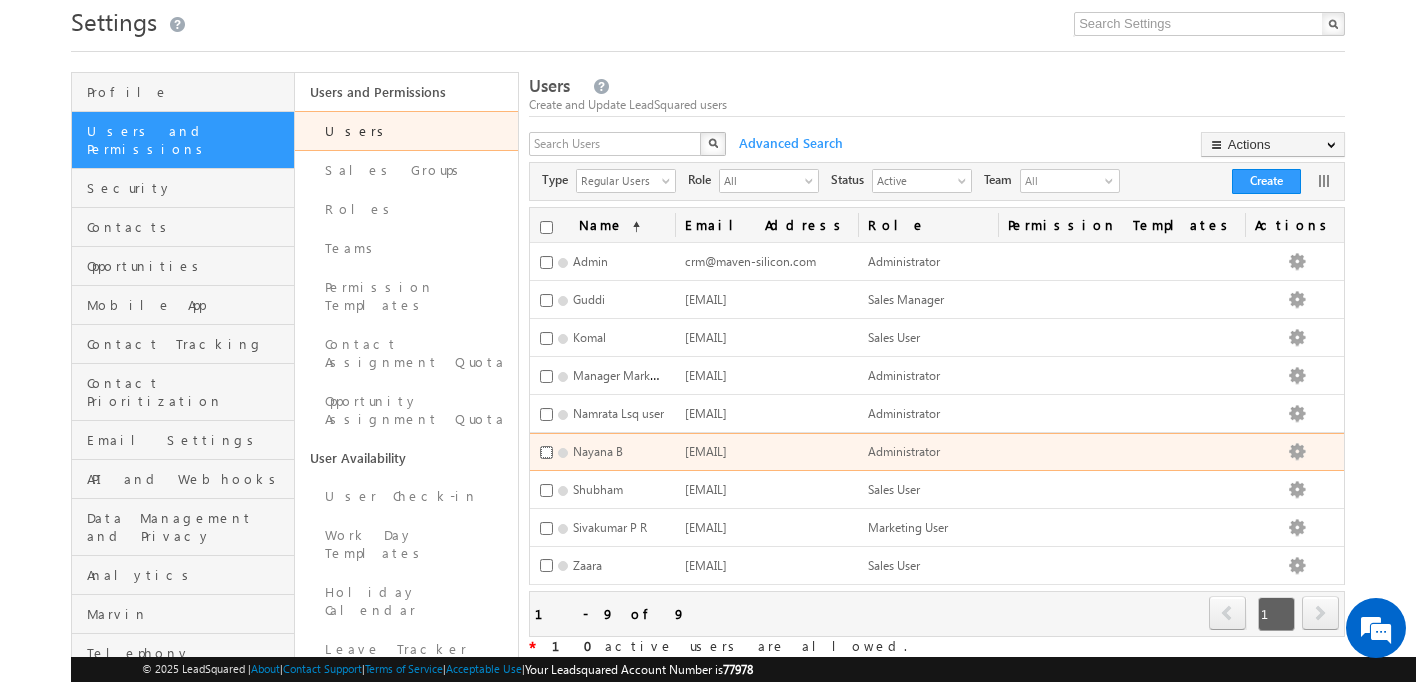 click at bounding box center (546, 452) 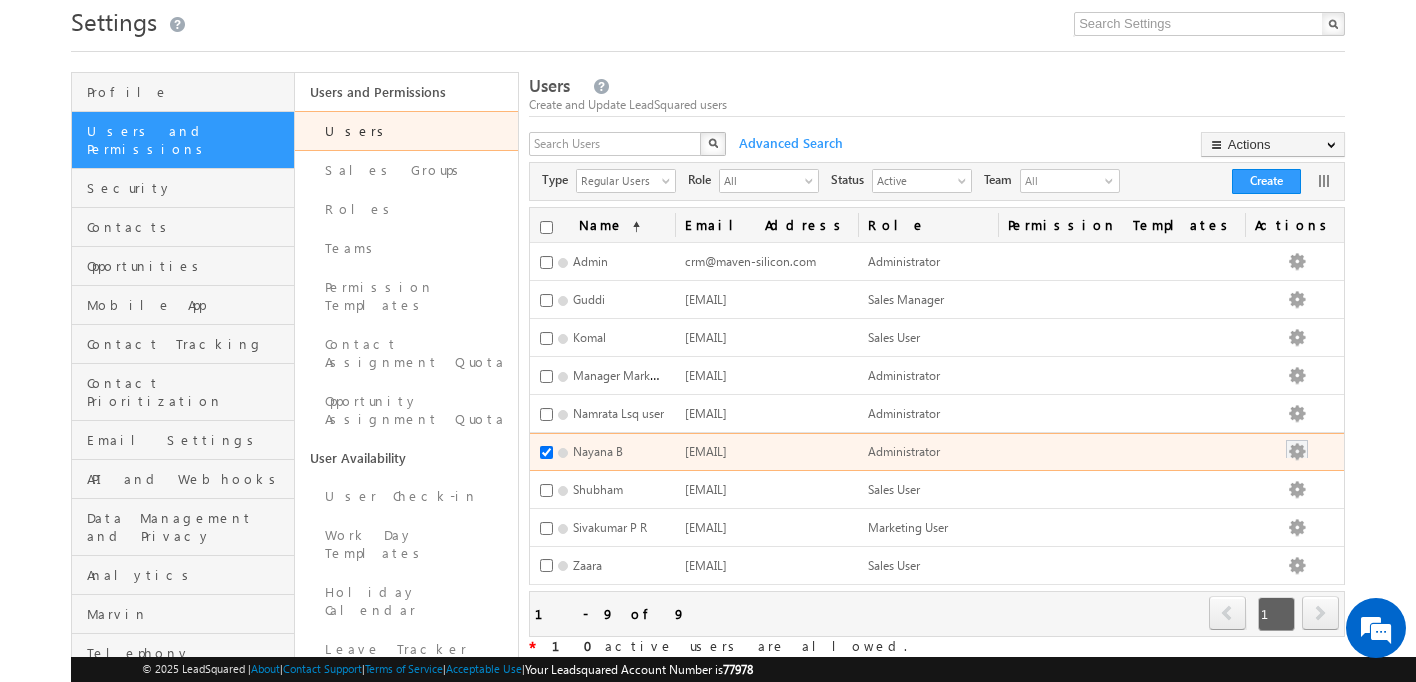 click at bounding box center [1297, 452] 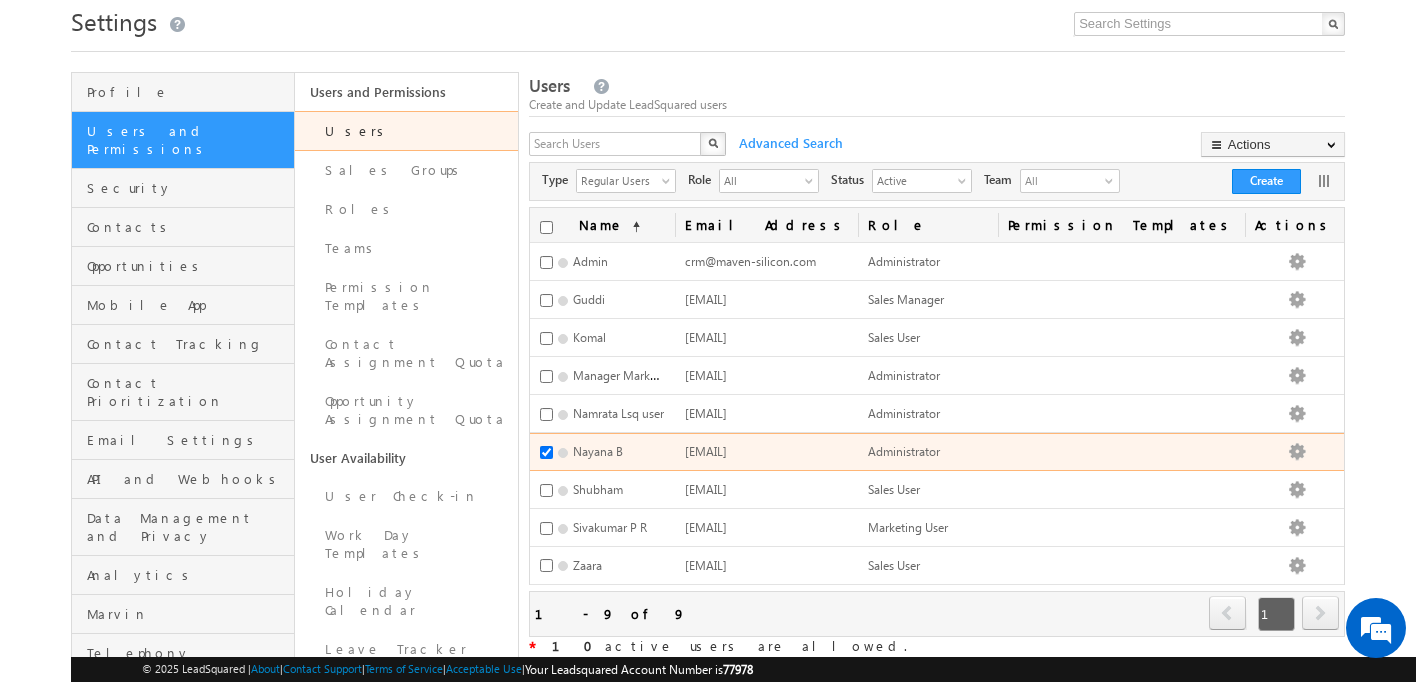 click on "Nayana  B" at bounding box center [600, 452] 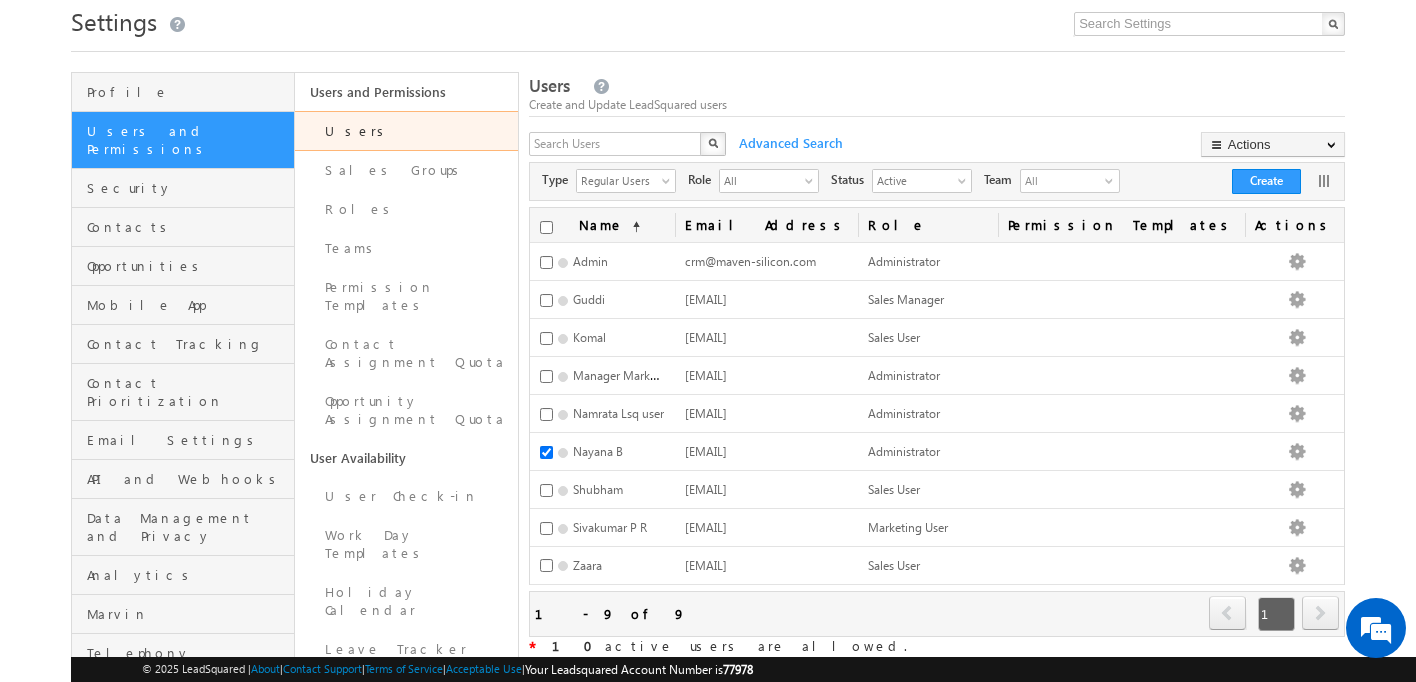 scroll, scrollTop: 115, scrollLeft: 0, axis: vertical 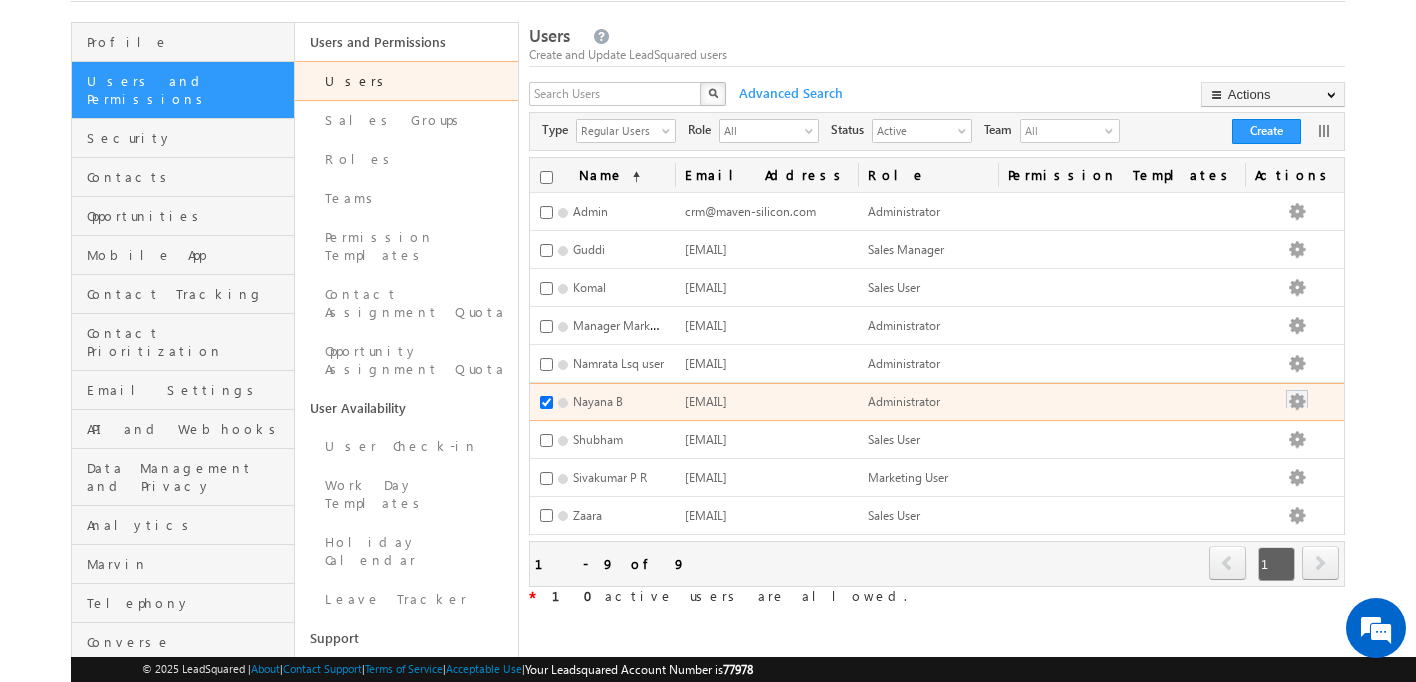 click at bounding box center (1297, 402) 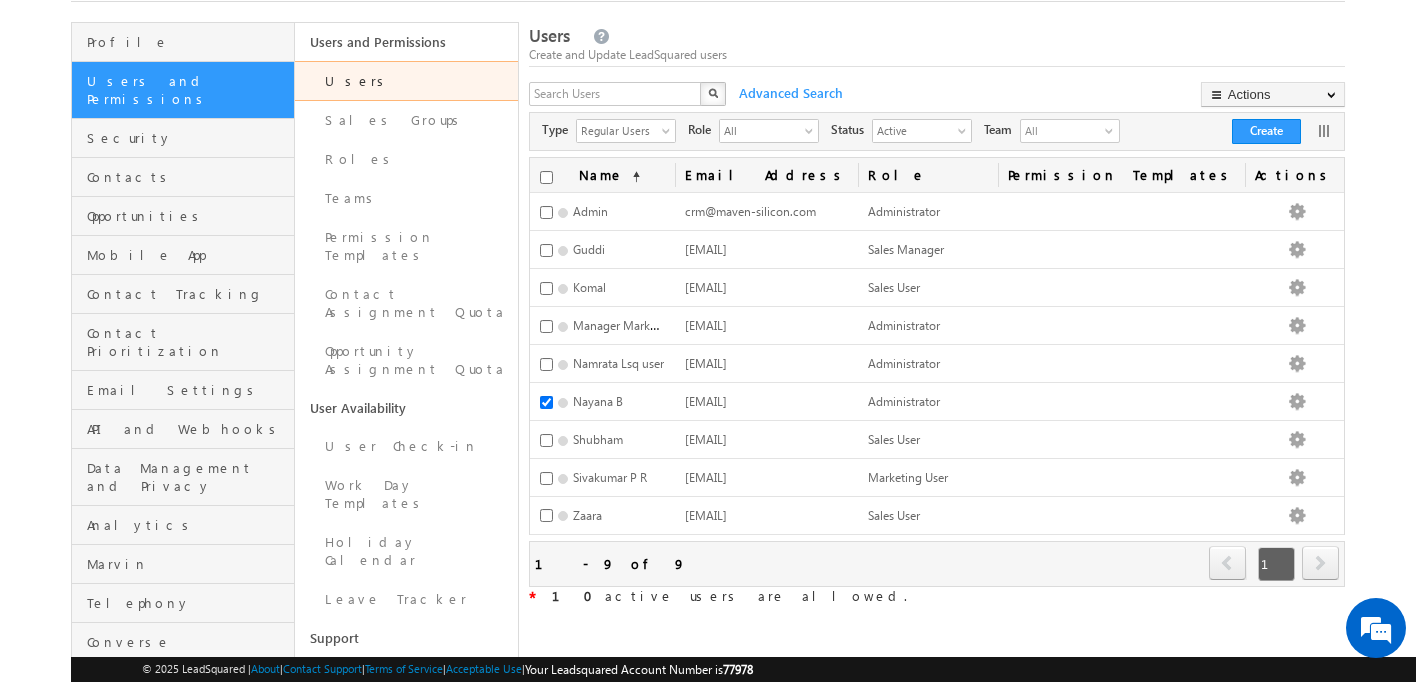 click on "Menu
Admin
[EMAIL]" at bounding box center [708, 401] 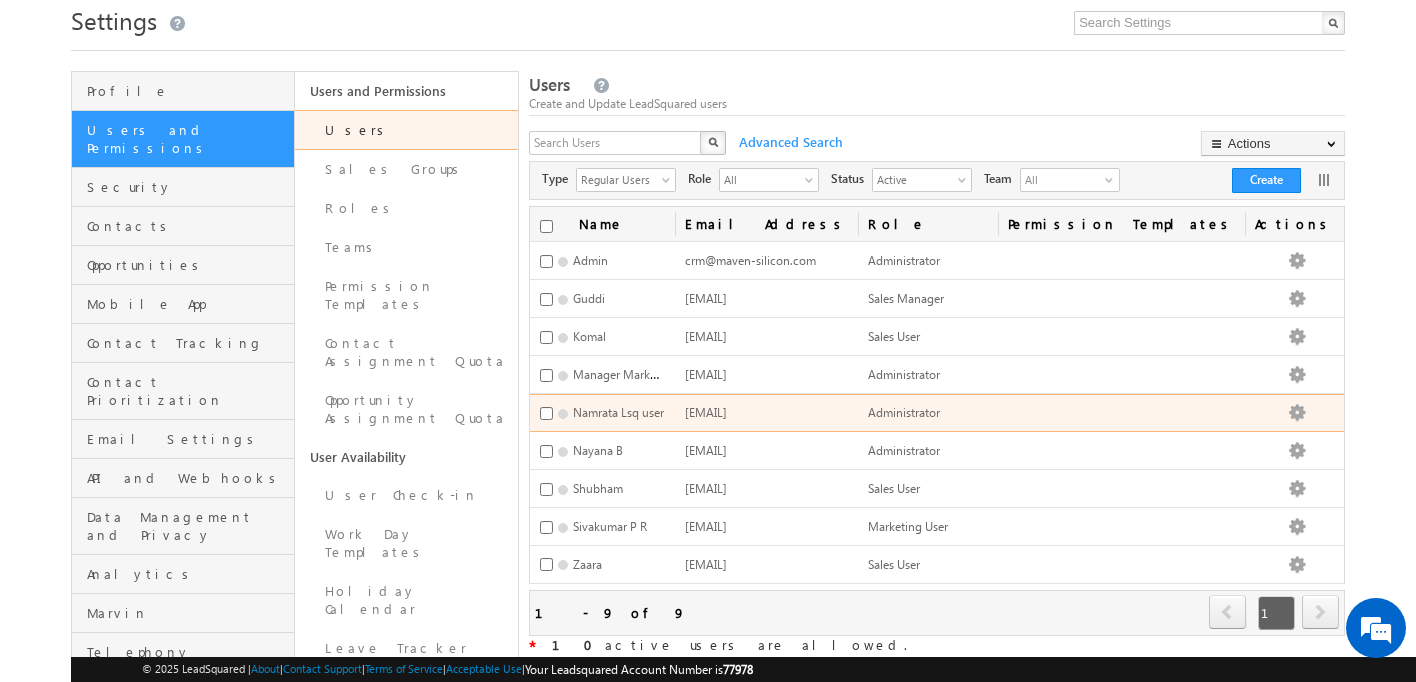 scroll, scrollTop: 78, scrollLeft: 0, axis: vertical 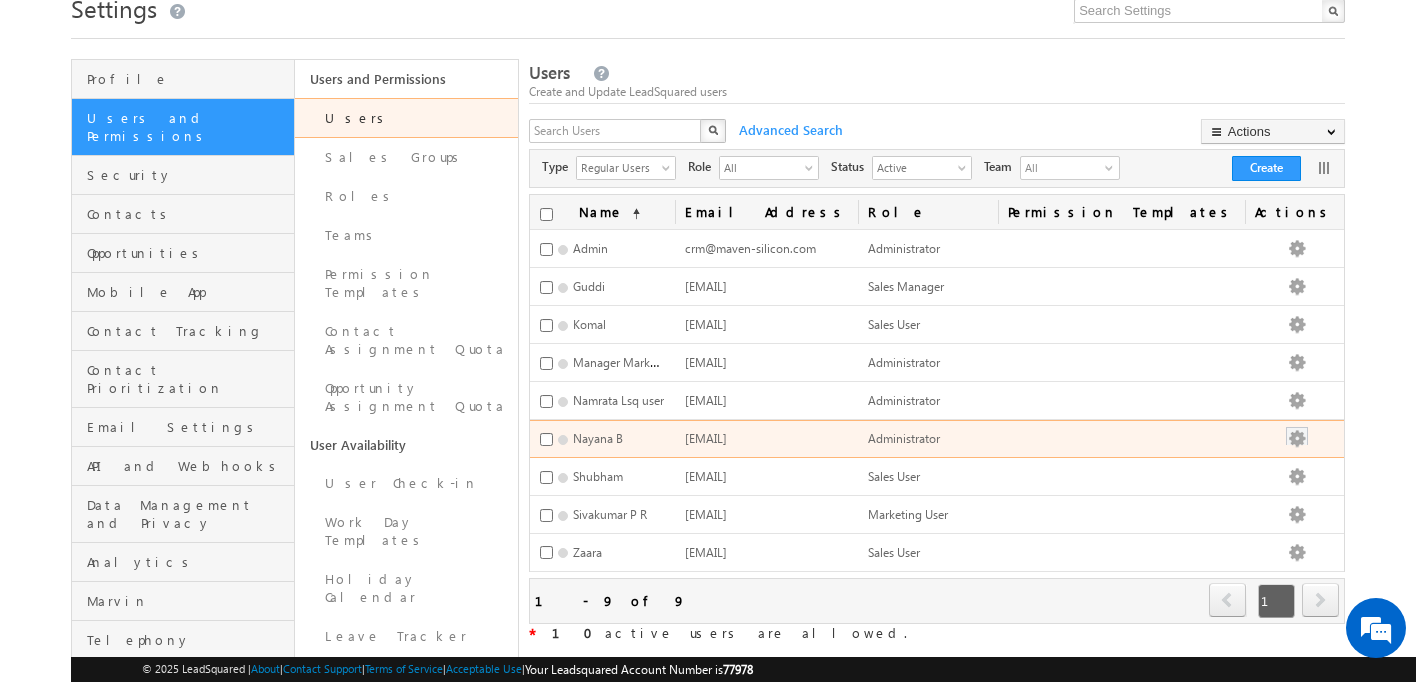 click at bounding box center [1297, 439] 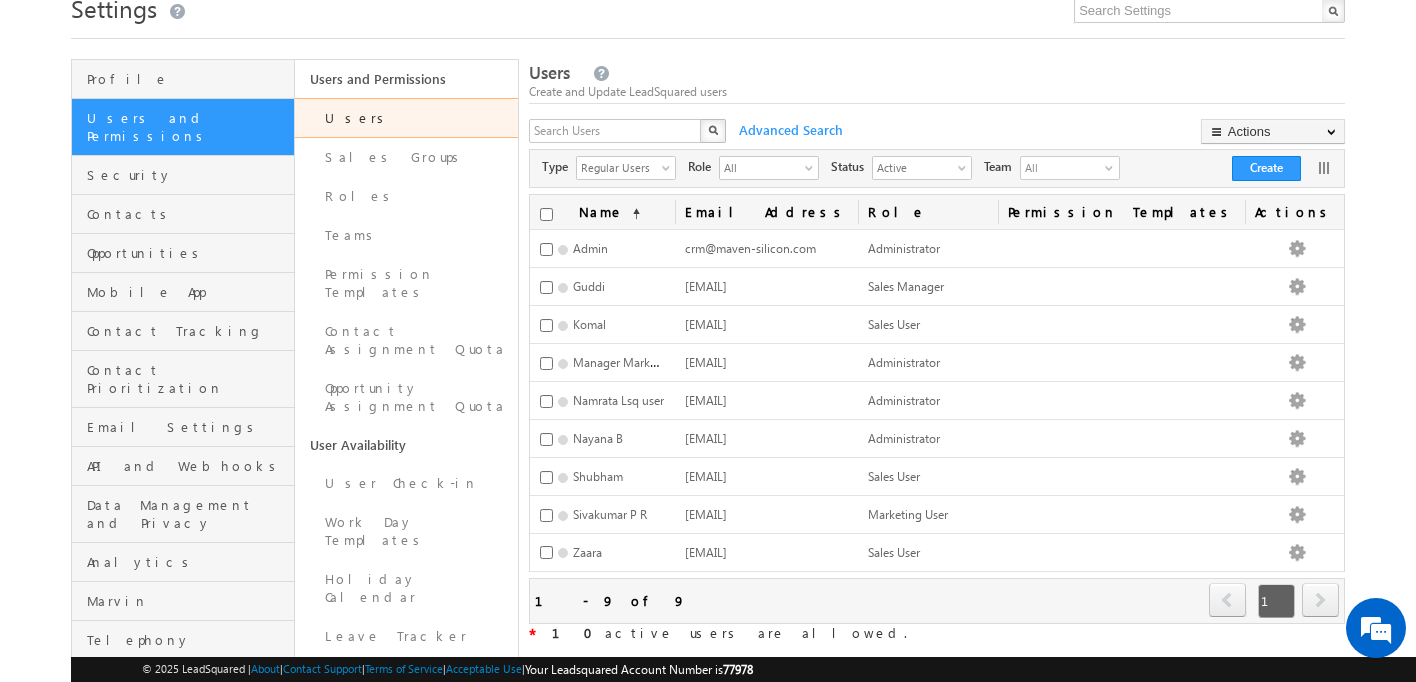 click on "Menu
Admin
[EMAIL]" at bounding box center (708, 438) 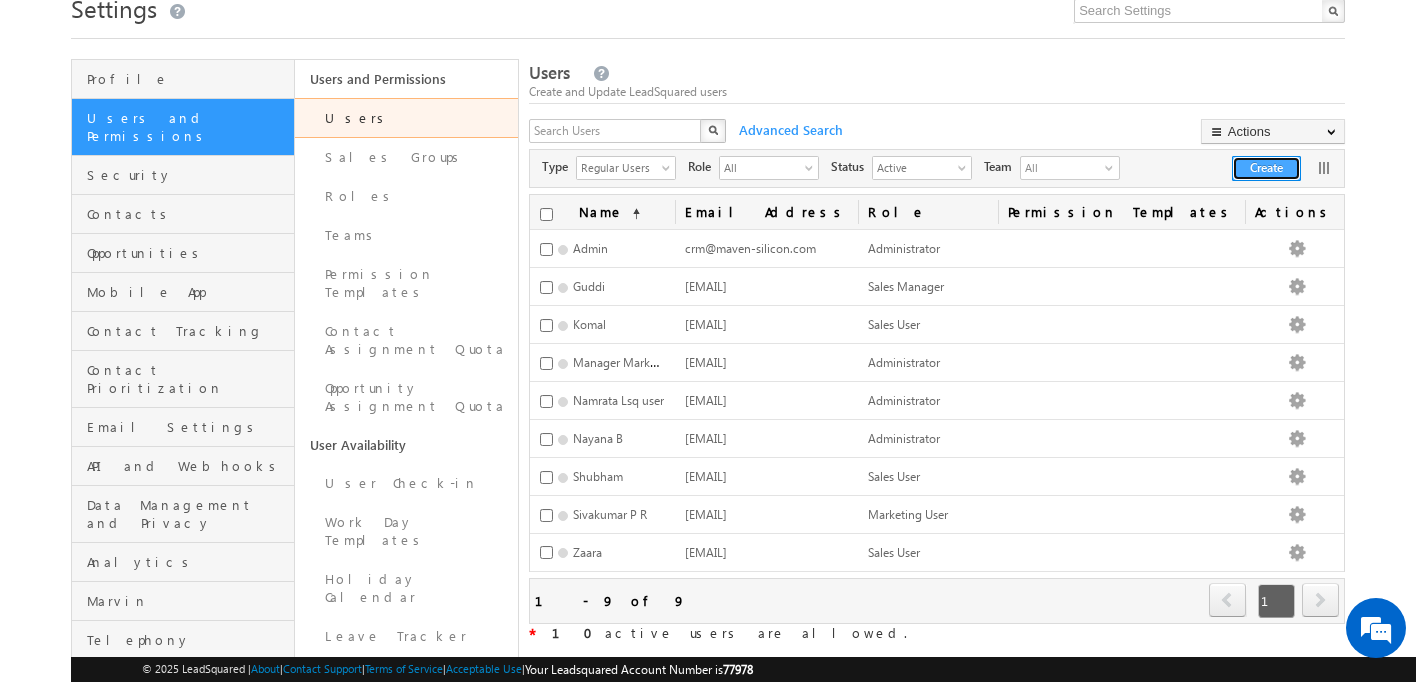click on "Create" at bounding box center [1266, 168] 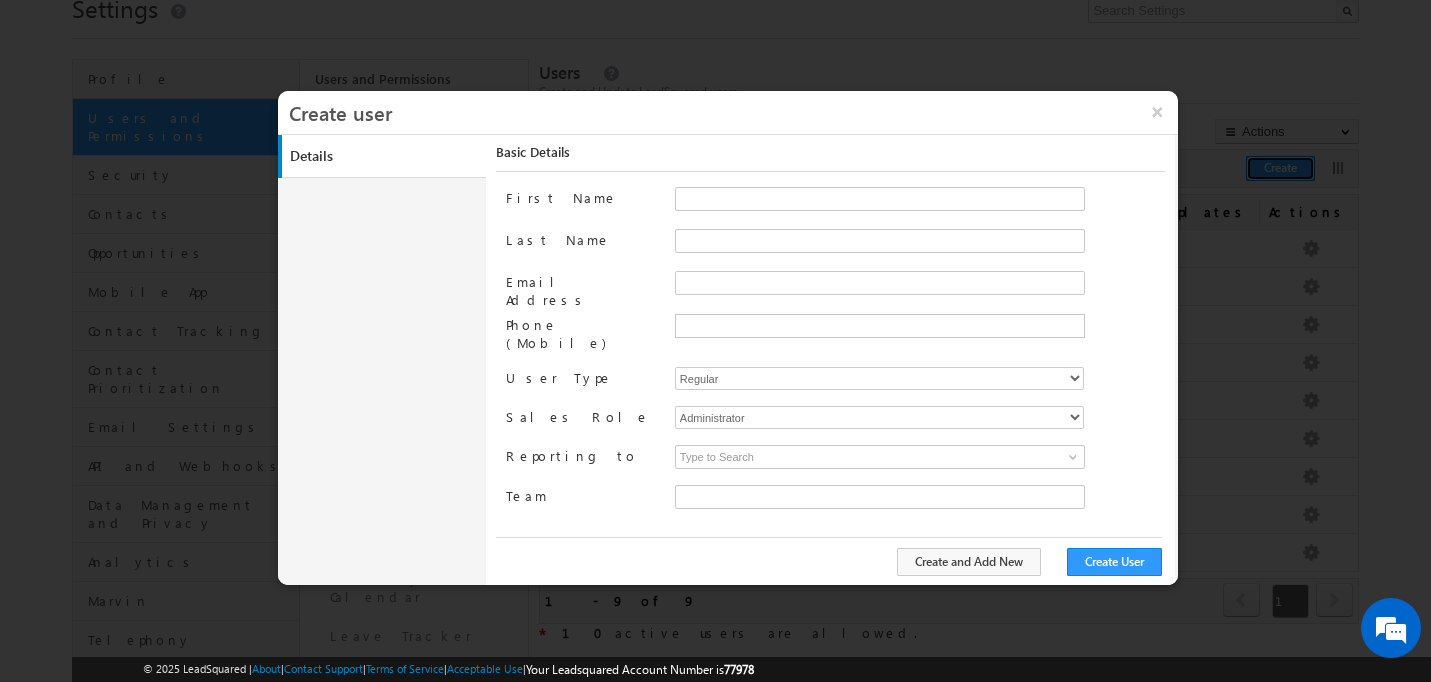 type on "67fa2b24-4da1-11f0-b1e3-0623476dd86d" 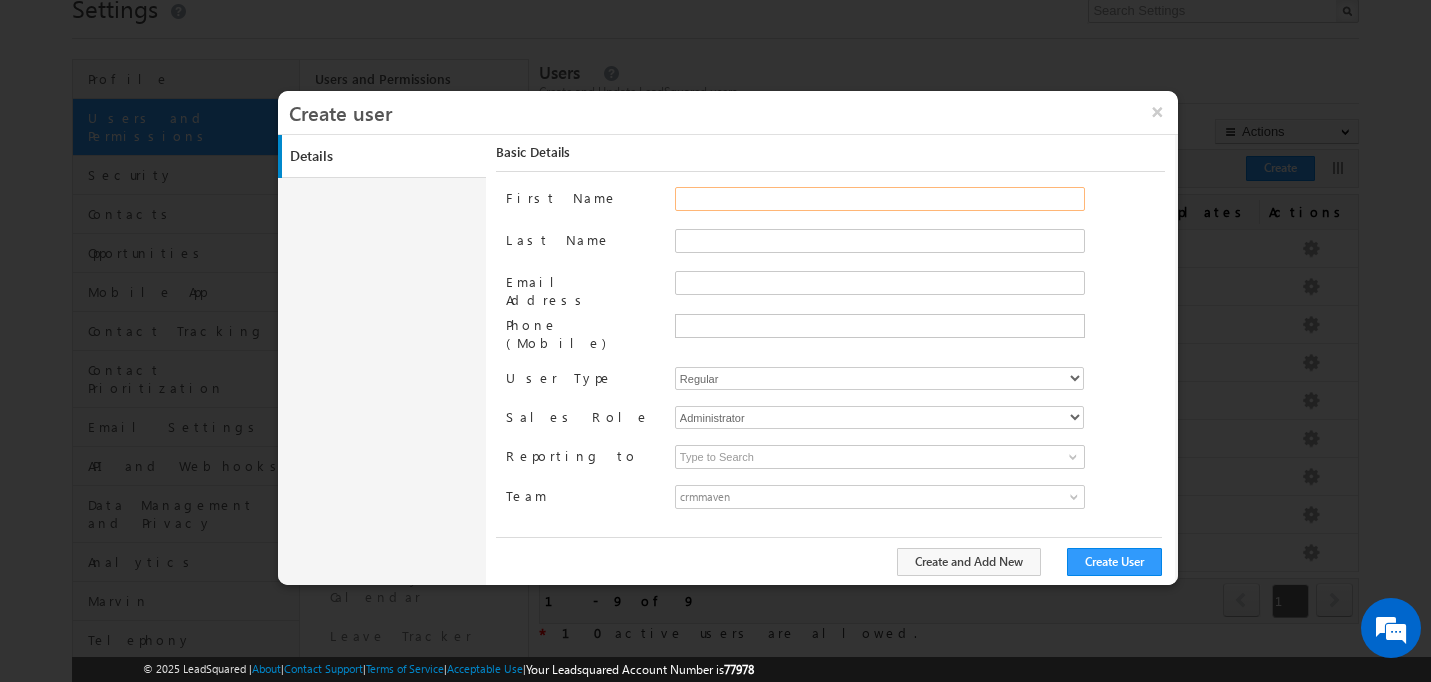 click on "First Name" at bounding box center [880, 199] 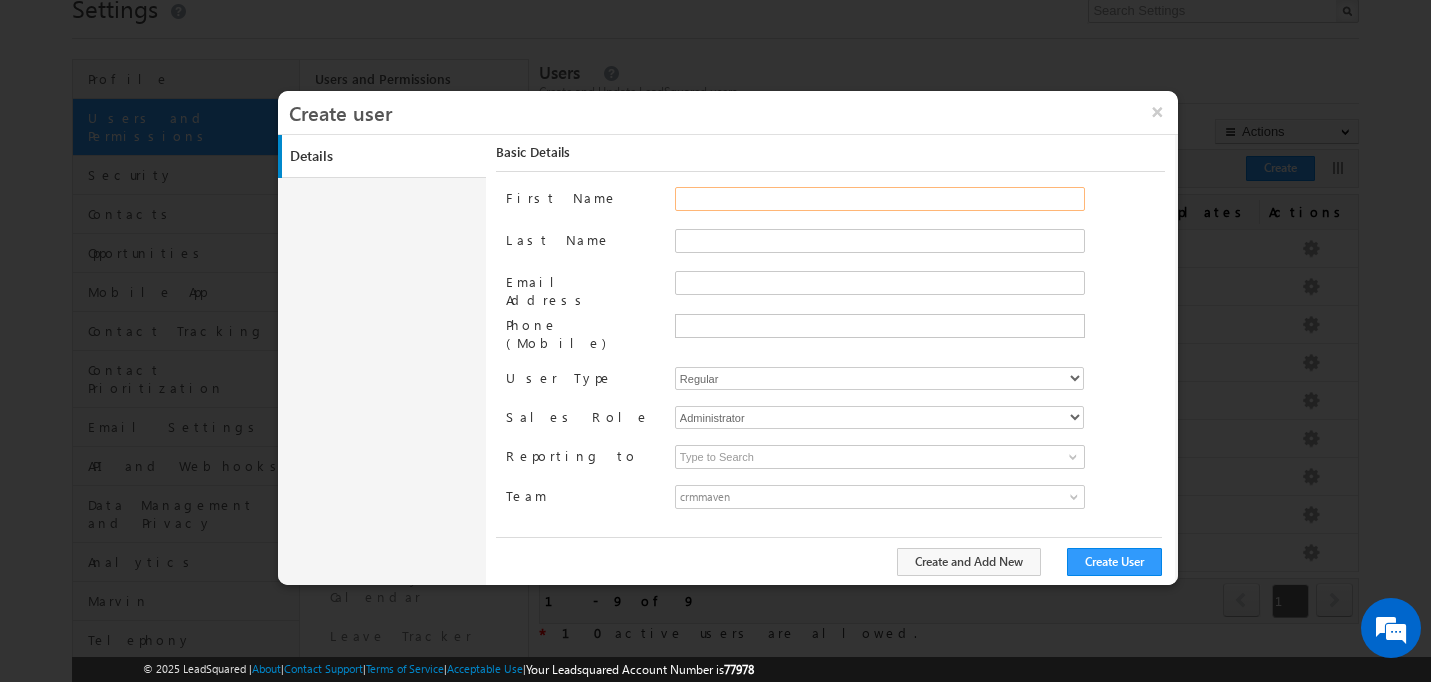 type on "Nayana" 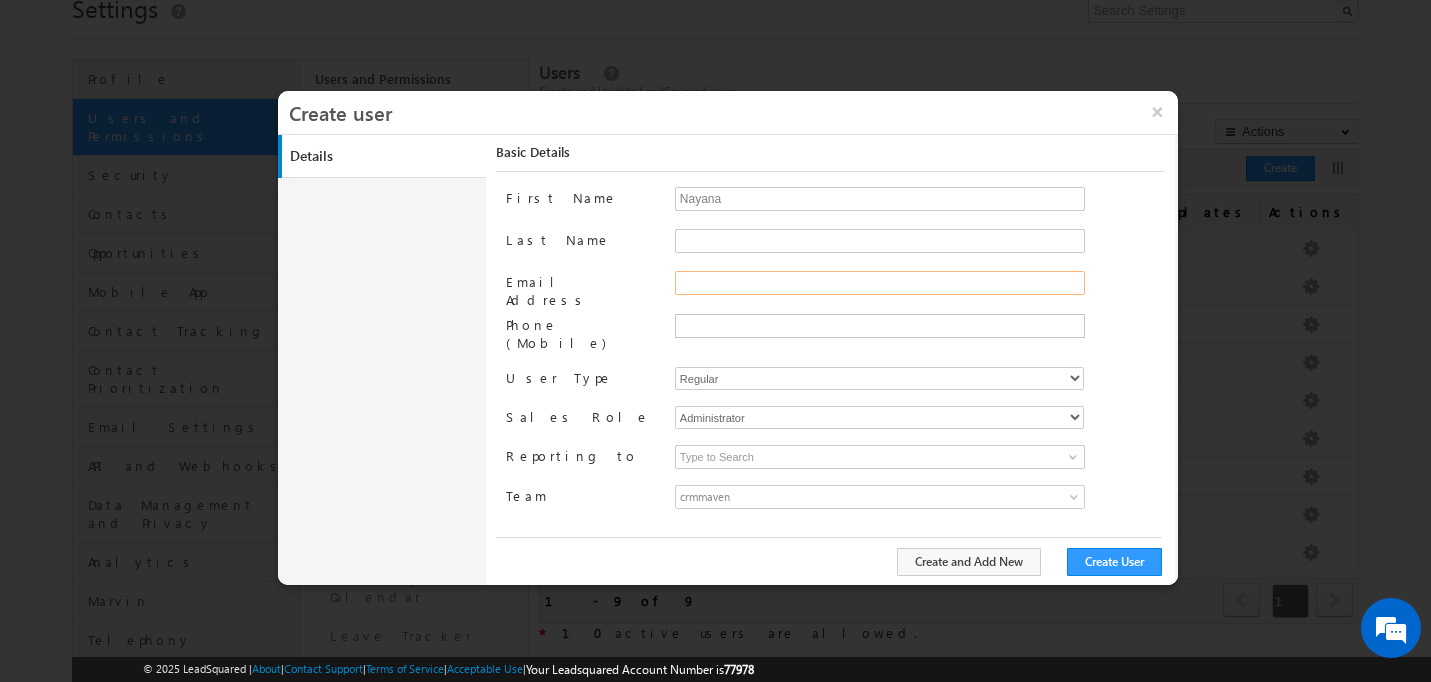 click on "Email Address" at bounding box center (880, 283) 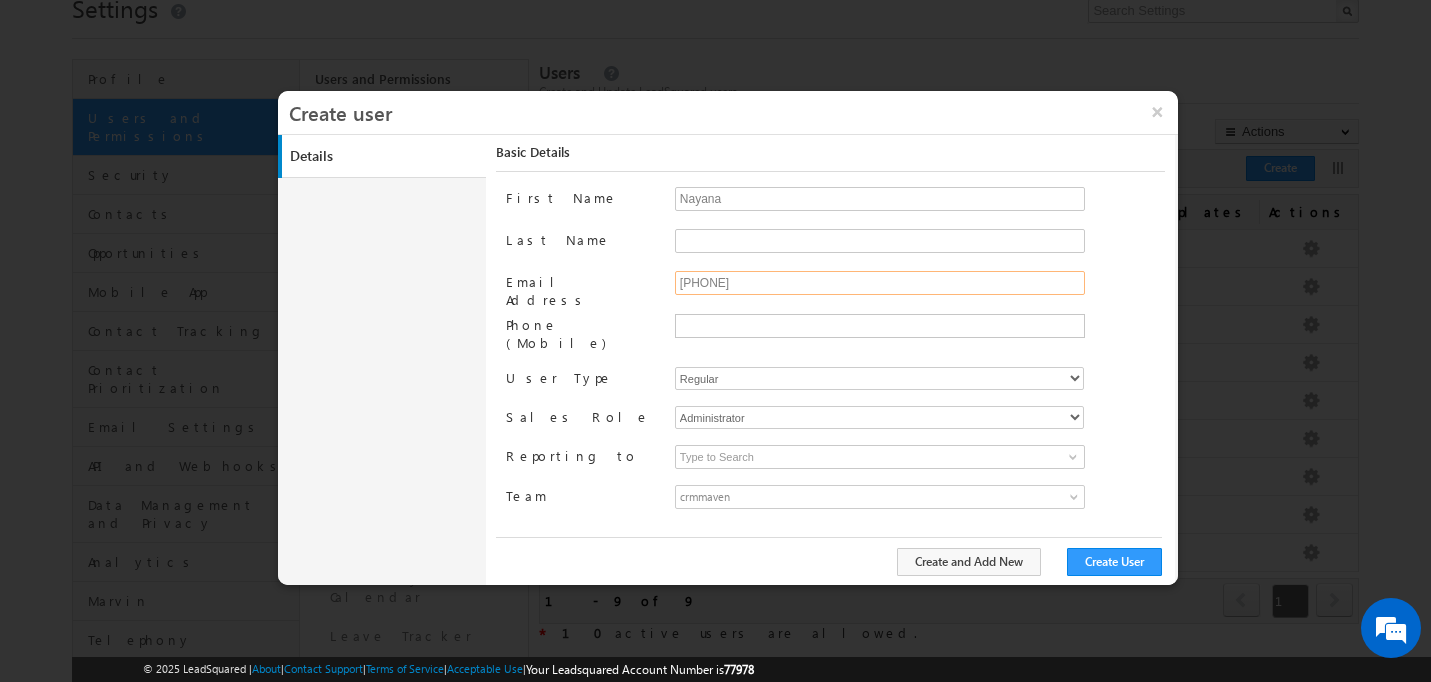drag, startPoint x: 748, startPoint y: 285, endPoint x: 556, endPoint y: 276, distance: 192.21082 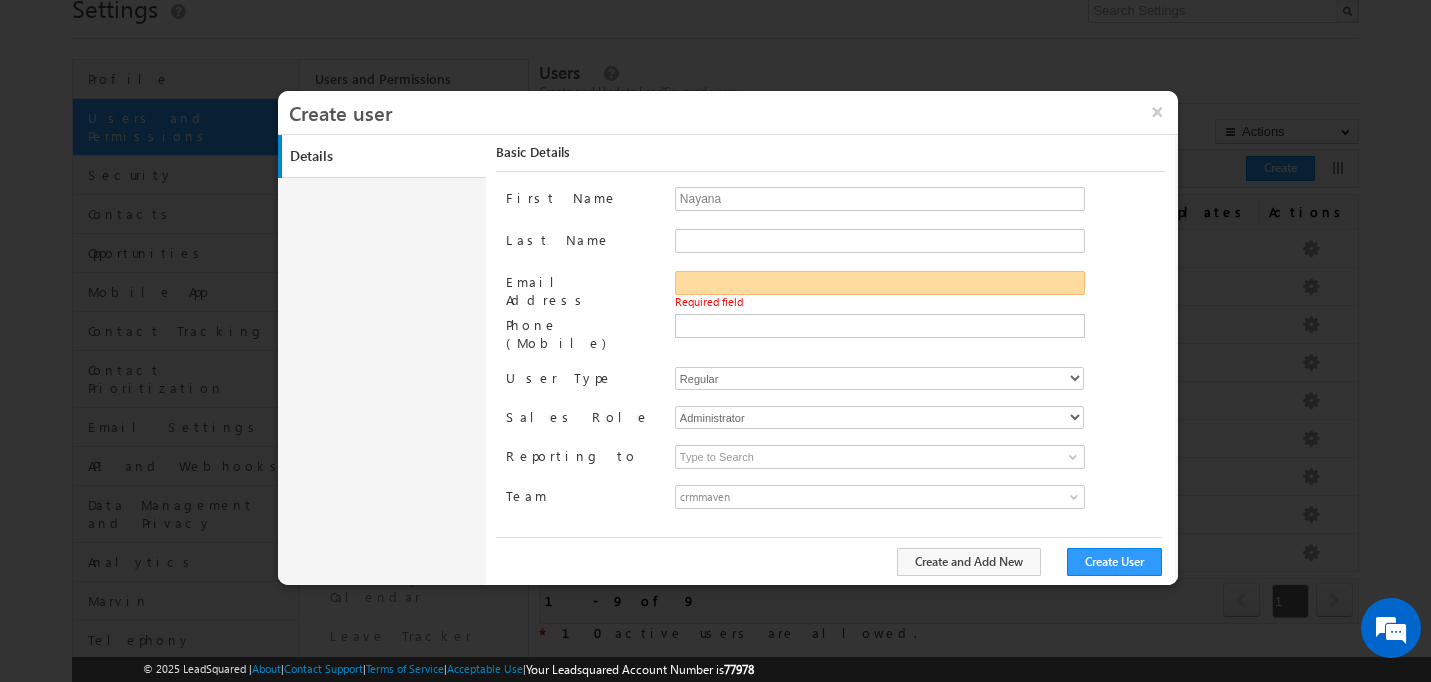 paste on "lsq1@maven-silicon.com" 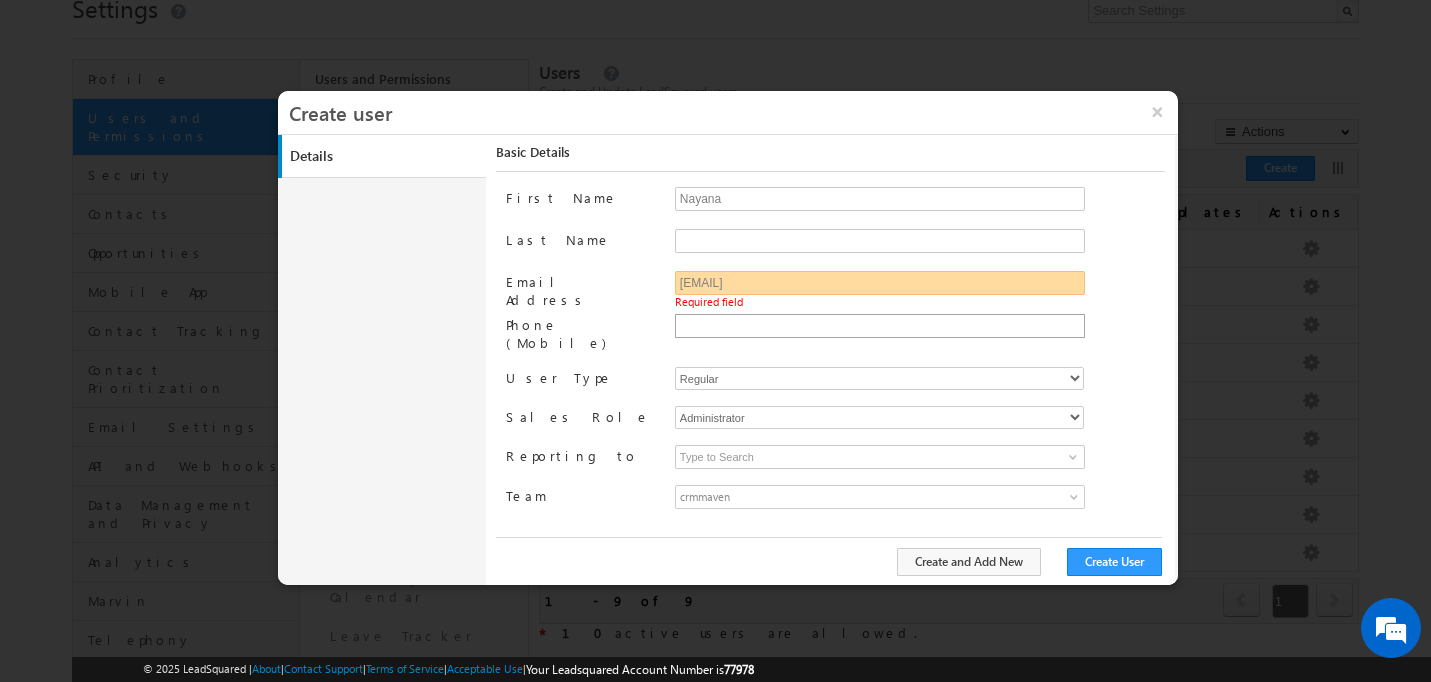 type on "lsq1@maven-silicon.com" 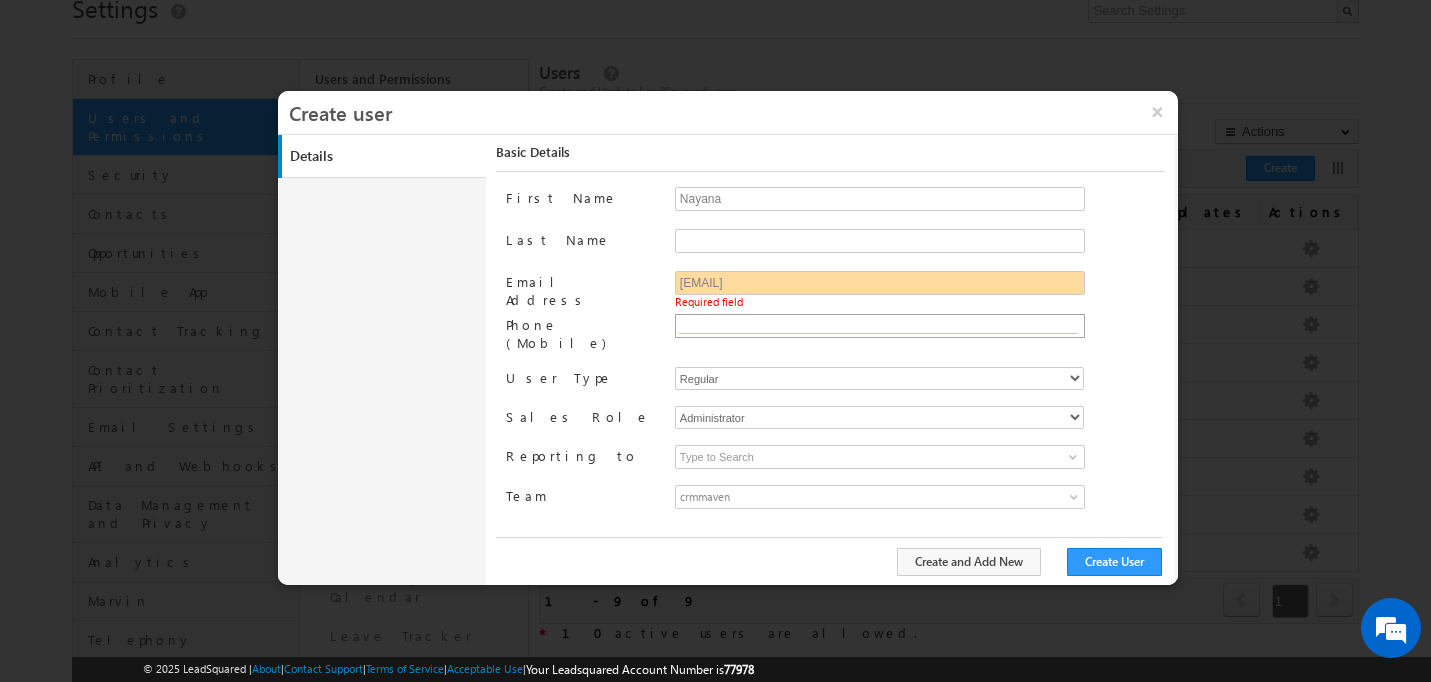 click at bounding box center [878, 326] 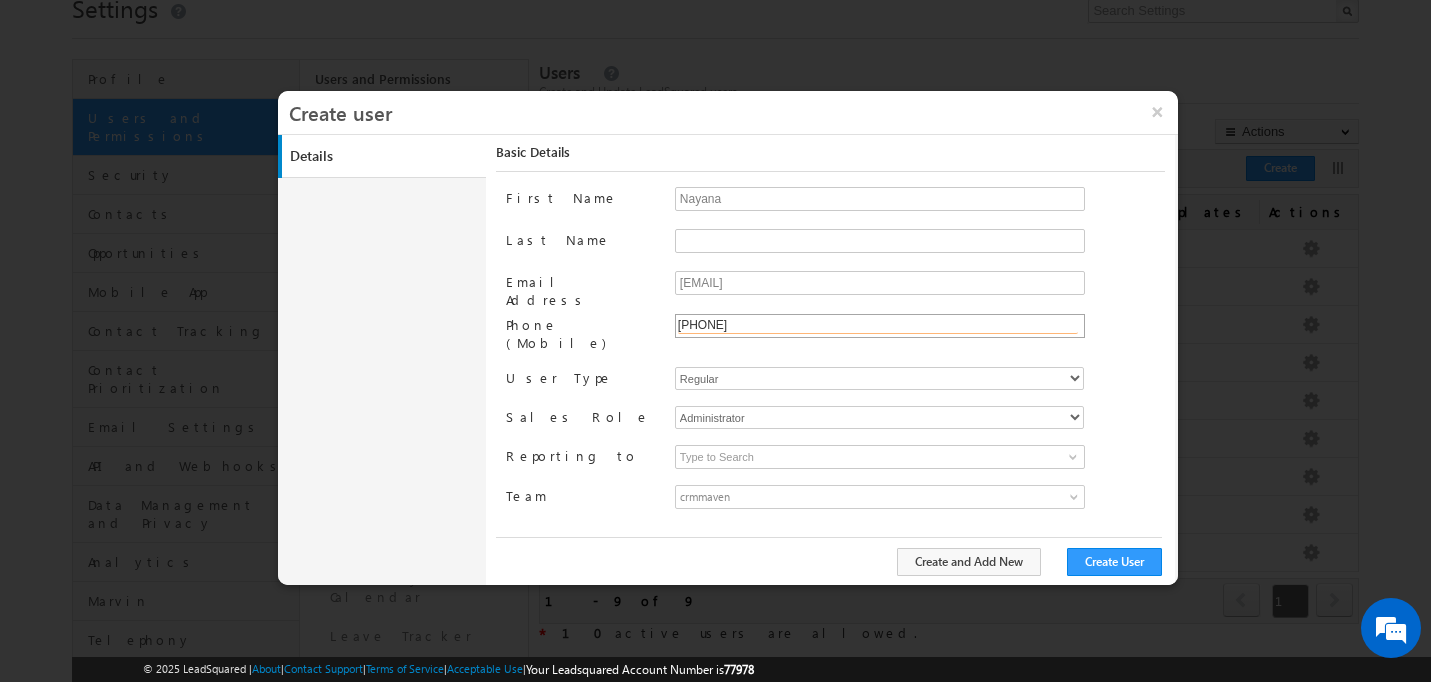 type on "+91-9108490555" 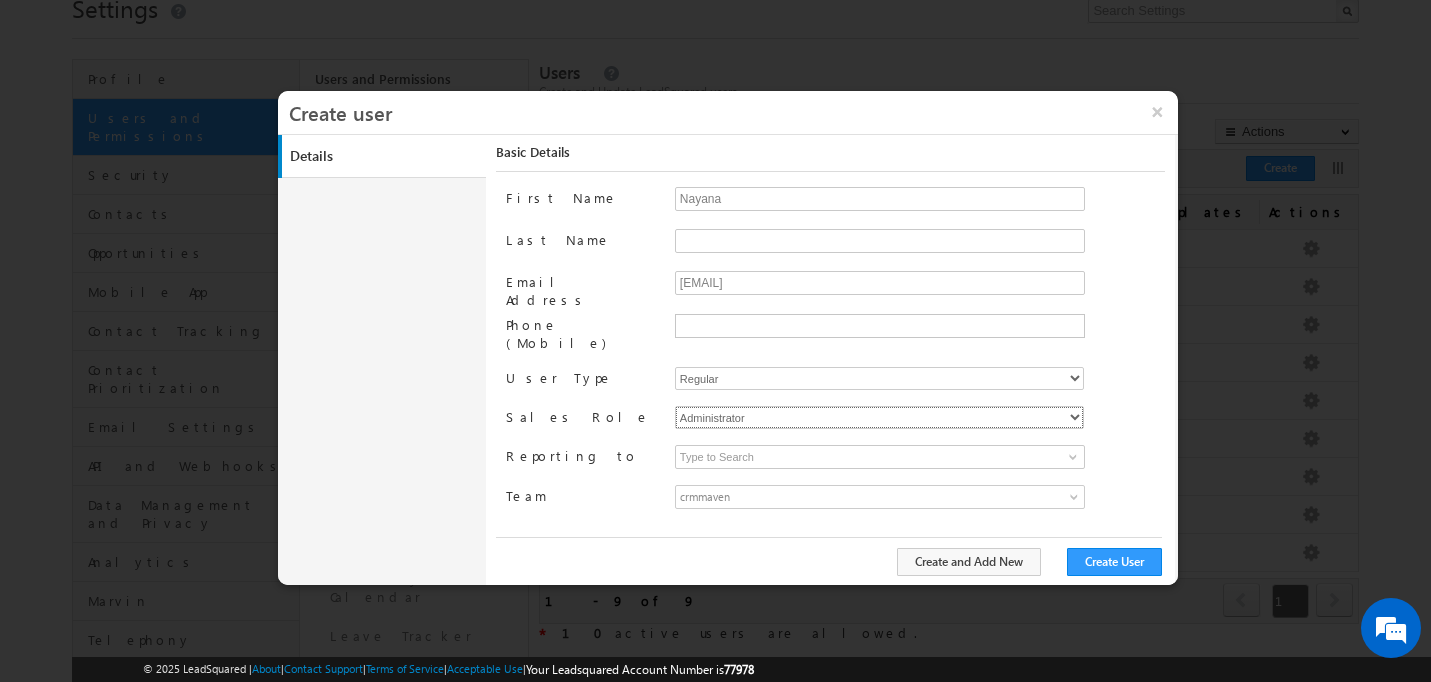 click on "Administrator Marketing User Sales Manager Sales User" at bounding box center [879, 417] 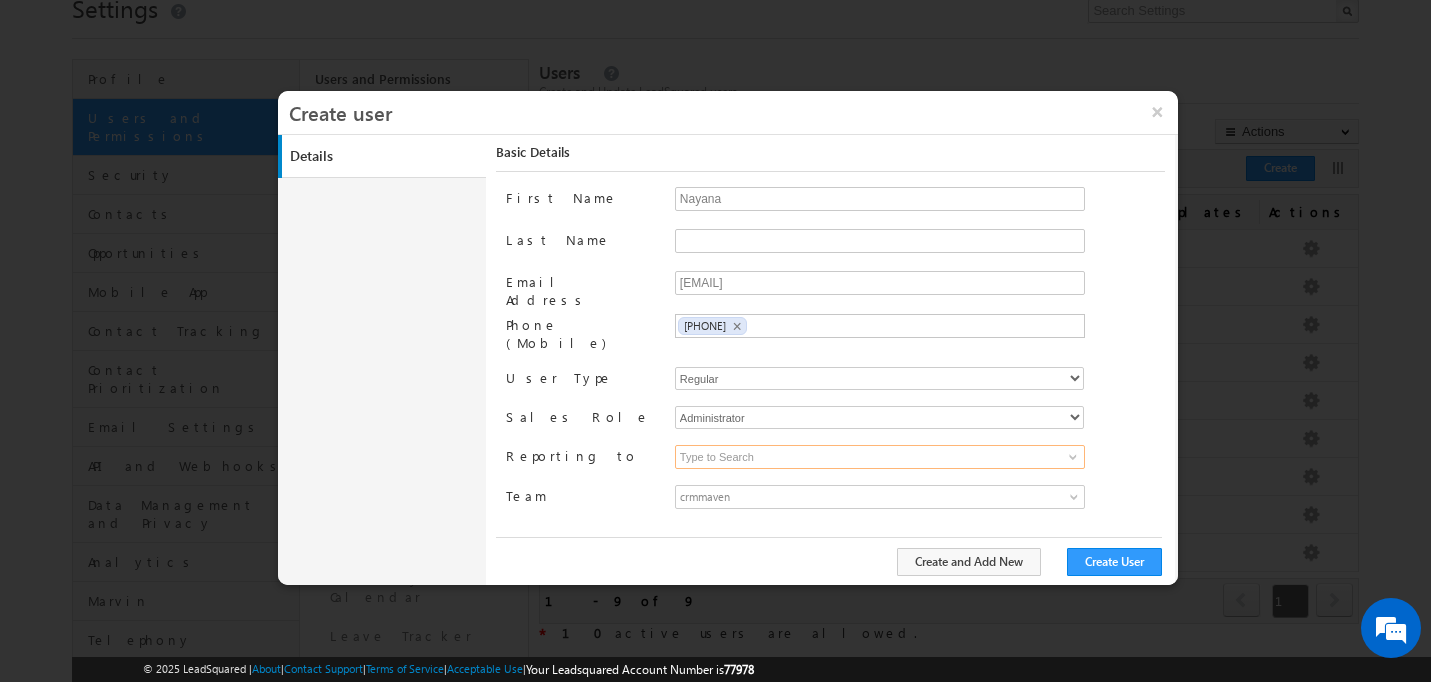 click at bounding box center (880, 457) 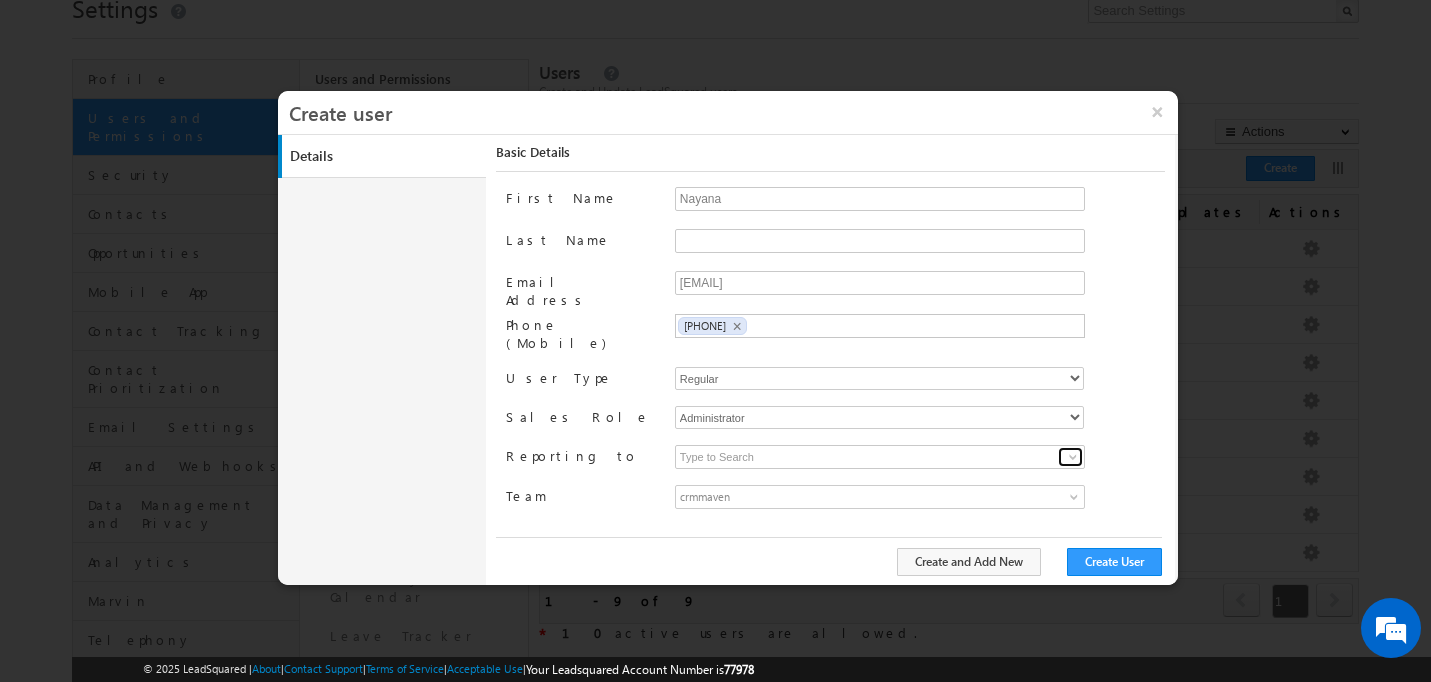 click at bounding box center [1070, 457] 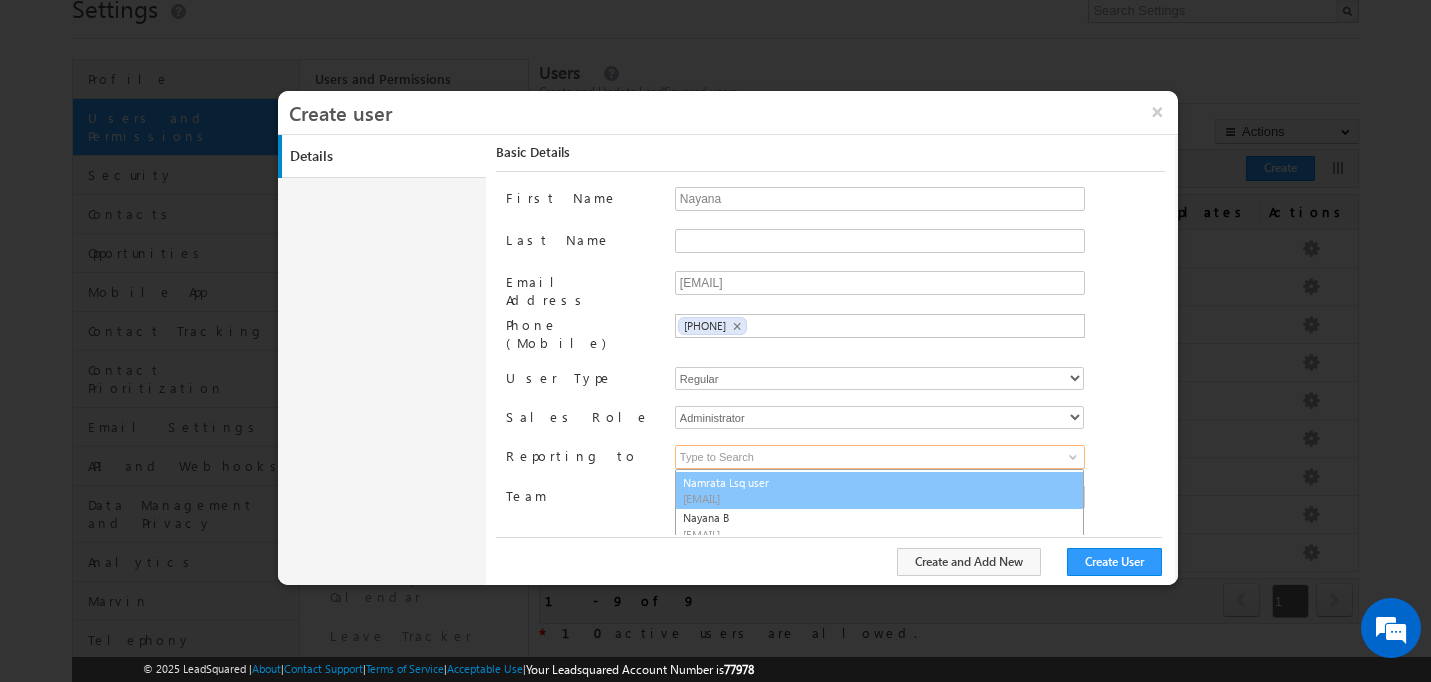 scroll, scrollTop: 165, scrollLeft: 0, axis: vertical 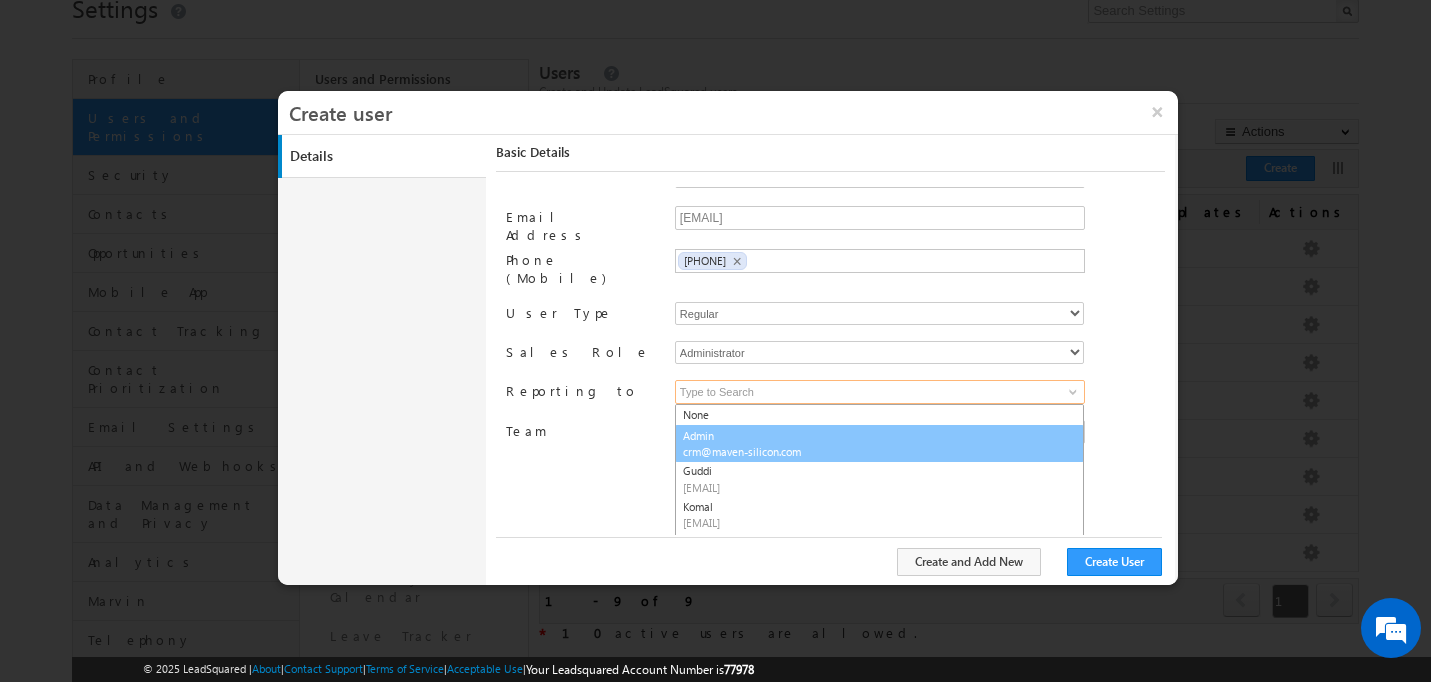 click on "Admin    crm@maven-silicon.com" at bounding box center (879, 444) 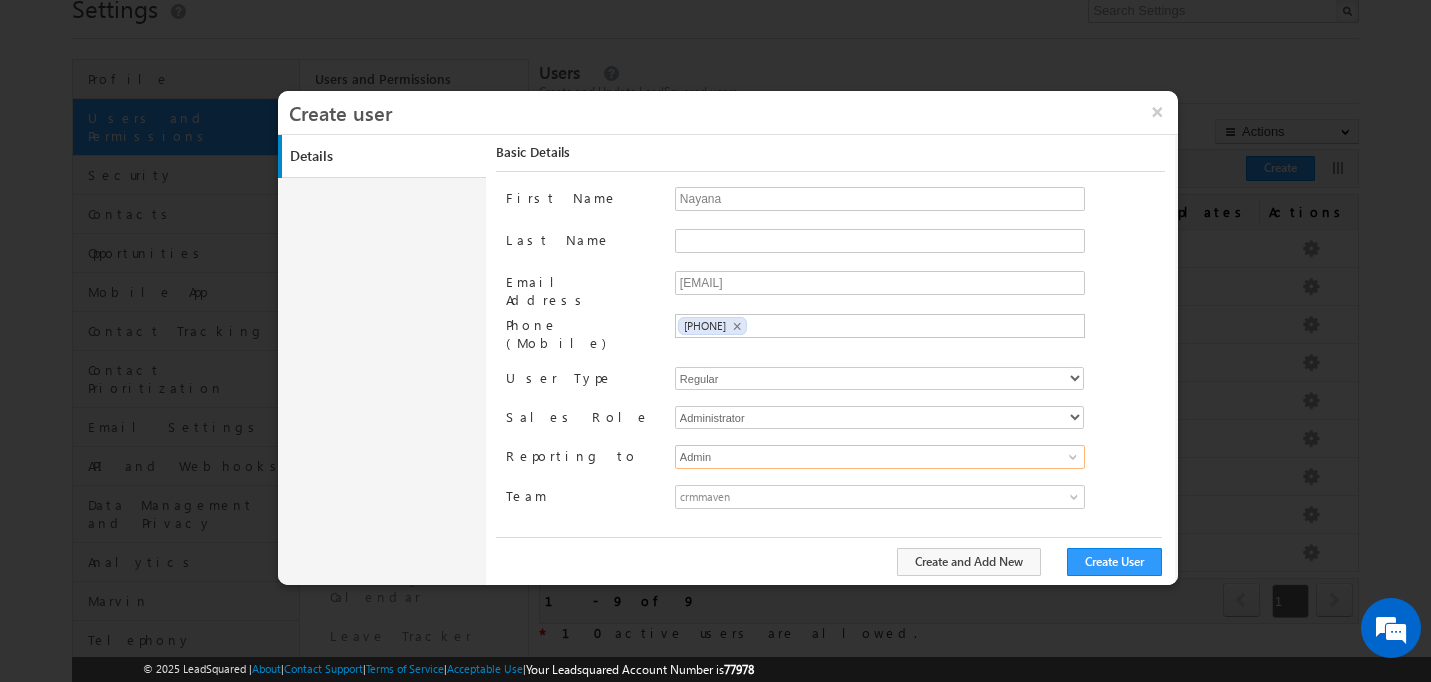 scroll, scrollTop: 0, scrollLeft: 0, axis: both 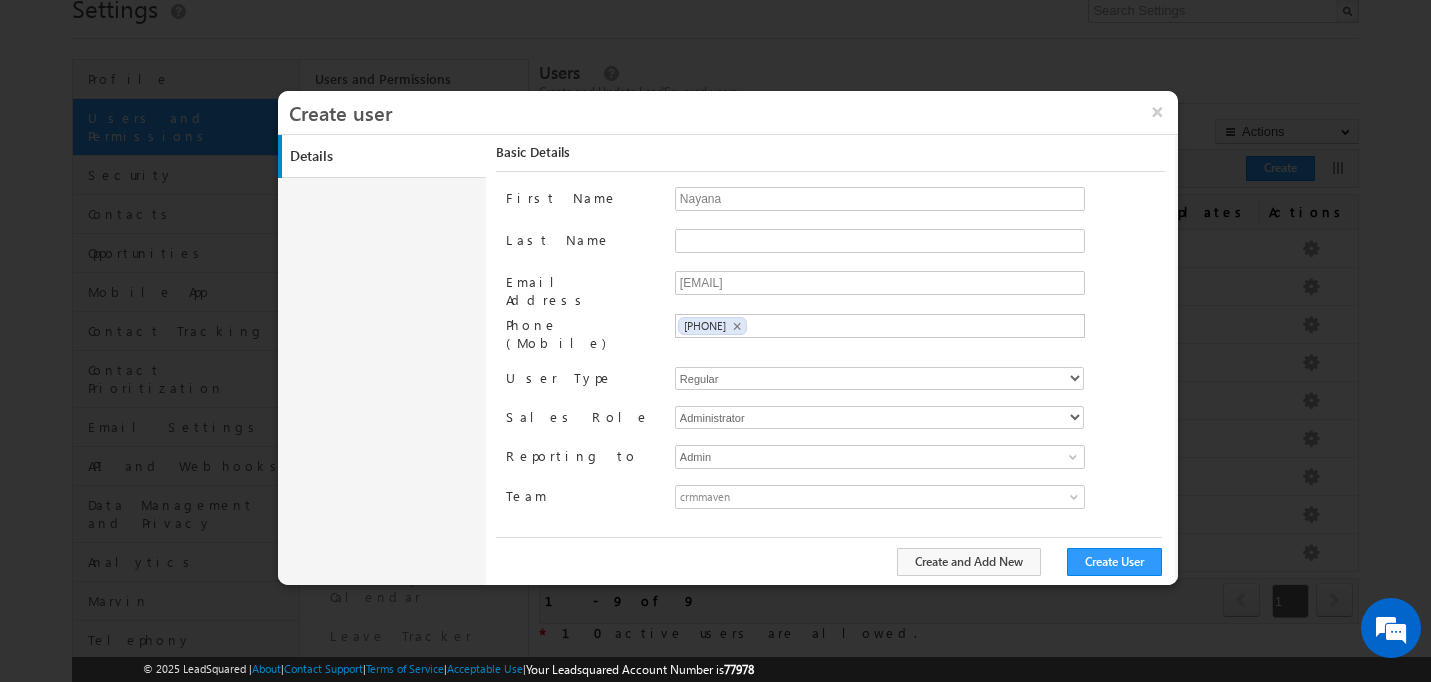 click on "crmmaven No records found ▼ crmmaven ▼ Lead Counsellors Managers Lead Counsellors" at bounding box center [920, 502] 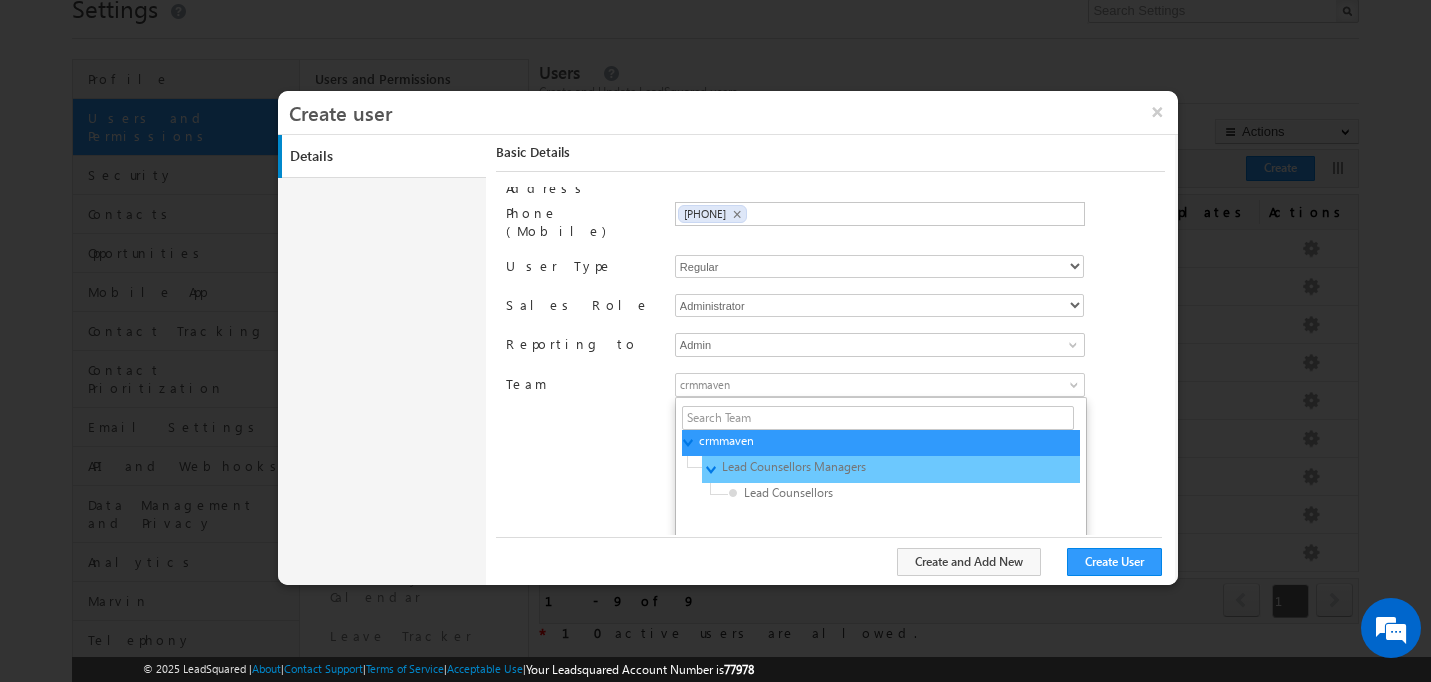 scroll, scrollTop: 160, scrollLeft: 0, axis: vertical 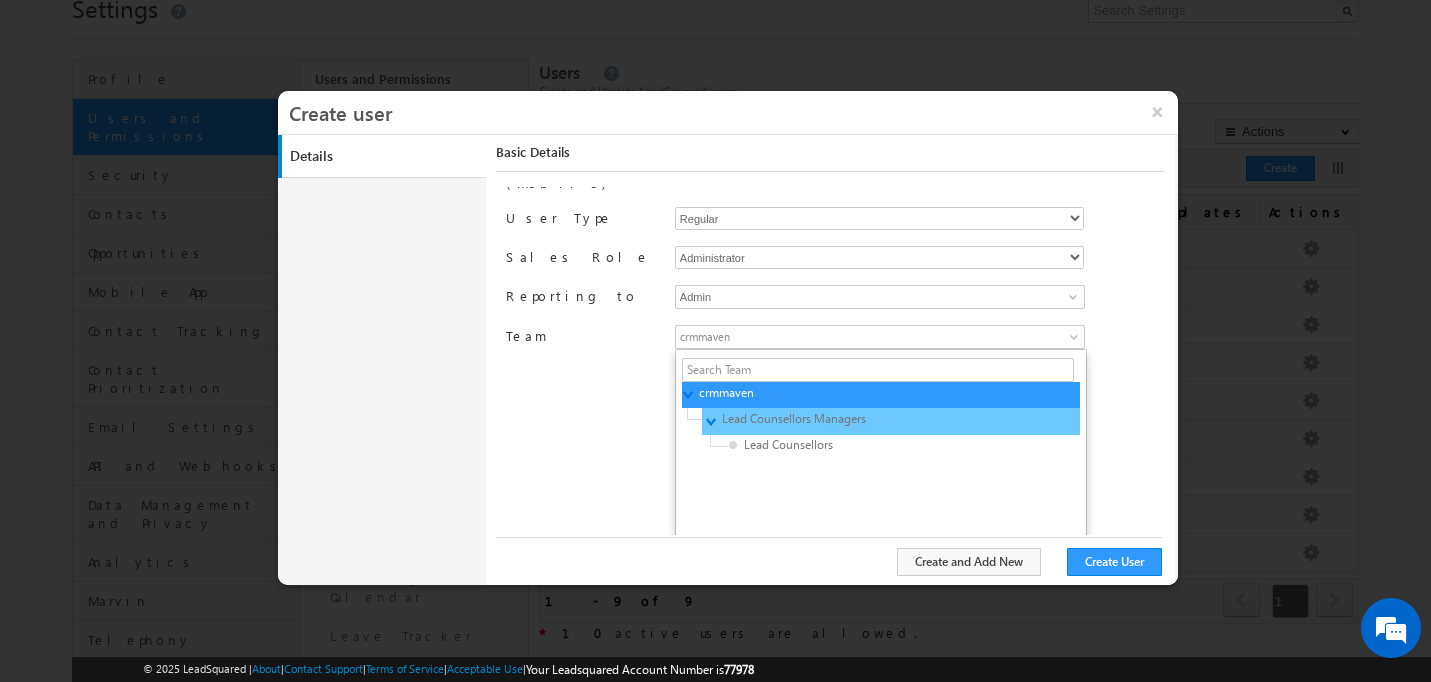 click on "▼" at bounding box center [709, 420] 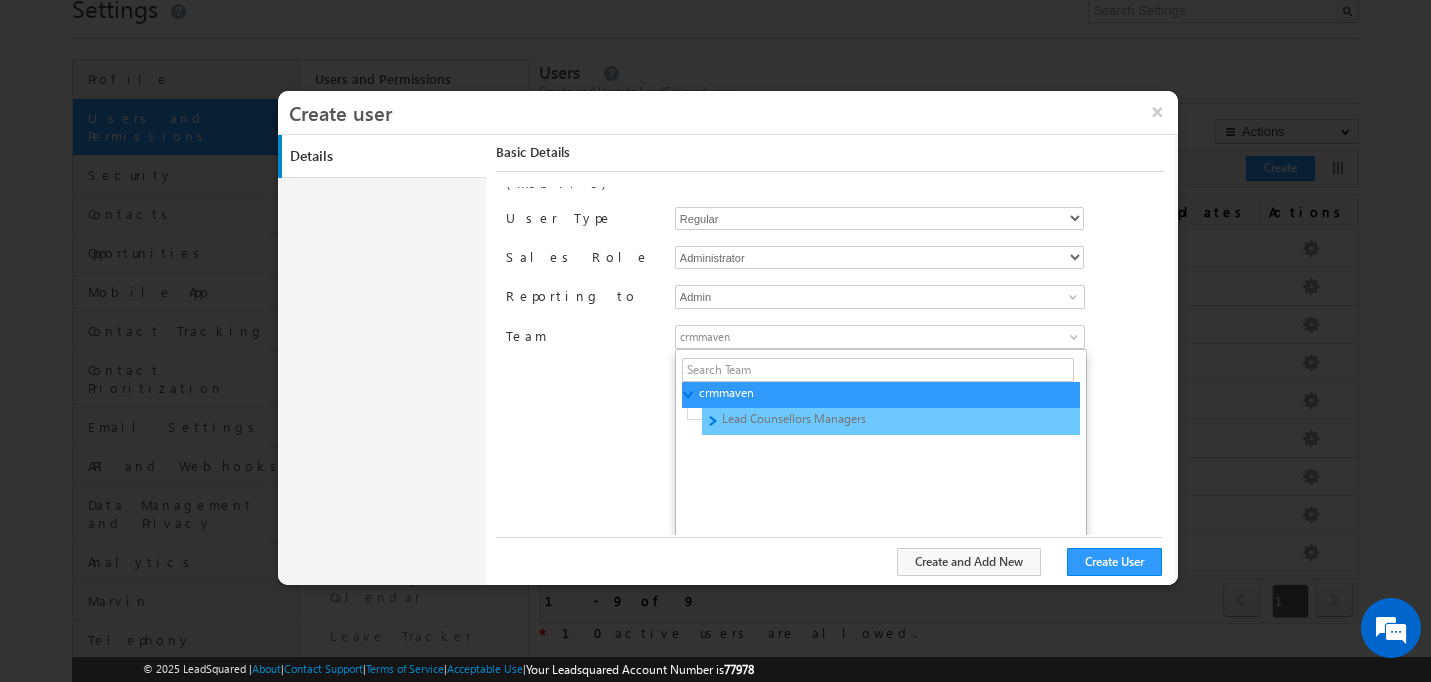 click on "► Lead Counsellors Managers" at bounding box center (891, 421) 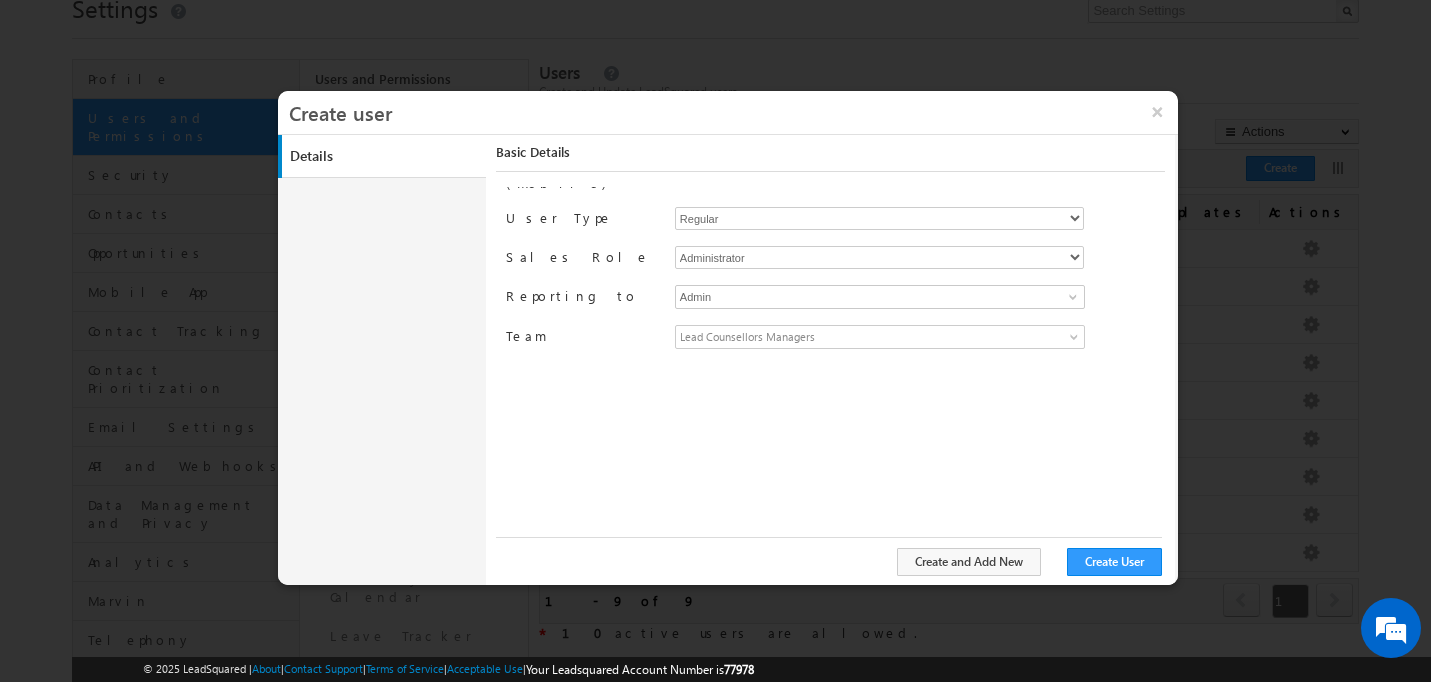 scroll, scrollTop: 0, scrollLeft: 0, axis: both 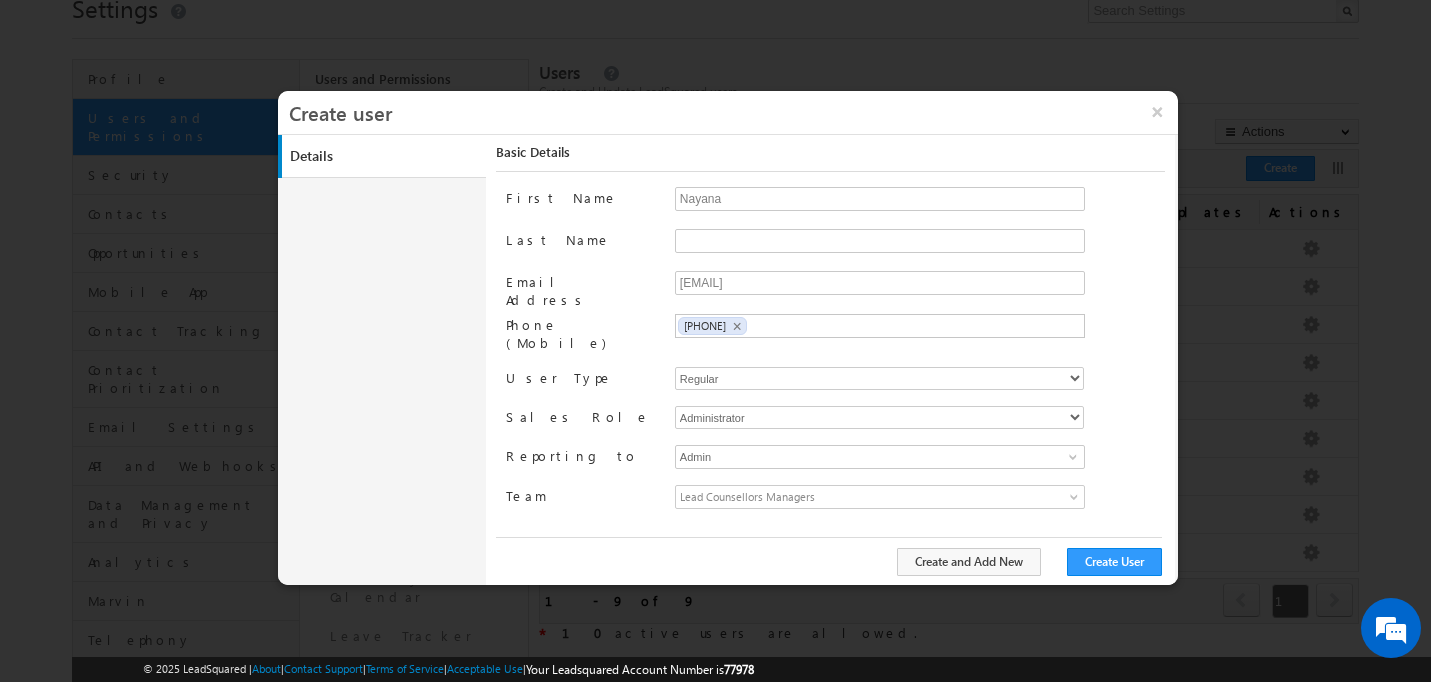 click on "Lead Counsellors Managers" at bounding box center [829, 497] 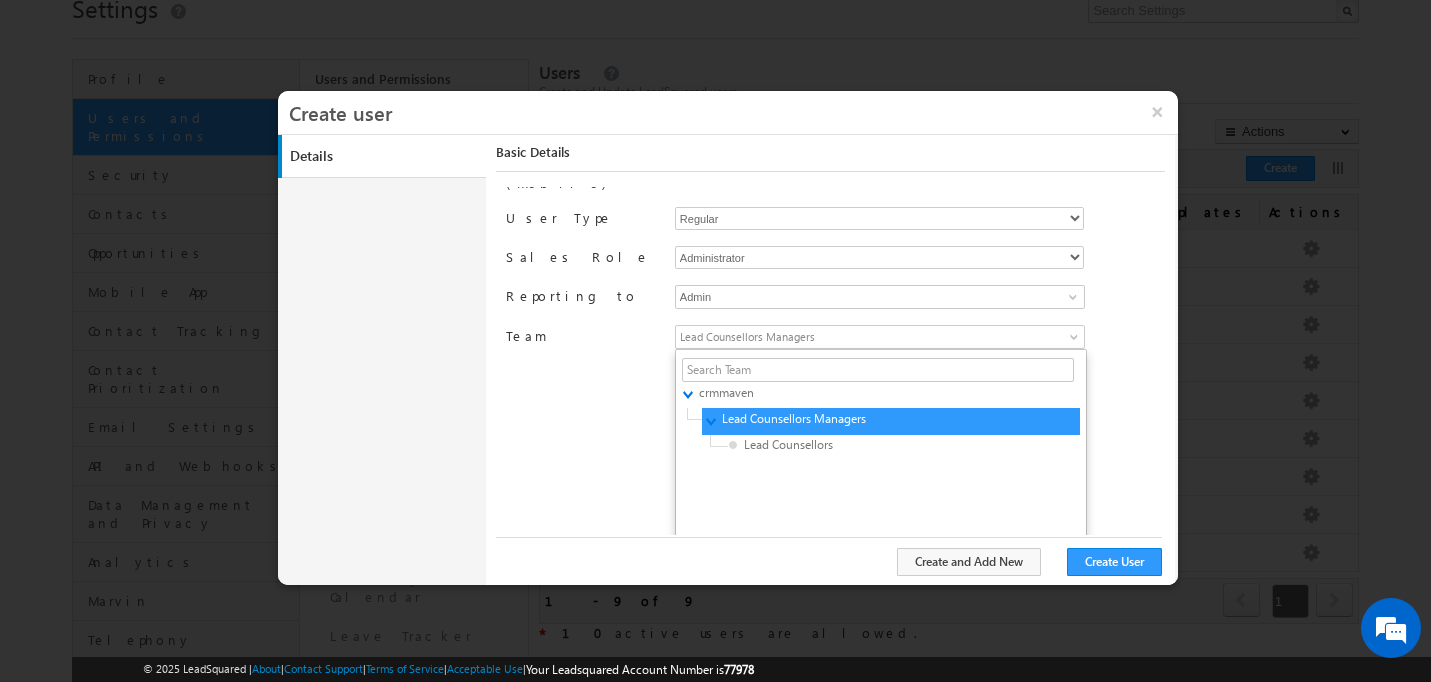 click on "First Name
Nayana
Last Name
Email Address
lsq1@maven-silicon.com
Phone (Mobile)
+91-9108490555 +91-9108490555 ×
User Type
Regular
Sales Role
Administrator" at bounding box center [835, 361] 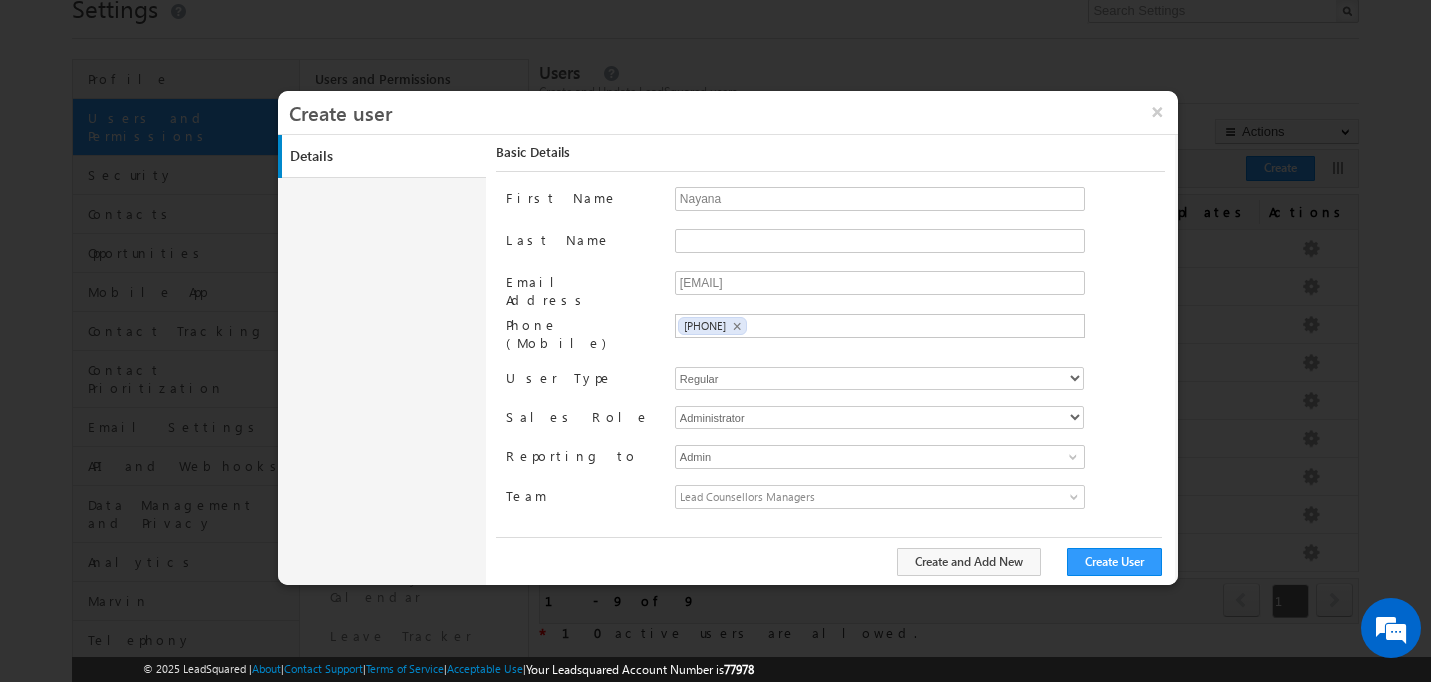 scroll, scrollTop: 0, scrollLeft: 0, axis: both 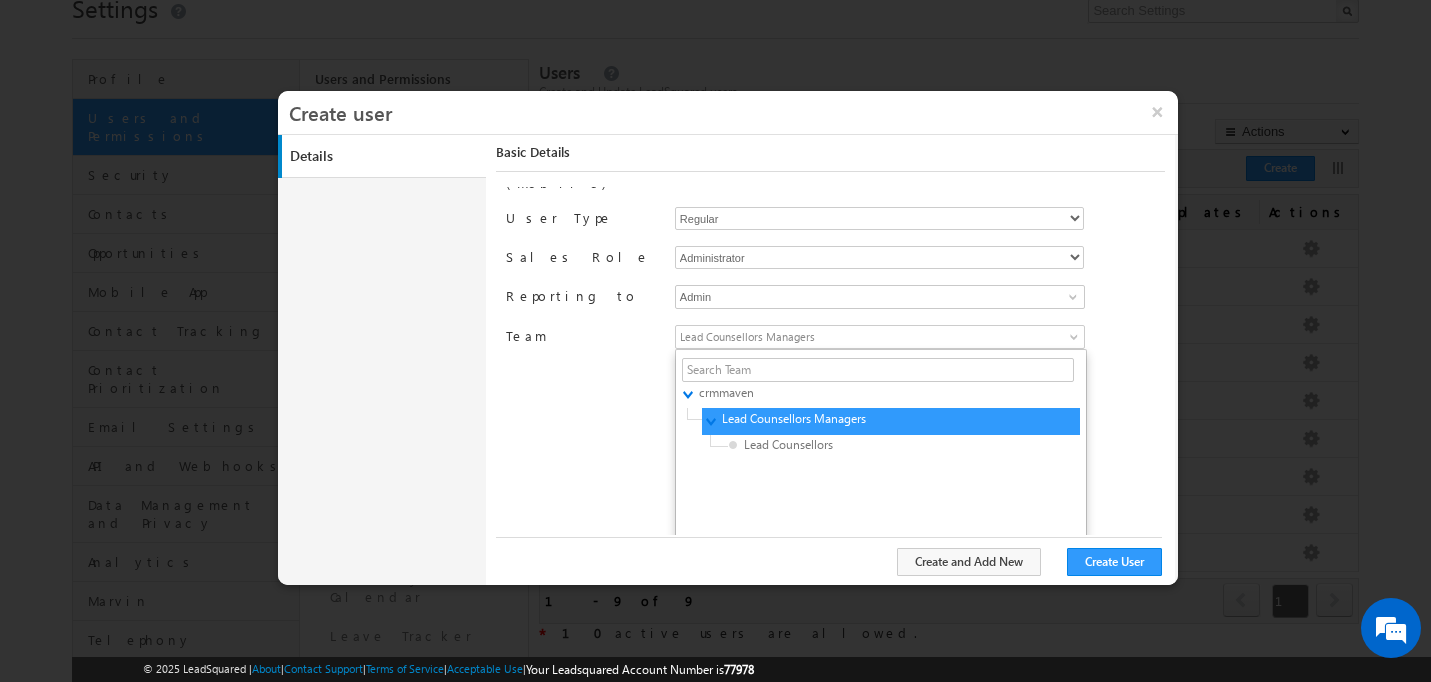 click on "Details" at bounding box center (386, 156) 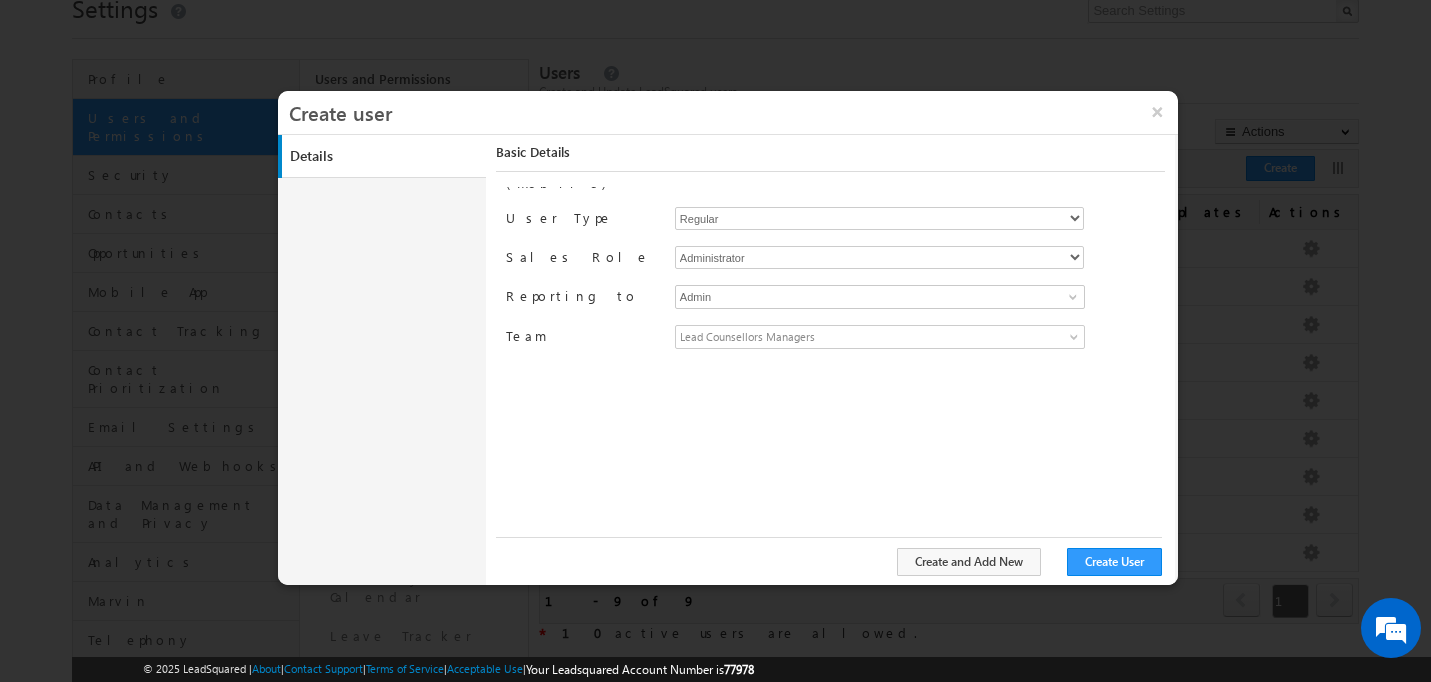 scroll, scrollTop: 0, scrollLeft: 0, axis: both 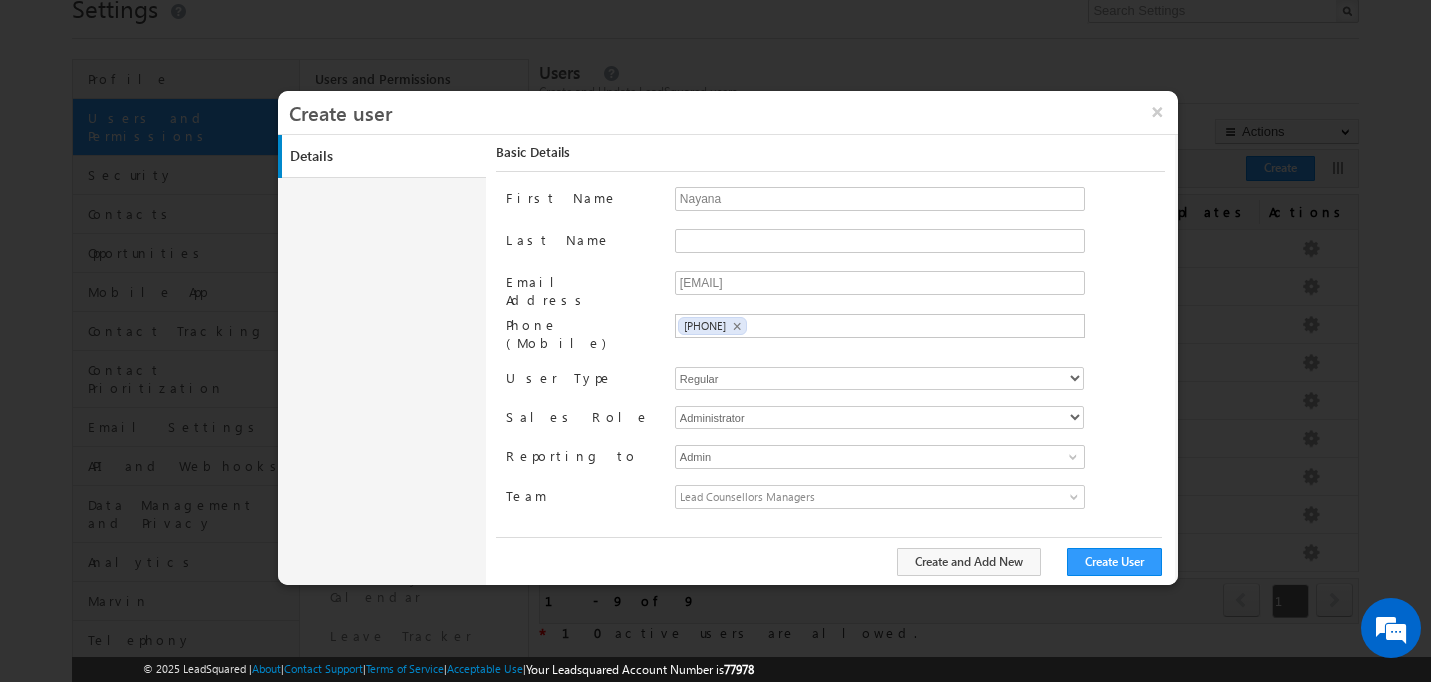 click on "Lead Counsellors Managers" at bounding box center [829, 497] 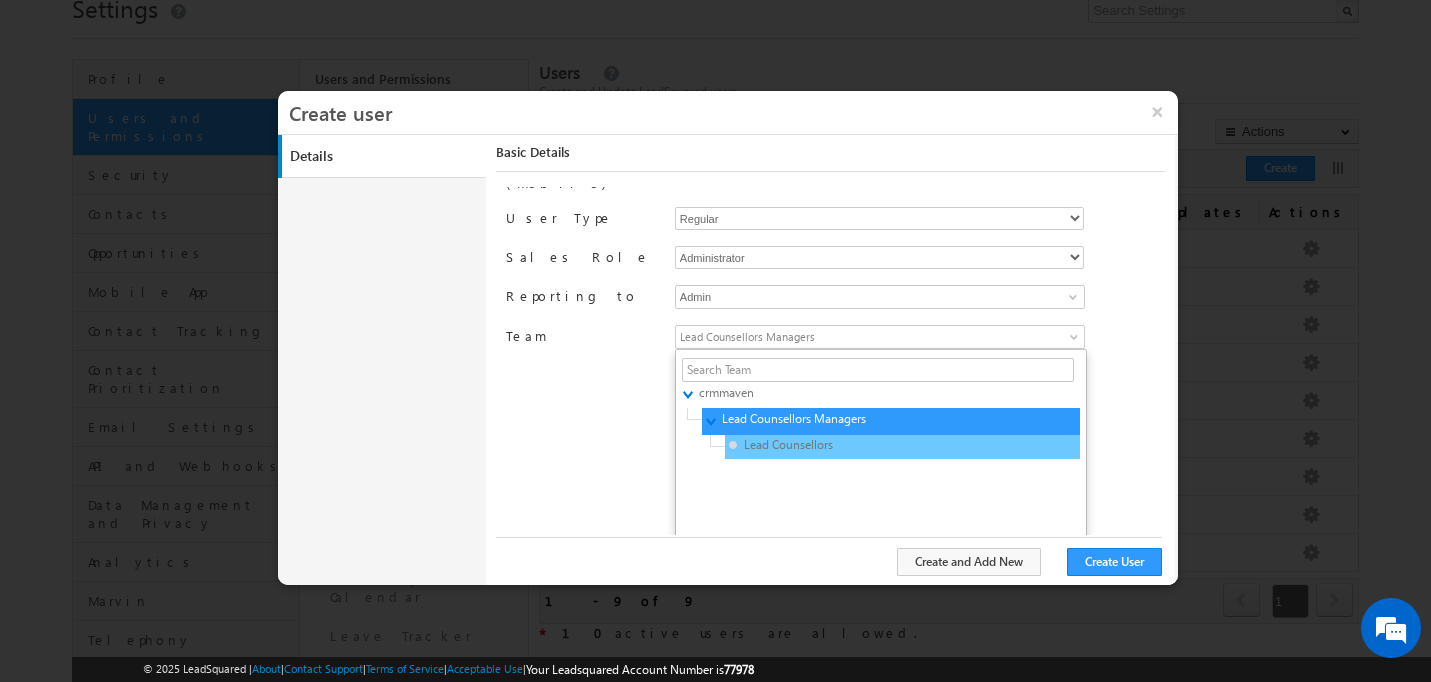 click on "Lead Counsellors" at bounding box center [824, 445] 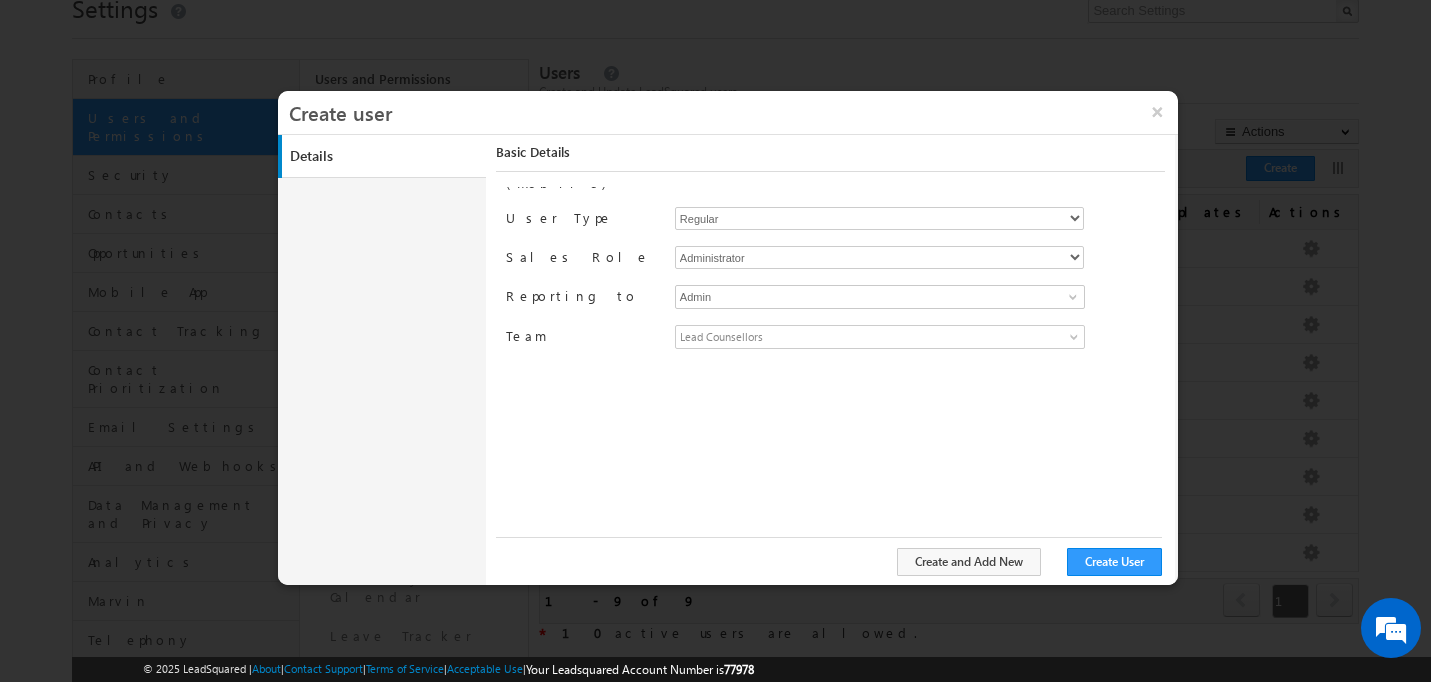 type on "4f5fe62d-51c8-11f0-b1e3-0623476dd86d" 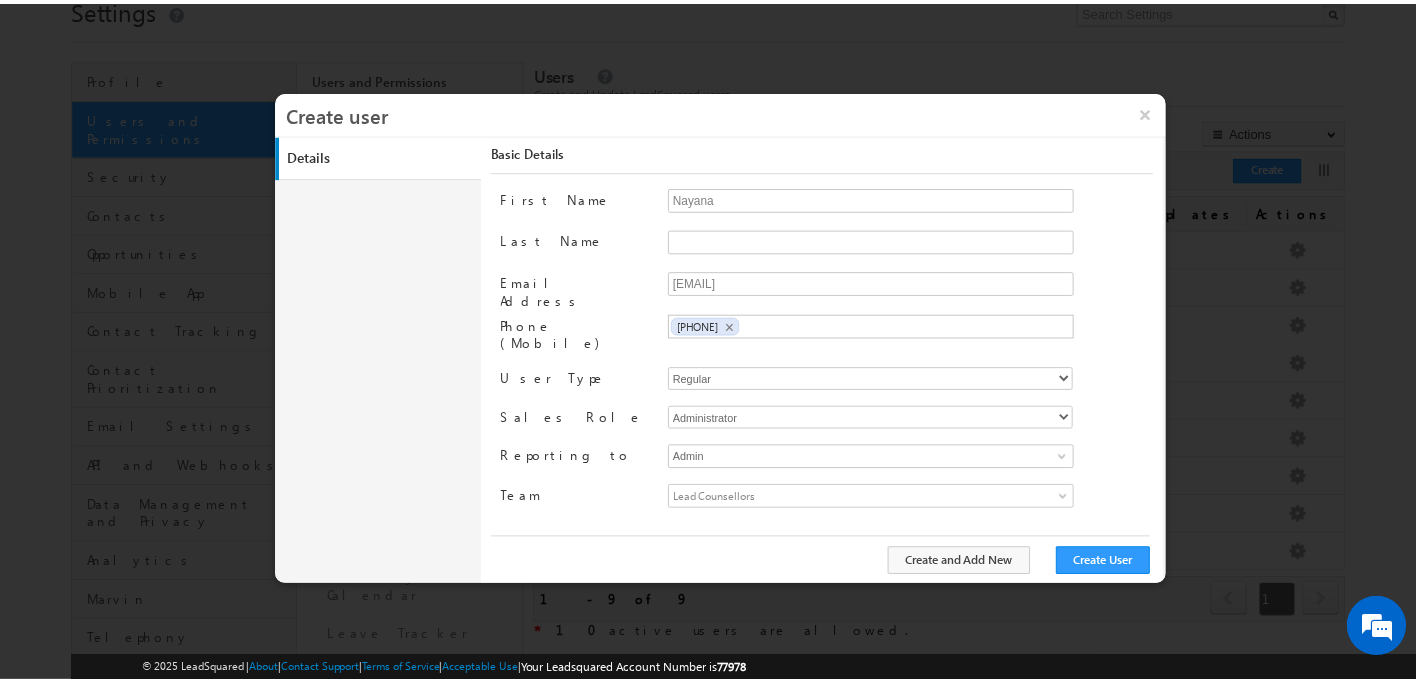 scroll, scrollTop: 0, scrollLeft: 0, axis: both 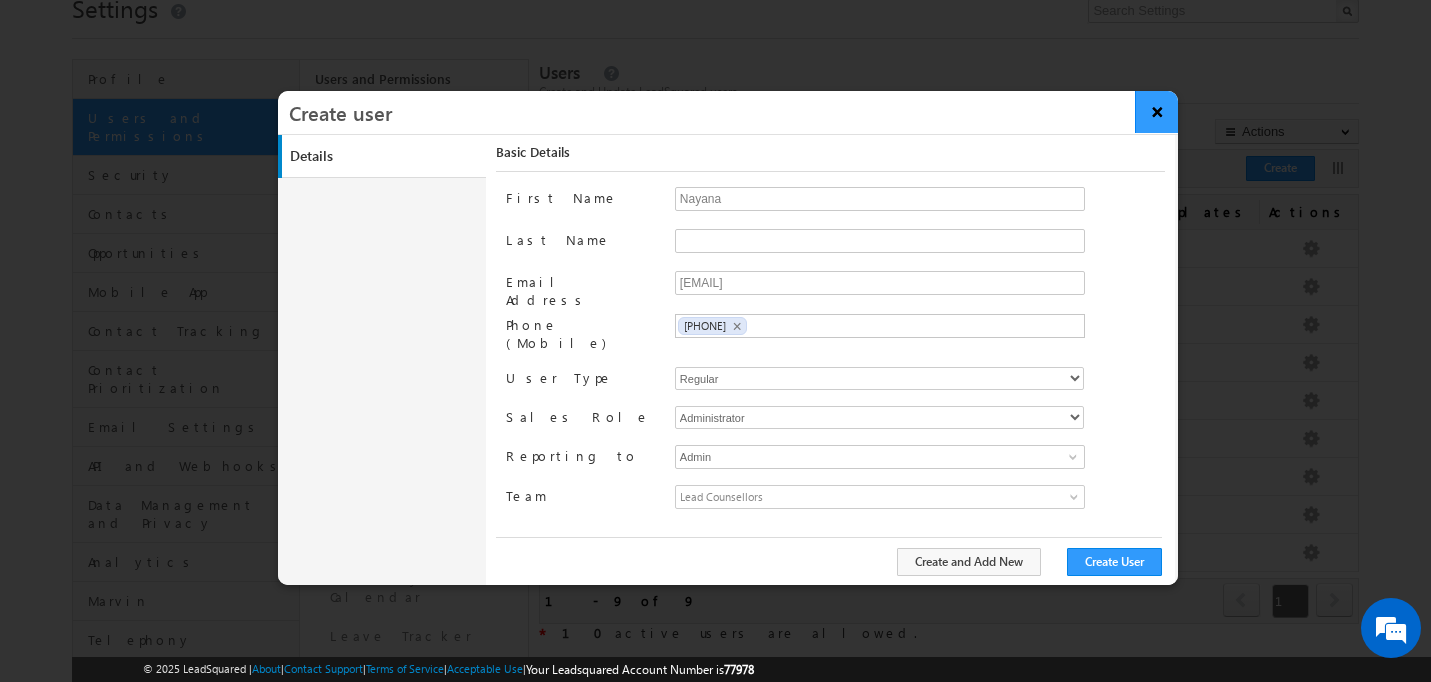 click on "×" at bounding box center (1156, 112) 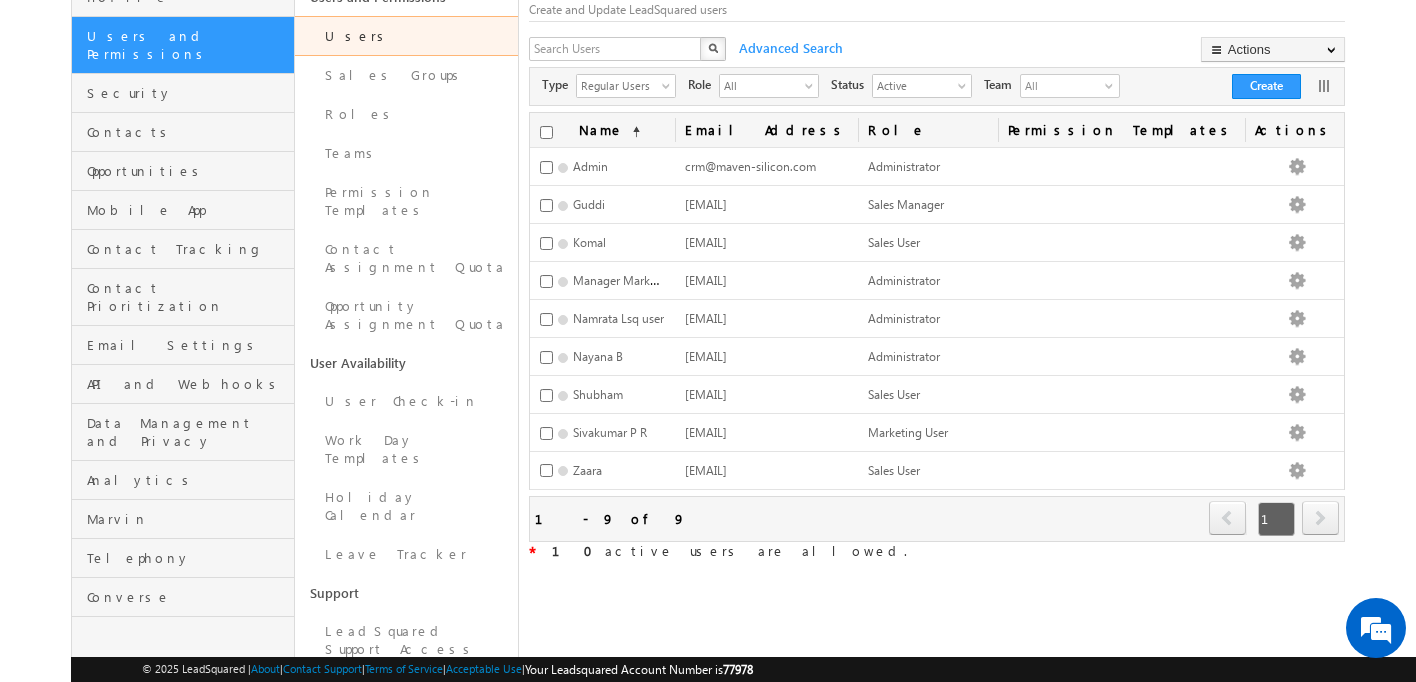 scroll, scrollTop: 150, scrollLeft: 0, axis: vertical 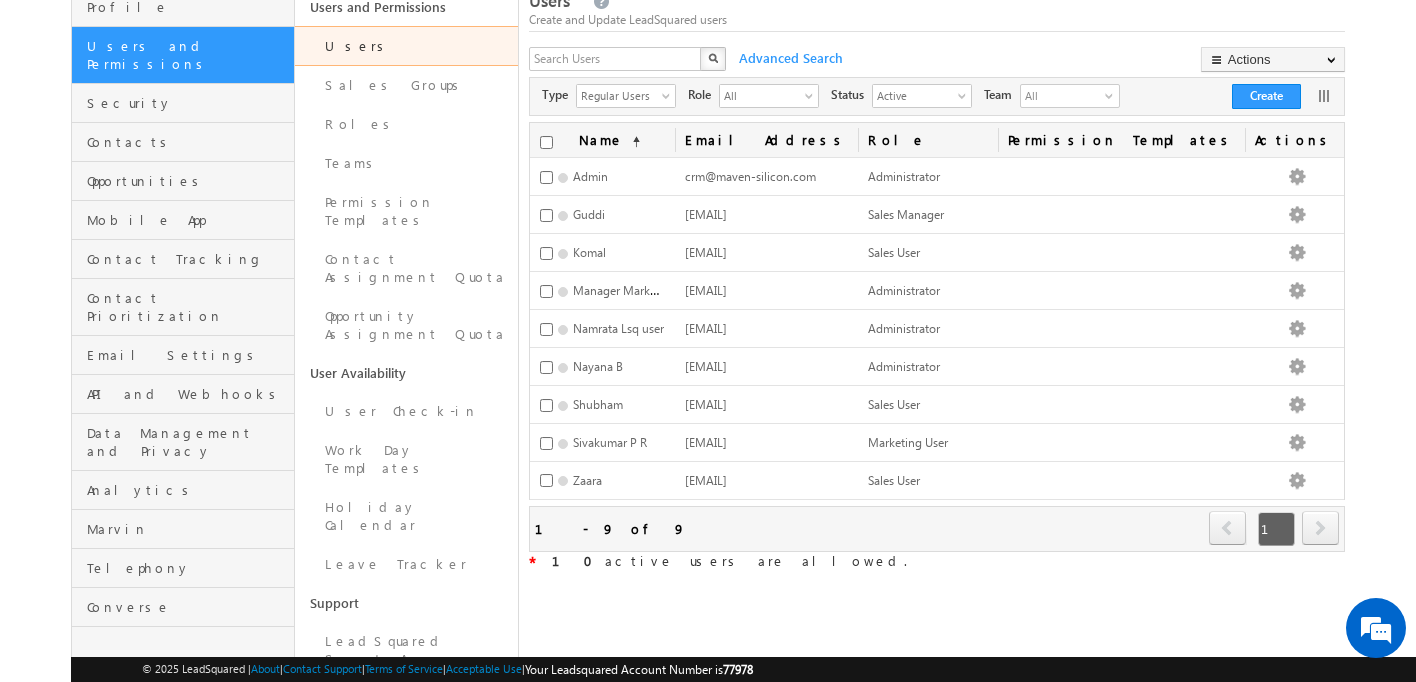 click on "Menu
Admin
crm@m aven- silic on.co m" at bounding box center (708, 366) 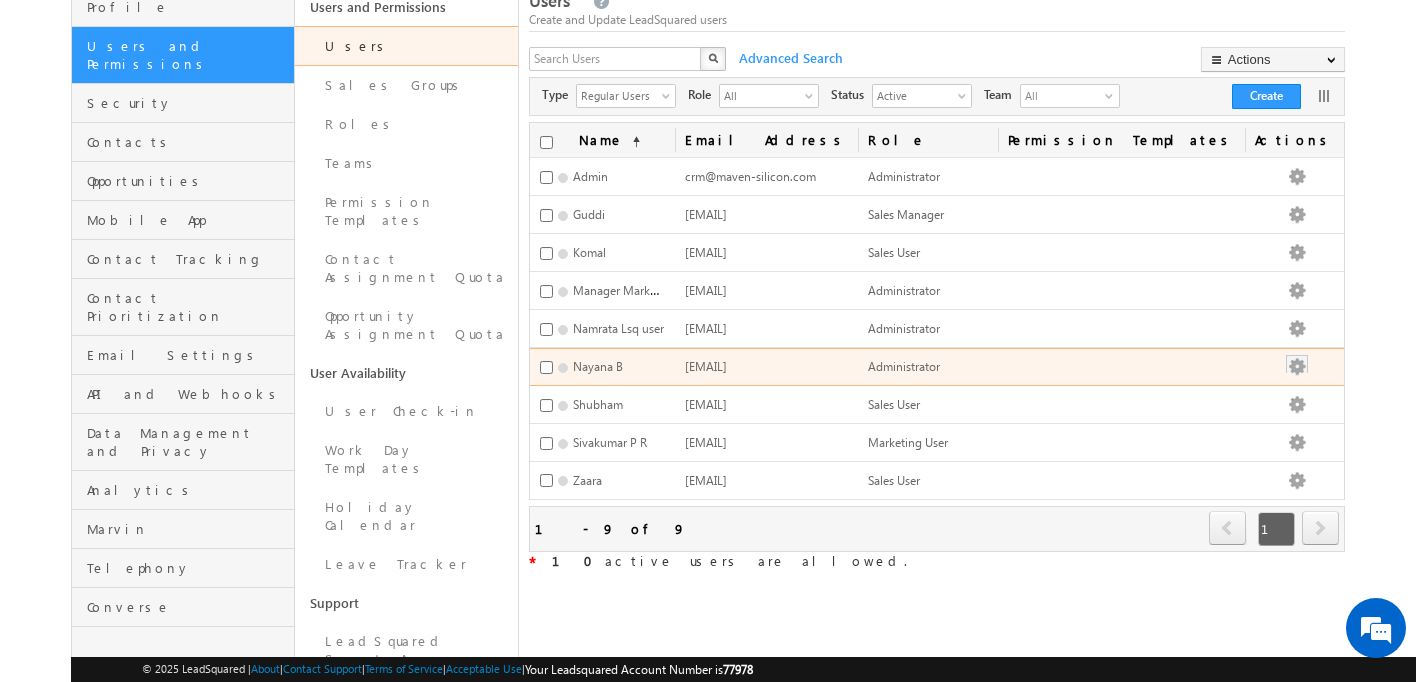 click at bounding box center (1297, 367) 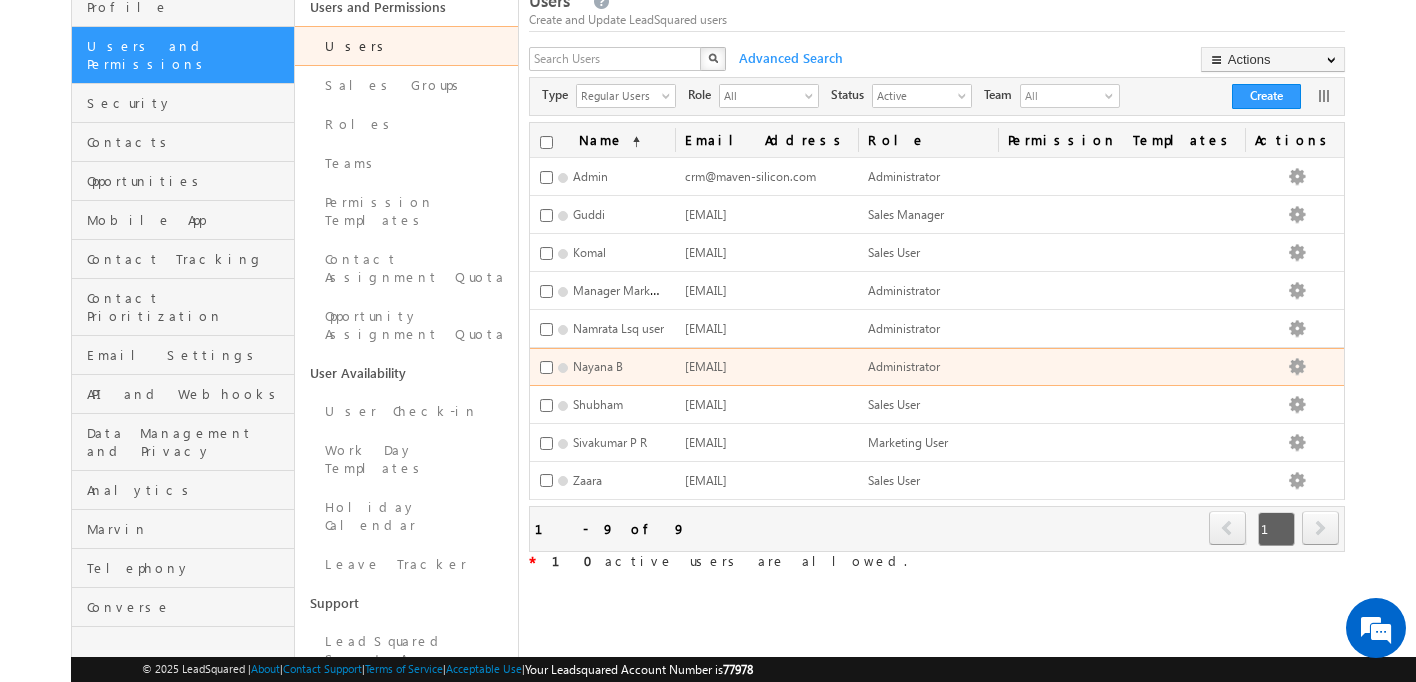 click on "[EMAIL]" at bounding box center (766, 367) 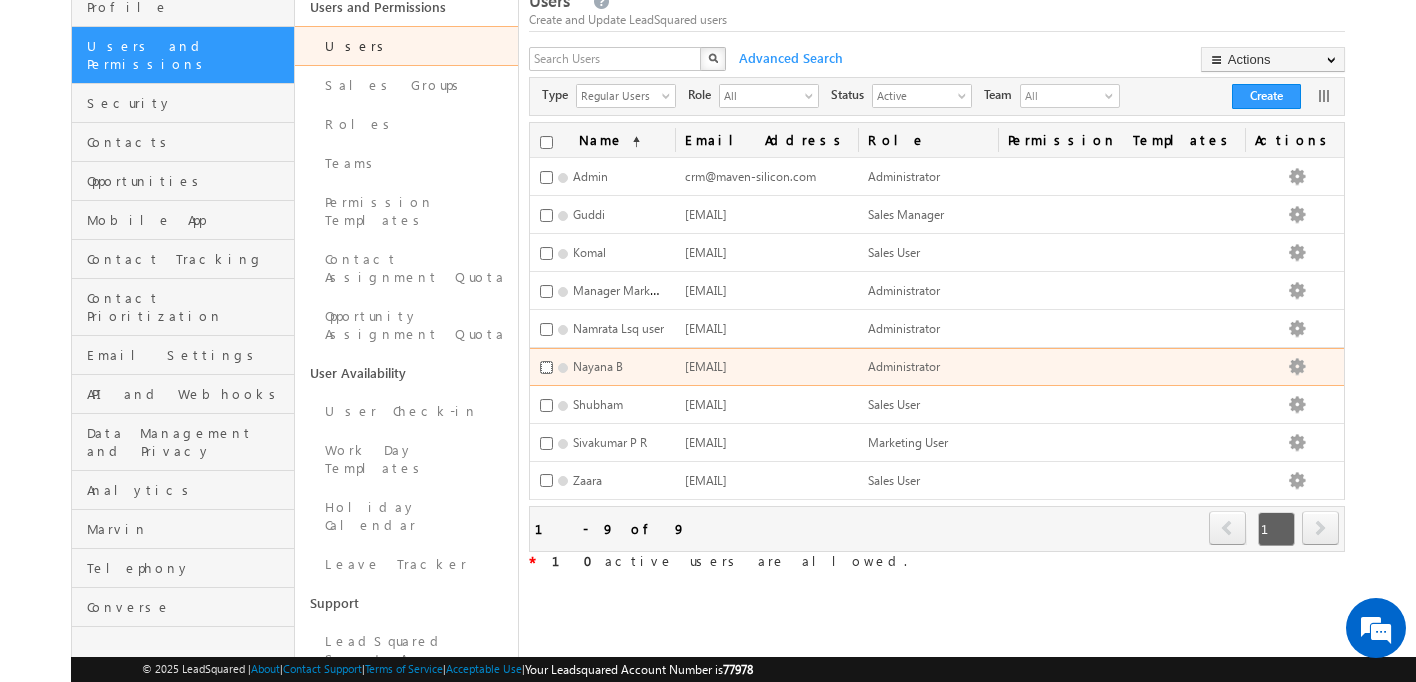 click at bounding box center [546, 367] 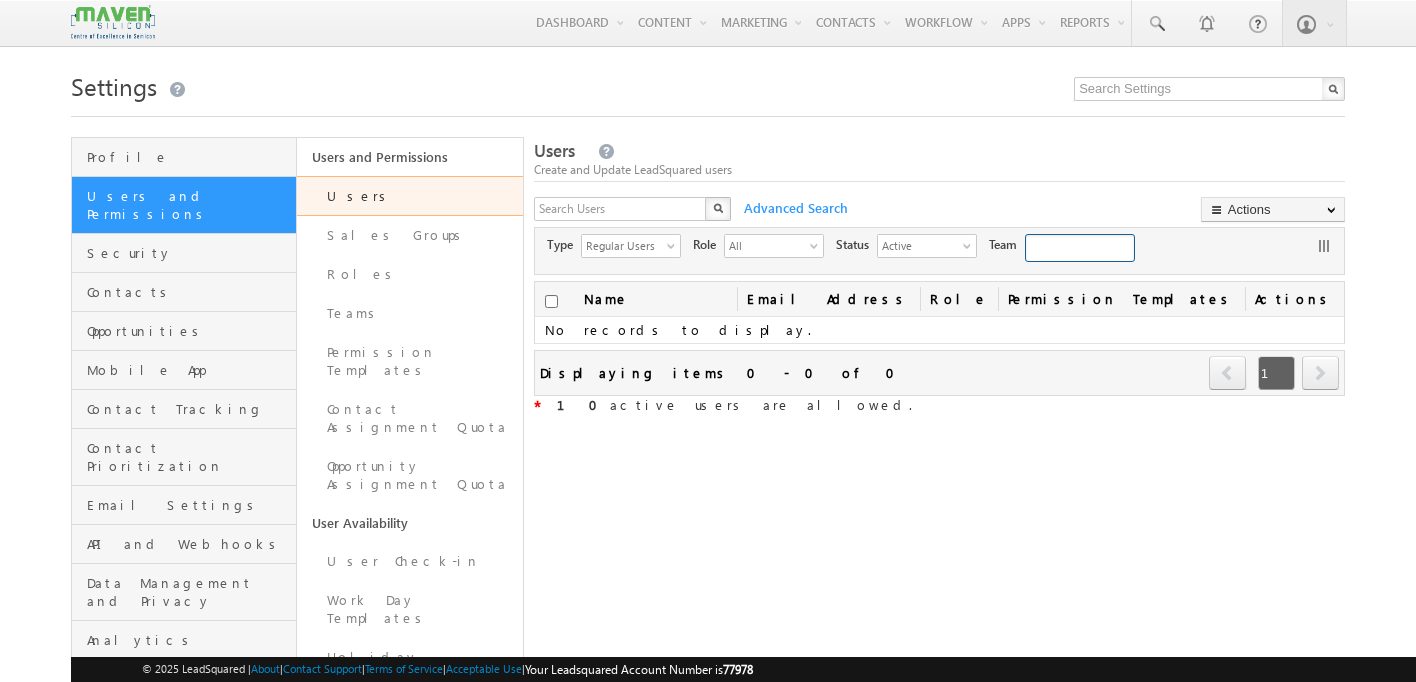 scroll, scrollTop: 150, scrollLeft: 0, axis: vertical 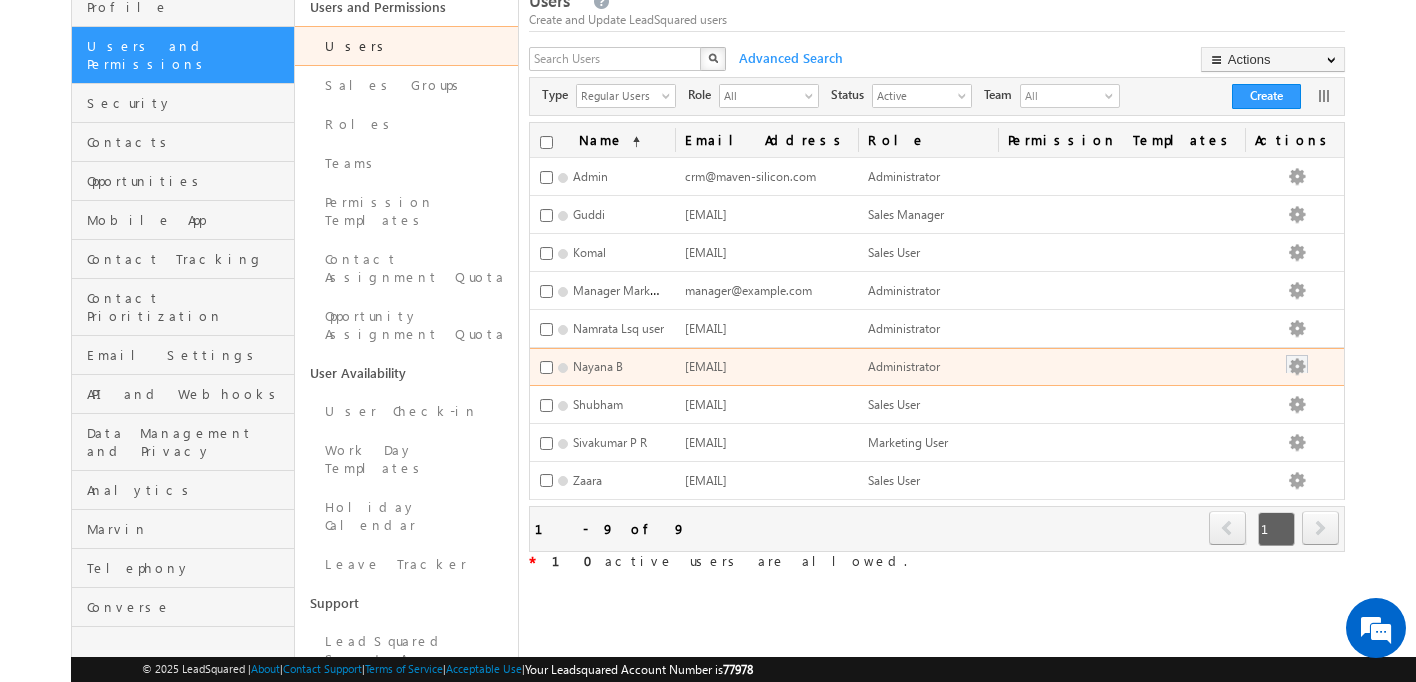 click at bounding box center [1297, 367] 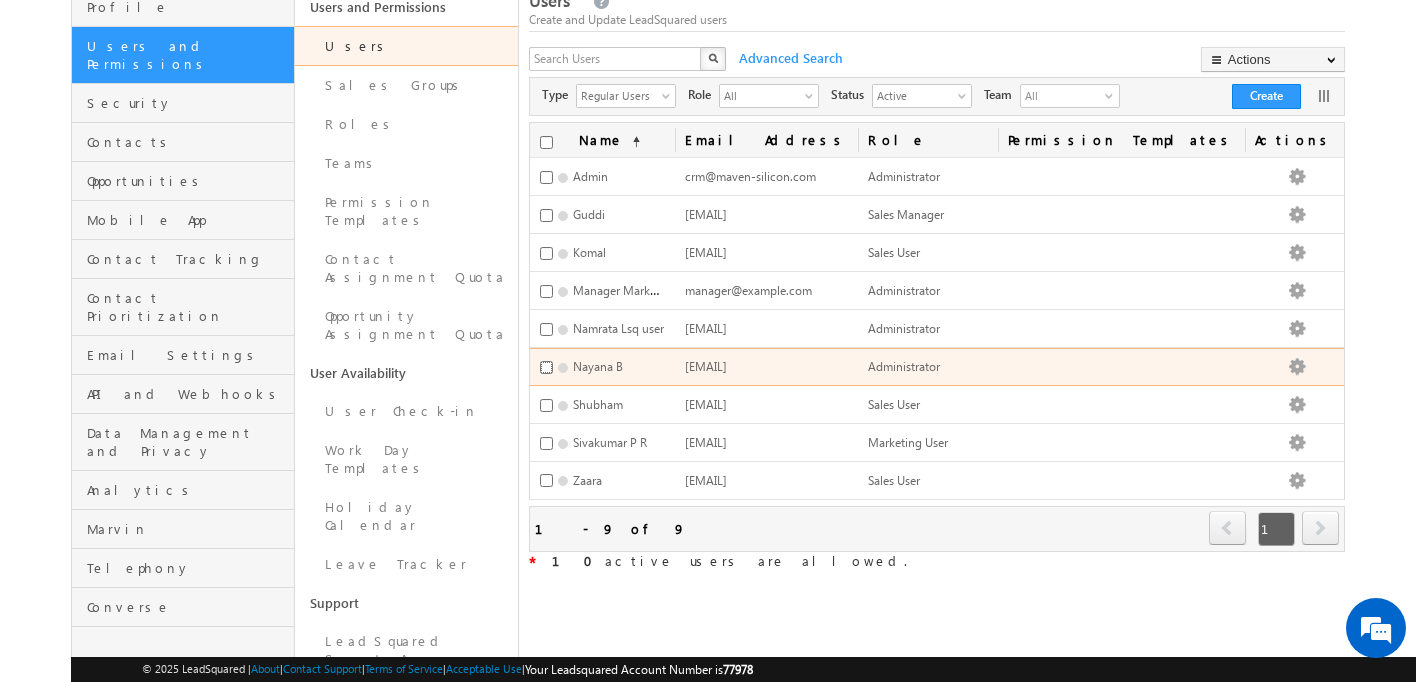 click at bounding box center [546, 367] 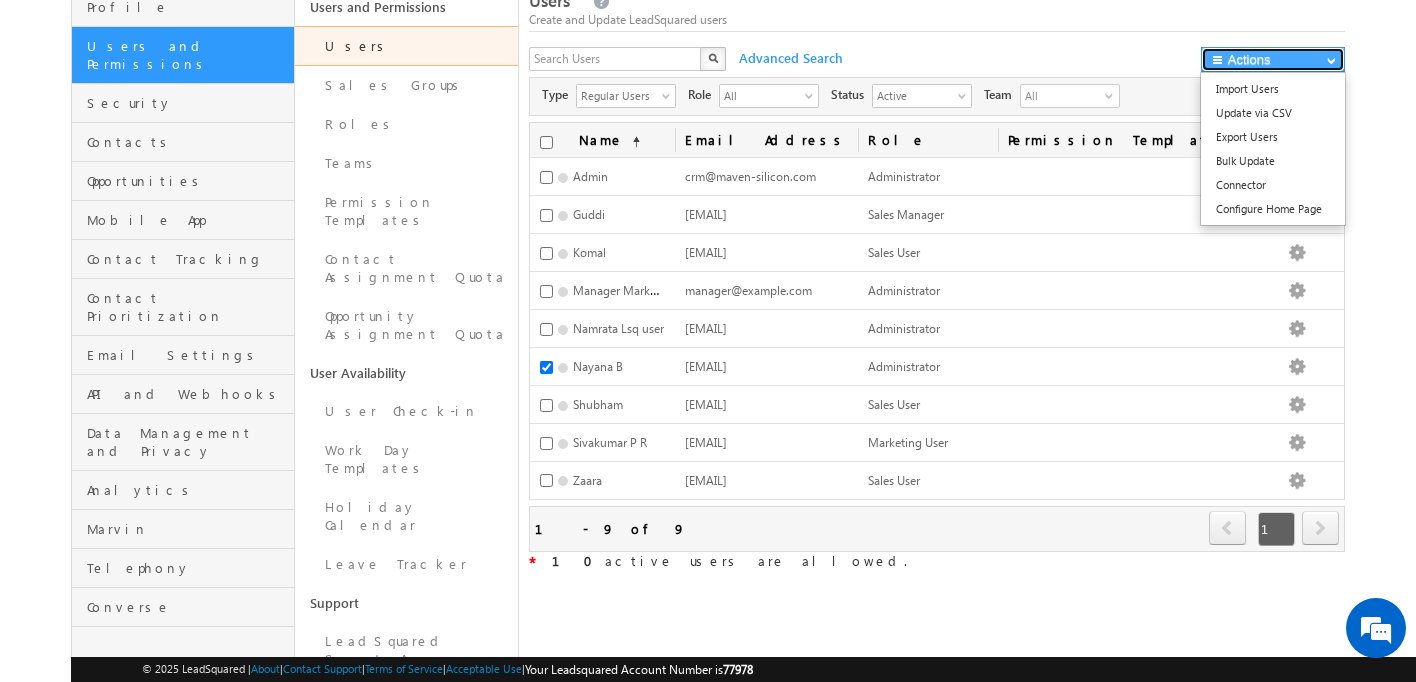 click on "Actions" at bounding box center [1273, 59] 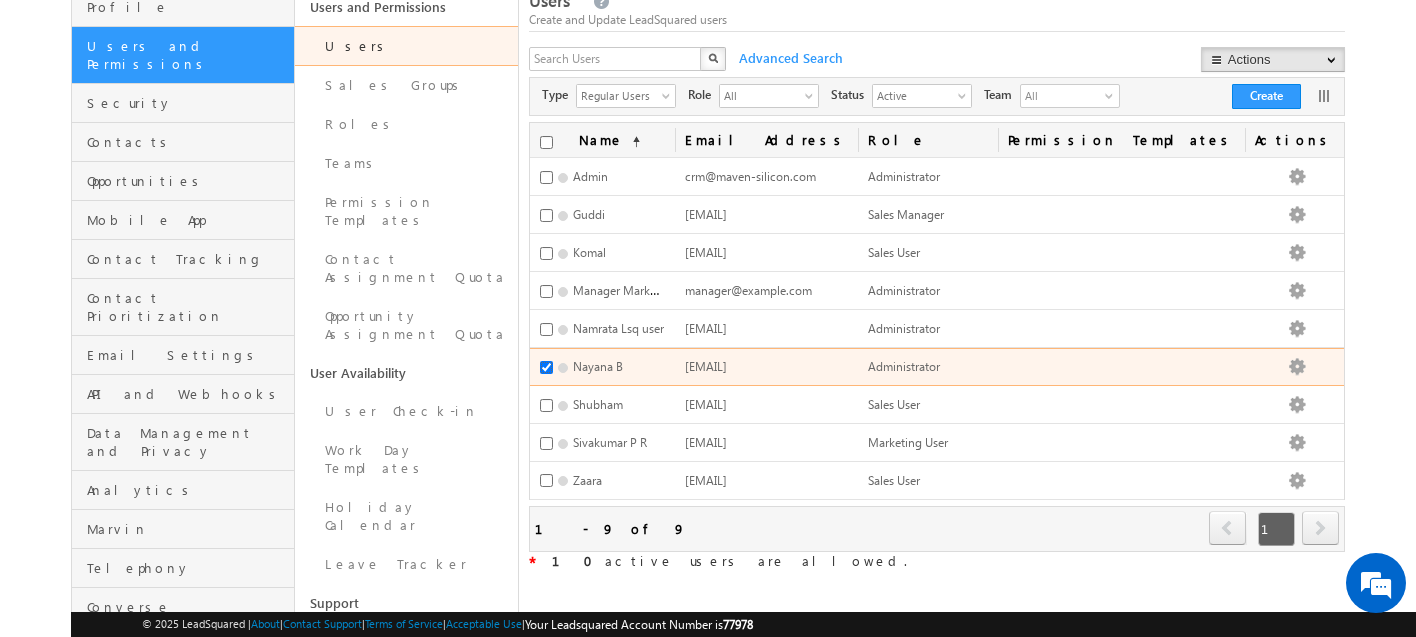 click at bounding box center (546, 367) 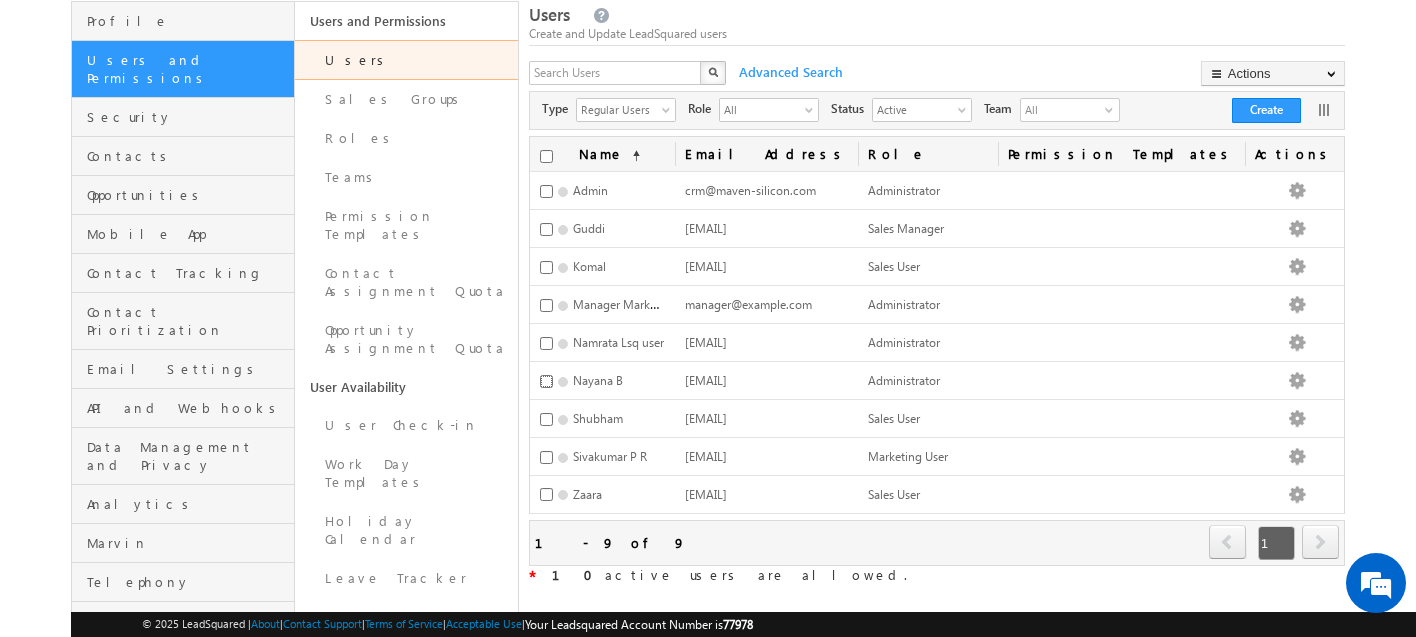 scroll, scrollTop: 117, scrollLeft: 0, axis: vertical 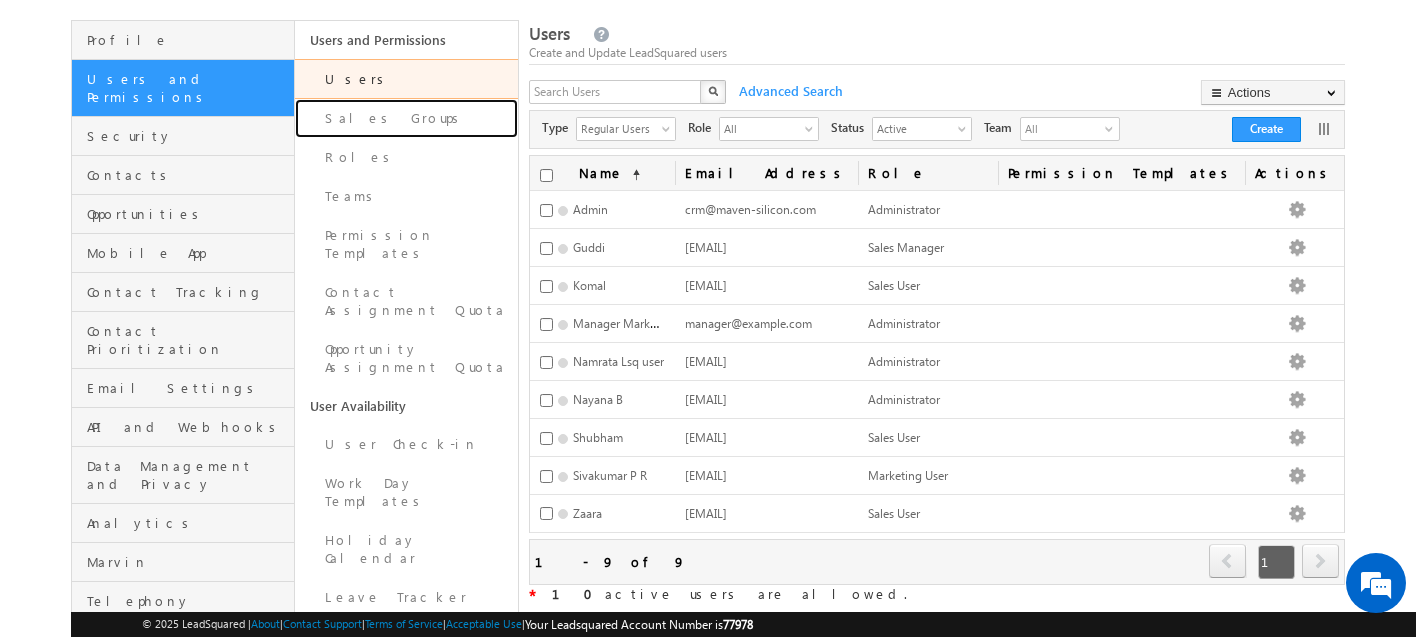 click on "Sales Groups" at bounding box center [406, 118] 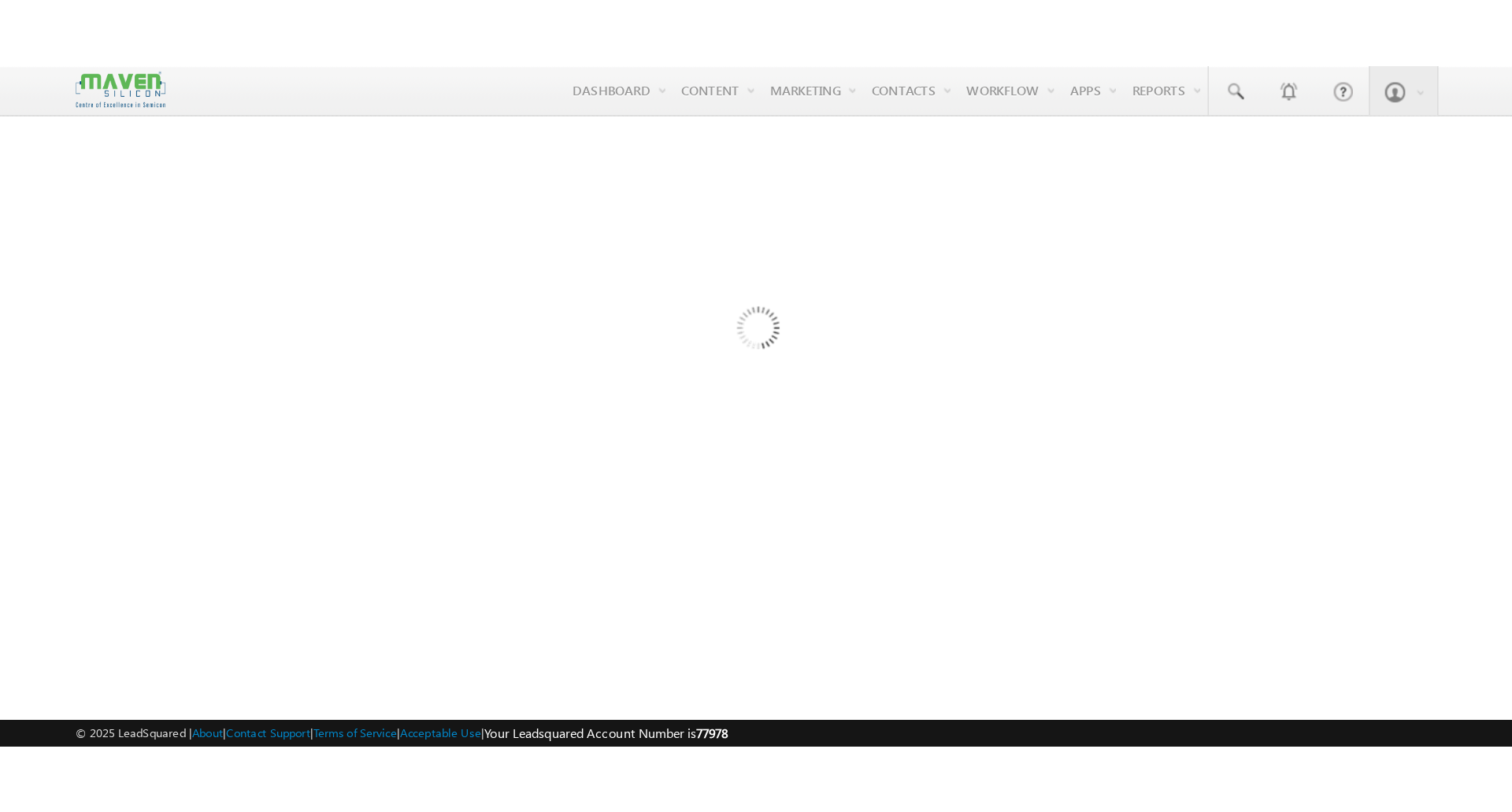 scroll, scrollTop: 0, scrollLeft: 0, axis: both 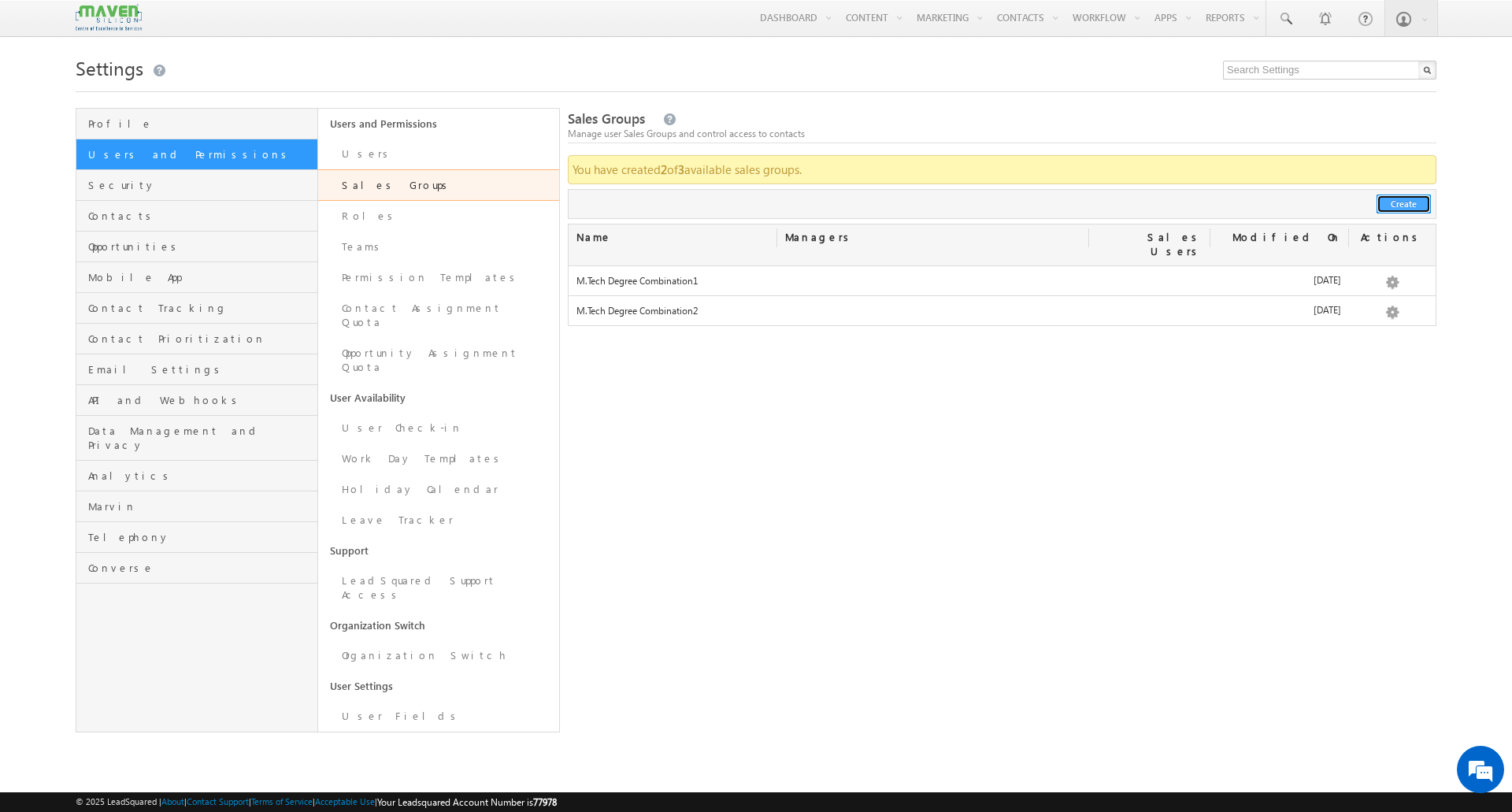 click on "Create" at bounding box center [1403, 204] 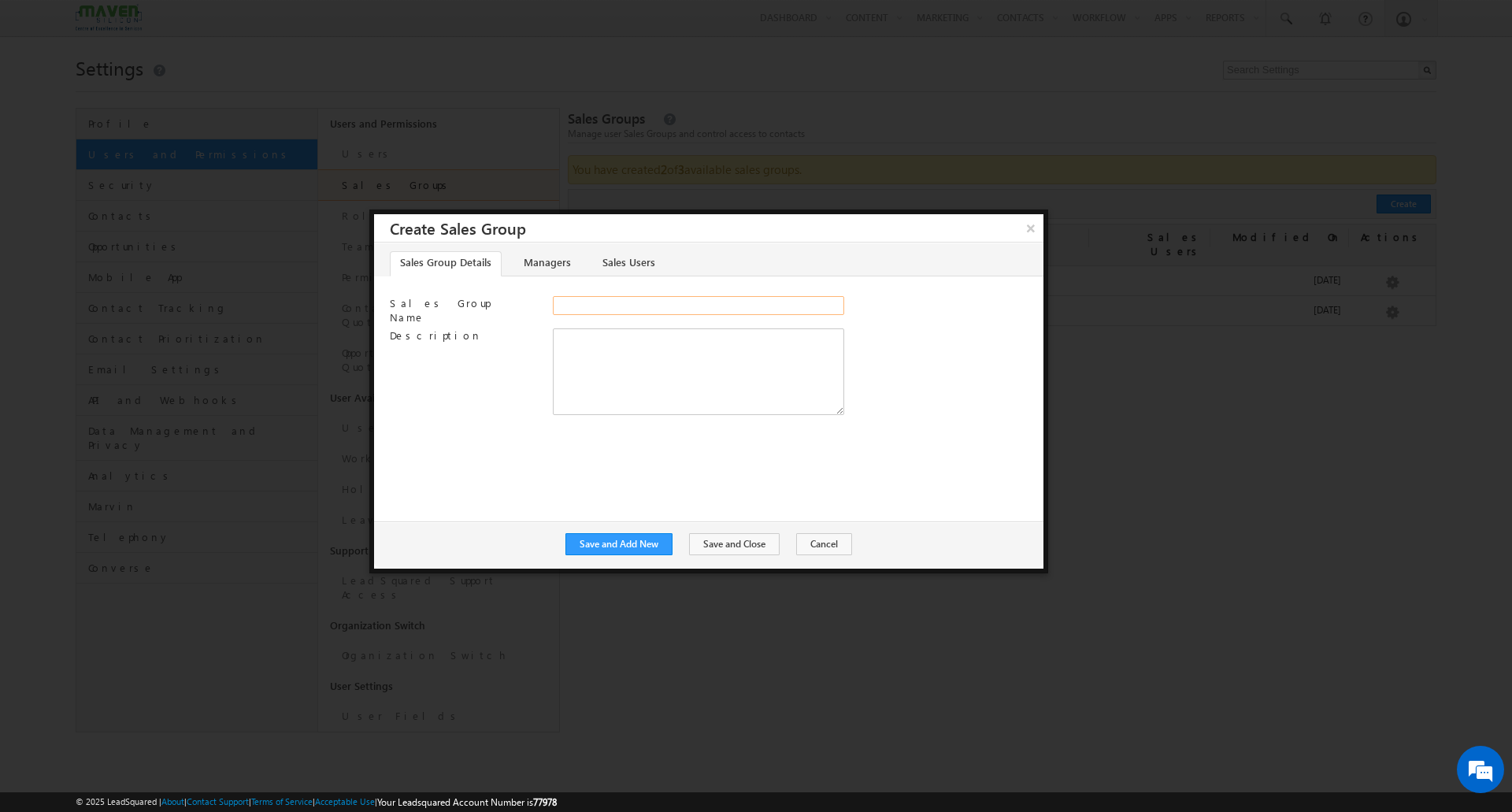 click on "Sales Group Name" at bounding box center [699, 306] 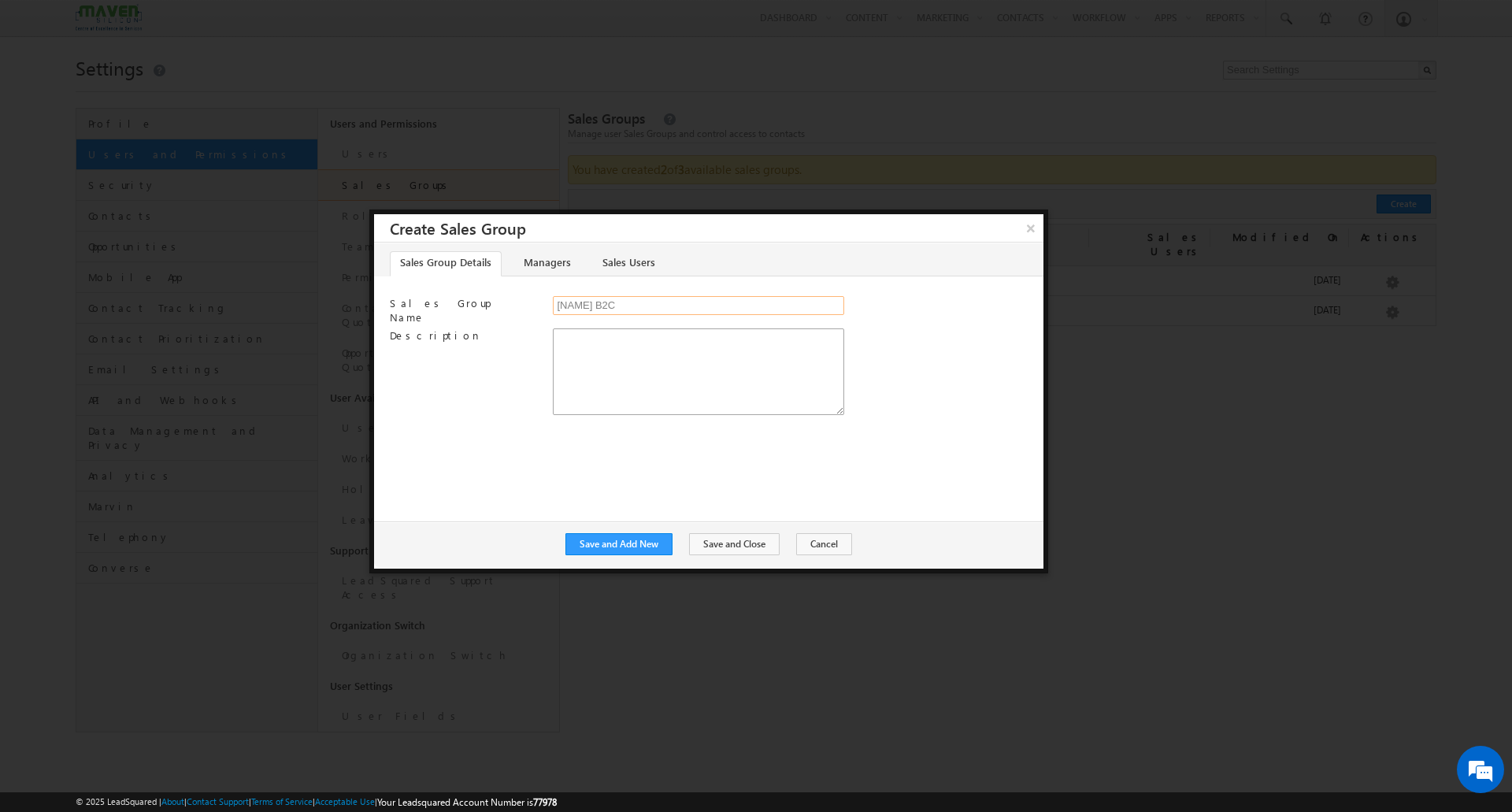 type on "[NAME] B2C" 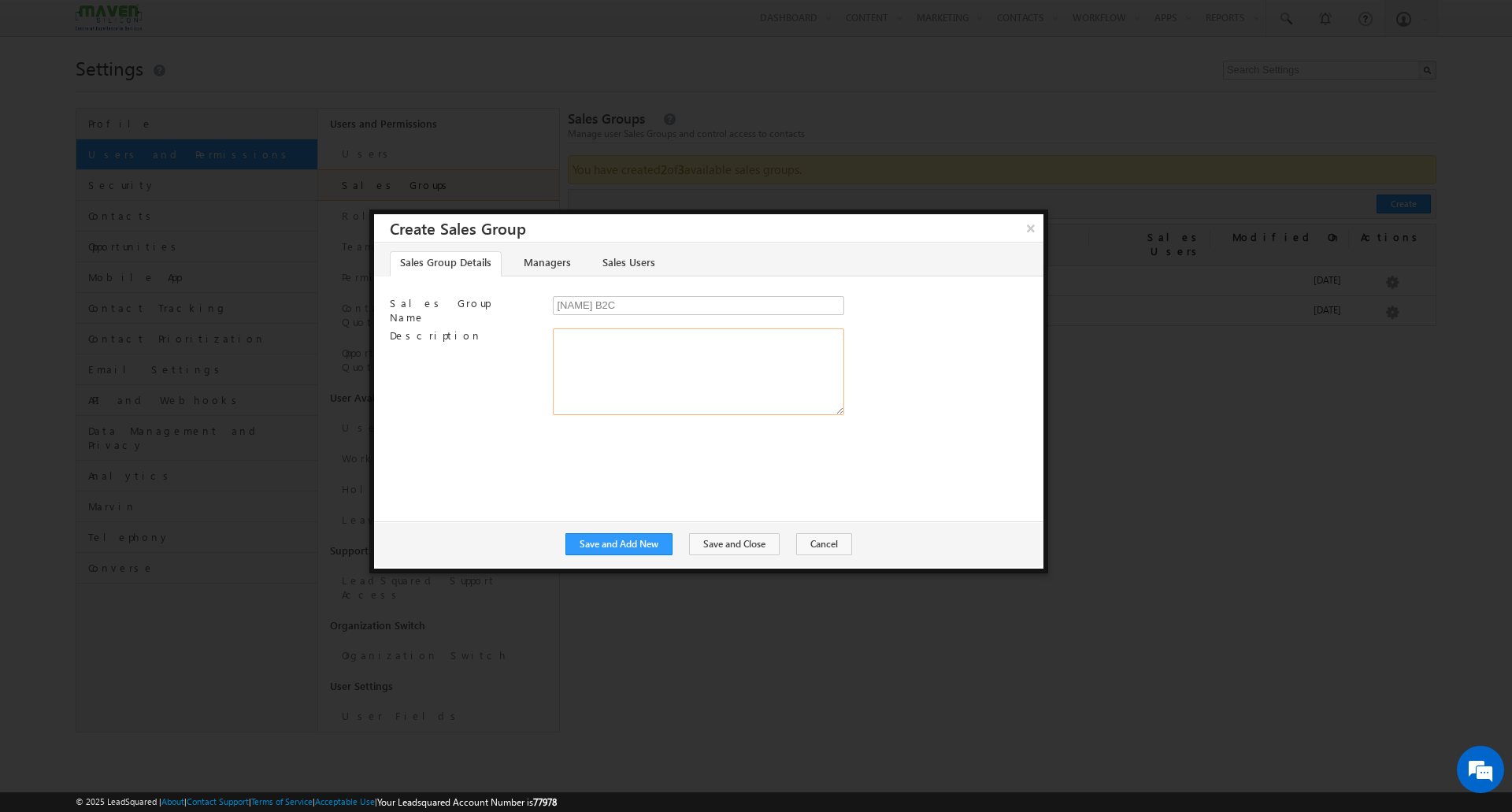 click on "Description" at bounding box center [699, 372] 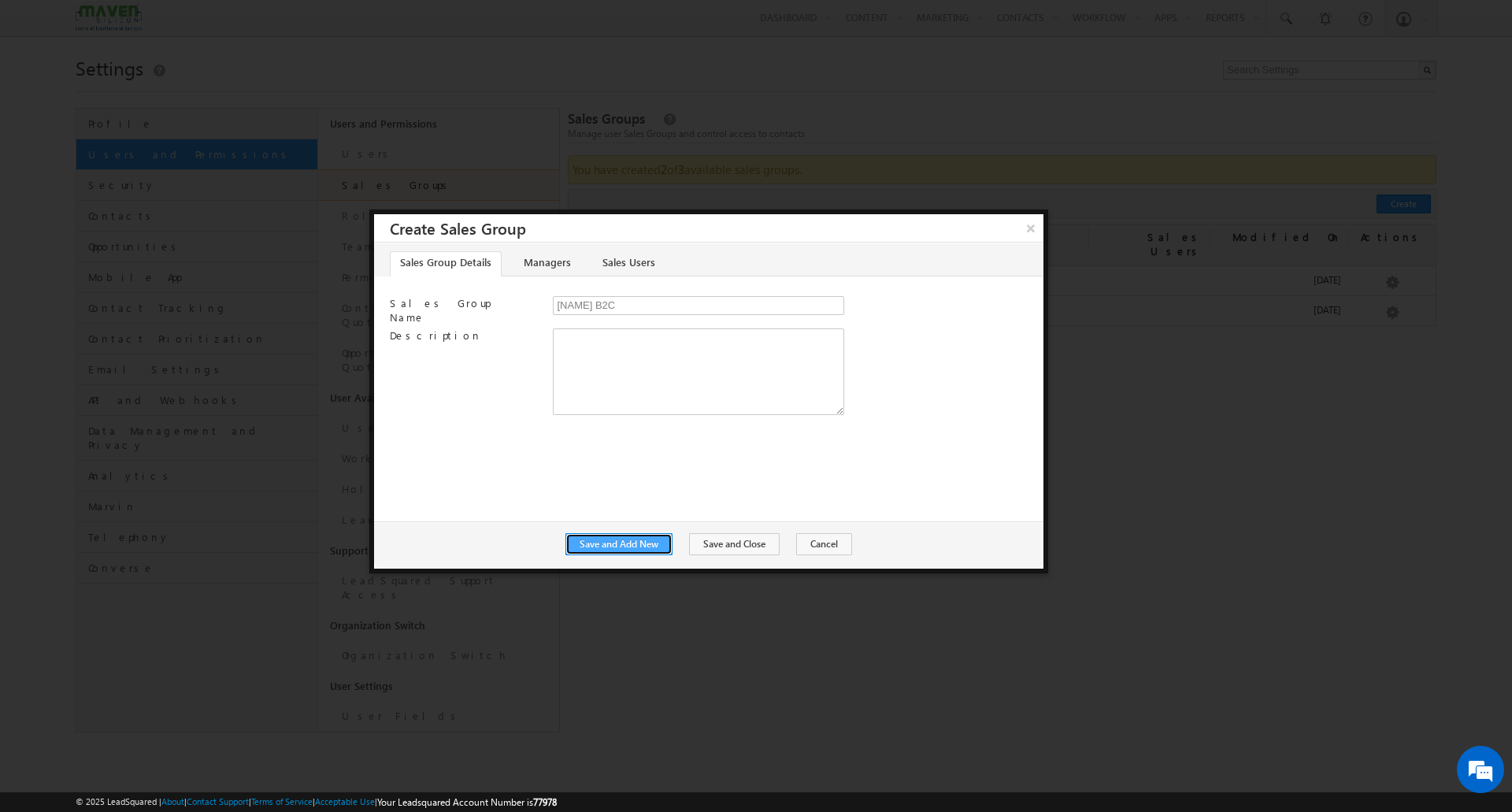 click on "Save and Add New" at bounding box center [619, 544] 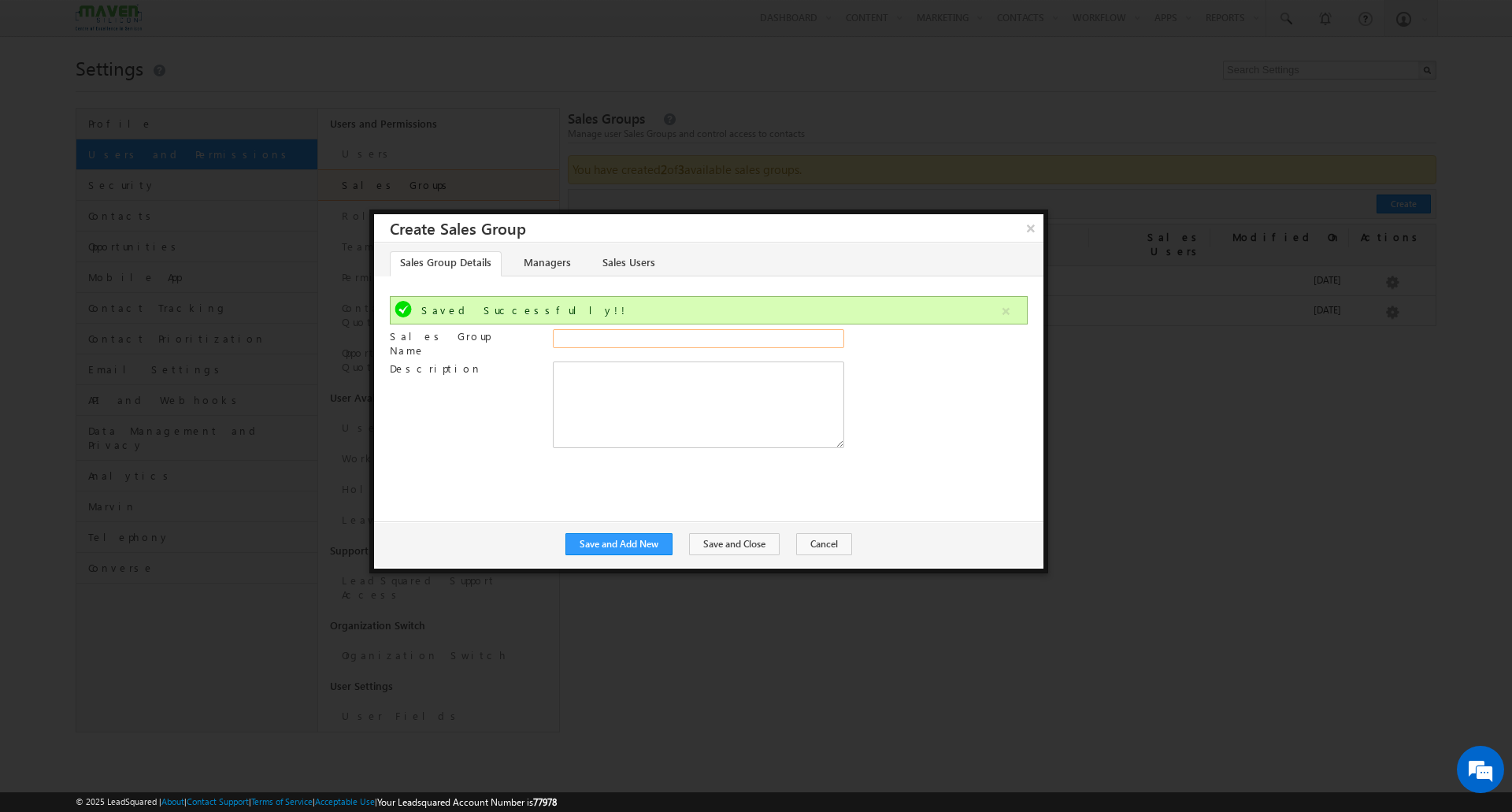 click on "Sales Group Name" at bounding box center [699, 339] 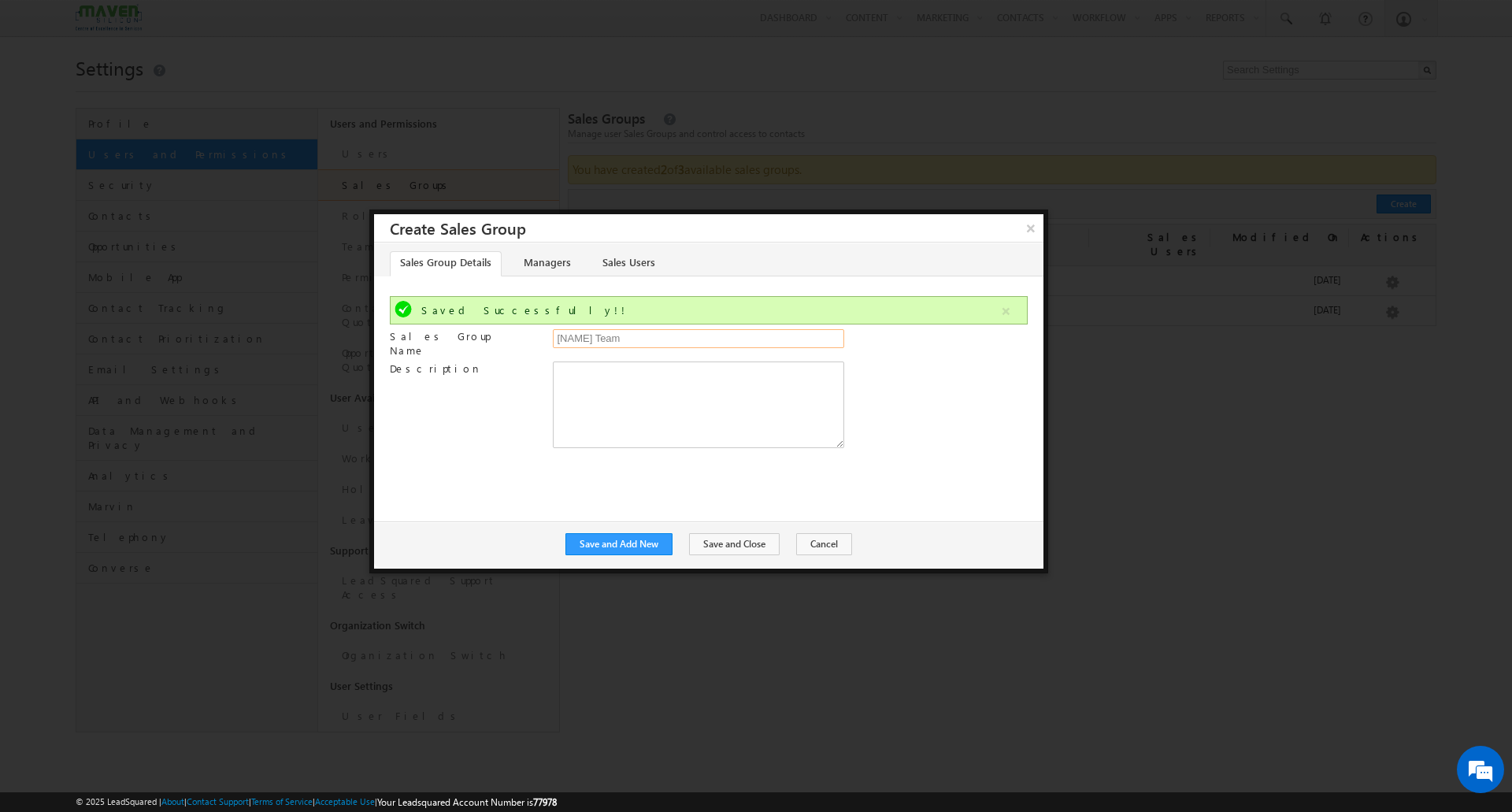 click on "Gudi Team" at bounding box center [699, 339] 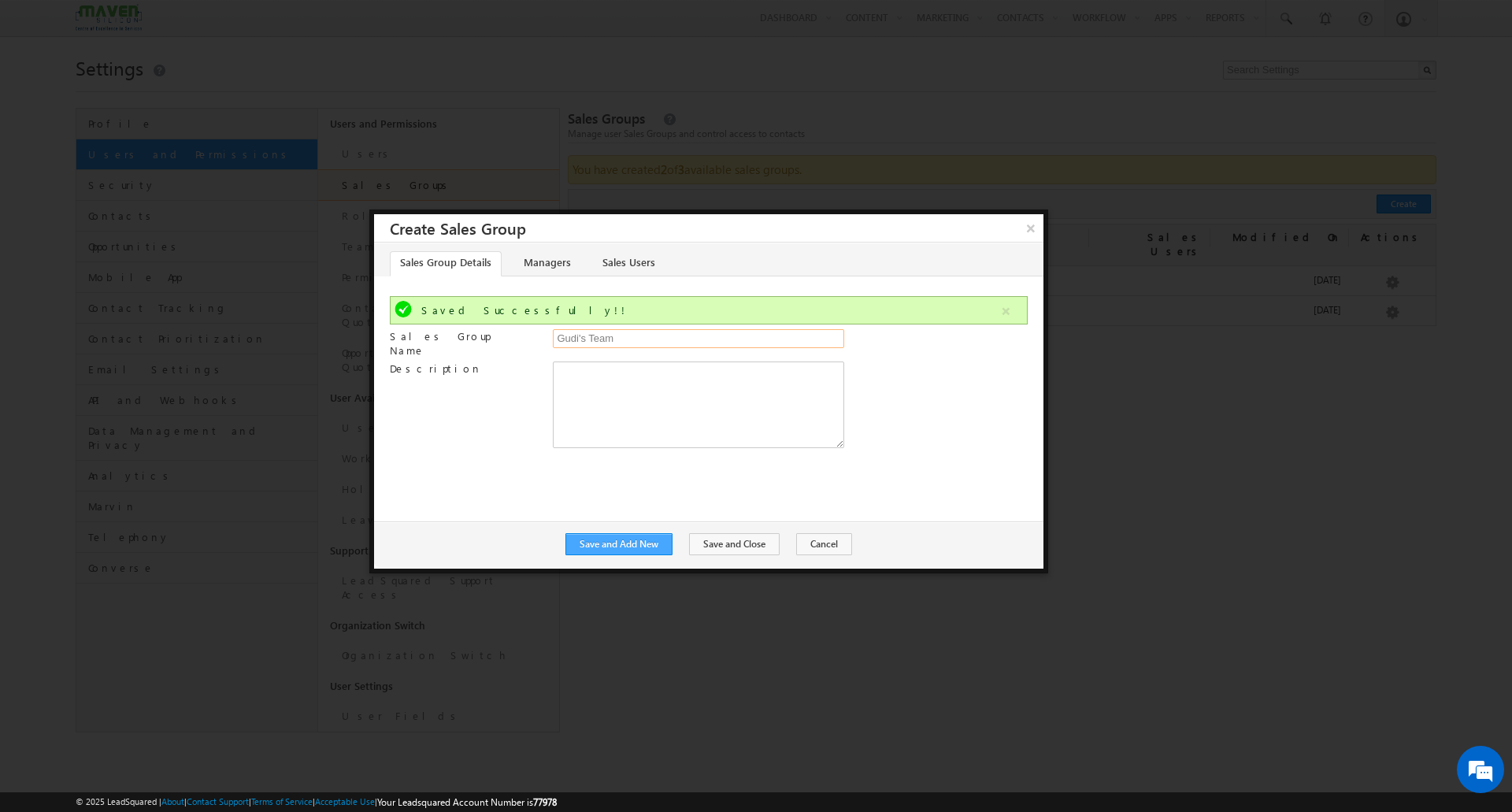 type on "Gudi's Team" 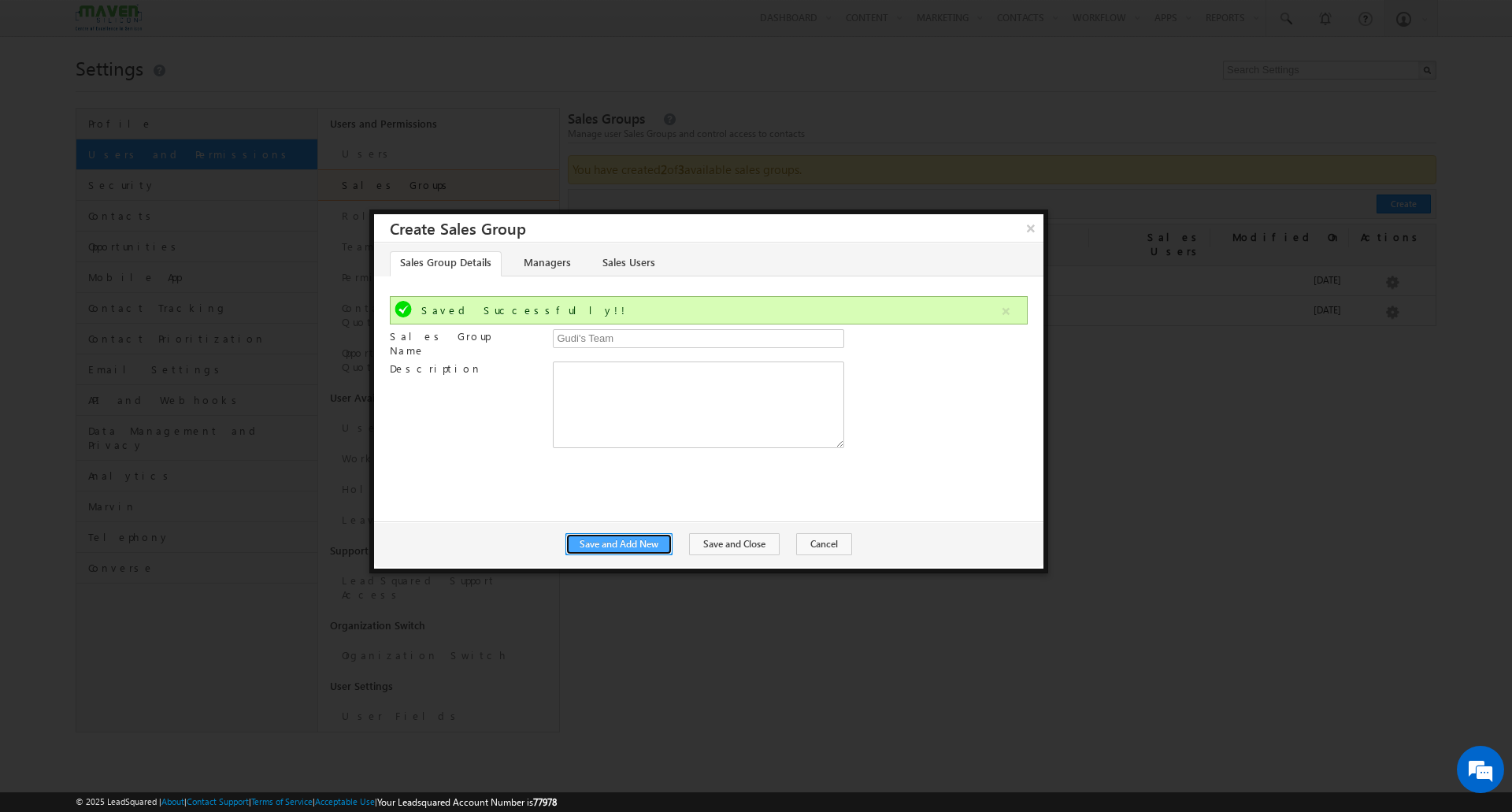 click on "Save and Add New" at bounding box center (619, 544) 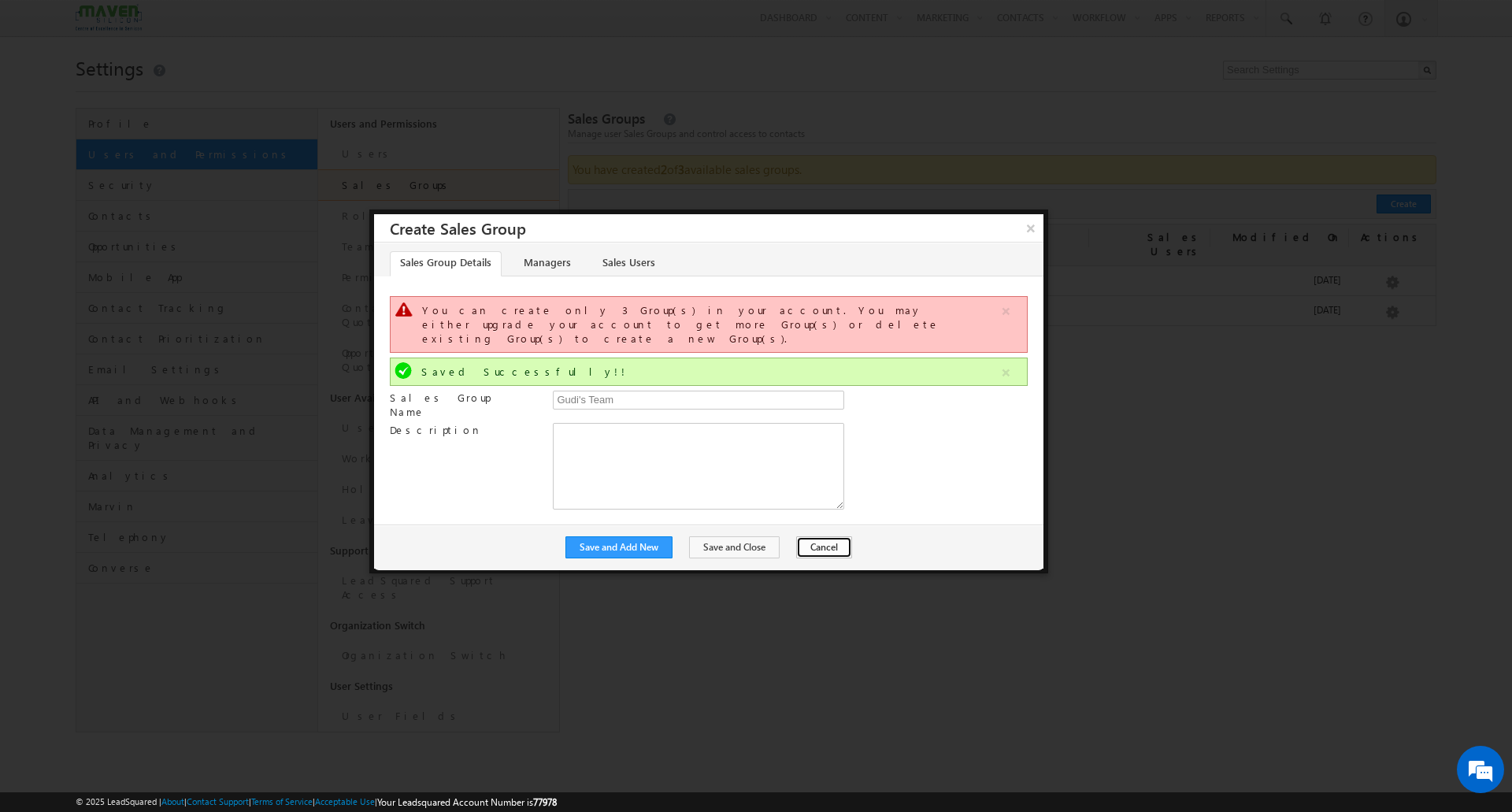 click on "Cancel" at bounding box center [824, 547] 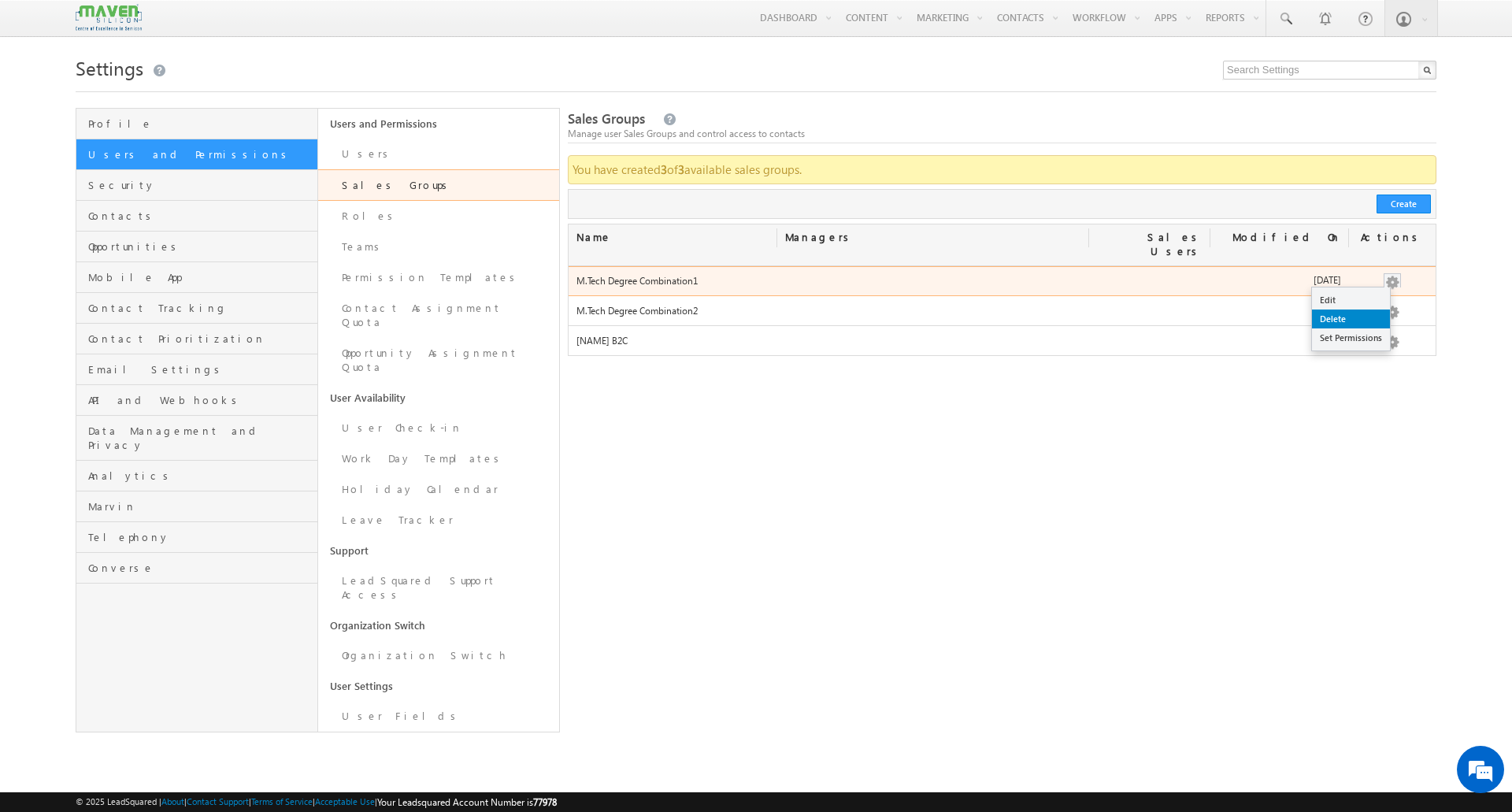 click on "Delete" at bounding box center (1351, 319) 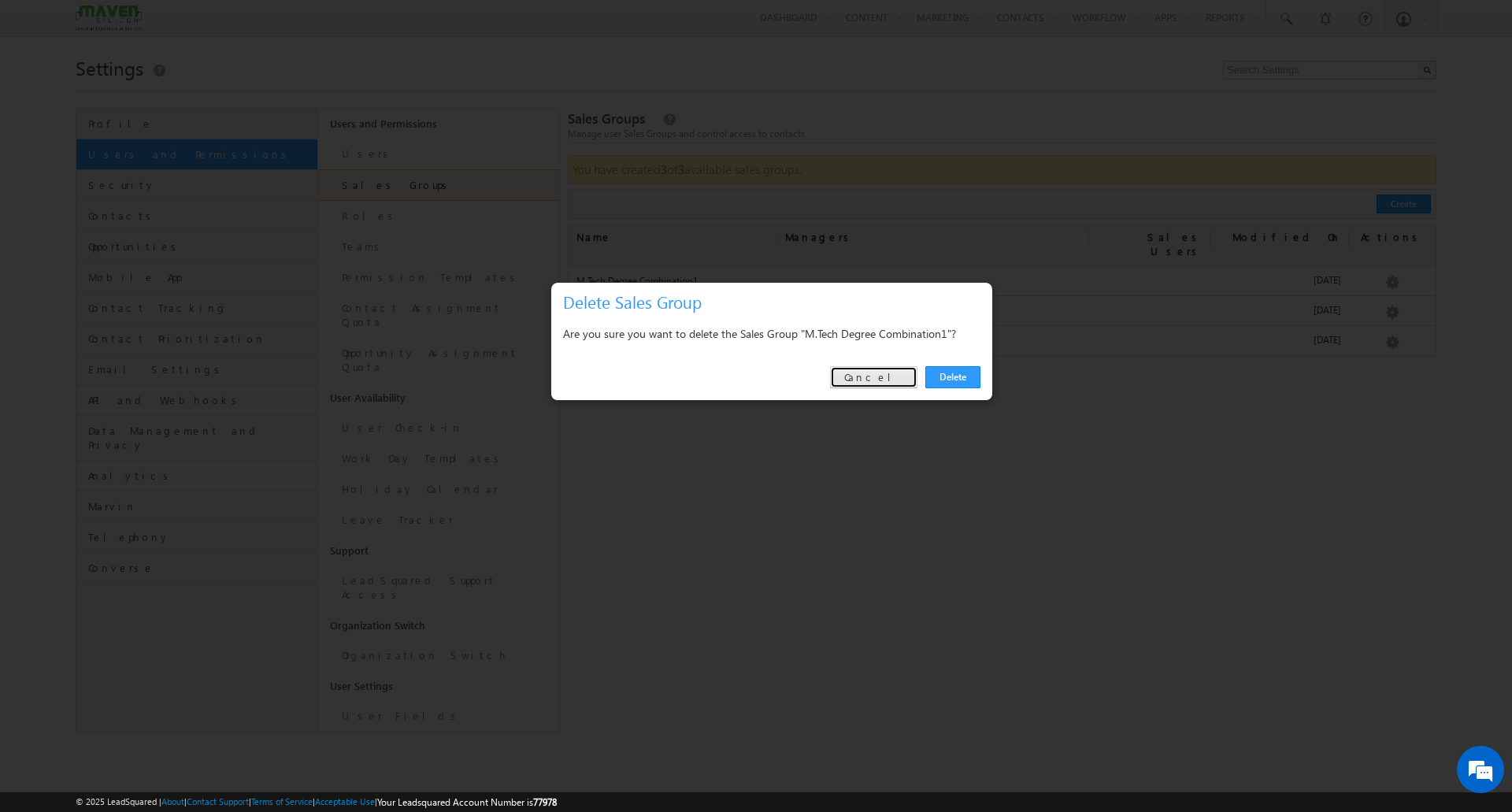 click on "Cancel" at bounding box center (873, 377) 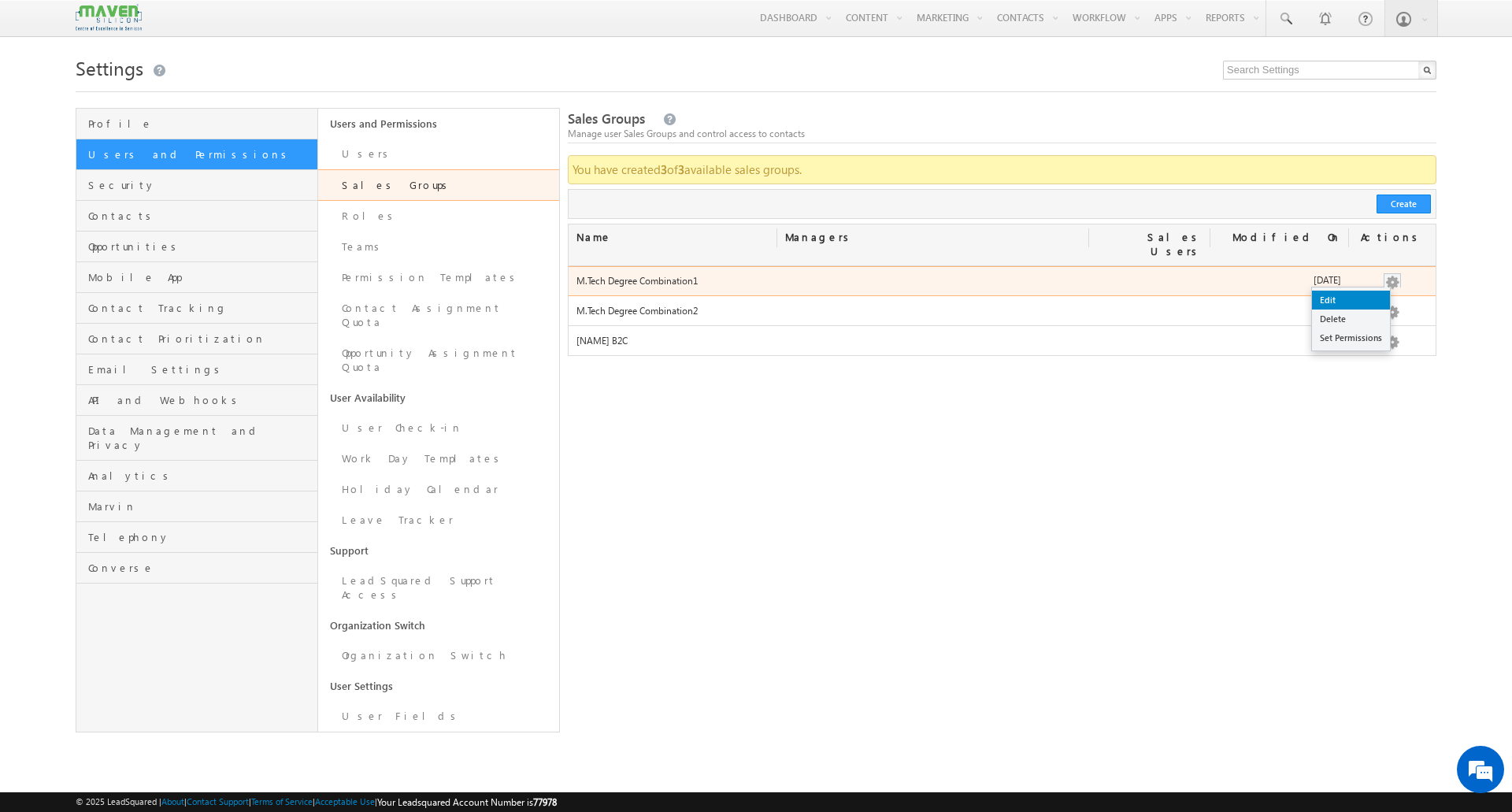 click on "Edit" at bounding box center (1351, 300) 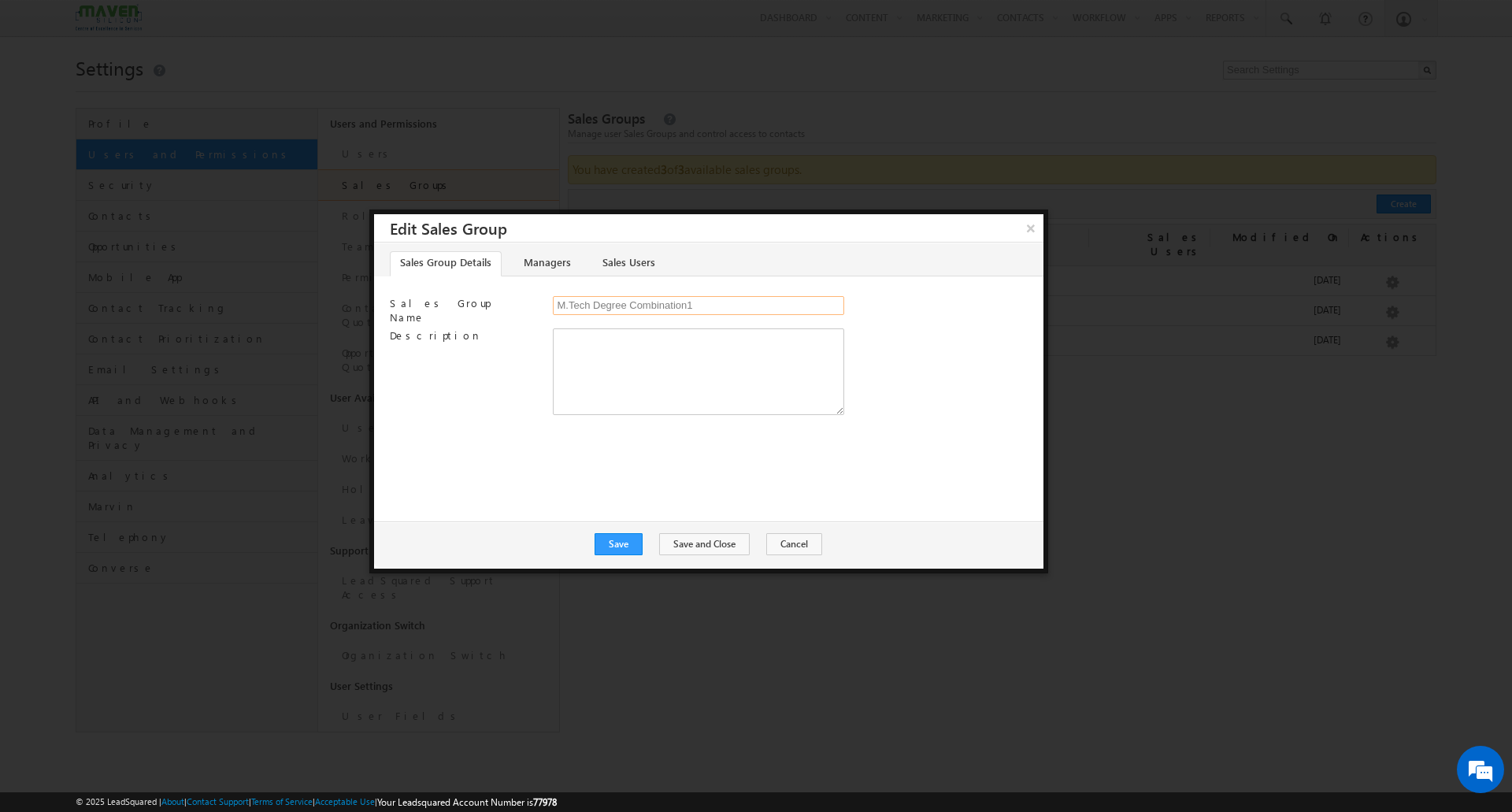 drag, startPoint x: 711, startPoint y: 307, endPoint x: 398, endPoint y: 289, distance: 313.51714 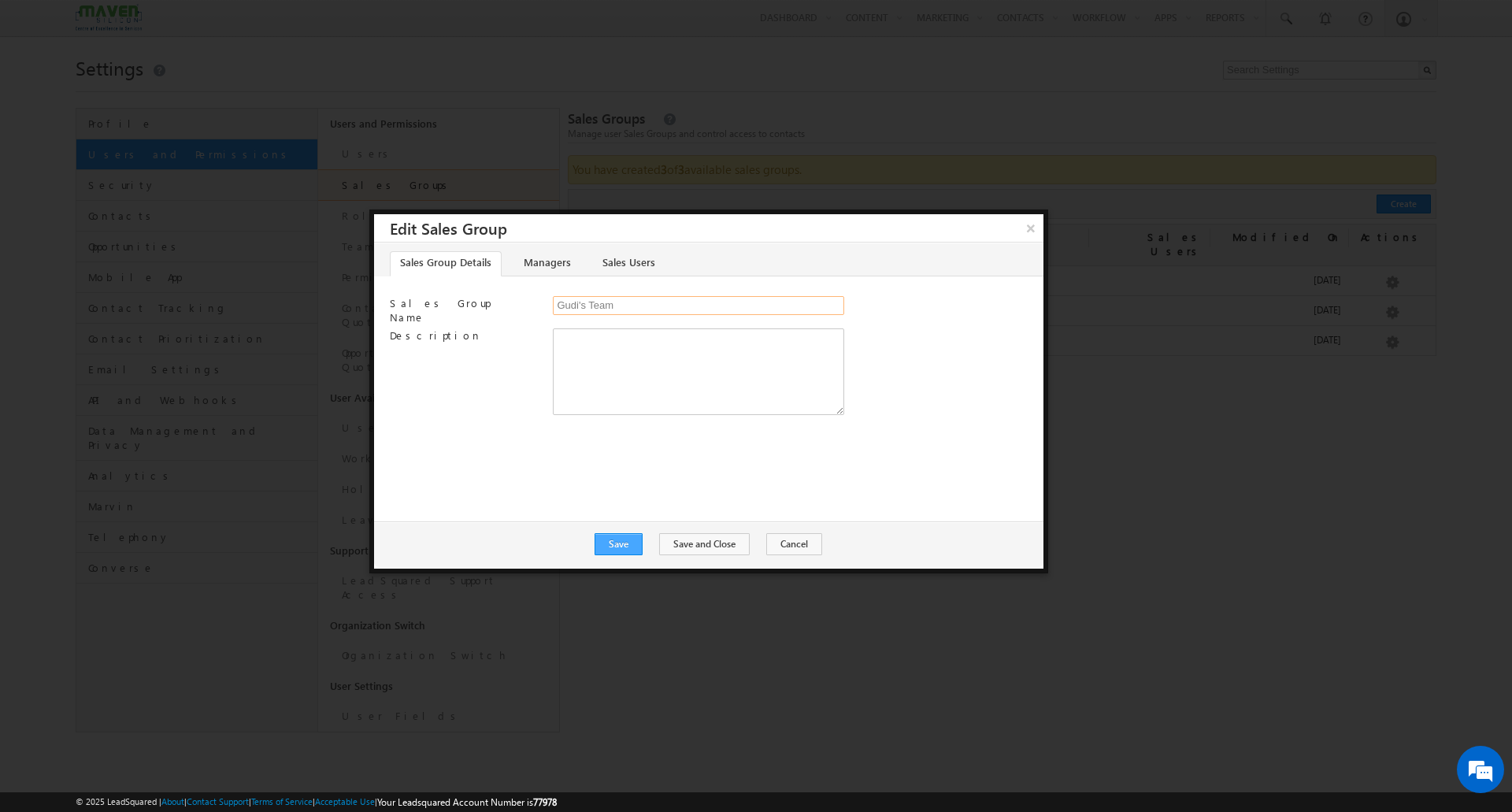 type on "Gudi's Team" 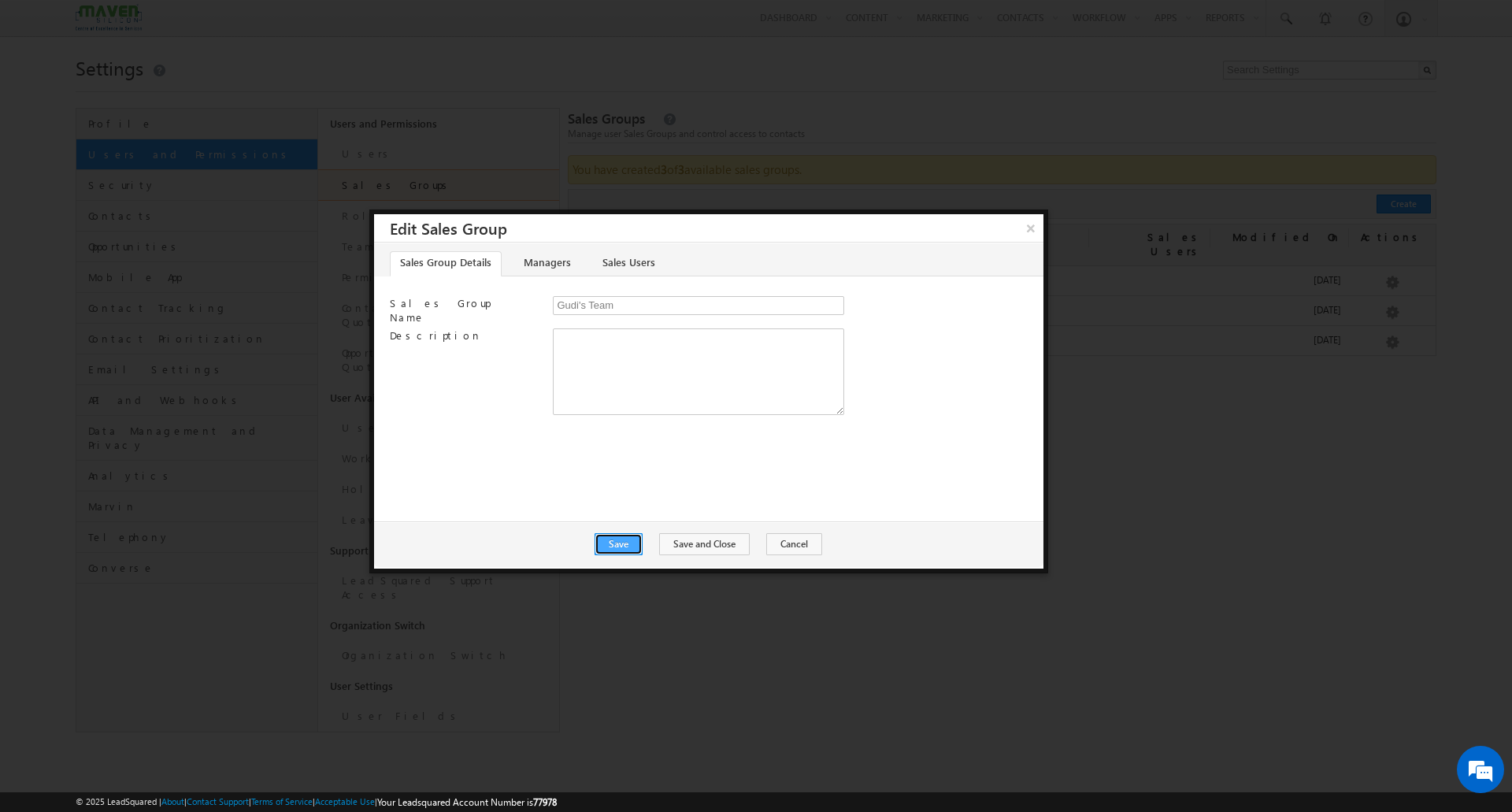 click on "Save" at bounding box center (618, 544) 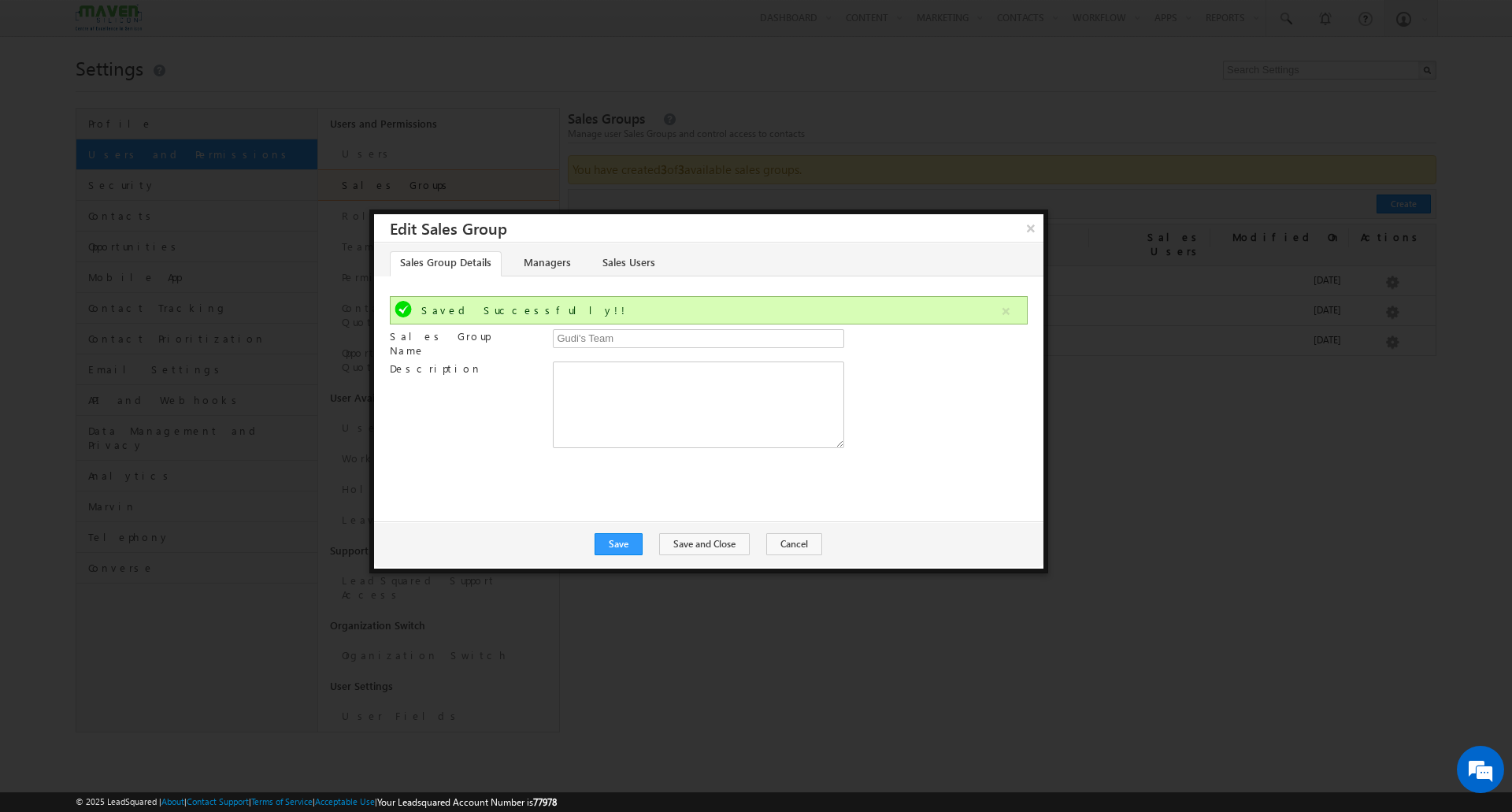click at bounding box center (756, 406) 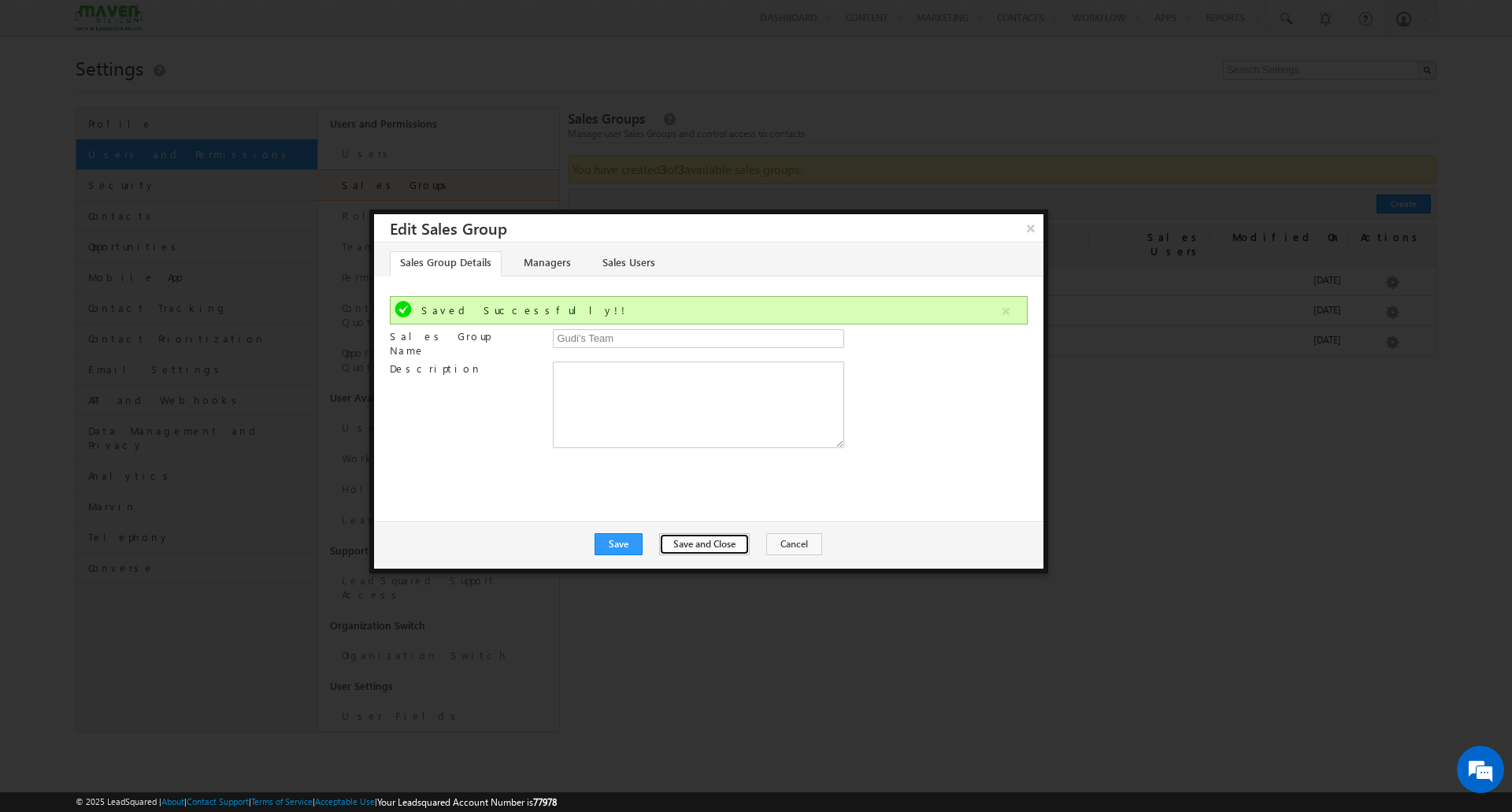 click on "Save and Close" at bounding box center [704, 544] 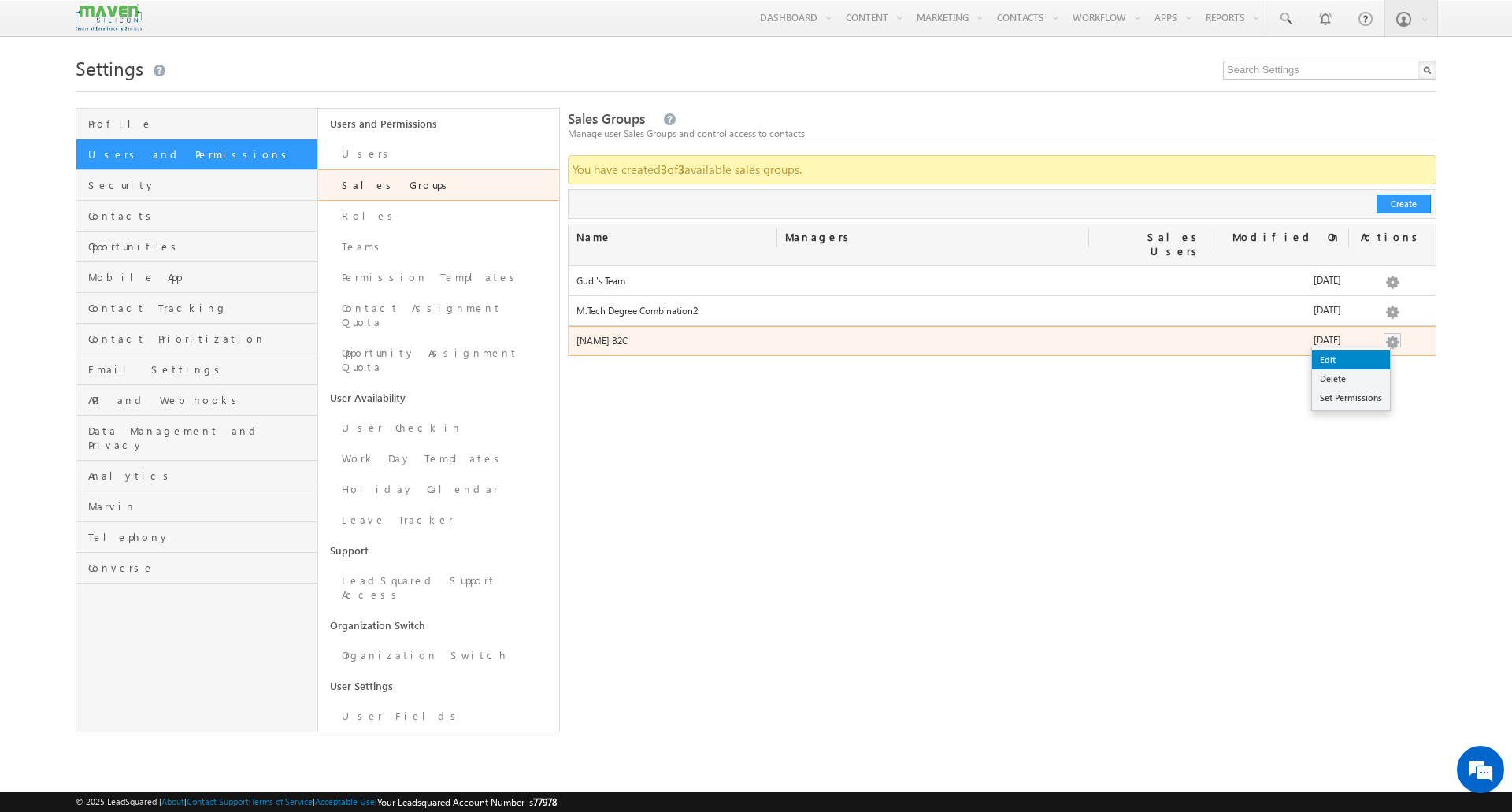 click on "Edit" at bounding box center [1351, 360] 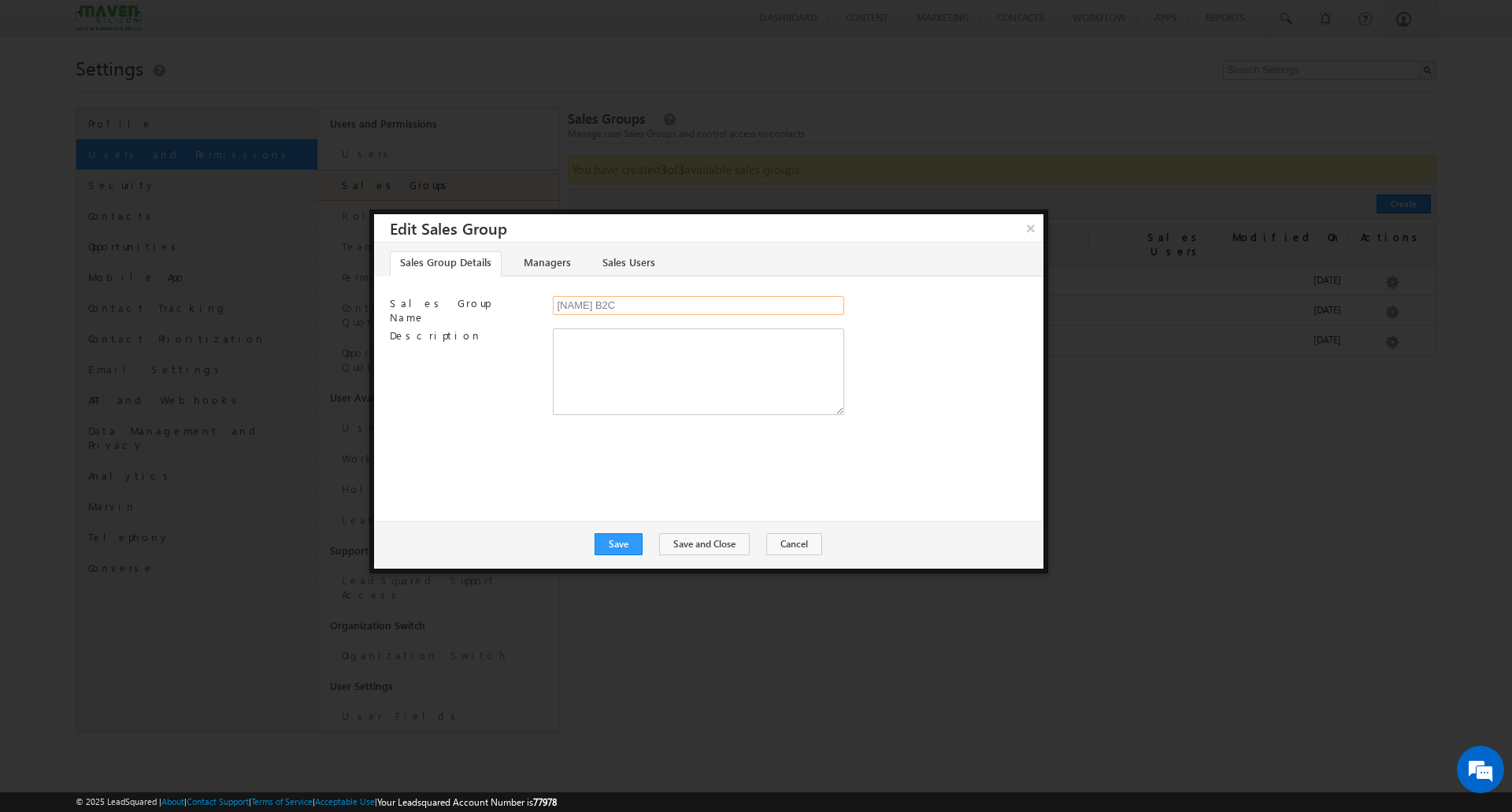 click on "Uday B2C" at bounding box center [699, 306] 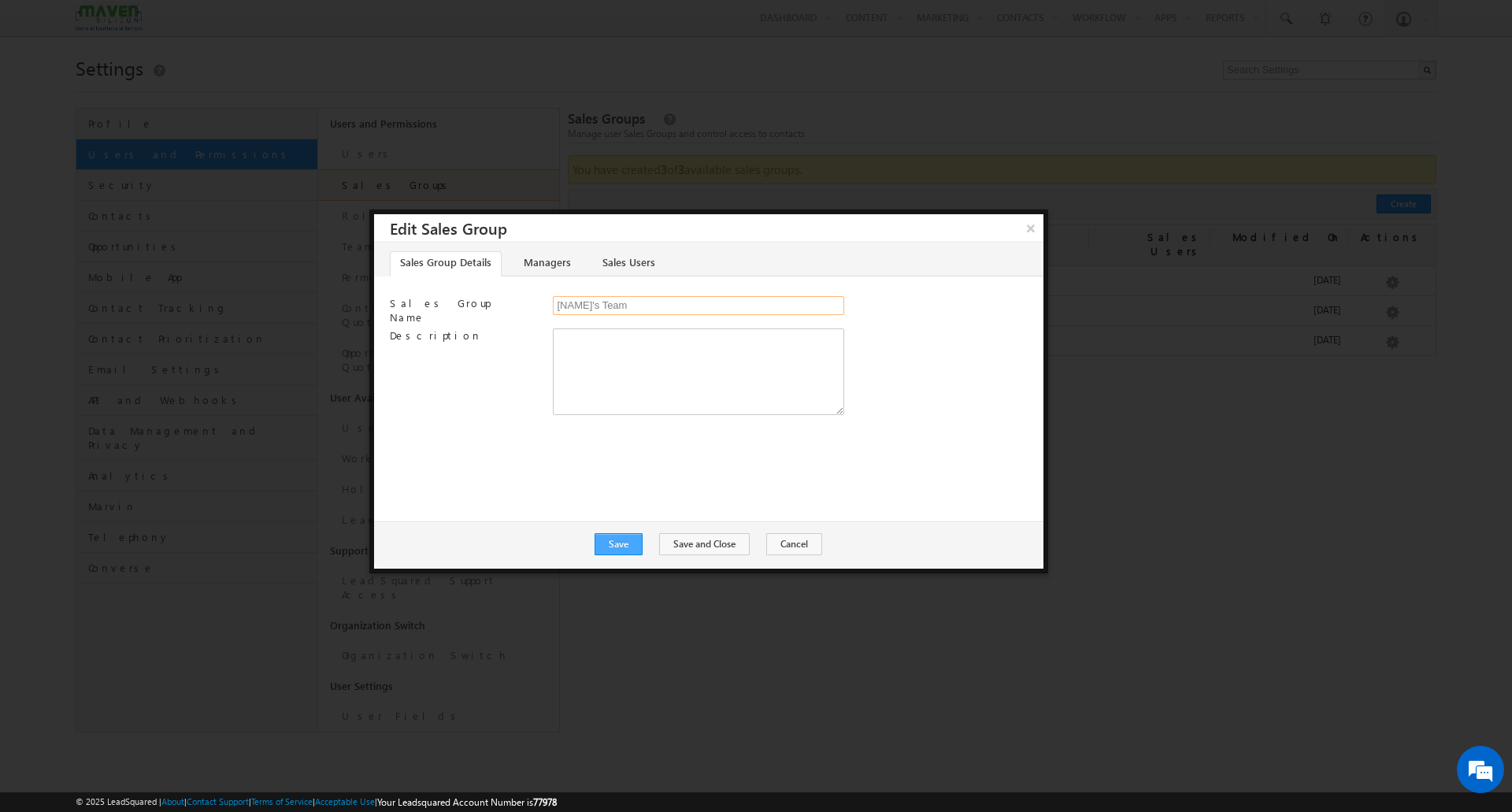 type on "Uday's Team" 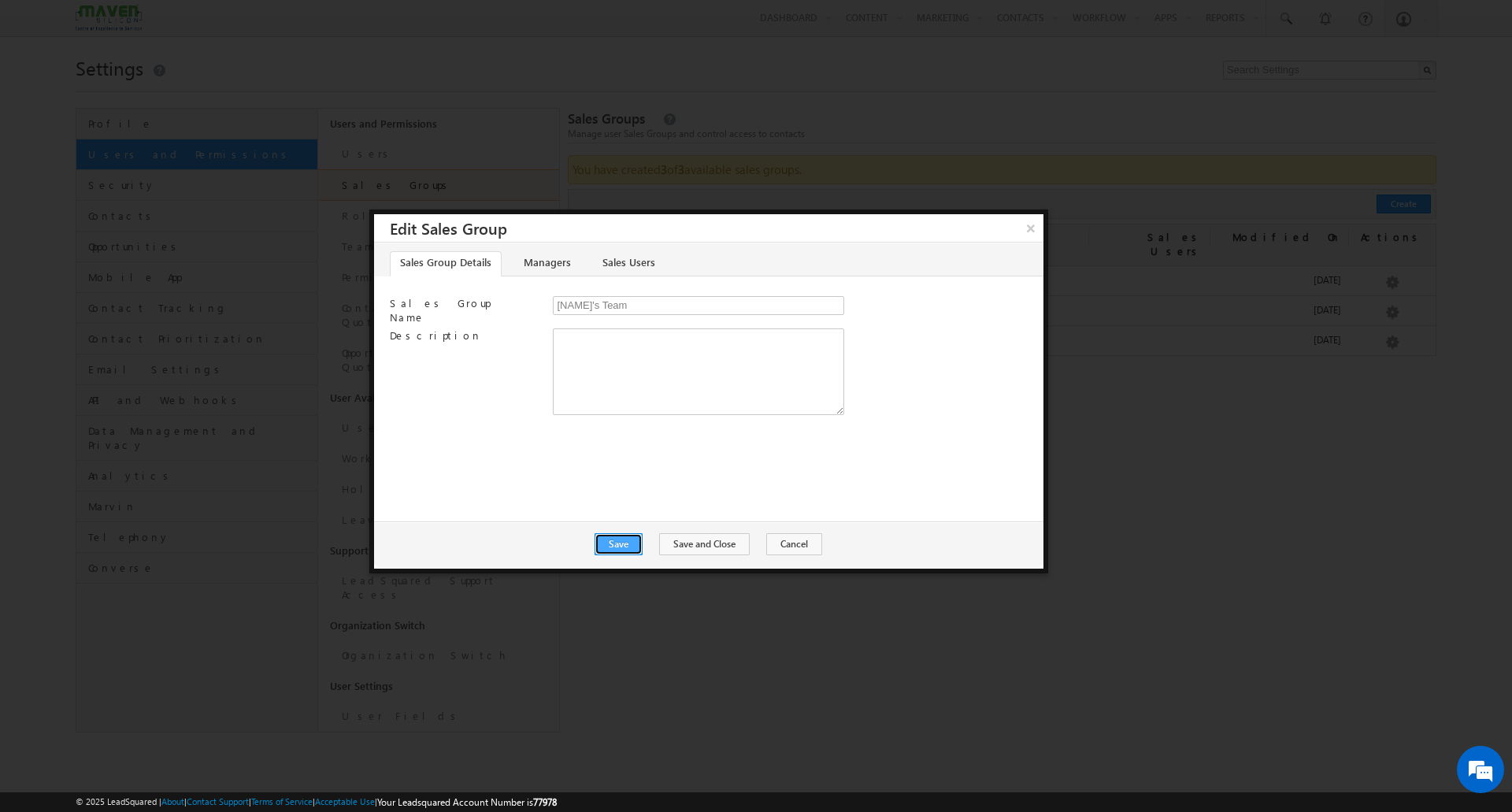 click on "Save" at bounding box center (618, 544) 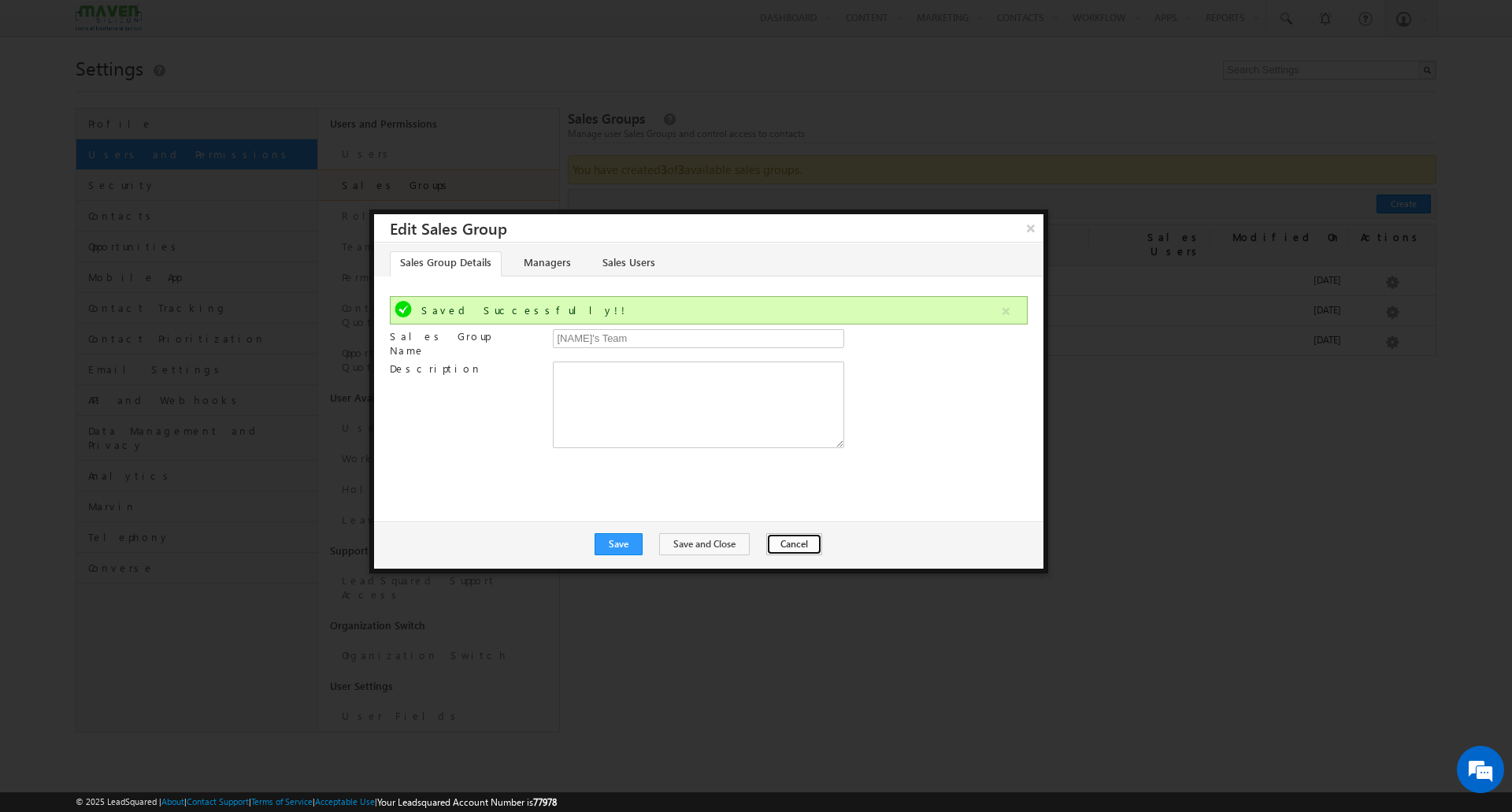 click on "Cancel" at bounding box center [794, 544] 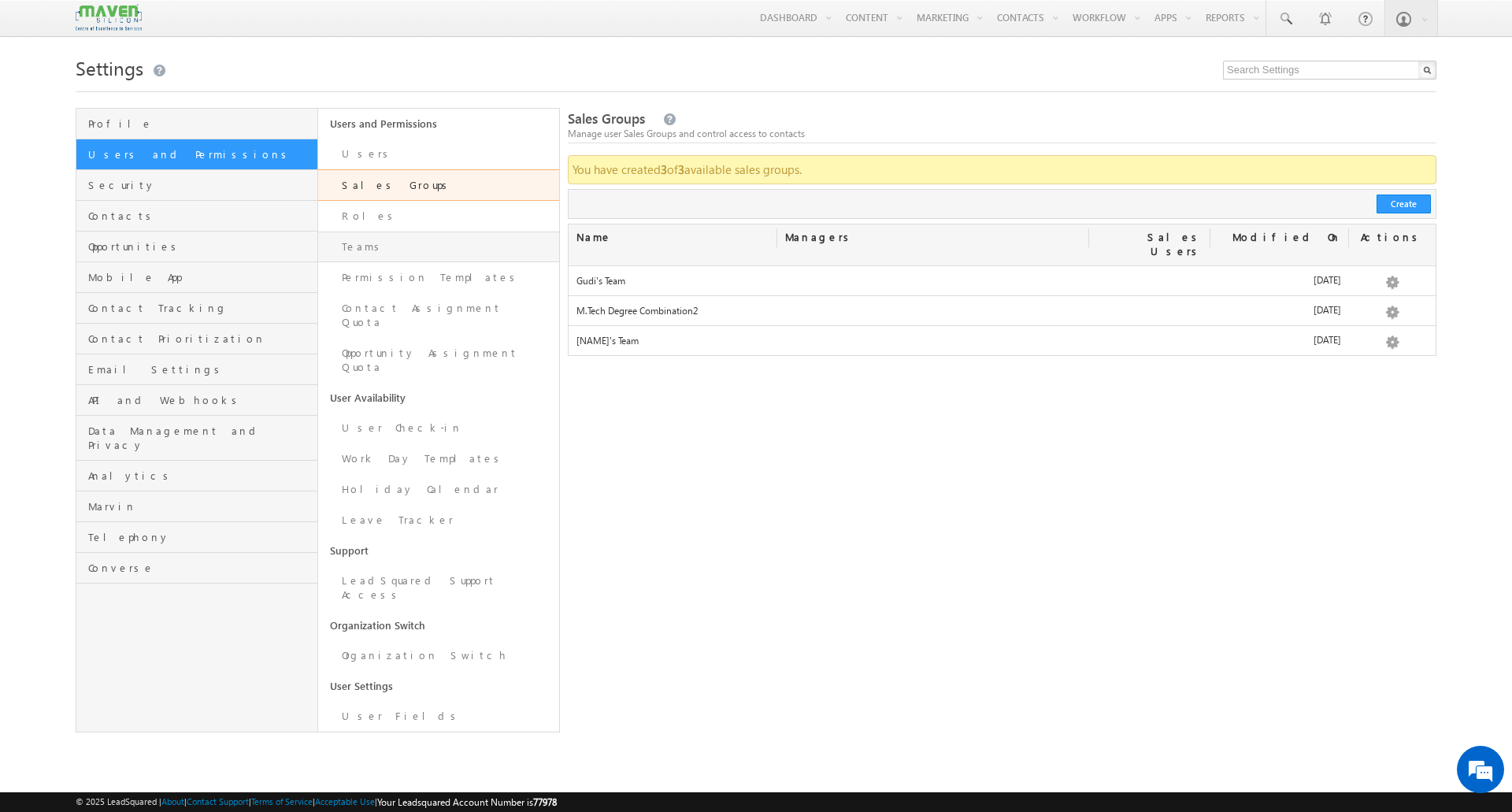 click on "Teams" at bounding box center (439, 247) 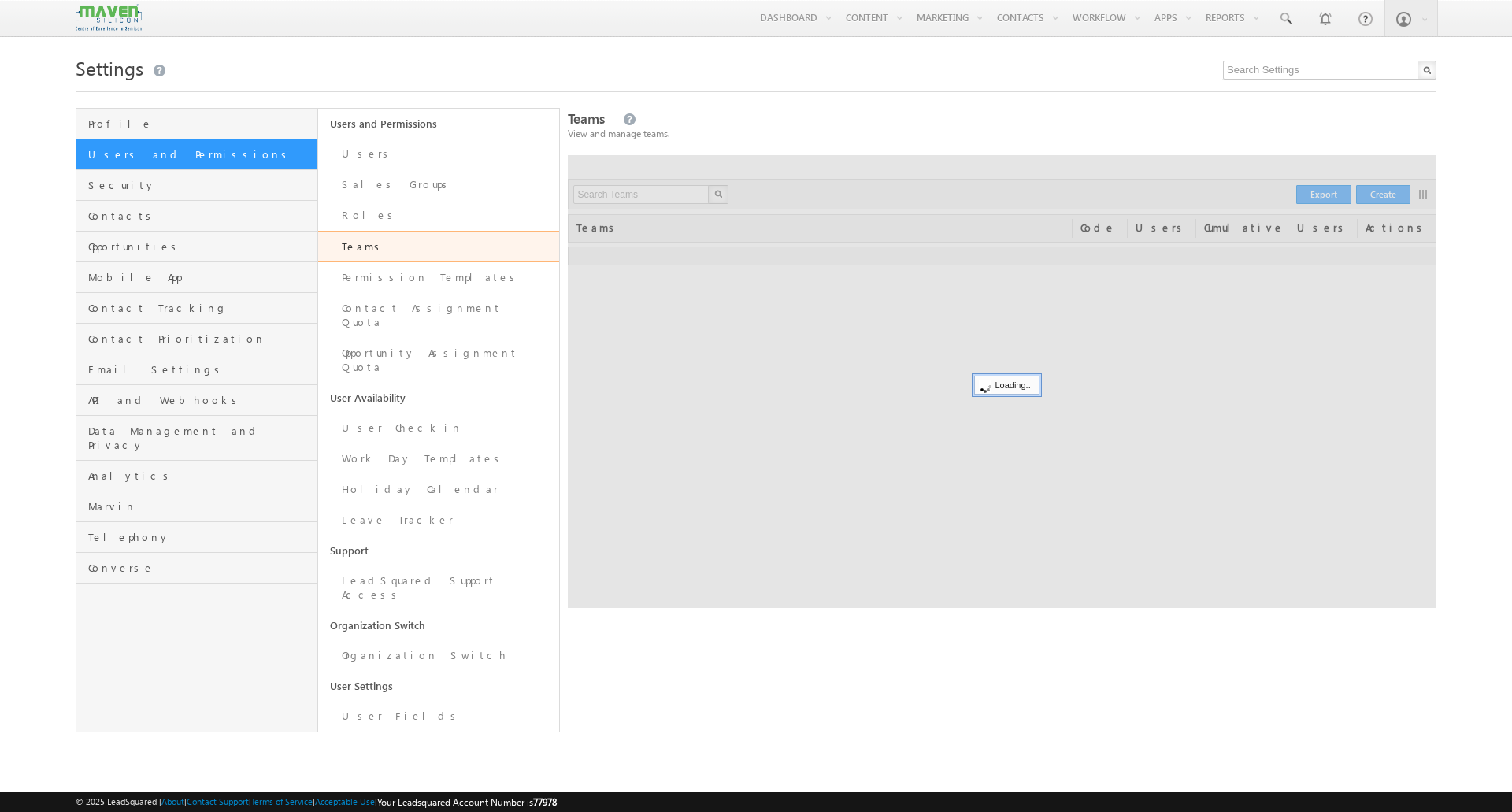 scroll, scrollTop: 0, scrollLeft: 0, axis: both 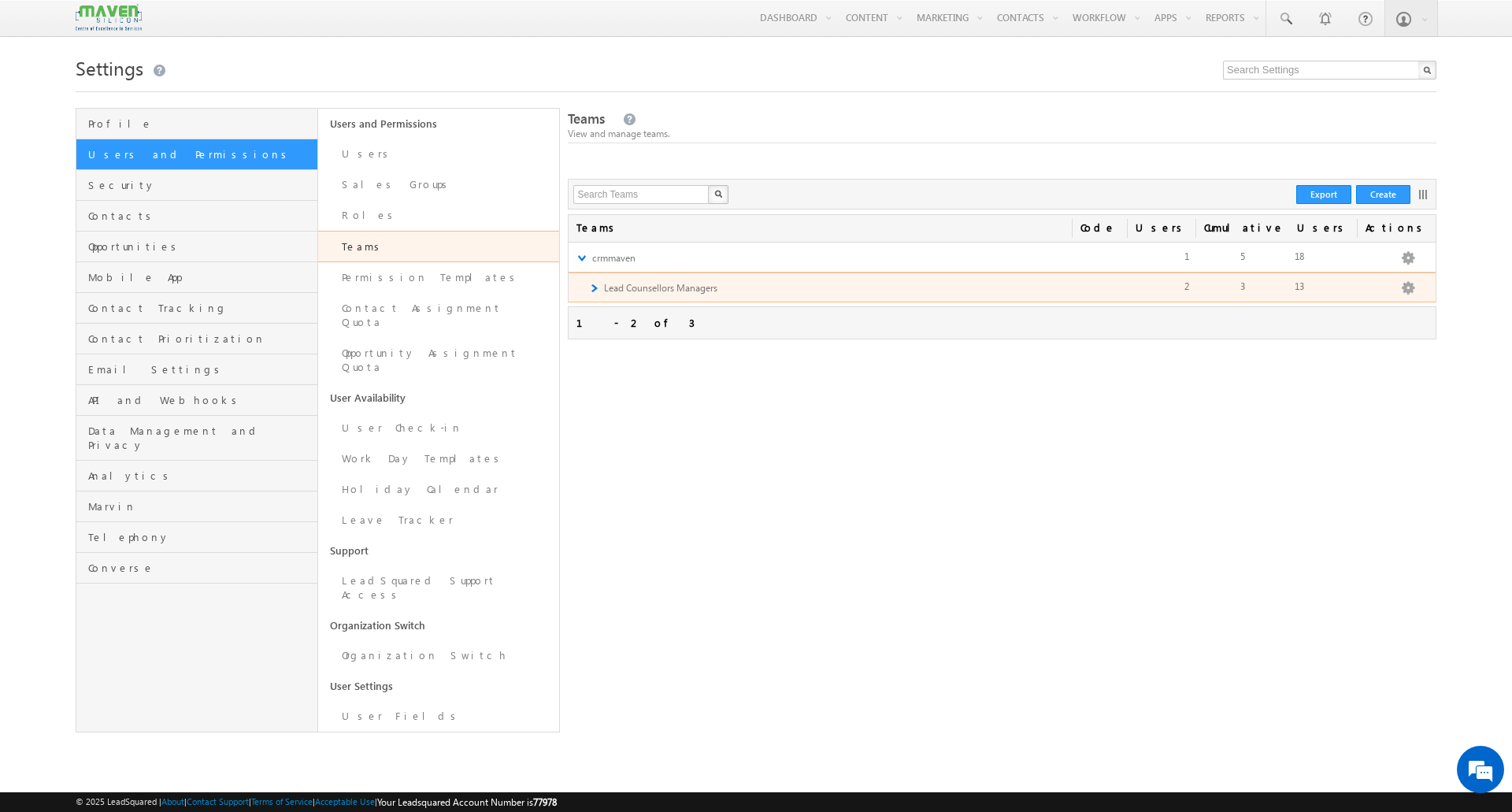 click on "►" at bounding box center [593, 287] 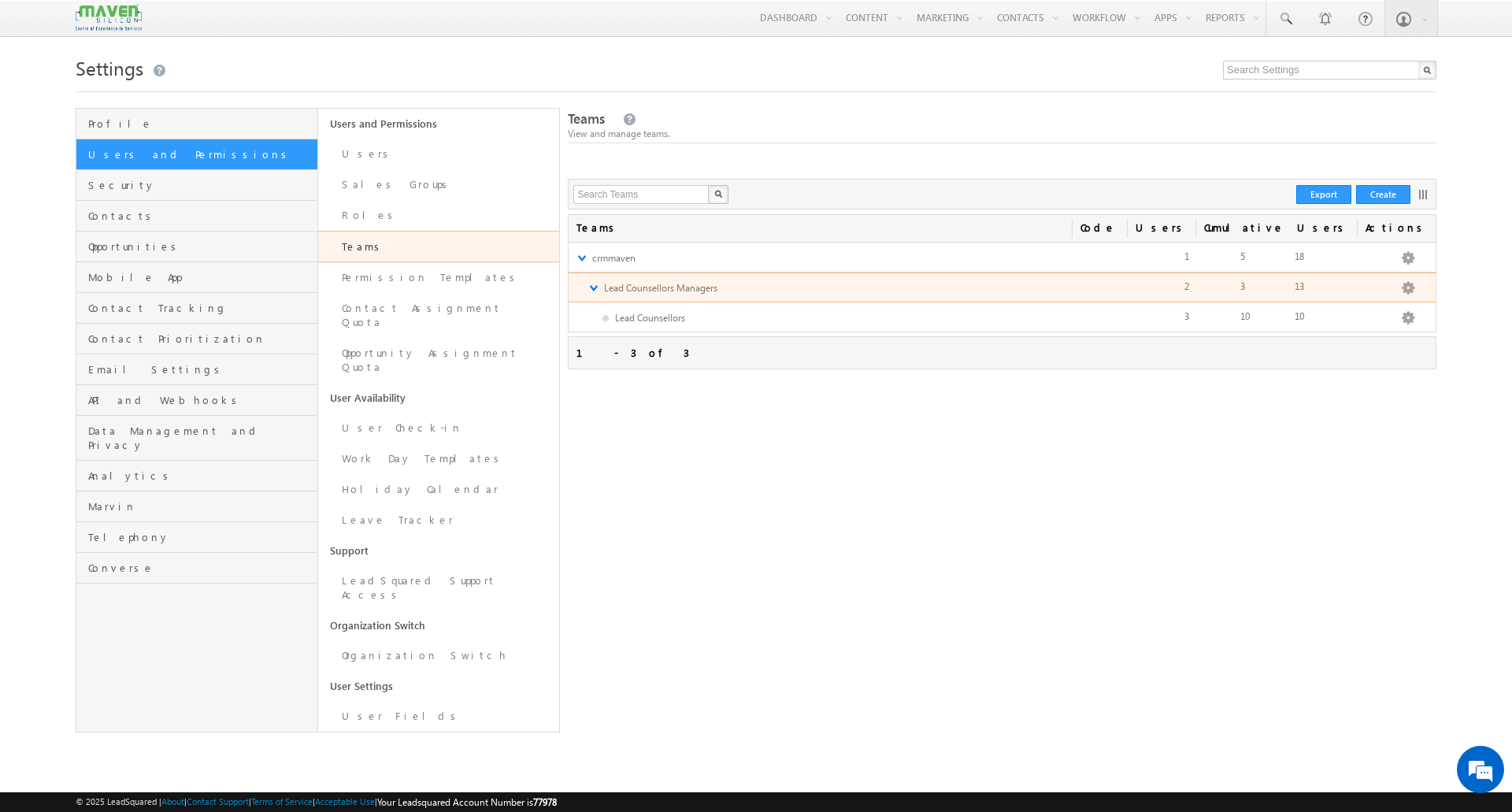 click on "▼" at bounding box center [593, 287] 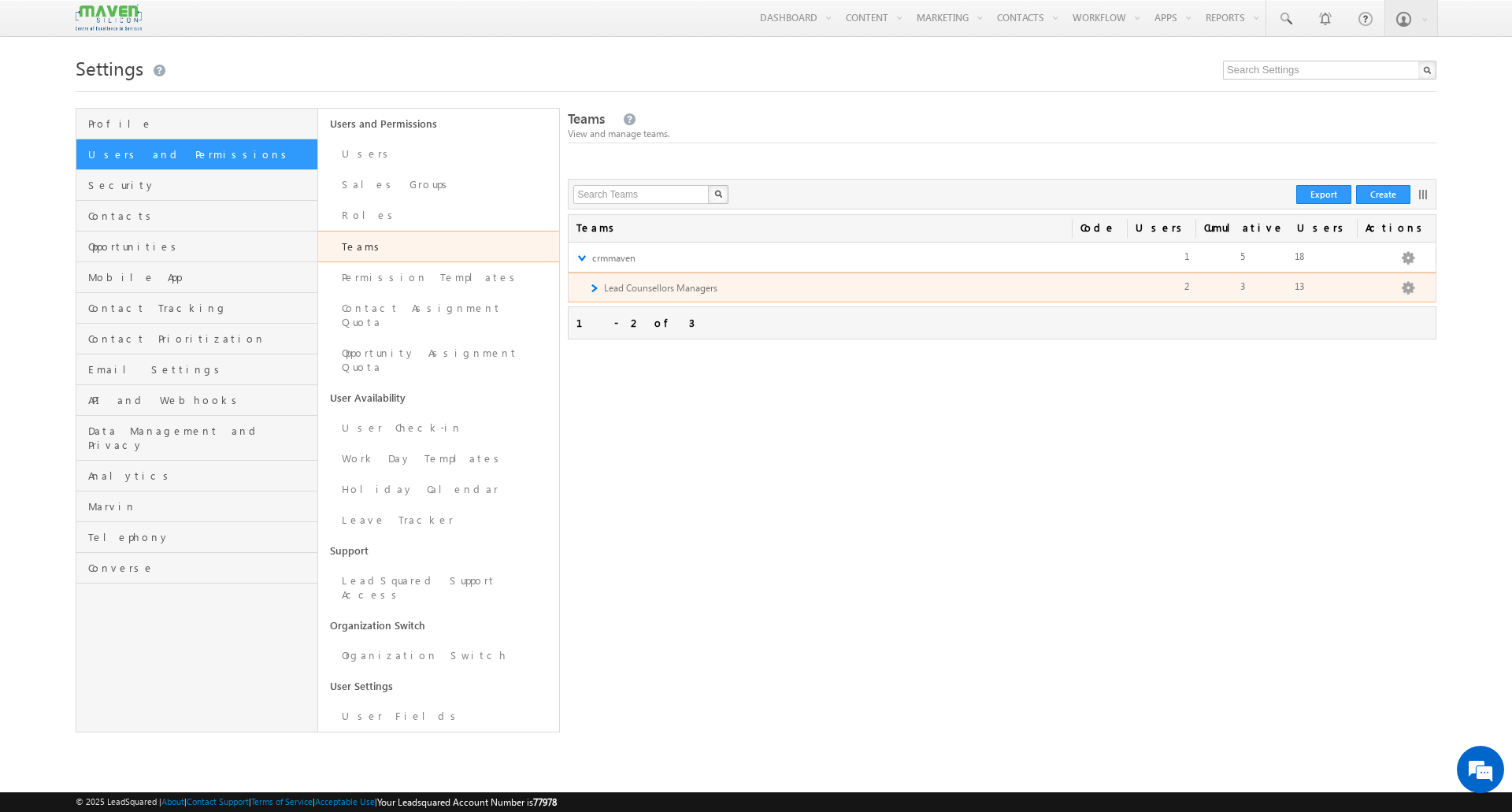 scroll, scrollTop: 0, scrollLeft: 0, axis: both 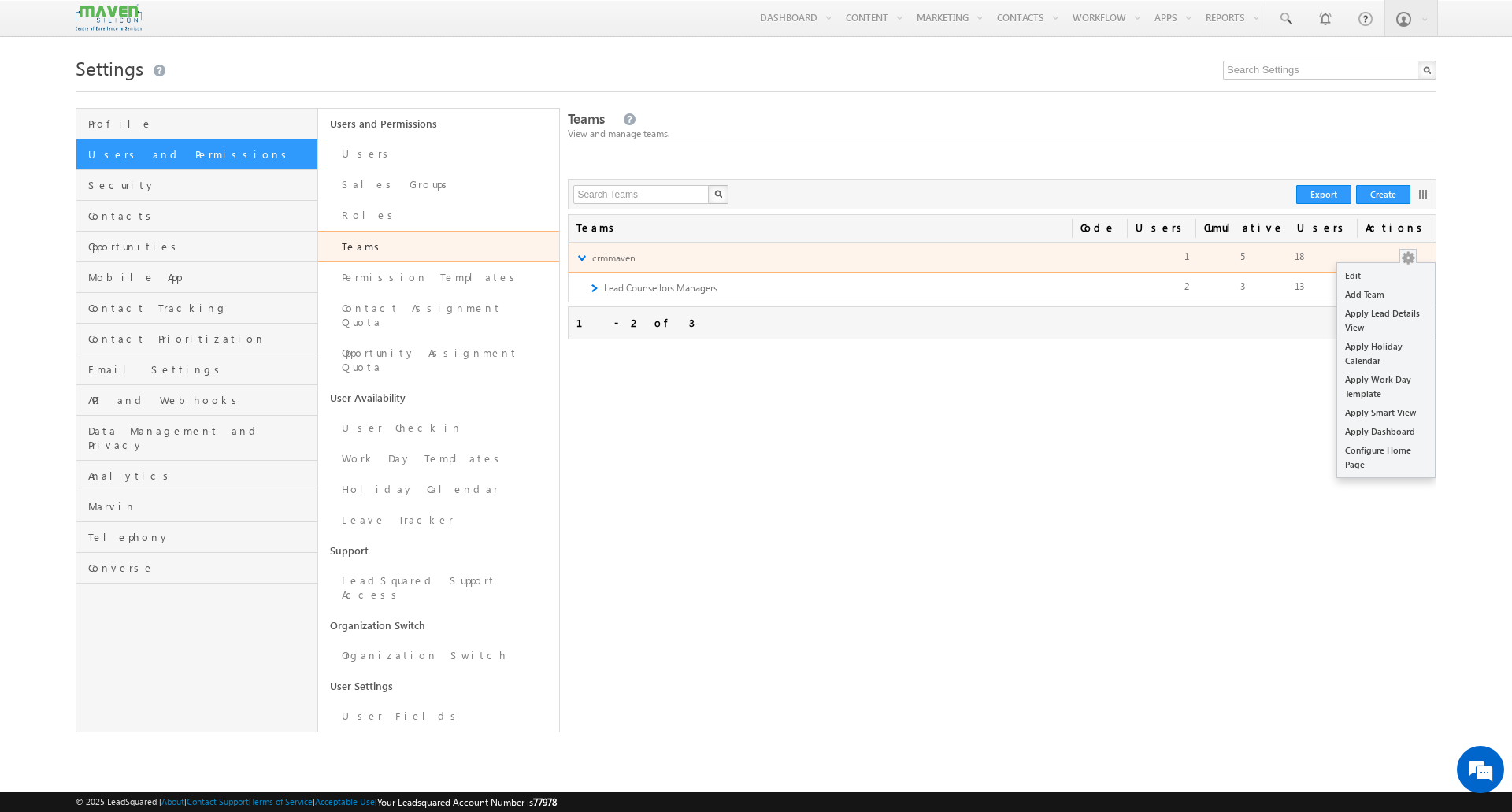 click at bounding box center [1408, 258] 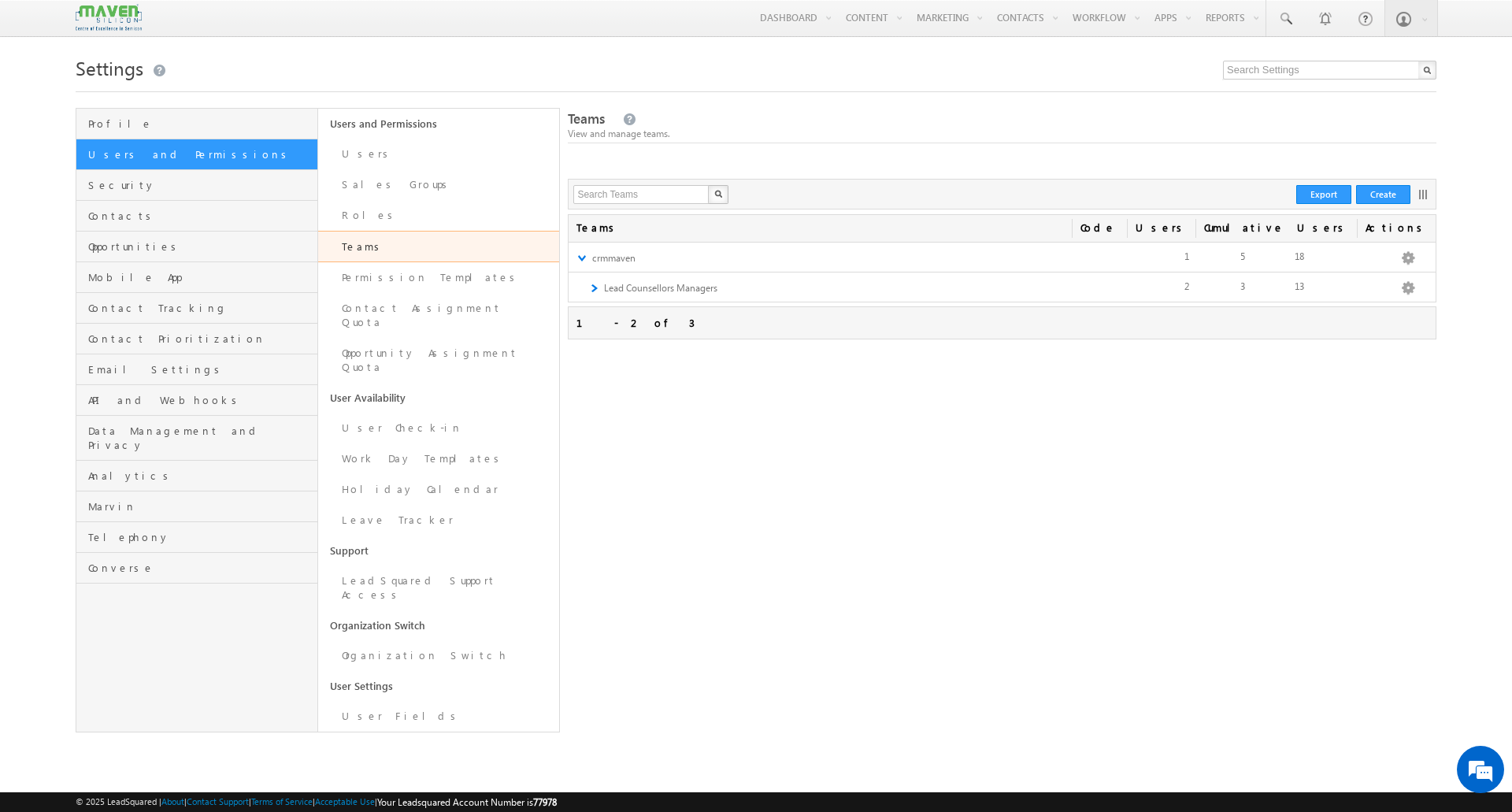 click on "Teams
Actions
Cumulative Users
Users
Code
No teams matched the search criteria.
▼ crmmaven 	 	 	 	 Edit Add Team Apply Lead Details View Apply Holiday Calendar Apply Work Day Template Apply Smart View Apply Dashboard Configure Home Page 	 18 5 1 ► Lead Counsellors Managers 	 	 	 	 Edit Add Team Apply Lead Details View Apply Holiday Calendar Apply Work Day Template Apply Smart View Apply Dashboard Configure Home Page Delete 	 13 3 2 Lead Counsellors 	 	 	 	 Edit Add Team Apply Lead Details View Apply Holiday Calendar Apply Work Day Template Apply Smart View Apply Dashboard Configure Home Page Delete 	 10 10 3
1 - 2 of 3" at bounding box center [1002, 411] 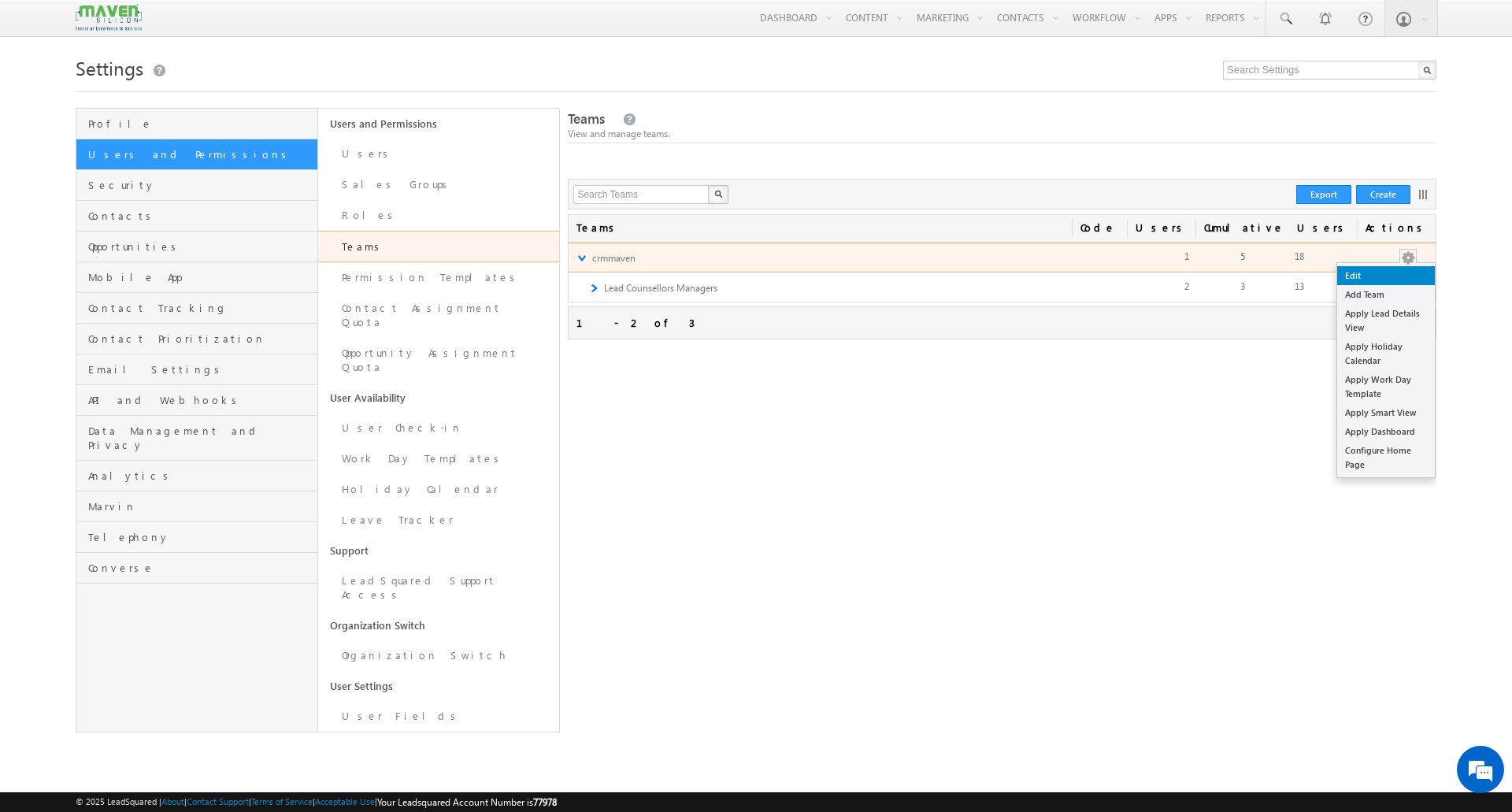 click on "Edit" at bounding box center [1386, 276] 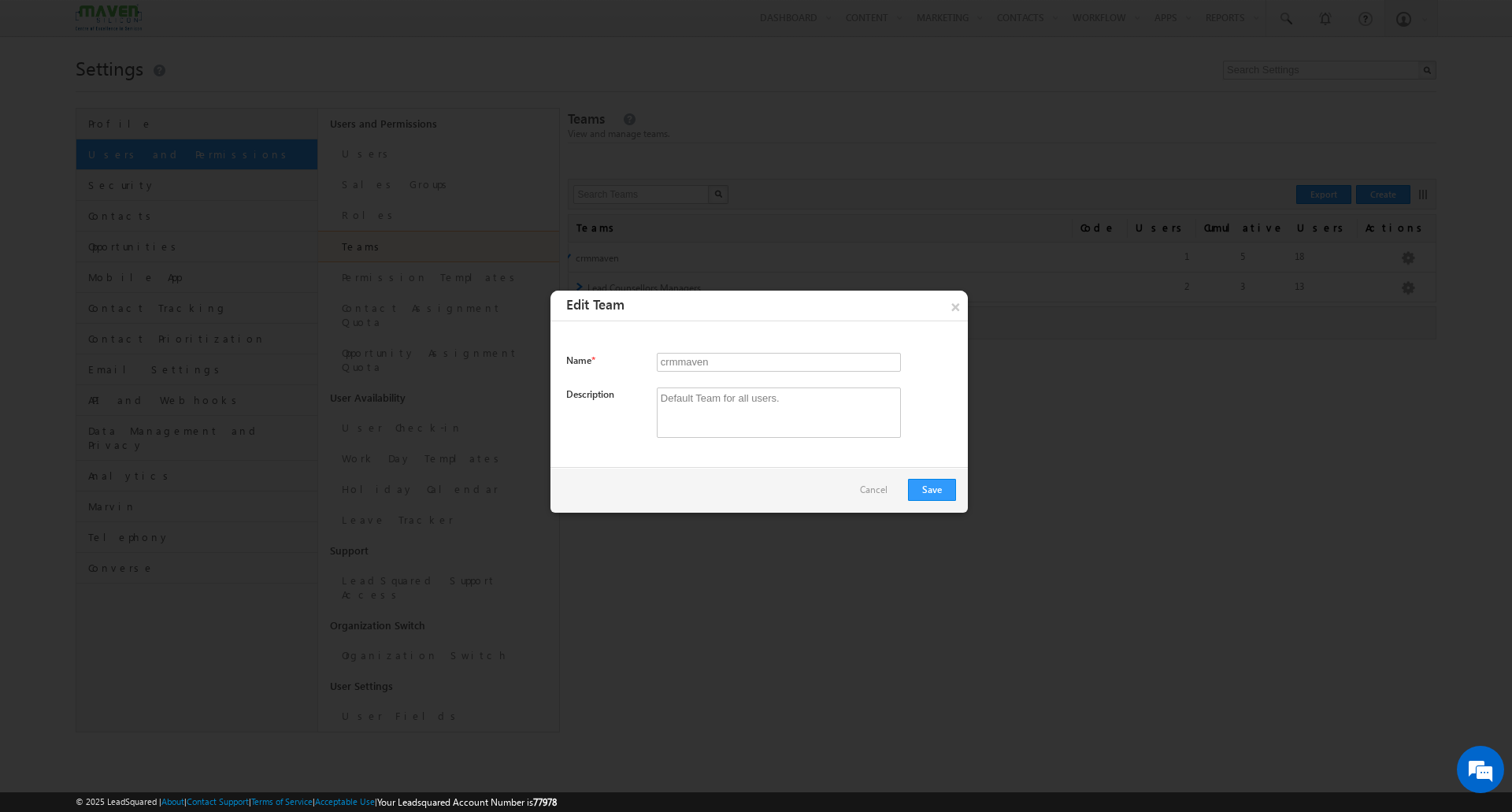 drag, startPoint x: 721, startPoint y: 362, endPoint x: 508, endPoint y: 314, distance: 218.341 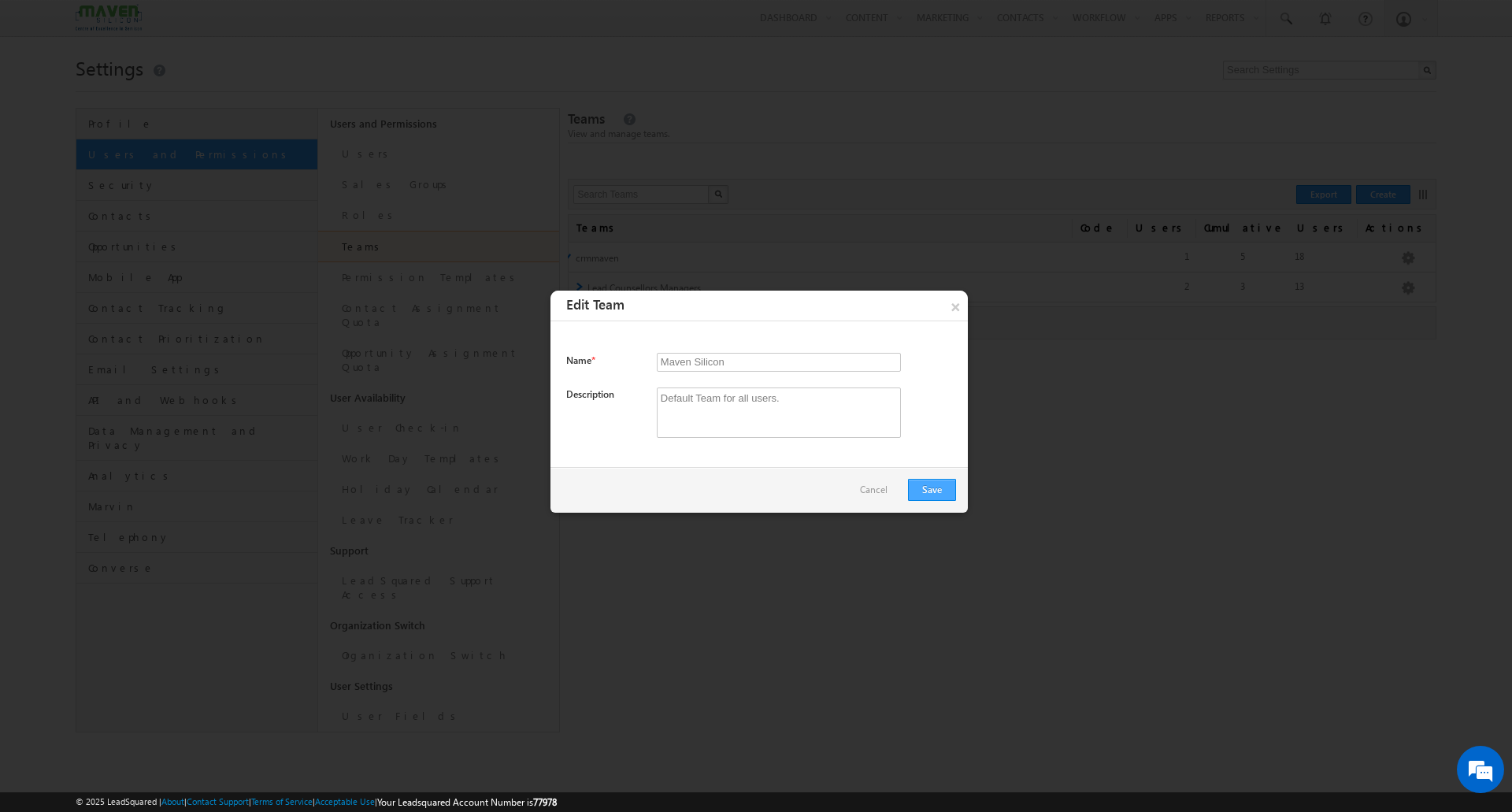 type on "Maven Silicon" 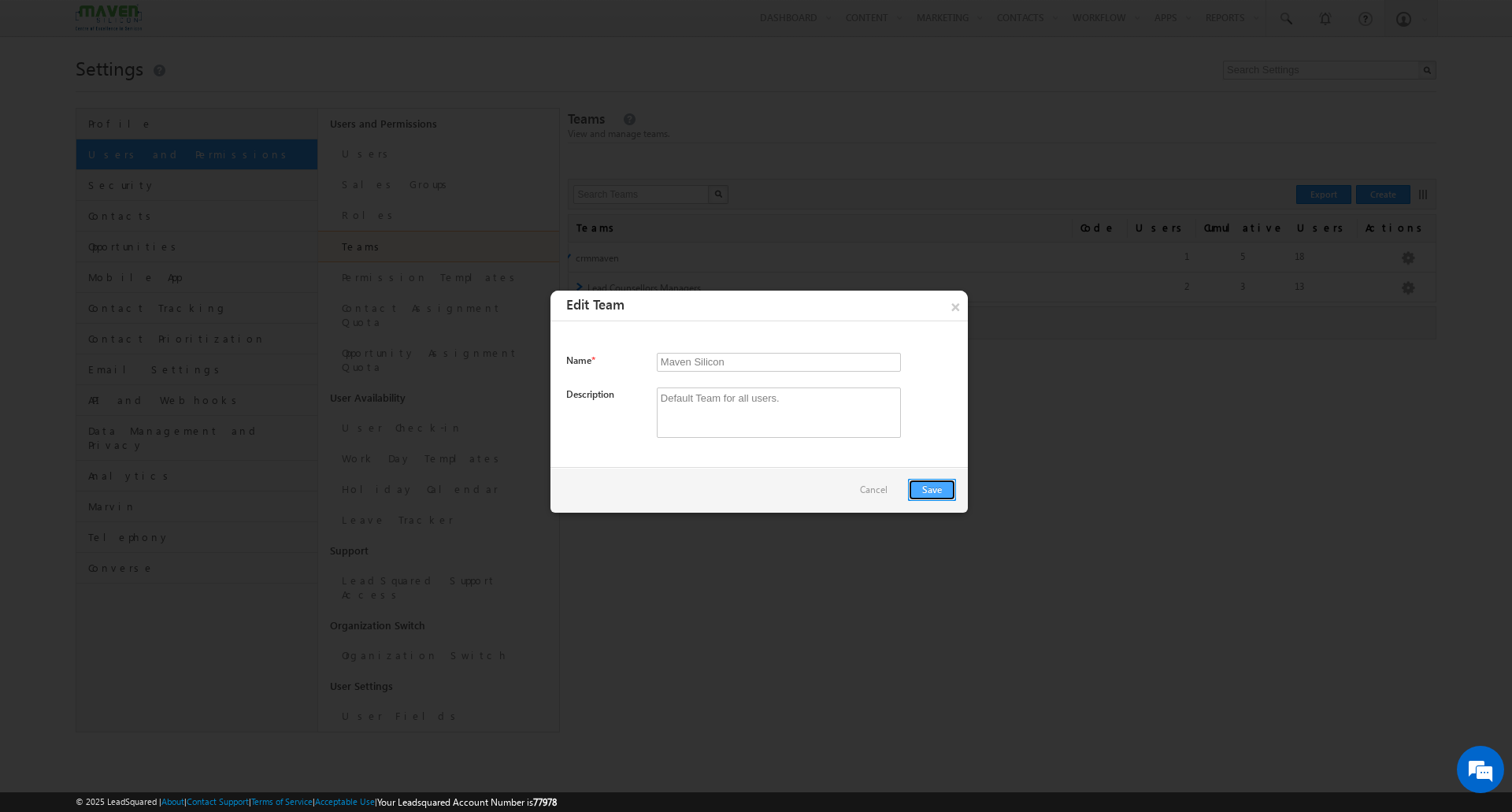 click on "Save" at bounding box center [932, 490] 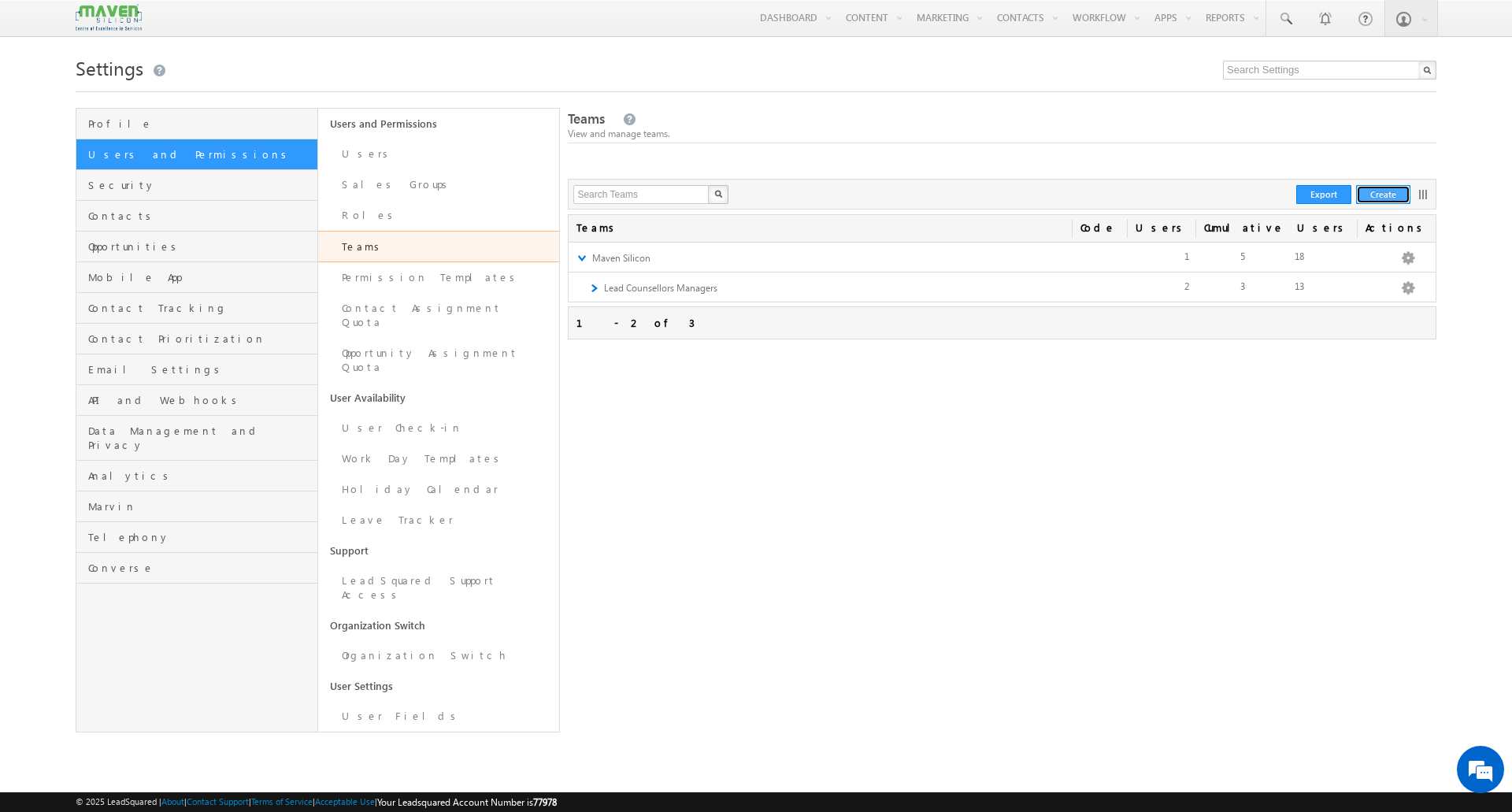 click on "Create" at bounding box center (1383, 195) 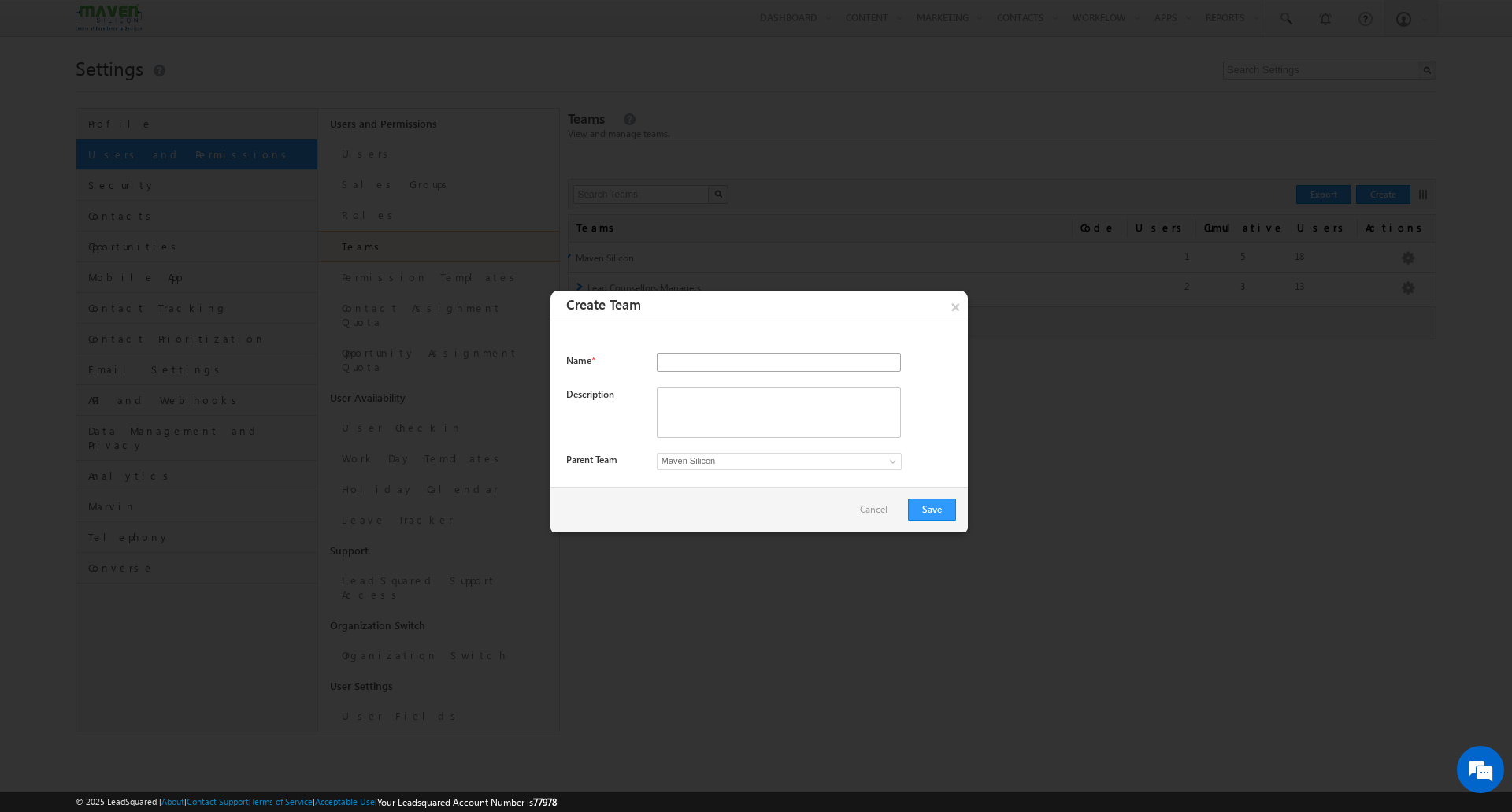 click at bounding box center [779, 362] 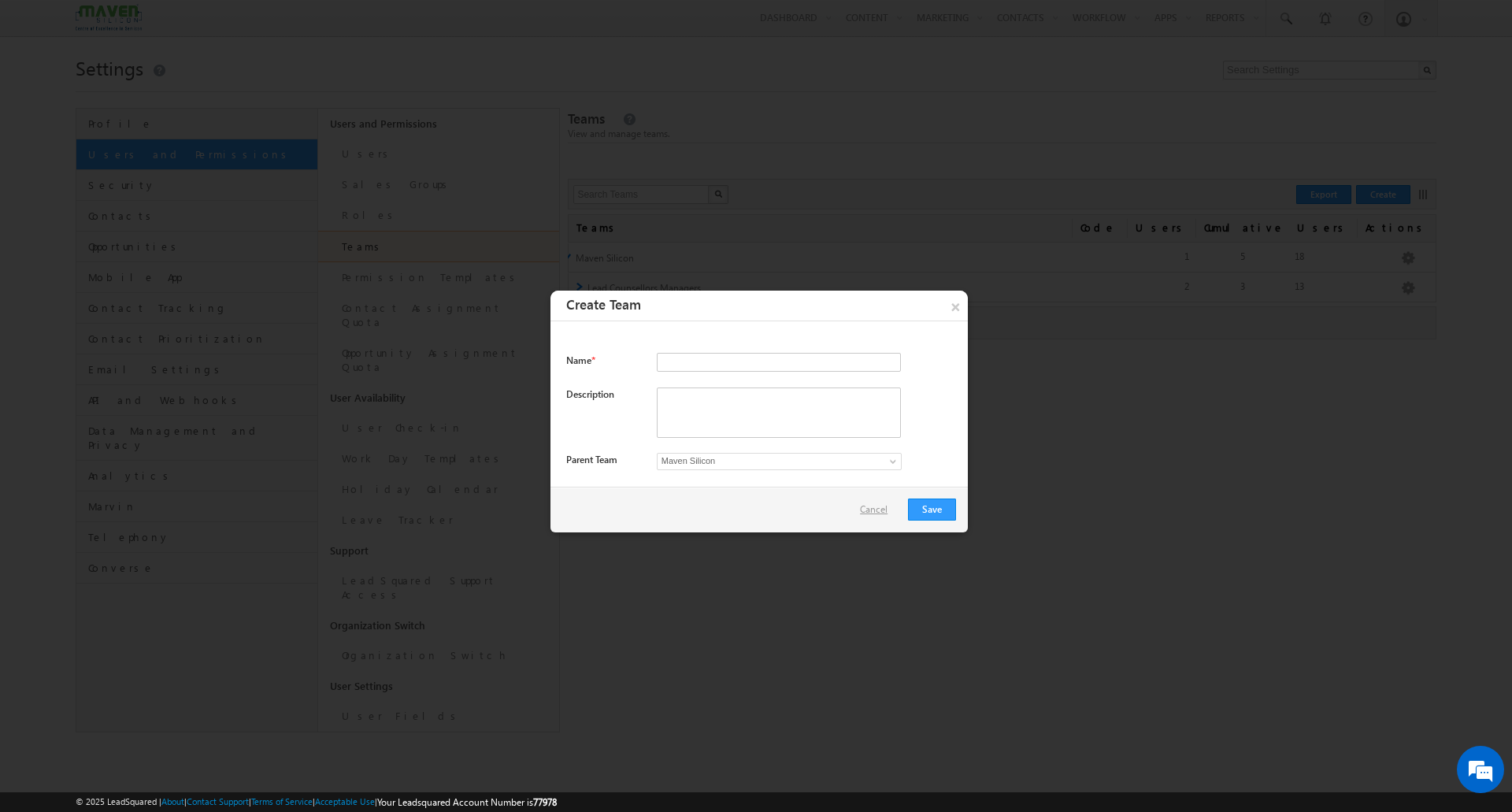click on "Cancel" at bounding box center (877, 510) 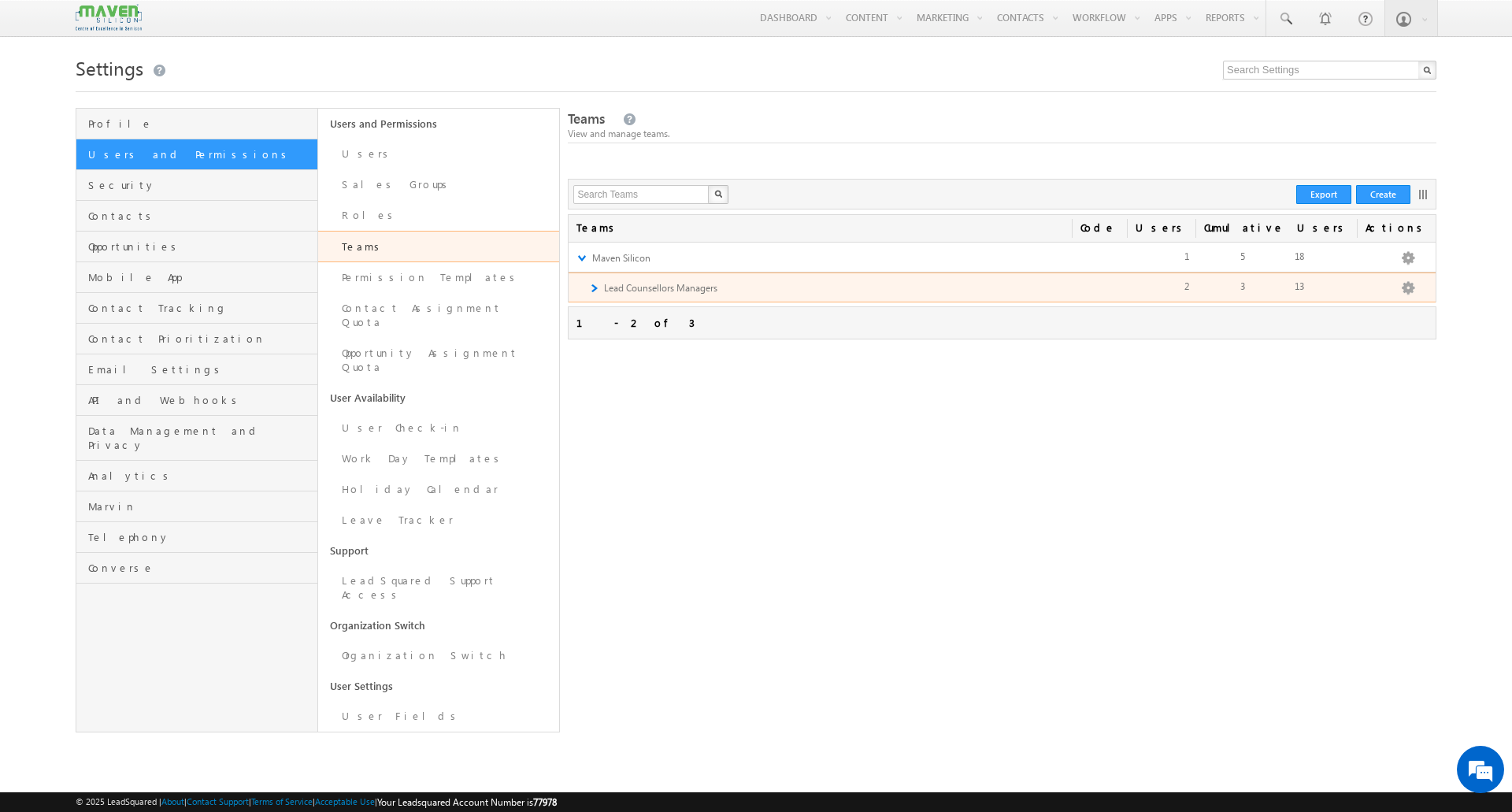 click on "► Lead Counsellors Managers 	 	 	 	 Edit Add Team Apply Lead Details View Apply Holiday Calendar Apply Work Day Template Apply Smart View Apply Dashboard Configure Home Page Delete 	 13 3 2" at bounding box center (1002, 287) 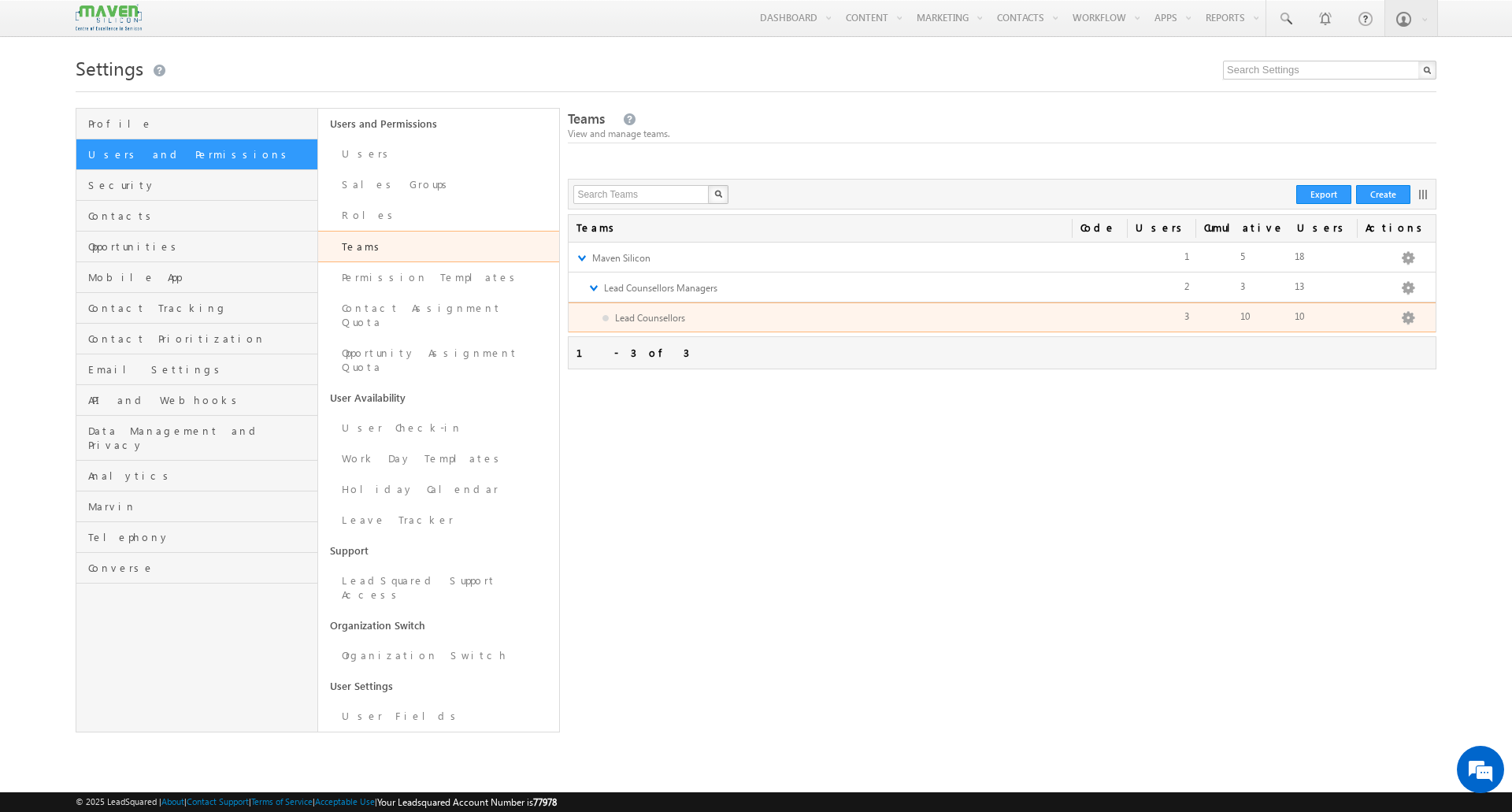 click on "Lead Counsellors" at bounding box center (643, 318) 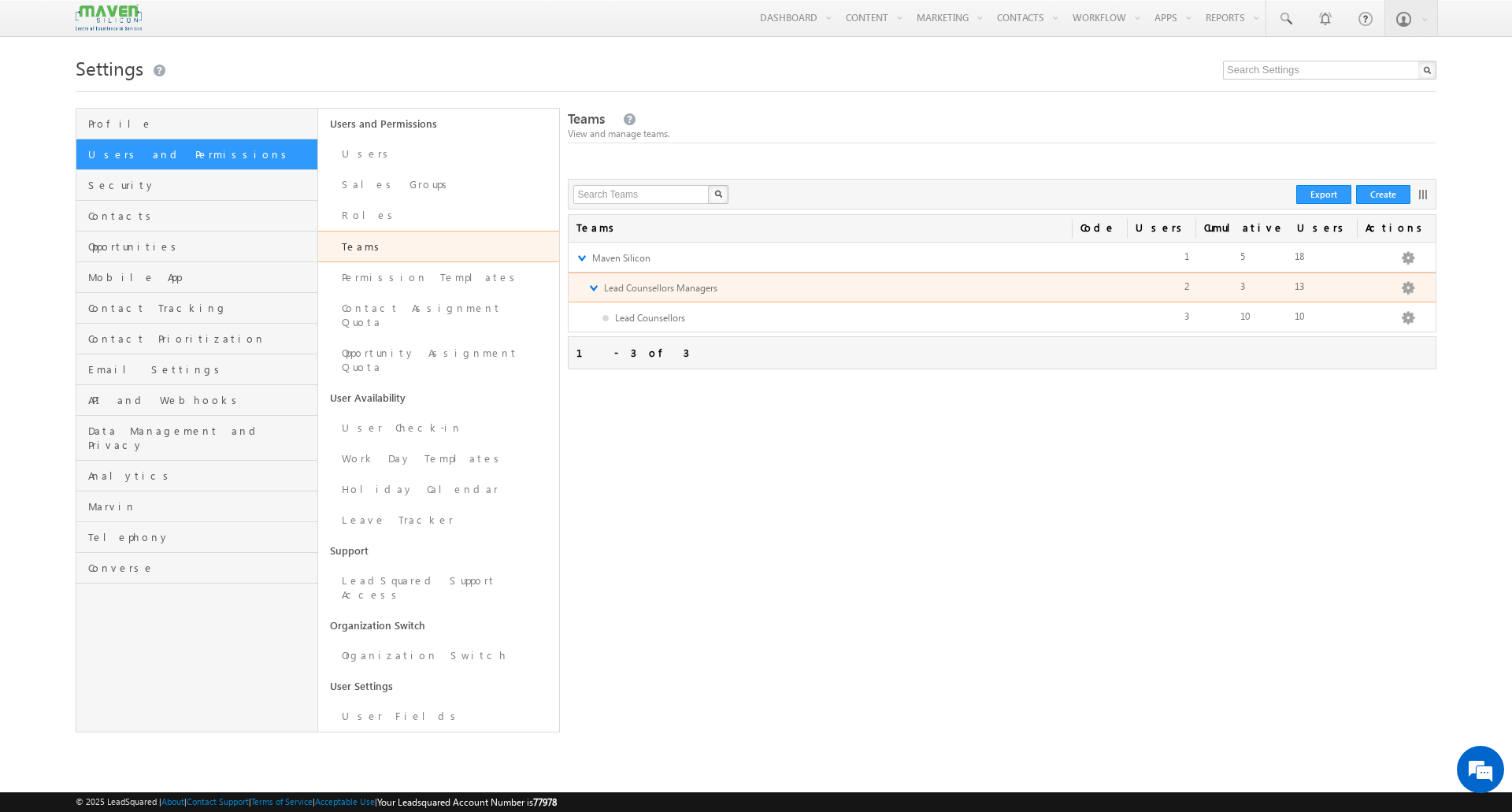 click on "3" at bounding box center [1259, 287] 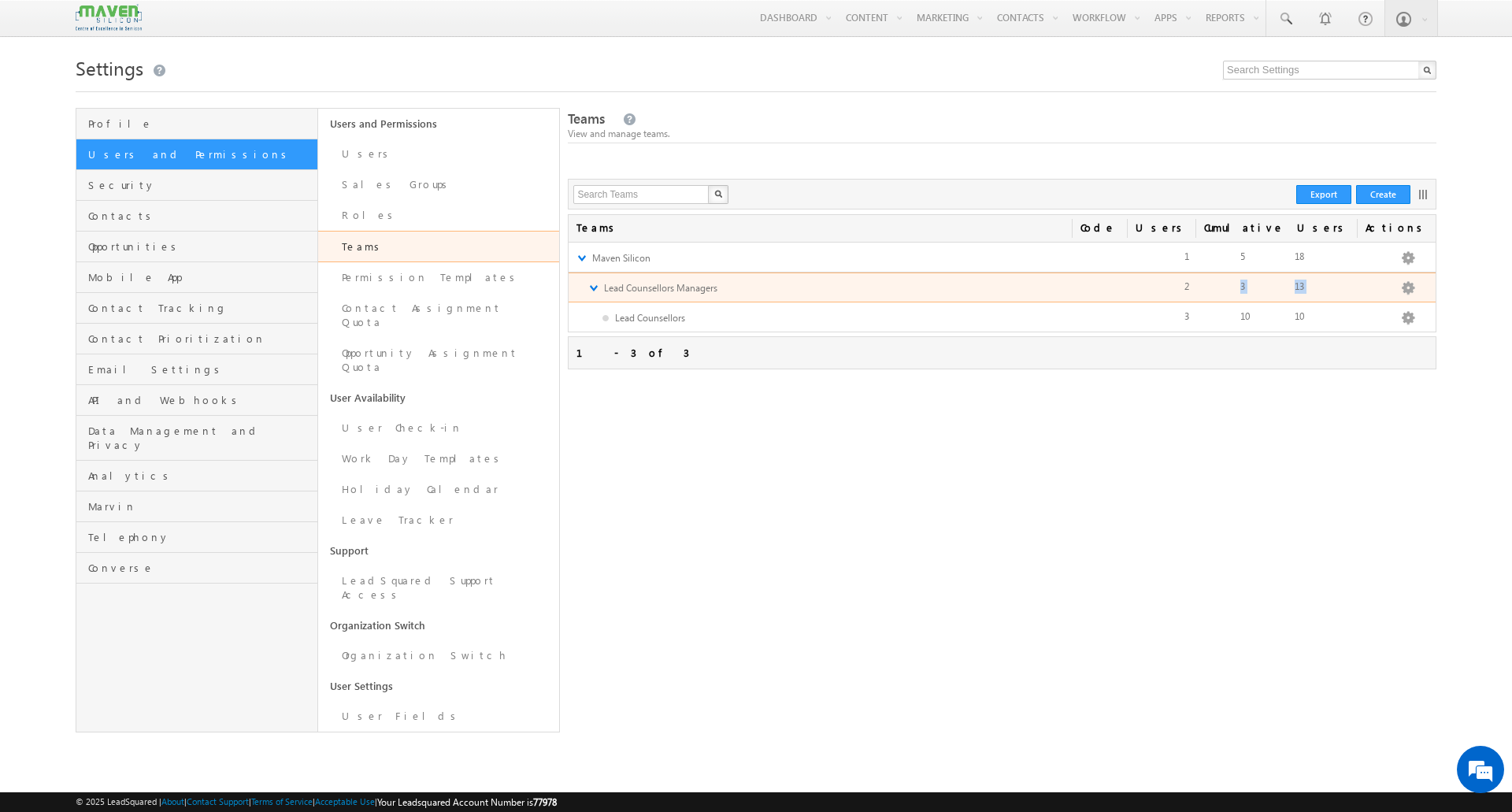 click on "3" at bounding box center [1259, 287] 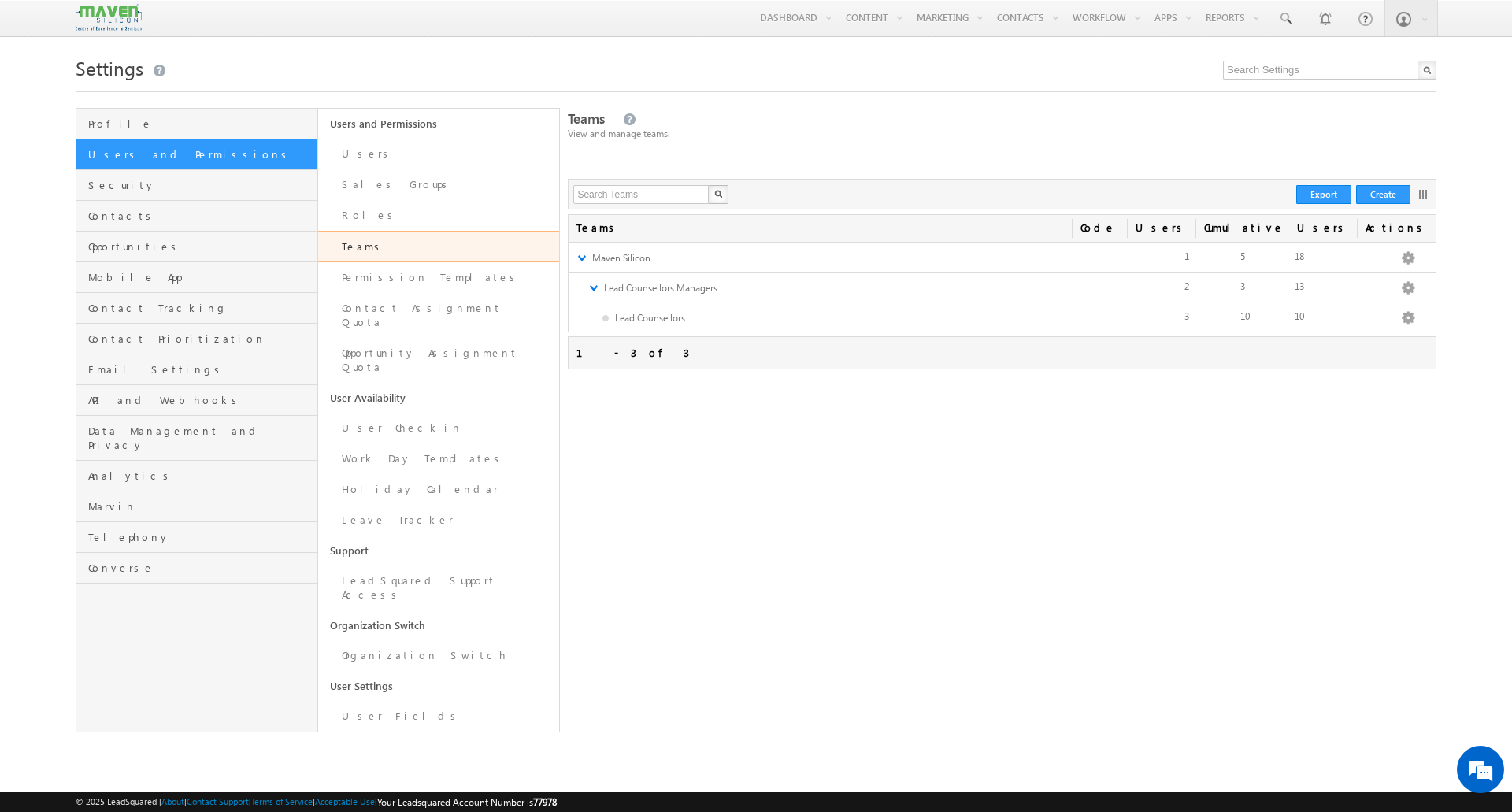 click on "Teams
Actions
Cumulative Users
Users
Code
No teams matched the search criteria.
▼ Maven Silicon 	 	 	 	 Edit Add Team Apply Lead Details View Apply Holiday Calendar Apply Work Day Template Apply Smart View Apply Dashboard Configure Home Page 	 18 5 1 ▼ Lead Counsellors Managers 	 	 	 	 Edit Add Team Apply Lead Details View Apply Holiday Calendar Apply Work Day Template Apply Smart View Apply Dashboard Configure Home Page Delete 	 13 3 2 Lead Counsellors 	 	 	 	 Edit Add Team Apply Lead Details View Apply Holiday Calendar Apply Work Day Template Apply Smart View Apply Dashboard Configure Home Page Delete 	 10 10 3
1 - 3 of 3" at bounding box center [1002, 411] 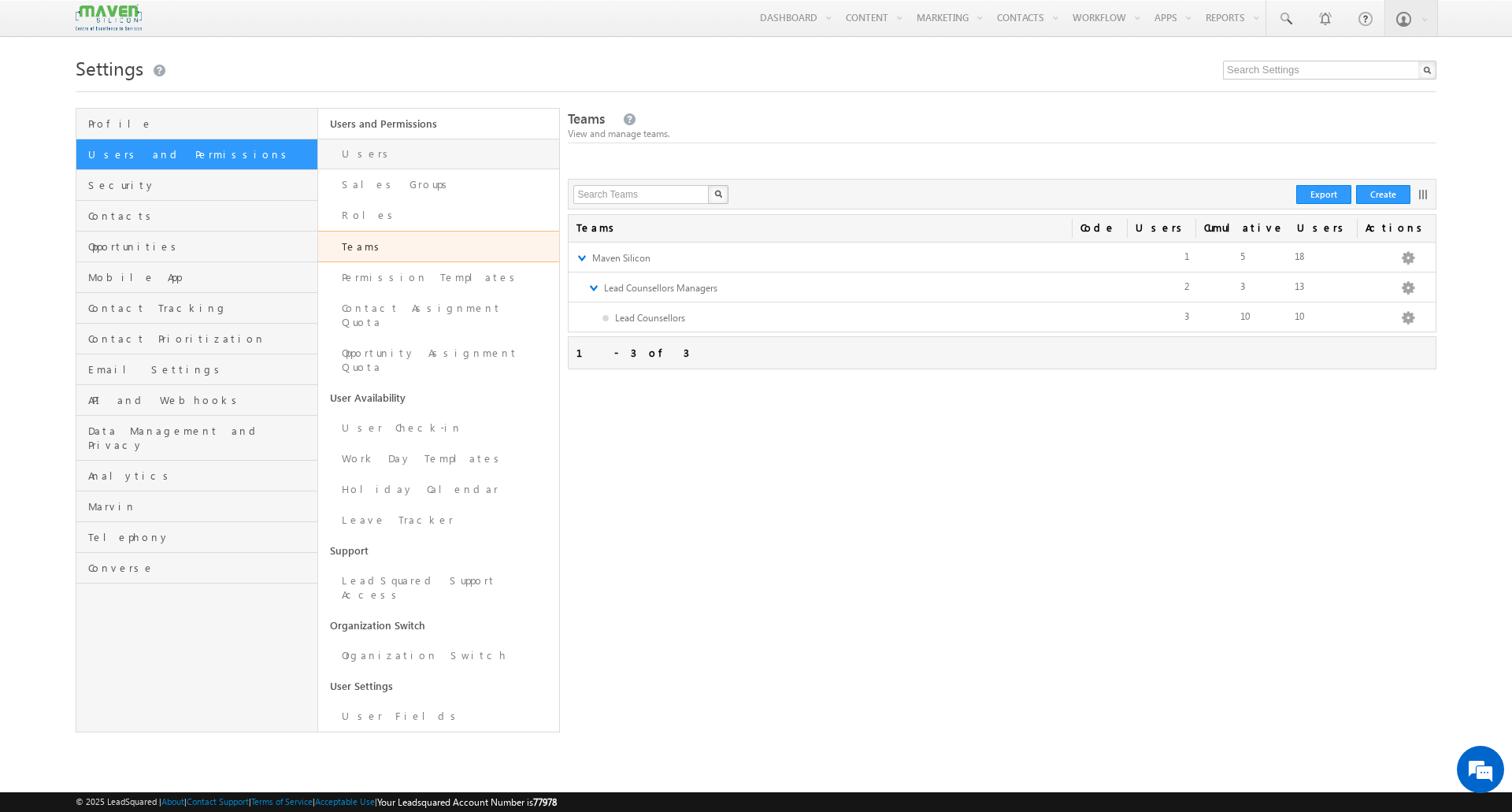 click on "Users" at bounding box center (439, 154) 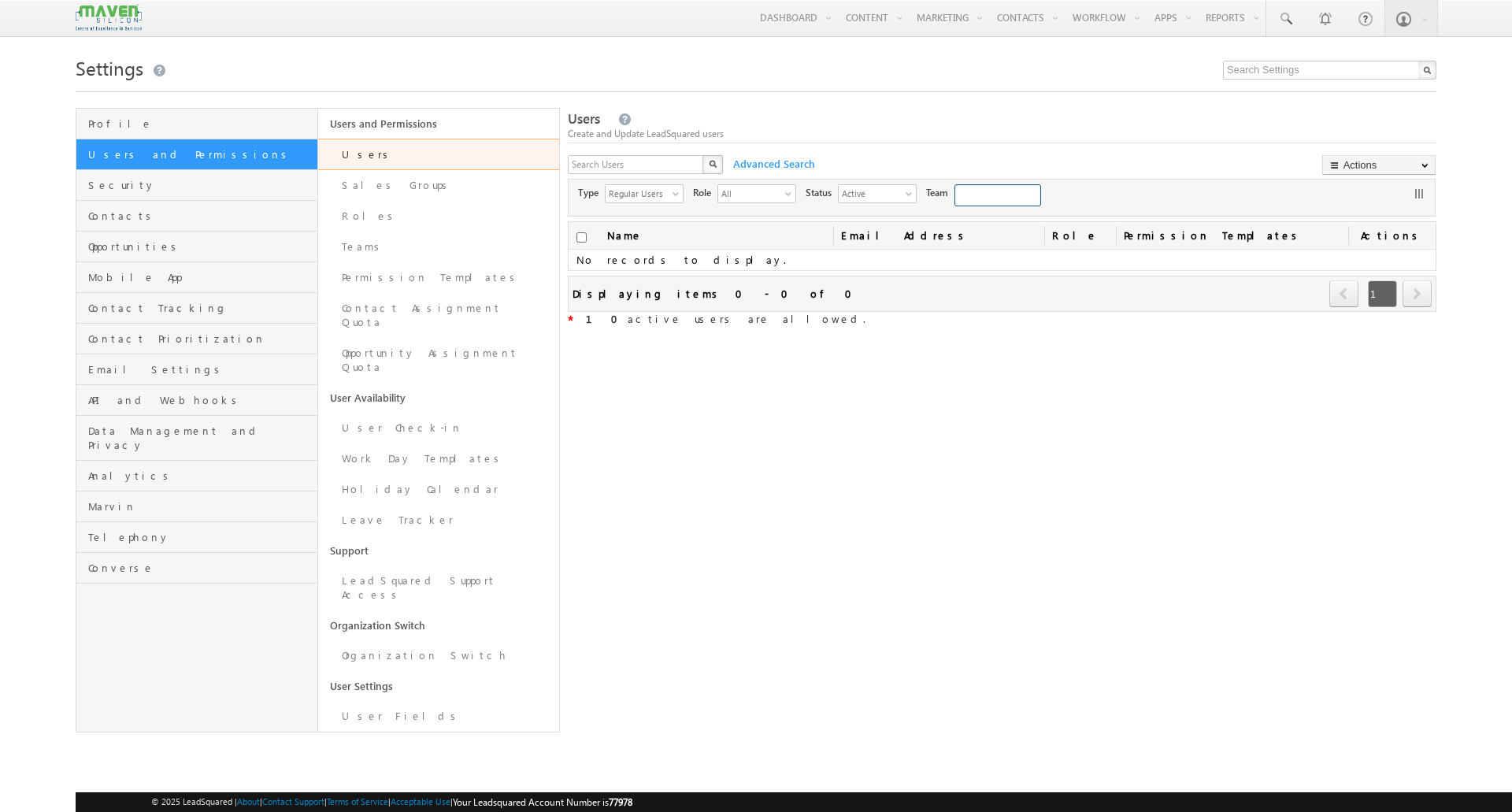 scroll, scrollTop: 0, scrollLeft: 0, axis: both 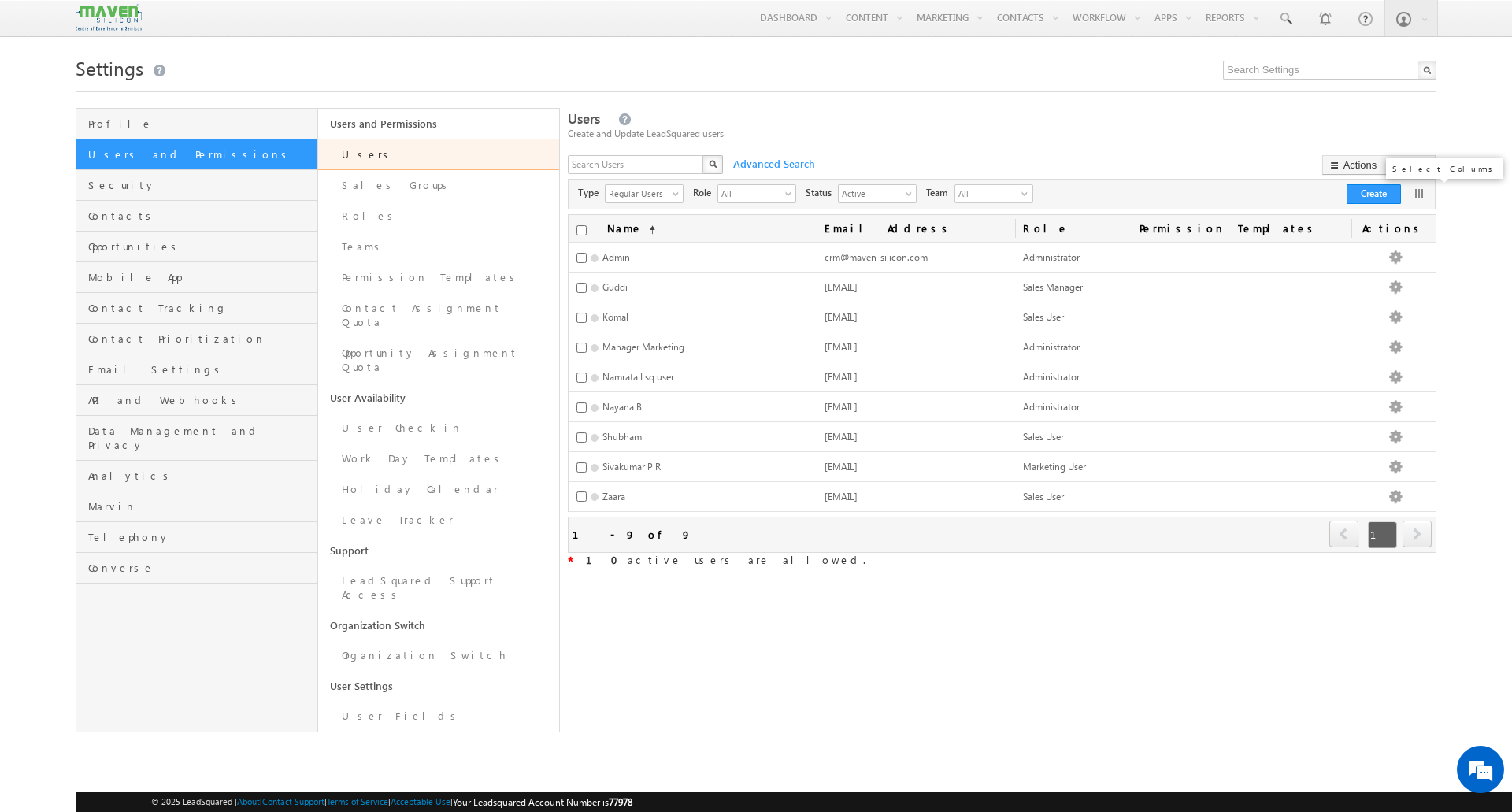 click at bounding box center [1419, 194] 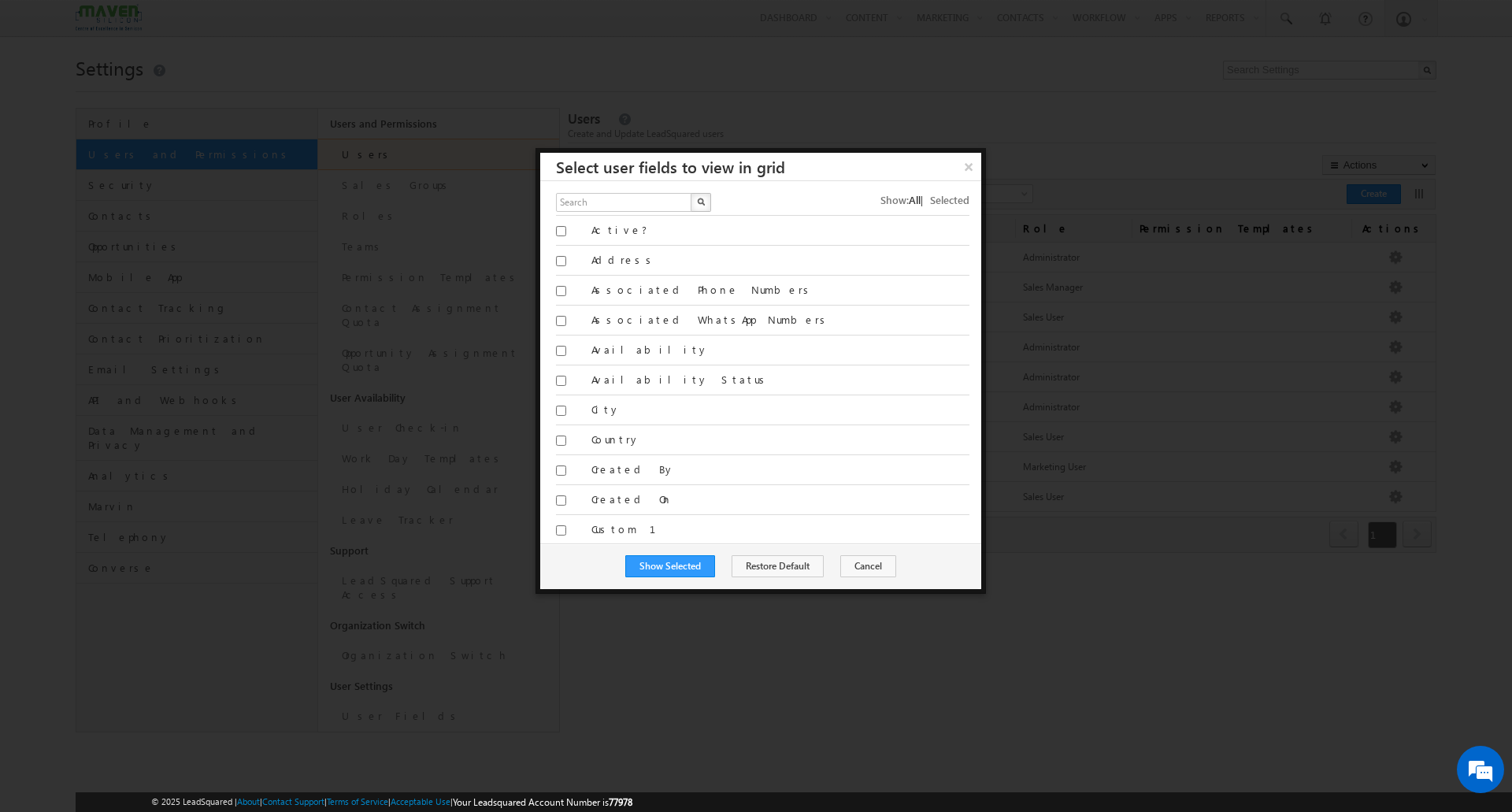 click on "X
Show:  All  |
Selected
All
Active?
Address" at bounding box center (761, 362) 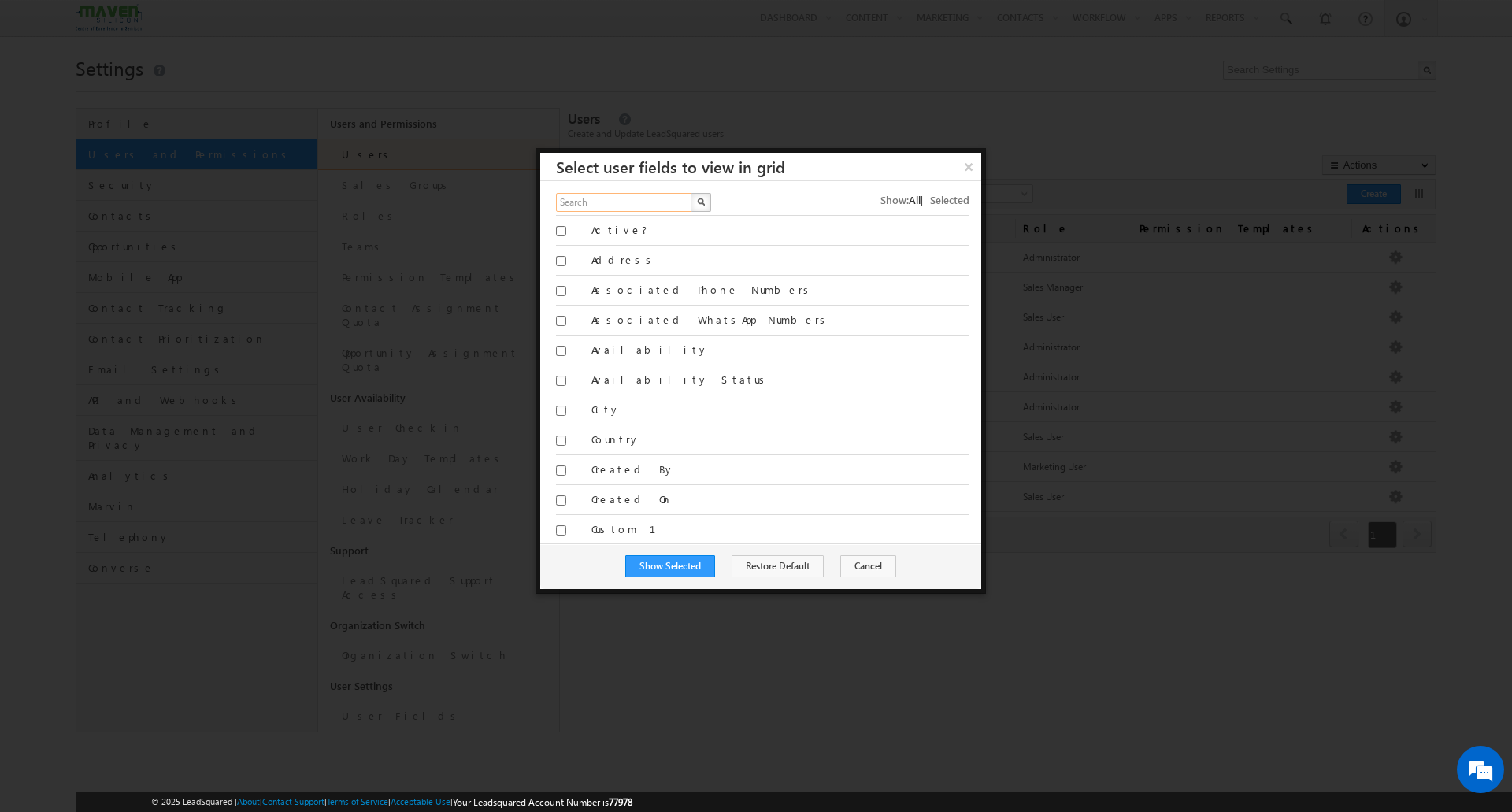 click at bounding box center (624, 202) 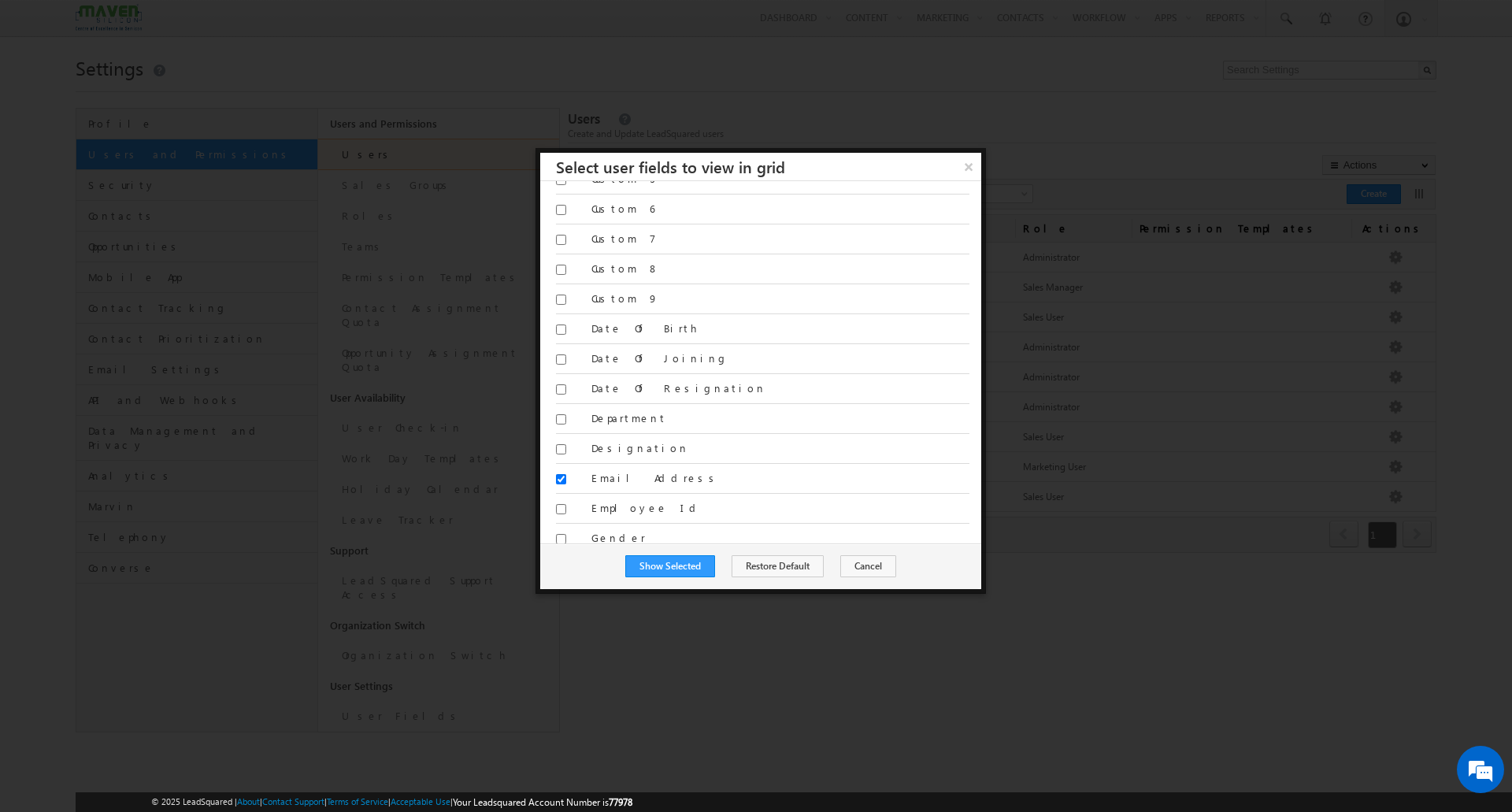 scroll, scrollTop: 0, scrollLeft: 0, axis: both 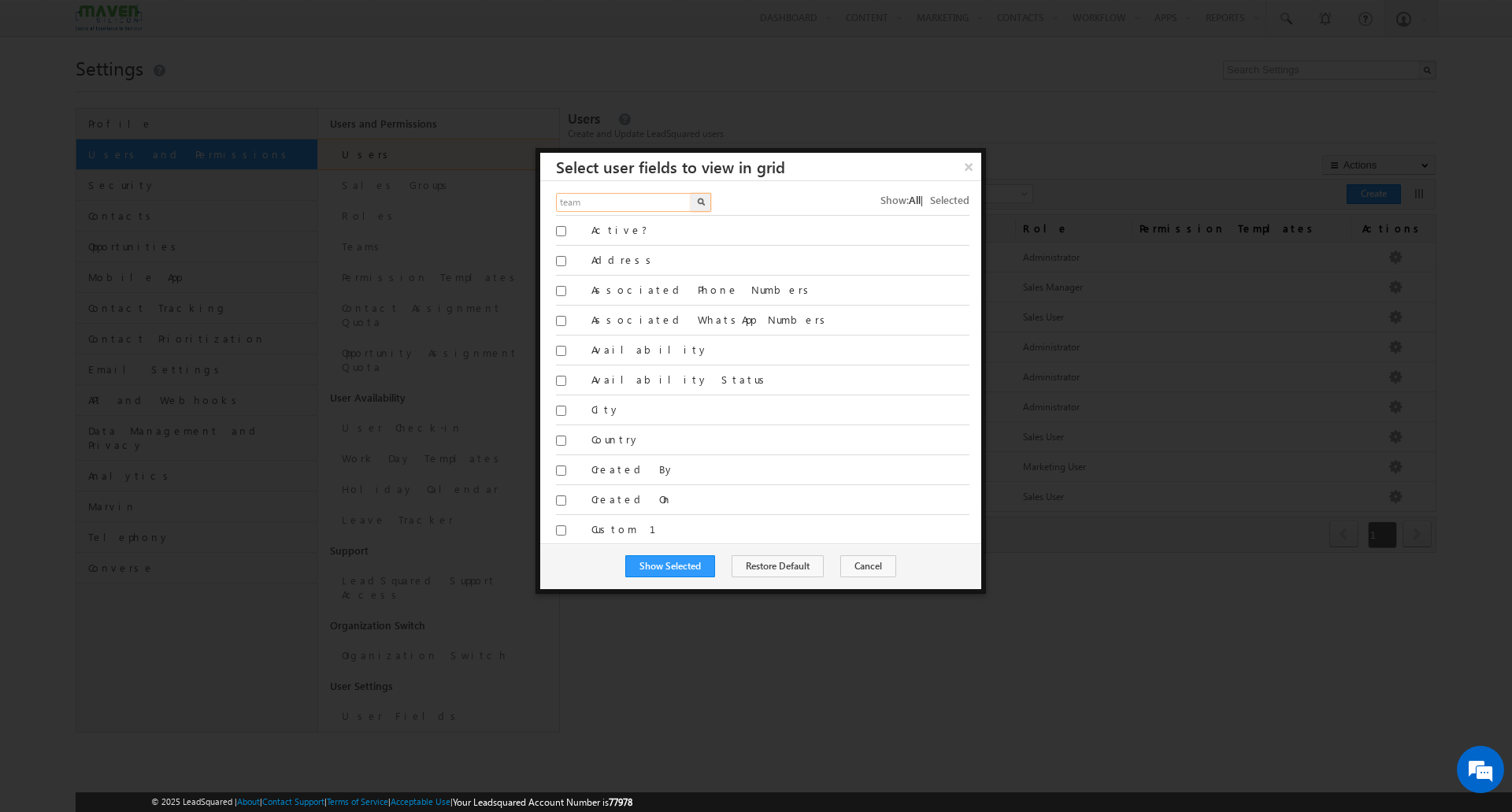 type on "team" 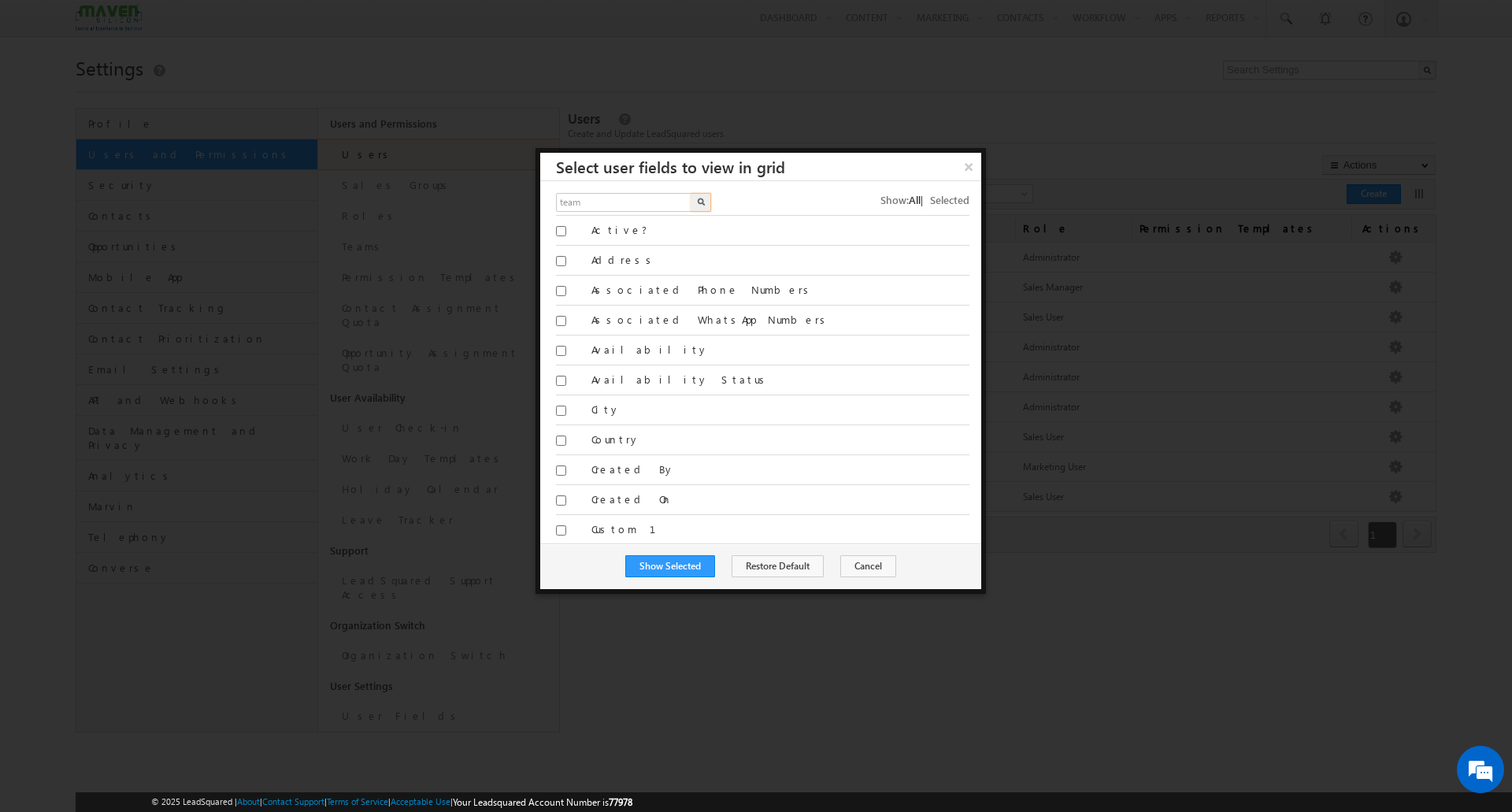 click at bounding box center [701, 202] 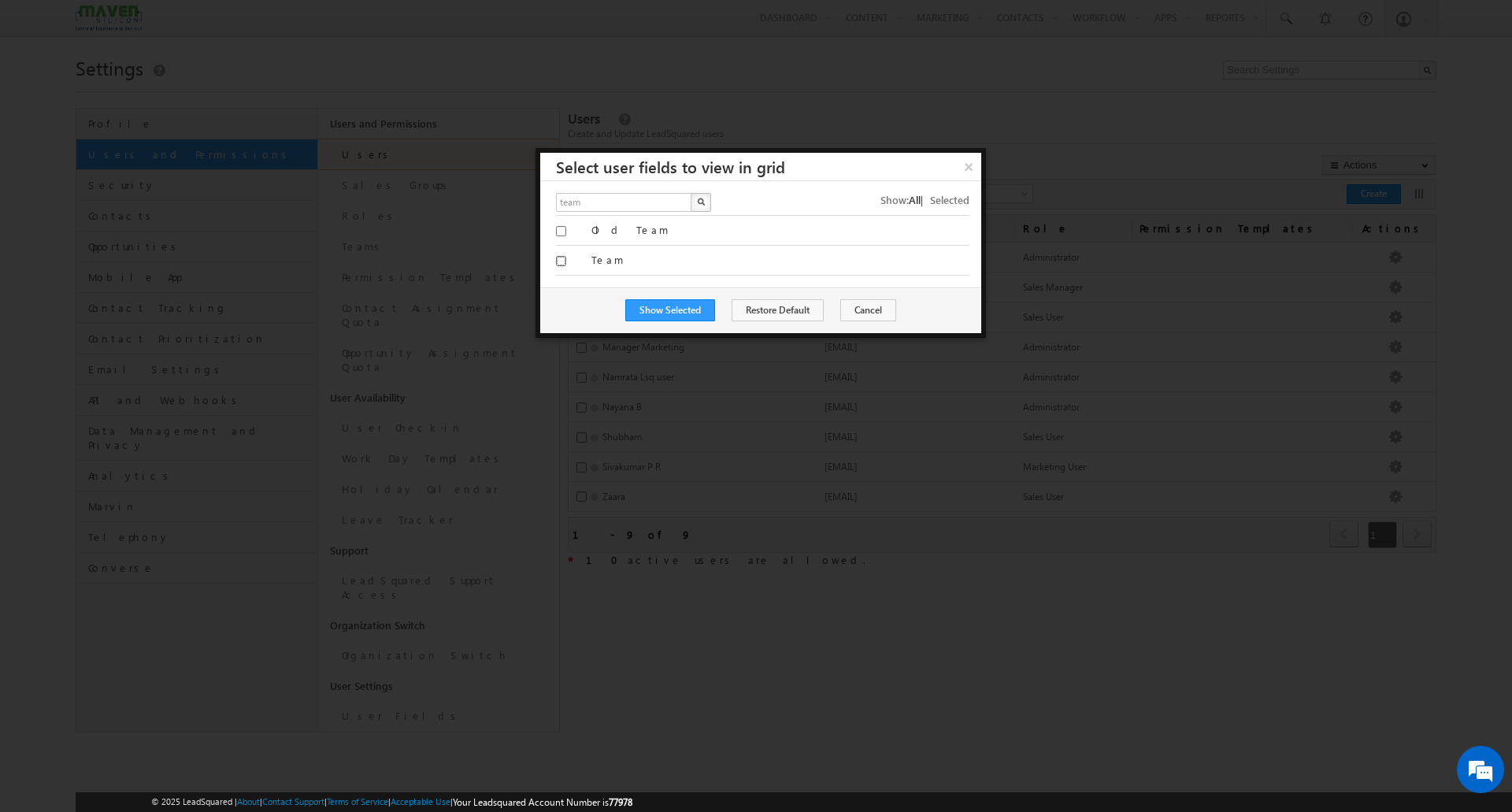 click on "Team" at bounding box center [561, 261] 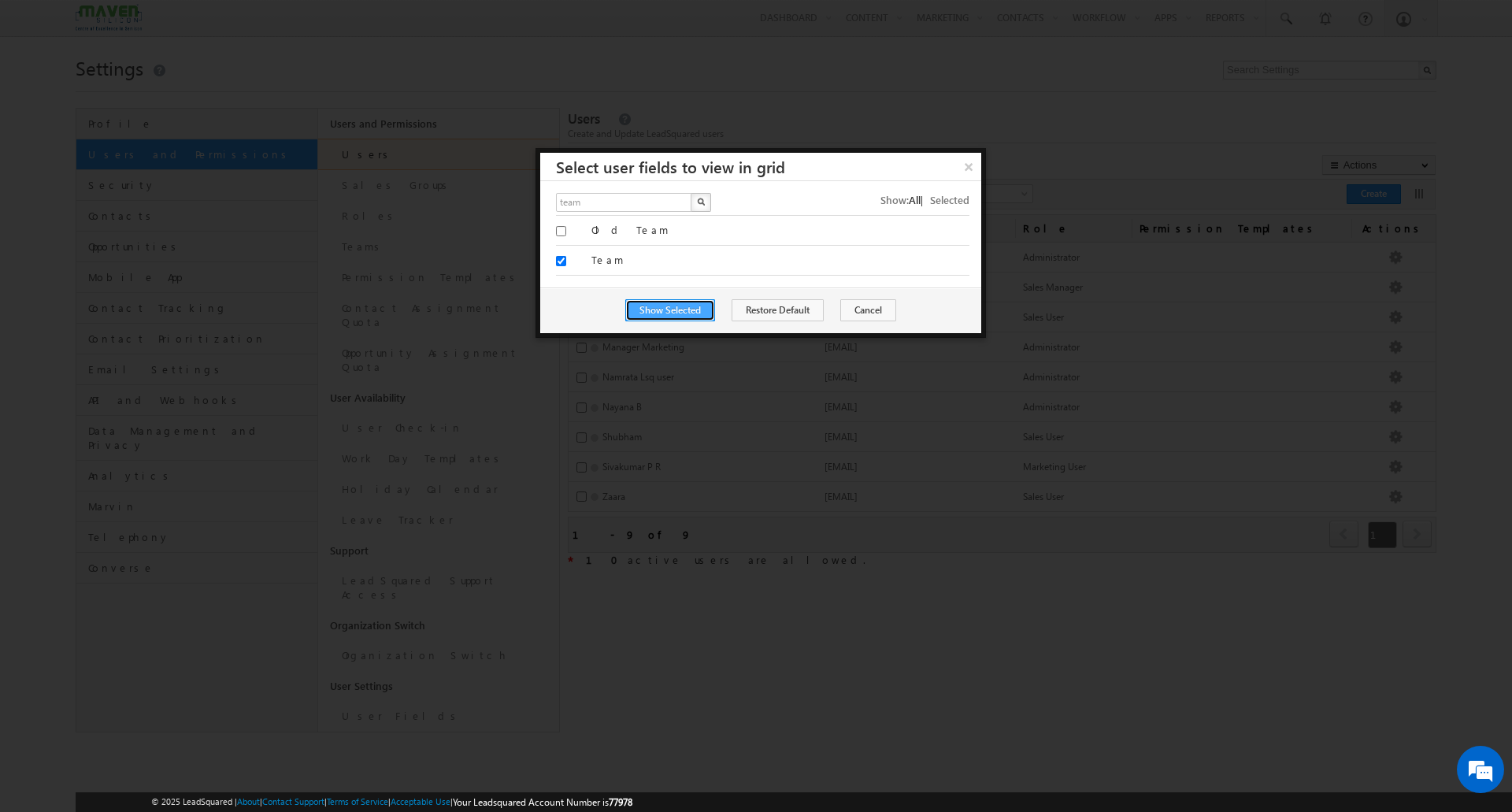 click on "Show Selected" at bounding box center (670, 310) 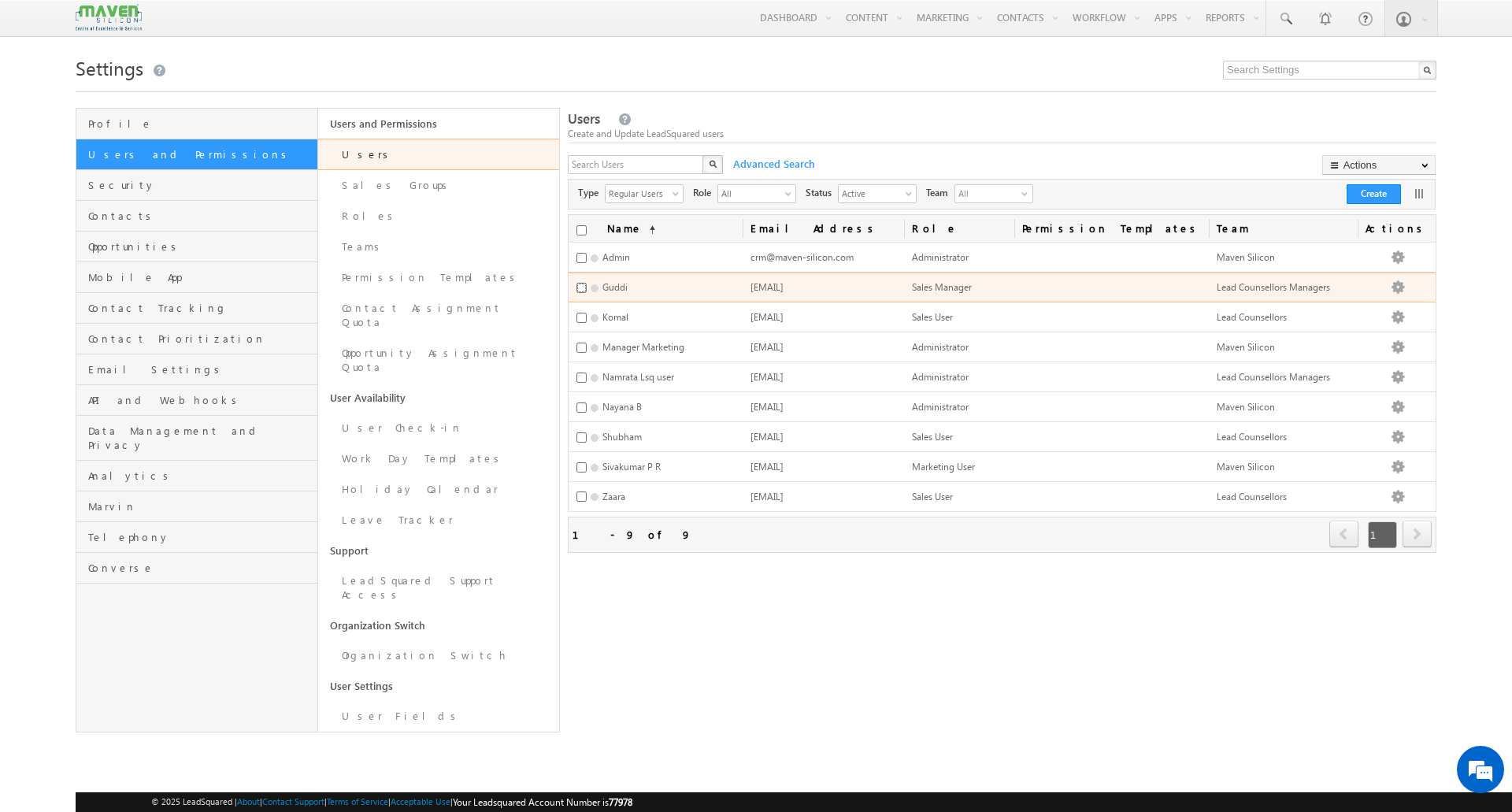 click at bounding box center [581, 287] 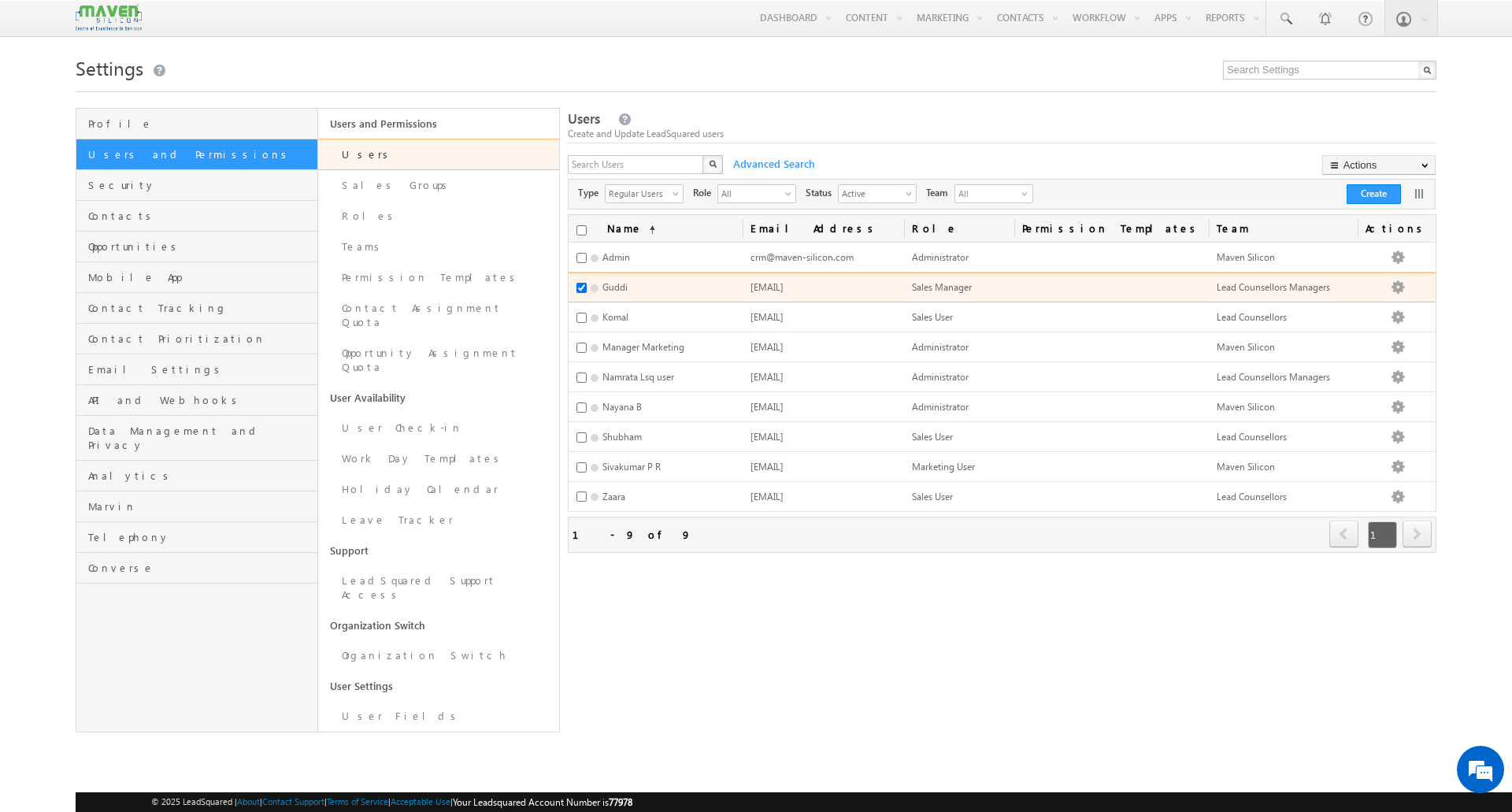 click on "Guddi" at bounding box center [655, 287] 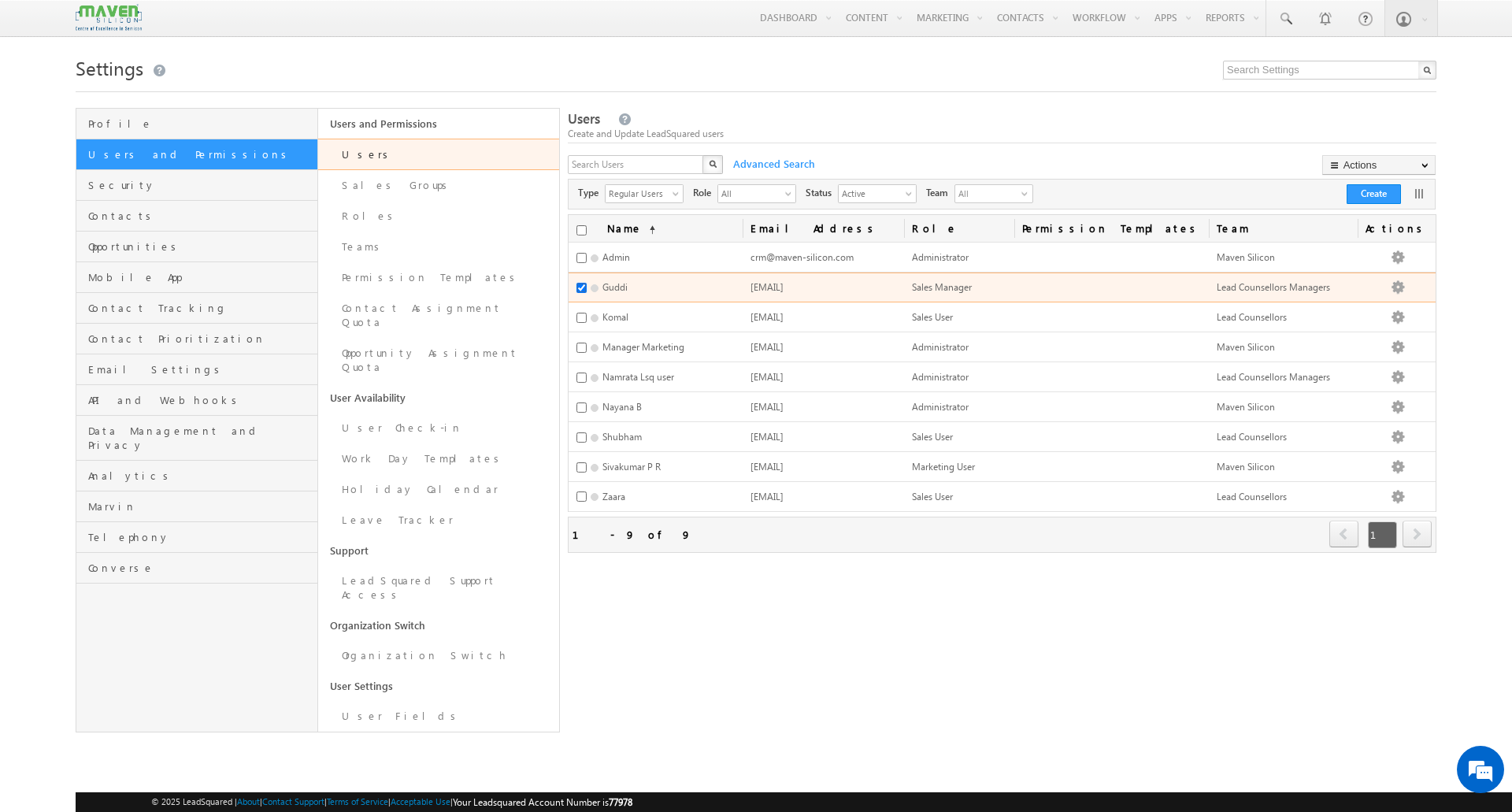 click at bounding box center (581, 287) 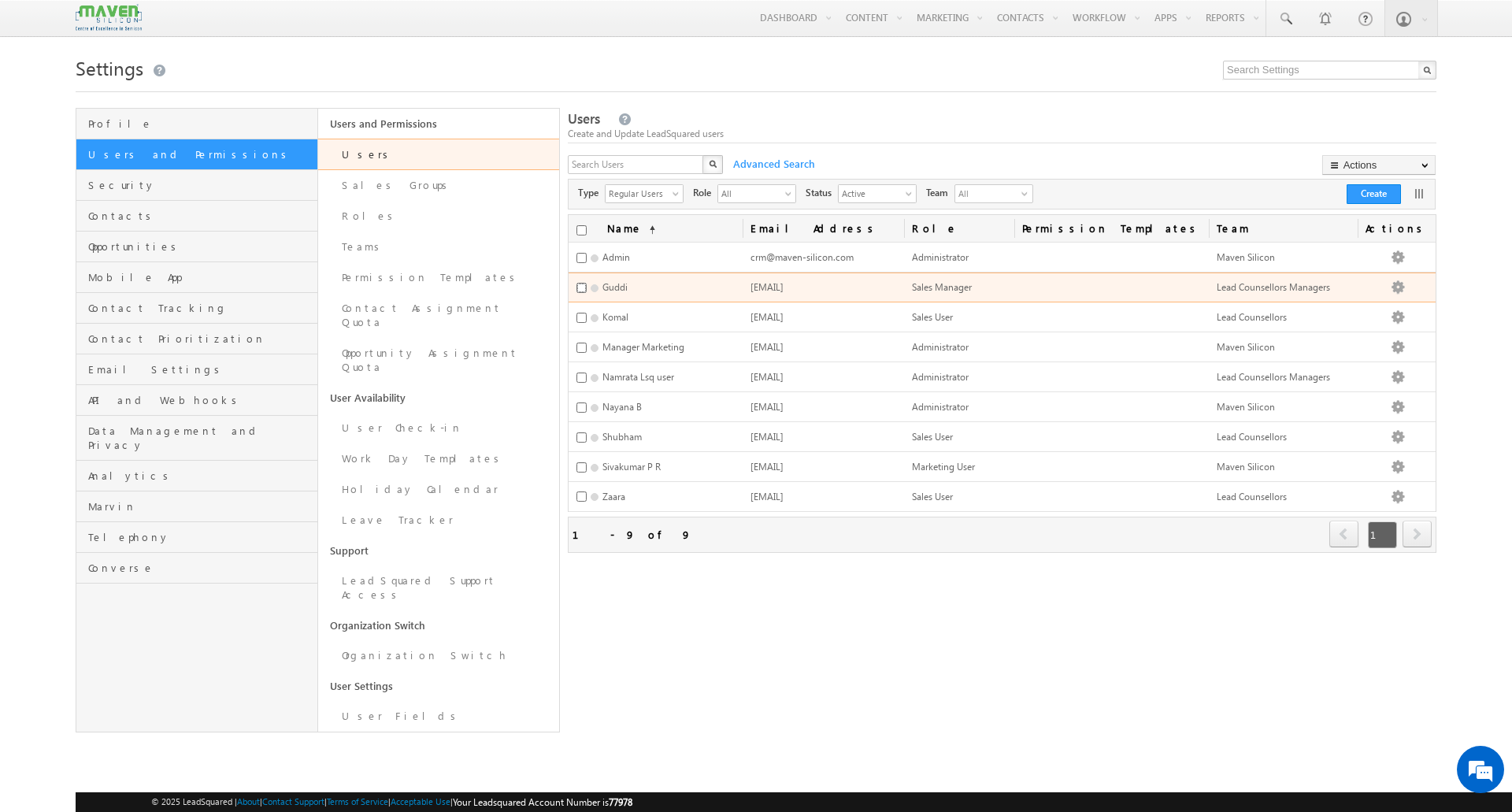 click at bounding box center (581, 287) 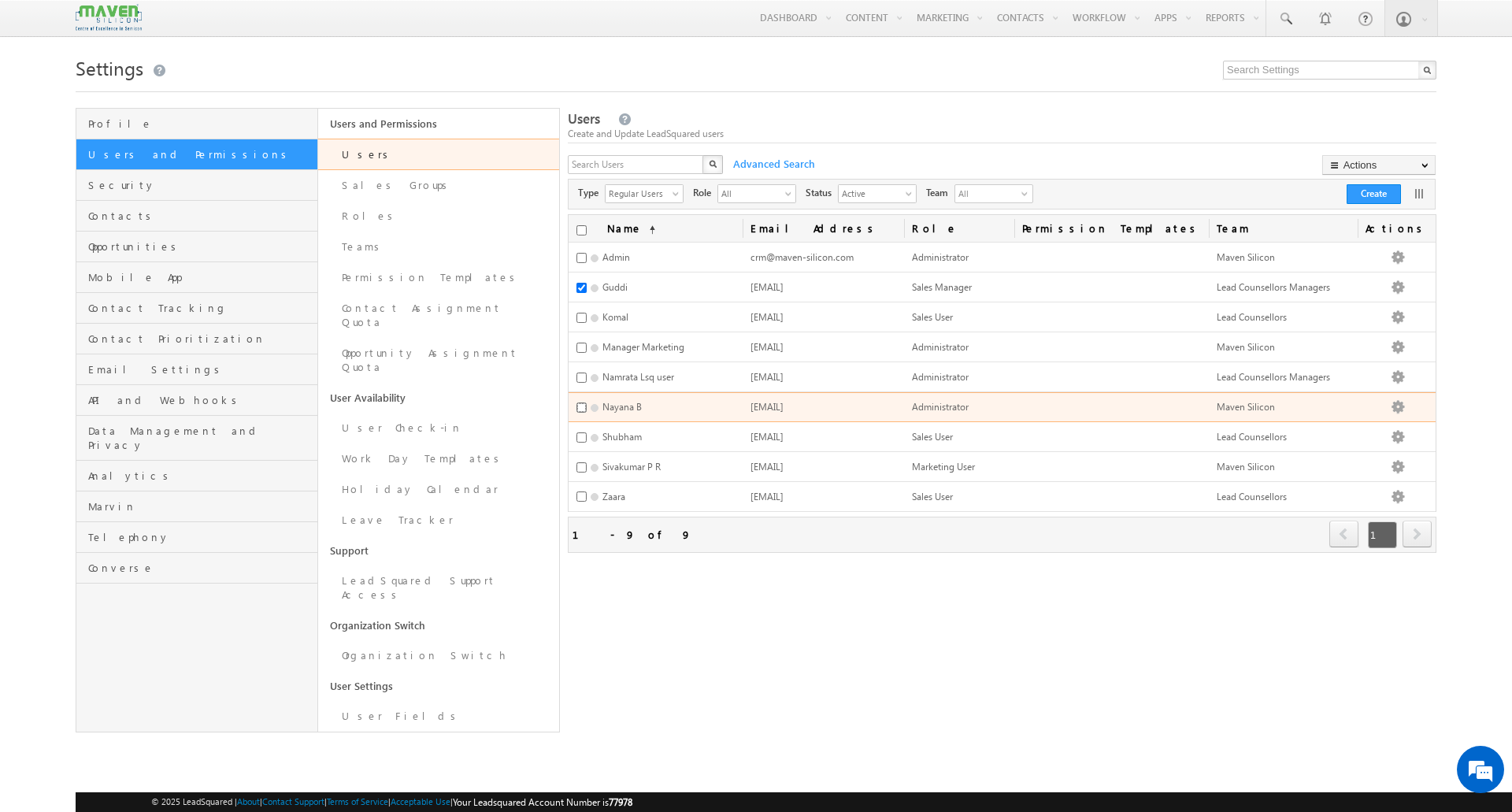 click at bounding box center (581, 407) 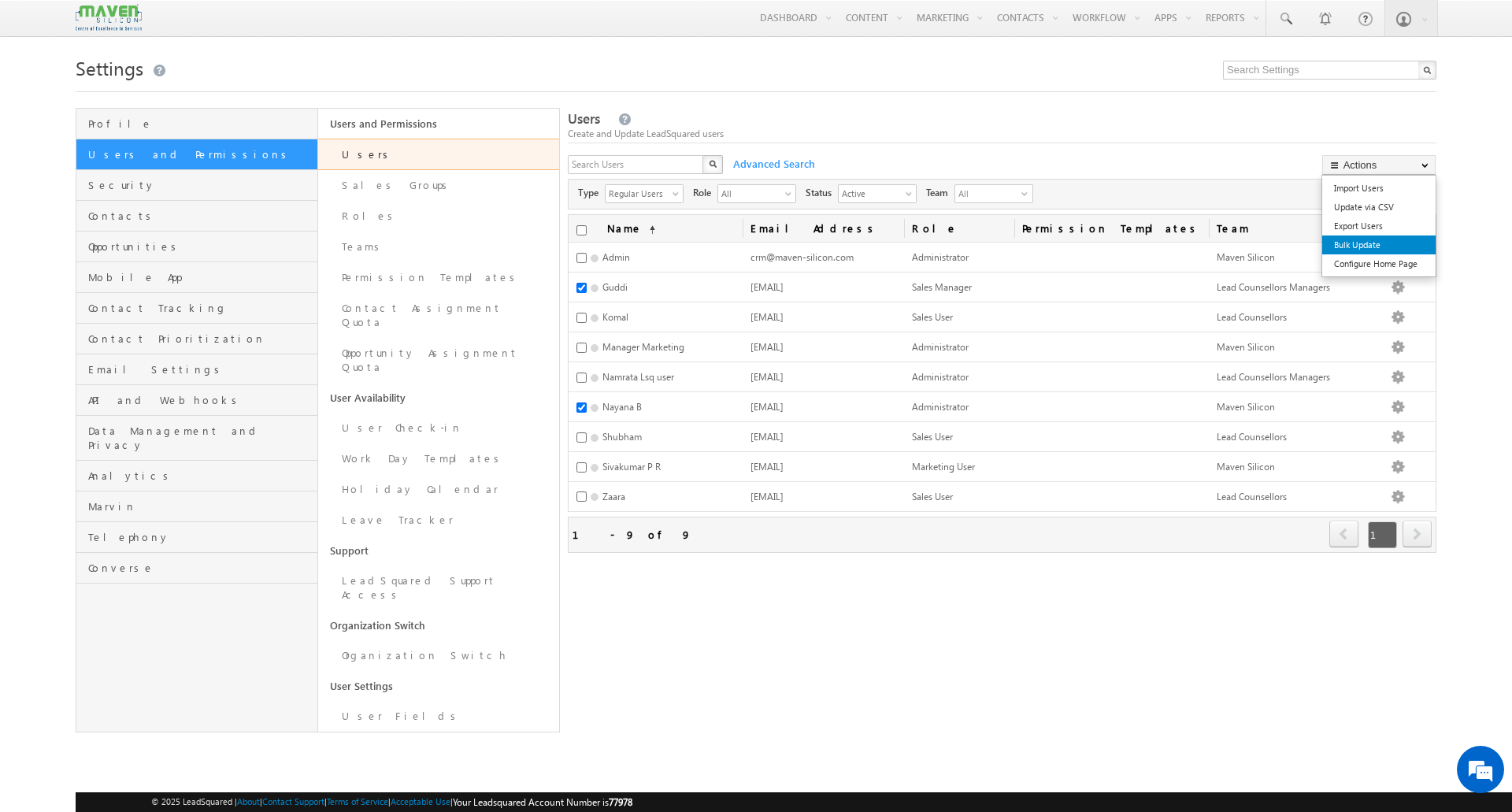 click on "Bulk Update" at bounding box center [1379, 245] 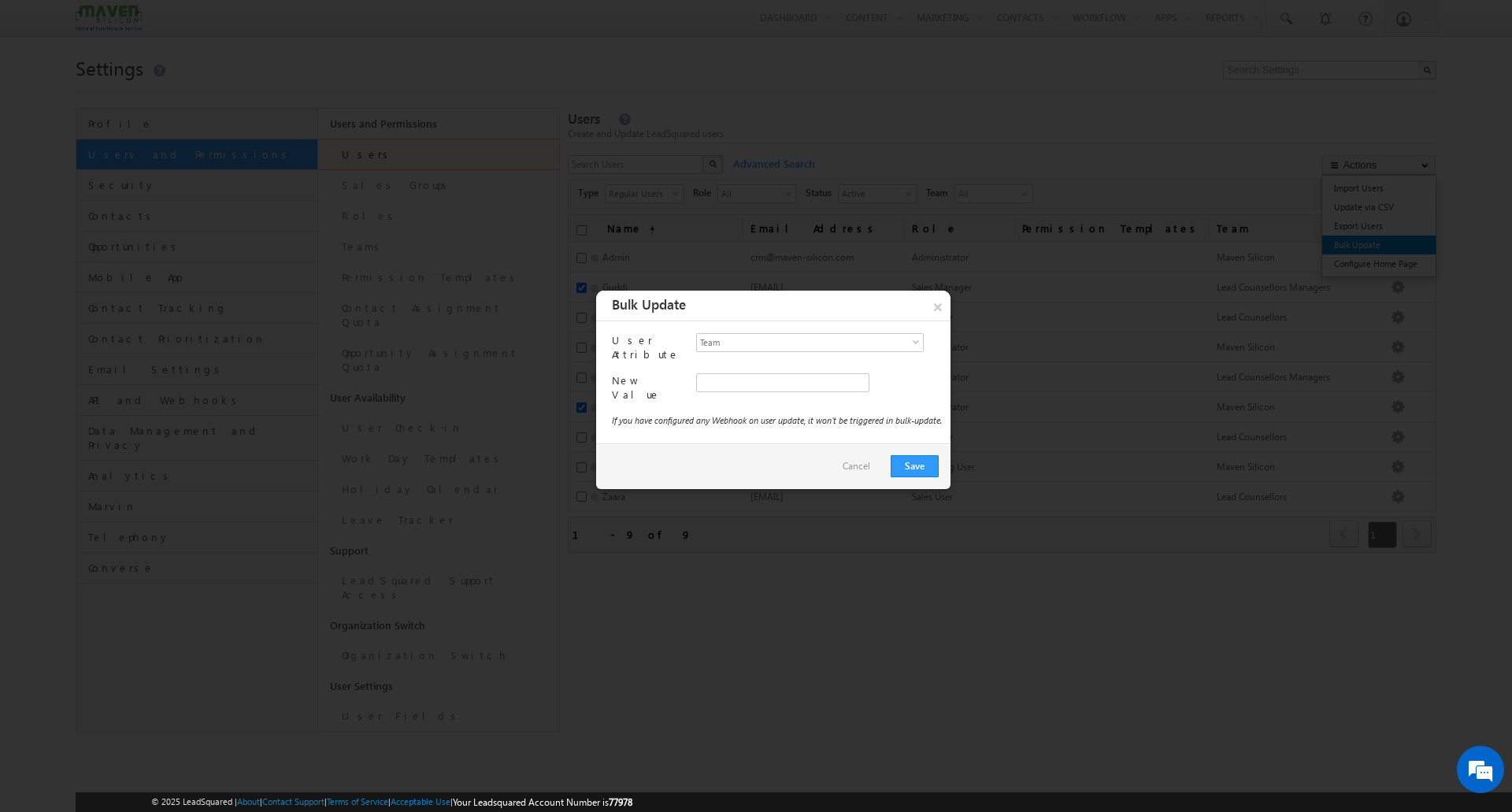 type on "67fa2b24-4da1-11f0-b1e3-0623476dd86d" 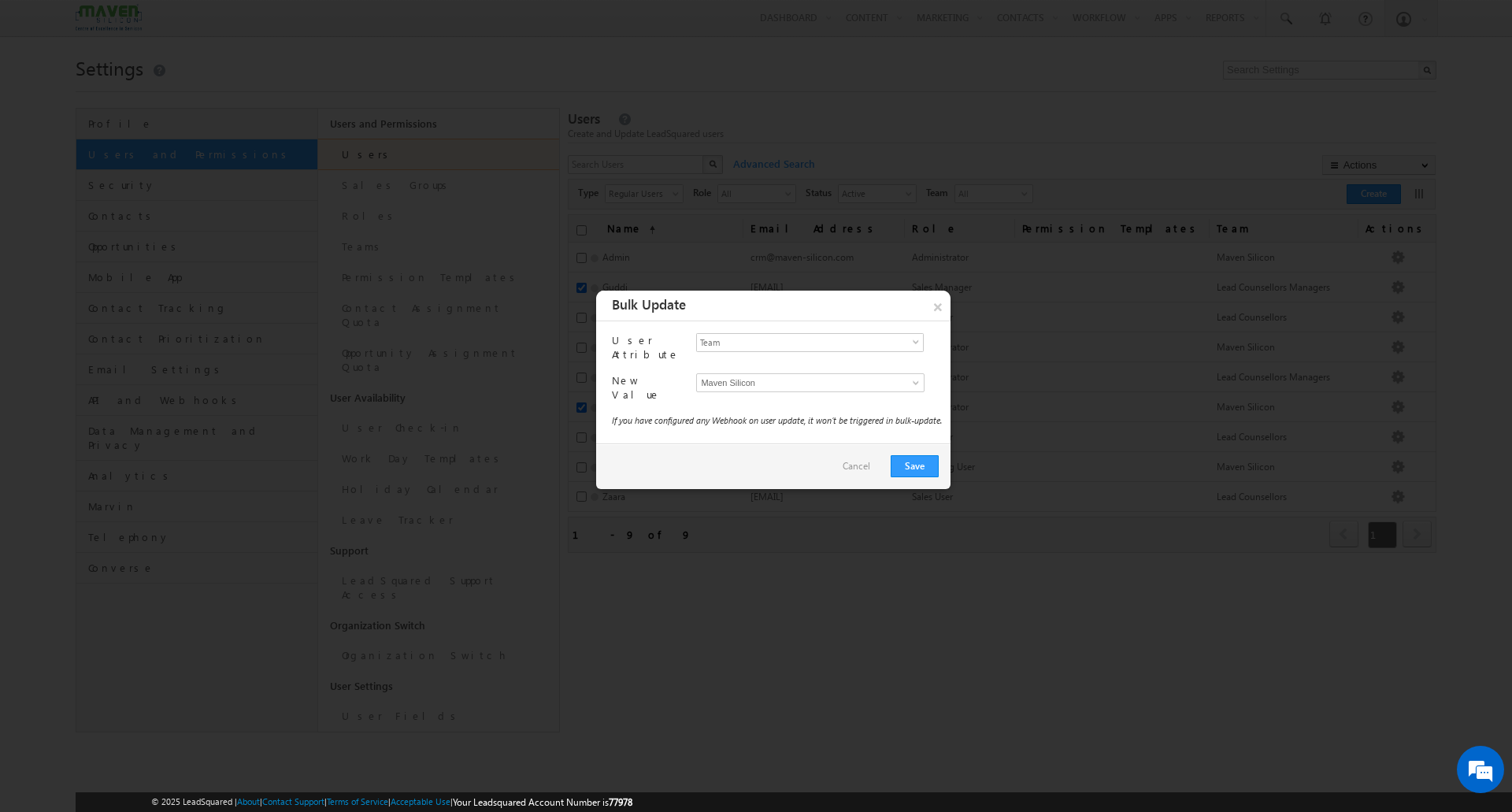 click on "Maven Silicon" at bounding box center (797, 383) 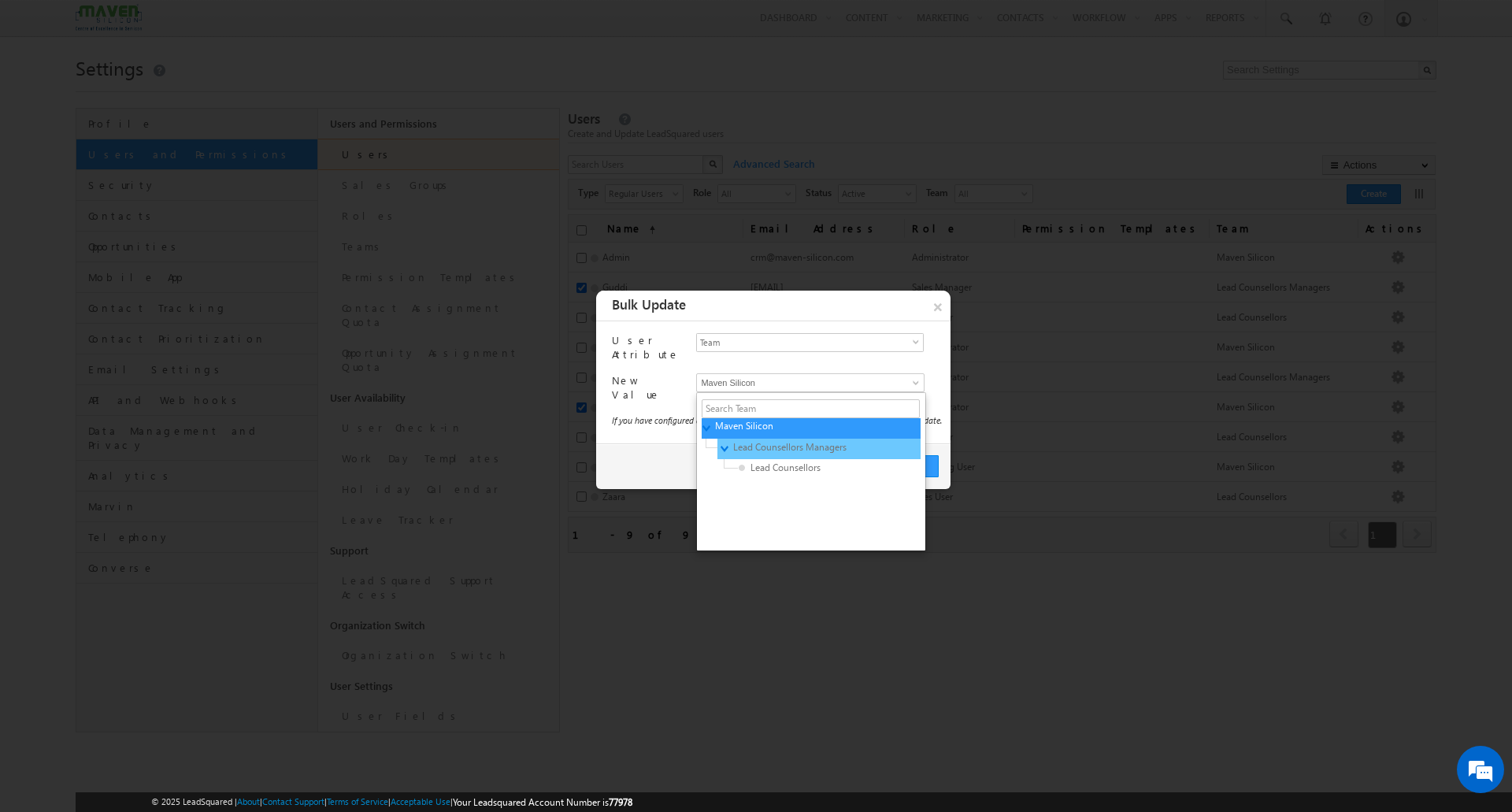 click on "Lead Counsellors Managers" at bounding box center [808, 447] 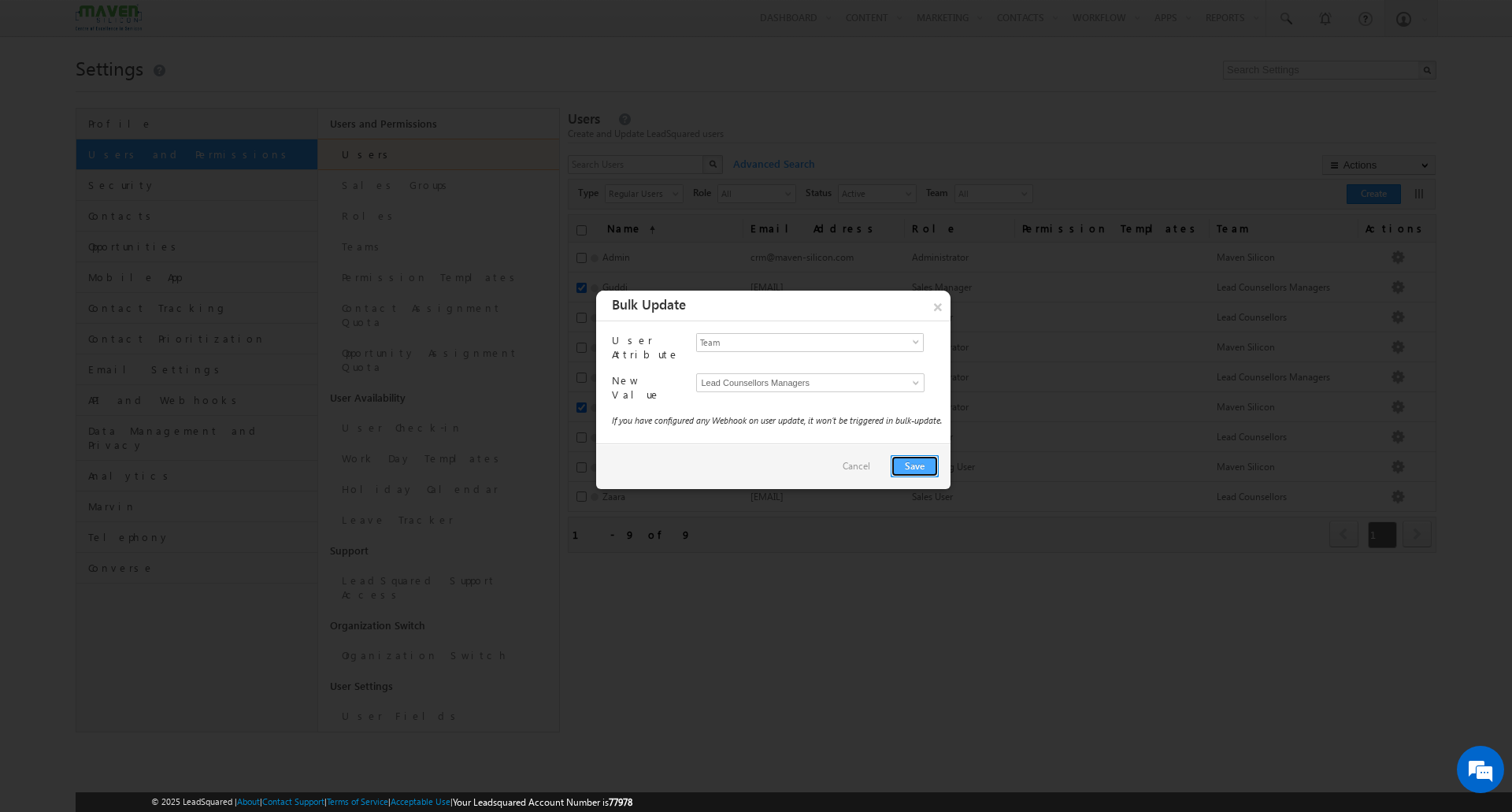 click on "Save" at bounding box center [914, 466] 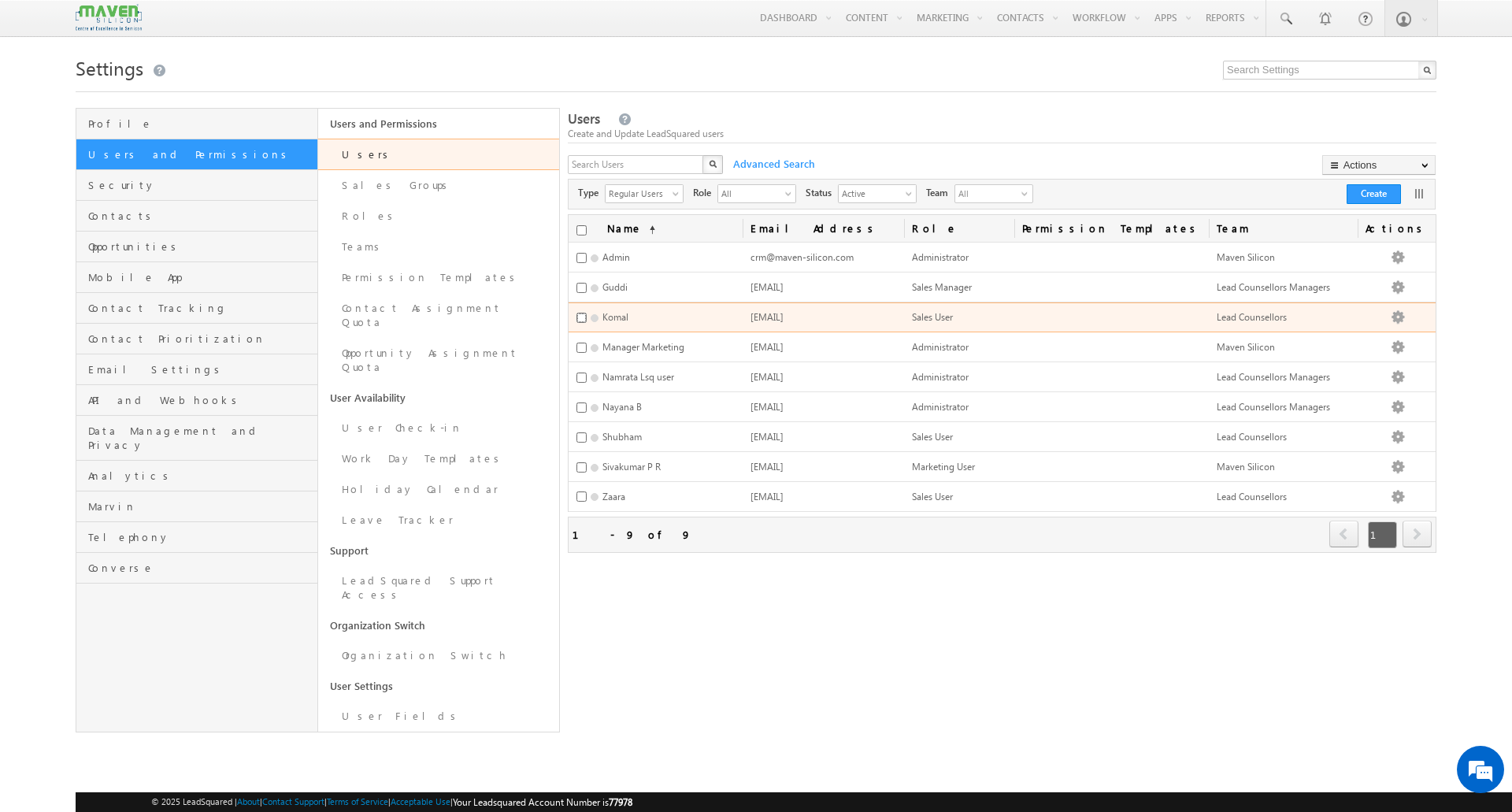 click at bounding box center (581, 317) 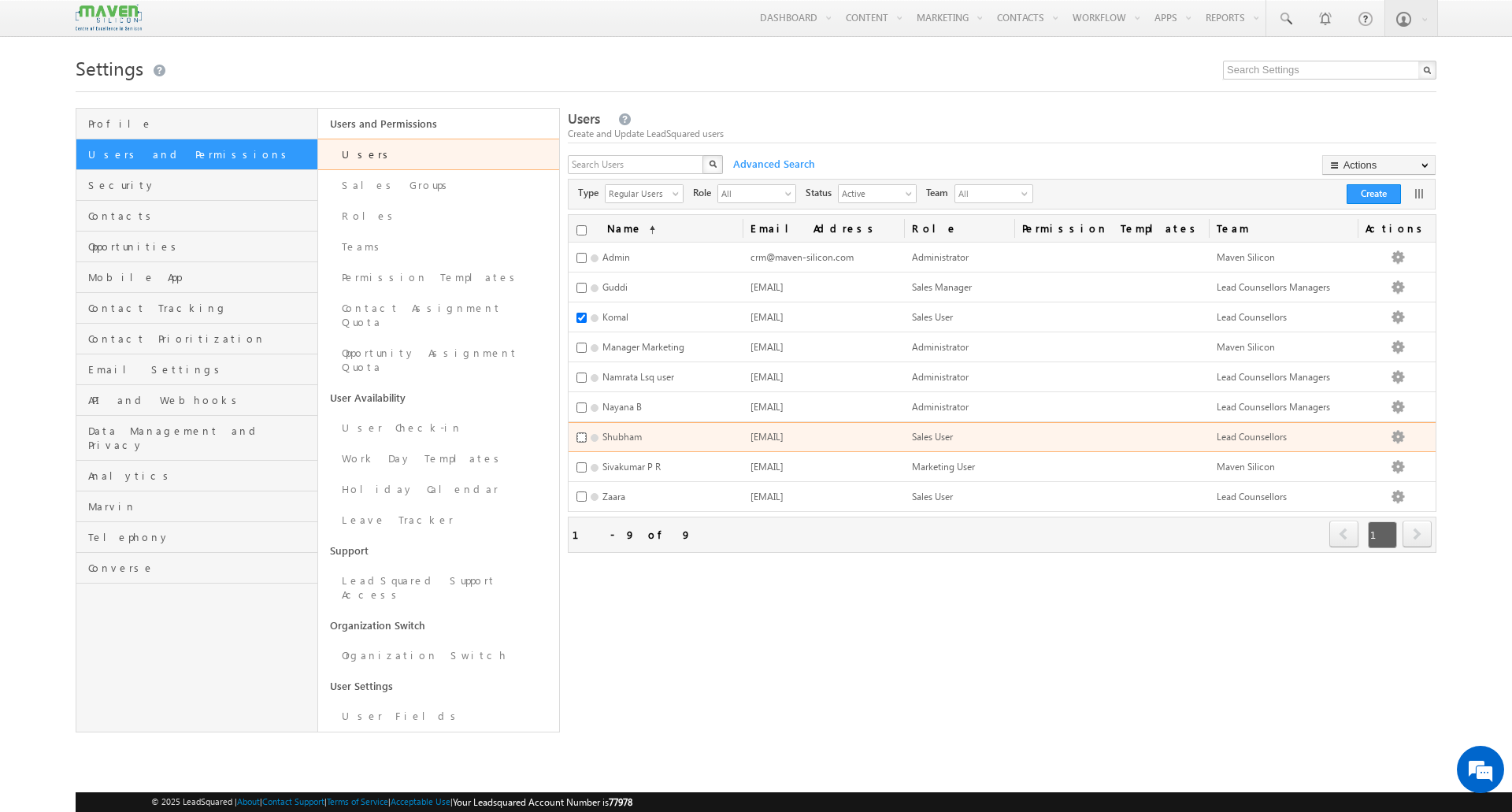 click at bounding box center (581, 437) 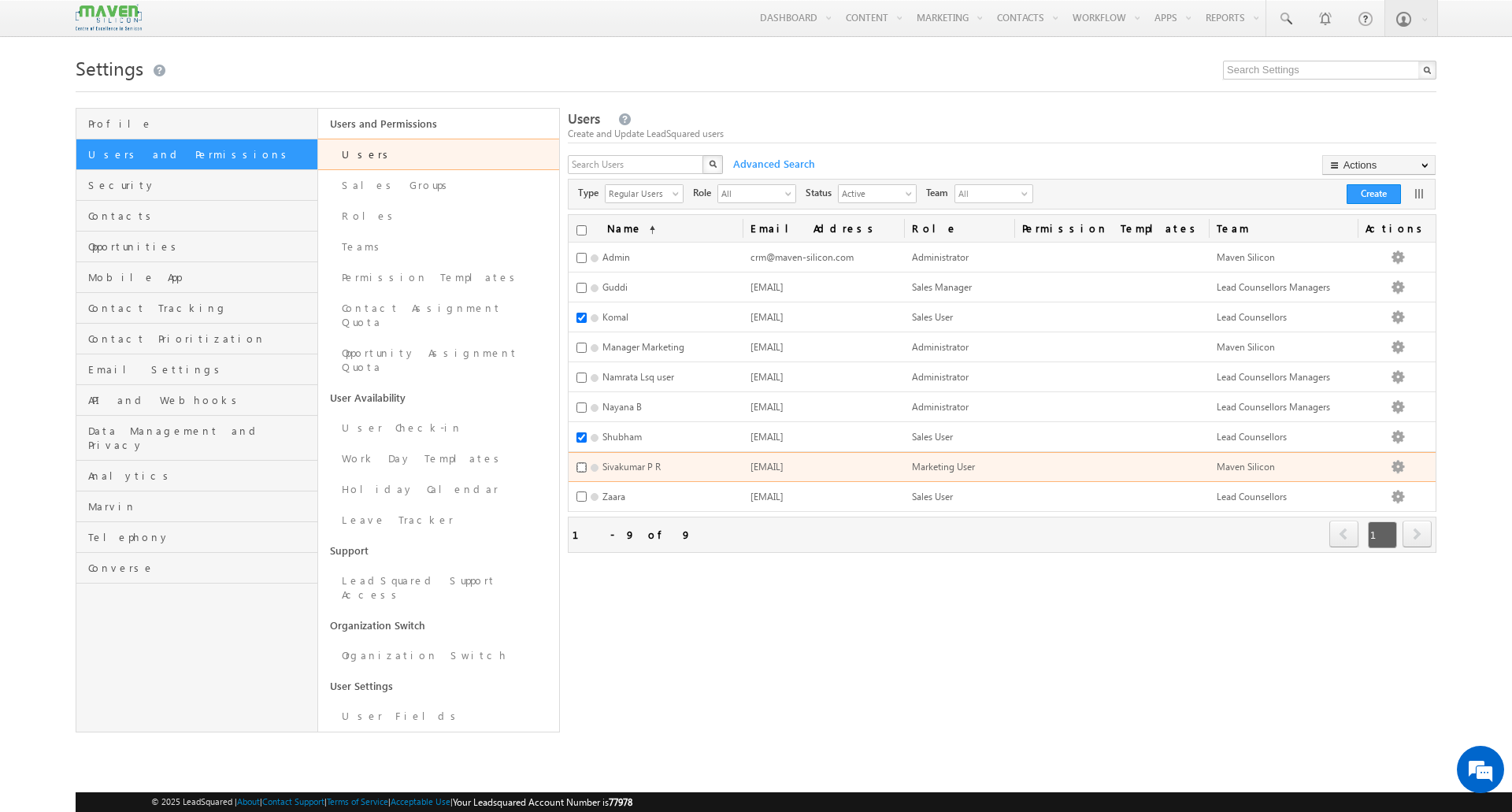 click at bounding box center (581, 467) 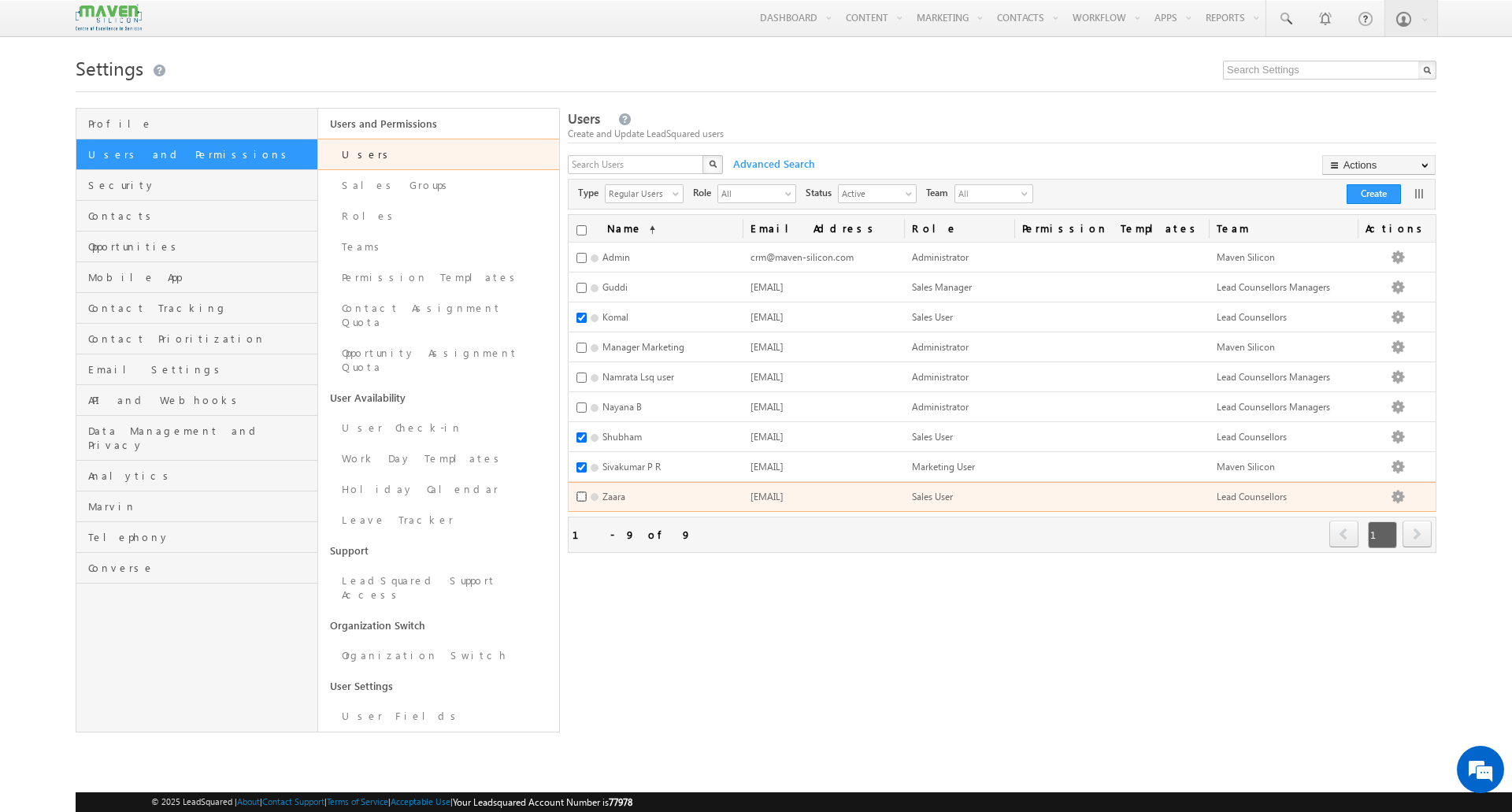 click at bounding box center (581, 496) 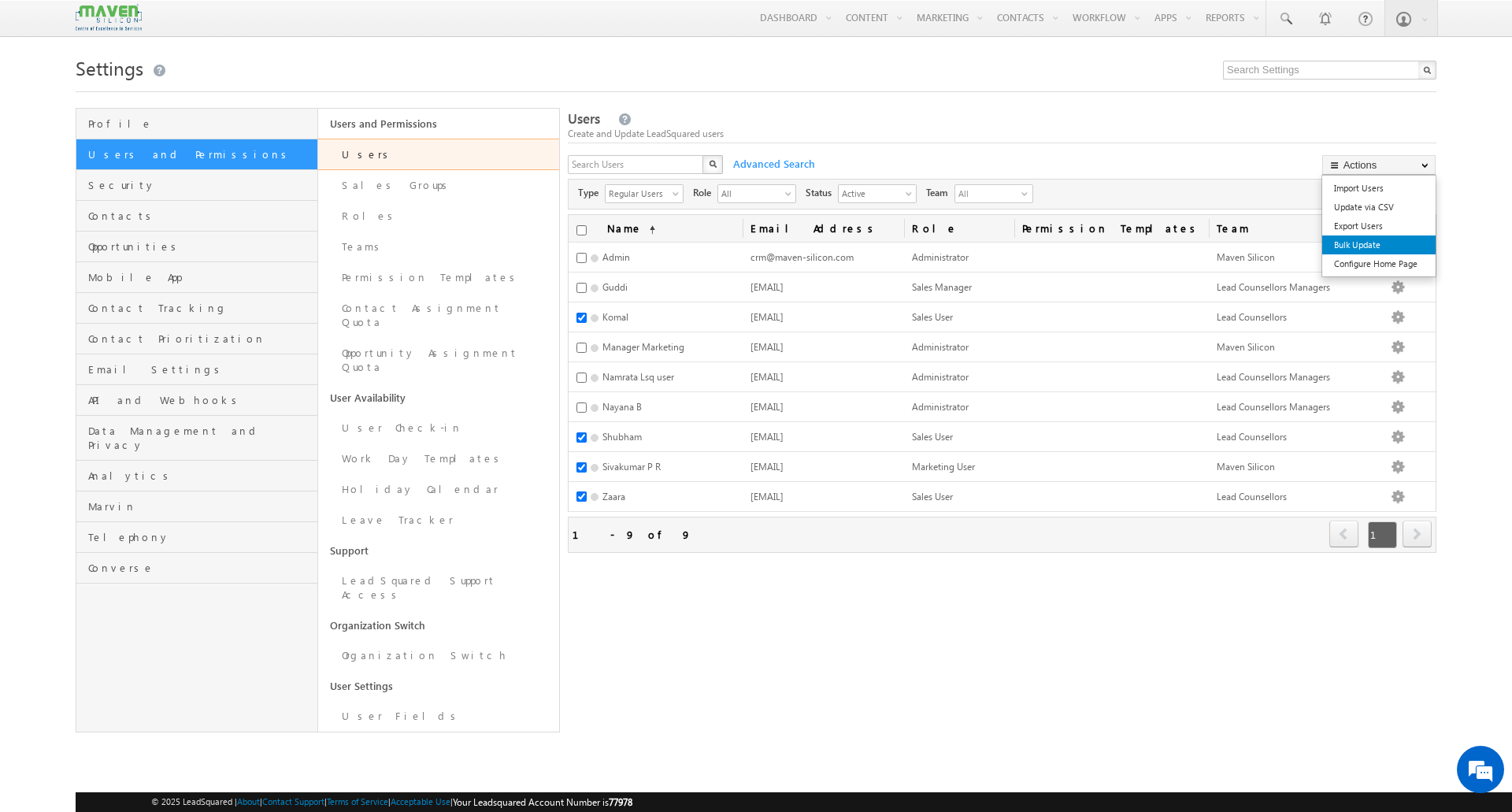 click on "Bulk Update" at bounding box center (1379, 245) 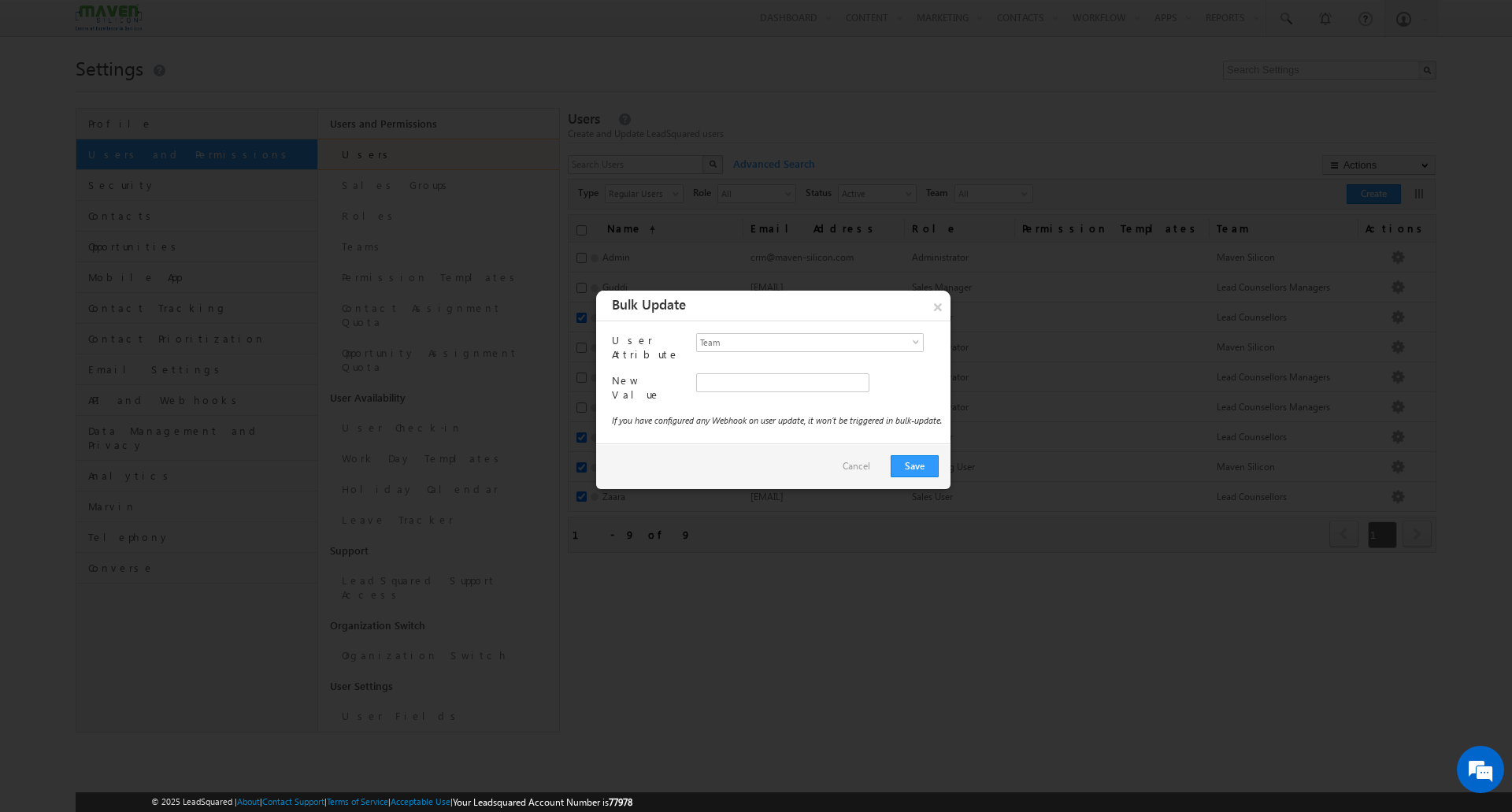 type on "67fa2b24-4da1-11f0-b1e3-0623476dd86d" 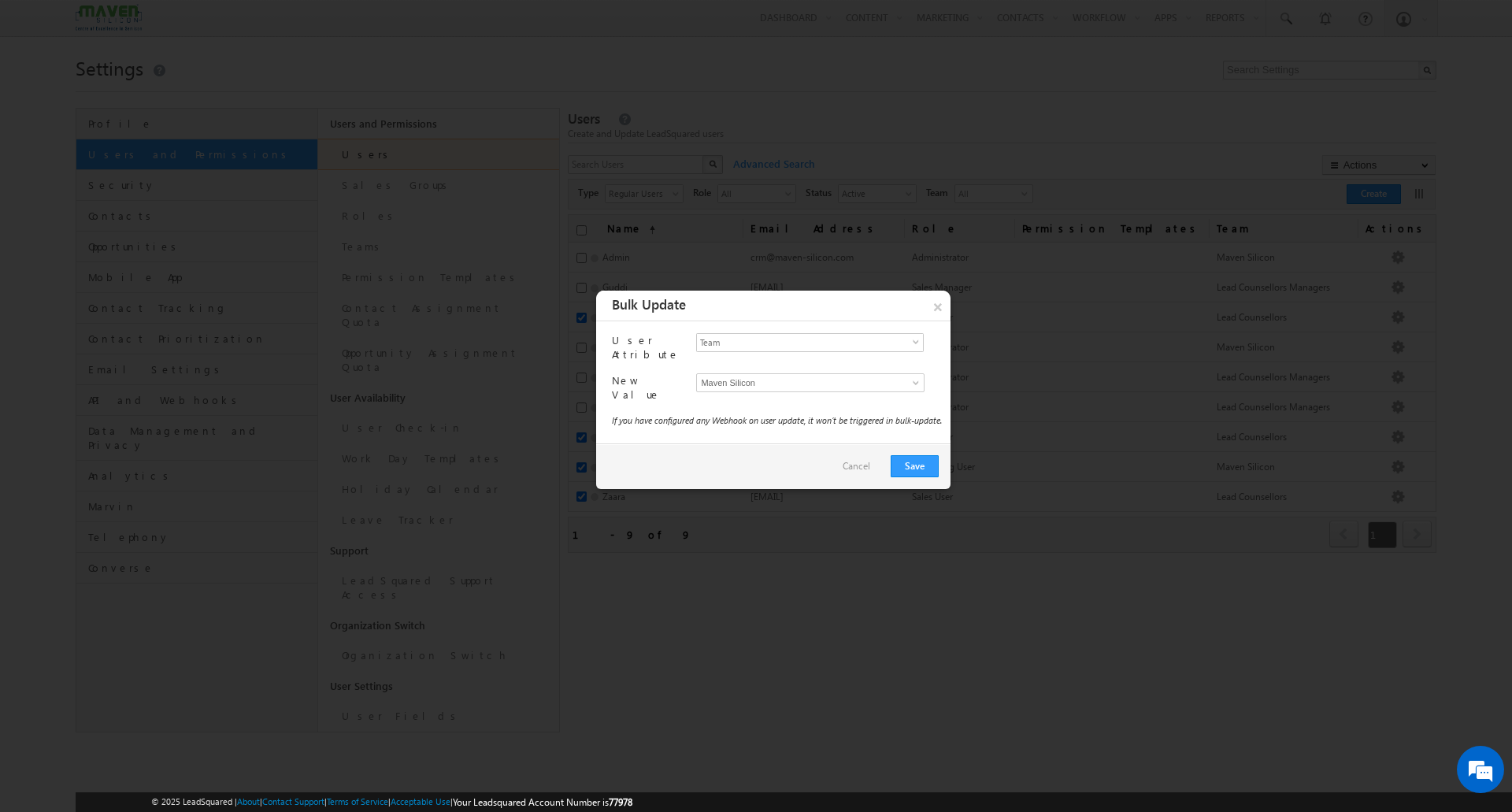 click on "Maven Silicon" at bounding box center [797, 383] 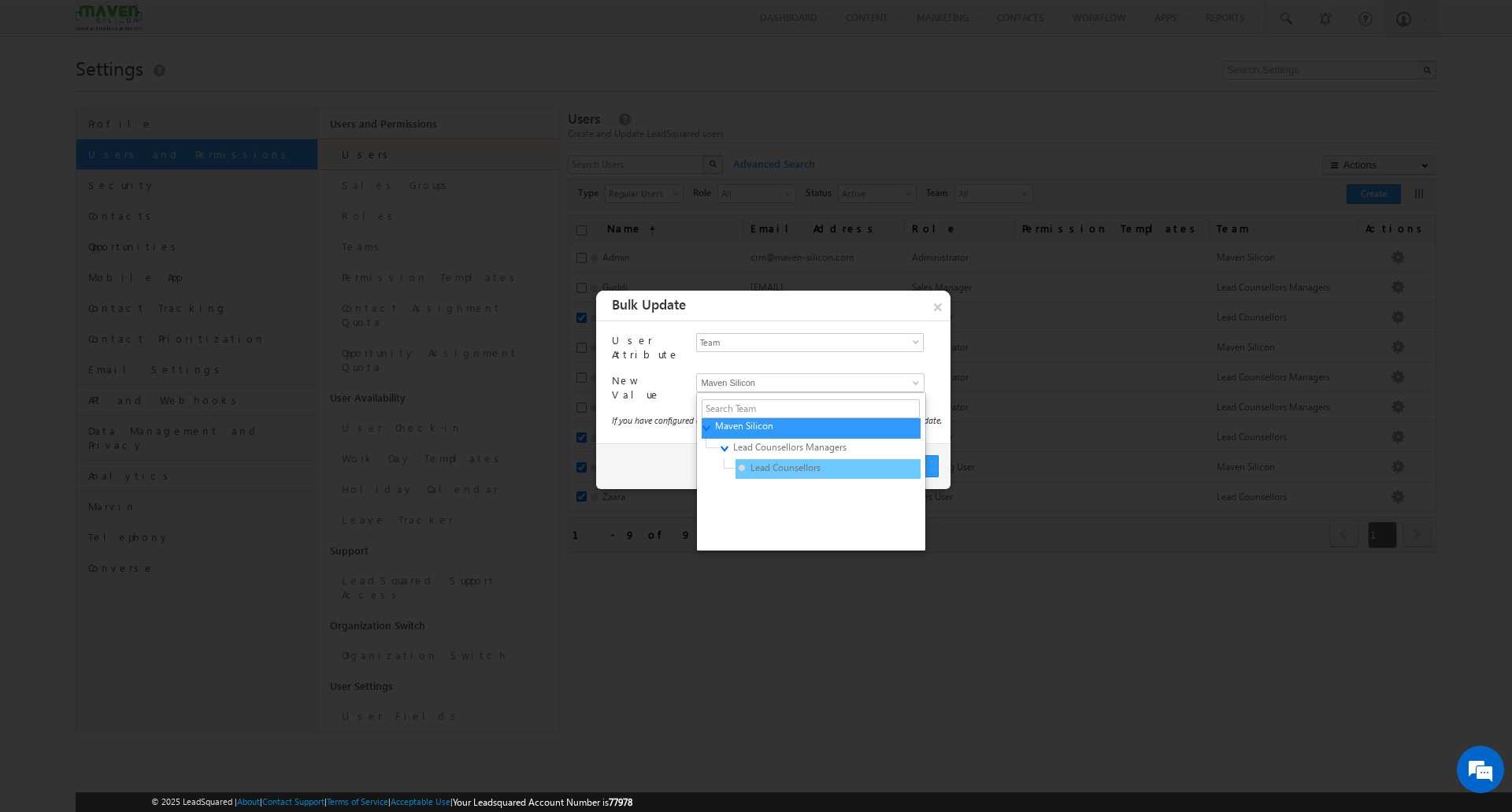 click on "Lead Counsellors" at bounding box center [813, 468] 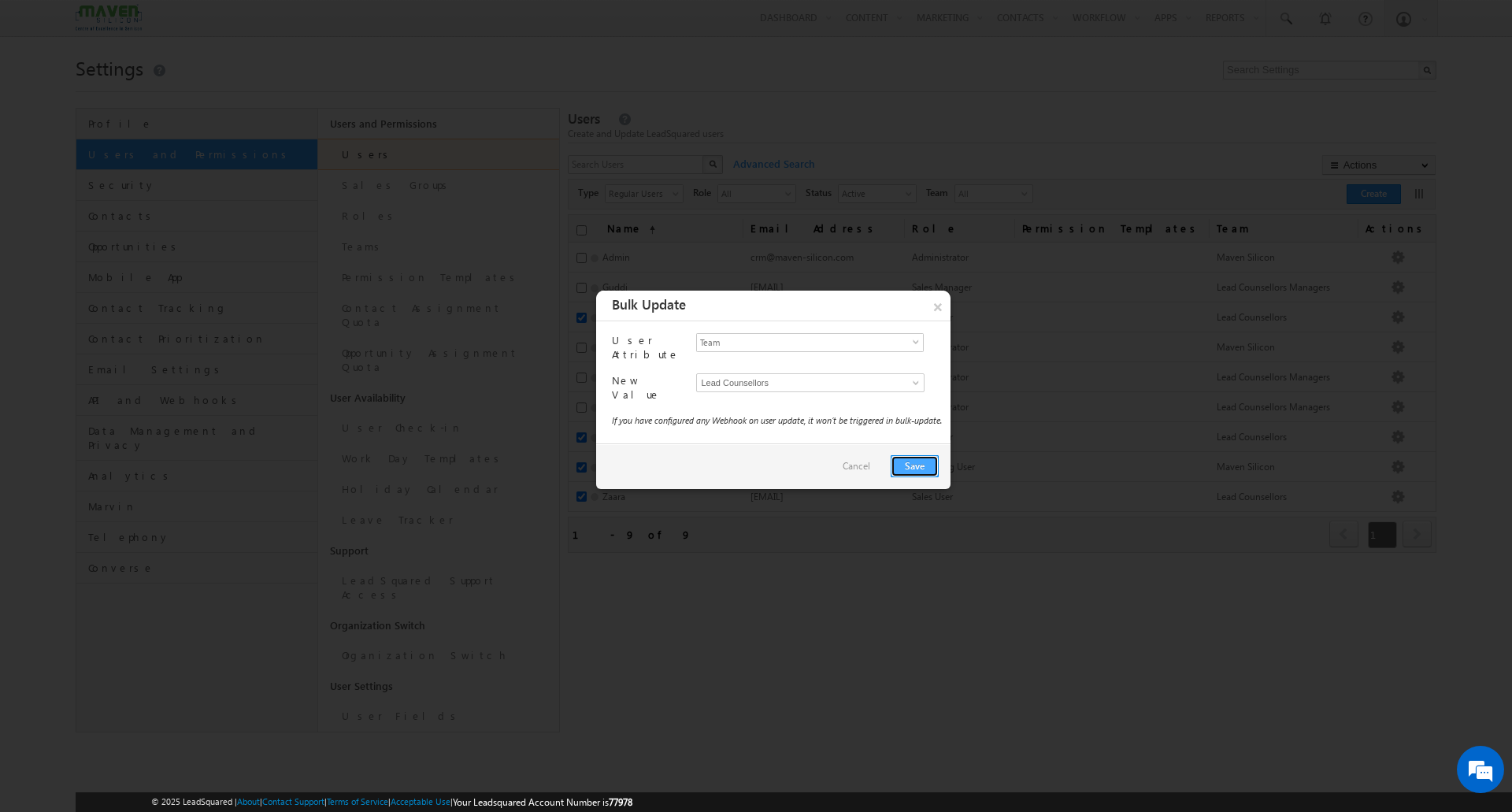 click on "Save" at bounding box center [914, 466] 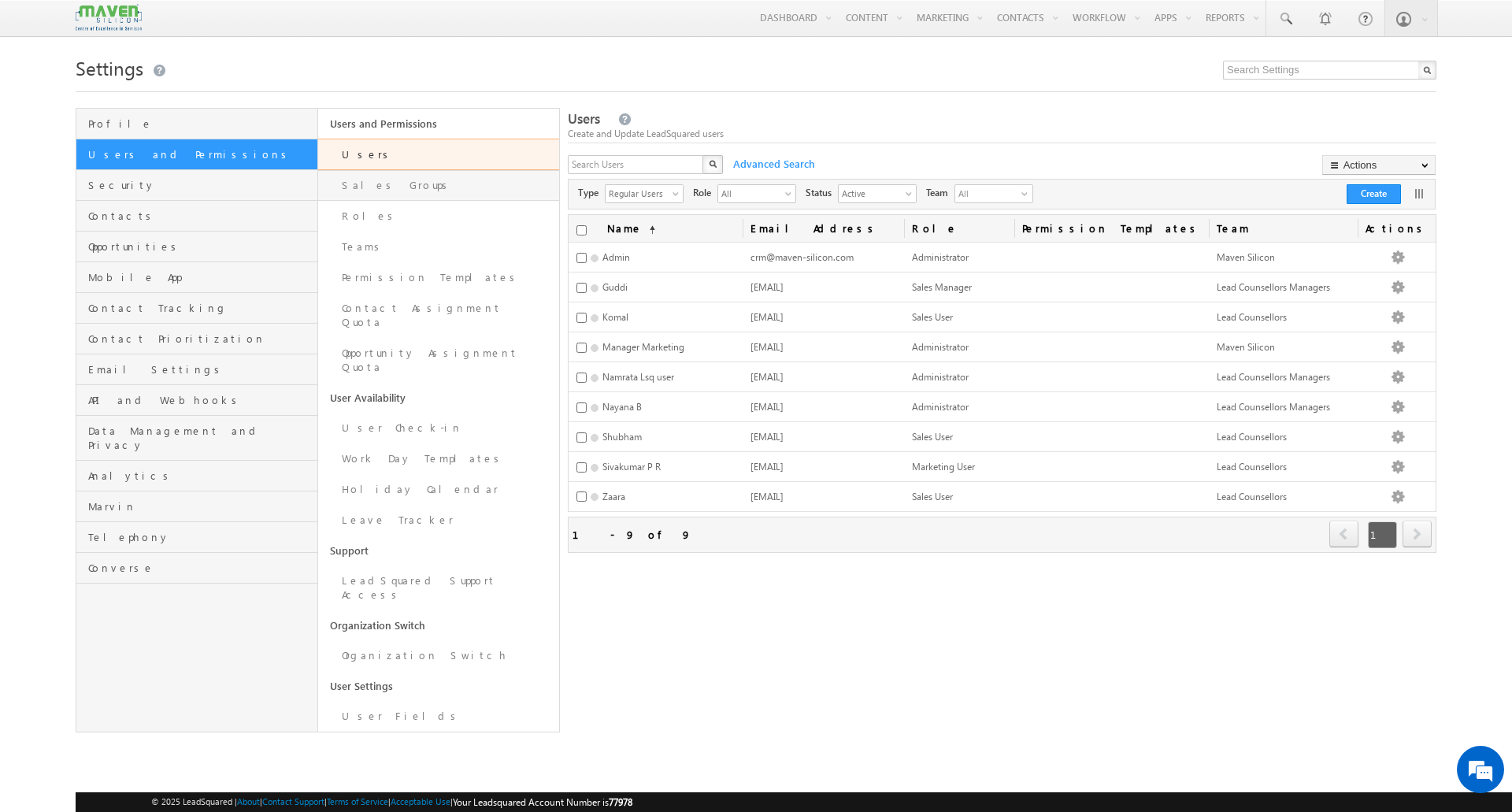 click on "Sales Groups" at bounding box center (439, 185) 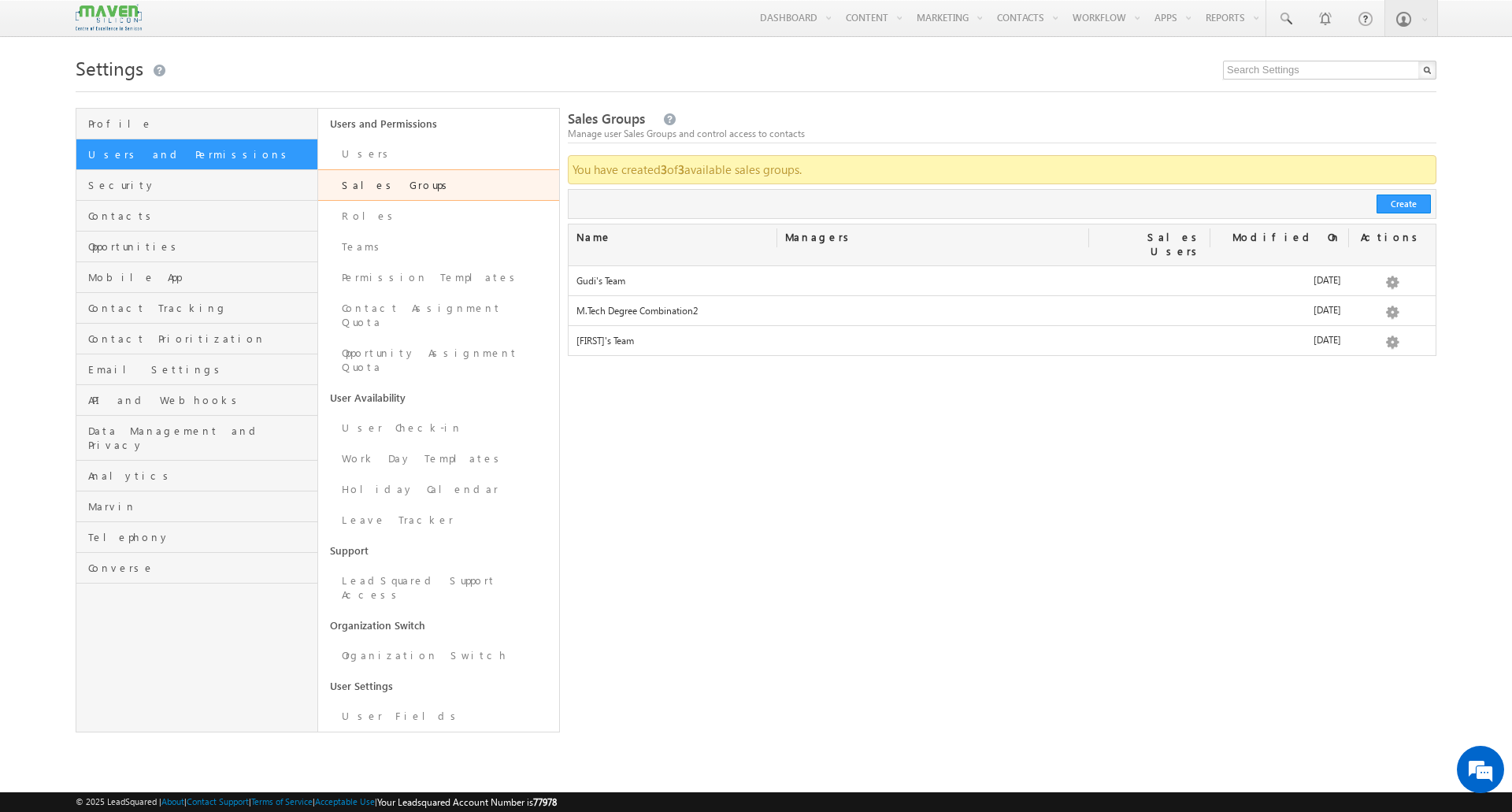 scroll, scrollTop: 0, scrollLeft: 0, axis: both 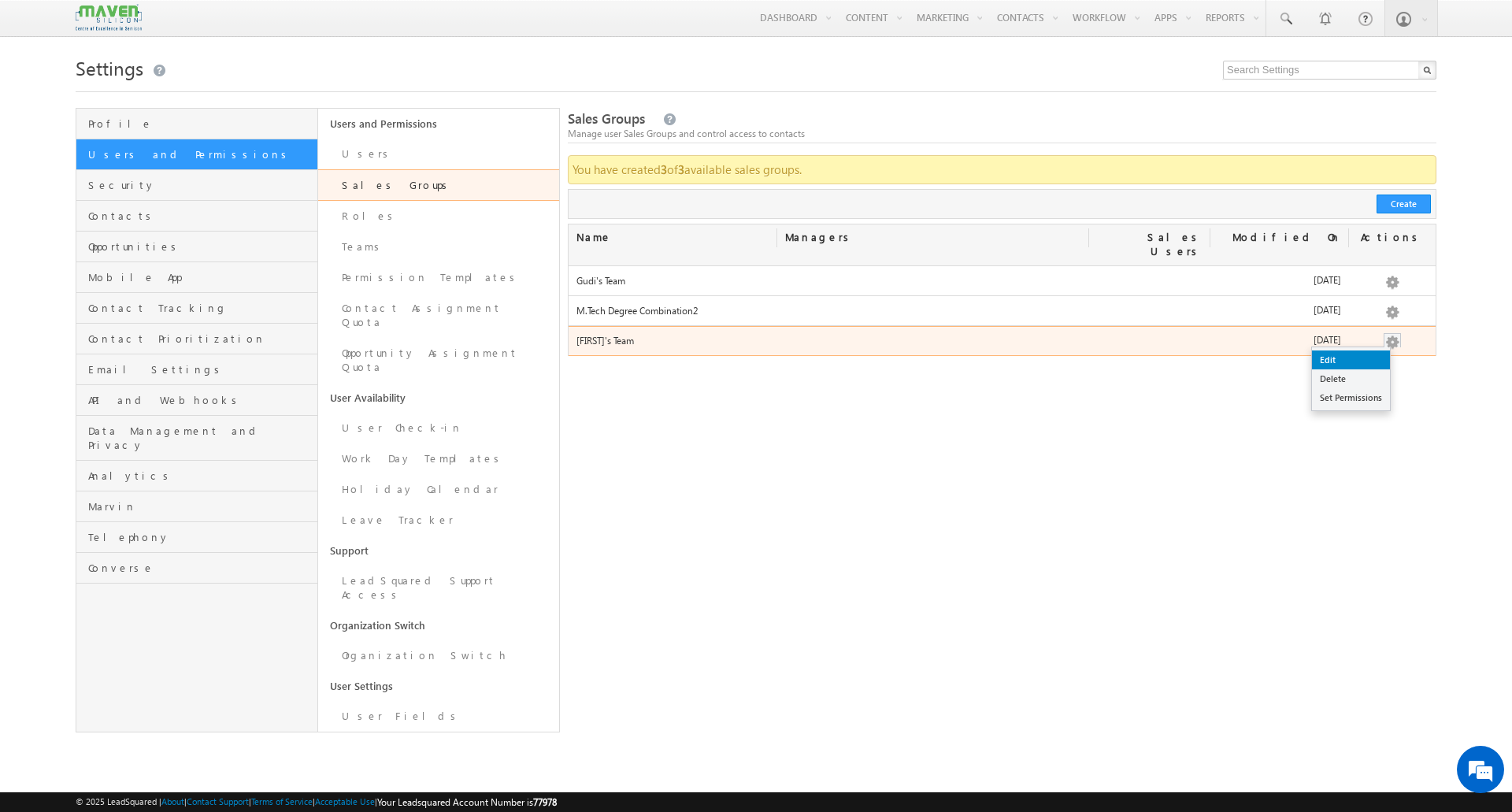 click on "Edit" at bounding box center [1351, 360] 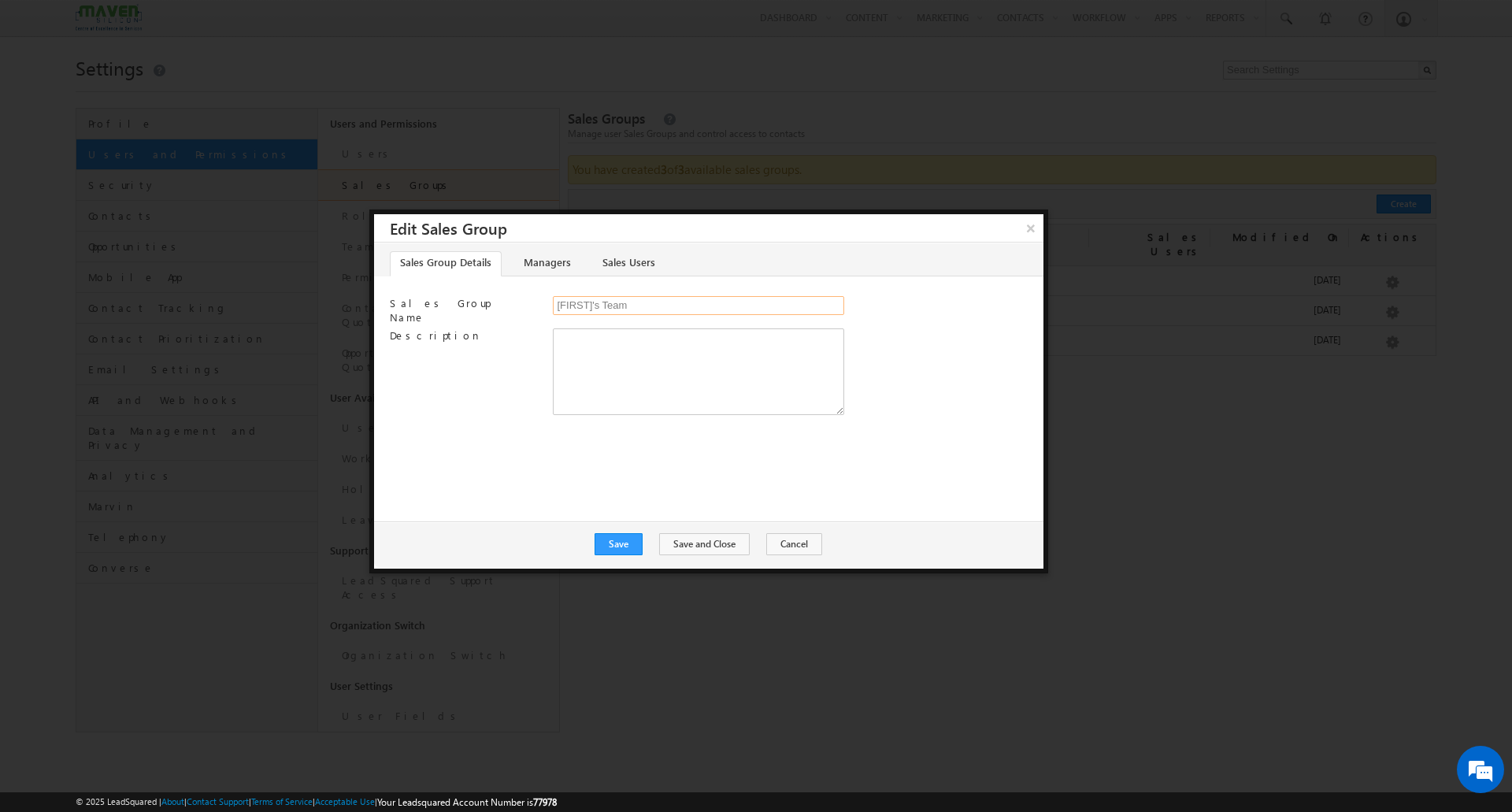 drag, startPoint x: 581, startPoint y: 306, endPoint x: 436, endPoint y: 291, distance: 145.7738 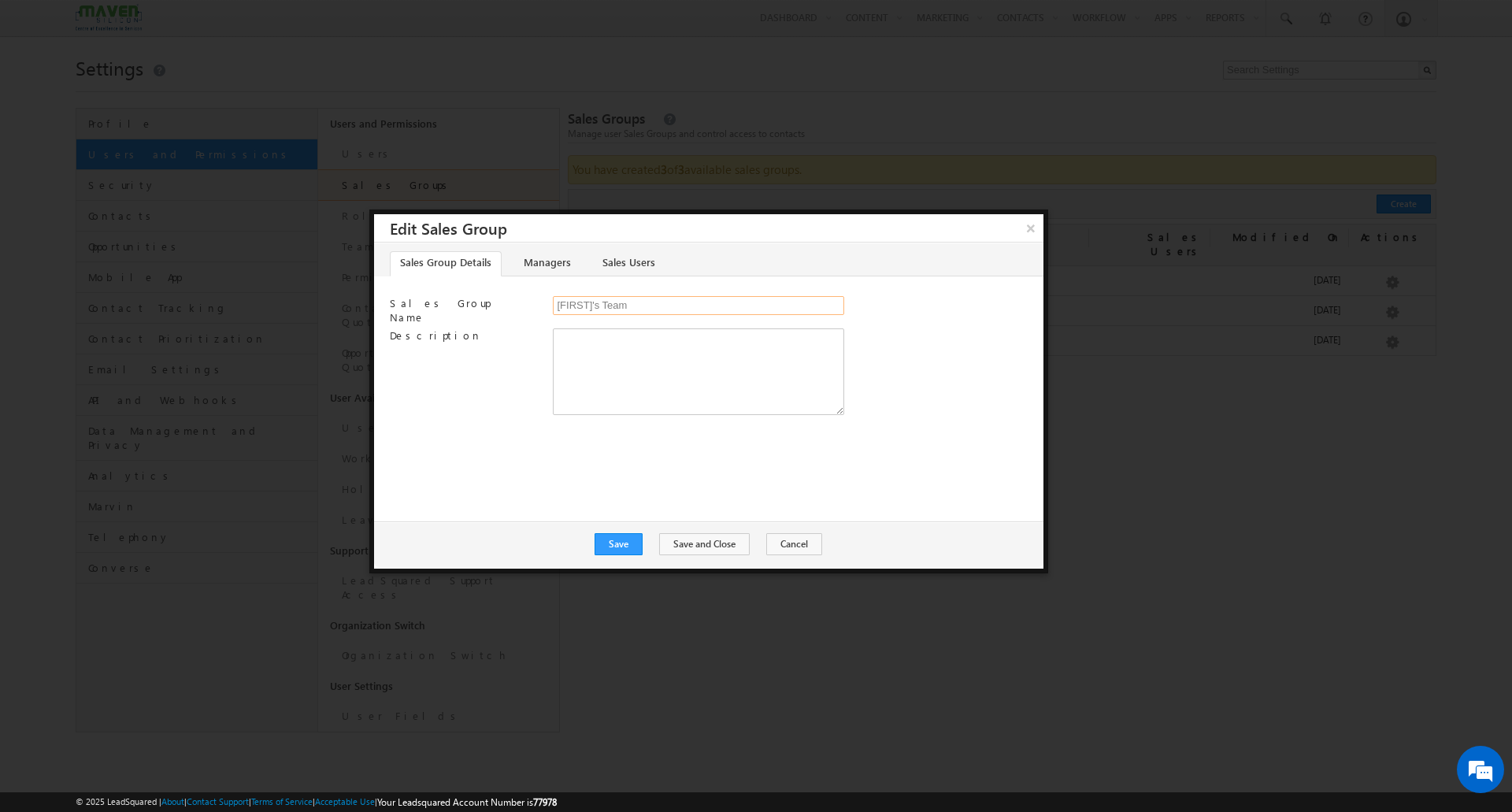 scroll, scrollTop: 0, scrollLeft: 0, axis: both 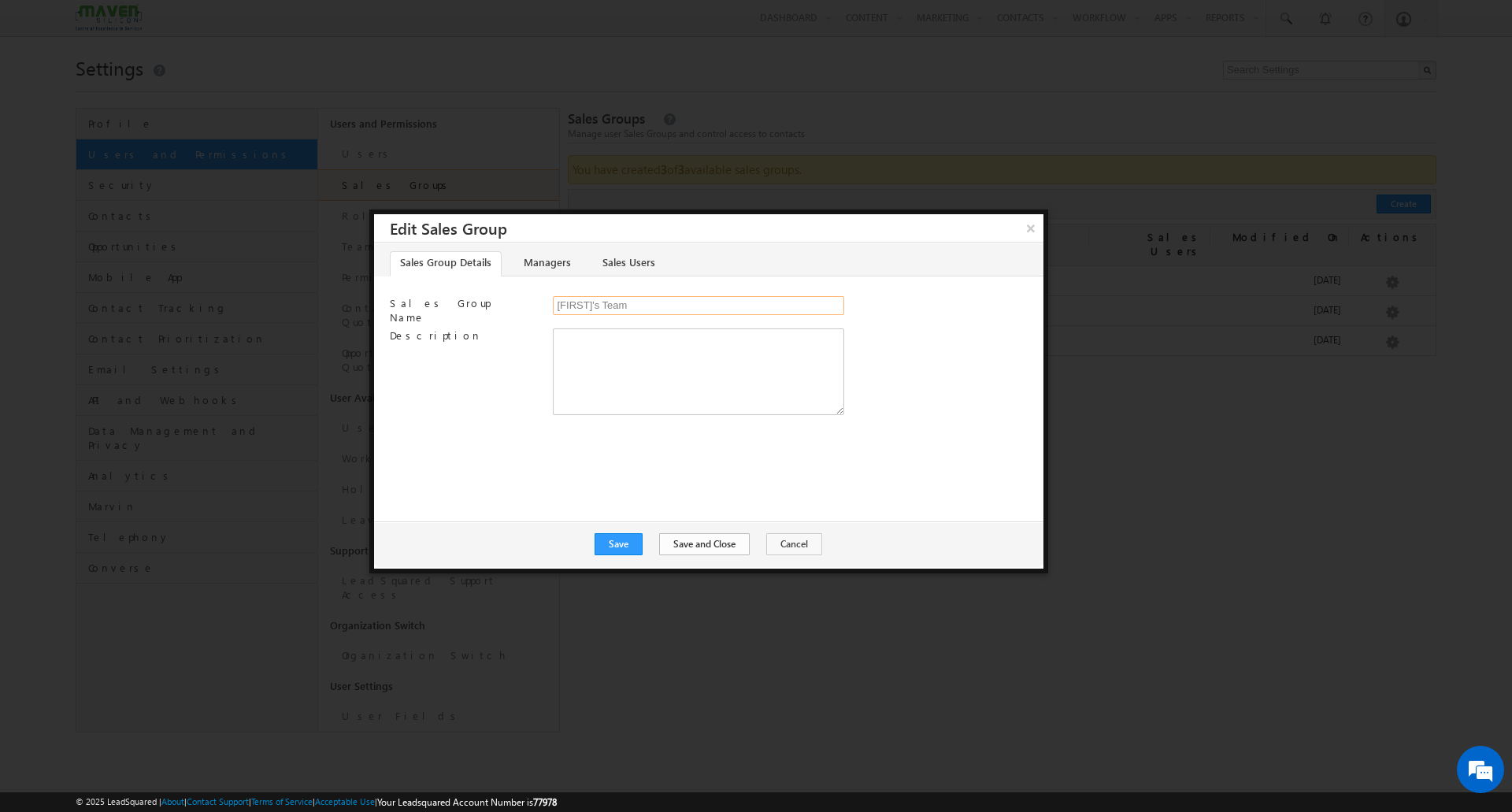 type on "Nayana's Team" 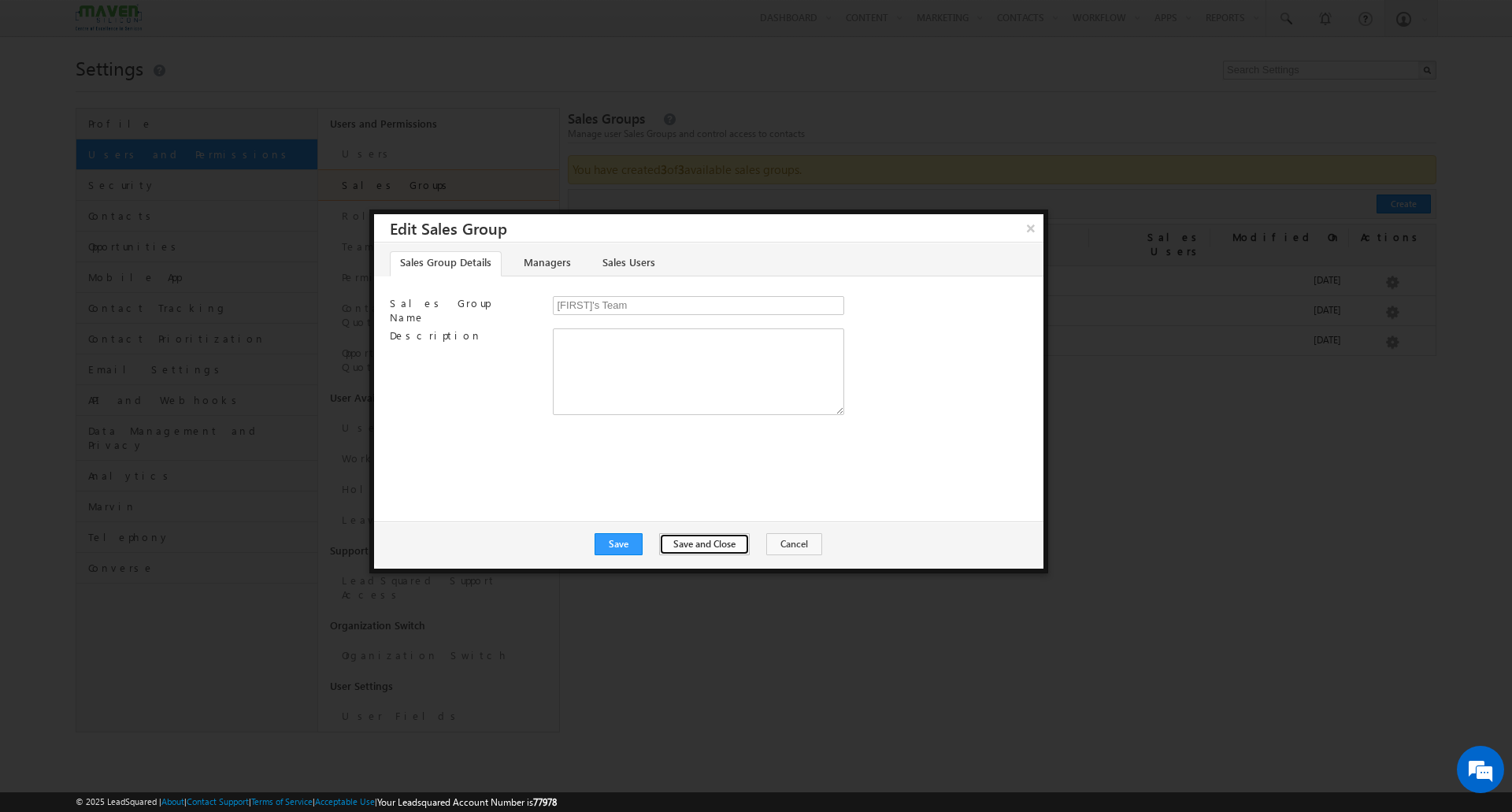 click on "Save and Close" at bounding box center (704, 544) 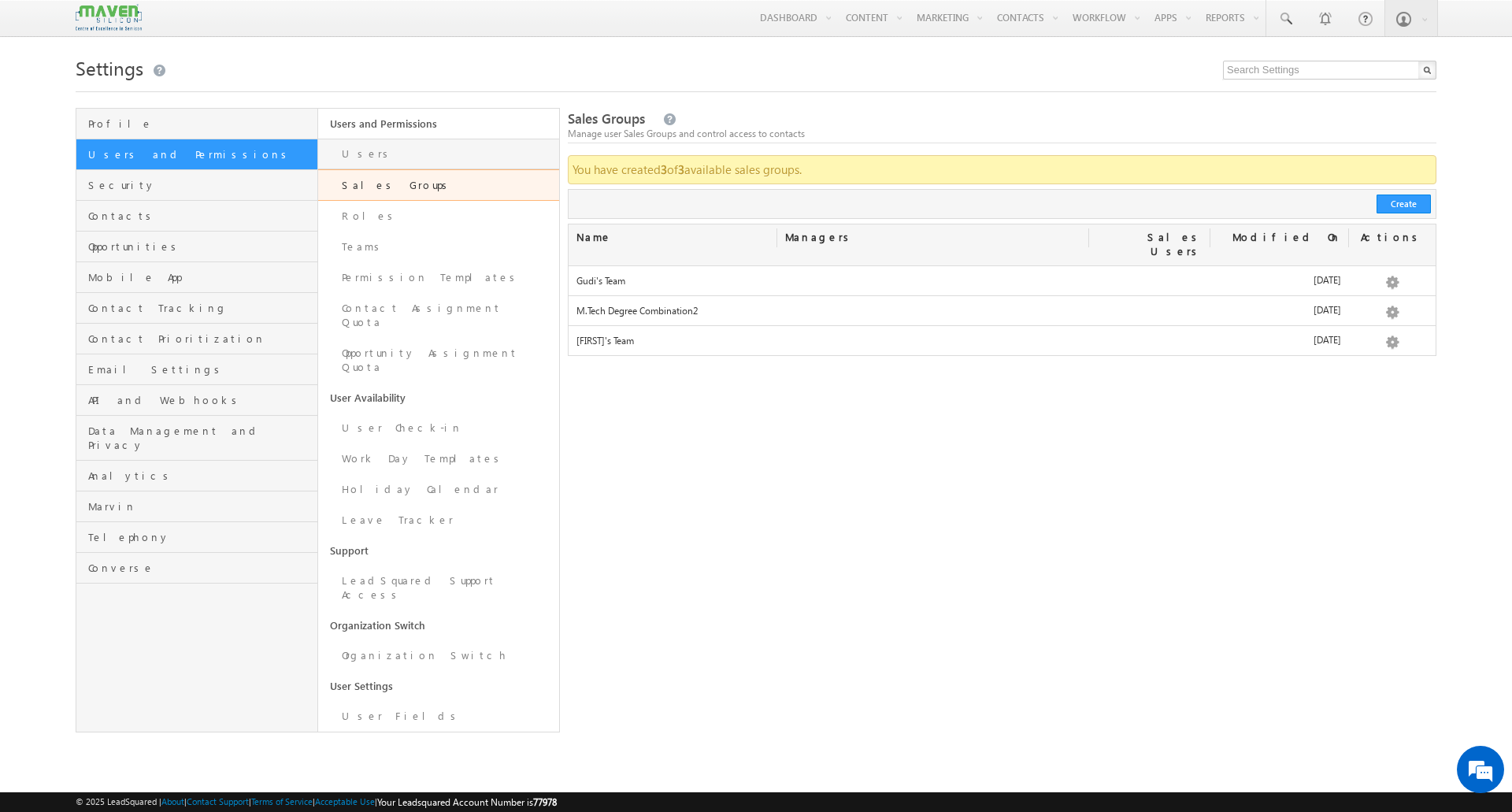 click on "Users" at bounding box center [439, 154] 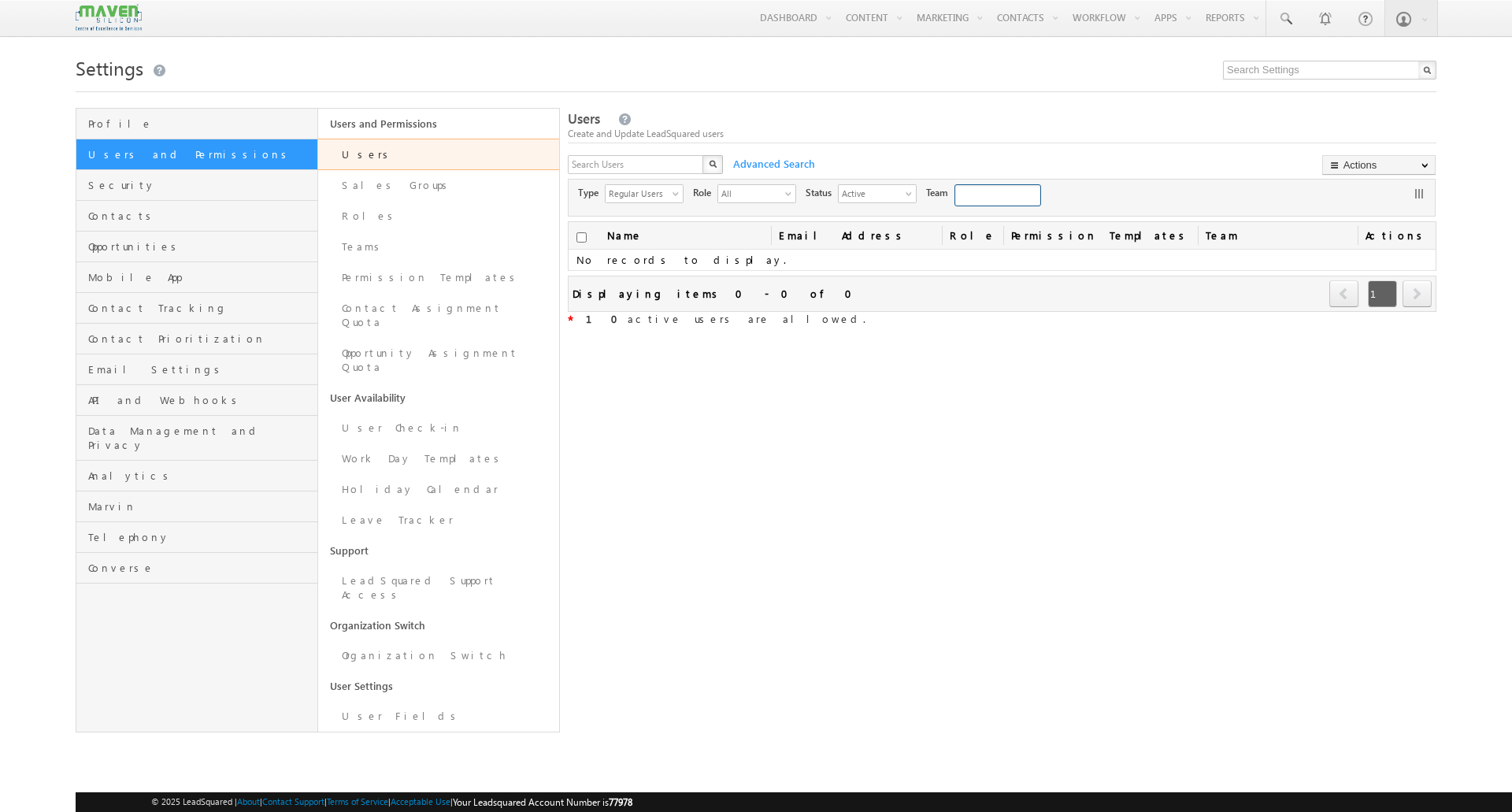 scroll, scrollTop: 0, scrollLeft: 0, axis: both 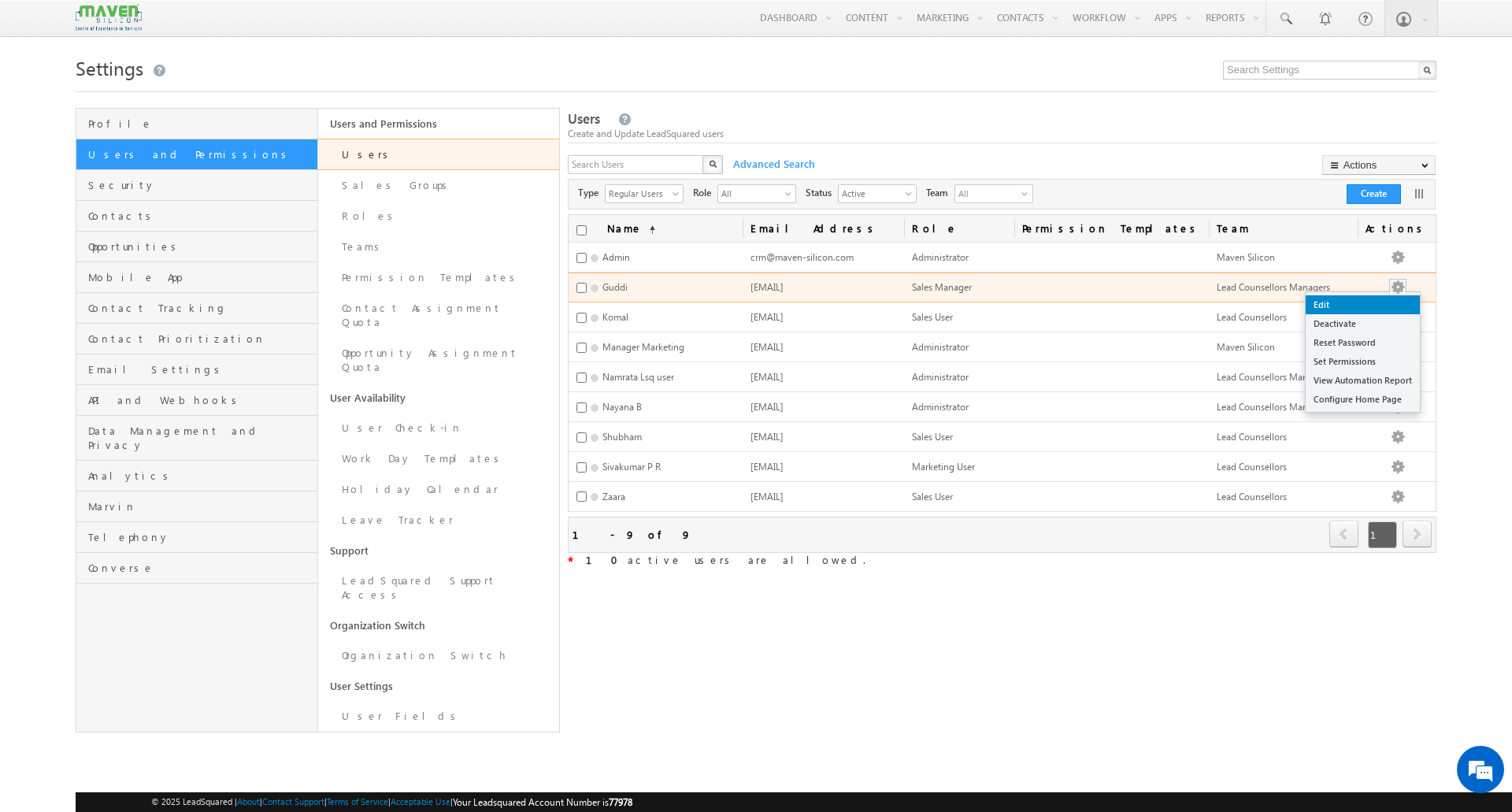 click on "Edit" at bounding box center [1362, 305] 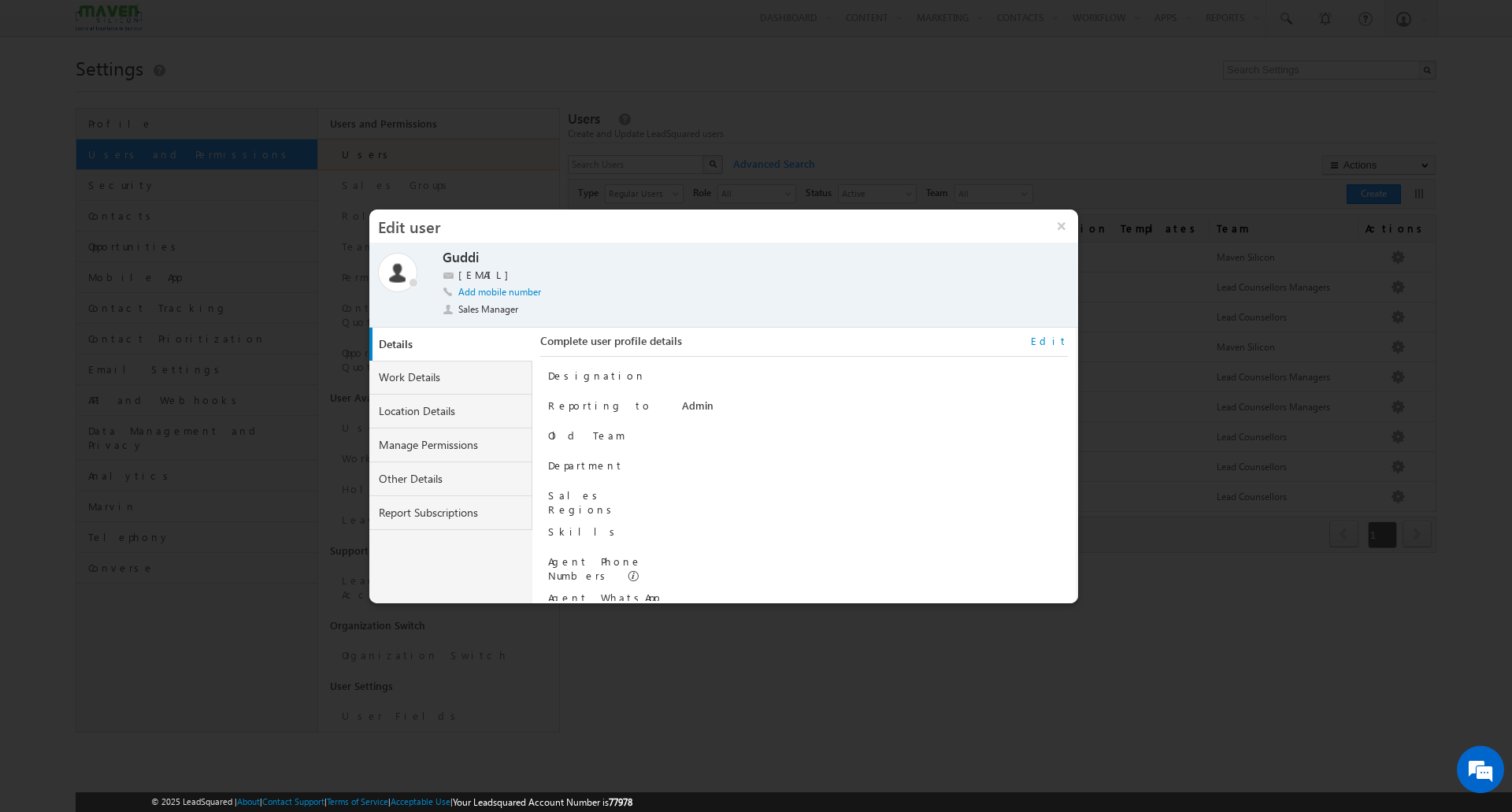 scroll, scrollTop: 0, scrollLeft: 0, axis: both 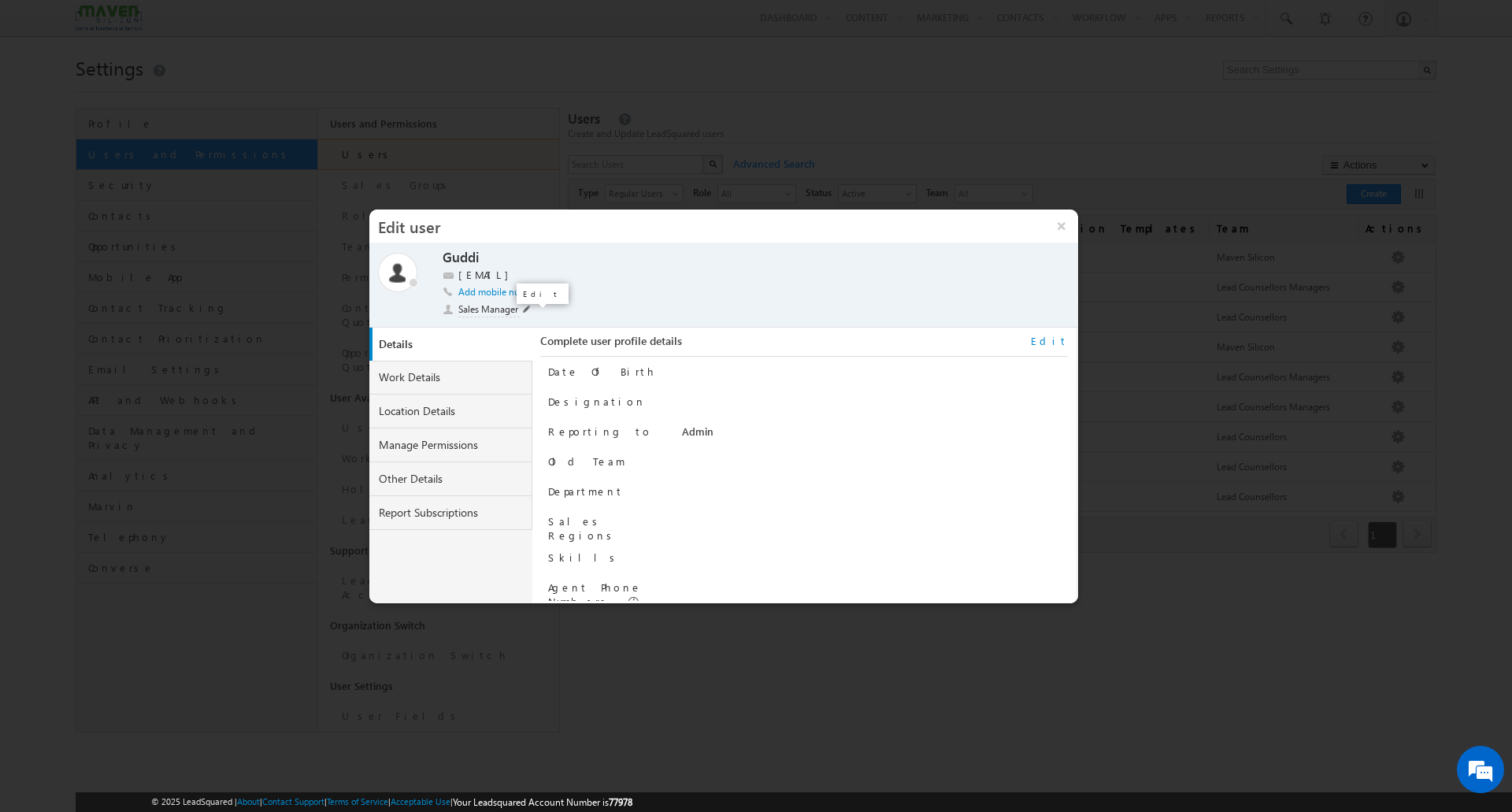 click at bounding box center (527, 310) 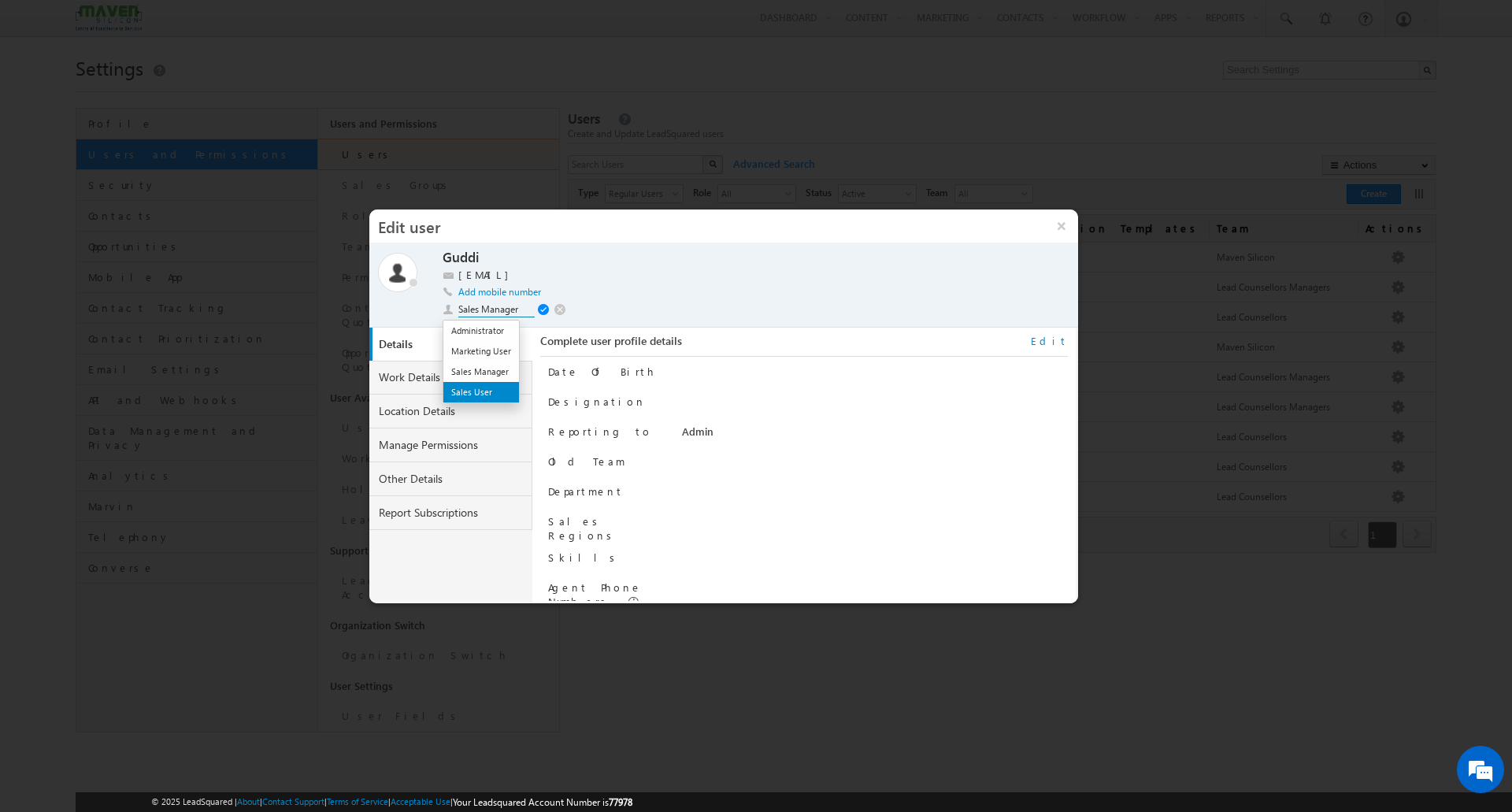 click on "Sales User" at bounding box center (481, 392) 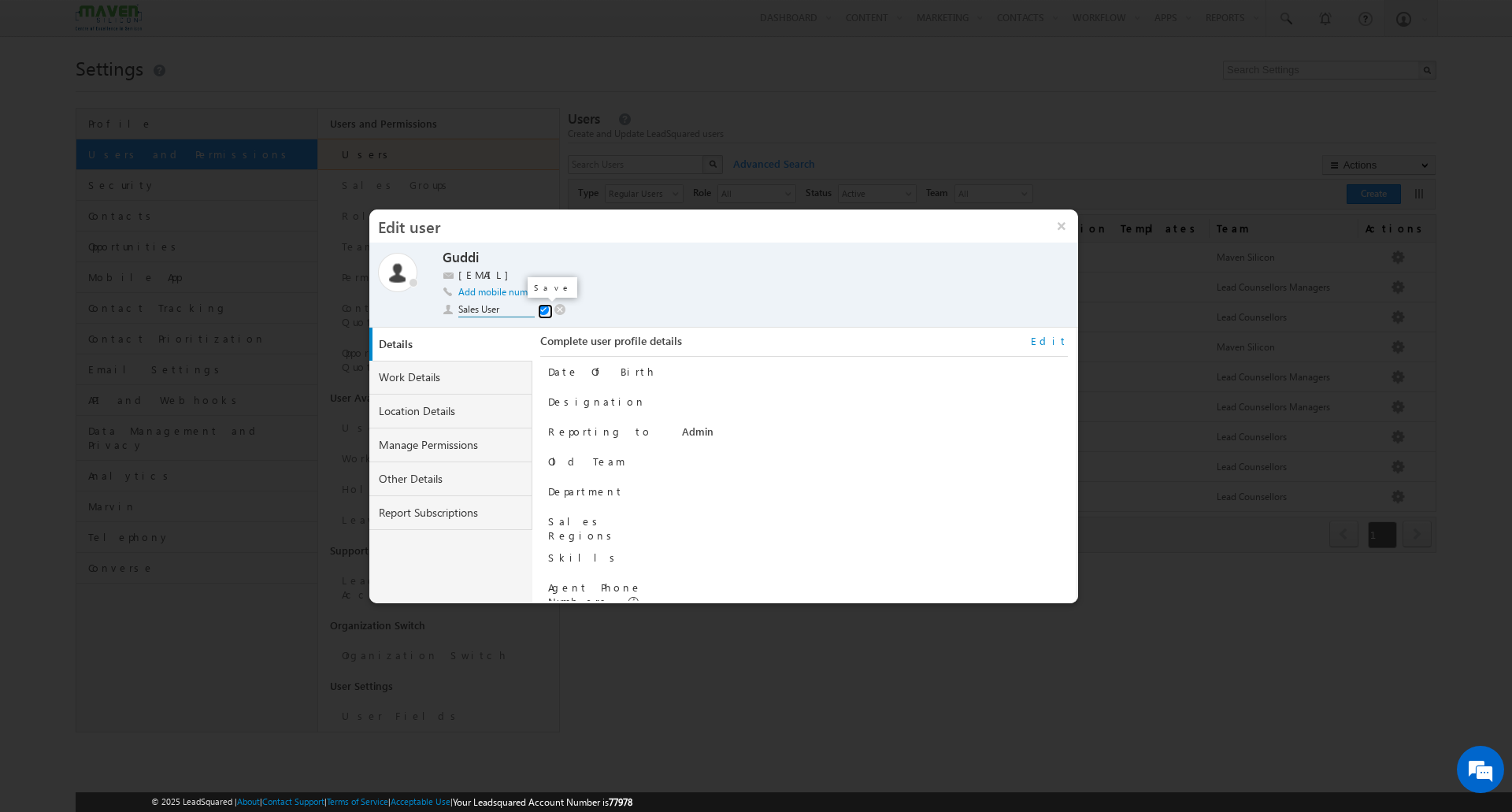 click at bounding box center [545, 310] 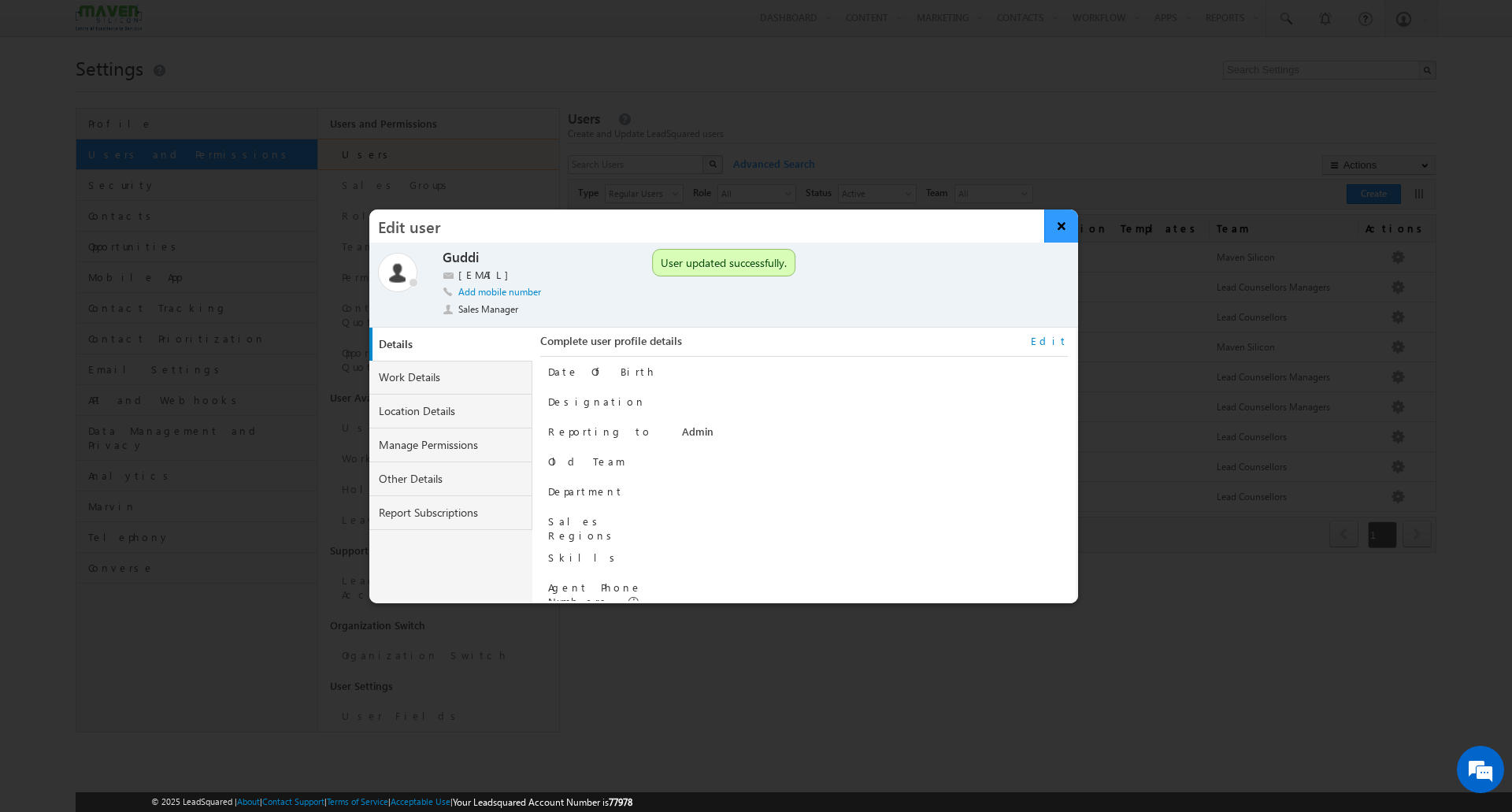 click on "×" at bounding box center (1061, 226) 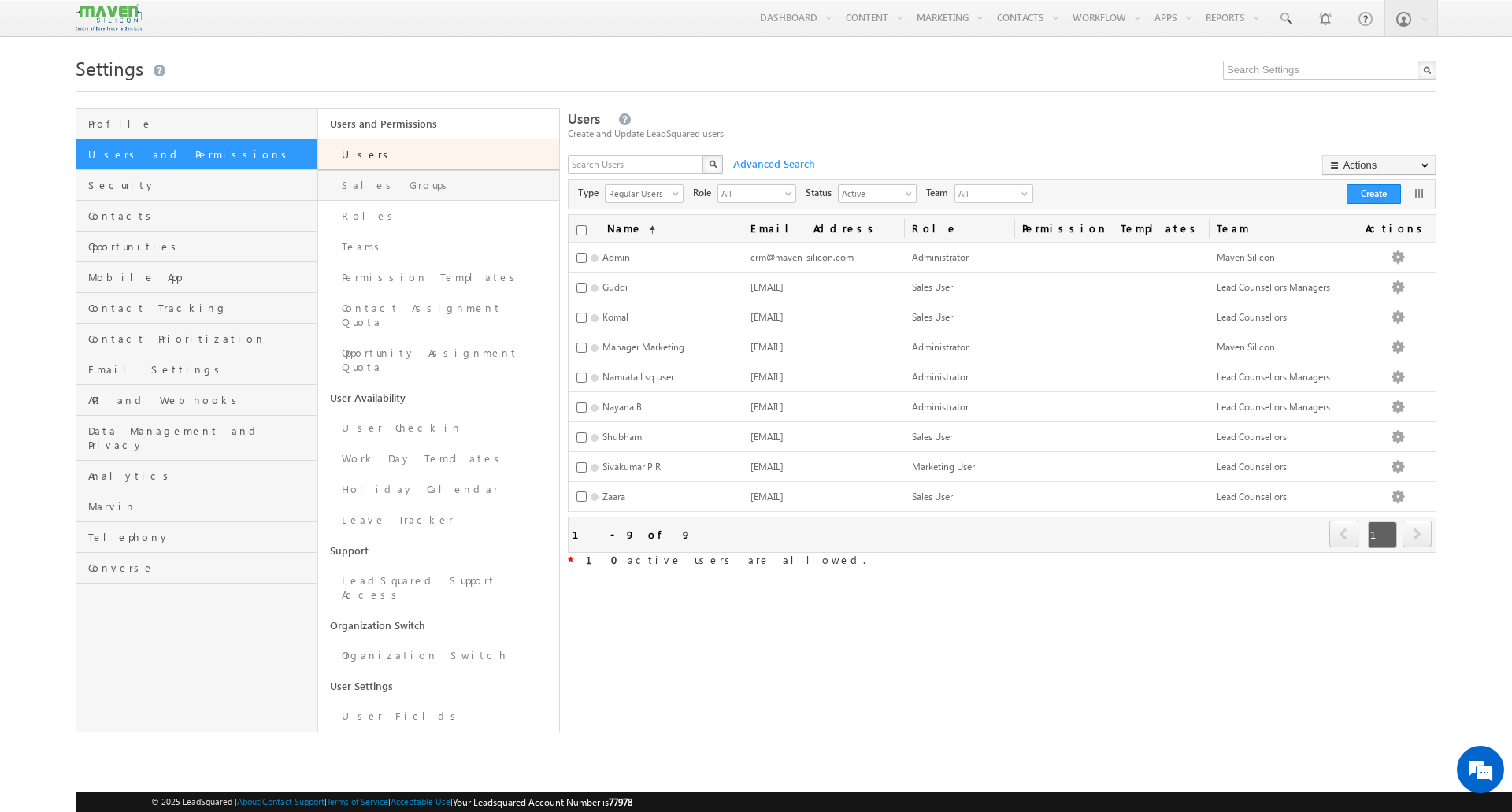 click on "Sales Groups" at bounding box center (439, 185) 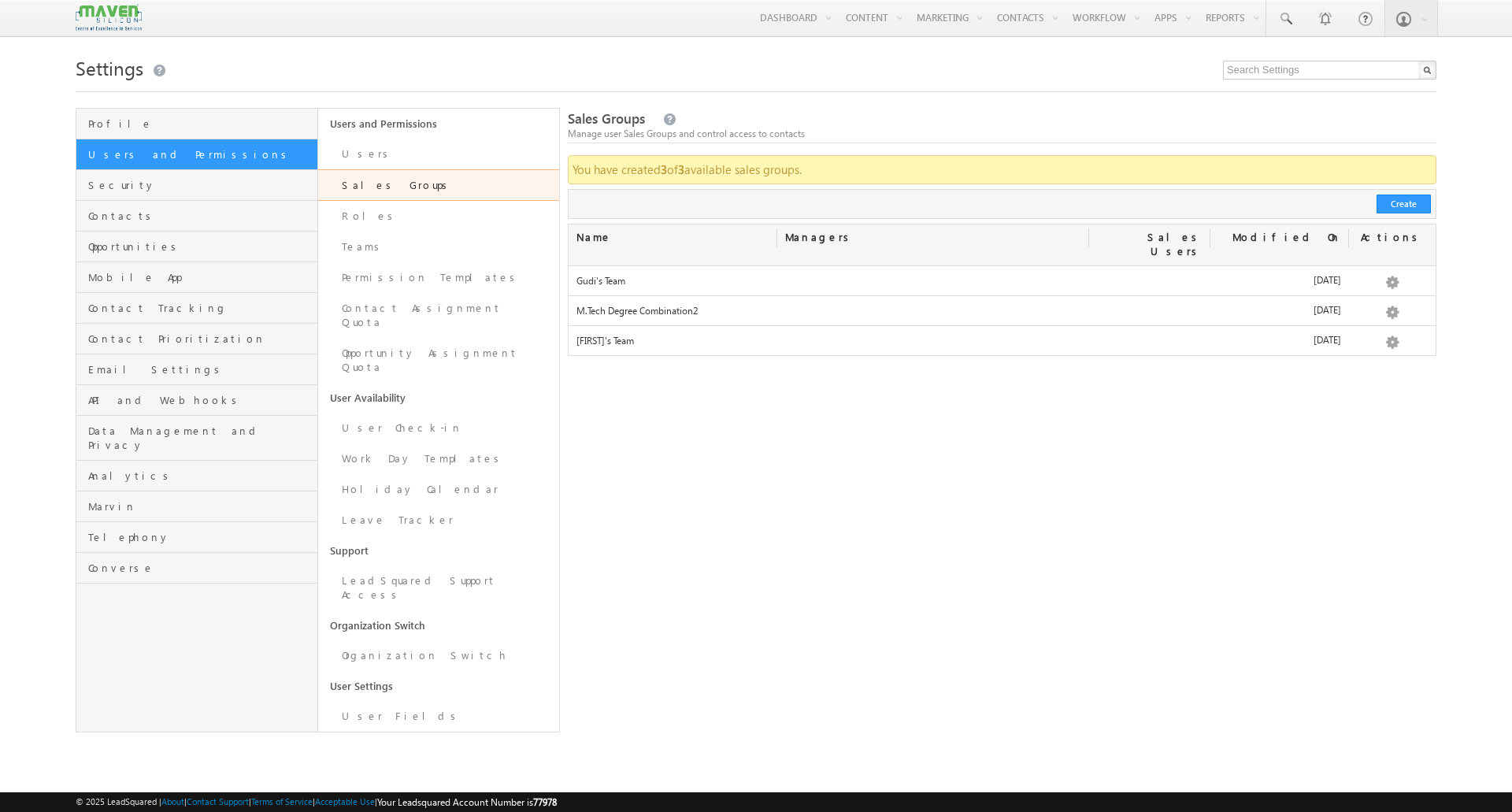 scroll, scrollTop: 0, scrollLeft: 0, axis: both 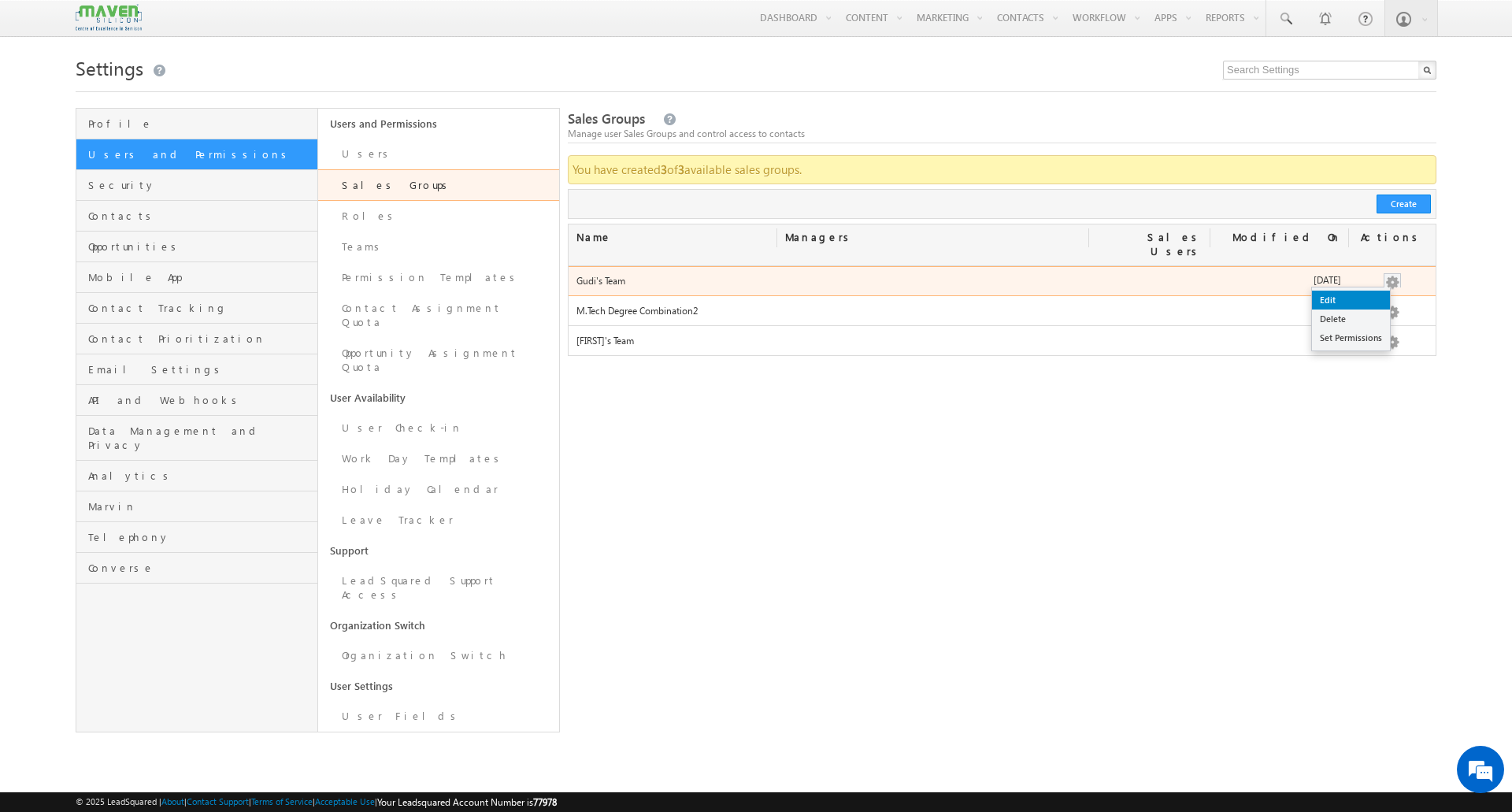 click on "Edit" at bounding box center (1351, 300) 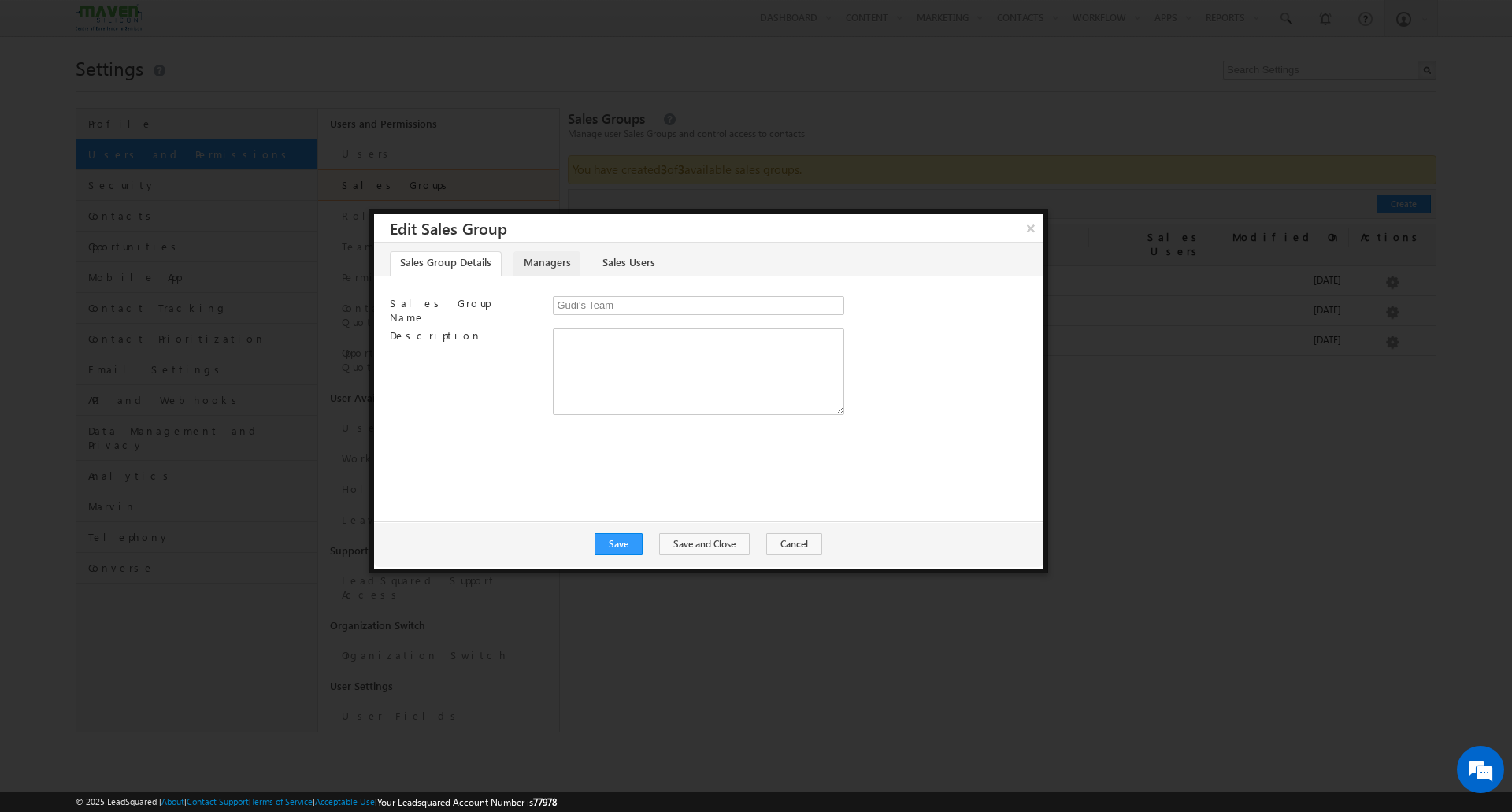 click on "Managers" at bounding box center (547, 264) 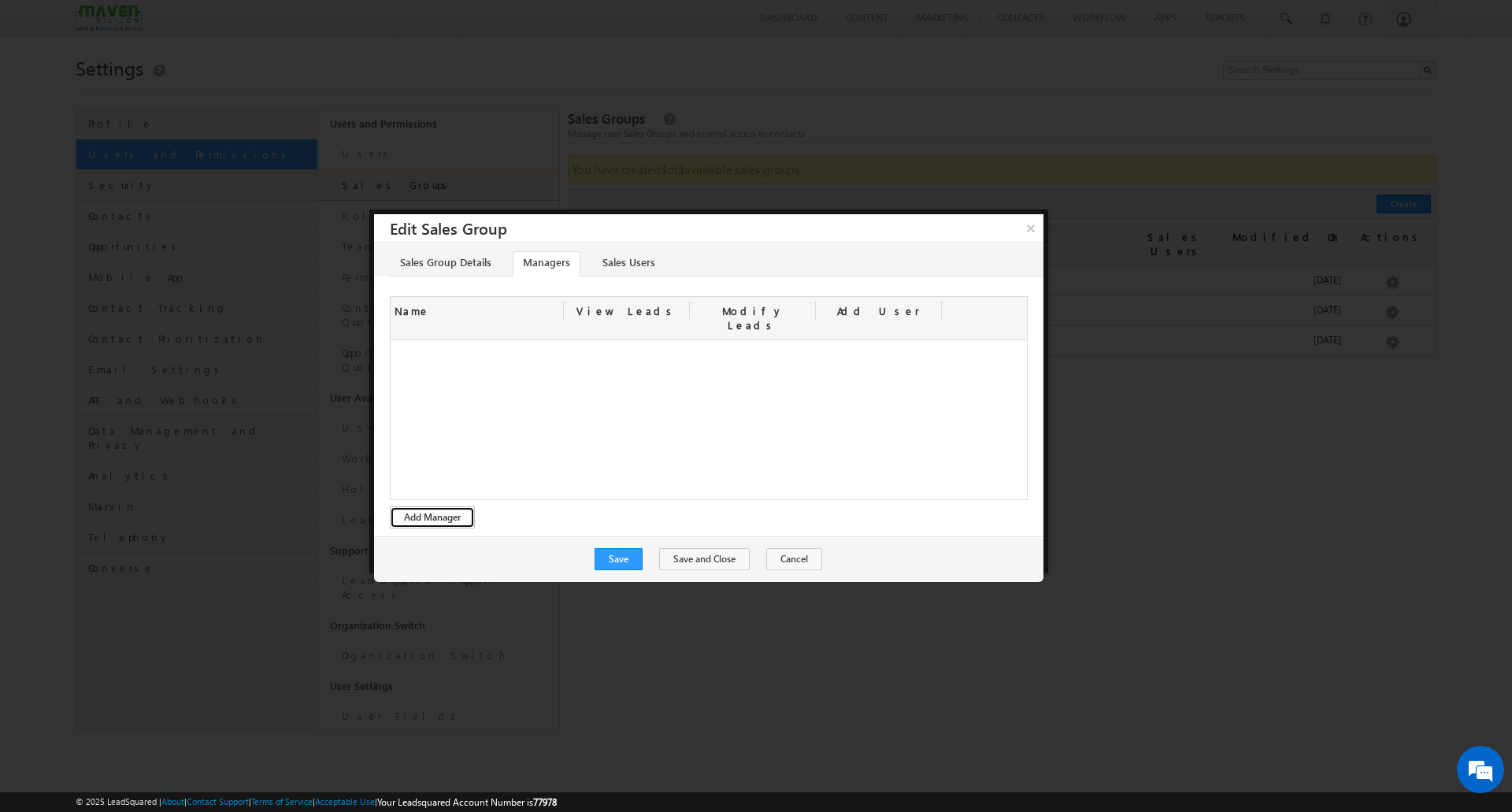 click on "Add Manager" at bounding box center [432, 517] 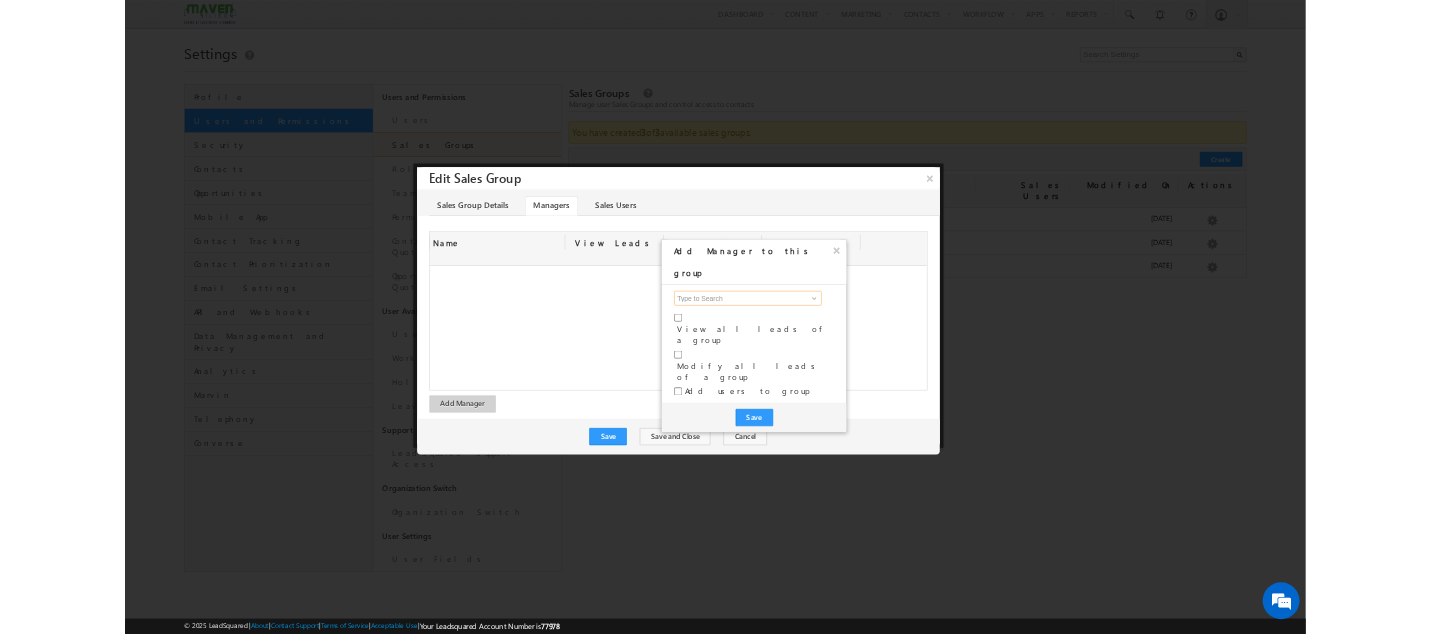 scroll, scrollTop: 0, scrollLeft: 0, axis: both 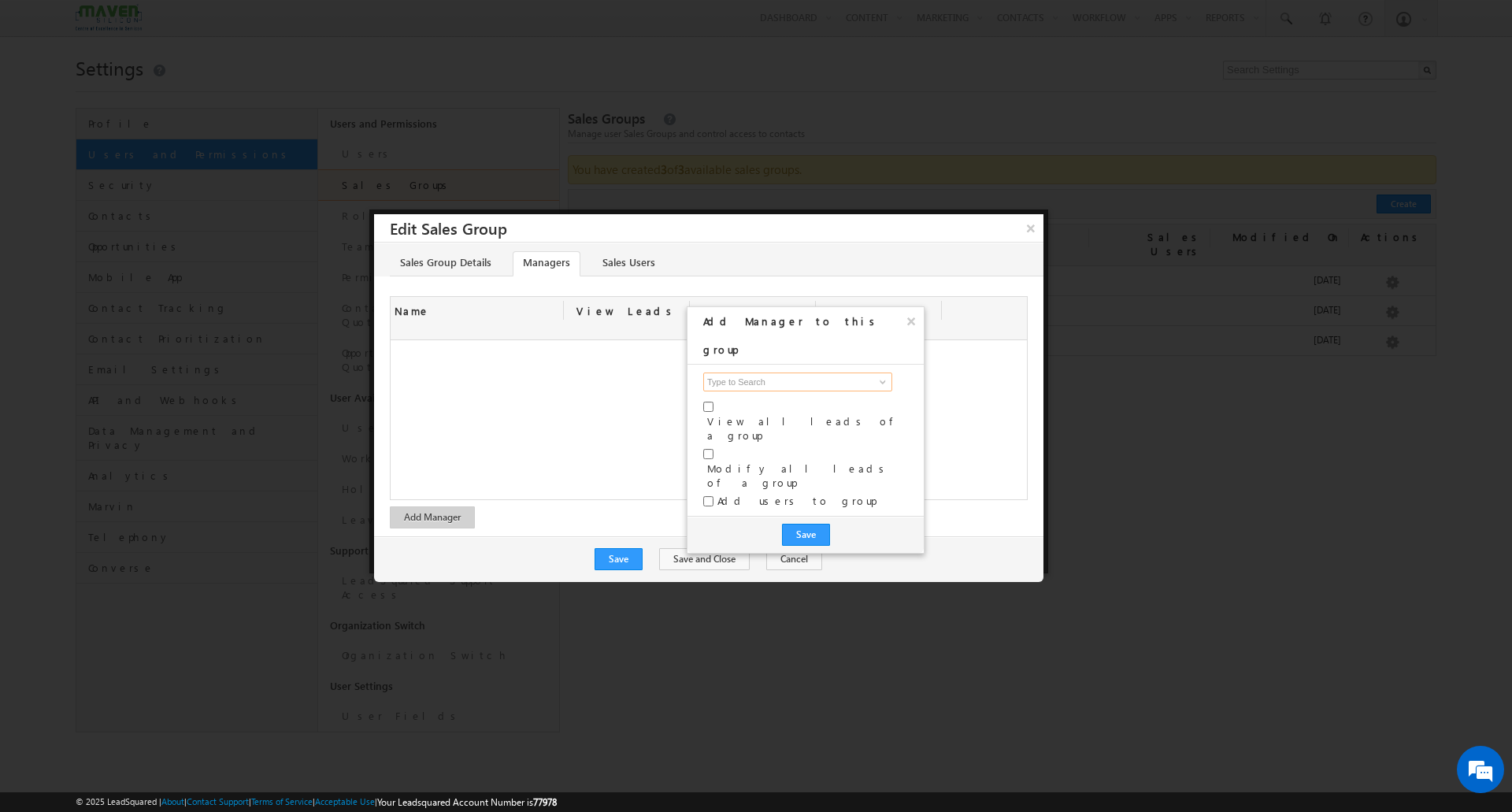 click at bounding box center (798, 382) 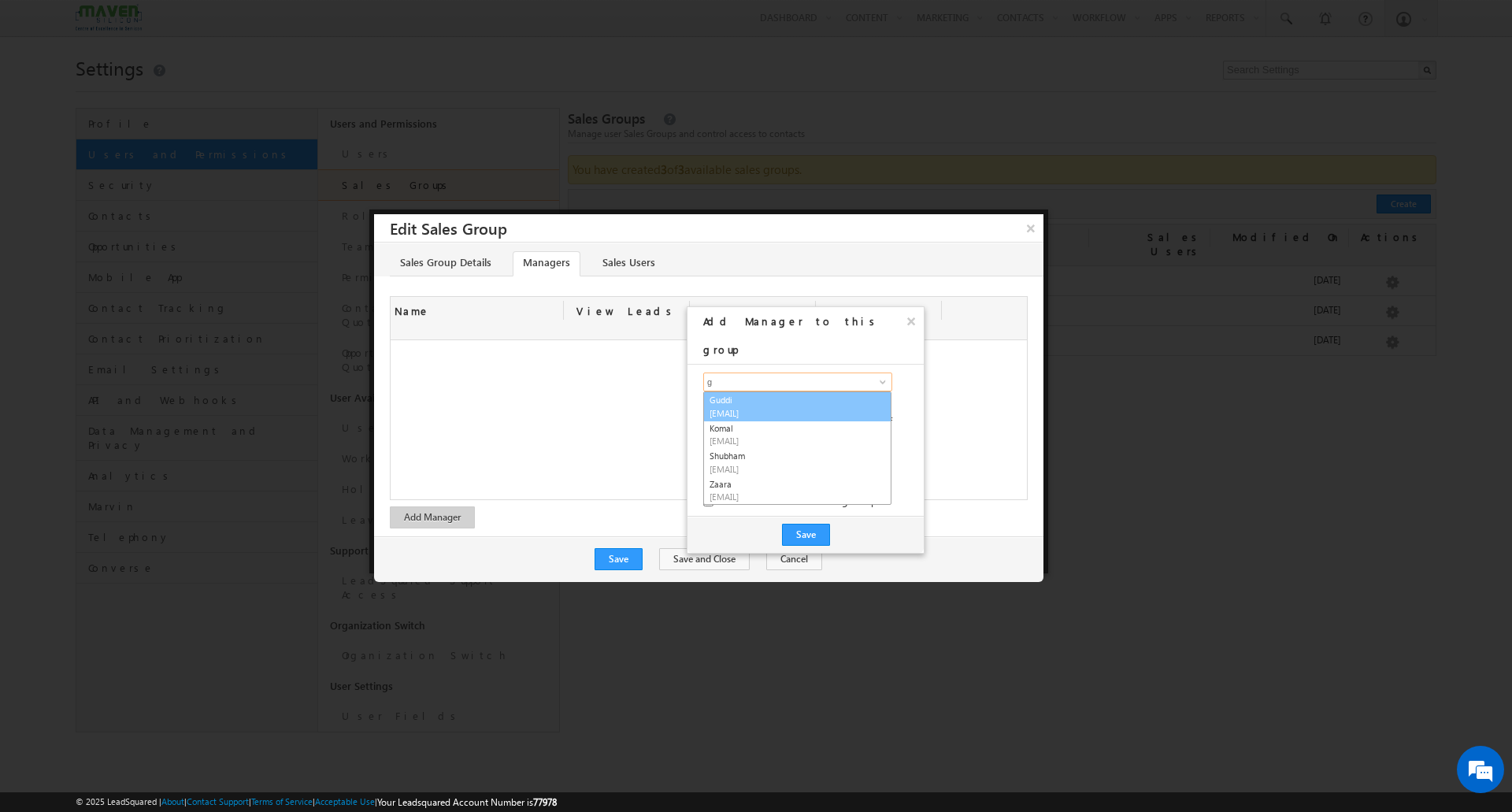 click on "[EMAIL]" at bounding box center [780, 413] 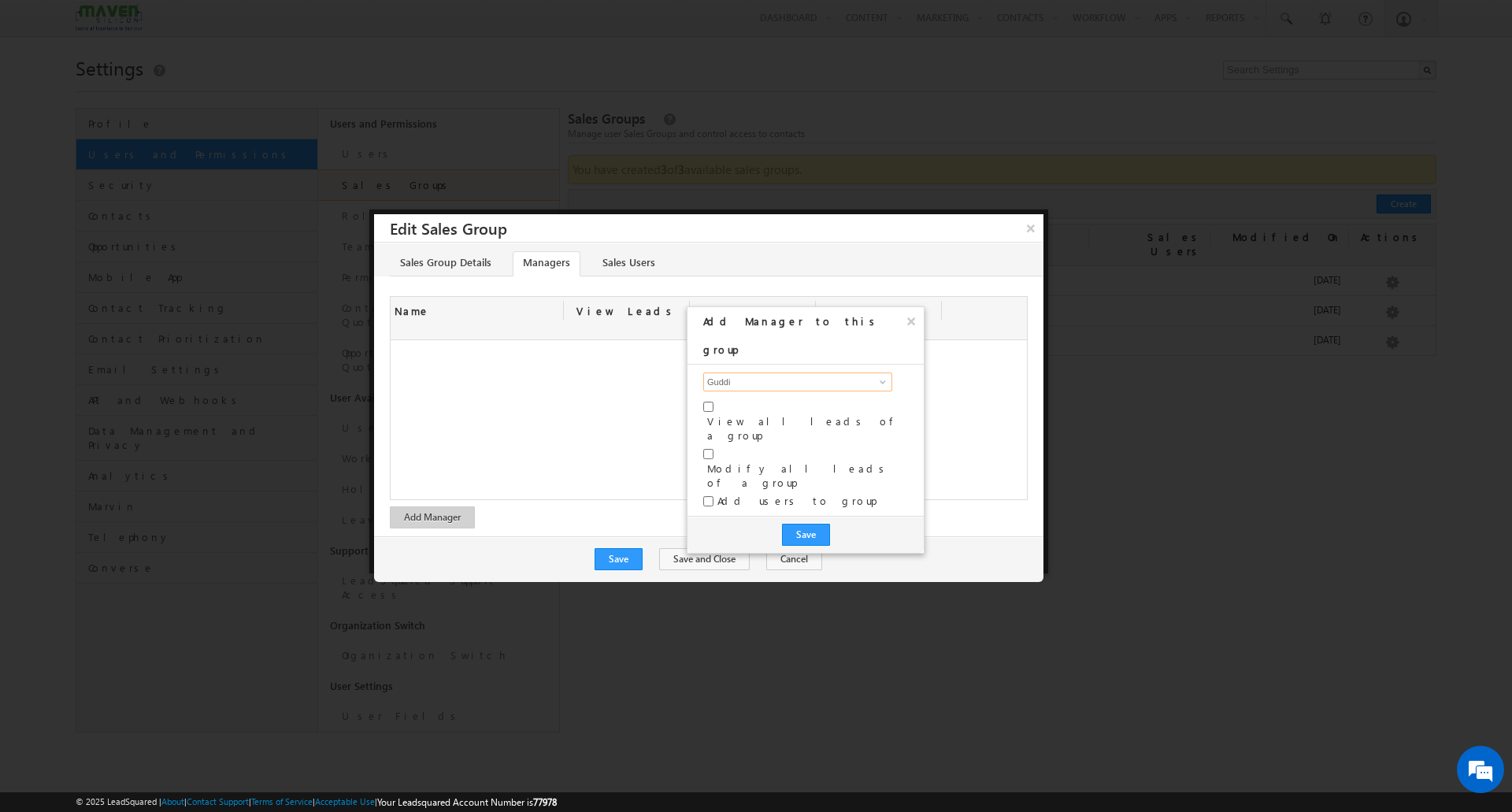 type on "Guddi" 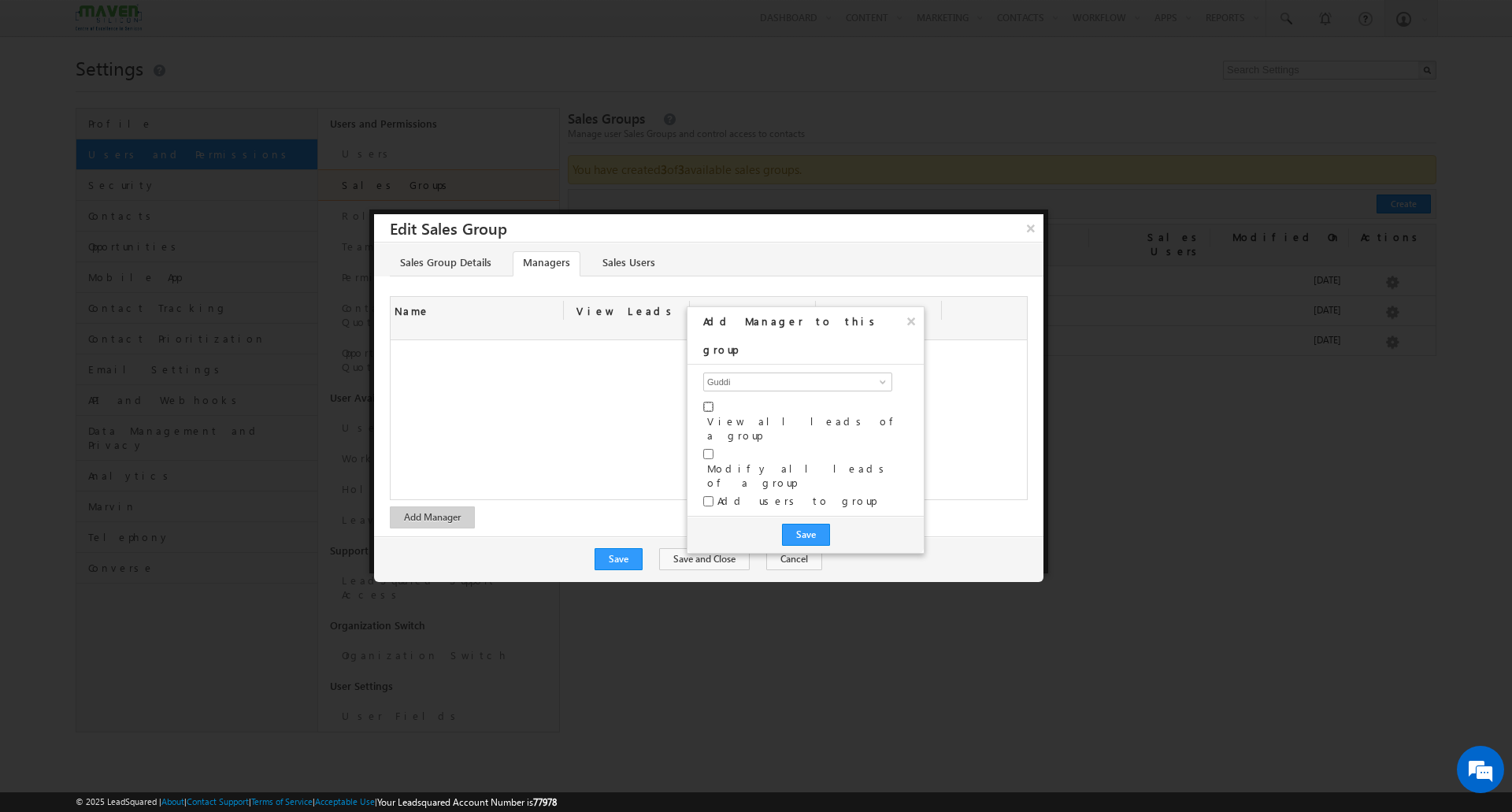 click at bounding box center [708, 406] 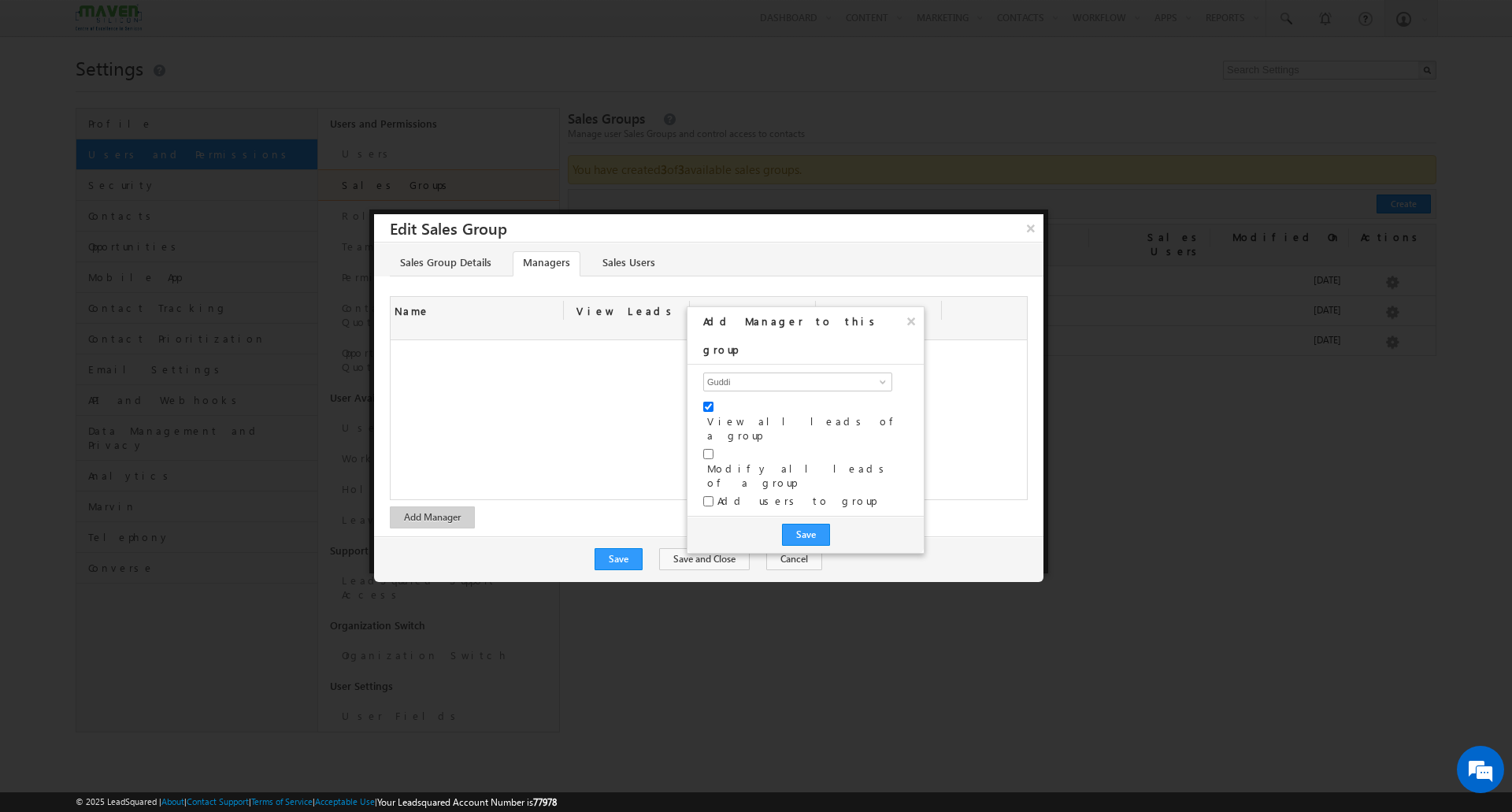 click on "Modify all leads of a group" at bounding box center (806, 470) 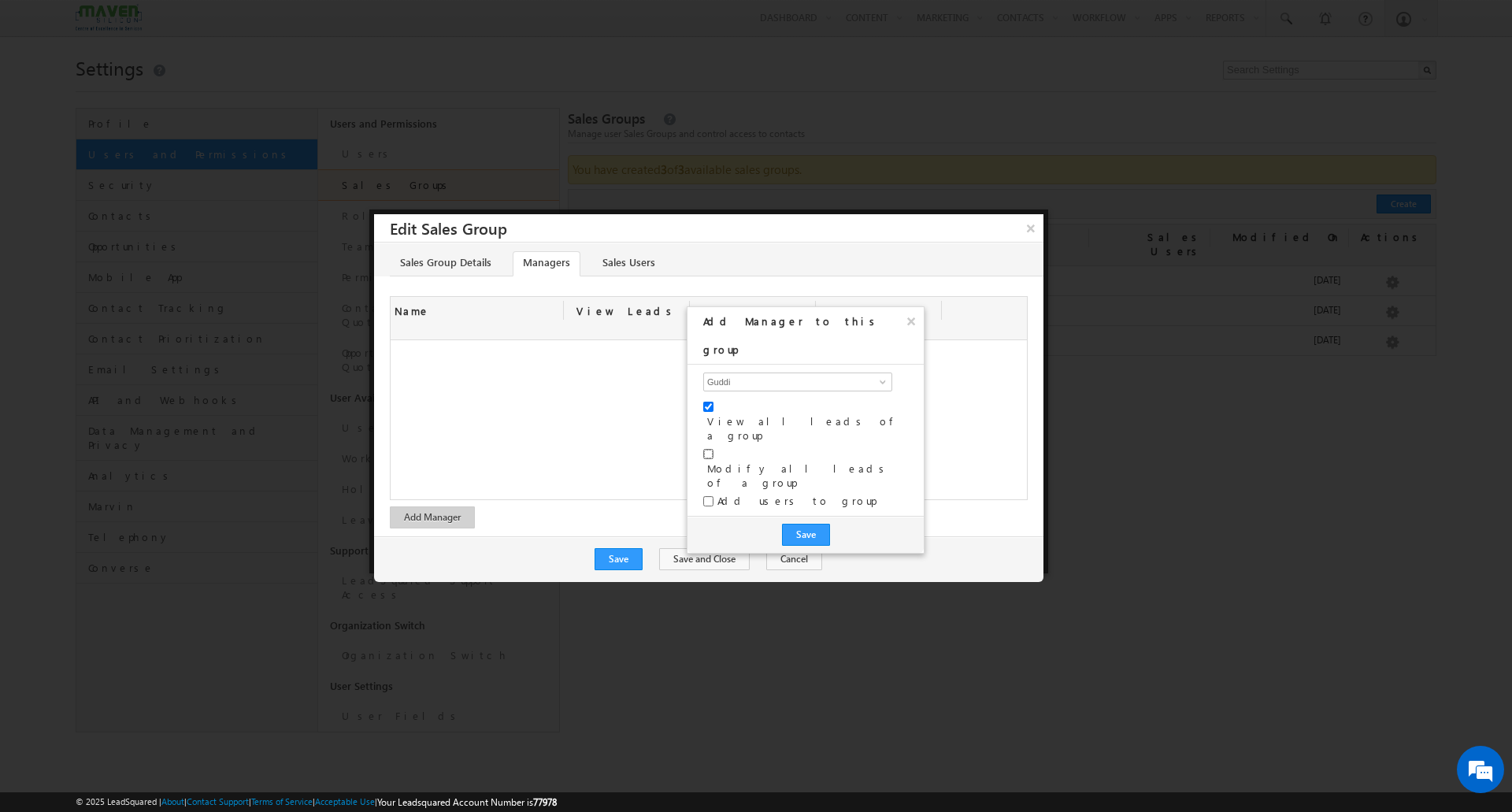 click at bounding box center (708, 454) 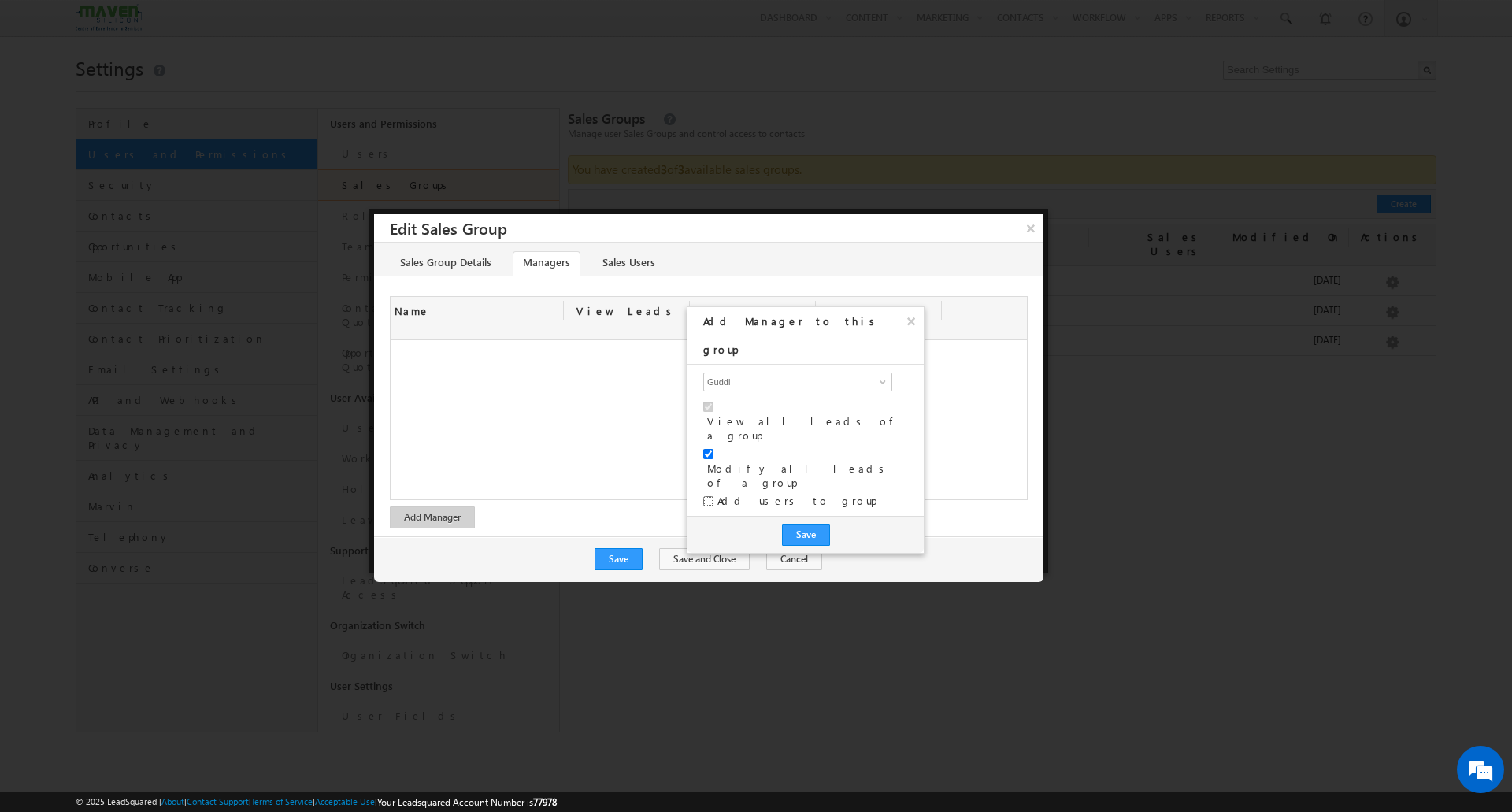 click at bounding box center [708, 501] 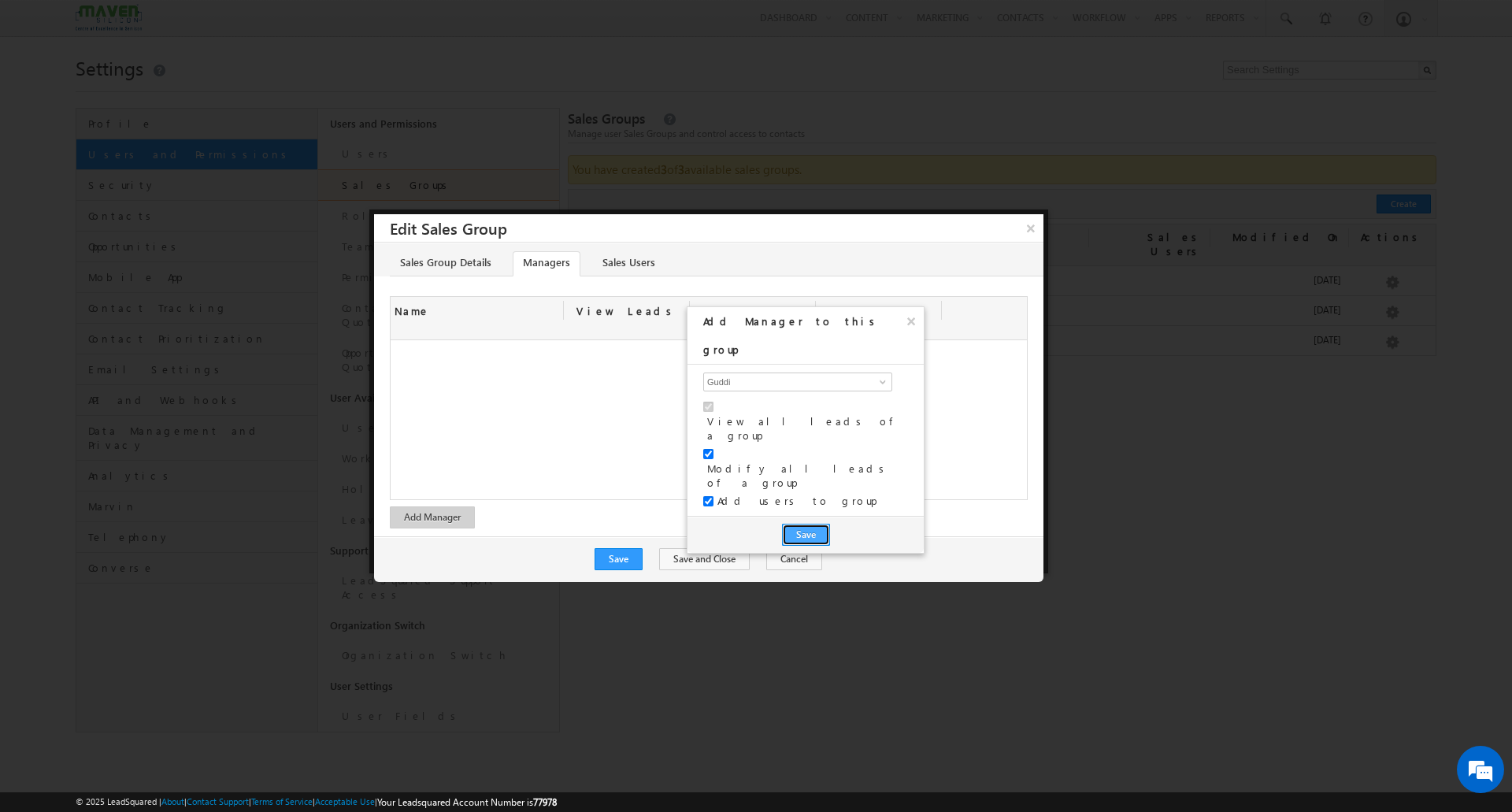 click on "Save" at bounding box center (806, 535) 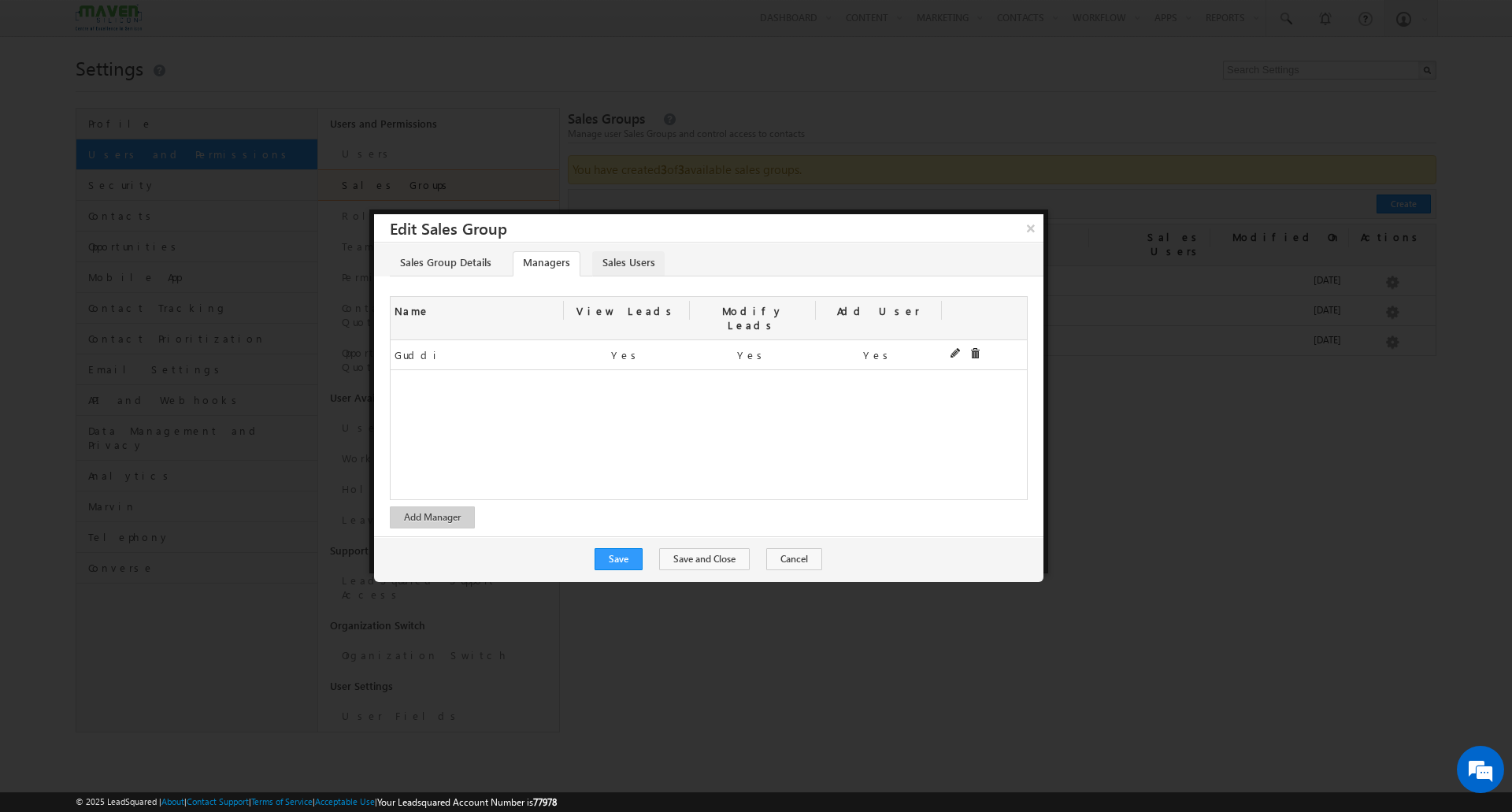 click on "Sales Users" at bounding box center [628, 264] 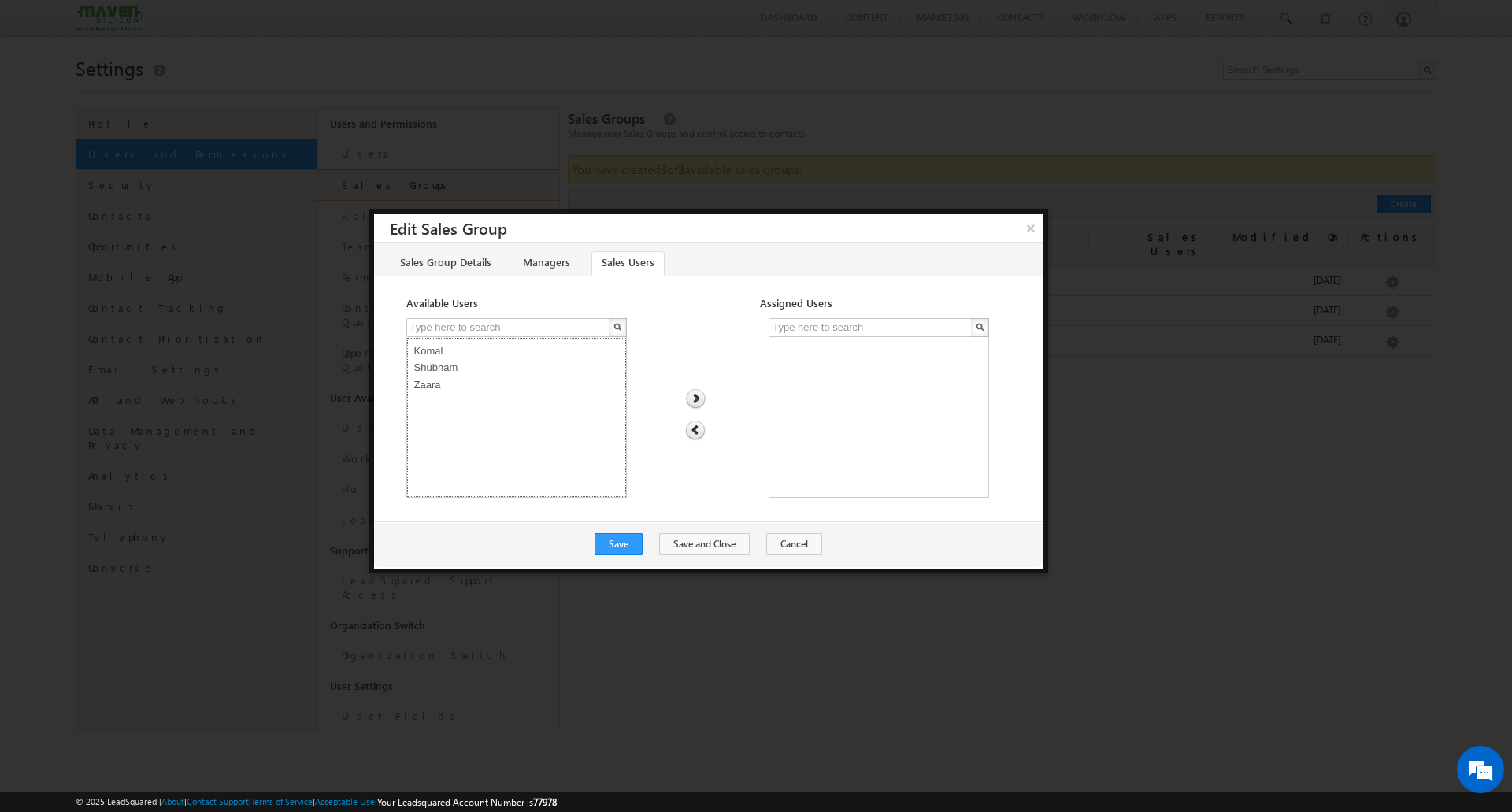 click on "Komal" at bounding box center [517, 349] 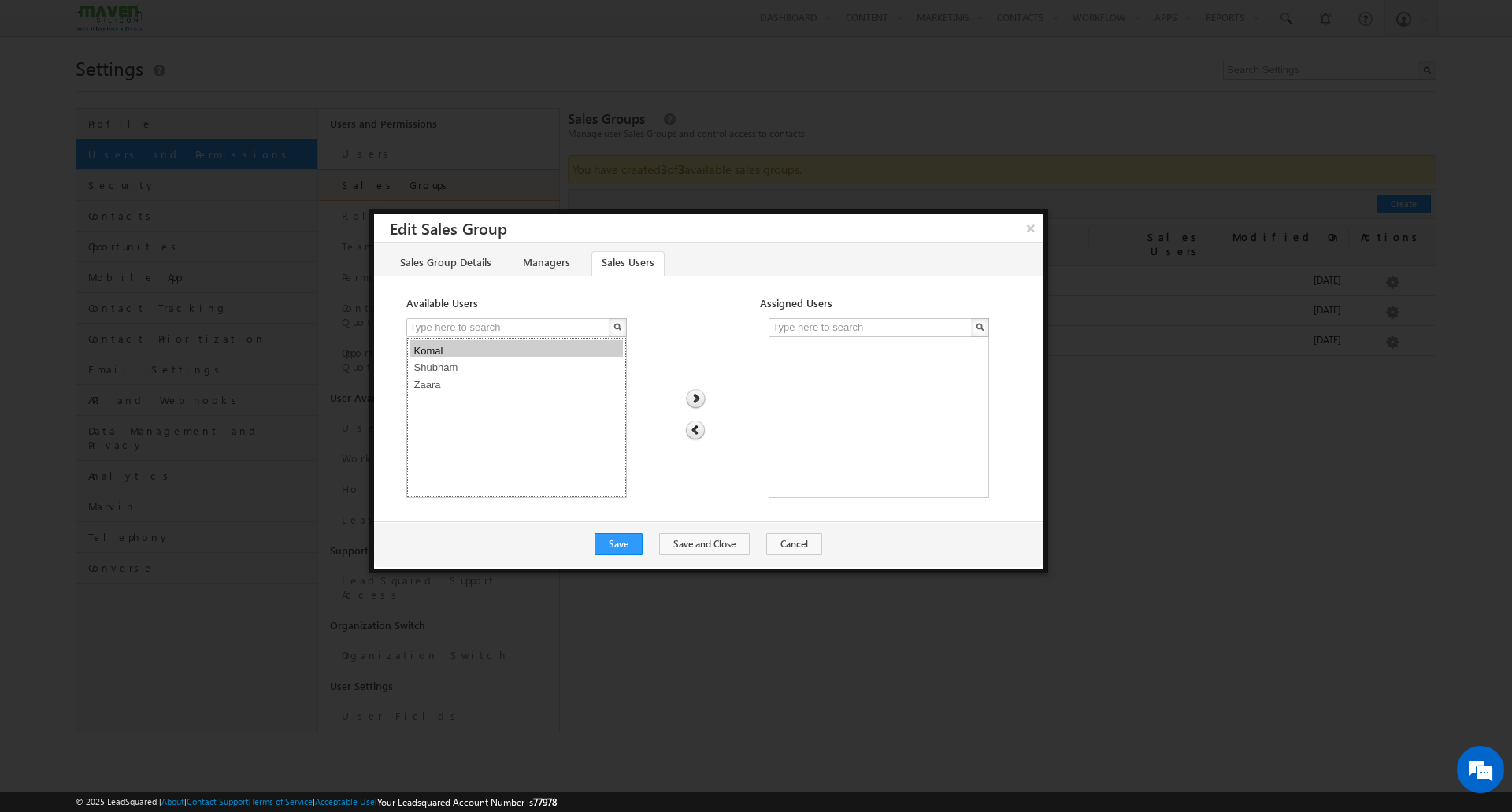 click on "Shubham" at bounding box center [517, 365] 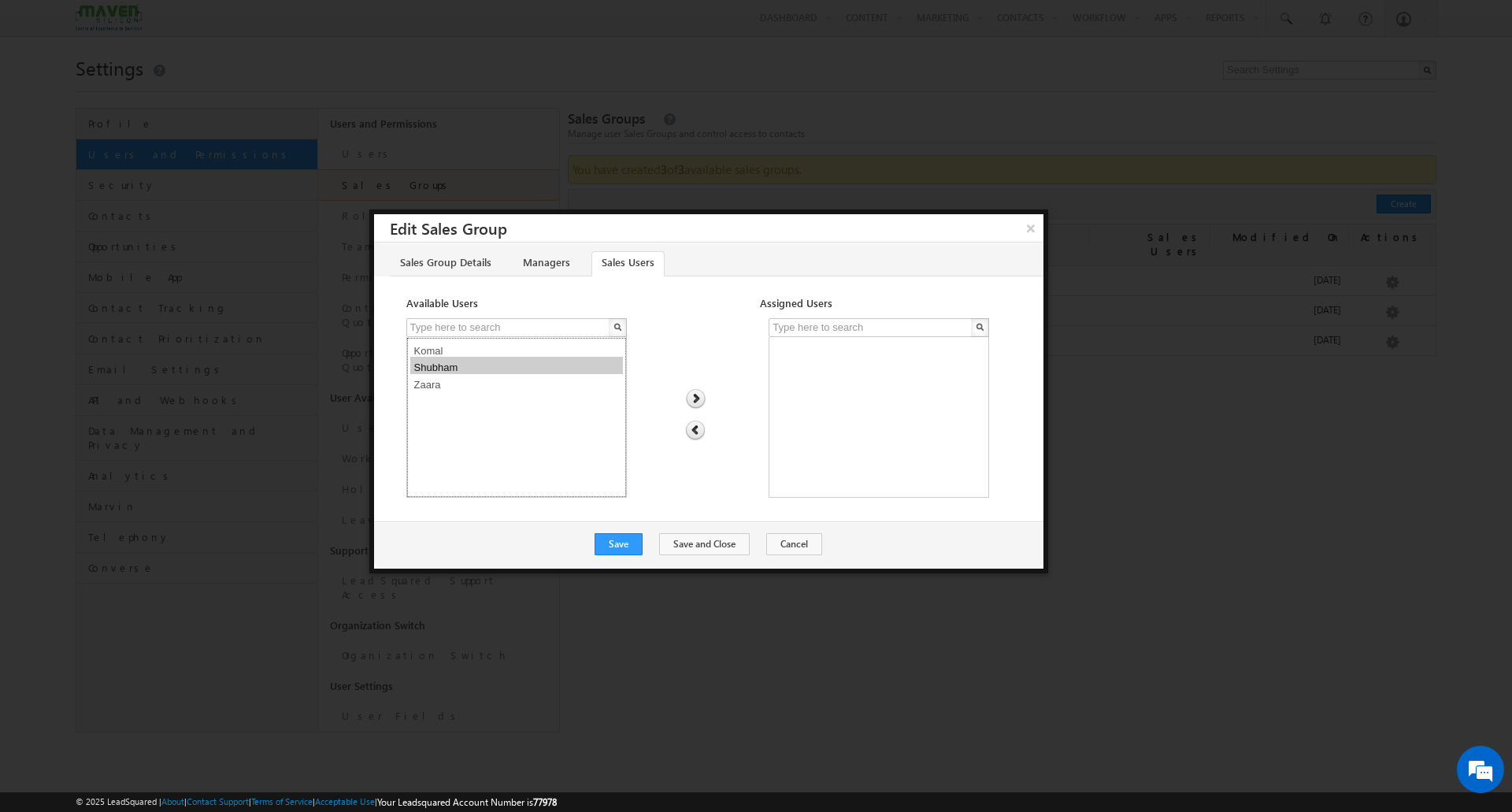 click on "Zaara" at bounding box center (517, 383) 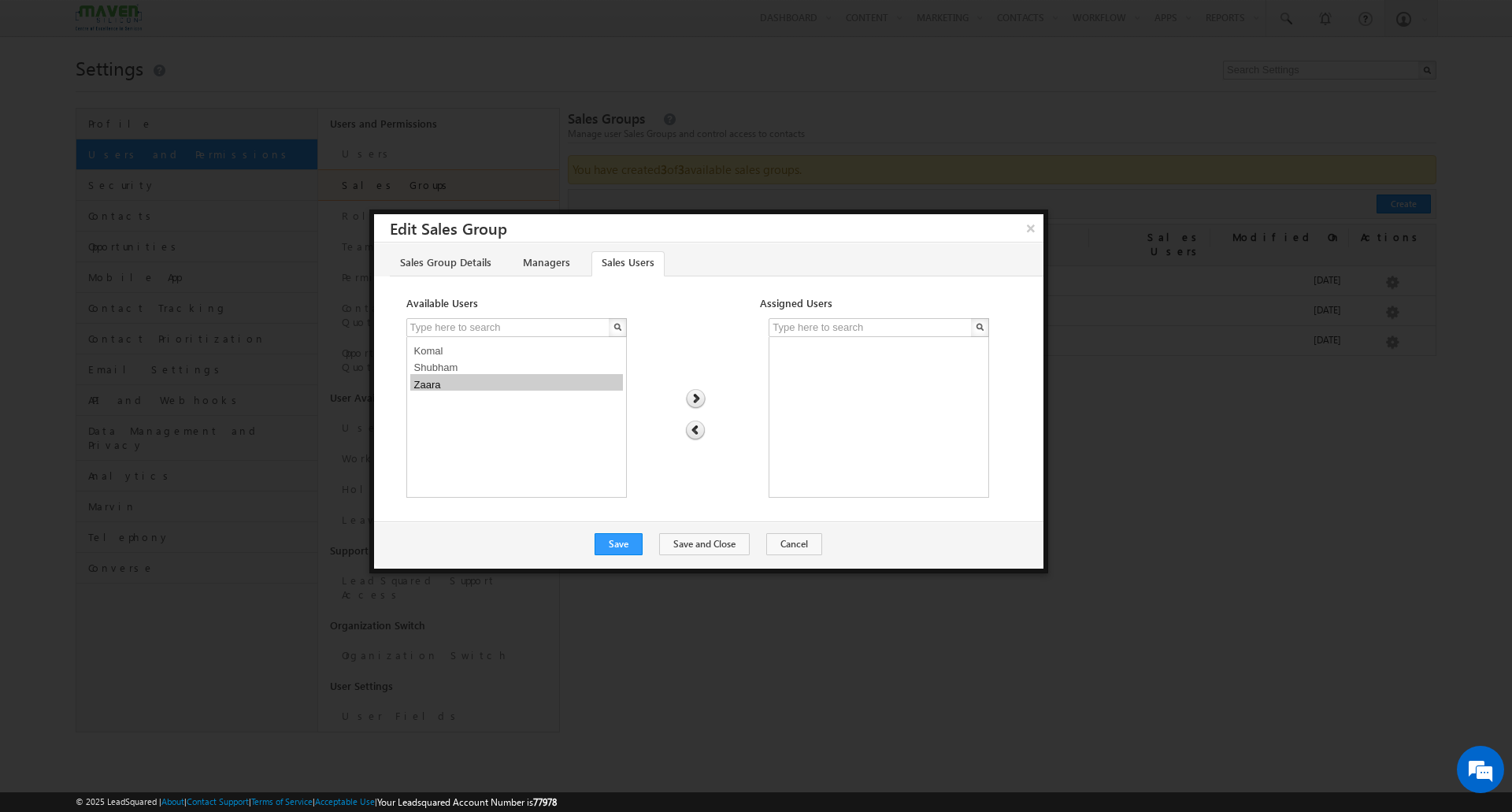 click at bounding box center [695, 399] 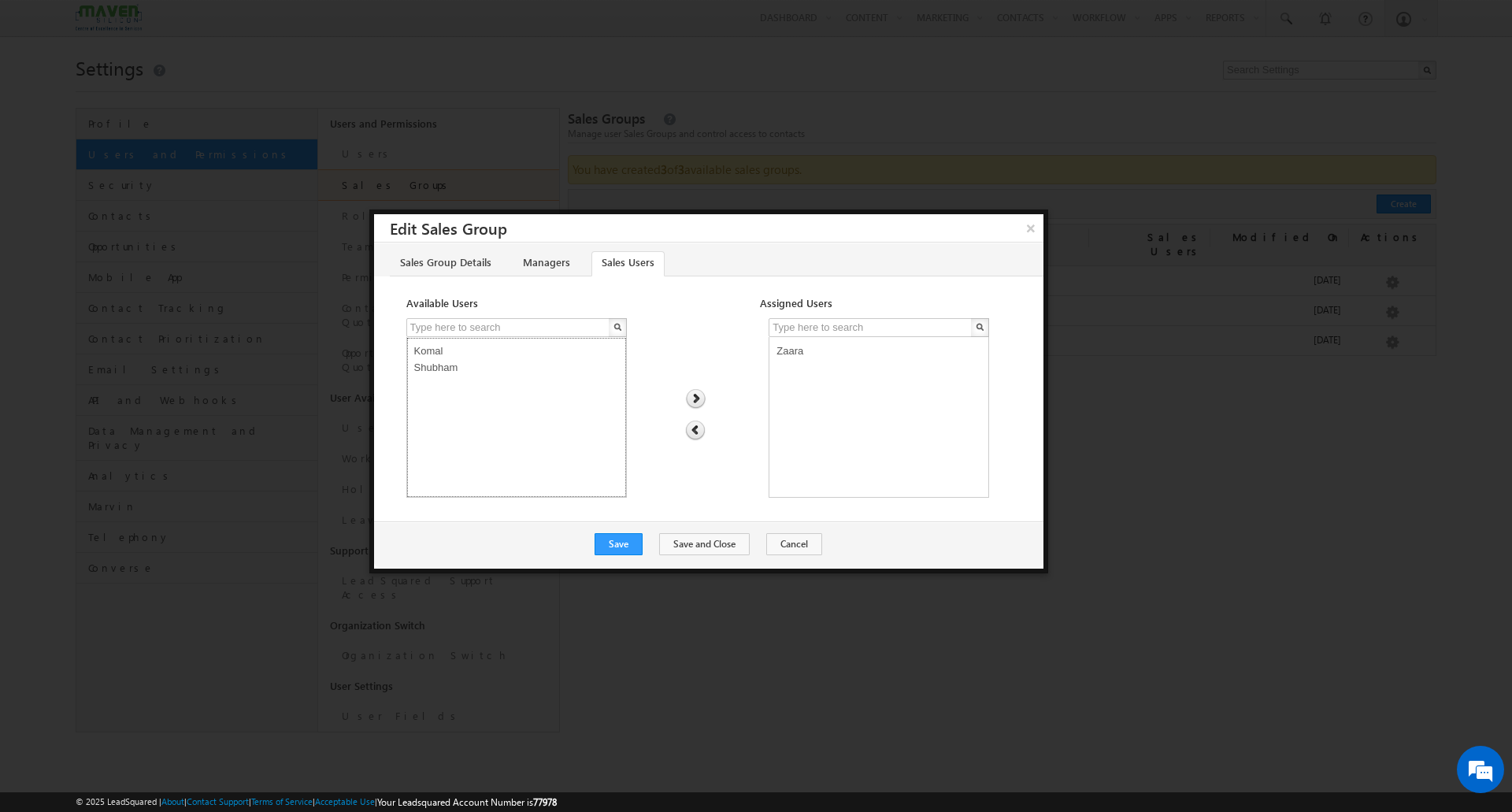 click on "Komal" at bounding box center [517, 349] 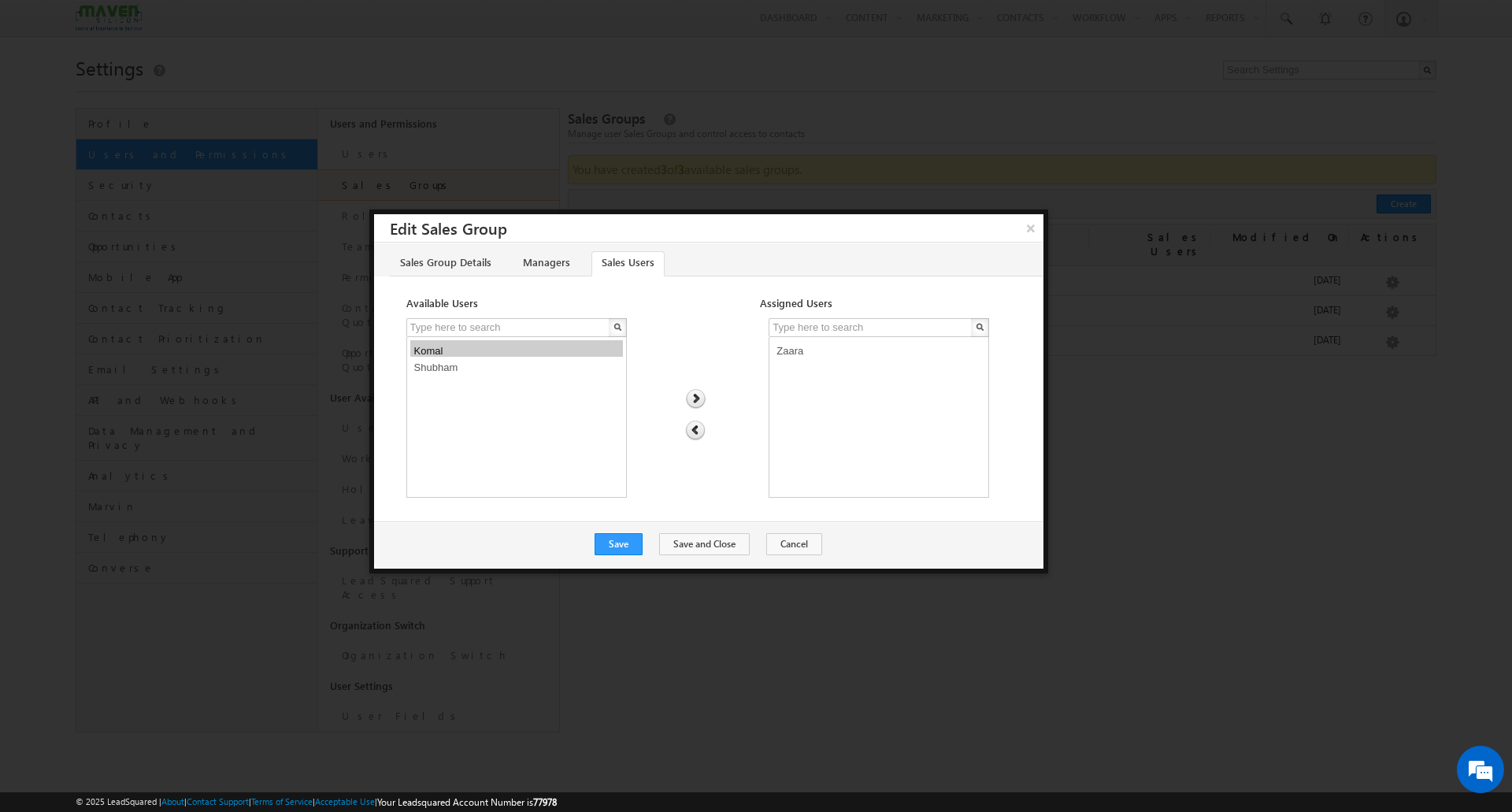 click at bounding box center (695, 399) 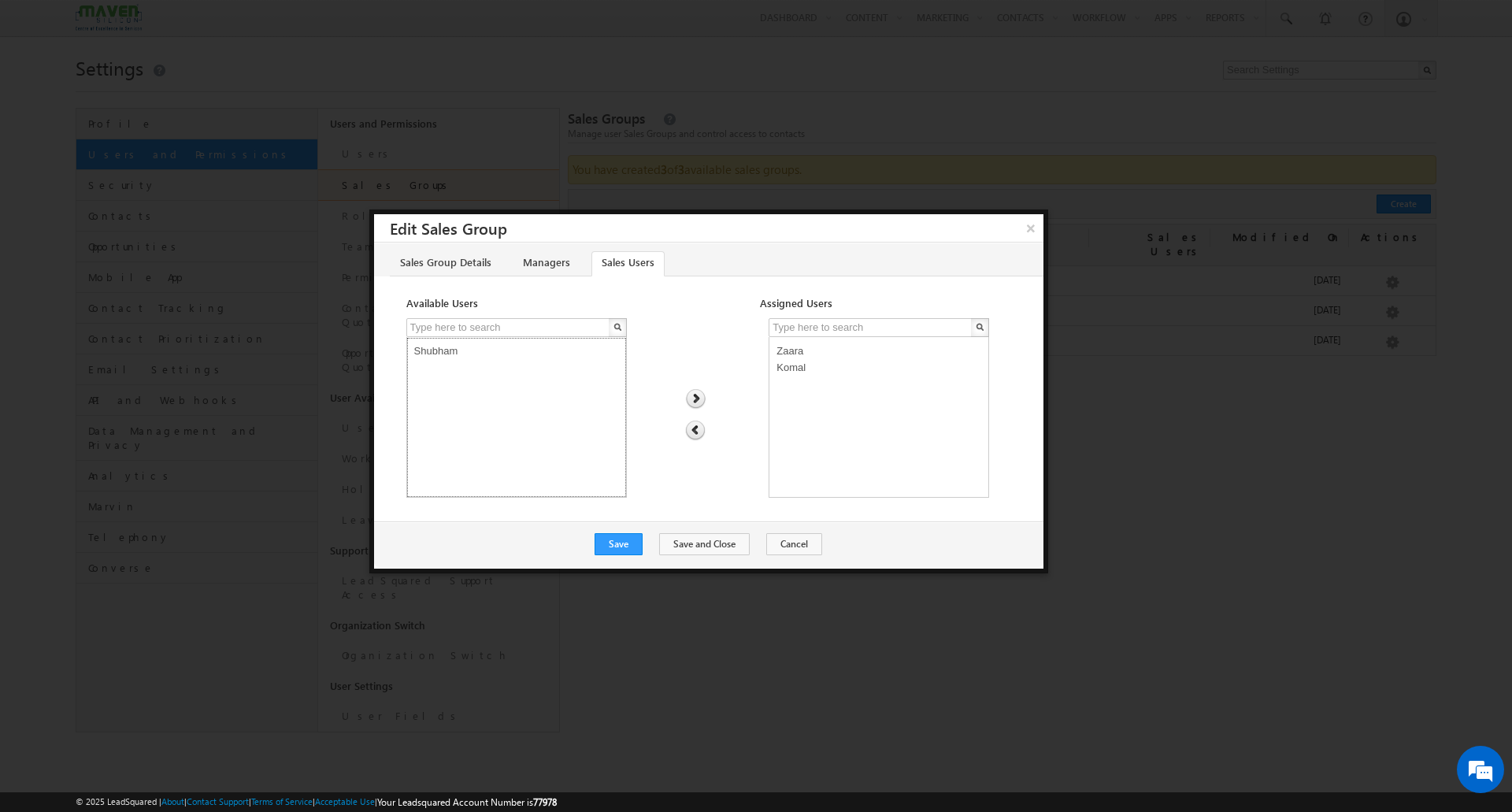 select on "218cd493-6162-11f0-b1e3-0623476dd86d" 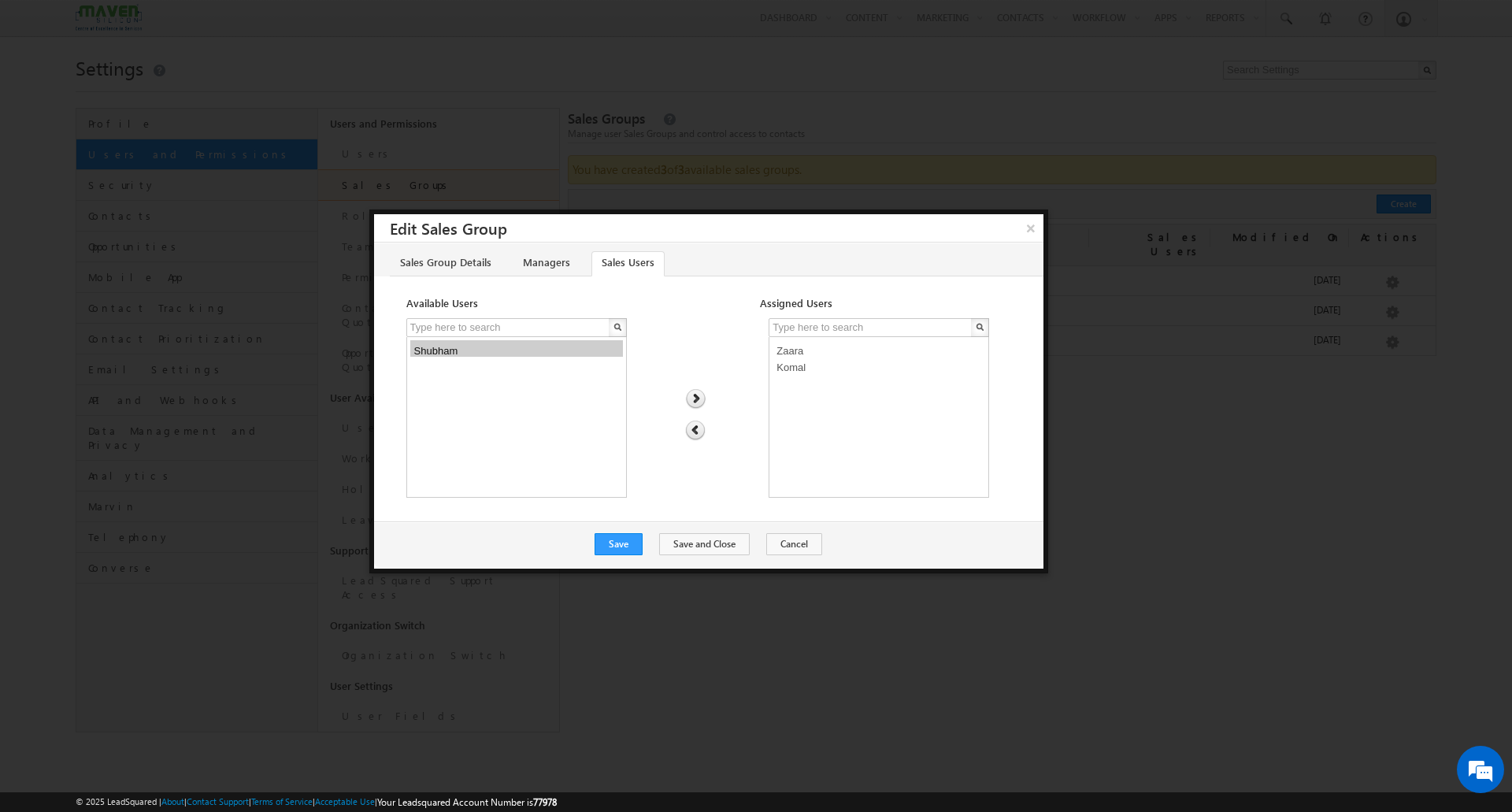 click at bounding box center (695, 399) 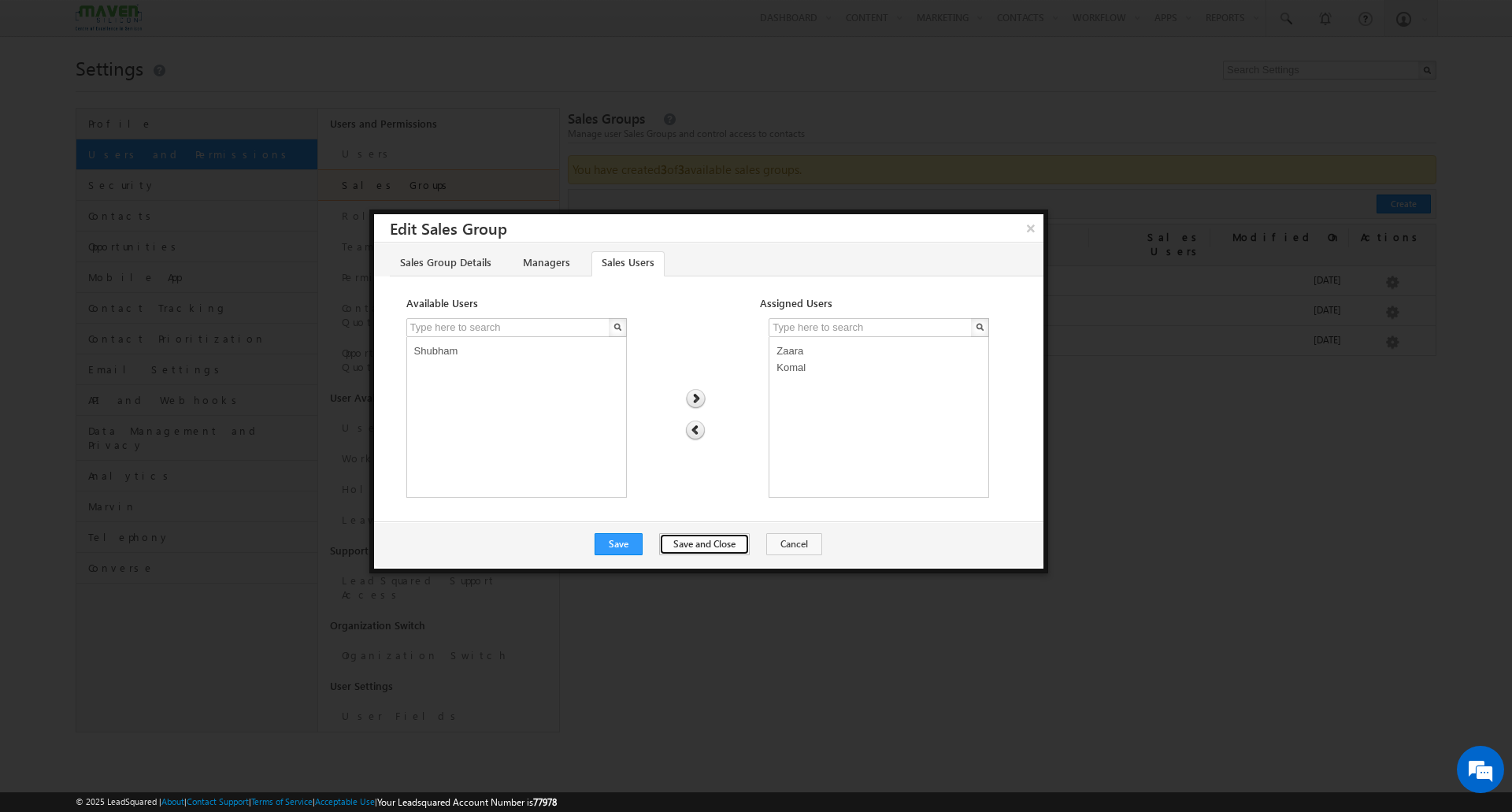 click on "Save and Close" at bounding box center [704, 544] 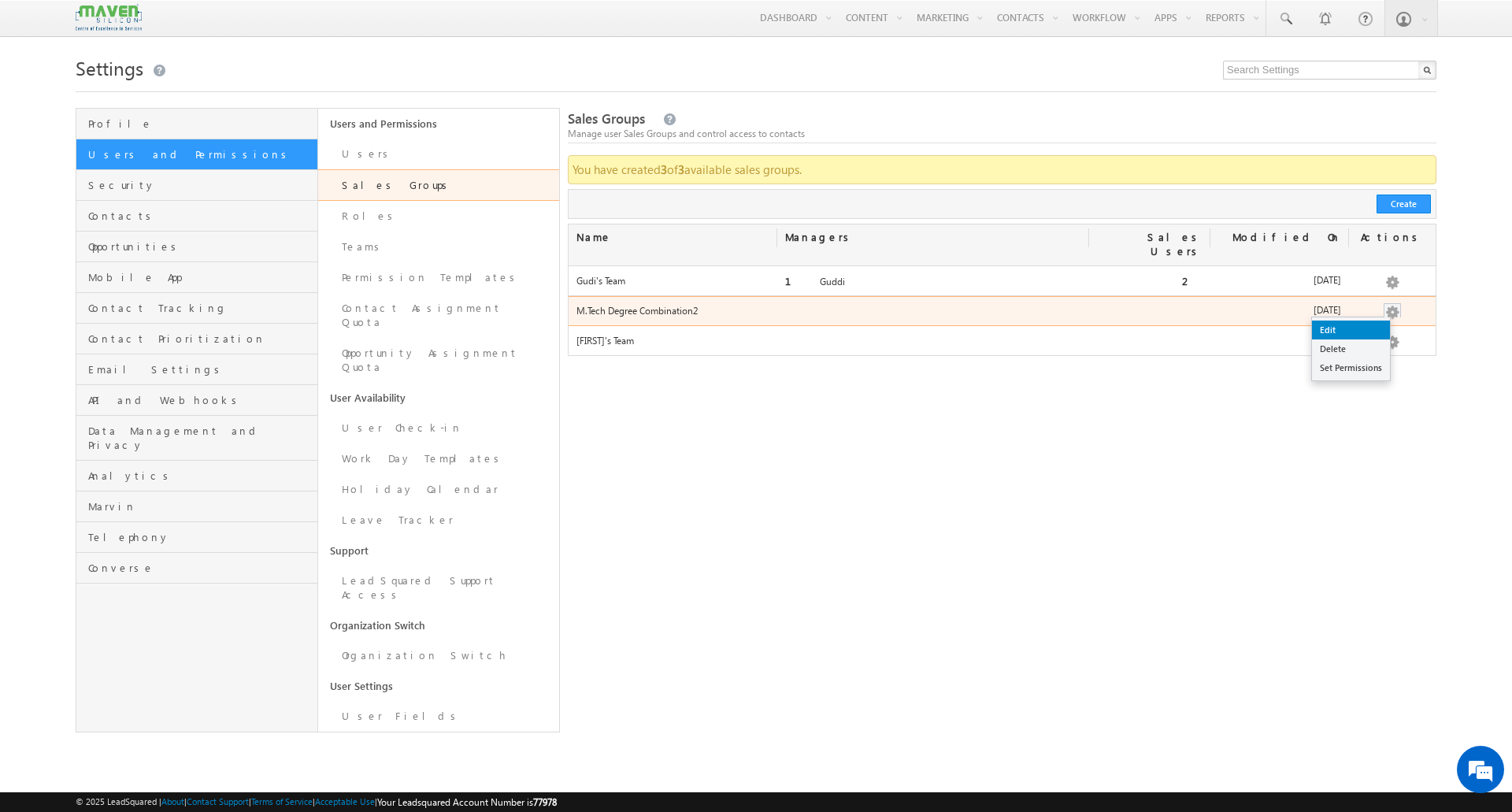 click on "Edit" at bounding box center [1351, 330] 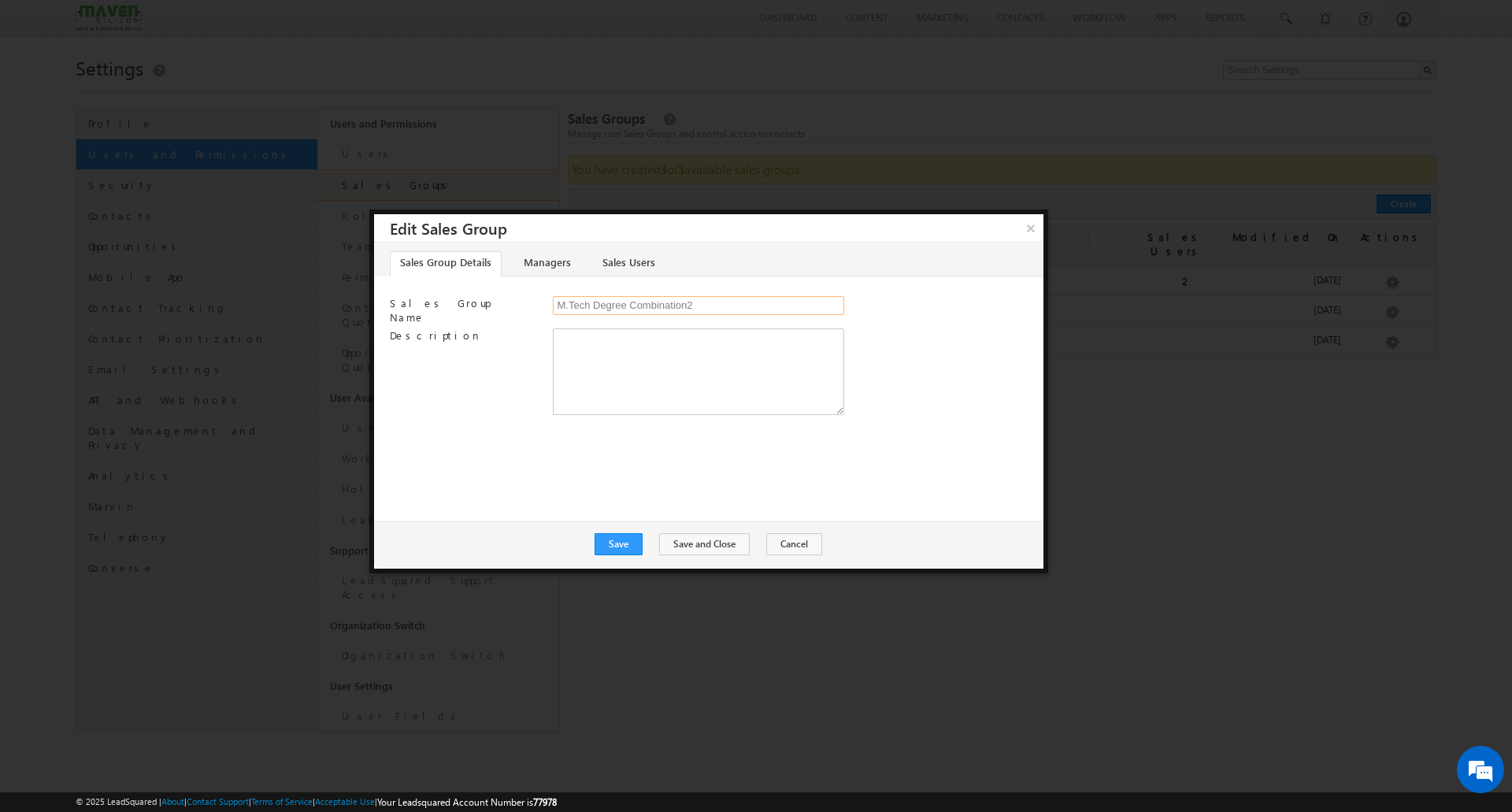 drag, startPoint x: 719, startPoint y: 307, endPoint x: 379, endPoint y: 235, distance: 347.53993 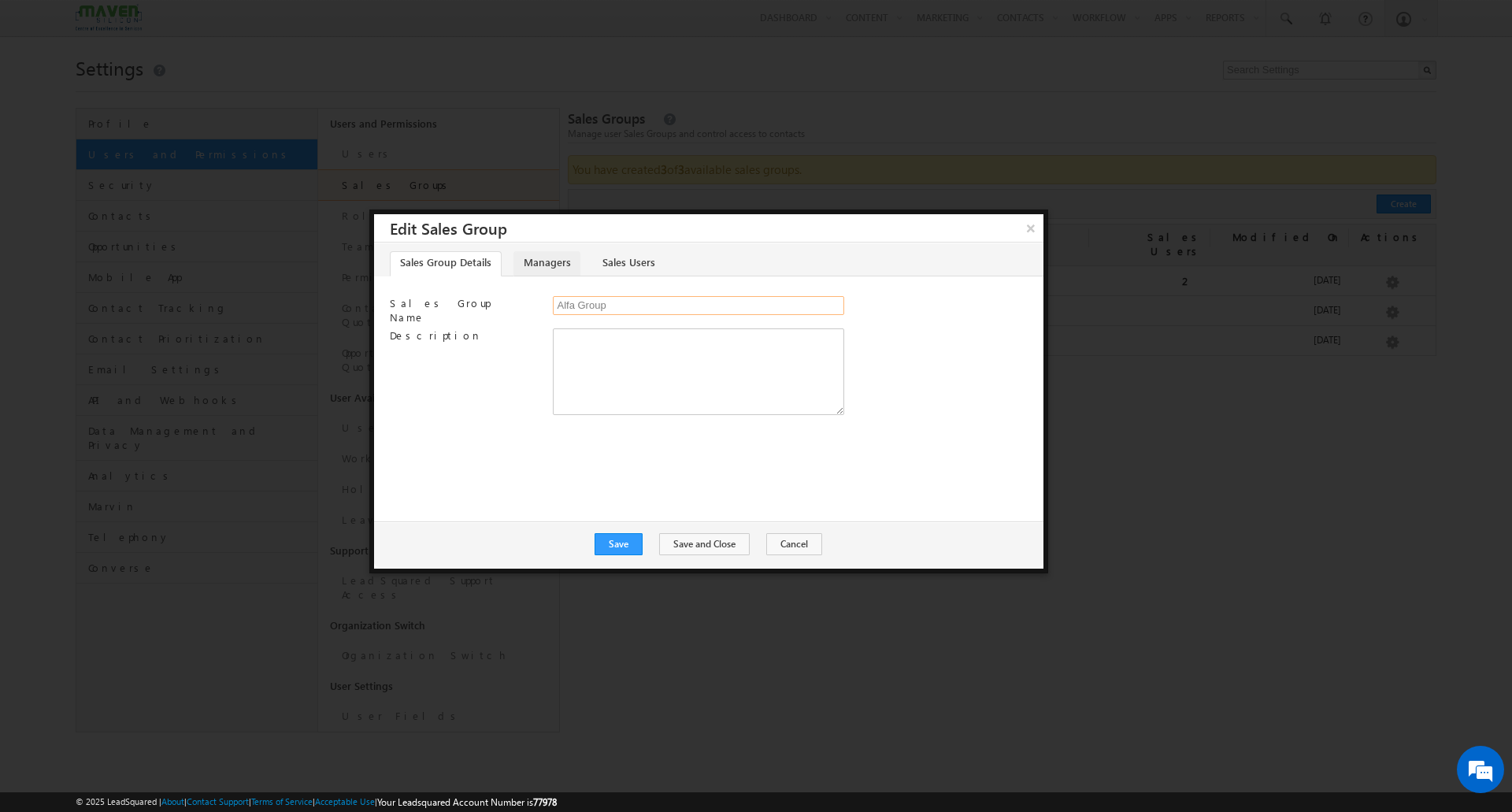 type on "Alfa Group" 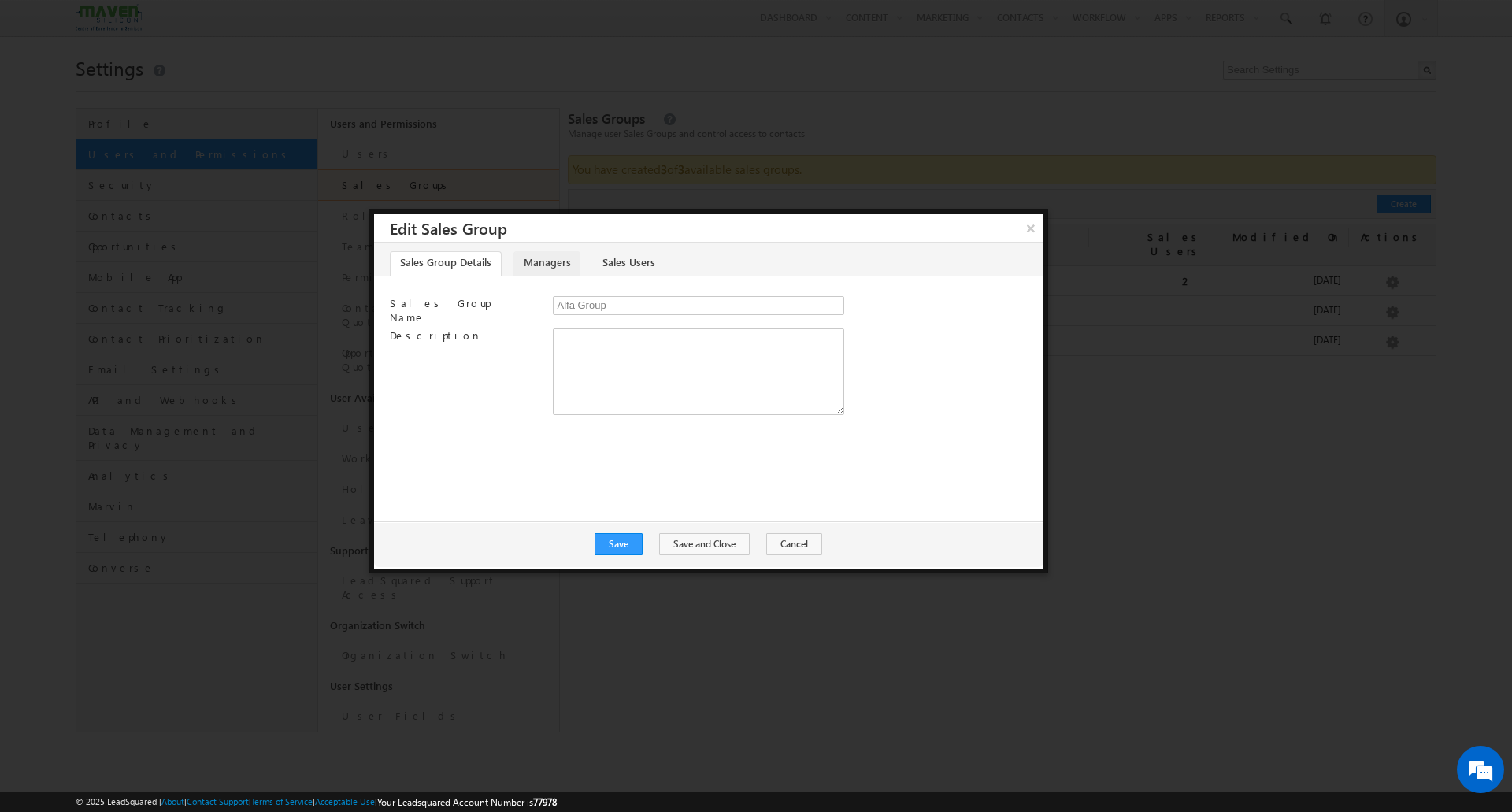 click on "Managers" at bounding box center [547, 264] 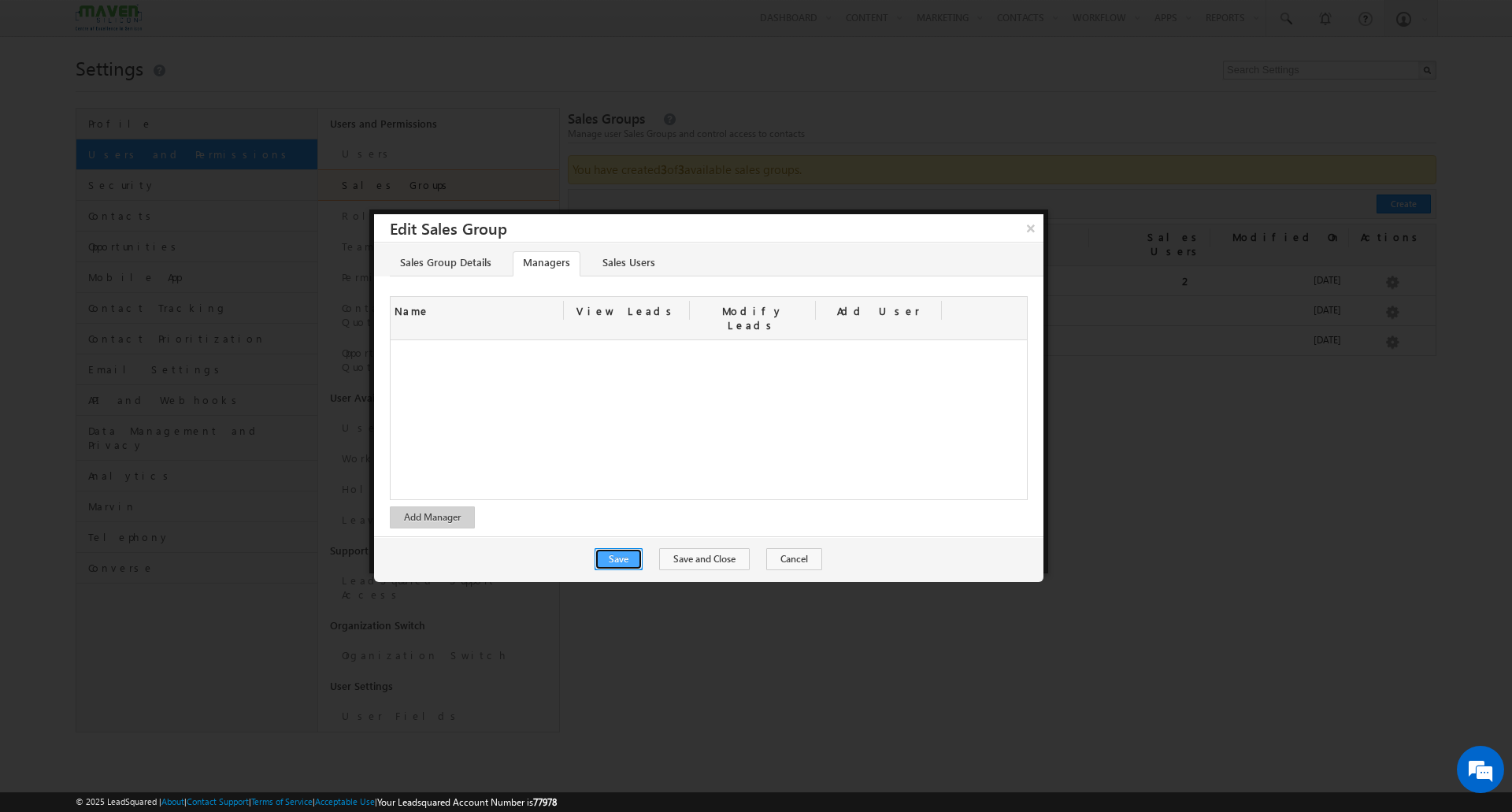 click on "Save" at bounding box center (618, 559) 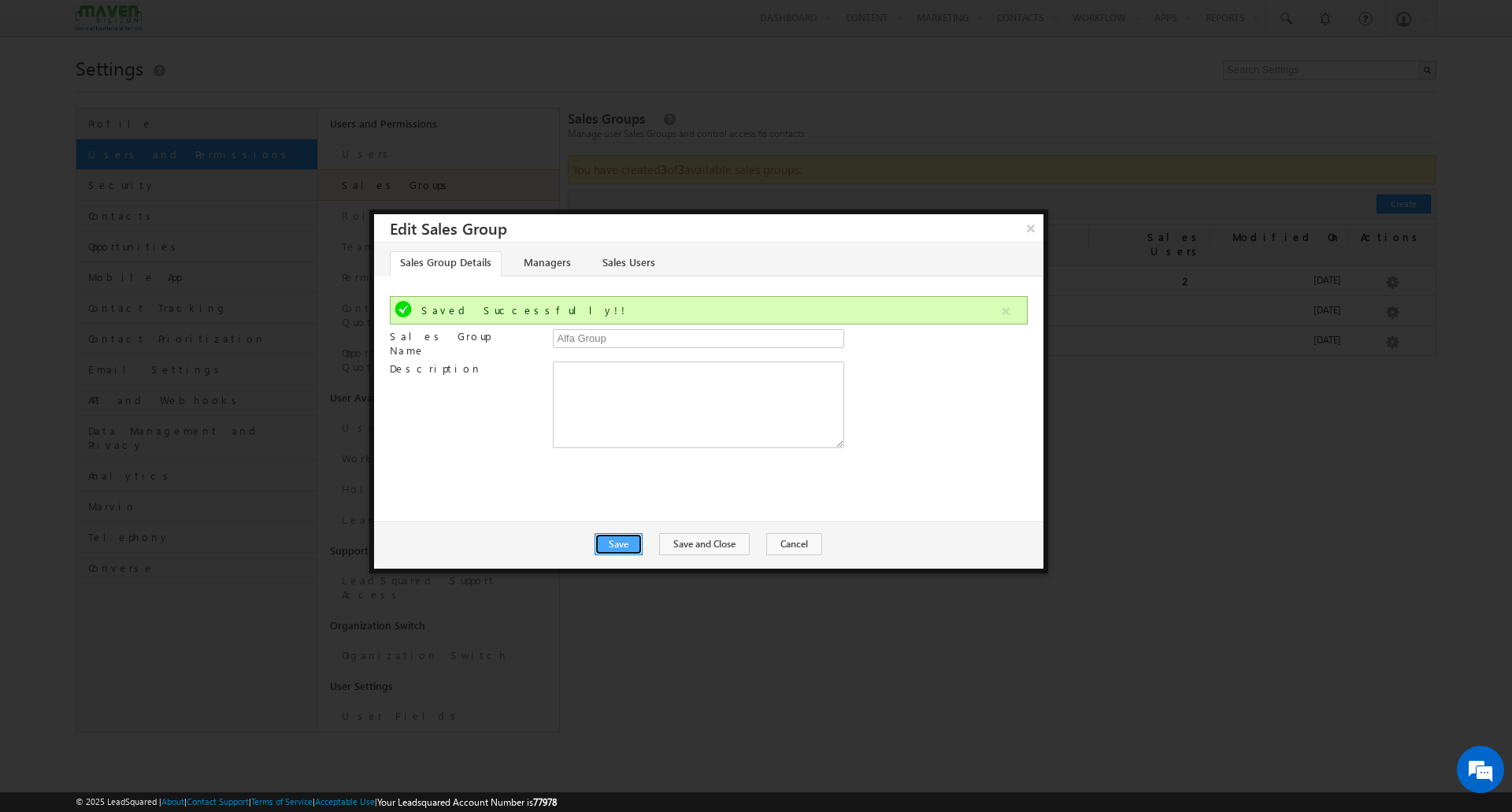 click on "Save" at bounding box center [618, 544] 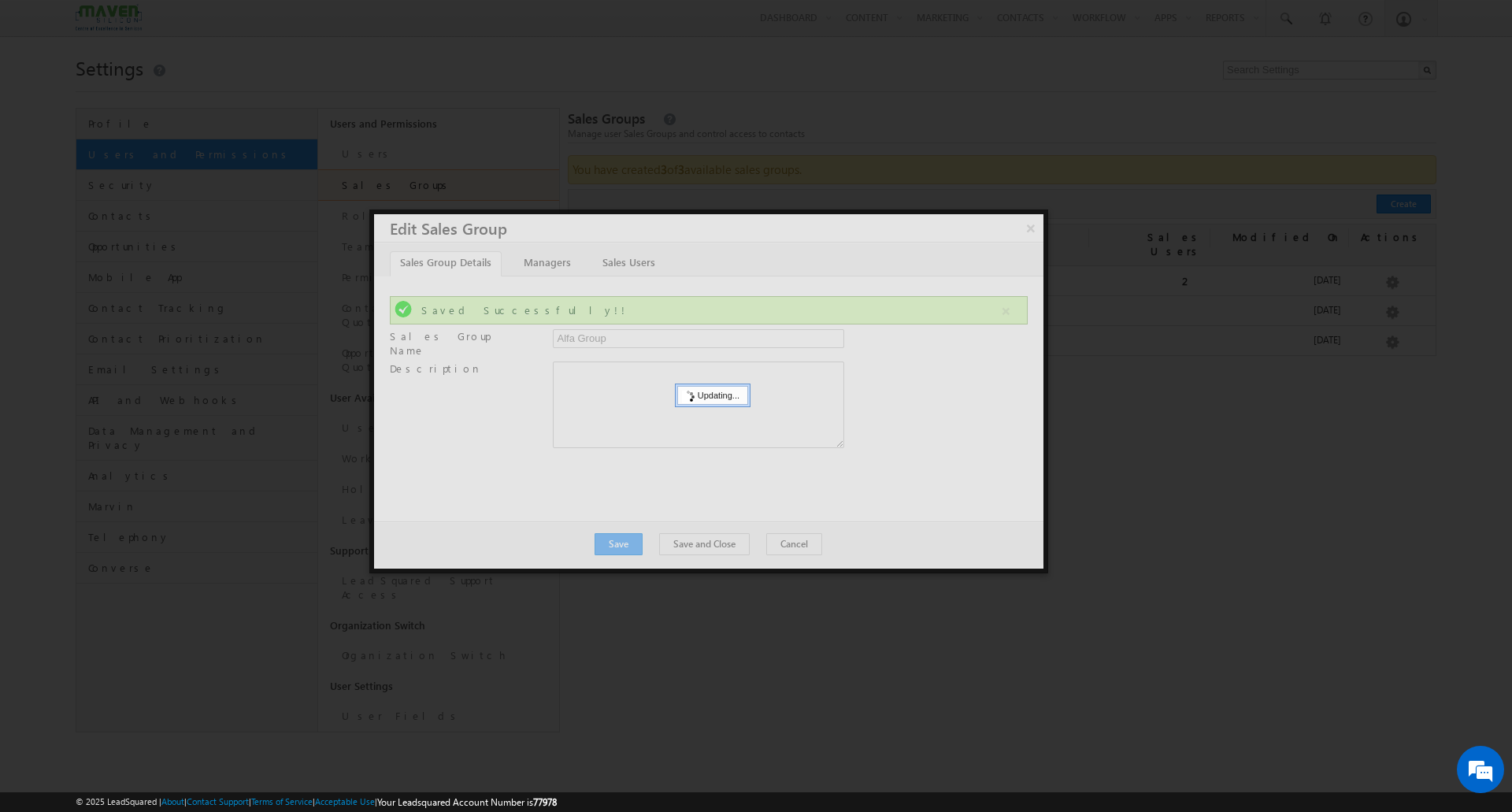 click at bounding box center (756, 406) 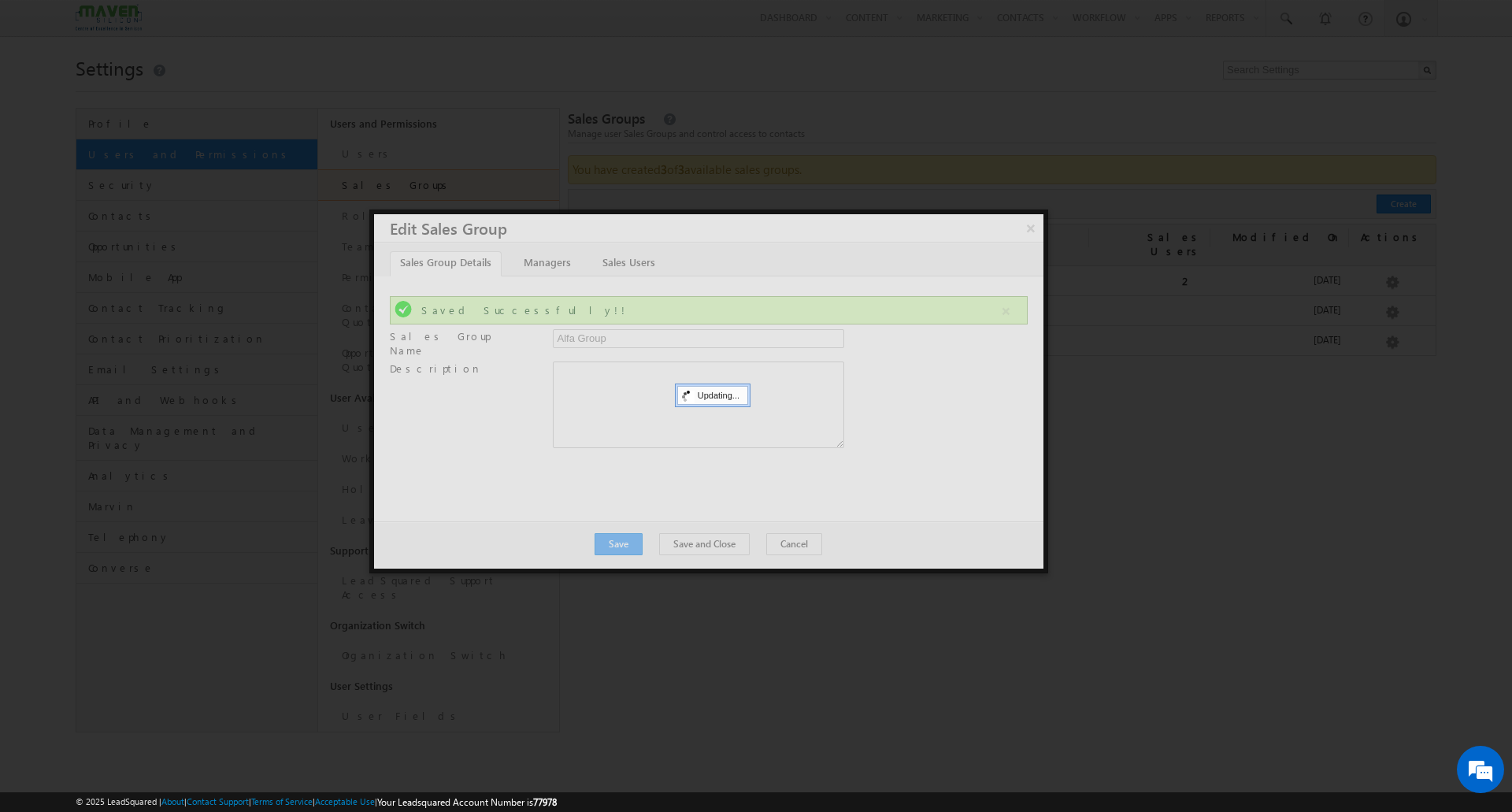 drag, startPoint x: 861, startPoint y: 224, endPoint x: 873, endPoint y: 357, distance: 133.54026 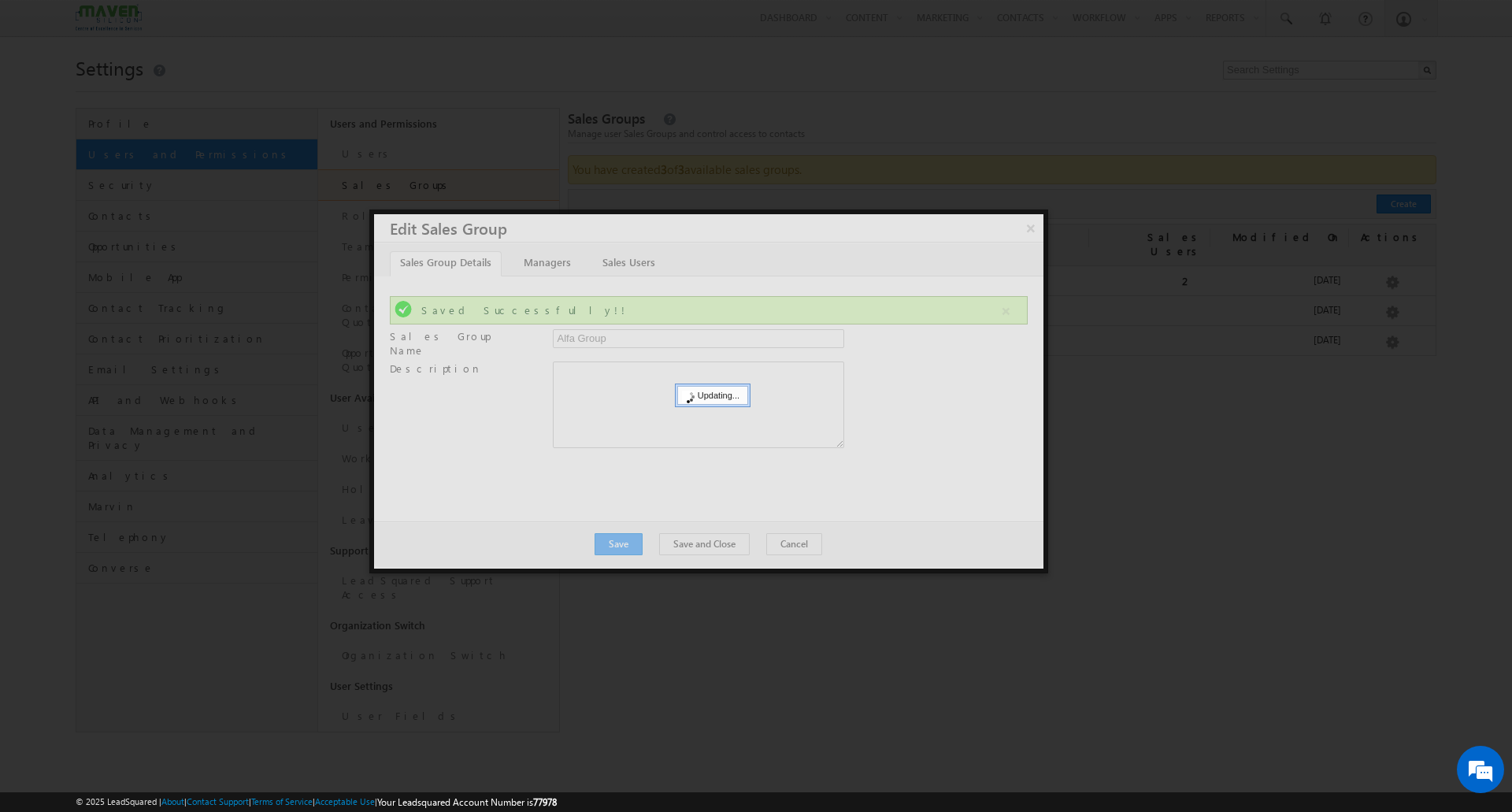 click at bounding box center (709, 391) 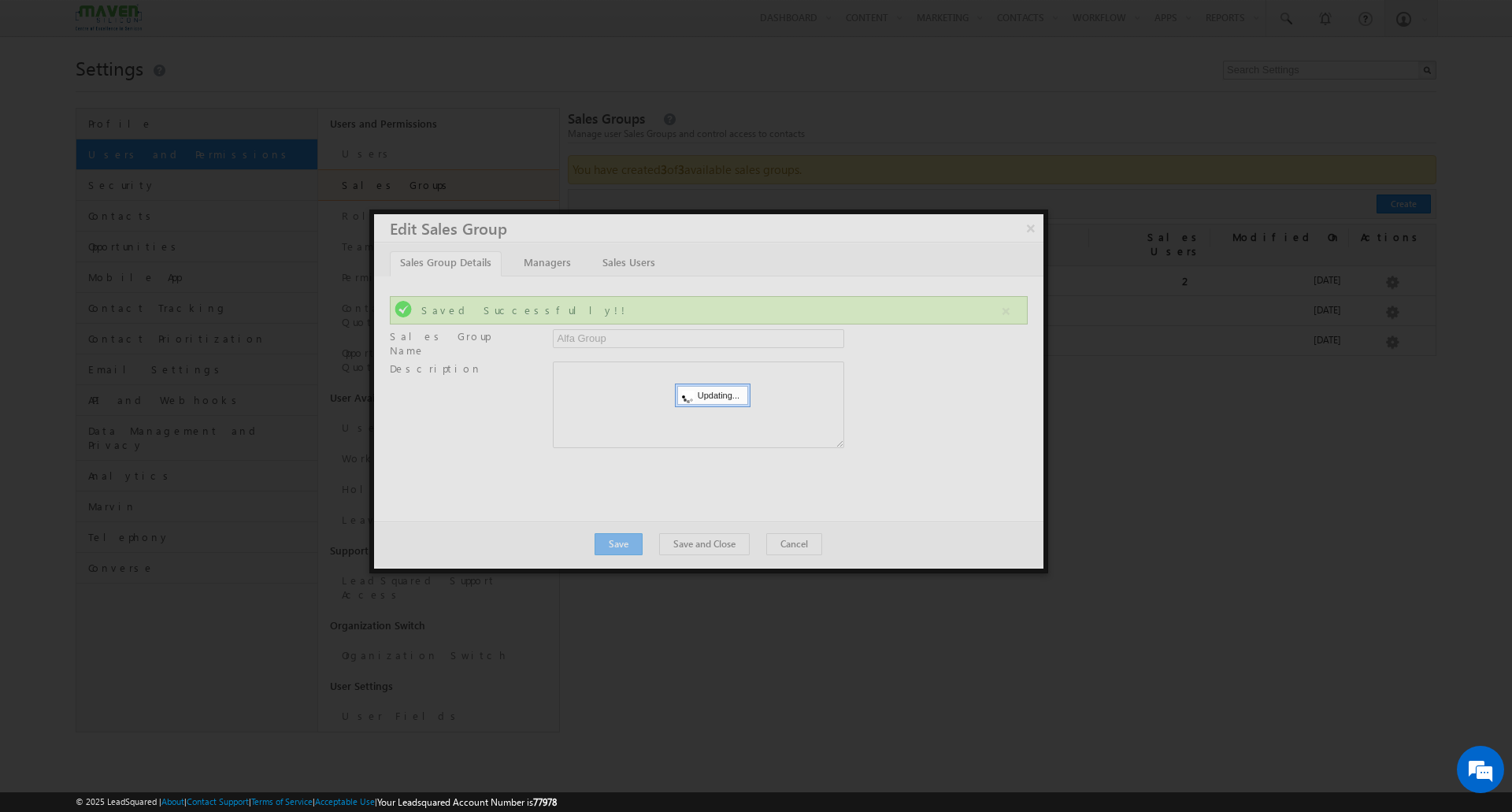 click at bounding box center [756, 406] 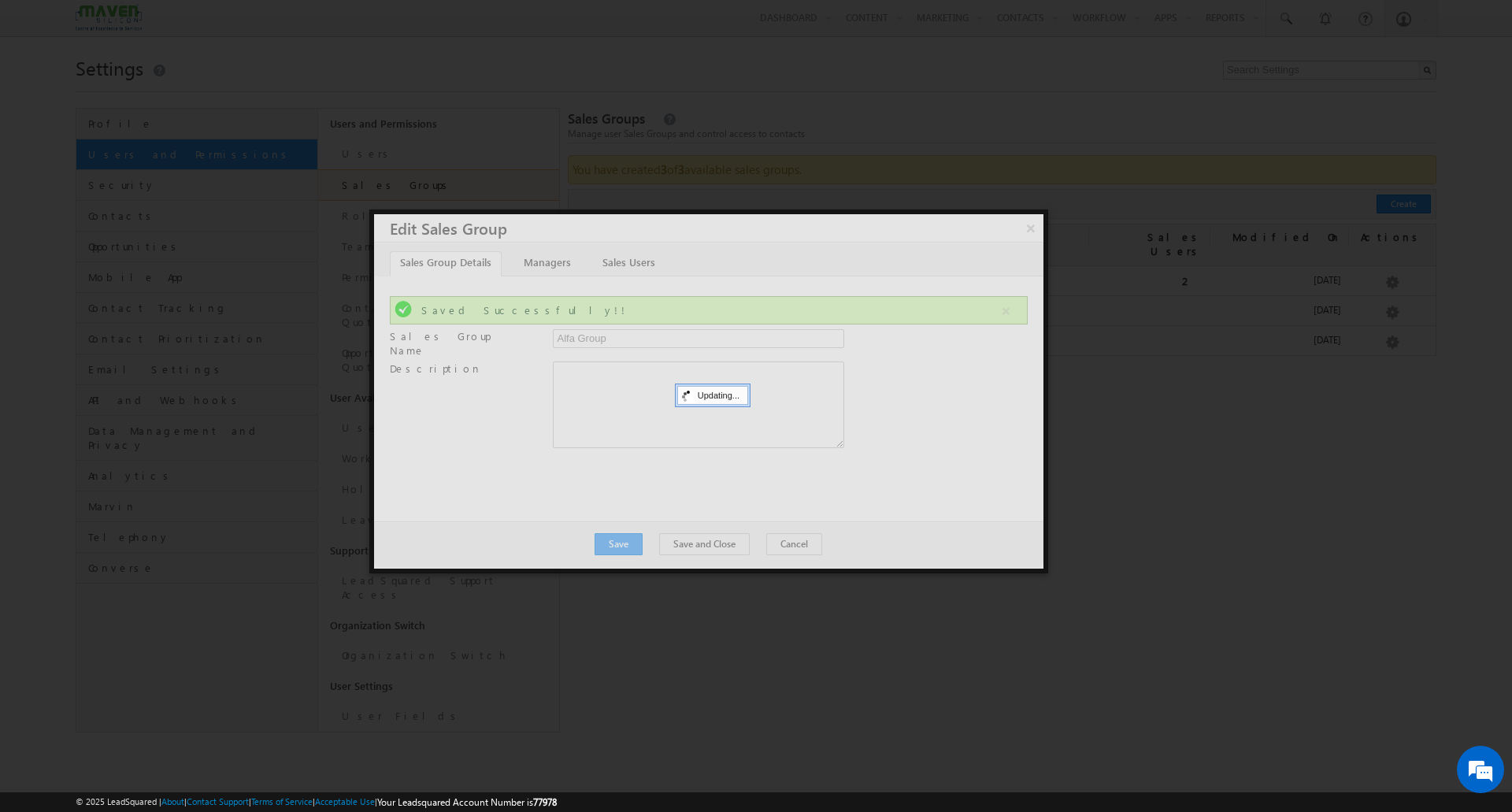 click at bounding box center [756, 406] 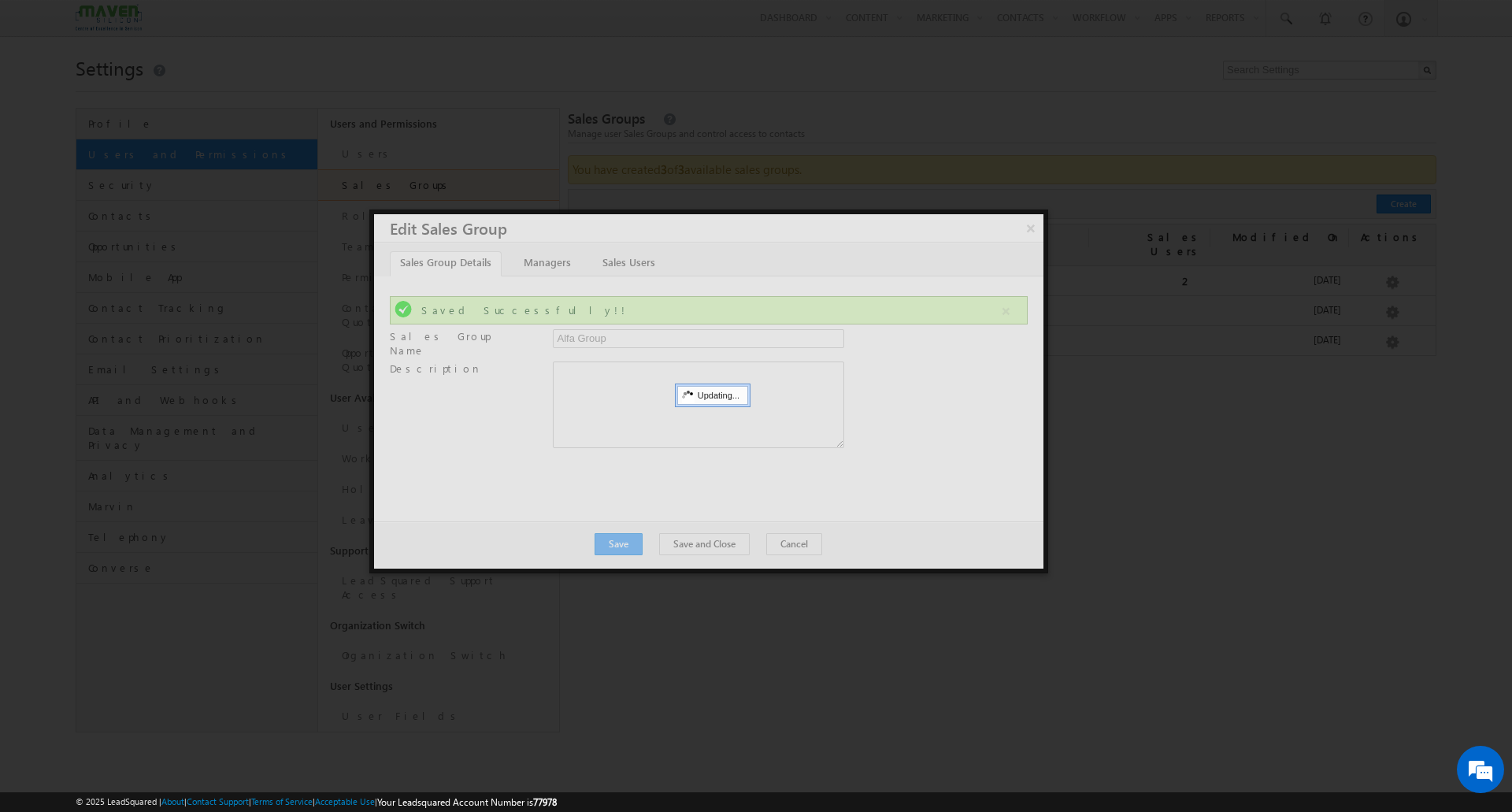 click at bounding box center (709, 391) 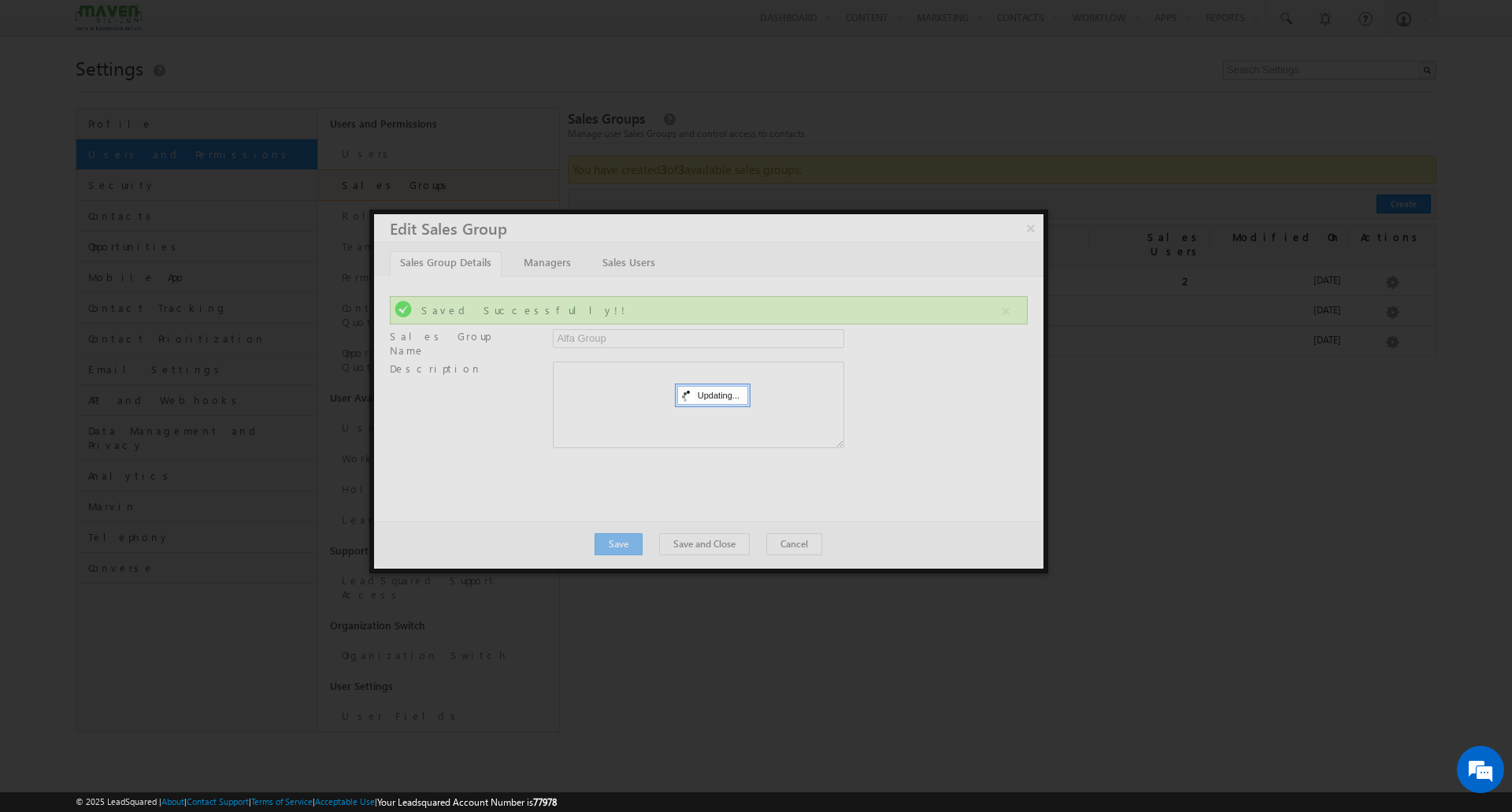 click at bounding box center (709, 391) 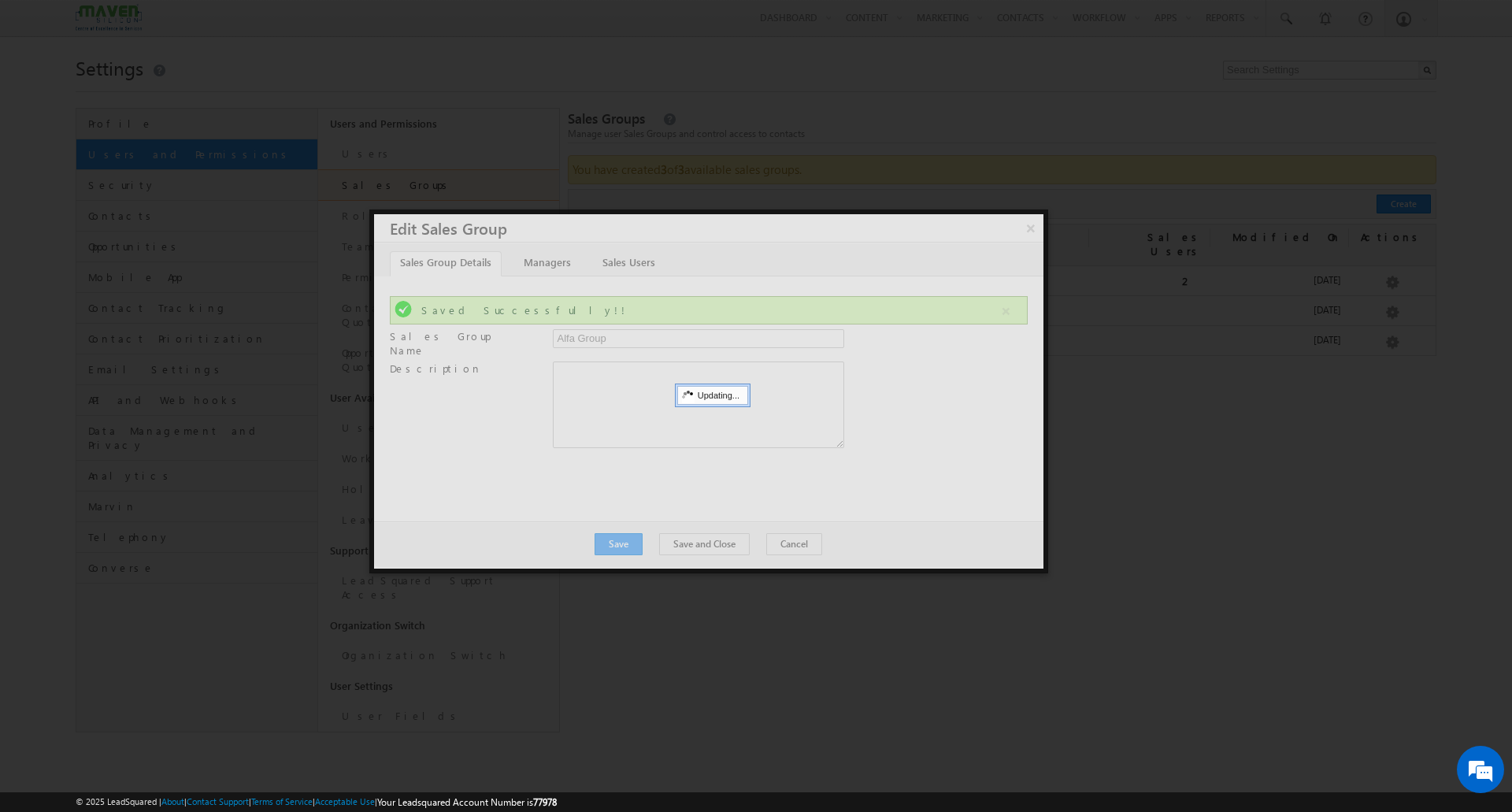 click at bounding box center [756, 406] 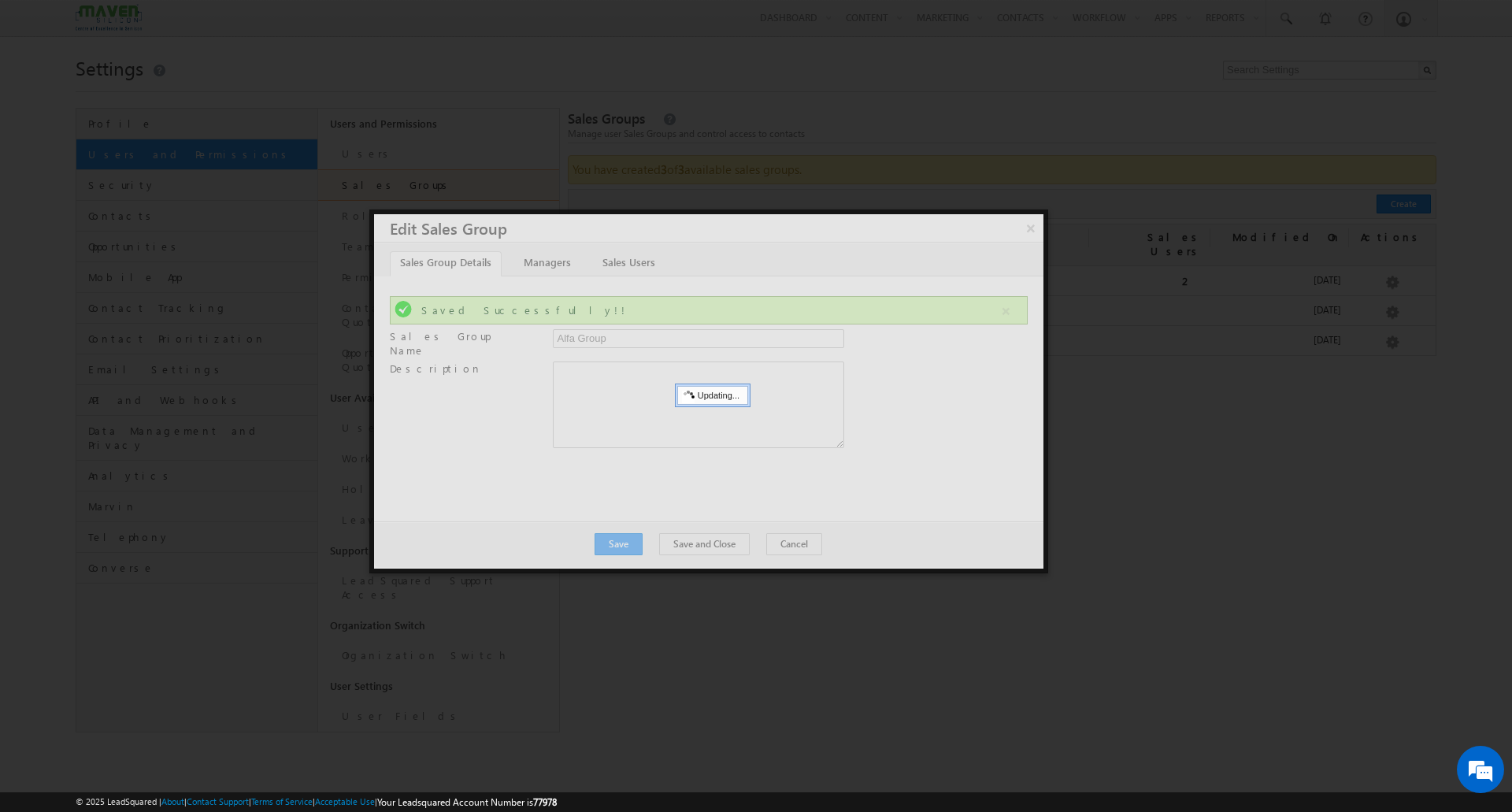 click at bounding box center [756, 406] 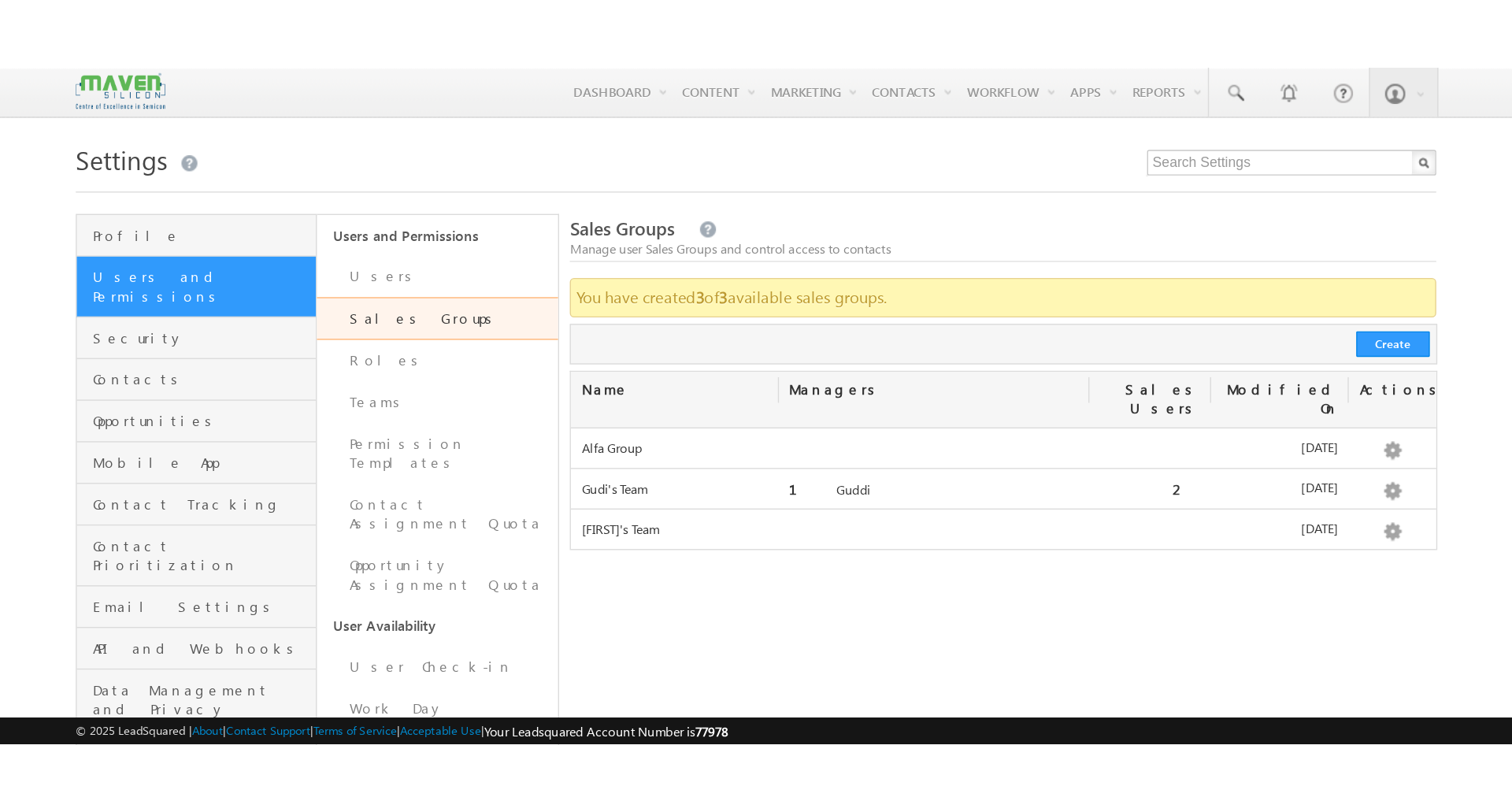 scroll, scrollTop: 0, scrollLeft: 0, axis: both 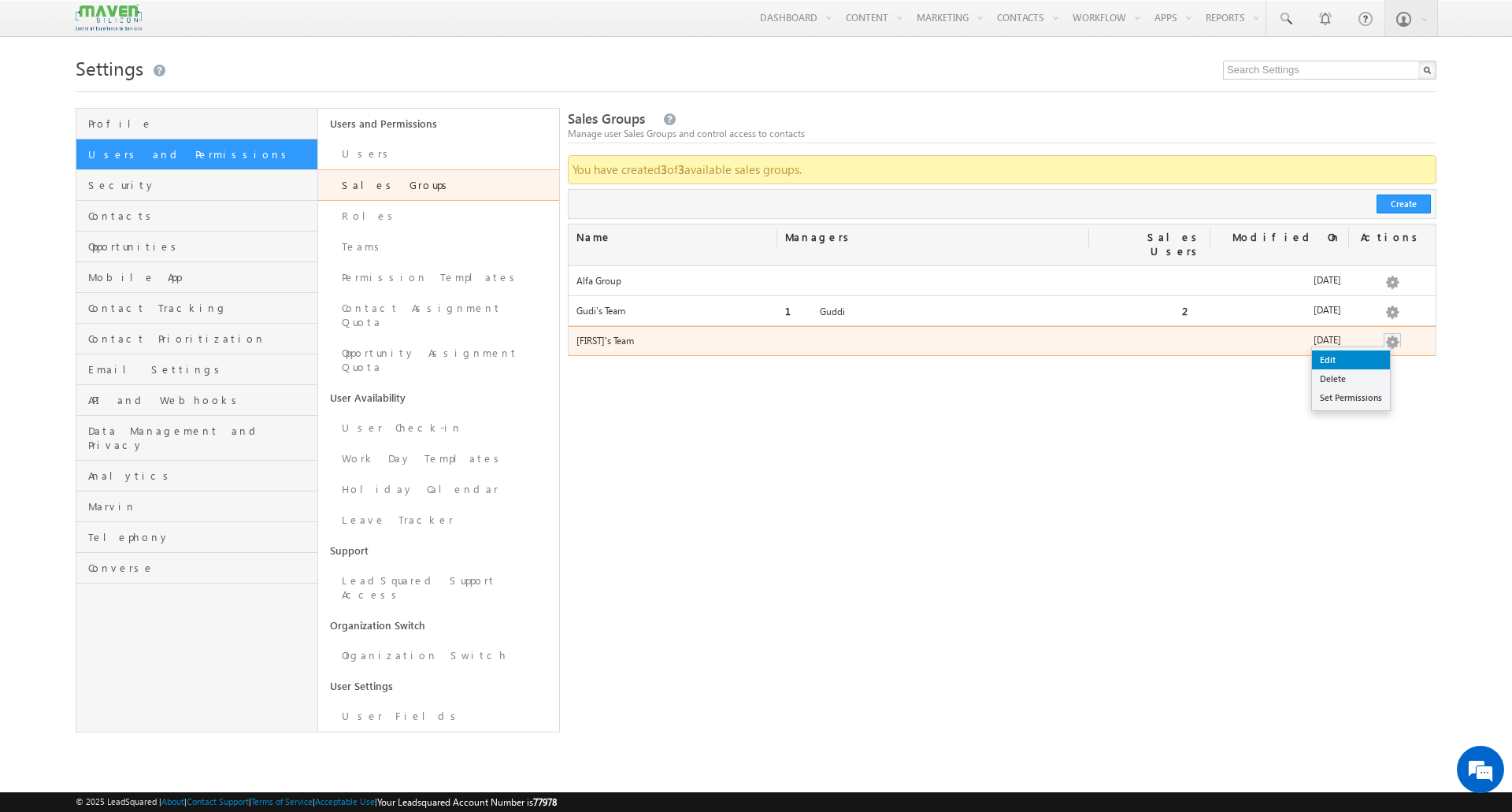 click on "Edit" at bounding box center [1351, 360] 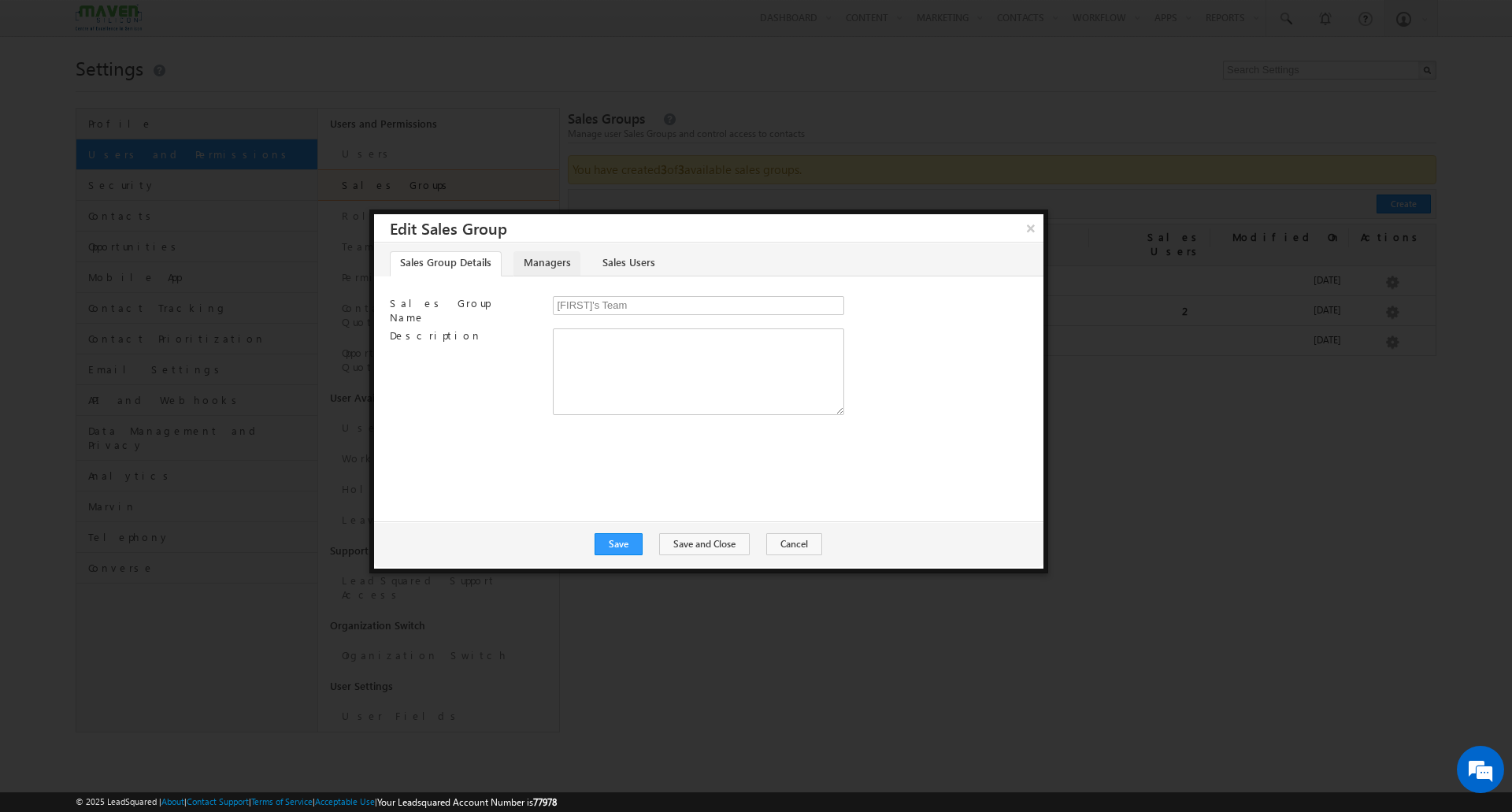 click on "Managers" at bounding box center (547, 264) 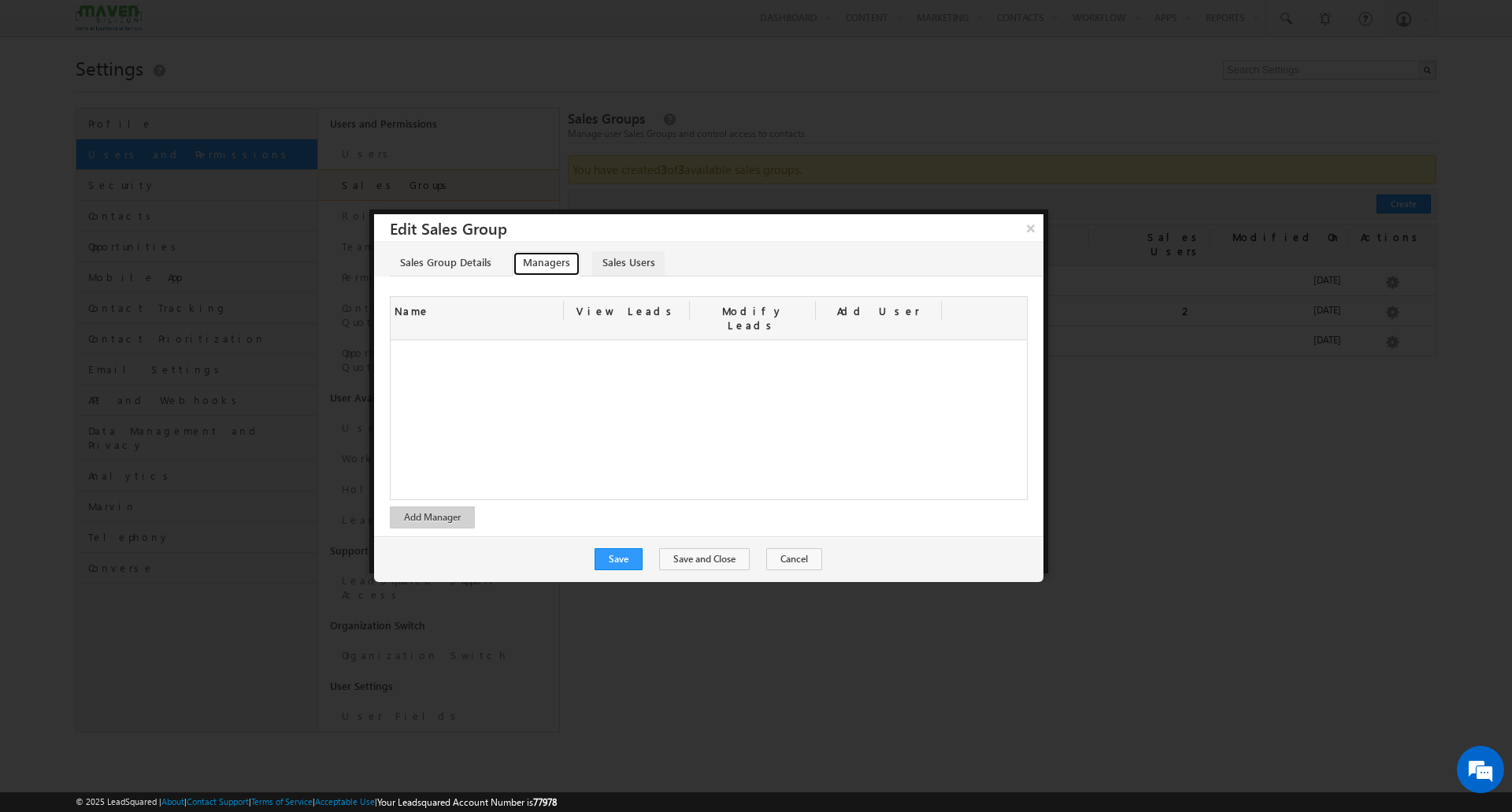 scroll, scrollTop: 0, scrollLeft: 0, axis: both 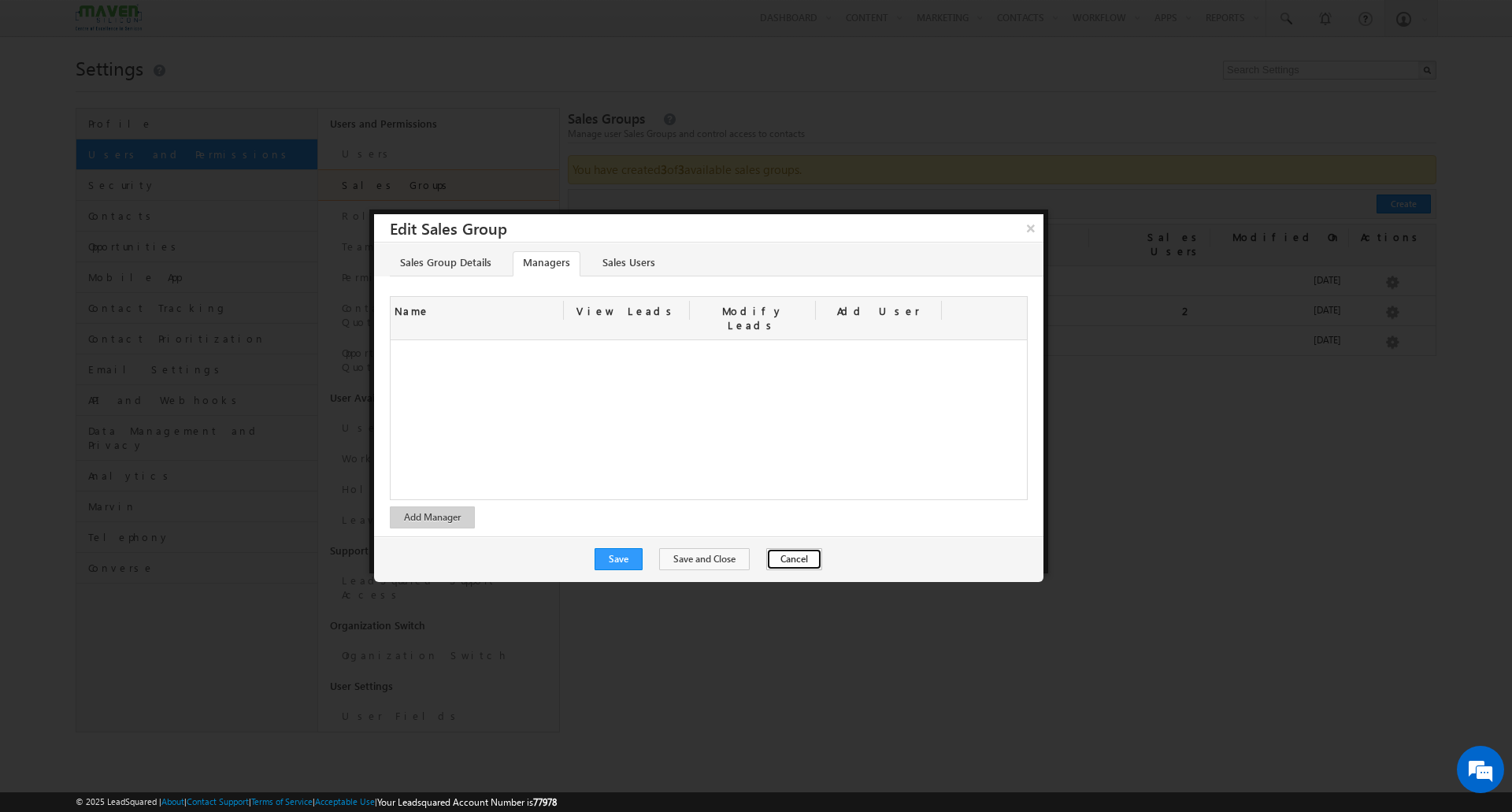click on "Cancel" at bounding box center (794, 559) 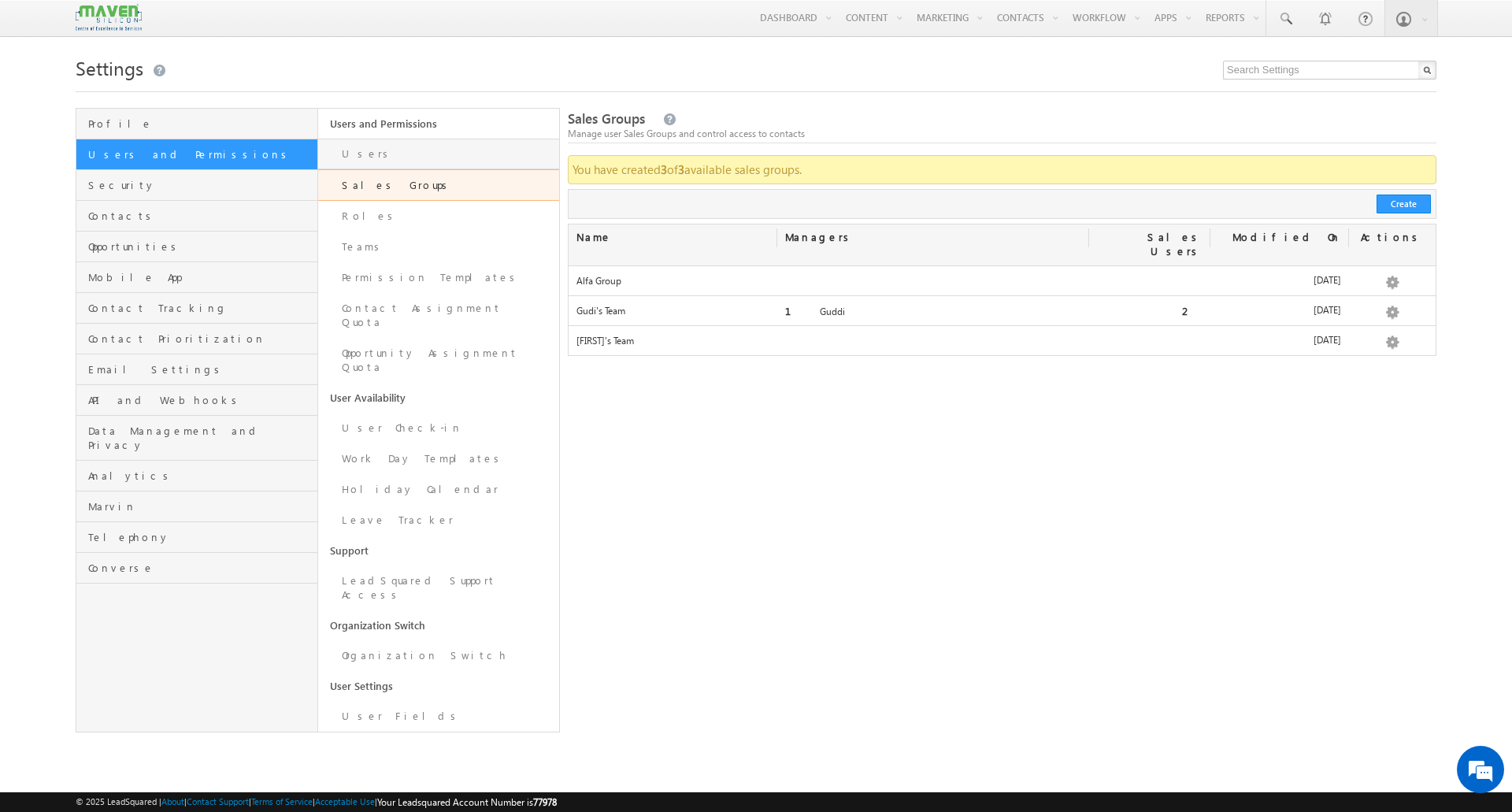 click on "Users" at bounding box center (439, 154) 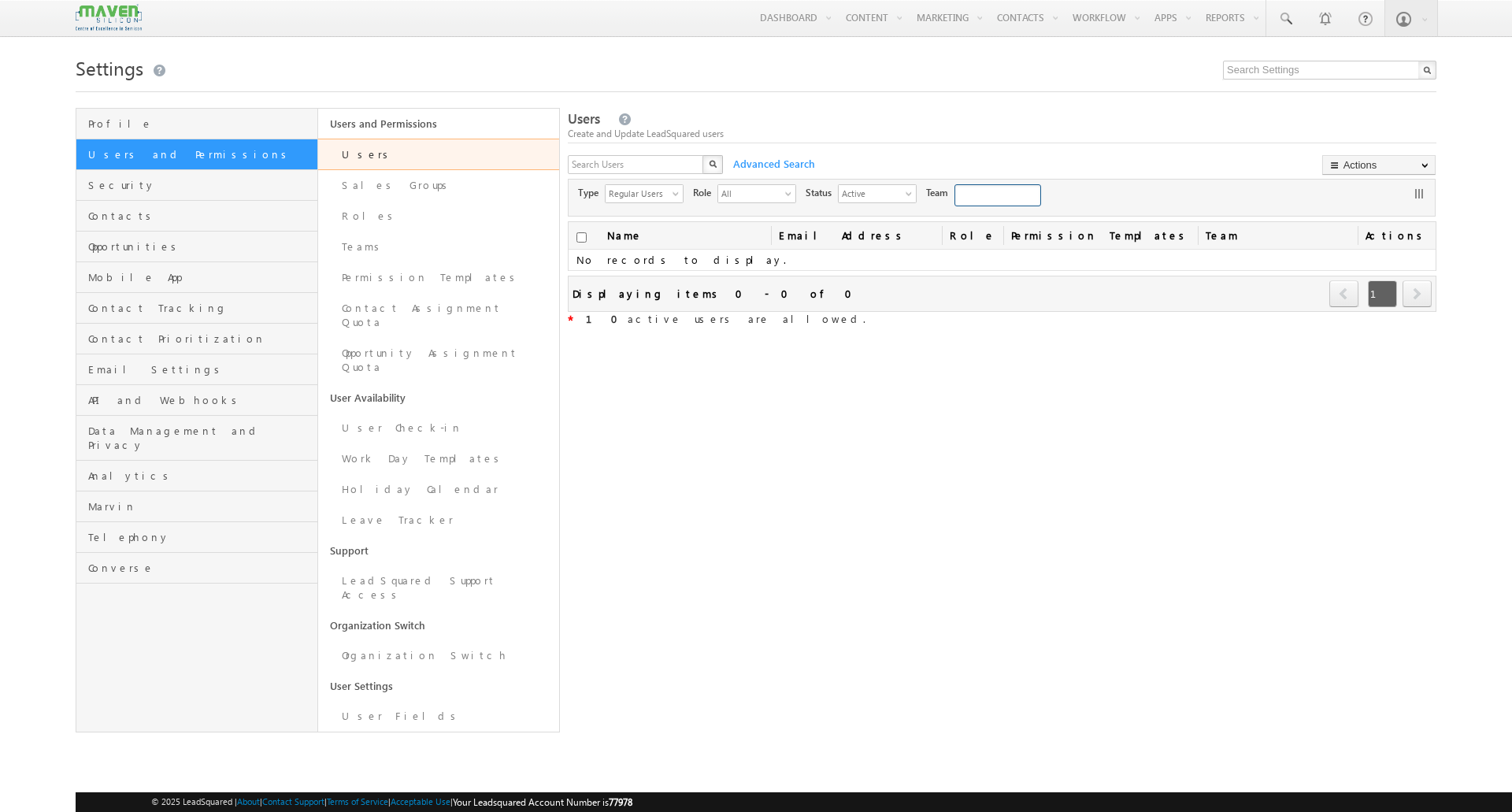 scroll, scrollTop: 0, scrollLeft: 0, axis: both 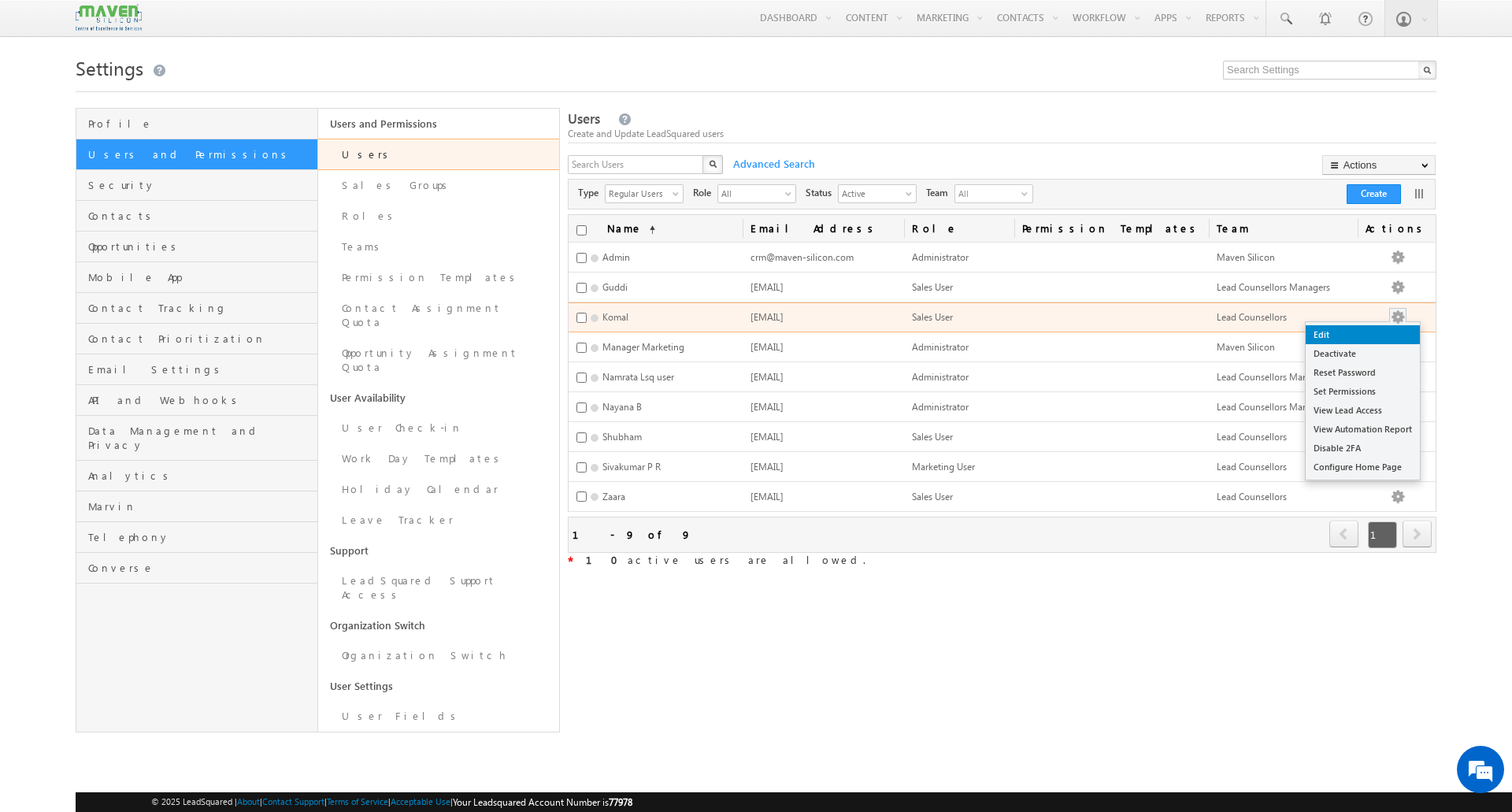 click on "Edit" at bounding box center (1362, 335) 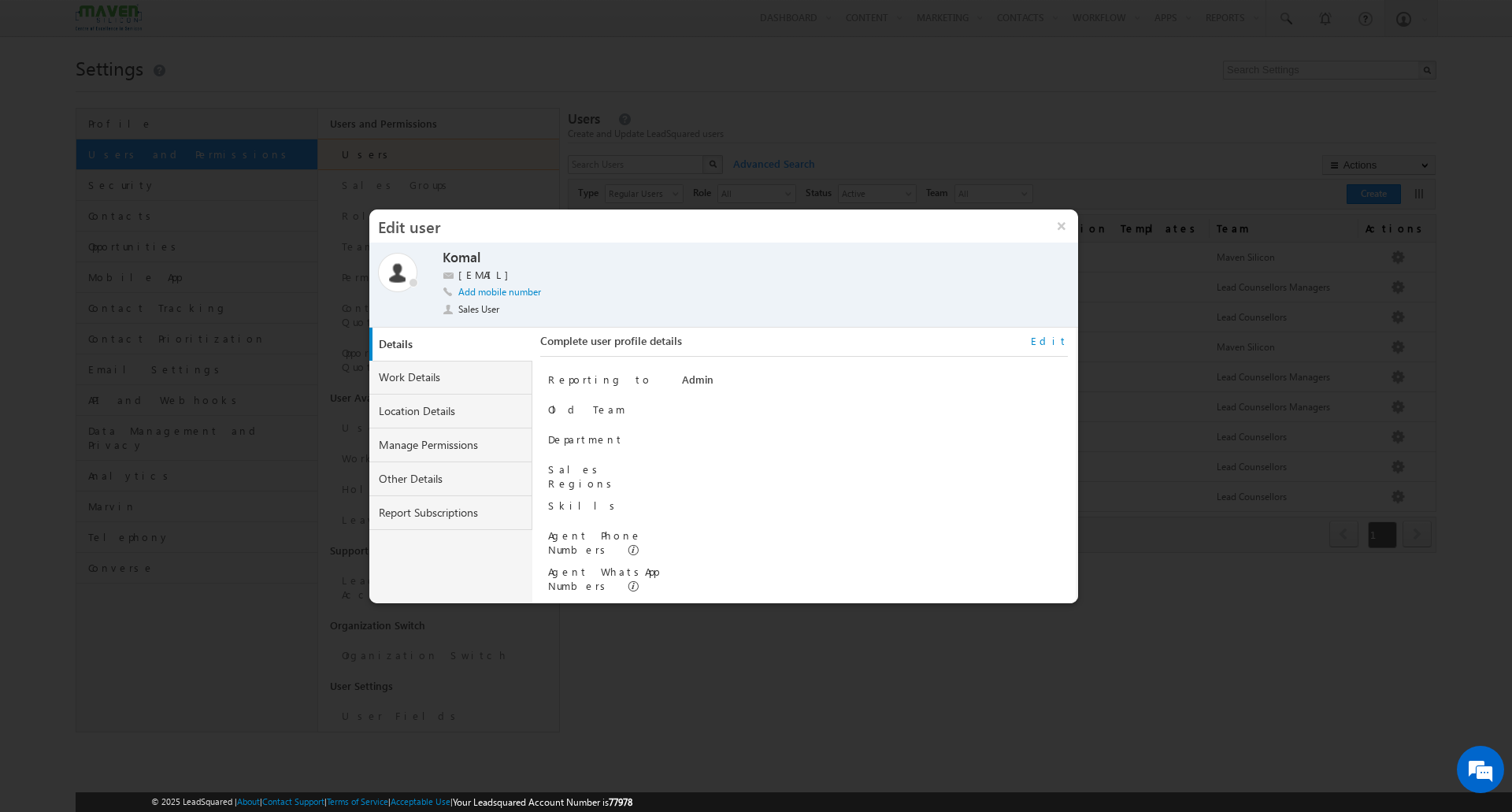 scroll, scrollTop: 54, scrollLeft: 0, axis: vertical 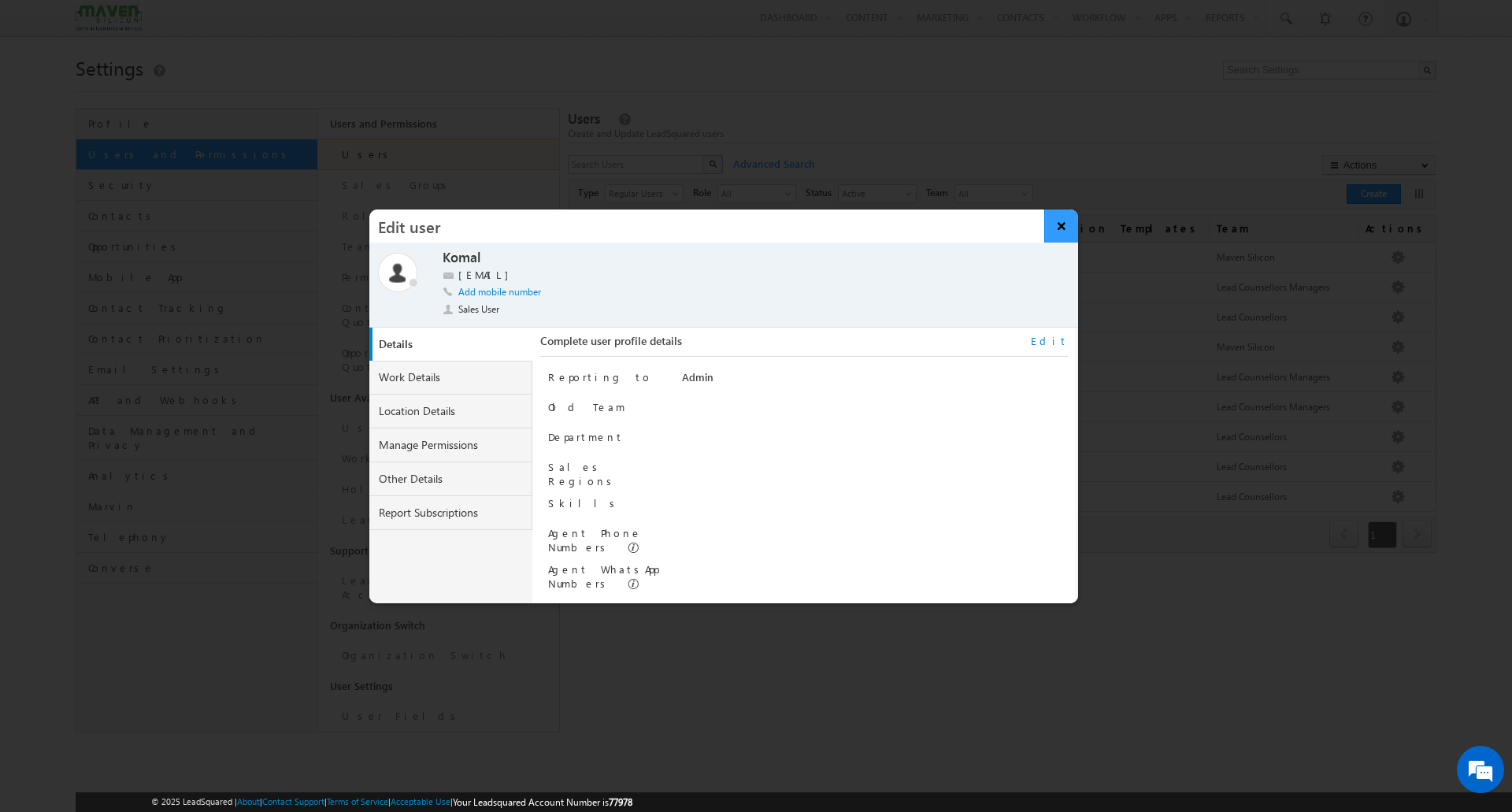 click on "×" at bounding box center (1061, 226) 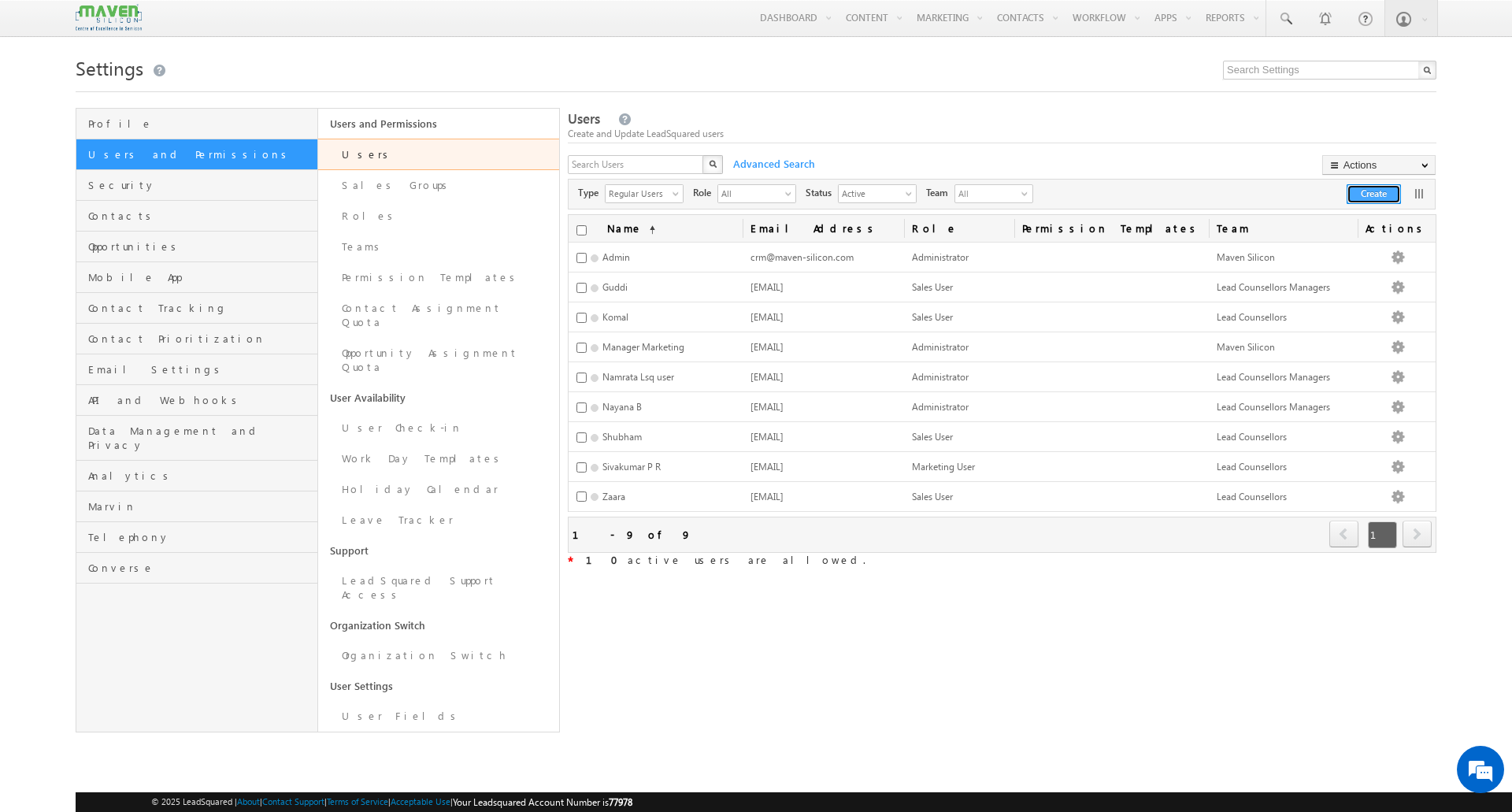 click on "Create" at bounding box center [1373, 194] 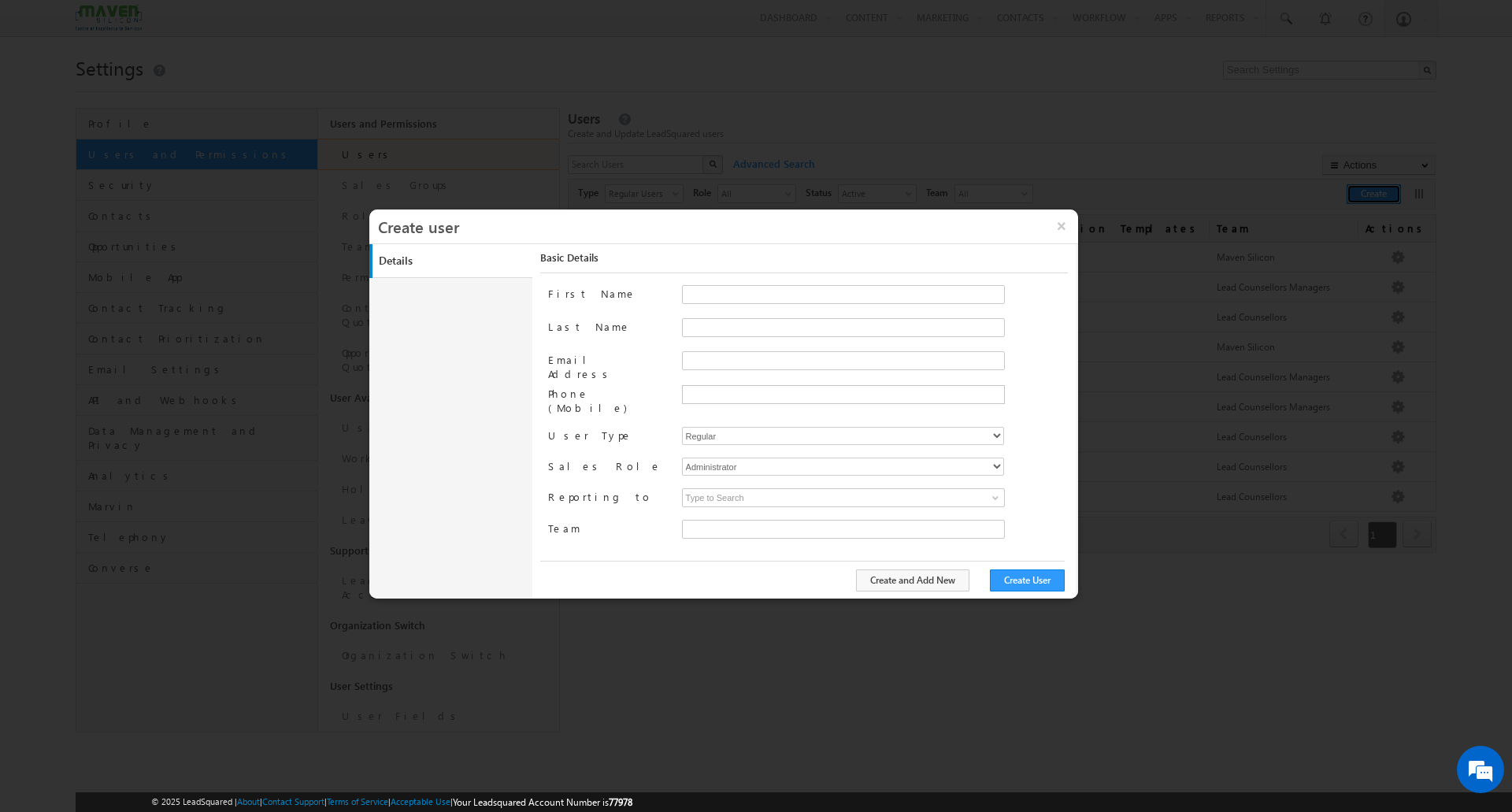 type on "67fa2b24-4da1-11f0-b1e3-0623476dd86d" 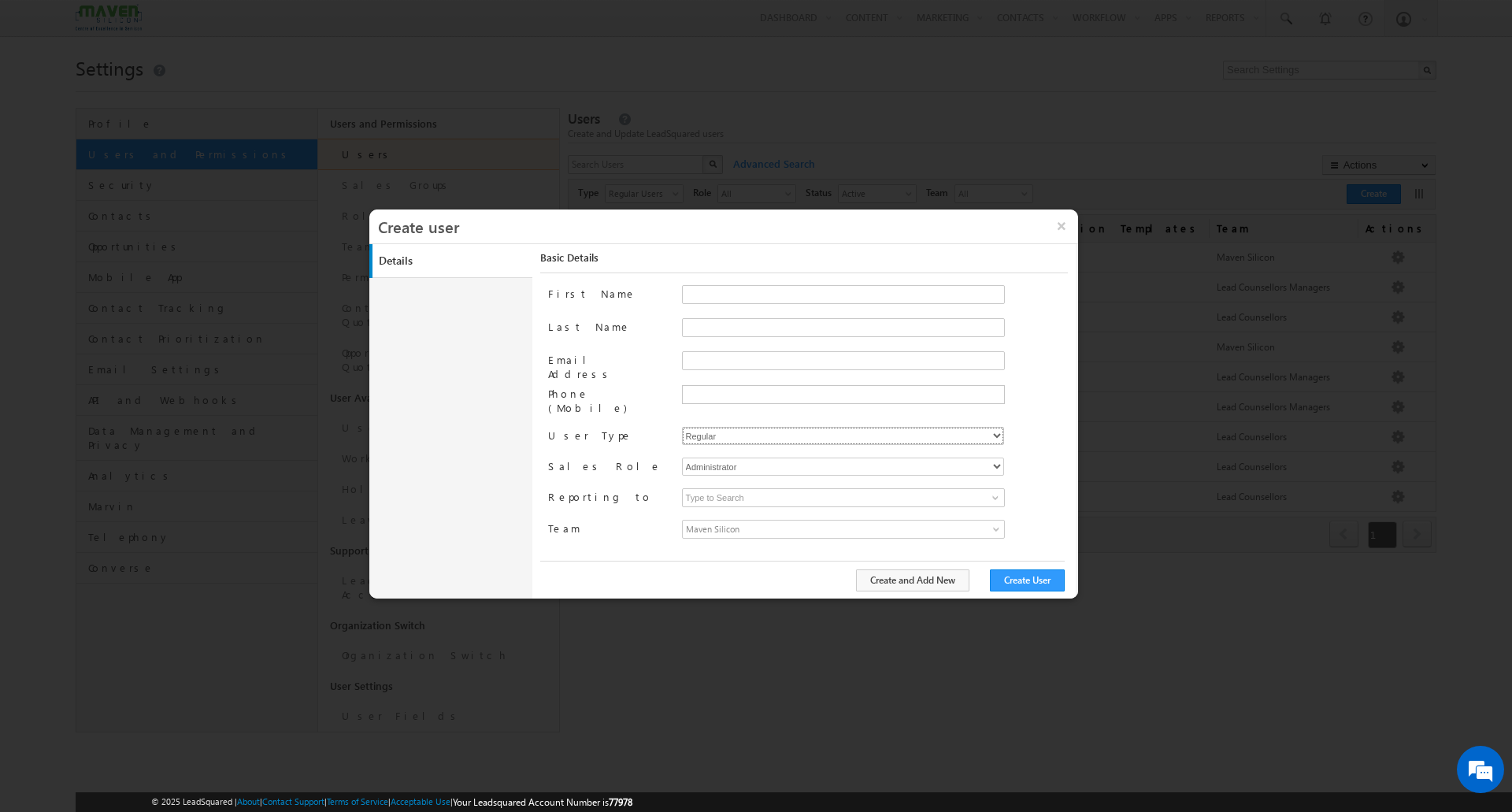 click on "Regular" at bounding box center [843, 436] 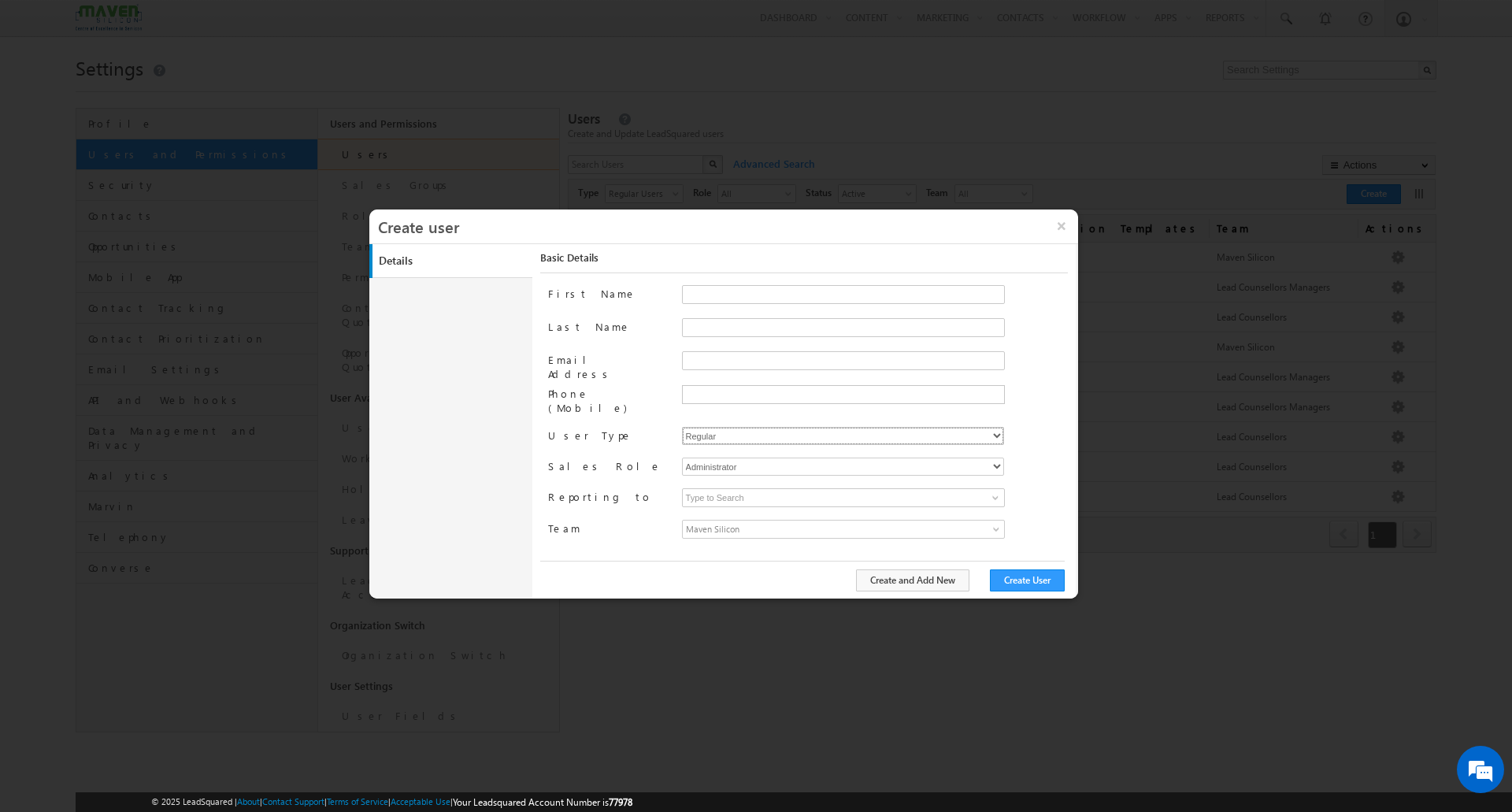 click on "Regular" at bounding box center (843, 436) 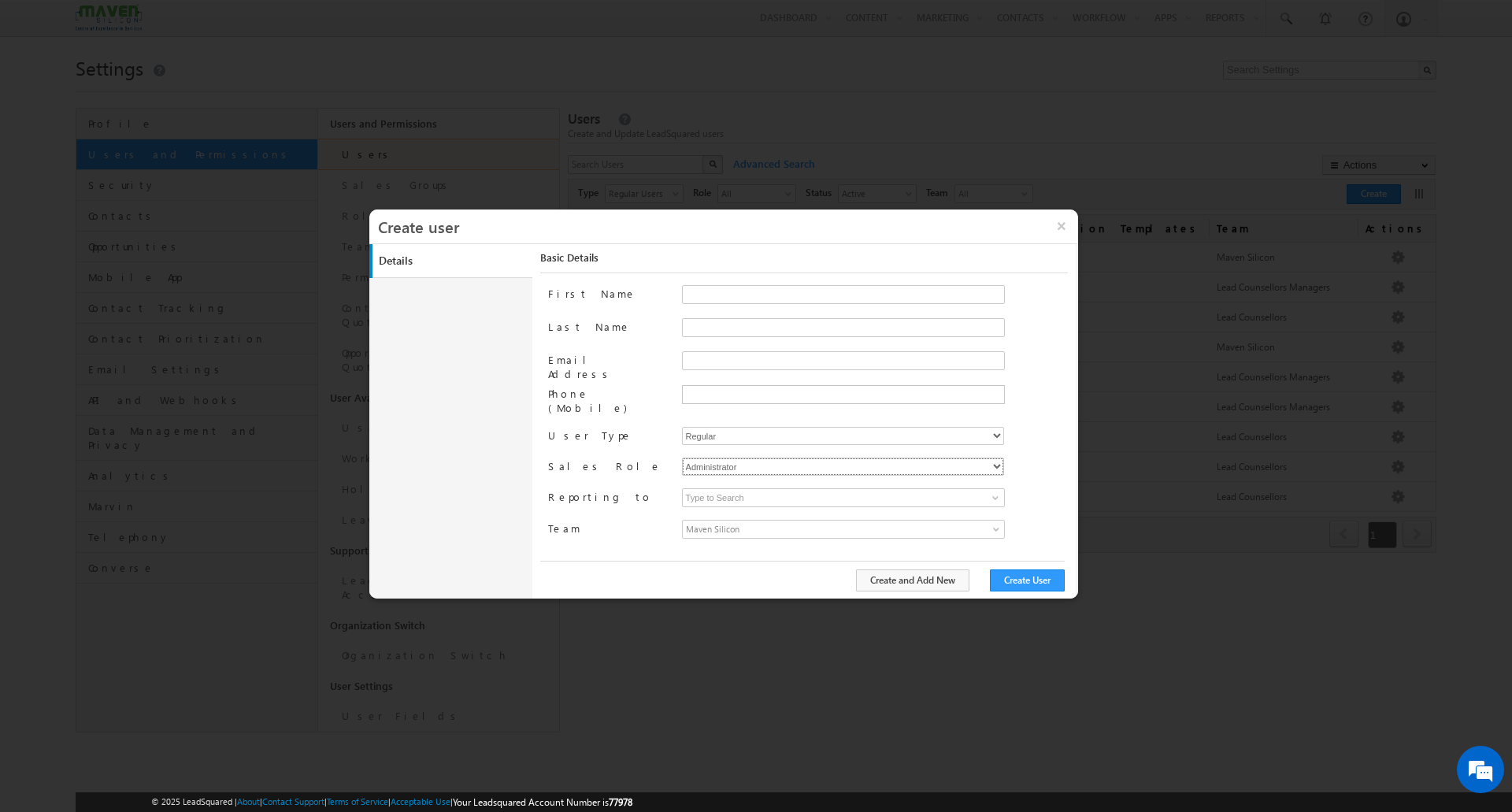 click on "Administrator Marketing User Sales Manager Sales User" at bounding box center [843, 466] 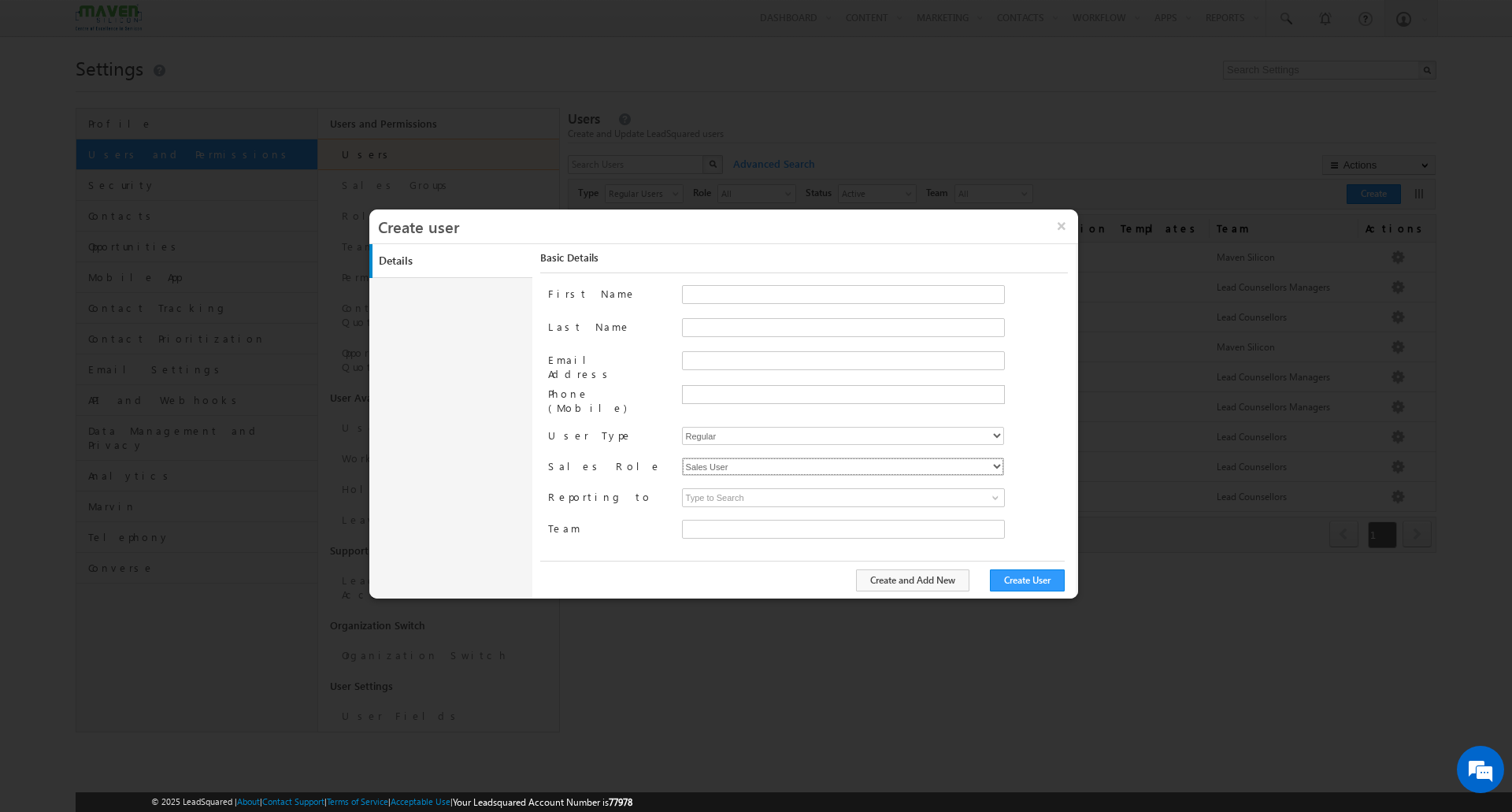 type on "67fa2b24-4da1-11f0-b1e3-0623476dd86d" 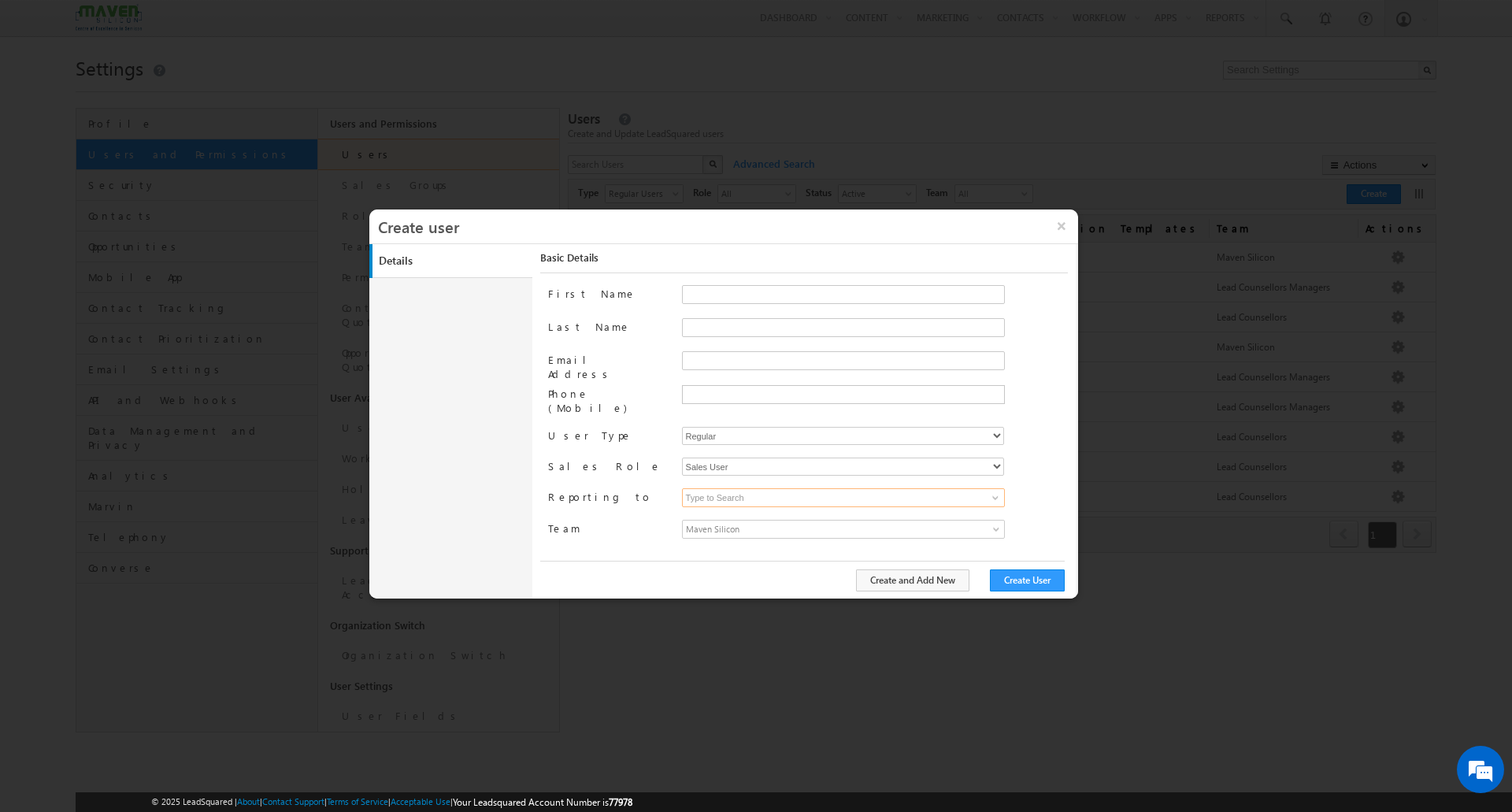 click at bounding box center [843, 498] 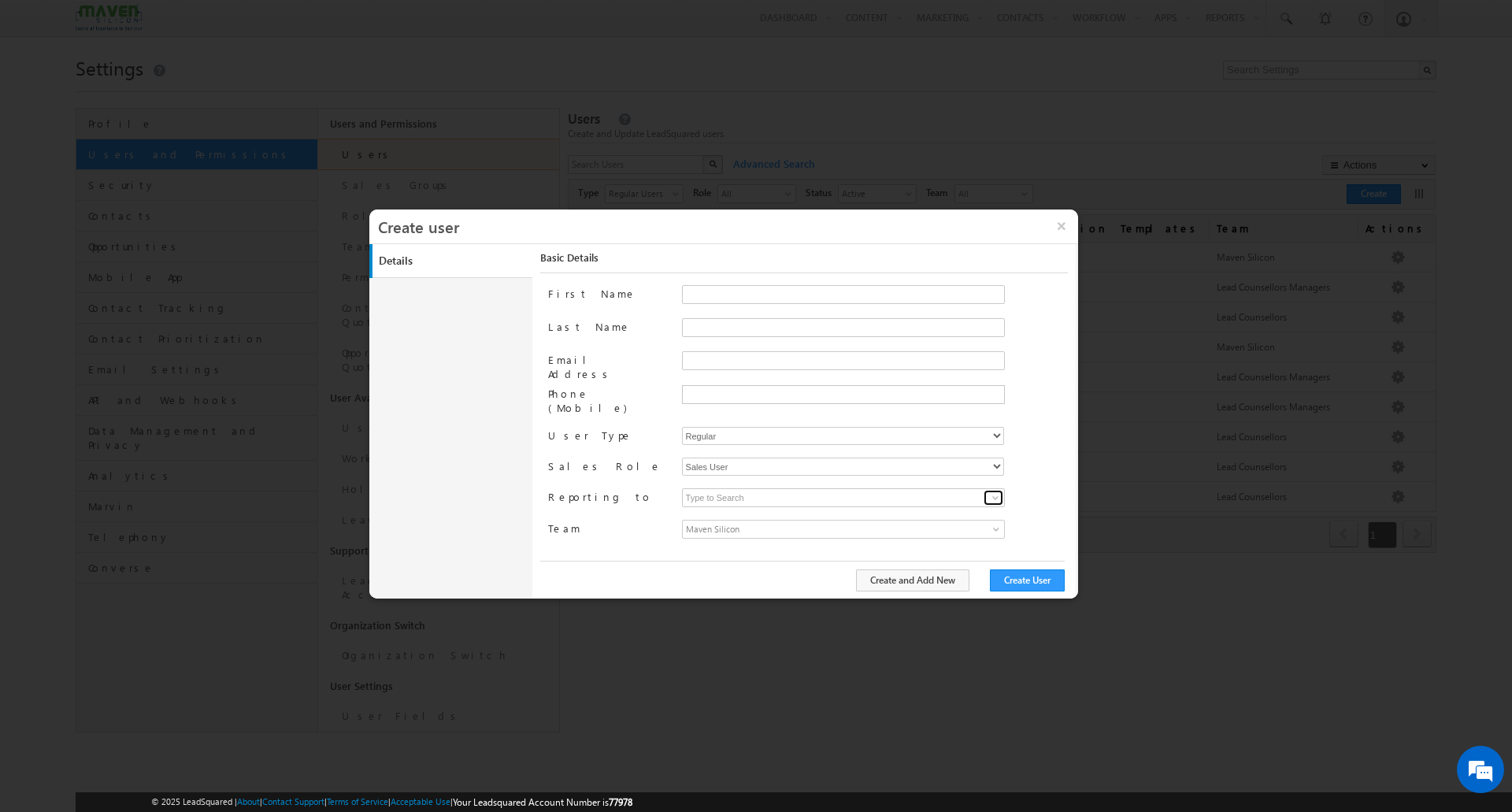 click at bounding box center (995, 498) 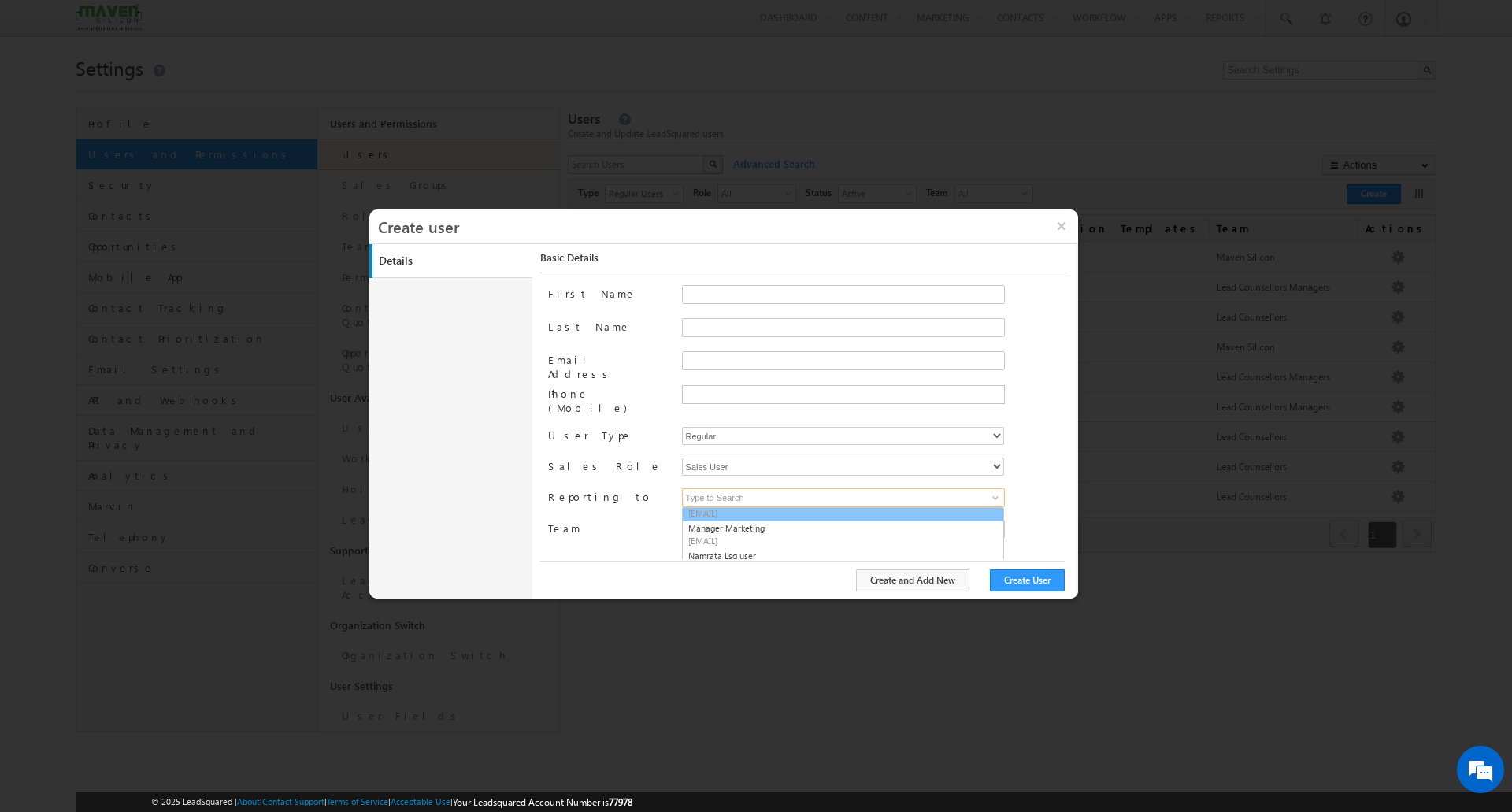 scroll, scrollTop: 72, scrollLeft: 0, axis: vertical 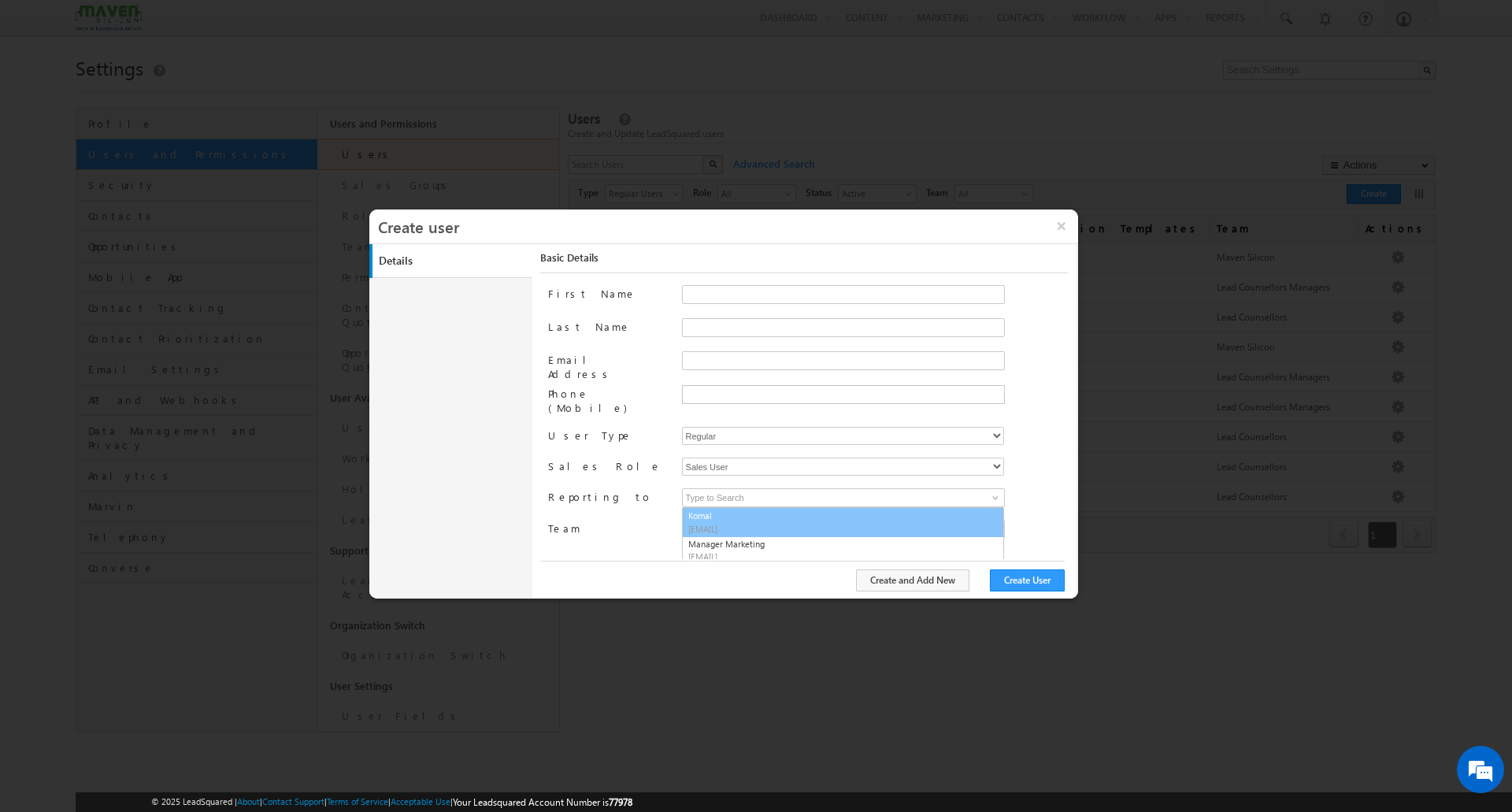 click on "None Admin  Guddi  Komal  Manager Marketing Namrata Lsq user Nayana B Shubham  Sivakumar P R Zaara  67ed7d03-6162-11f0-b1e3-0623476dd86d None  Admin    crm@maven-silicon.com  Guddi    guddi.thapa@gmail.com  Komal    connectkomalgupta@gmail.com  Manager Marketing   manager@maven-silicon.com  Namrata Lsq user   pritishranit2021@gmail.com  Nayana B   nayana.electro@gmail.com  Shubham    shubhamtrailhead10@gmail.com  Sivakumar P R   sivakumar.pr@maven-silicon.com  Zaara    zaara.shaik15@gmail.com" at bounding box center (875, 500) 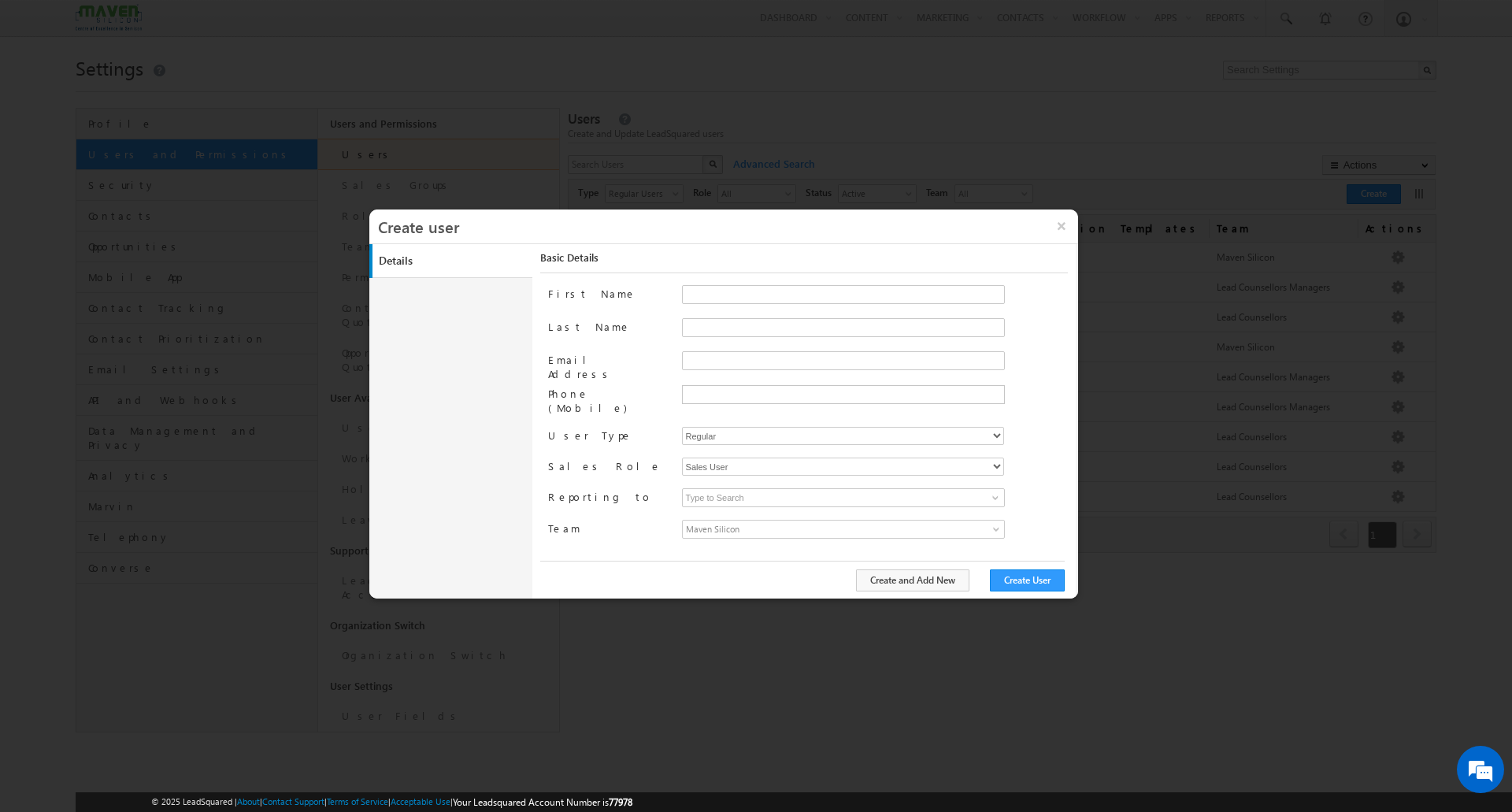 click on "Maven Silicon" at bounding box center (843, 529) 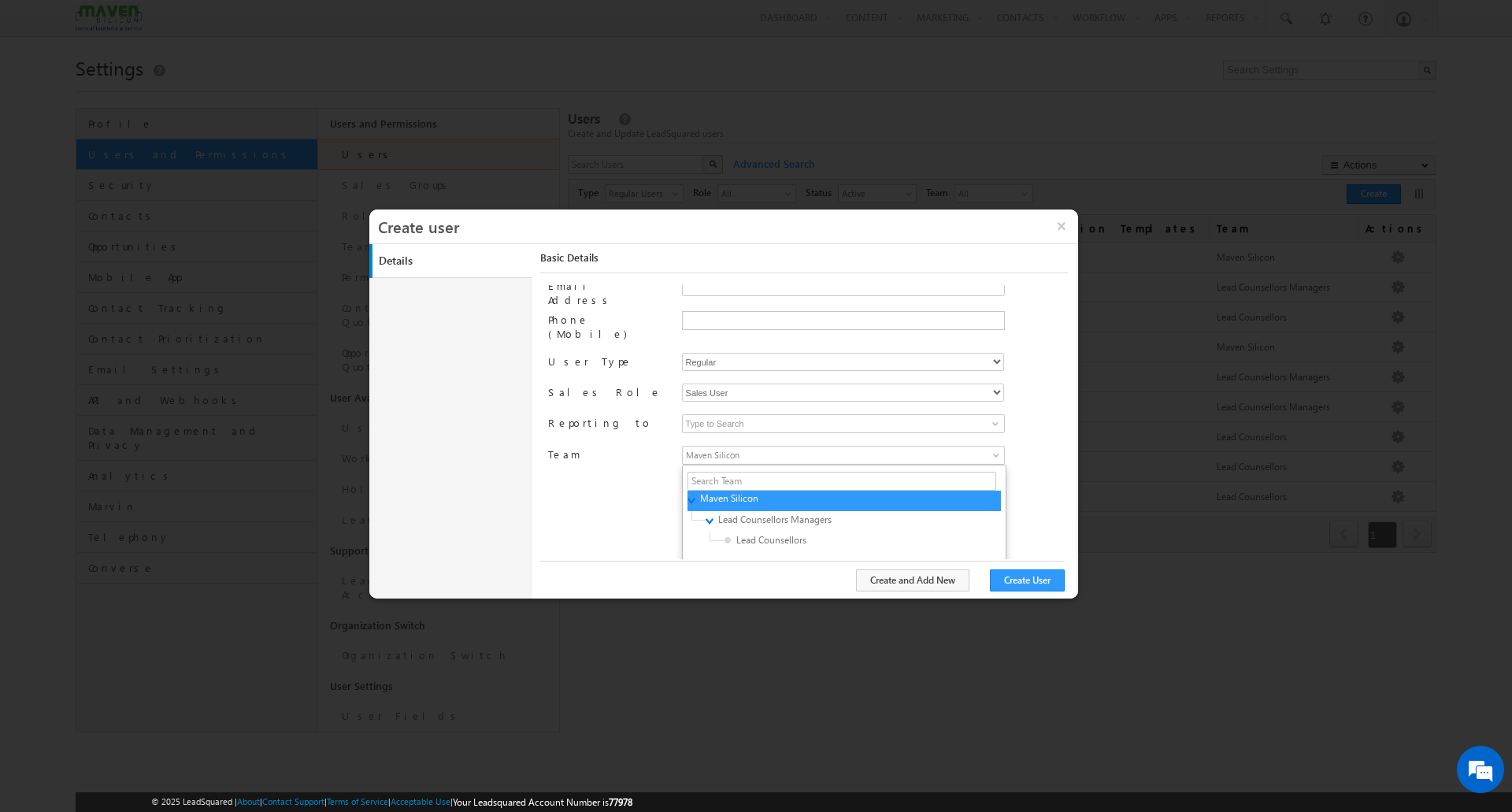 scroll, scrollTop: 76, scrollLeft: 0, axis: vertical 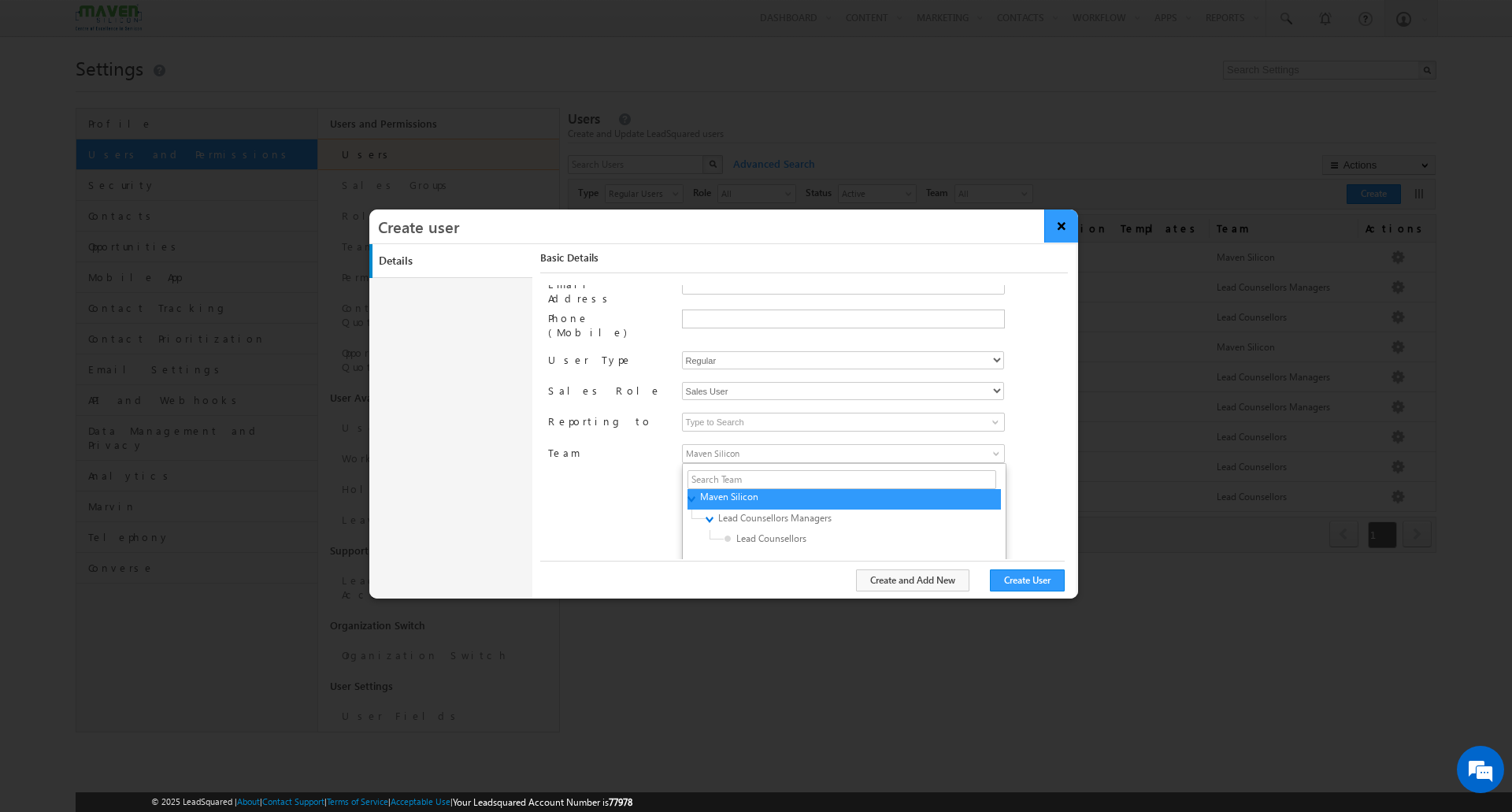 click on "×" at bounding box center (1061, 226) 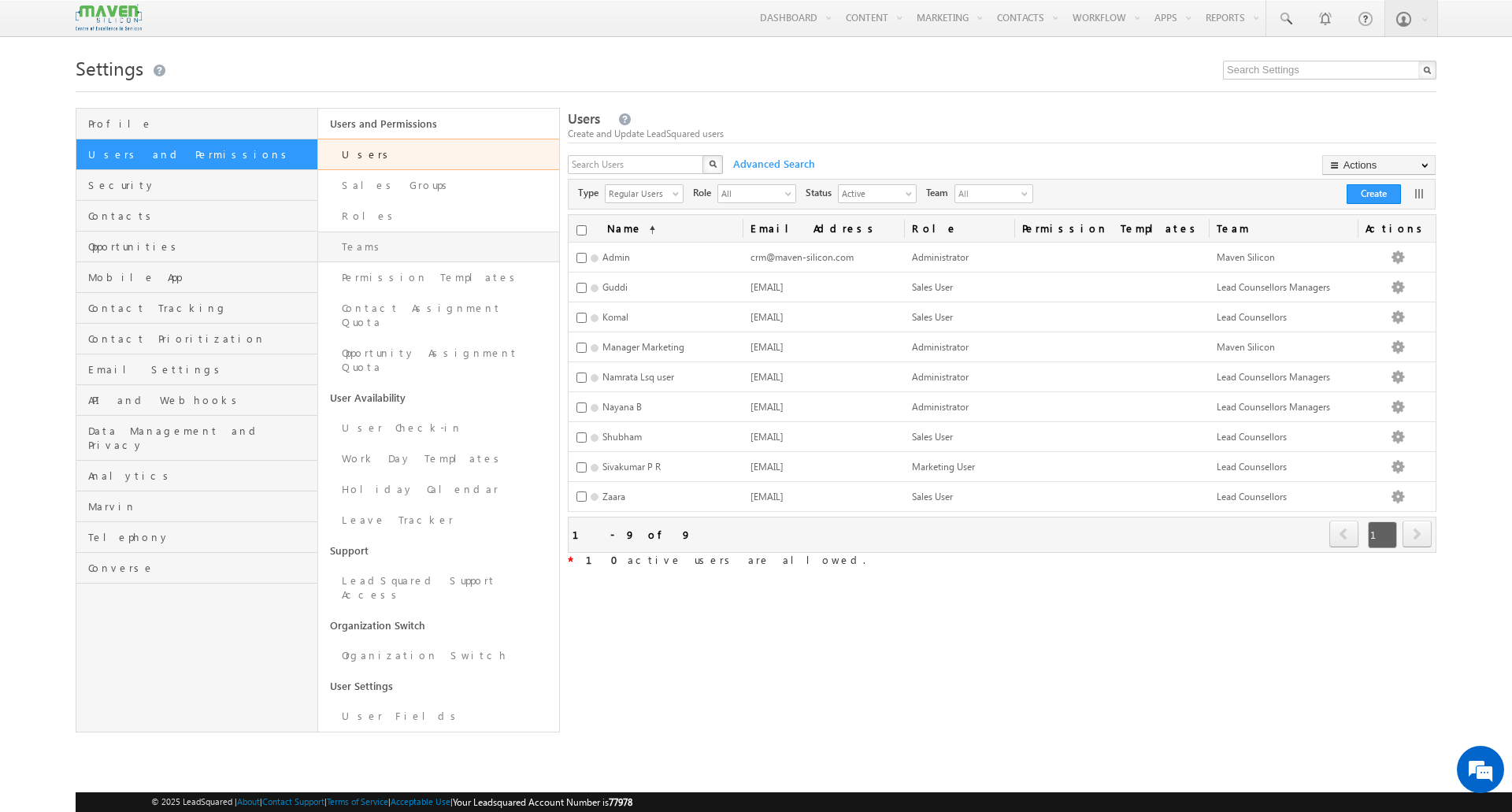 click on "Teams" at bounding box center [439, 247] 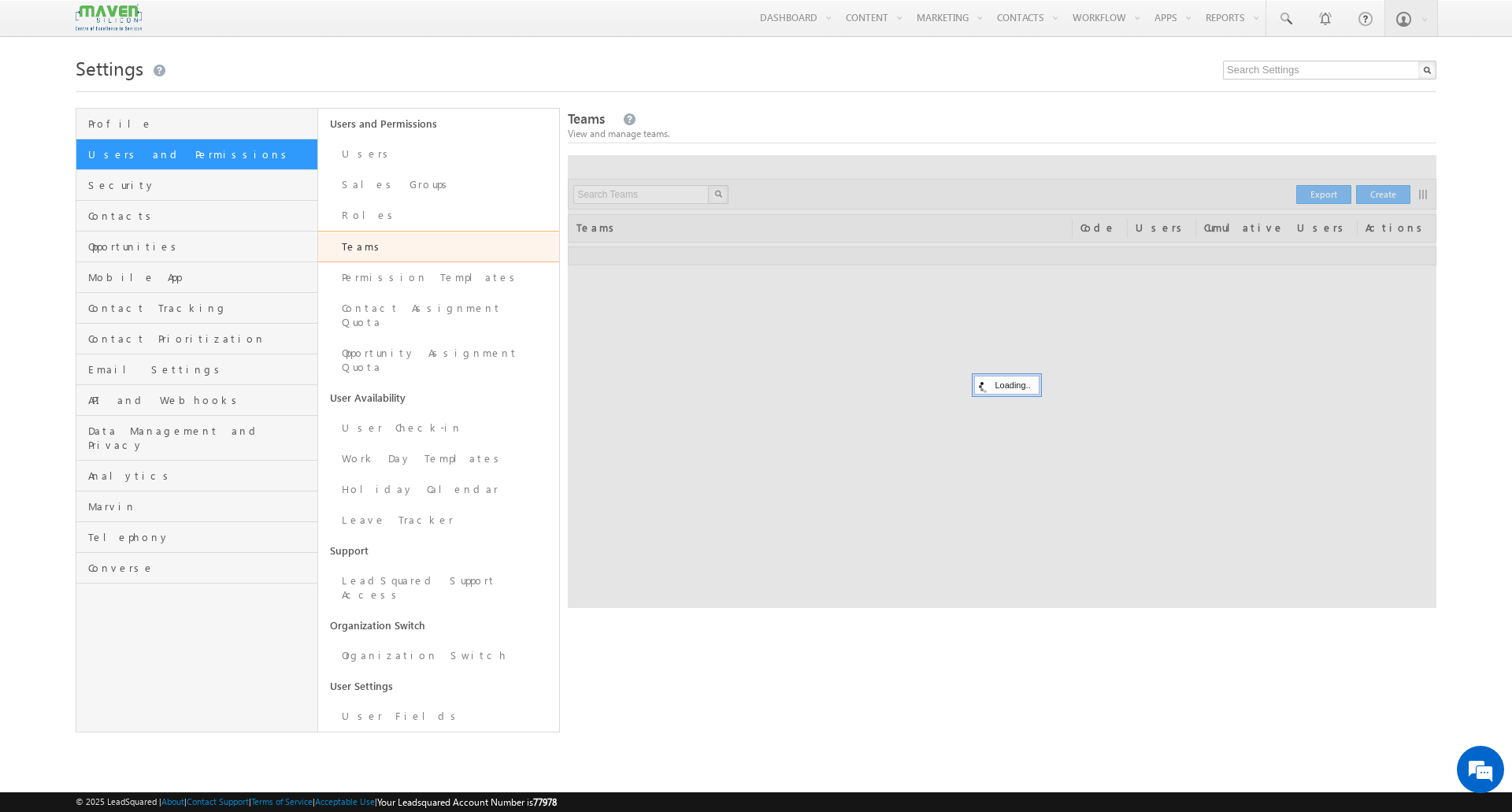 scroll, scrollTop: 0, scrollLeft: 0, axis: both 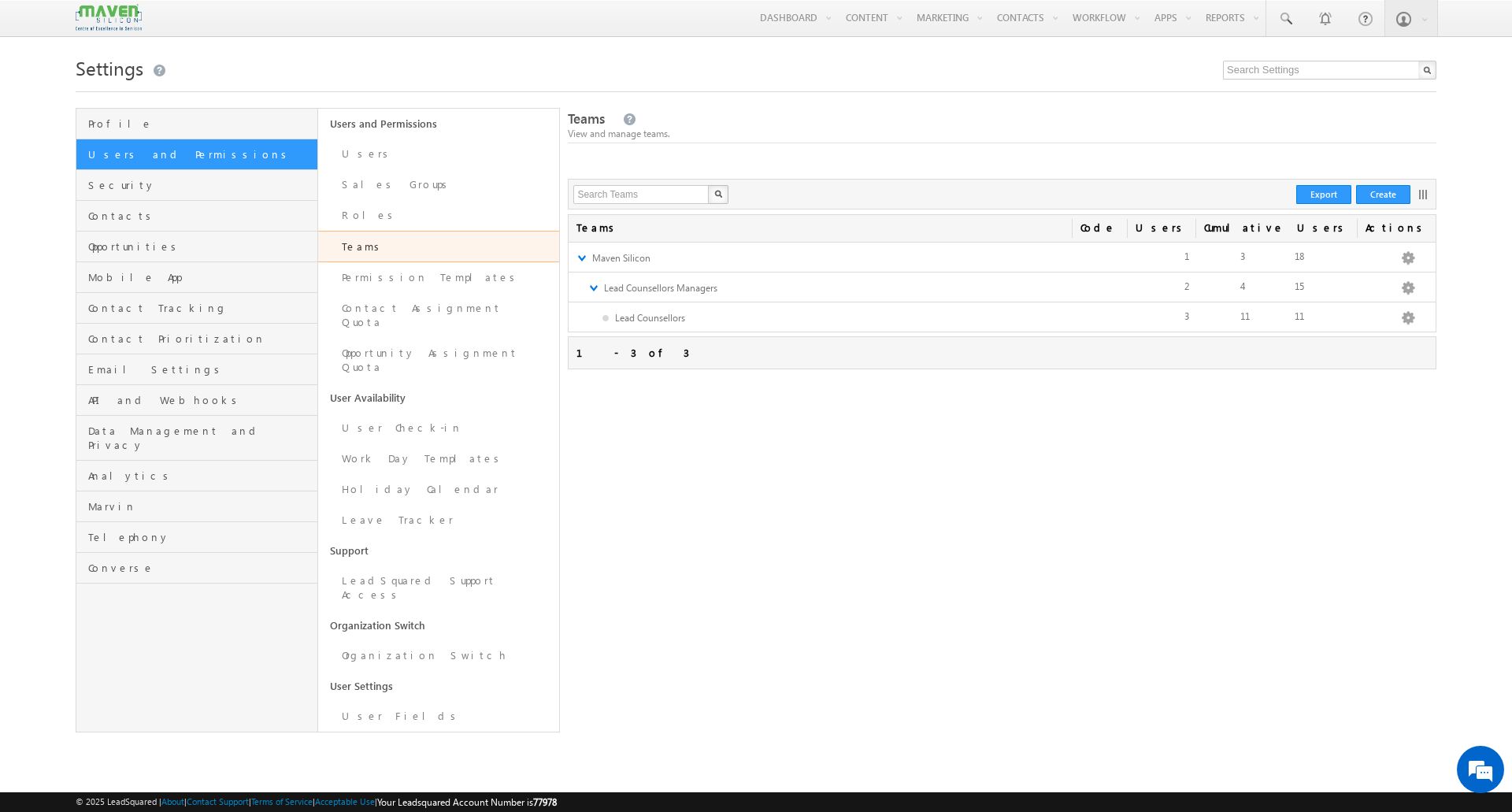 click on "Teams
Actions
Cumulative Users
Users
Code
No teams matched the search criteria.
▼ Maven Silicon 	 	 	 	 Edit Add Team Apply Lead Details View Apply Holiday Calendar Apply Work Day Template Apply Smart View Apply Dashboard Configure Home Page 	 18 3 1 ▼ Lead Counsellors Managers 	 	 	 	 Edit Add Team Apply Lead Details View Apply Holiday Calendar Apply Work Day Template Apply Smart View Apply Dashboard Configure Home Page Delete 	 15 4 2 Lead Counsellors 	 	 	 	 Edit Add Team Apply Lead Details View Apply Holiday Calendar Apply Work Day Template Apply Smart View Apply Dashboard Configure Home Page Delete 	 11 11 3
1 - 3 of 3" at bounding box center (1002, 411) 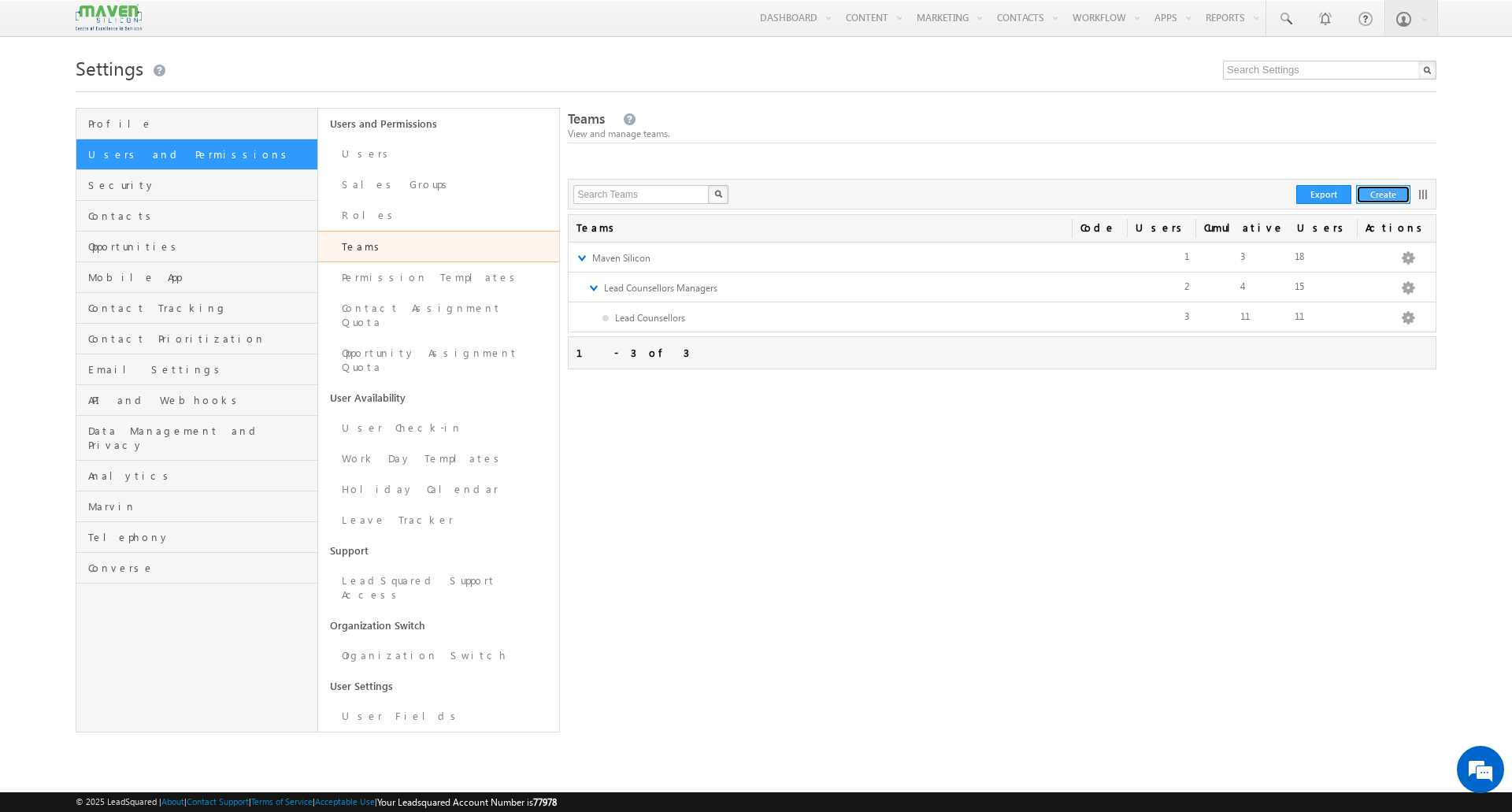 click on "Create" at bounding box center (1383, 195) 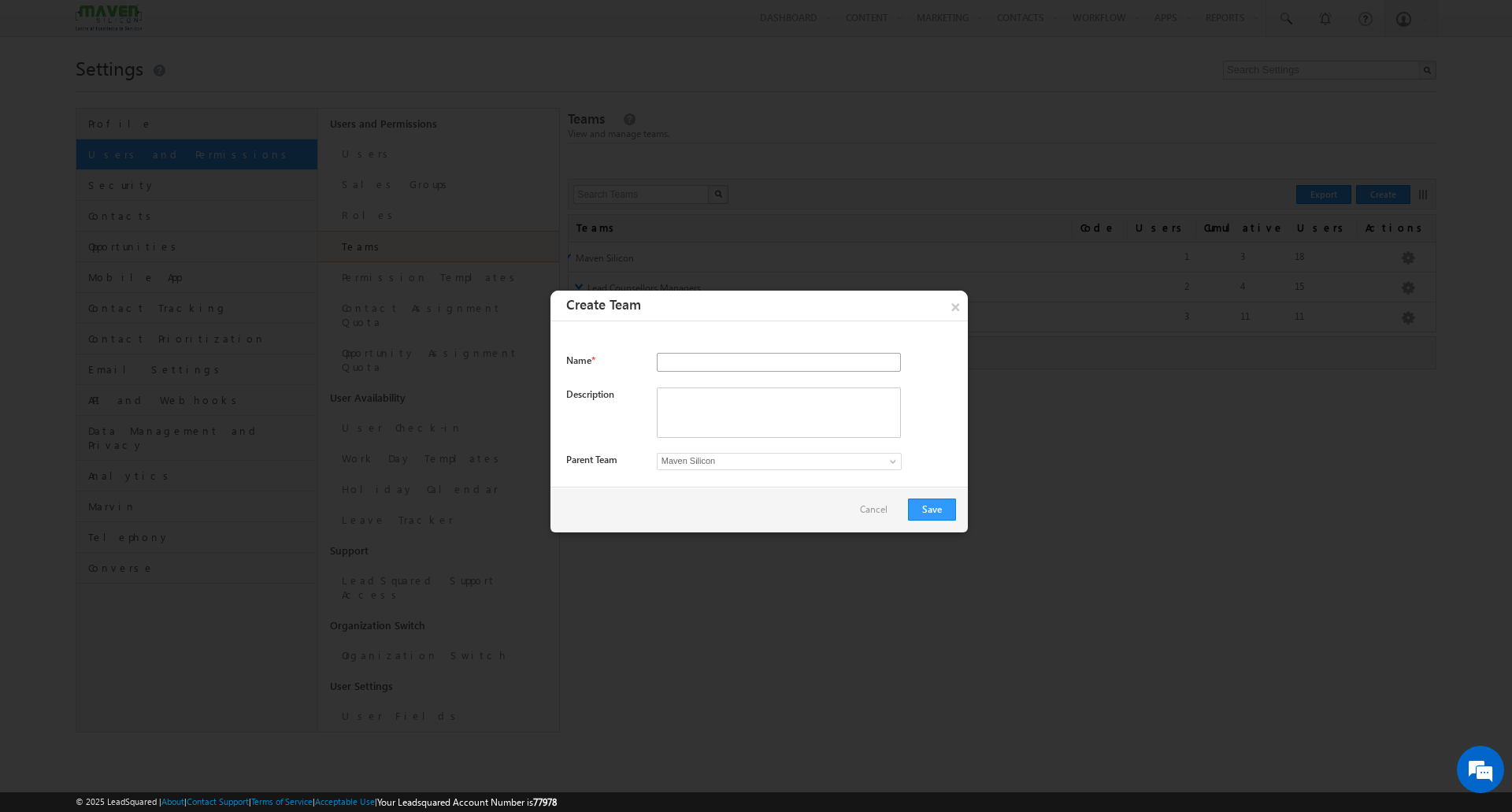 click at bounding box center (779, 362) 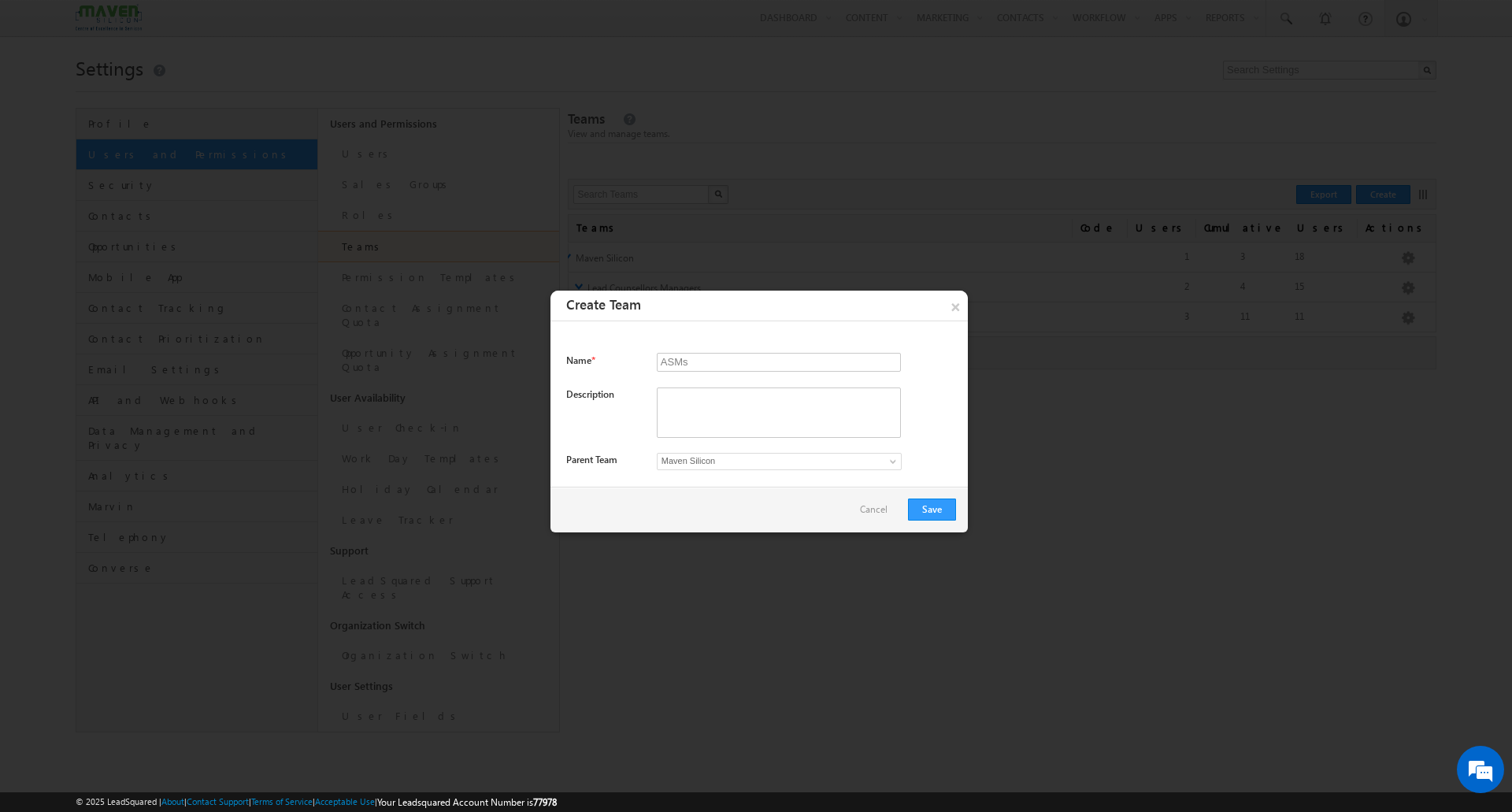 type on "ASMs" 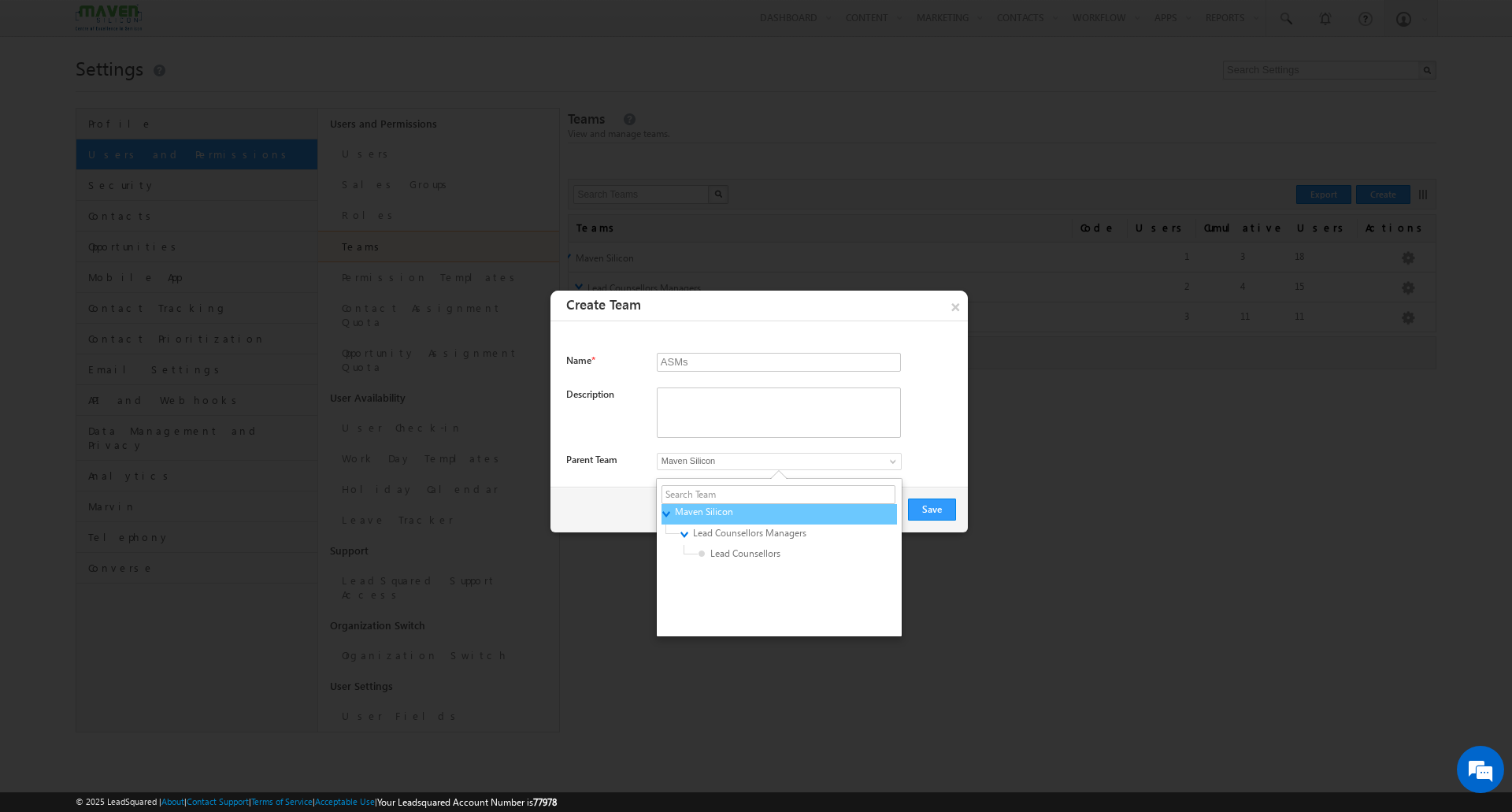 click on "Maven Silicon" at bounding box center (750, 512) 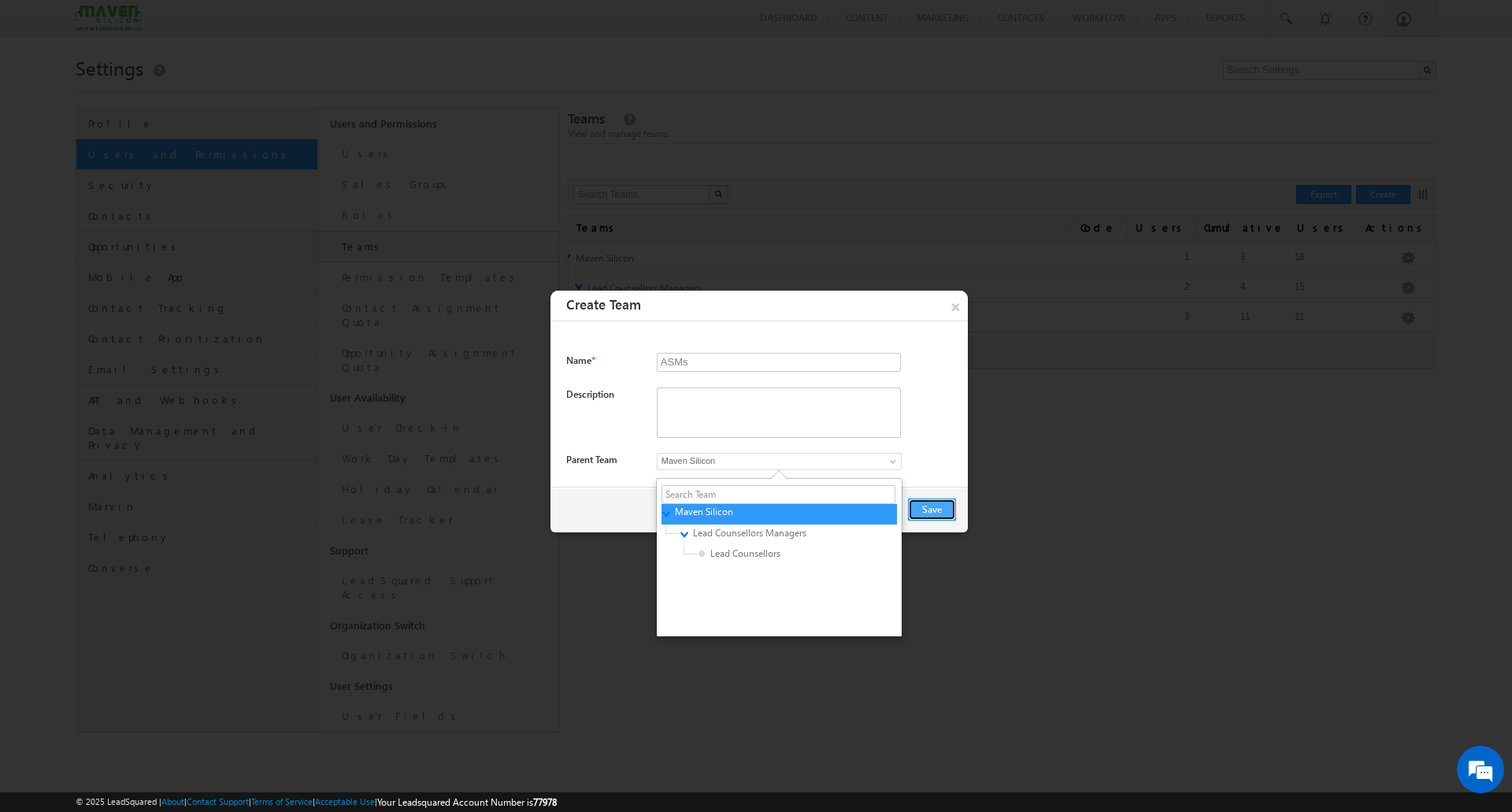 click on "Save" at bounding box center [932, 510] 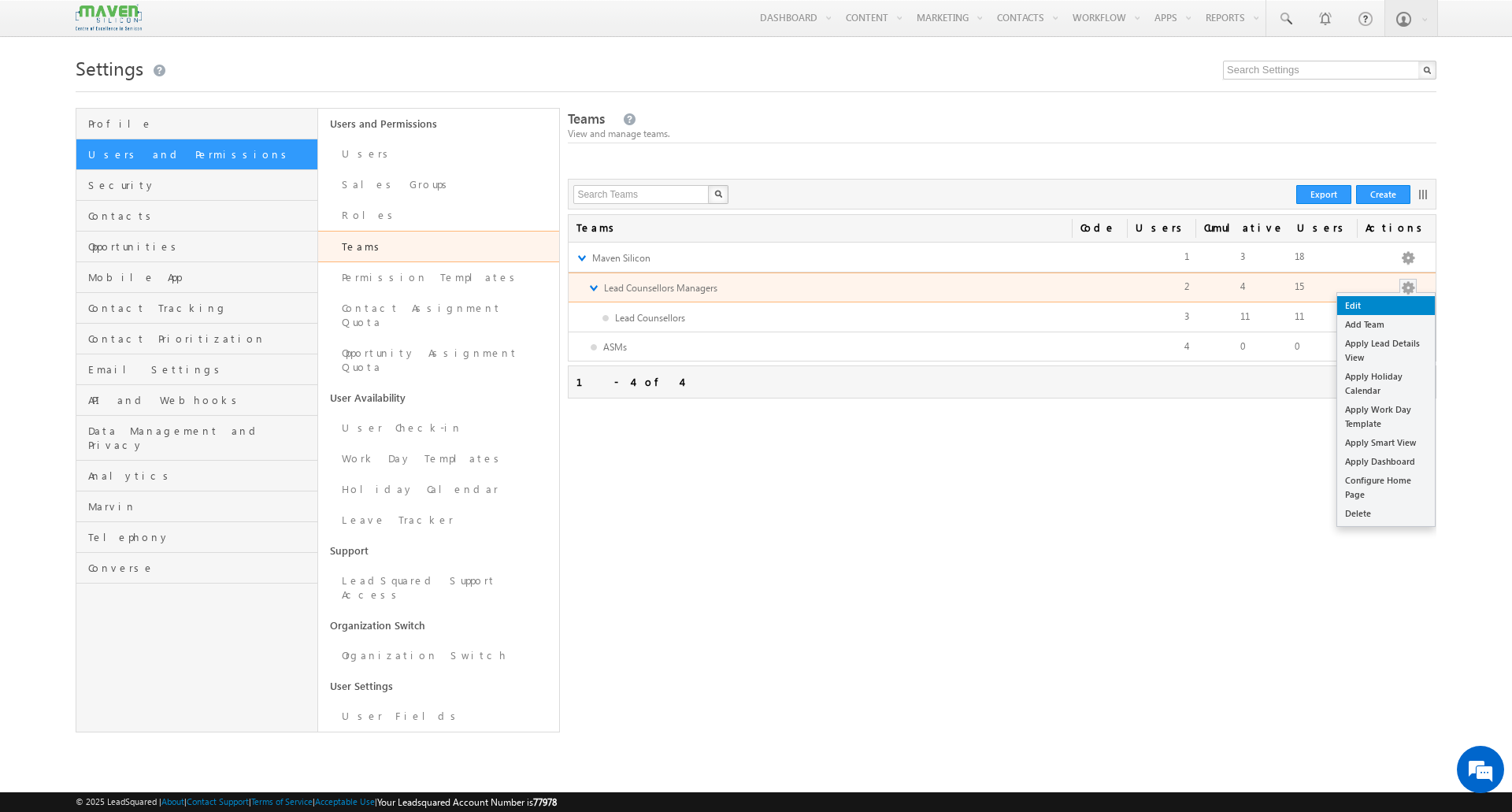 click on "Edit" at bounding box center [1386, 306] 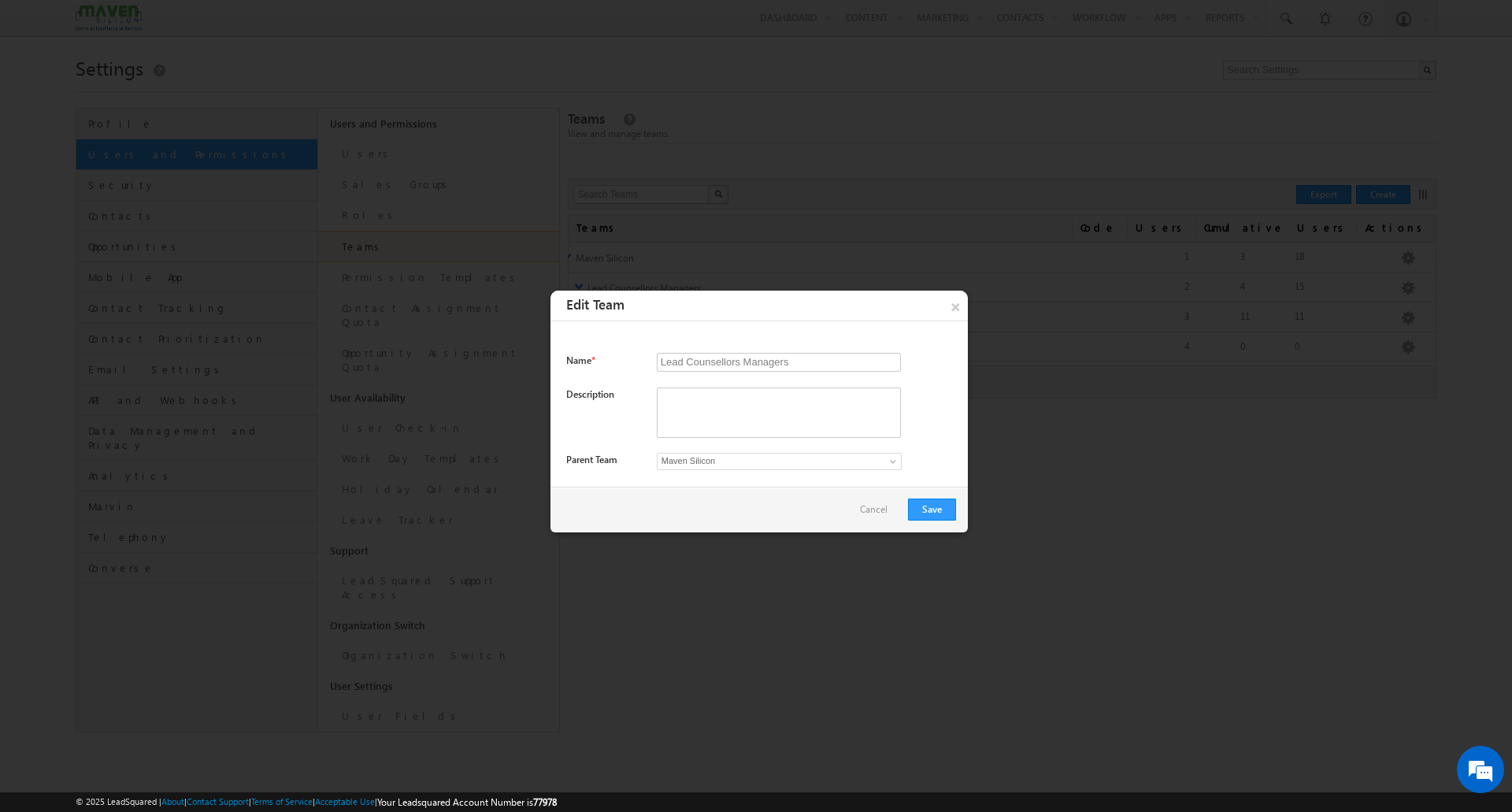 click on "Maven Silicon" at bounding box center [765, 461] 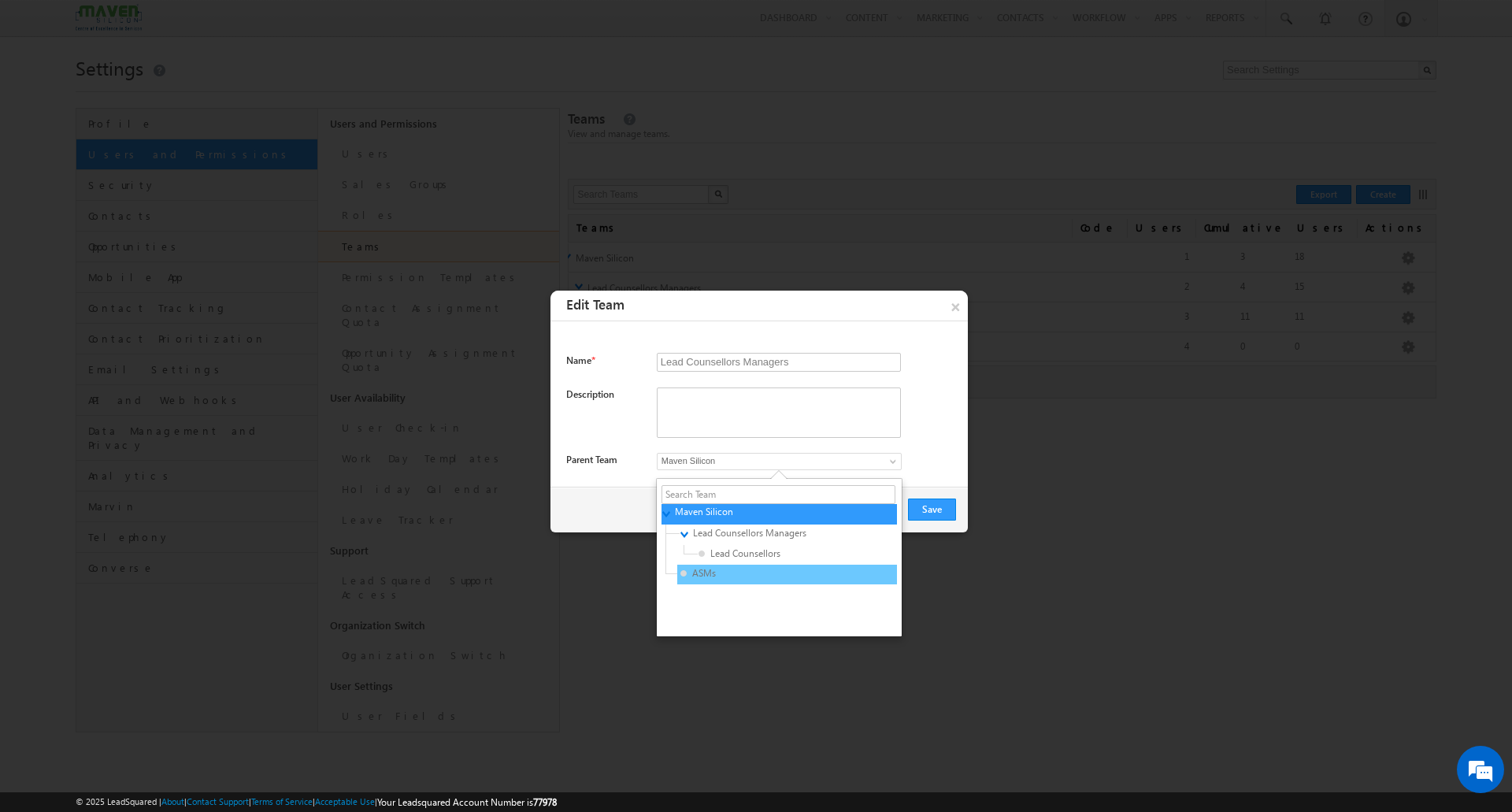 click on "ASMs" at bounding box center (755, 573) 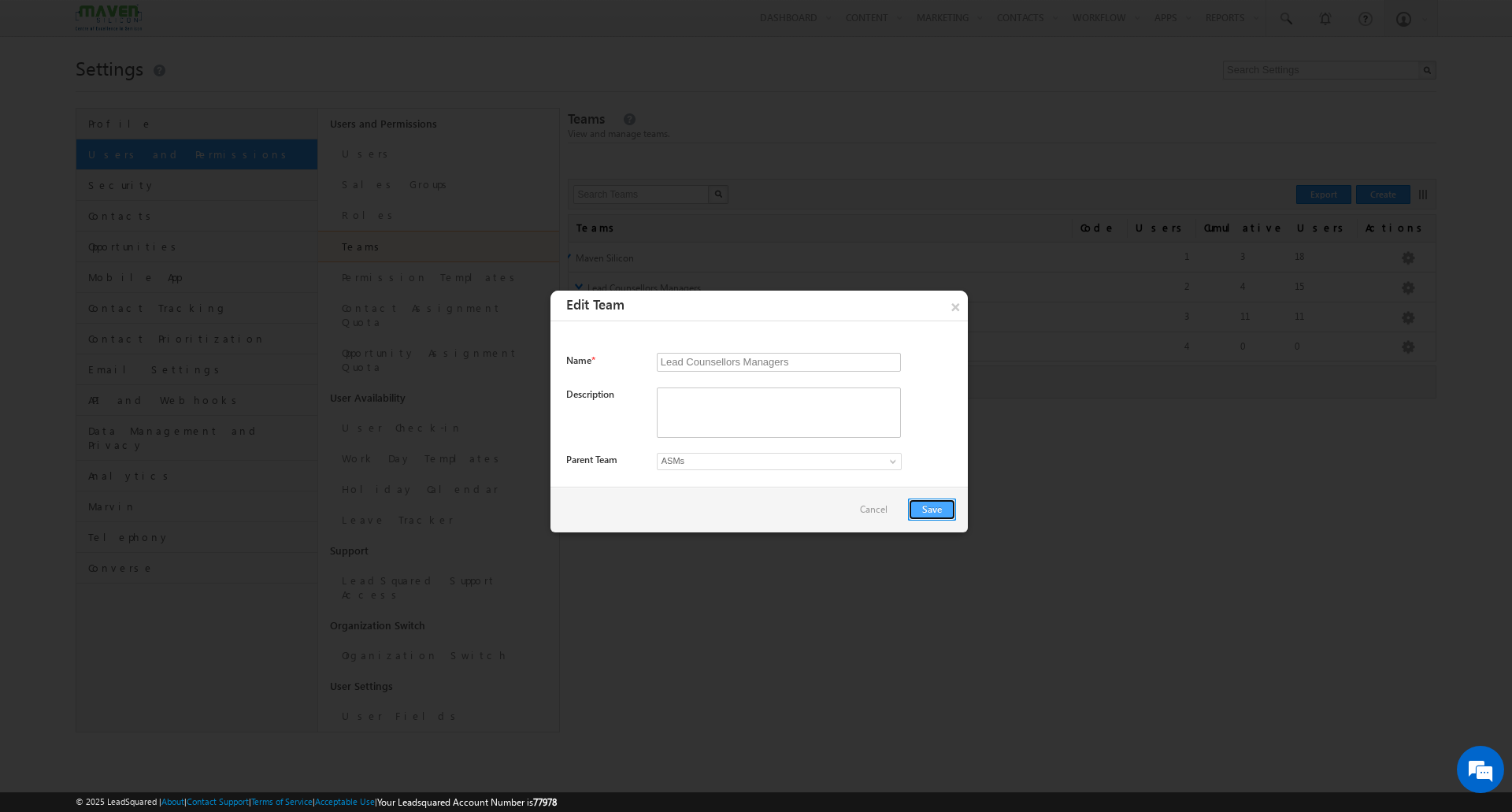click on "Save" at bounding box center [932, 510] 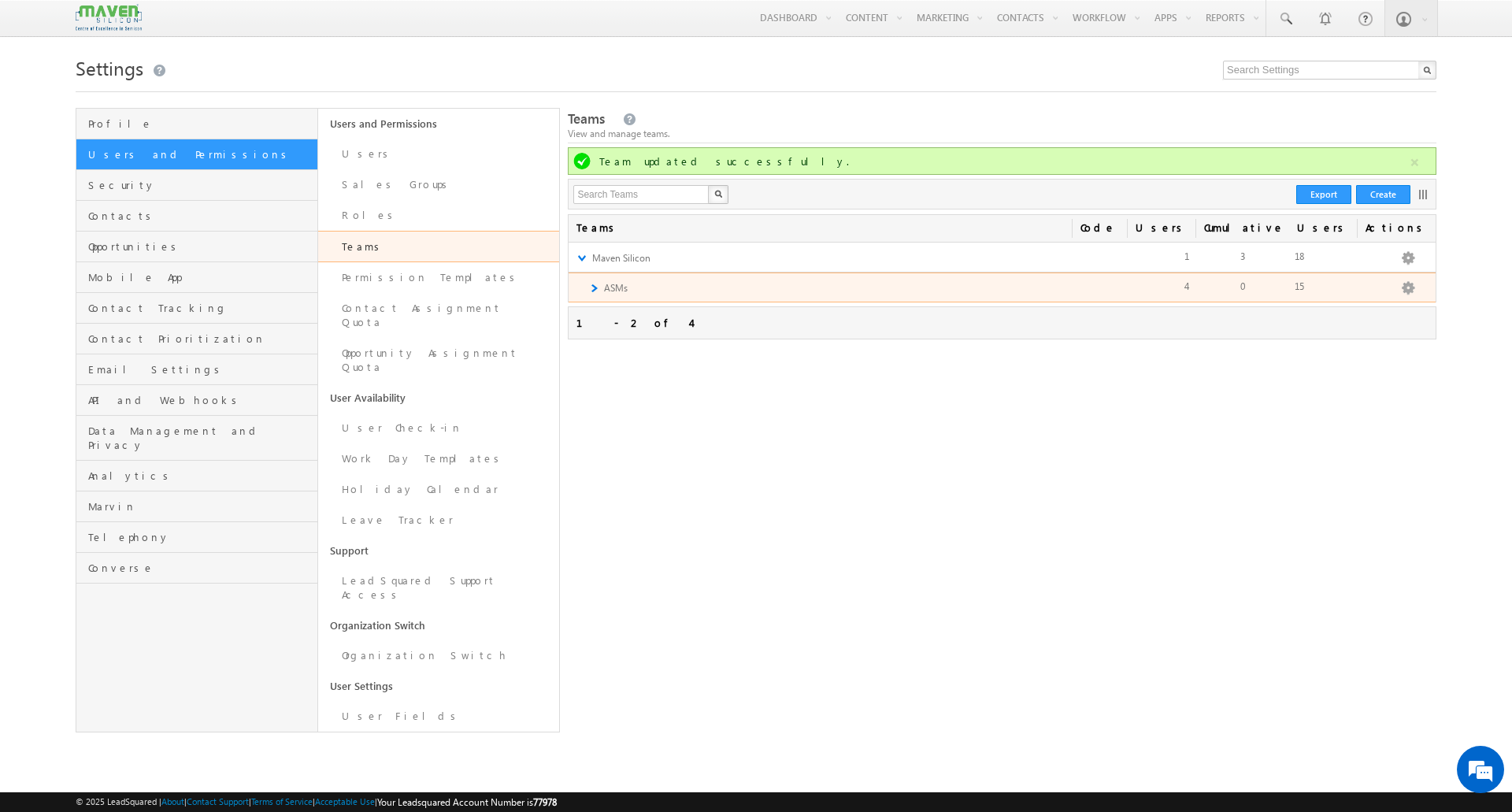 click on "► ASMs 	 	 	 	 Edit Add Team Apply Lead Details View Apply Holiday Calendar Apply Work Day Template Apply Smart View Apply Dashboard Configure Home Page Delete 	 15 0 4" at bounding box center (1002, 287) 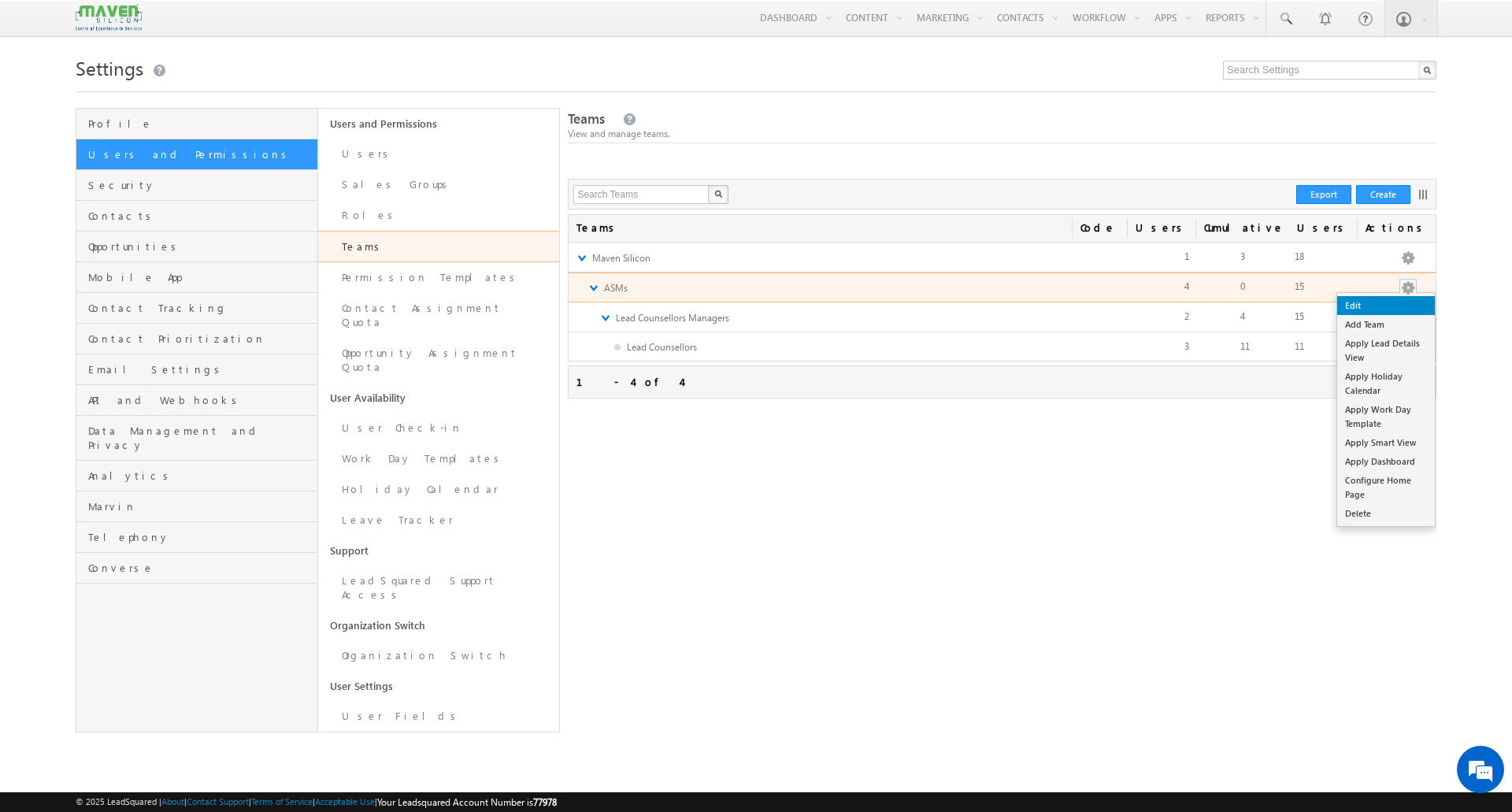 click on "Edit" at bounding box center [1386, 306] 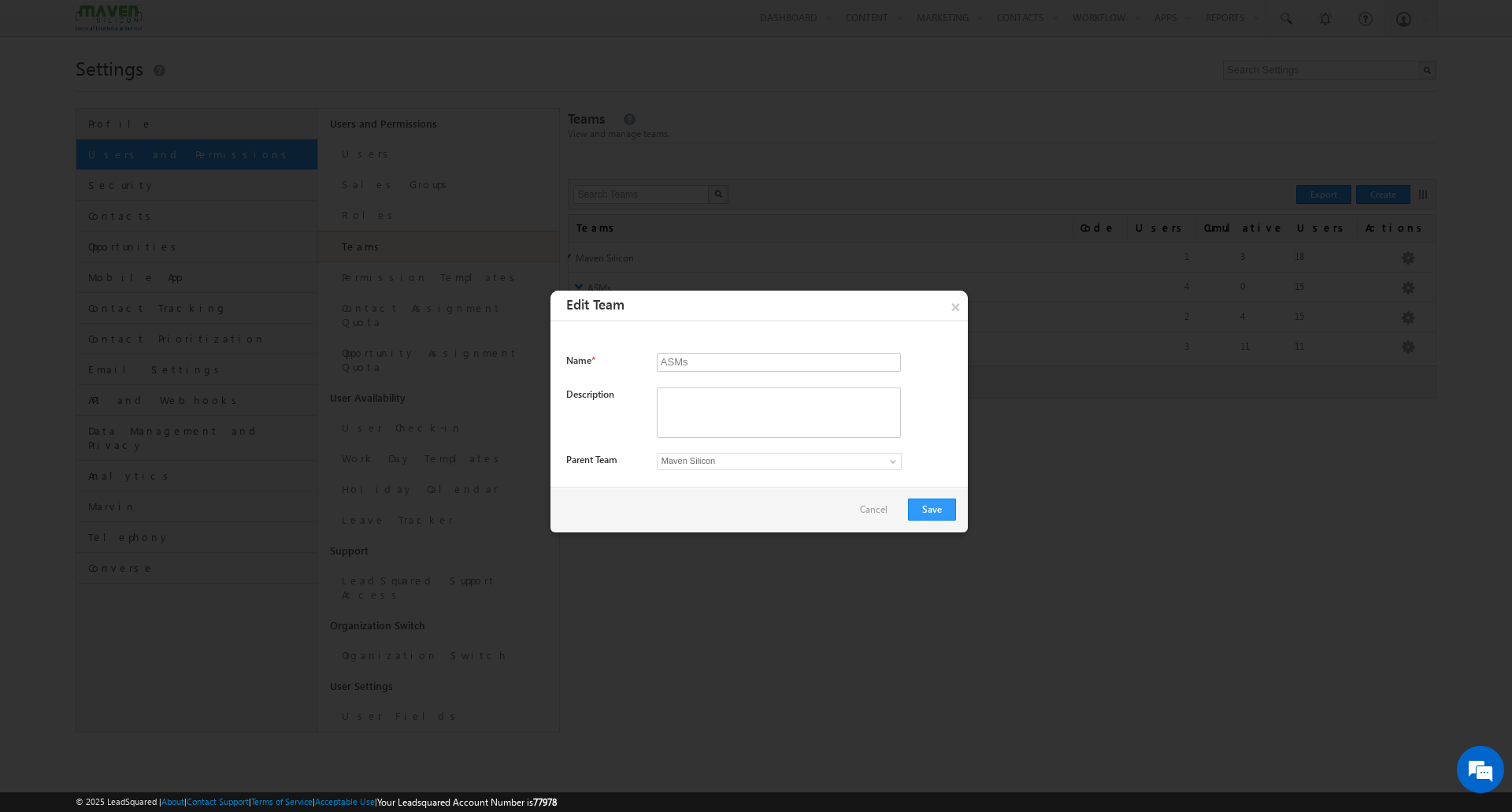 click on "Description" at bounding box center [761, 420] 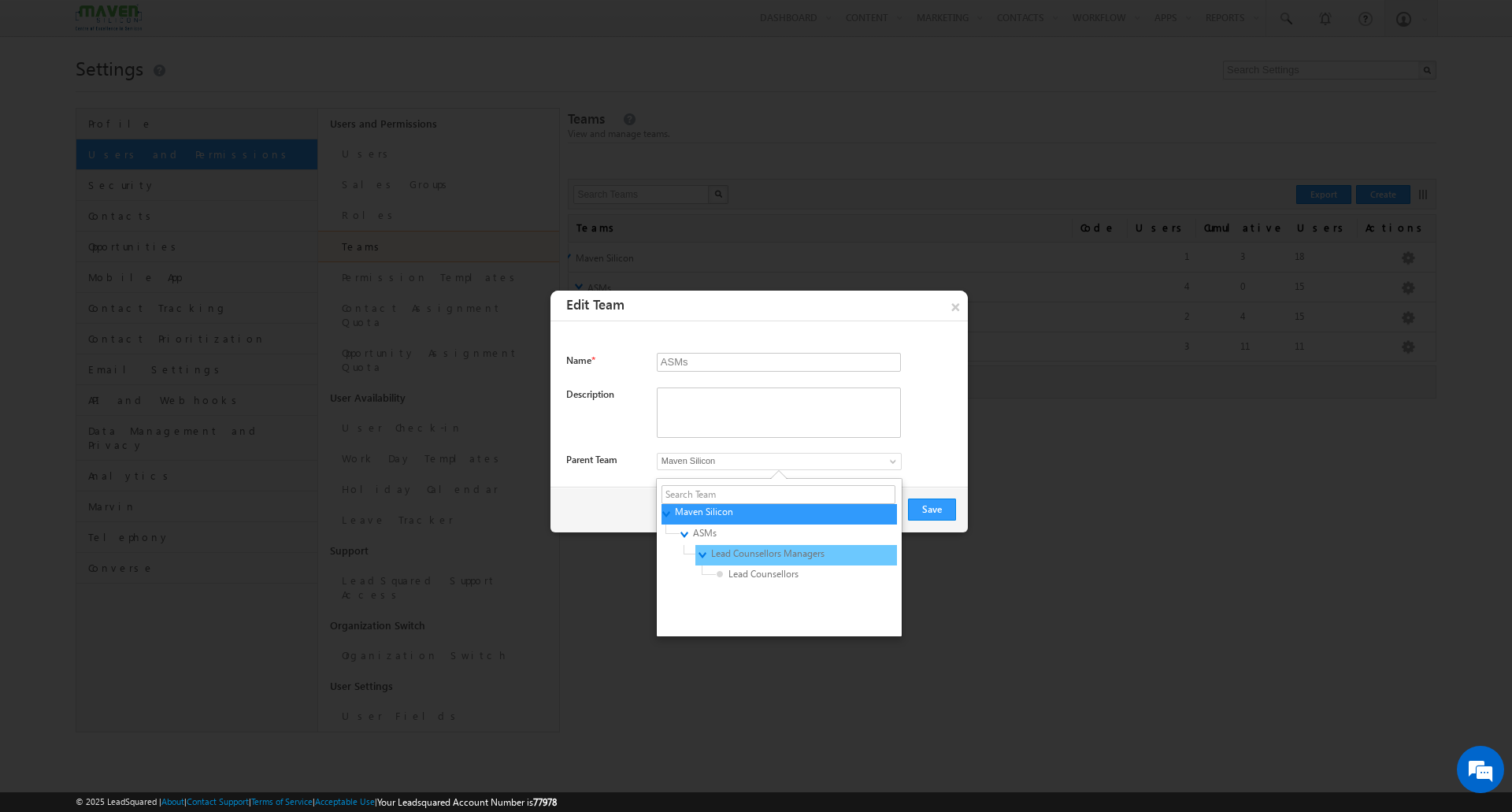 click on "Lead Counsellors Managers" at bounding box center [786, 554] 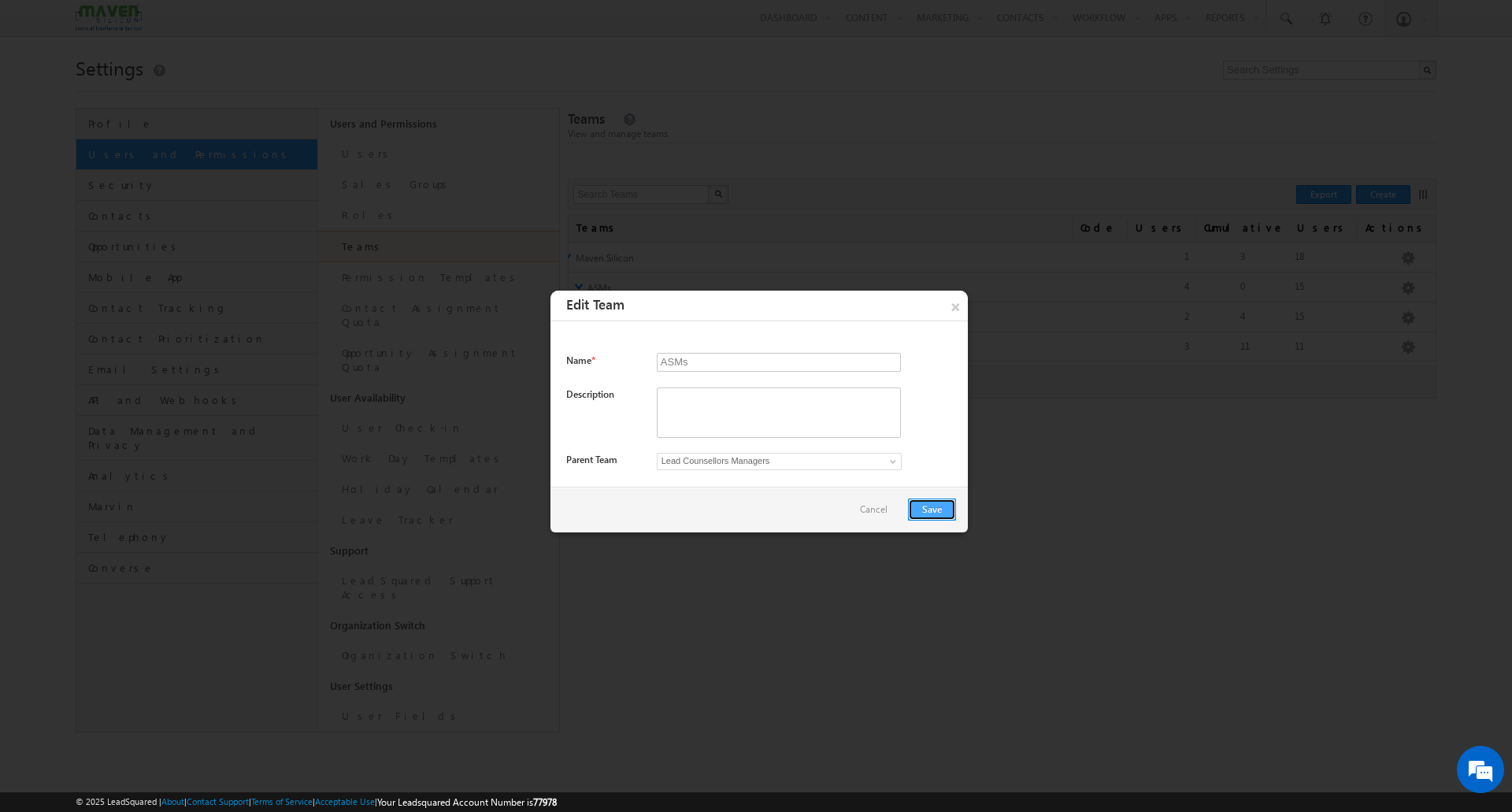 click on "Save" at bounding box center [932, 510] 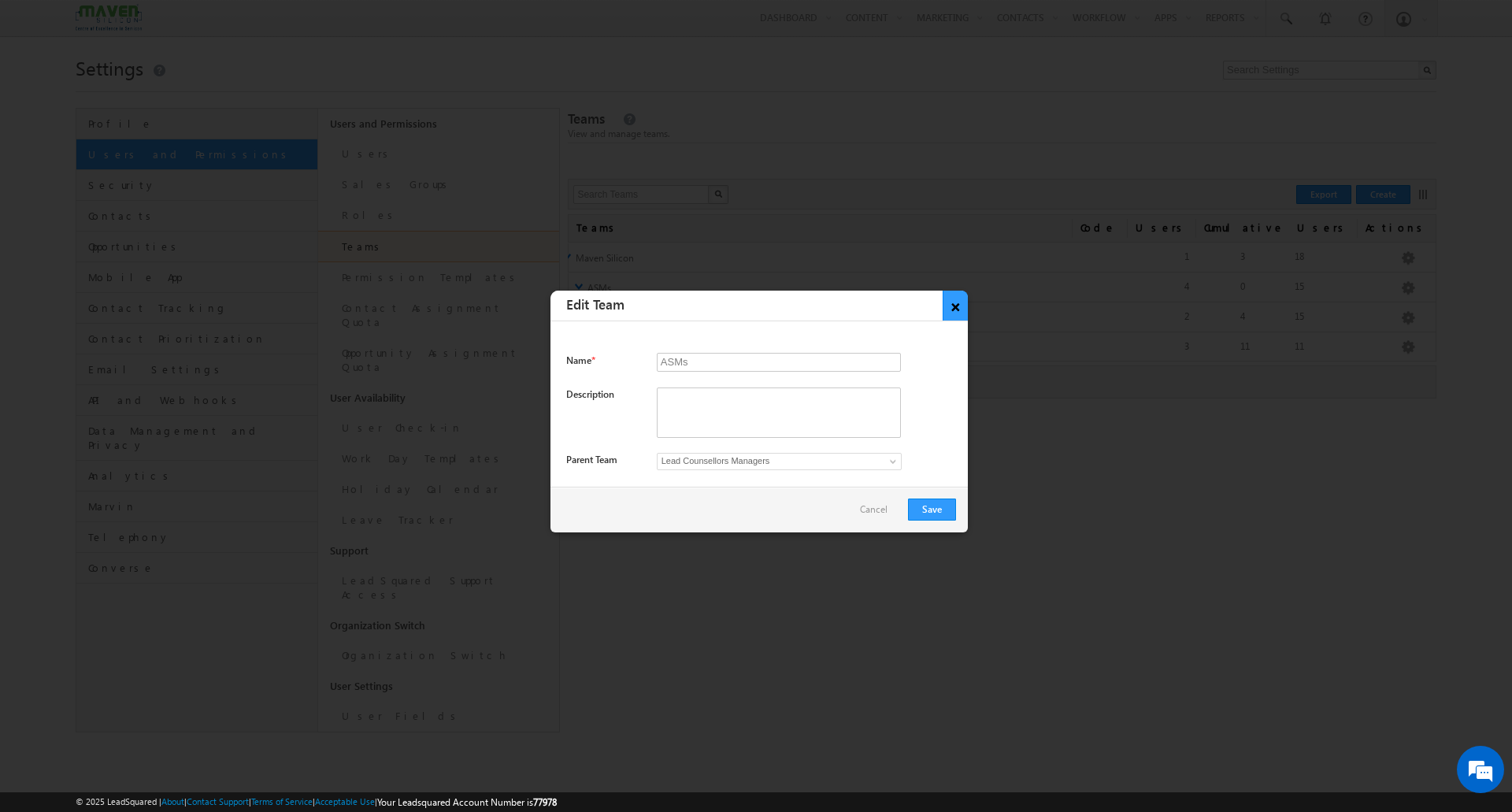 click on "×" at bounding box center [955, 306] 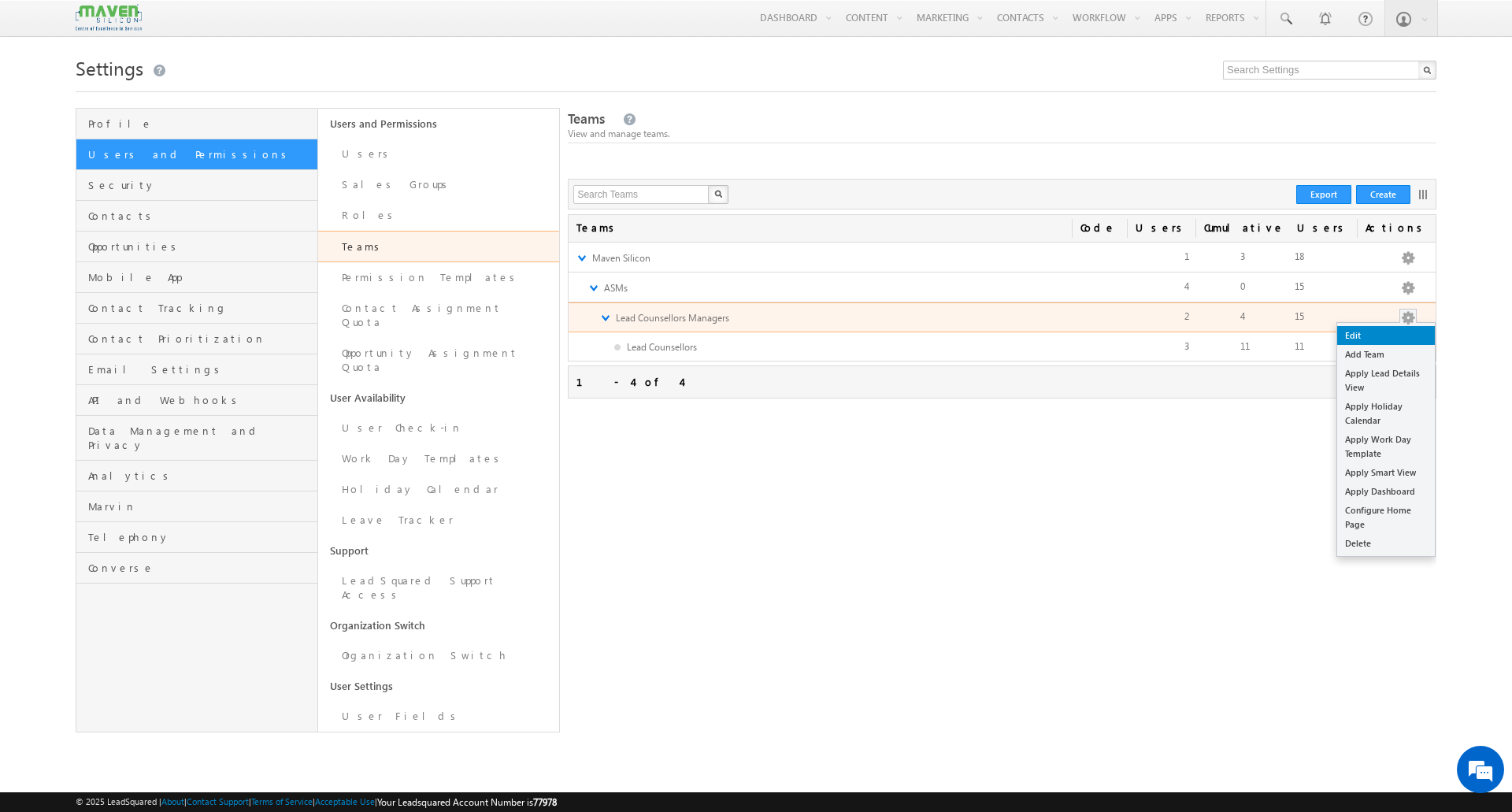 click on "Edit" at bounding box center [1386, 336] 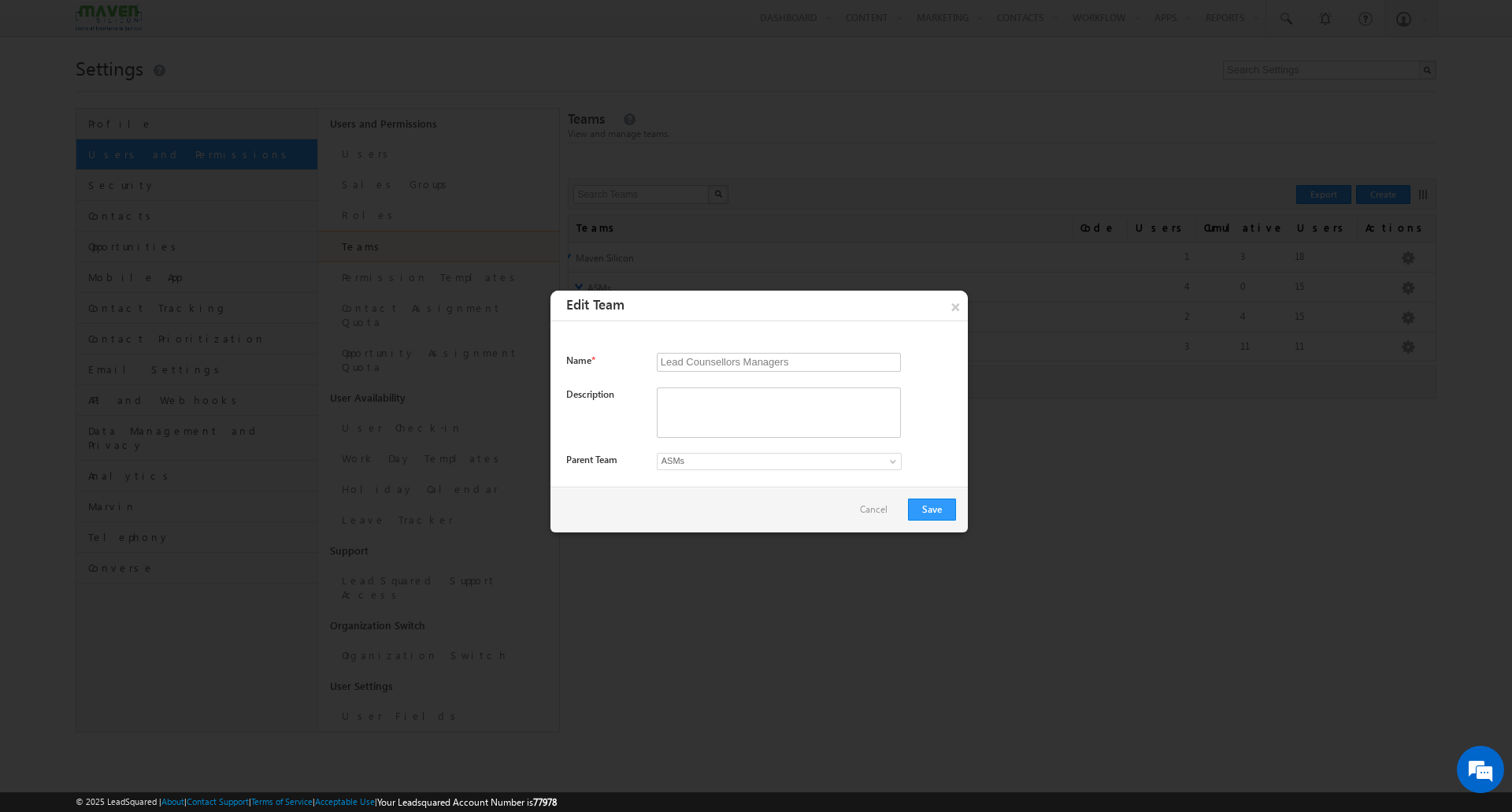 click on "ASMs" at bounding box center [779, 462] 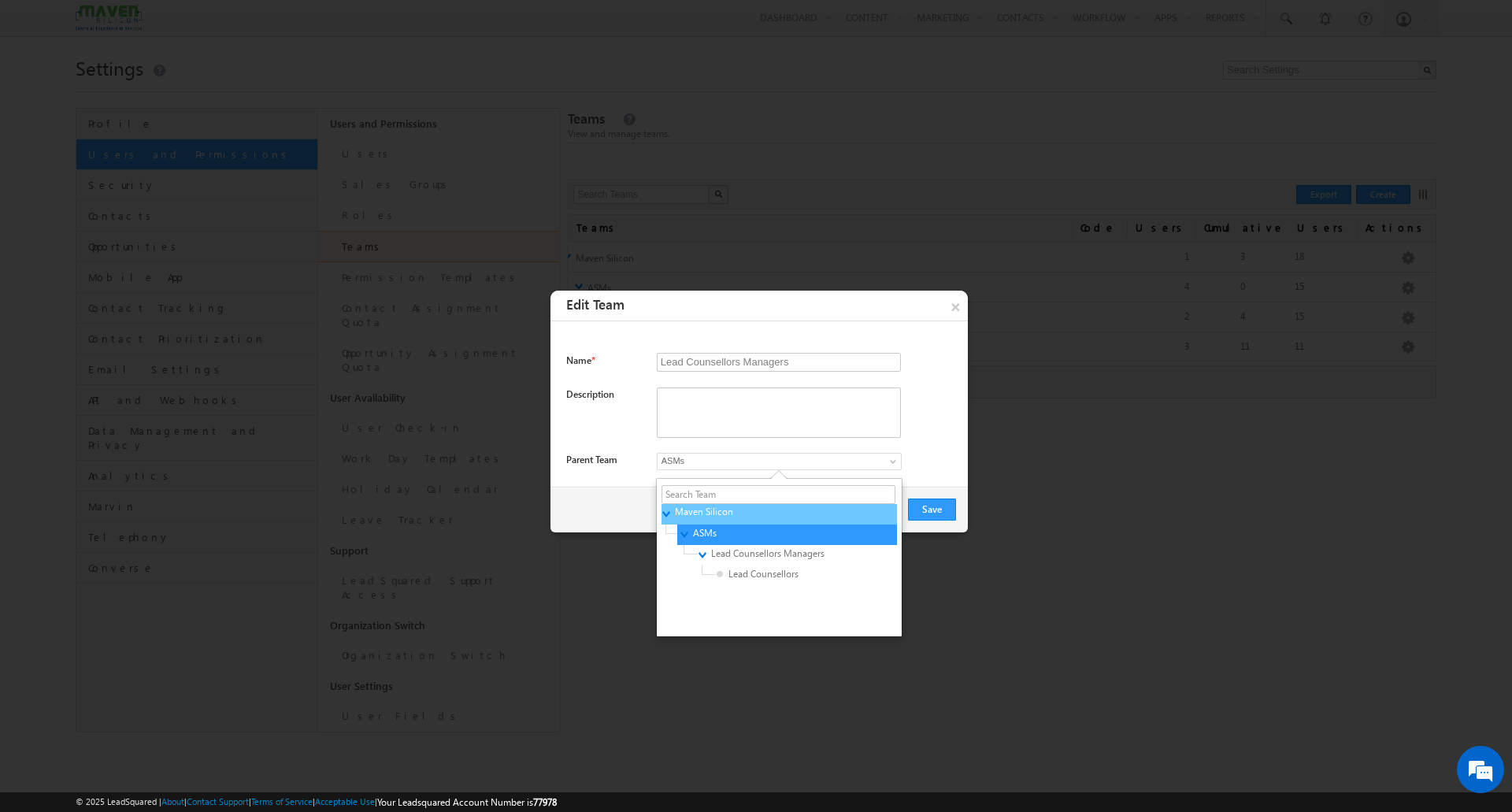 click on "Maven Silicon" at bounding box center (750, 512) 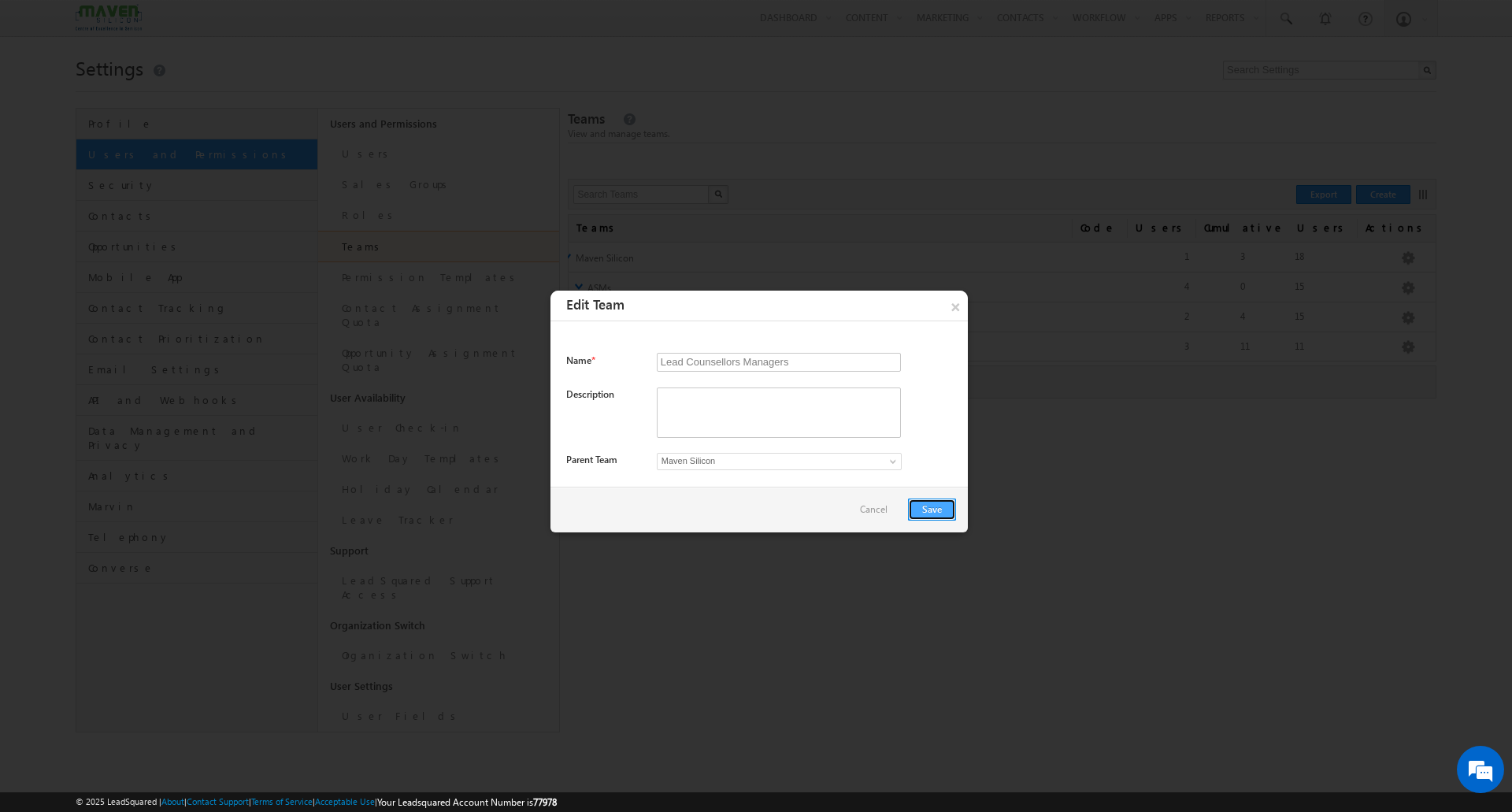 click on "Save" at bounding box center [932, 510] 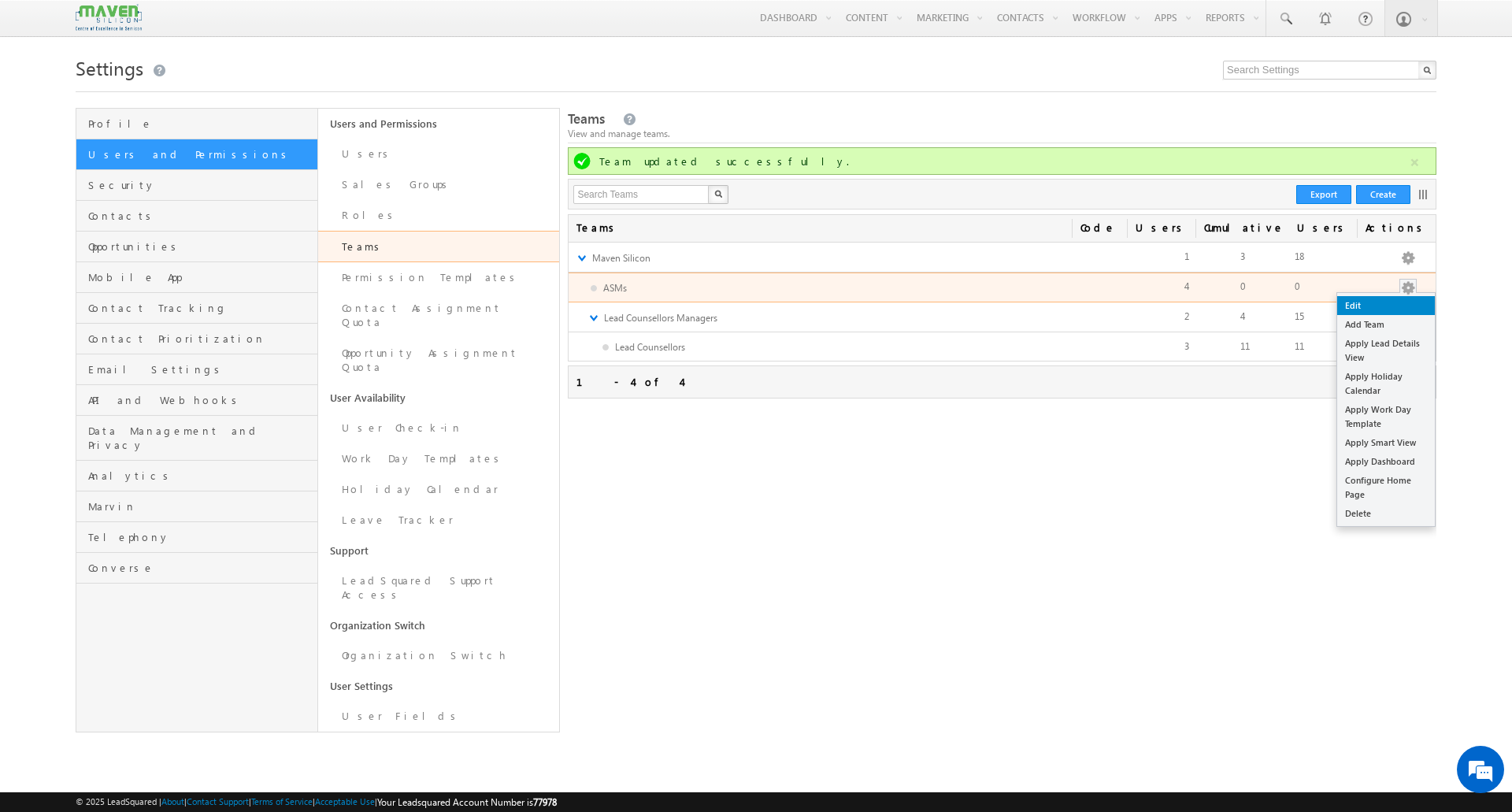 click on "Edit" at bounding box center [1386, 306] 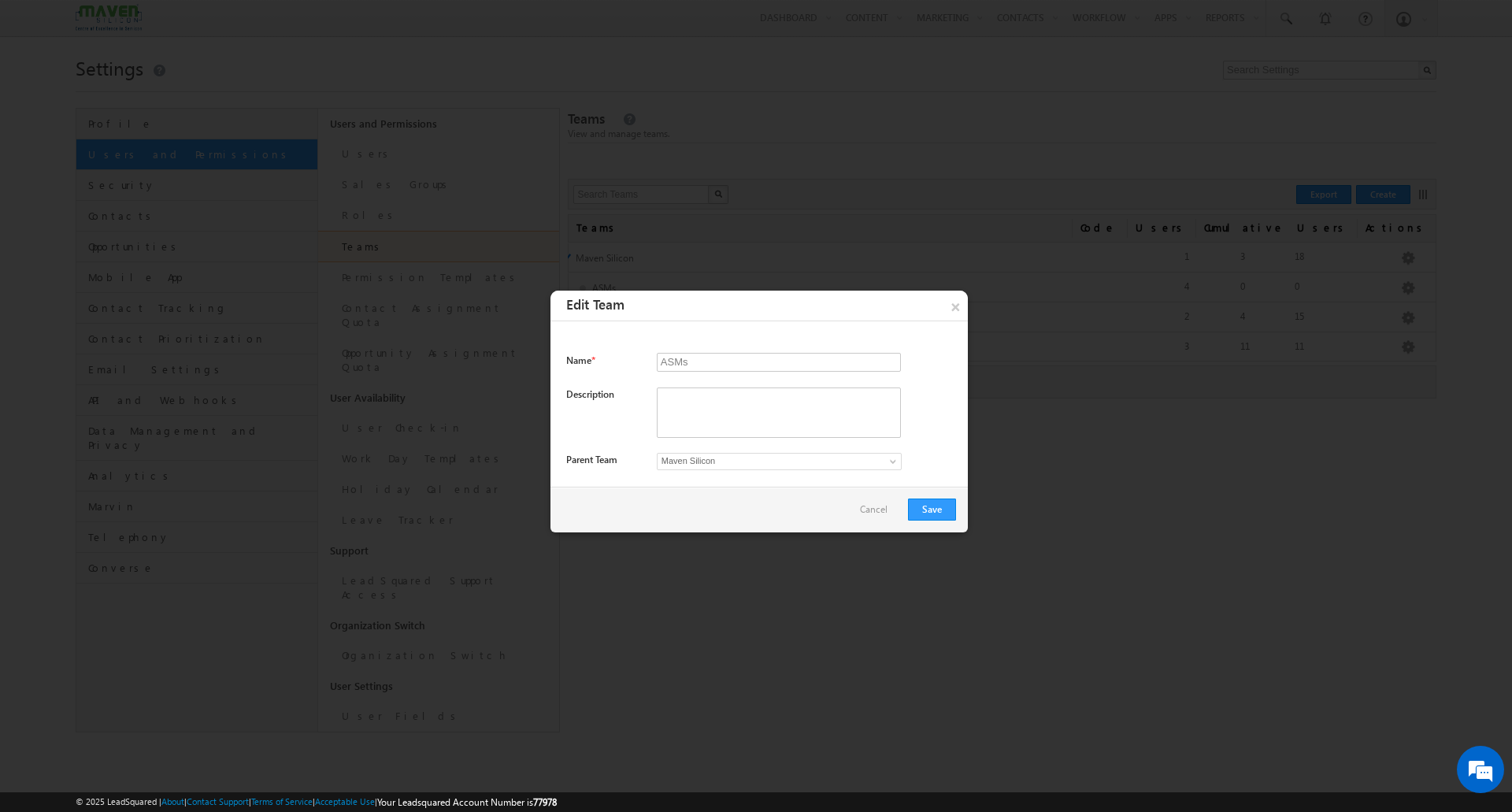 click on "Maven Silicon" at bounding box center [765, 461] 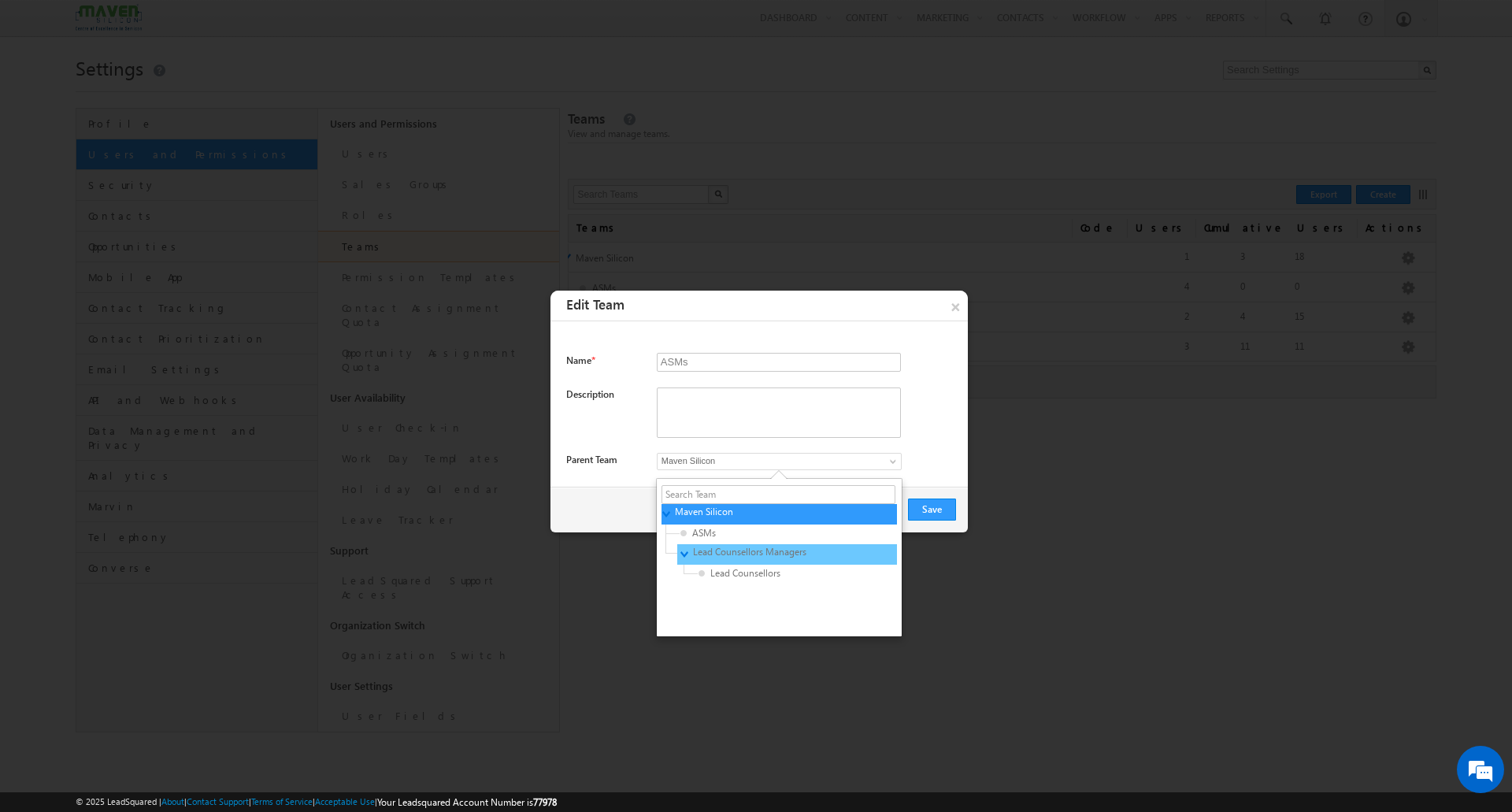 click on "Lead Counsellors Managers" at bounding box center [768, 552] 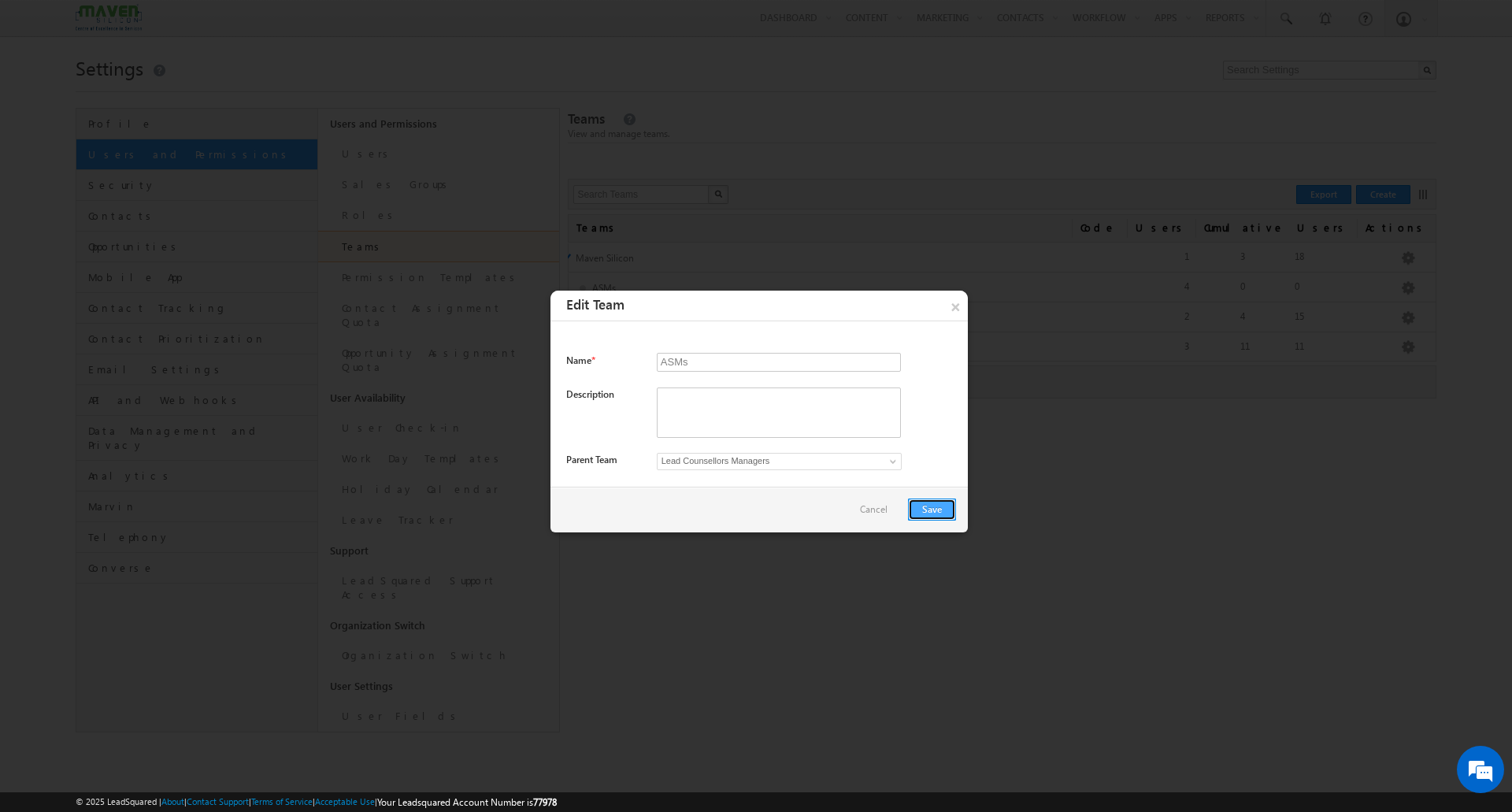 click on "Save" at bounding box center [932, 510] 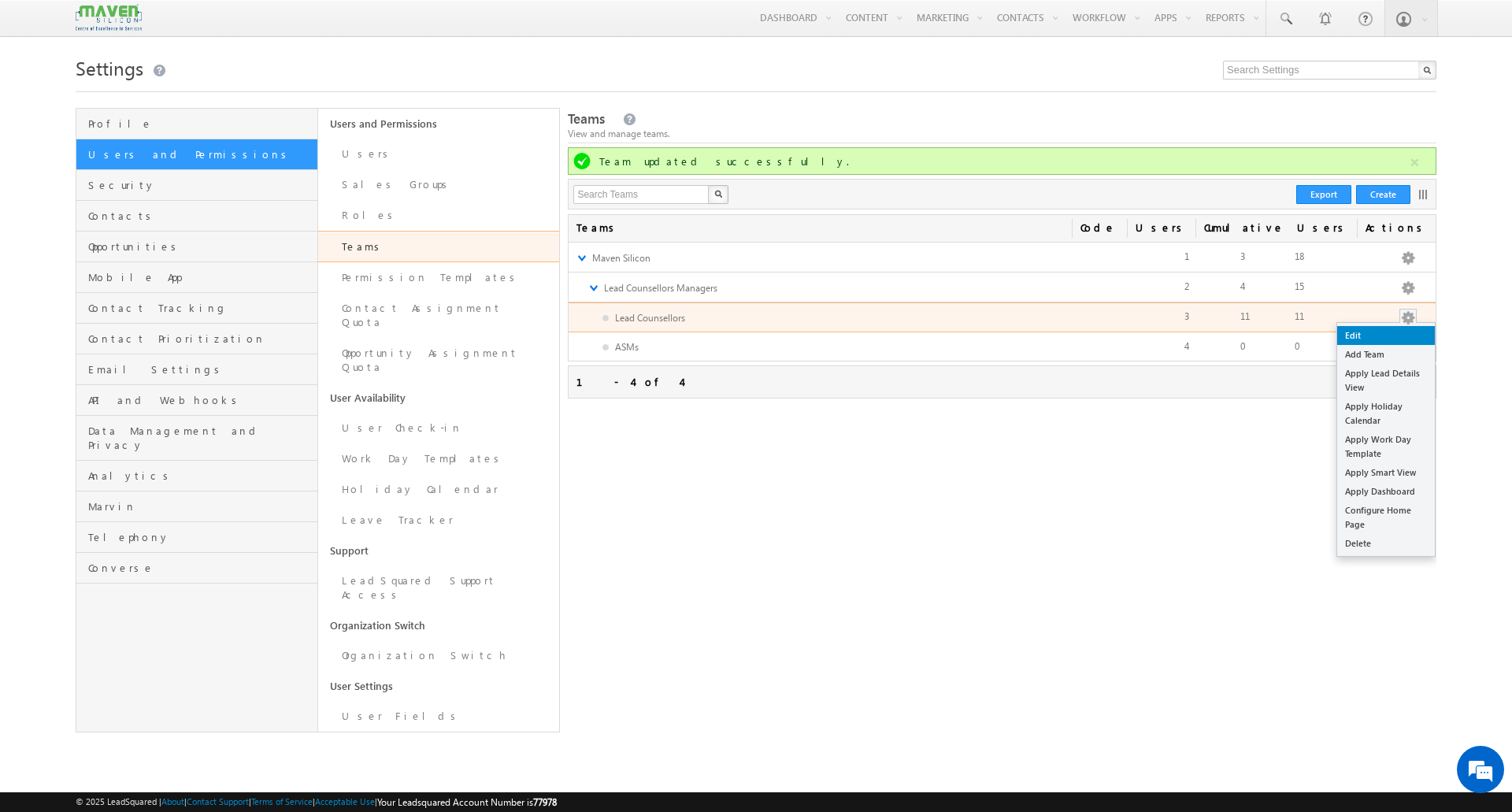 click on "Edit" at bounding box center [1386, 336] 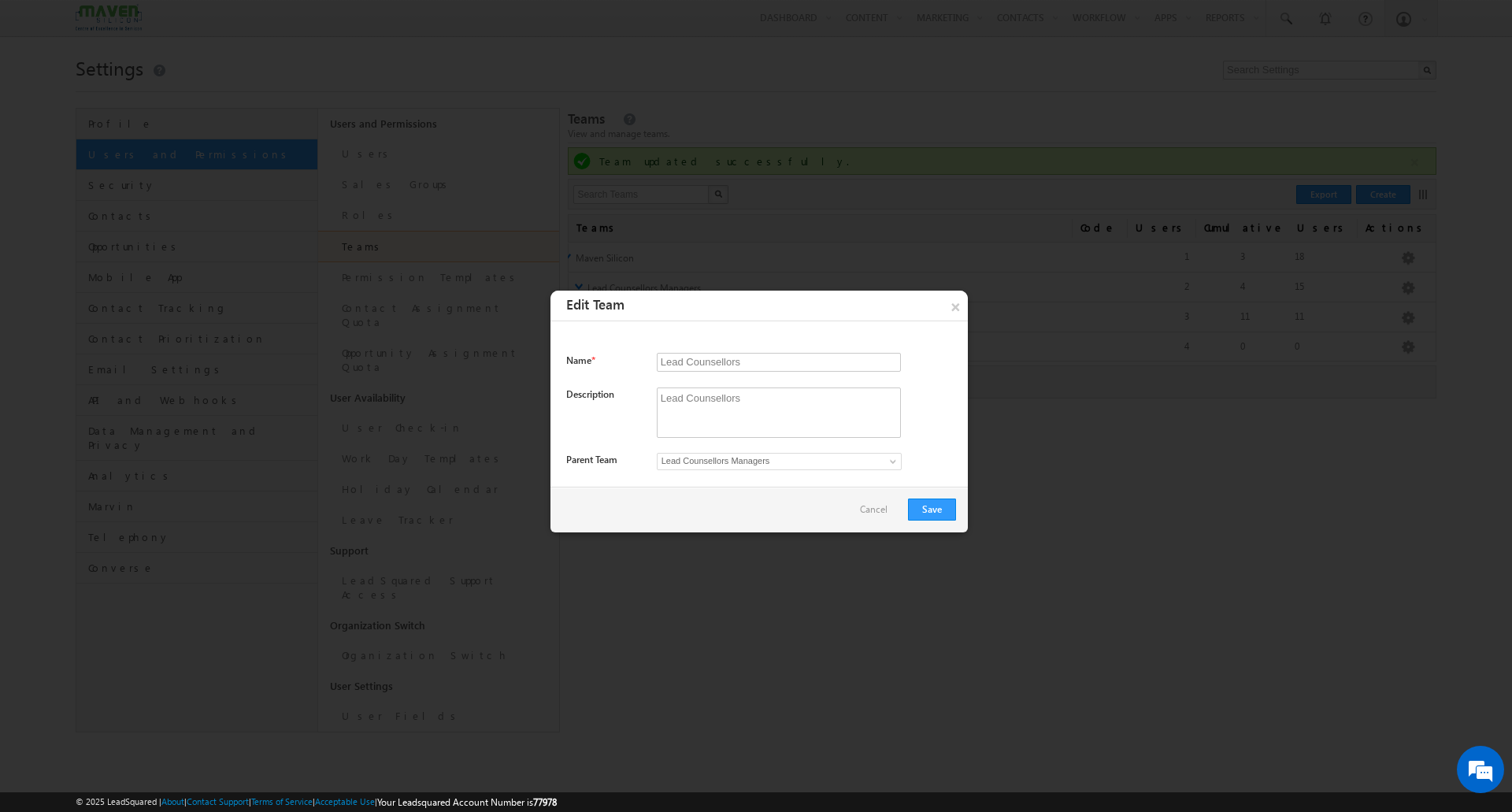 click on "Lead Counsellors Managers" at bounding box center [765, 461] 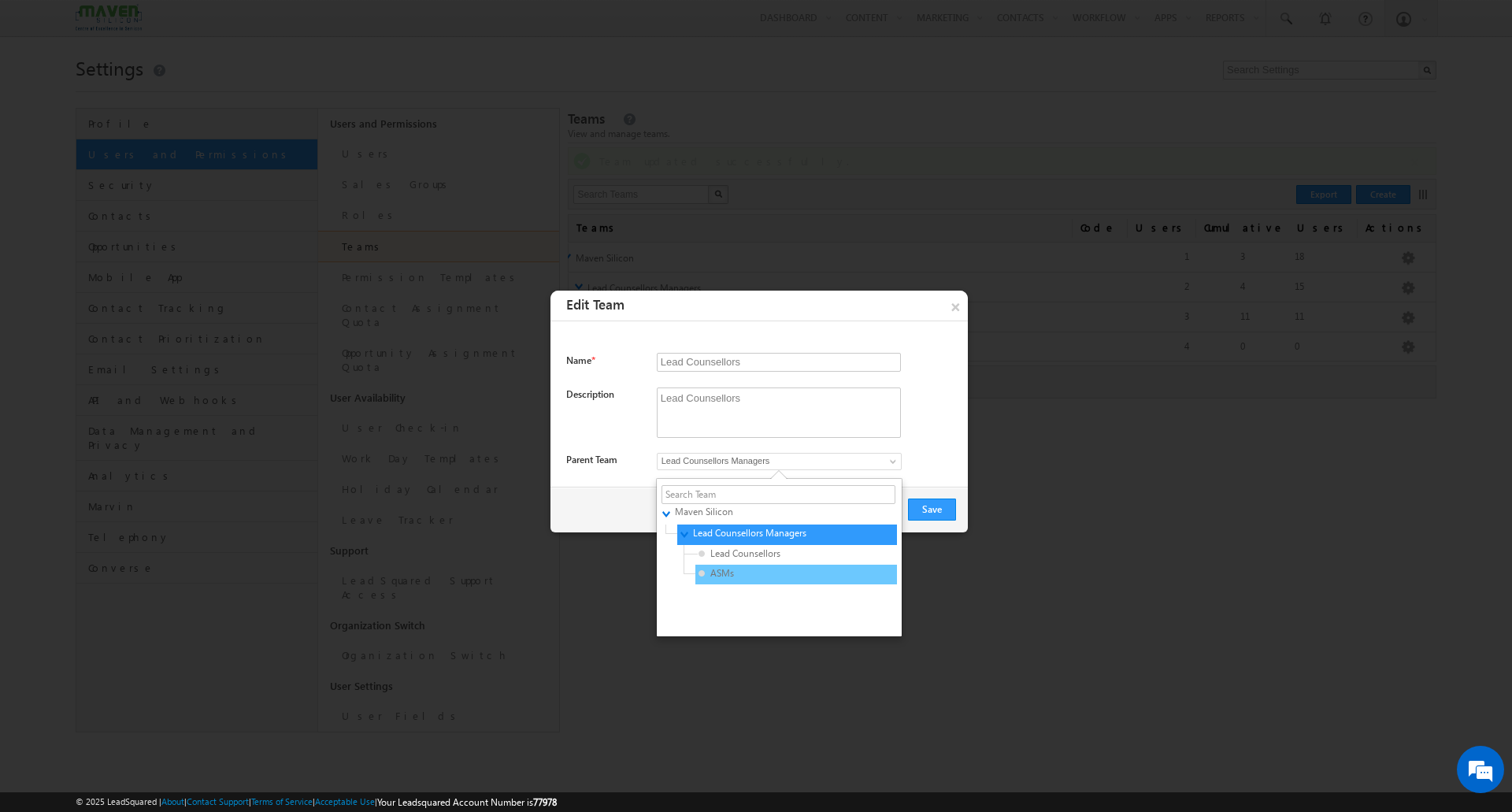 click on "ASMs" at bounding box center [773, 573] 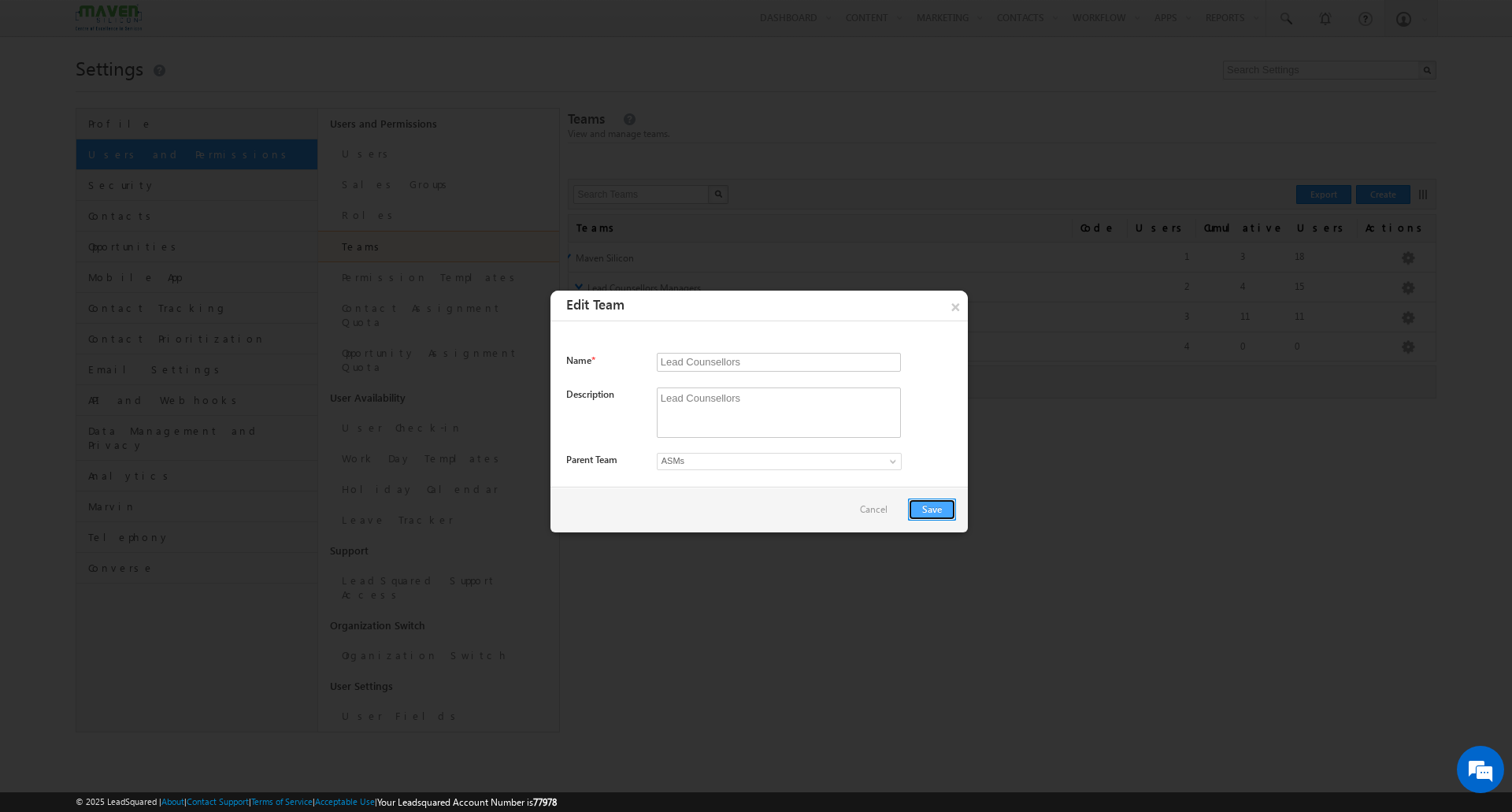 click on "Save" at bounding box center (932, 510) 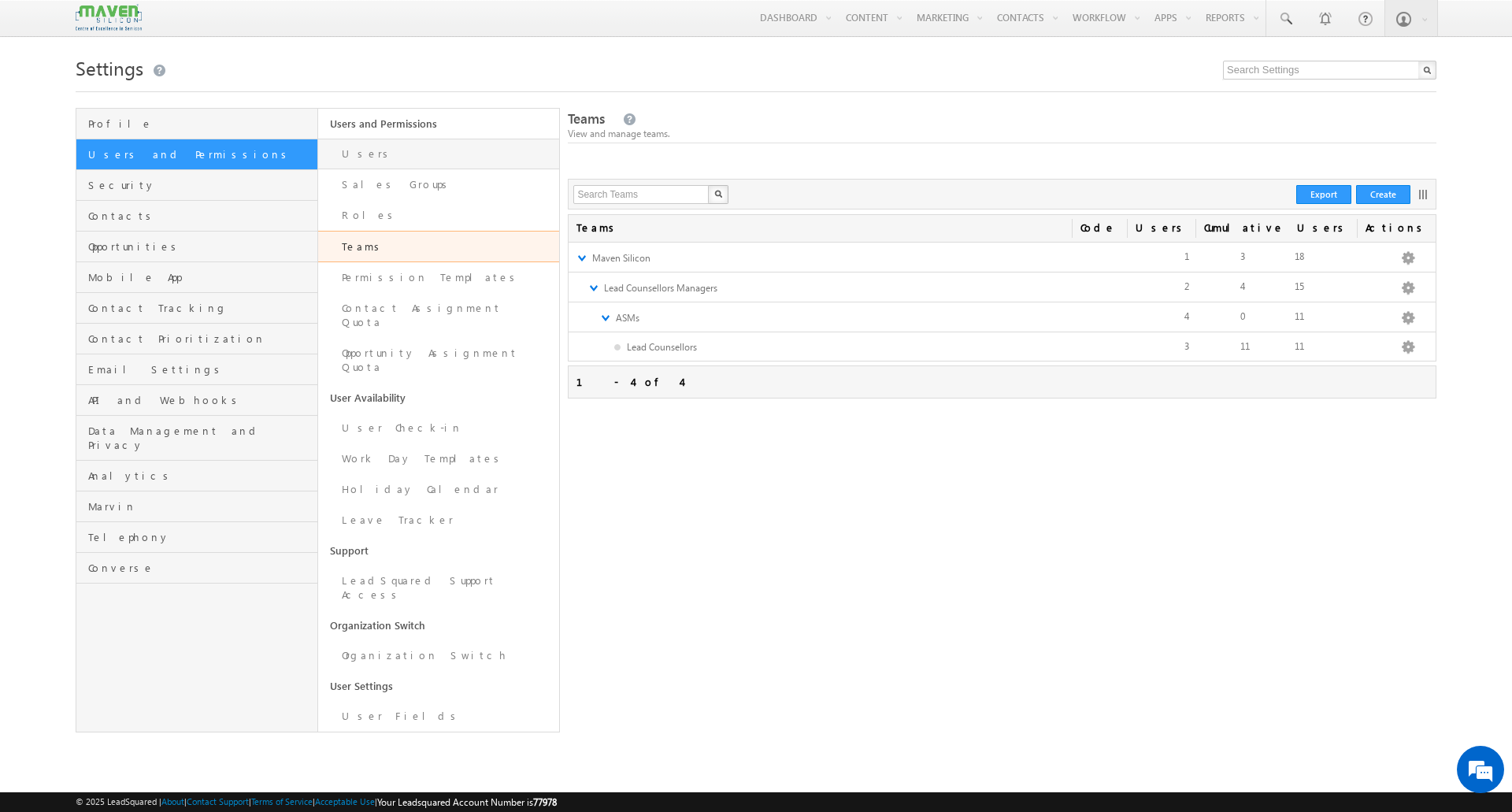 click on "Users" at bounding box center [439, 154] 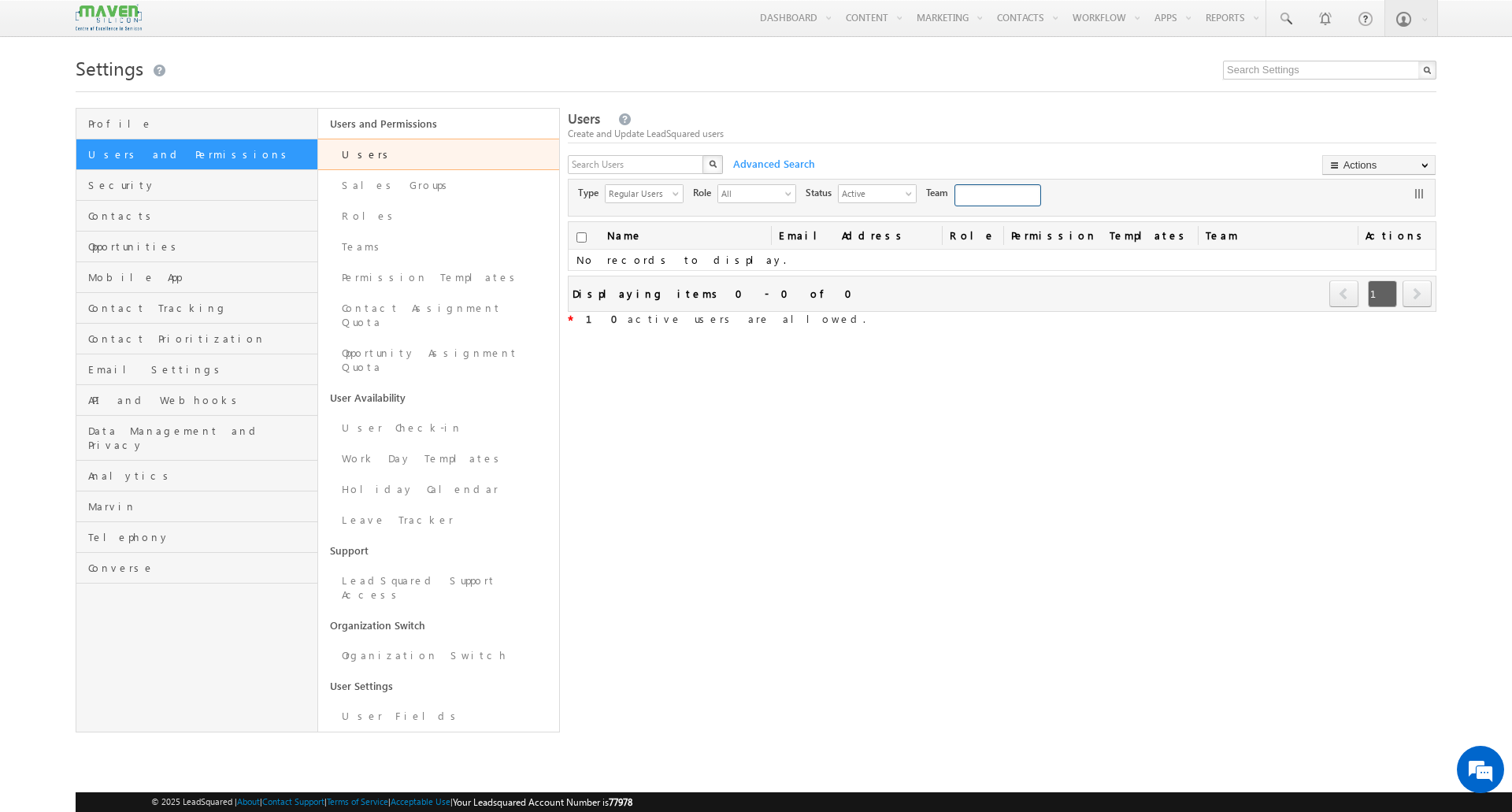 scroll, scrollTop: 0, scrollLeft: 0, axis: both 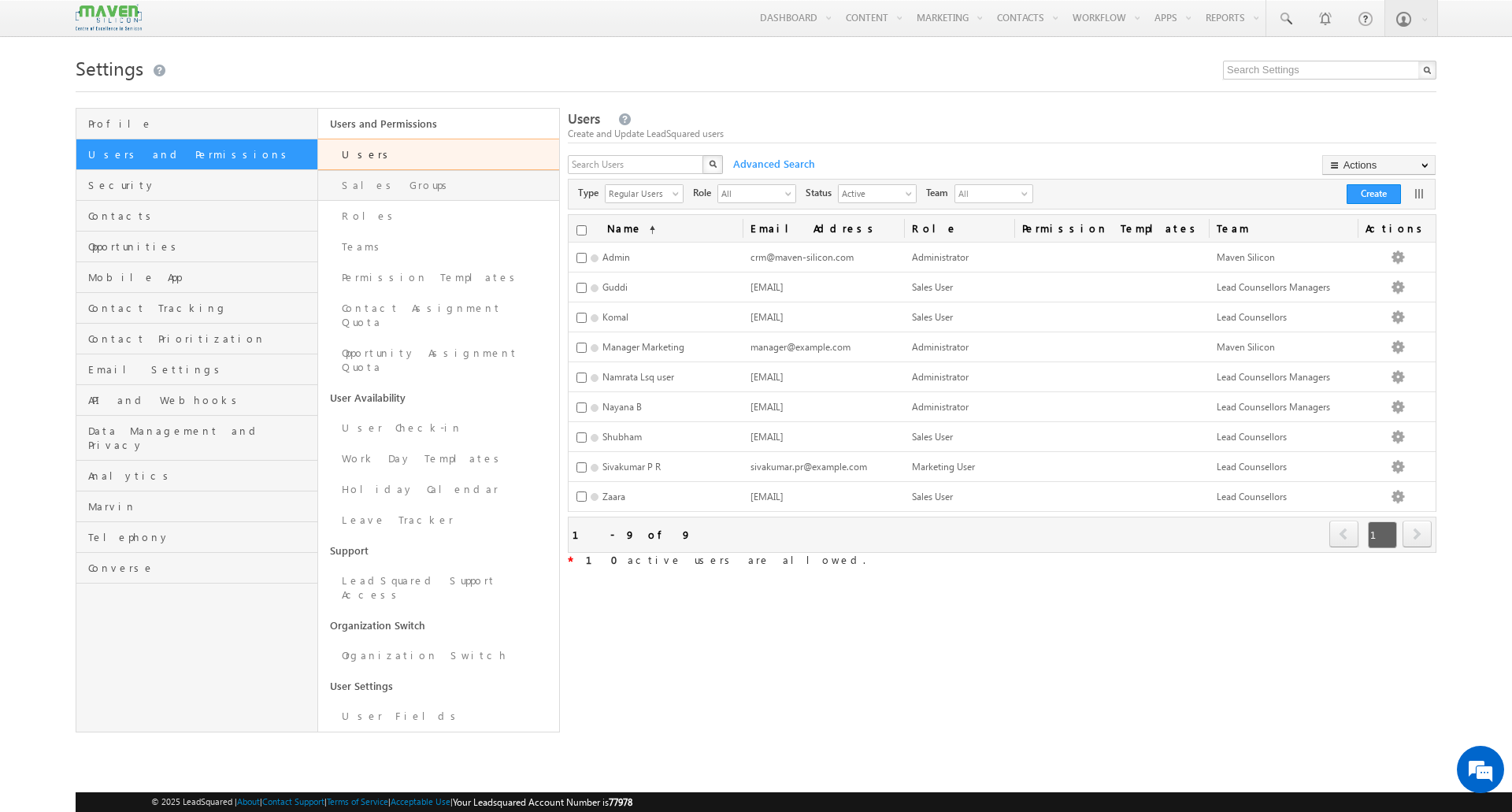 click on "Sales Groups" at bounding box center (439, 185) 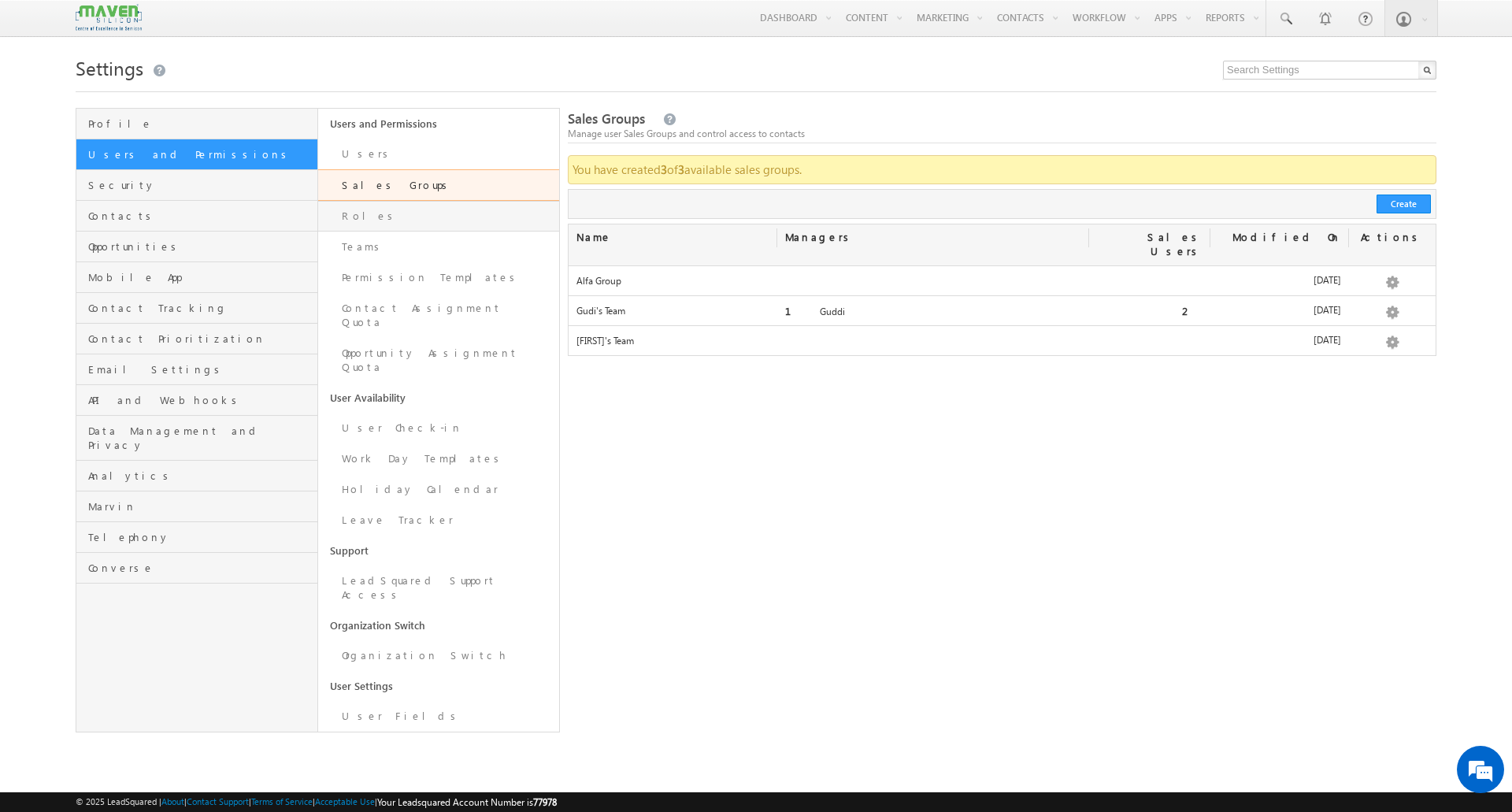 scroll, scrollTop: 0, scrollLeft: 0, axis: both 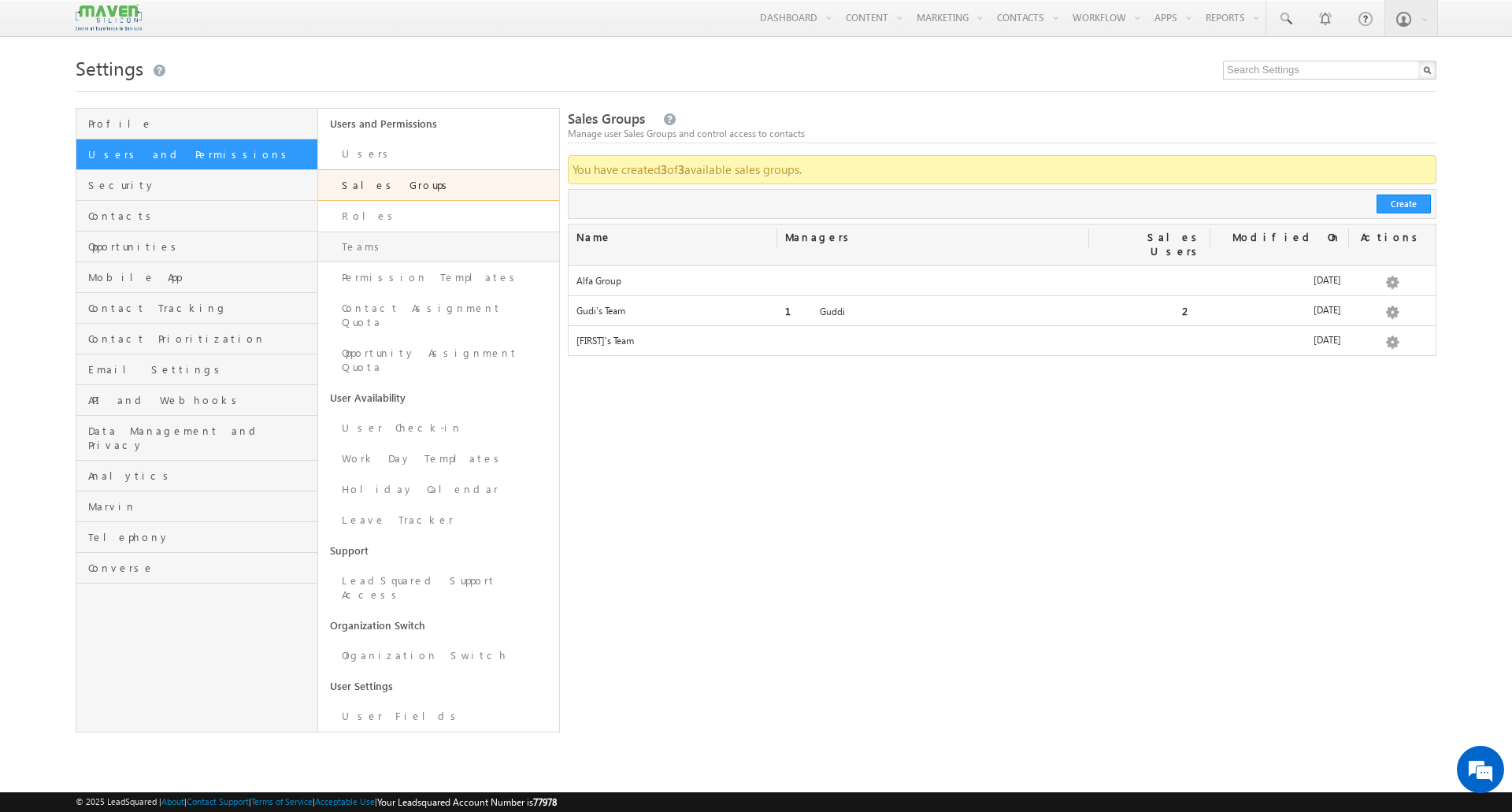 click on "Teams" at bounding box center (439, 247) 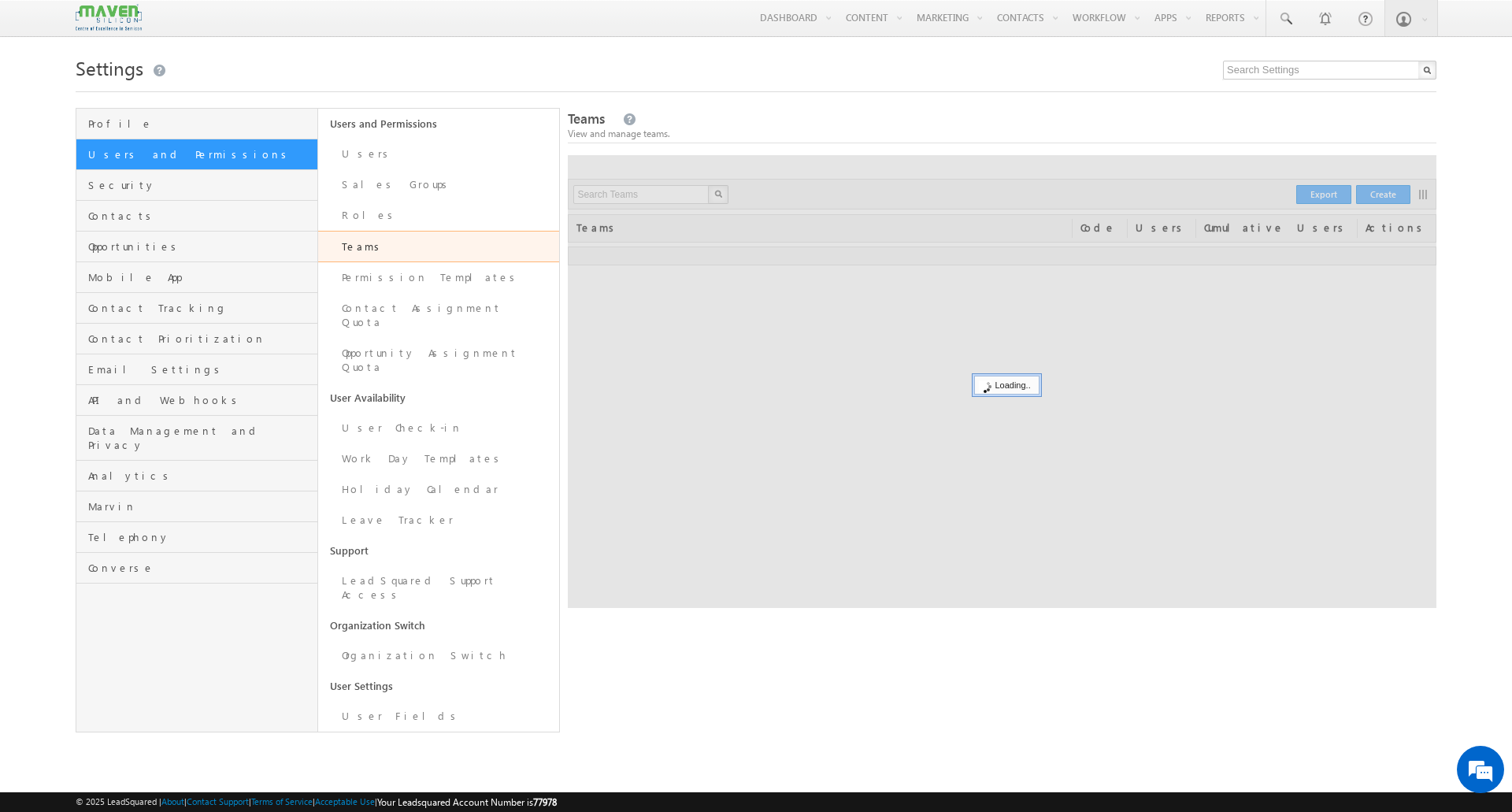 scroll, scrollTop: 0, scrollLeft: 0, axis: both 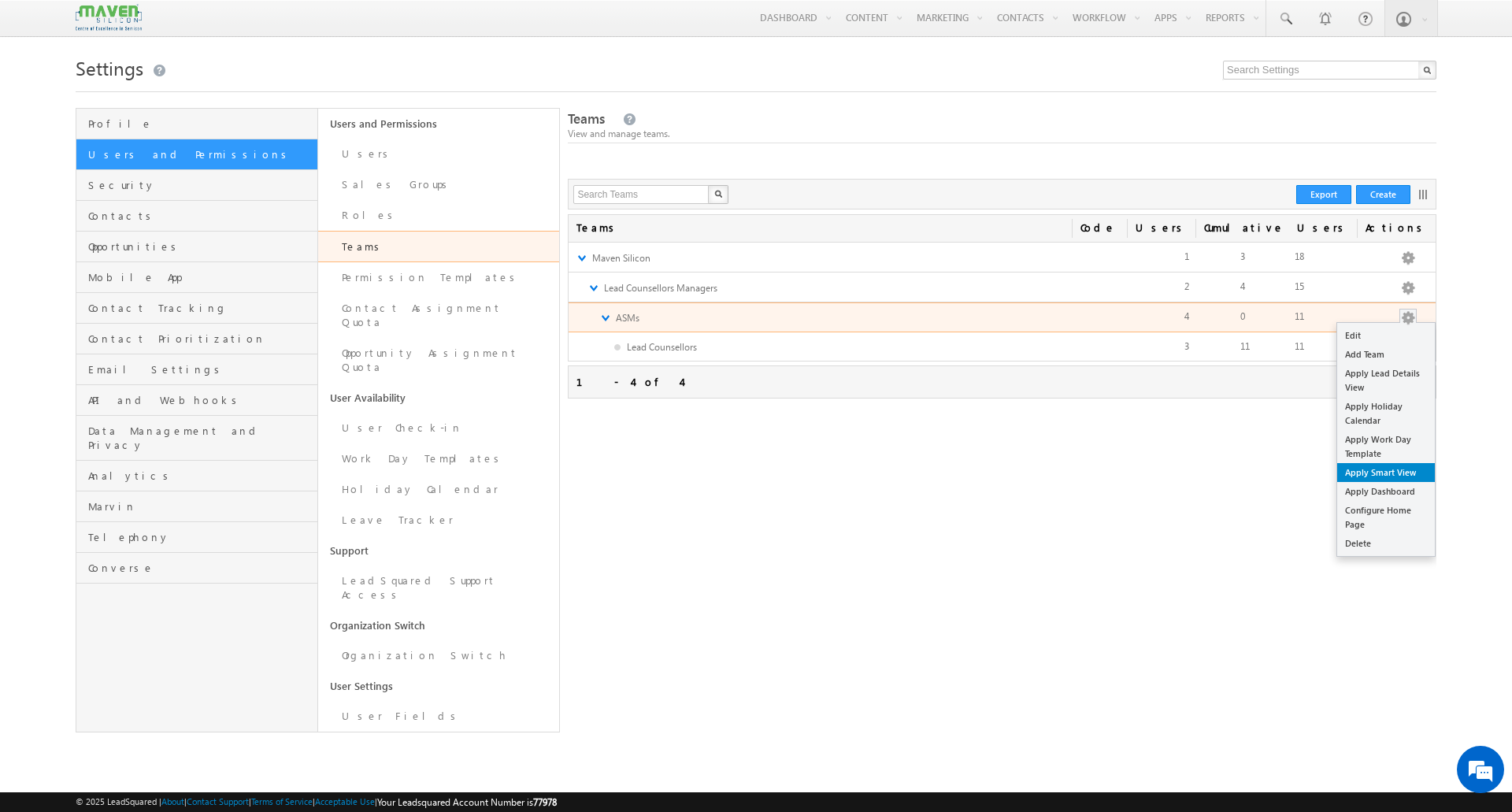 click on "Apply Smart View" at bounding box center [1386, 473] 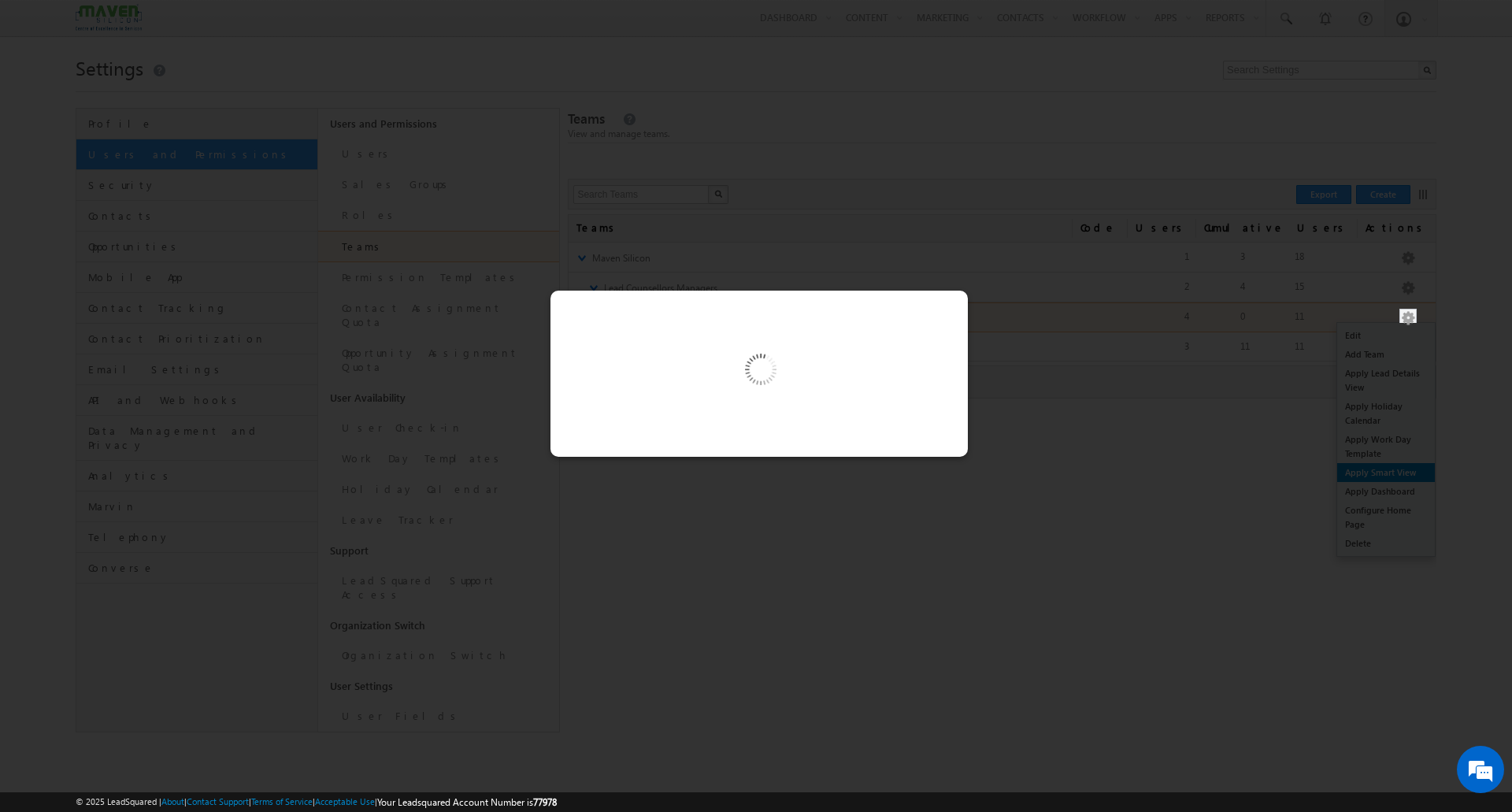 scroll, scrollTop: 0, scrollLeft: 0, axis: both 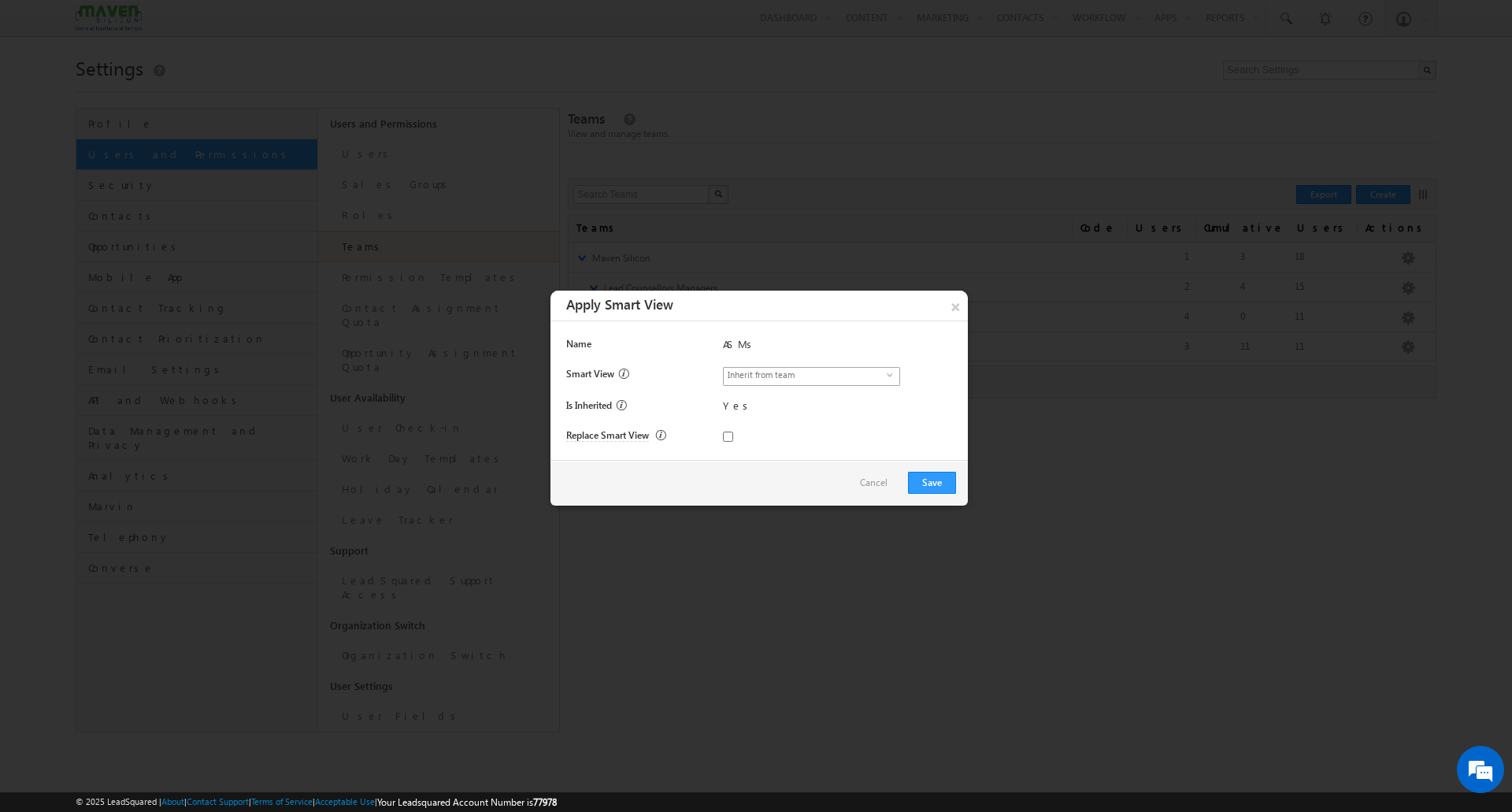 click on "Inherit from team" at bounding box center [805, 375] 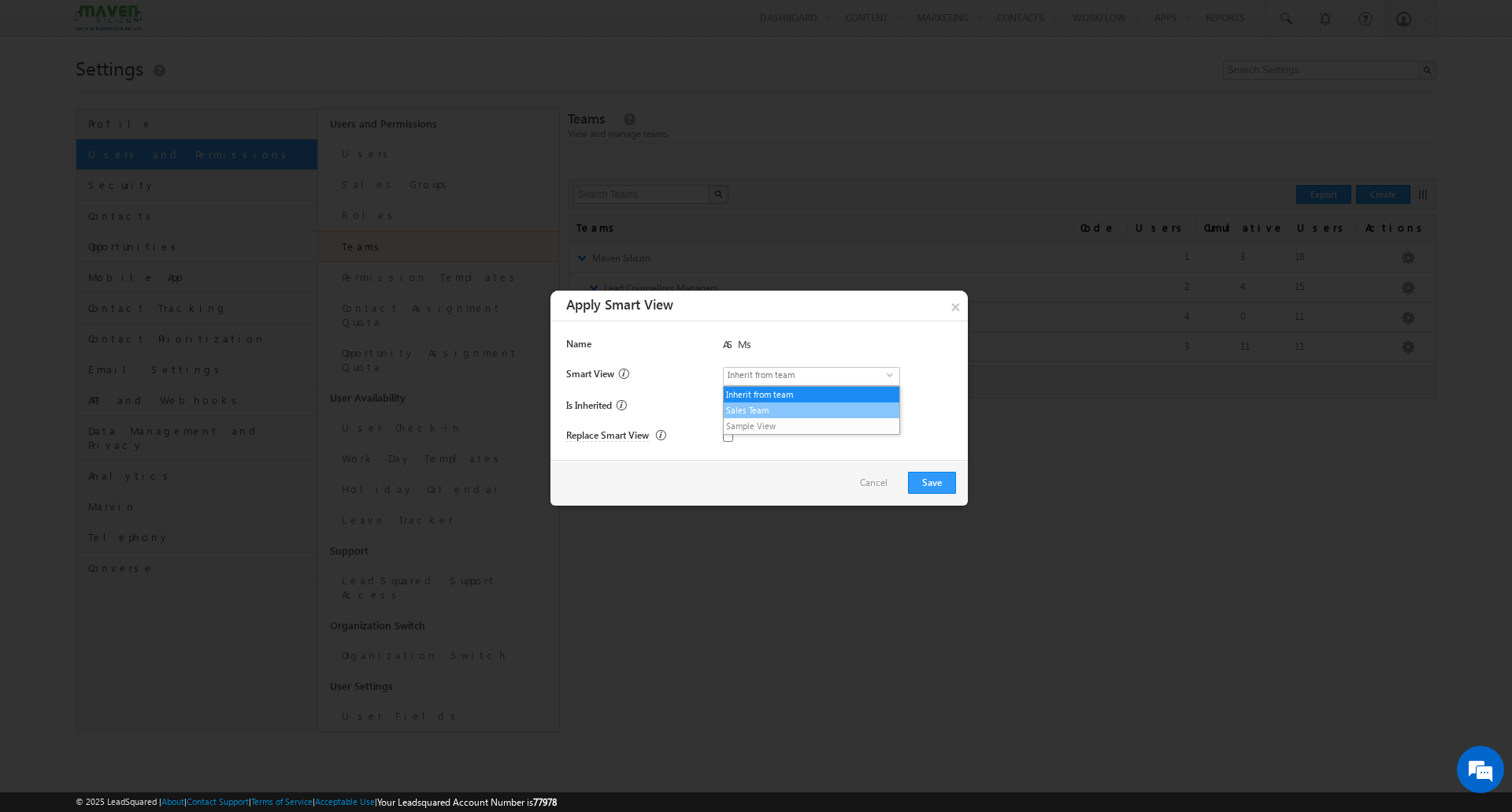 click on "Sales Team" at bounding box center [811, 410] 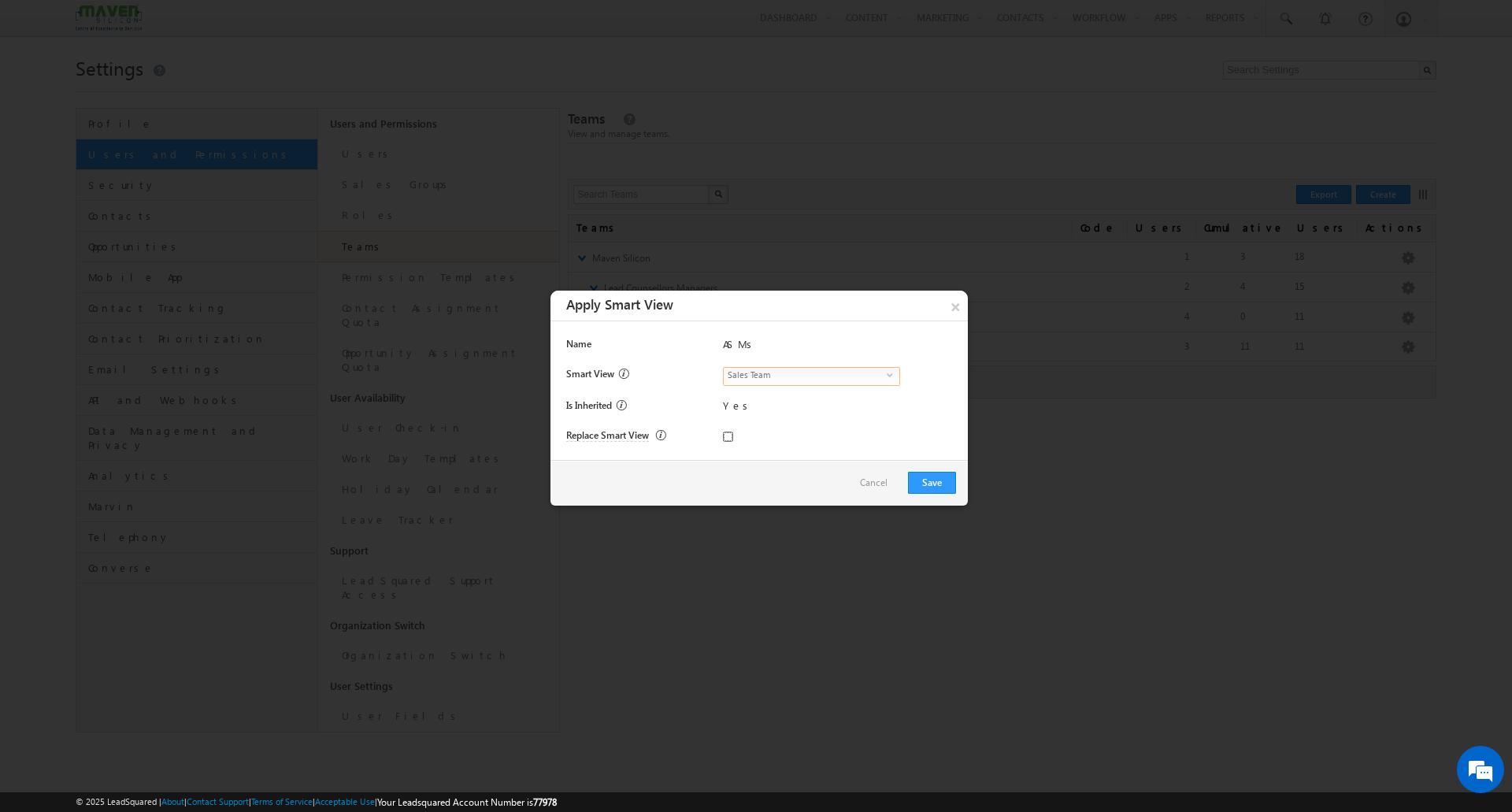 click at bounding box center (728, 436) 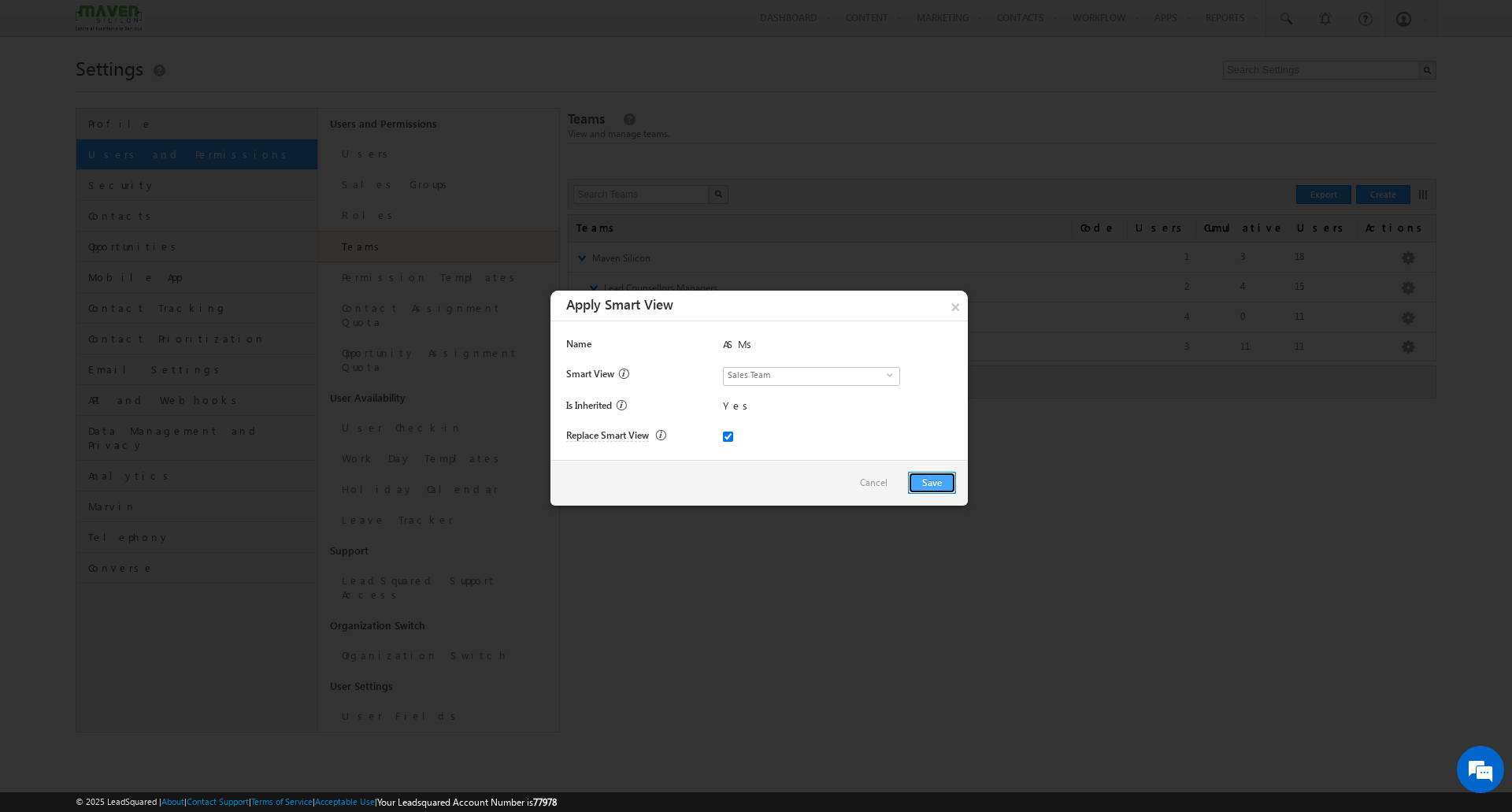click on "Save" at bounding box center (932, 483) 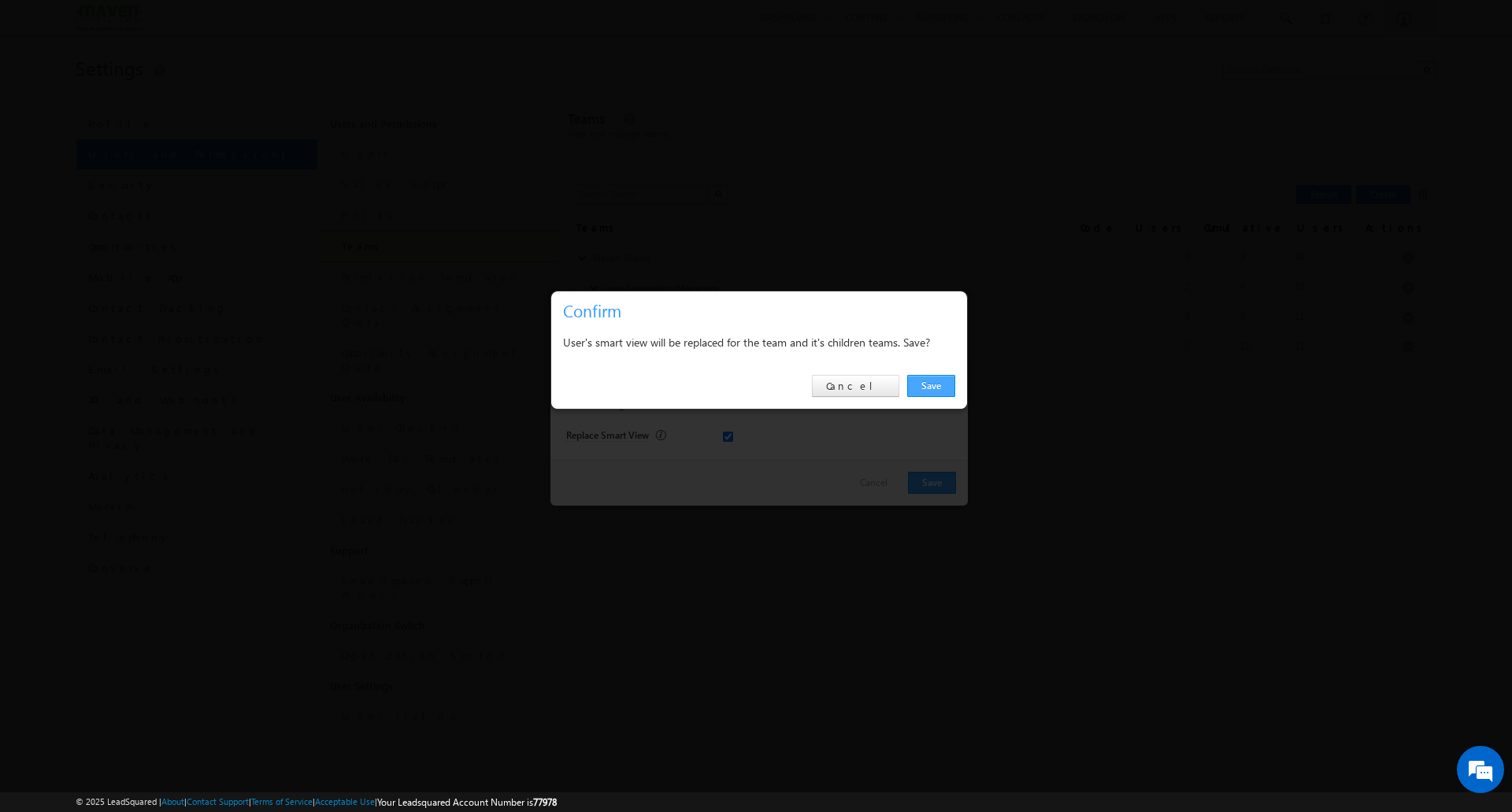 click on "Save" at bounding box center (931, 386) 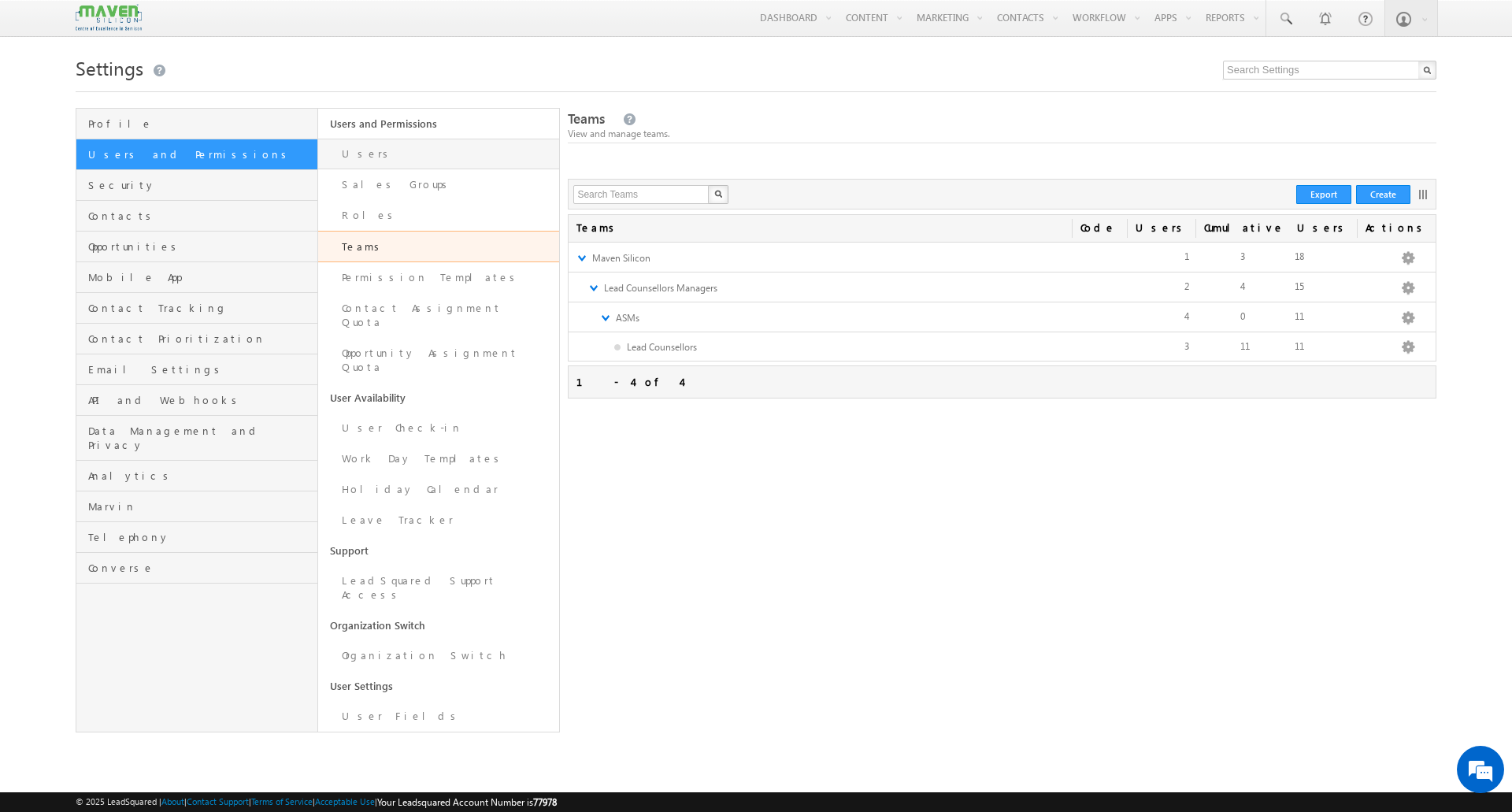 click on "Users" at bounding box center (439, 154) 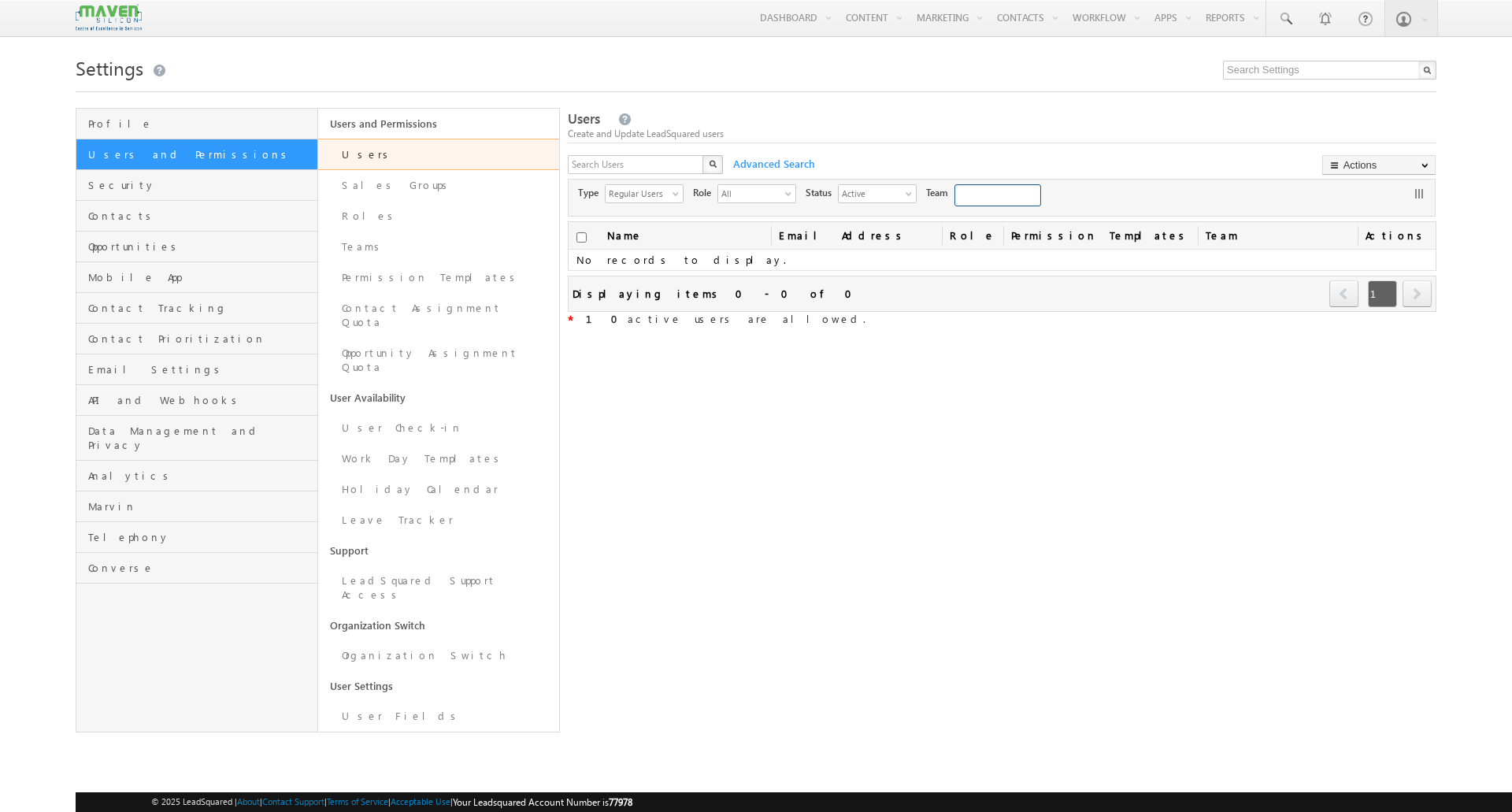 scroll, scrollTop: 0, scrollLeft: 0, axis: both 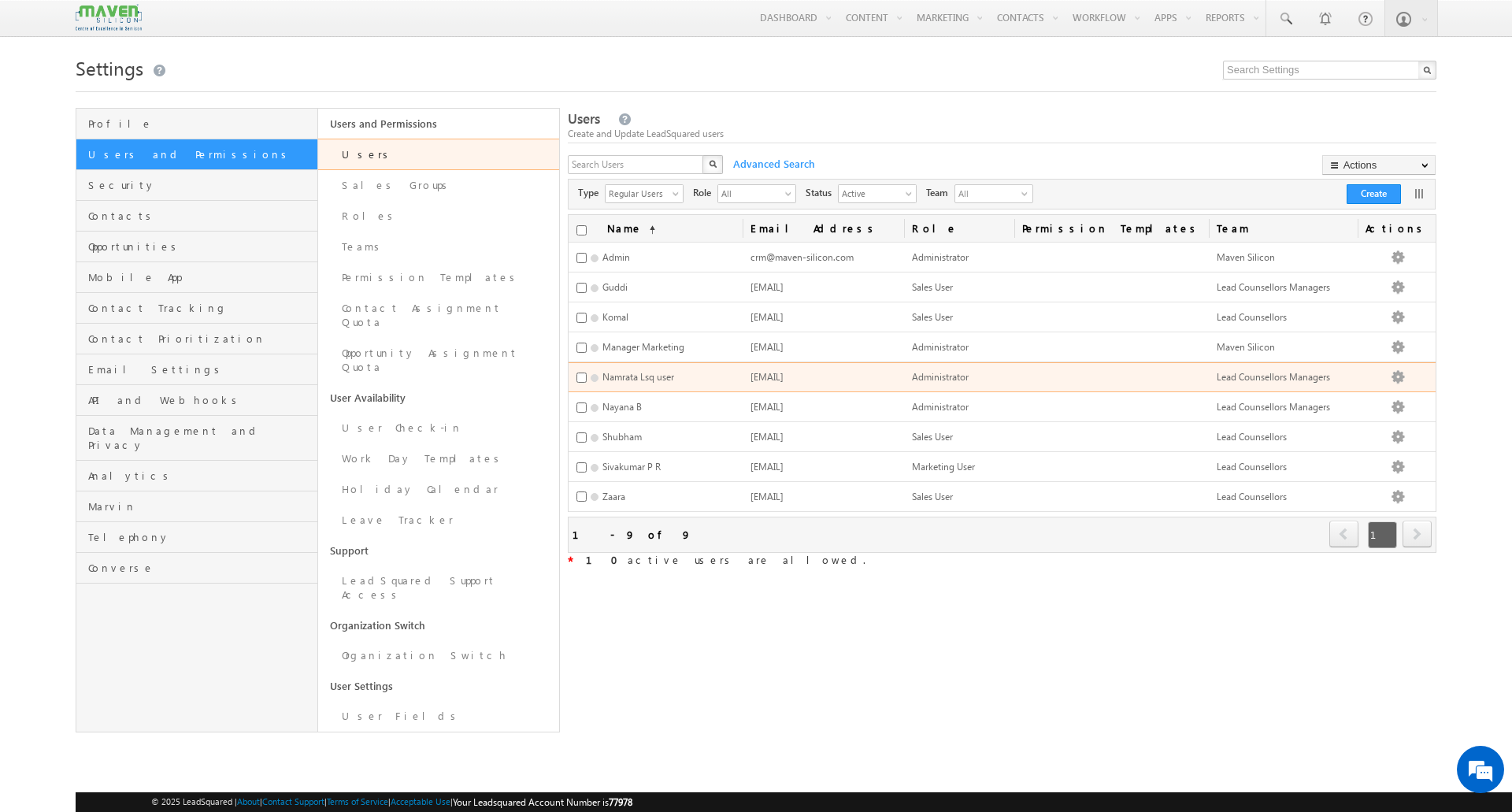drag, startPoint x: 692, startPoint y: 376, endPoint x: 684, endPoint y: 375, distance: 8.062258 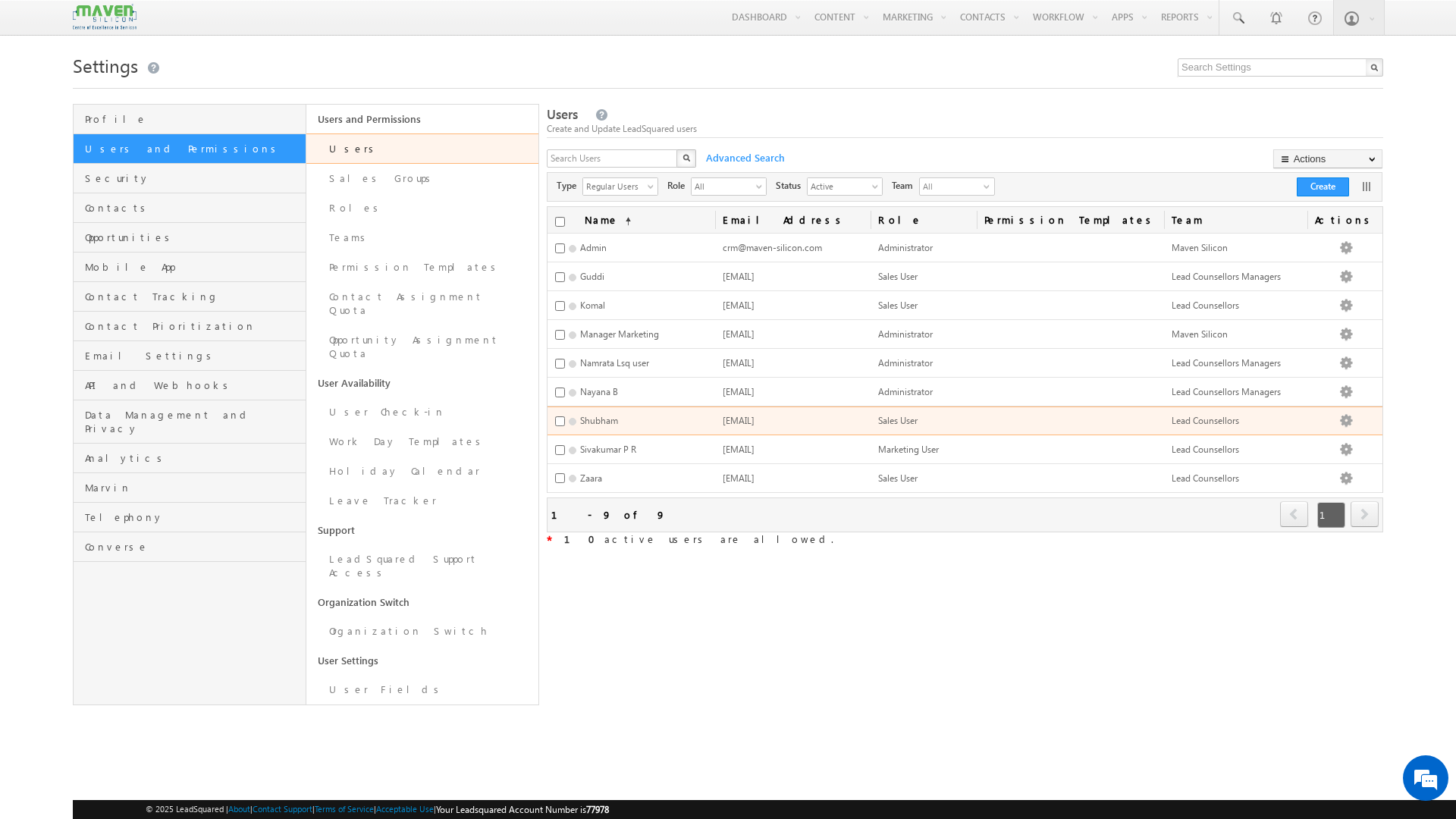 click on "Lead Counsellors" at bounding box center [1235, 421] 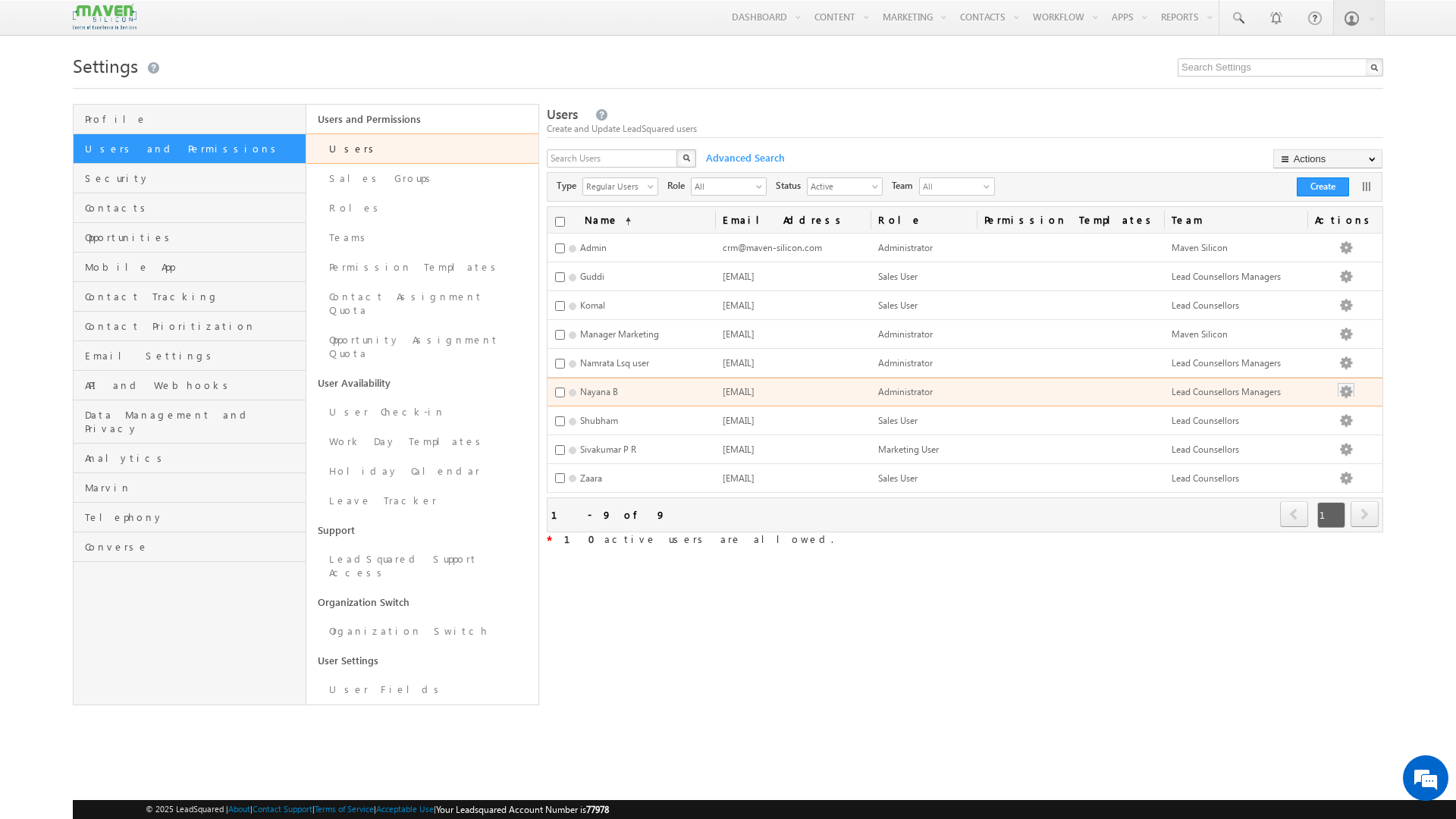 click at bounding box center [1346, 392] 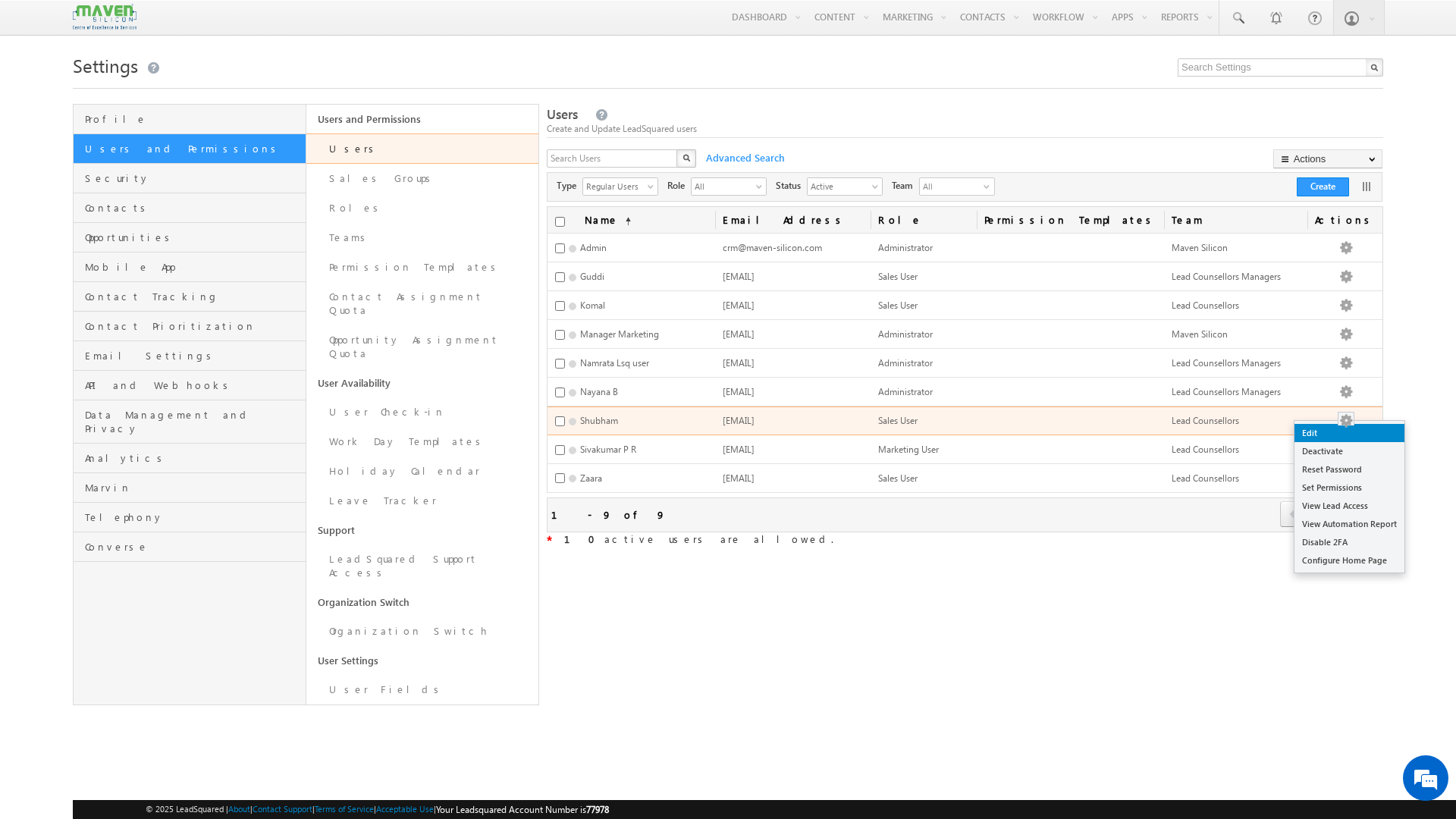 click on "Edit" at bounding box center (1349, 433) 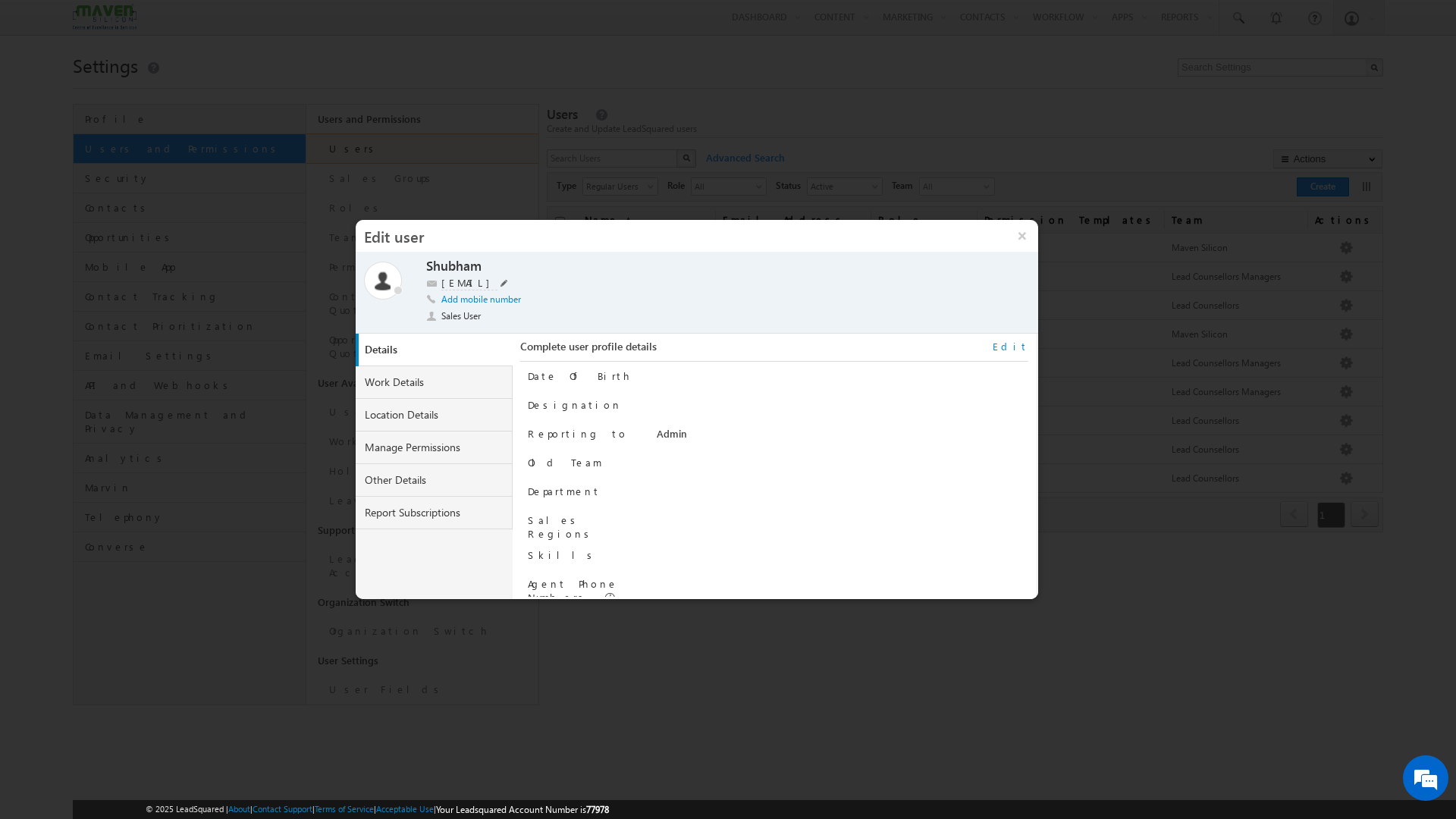 click on "shubhamtrailhead10@gmail.com" at bounding box center (469, 283) 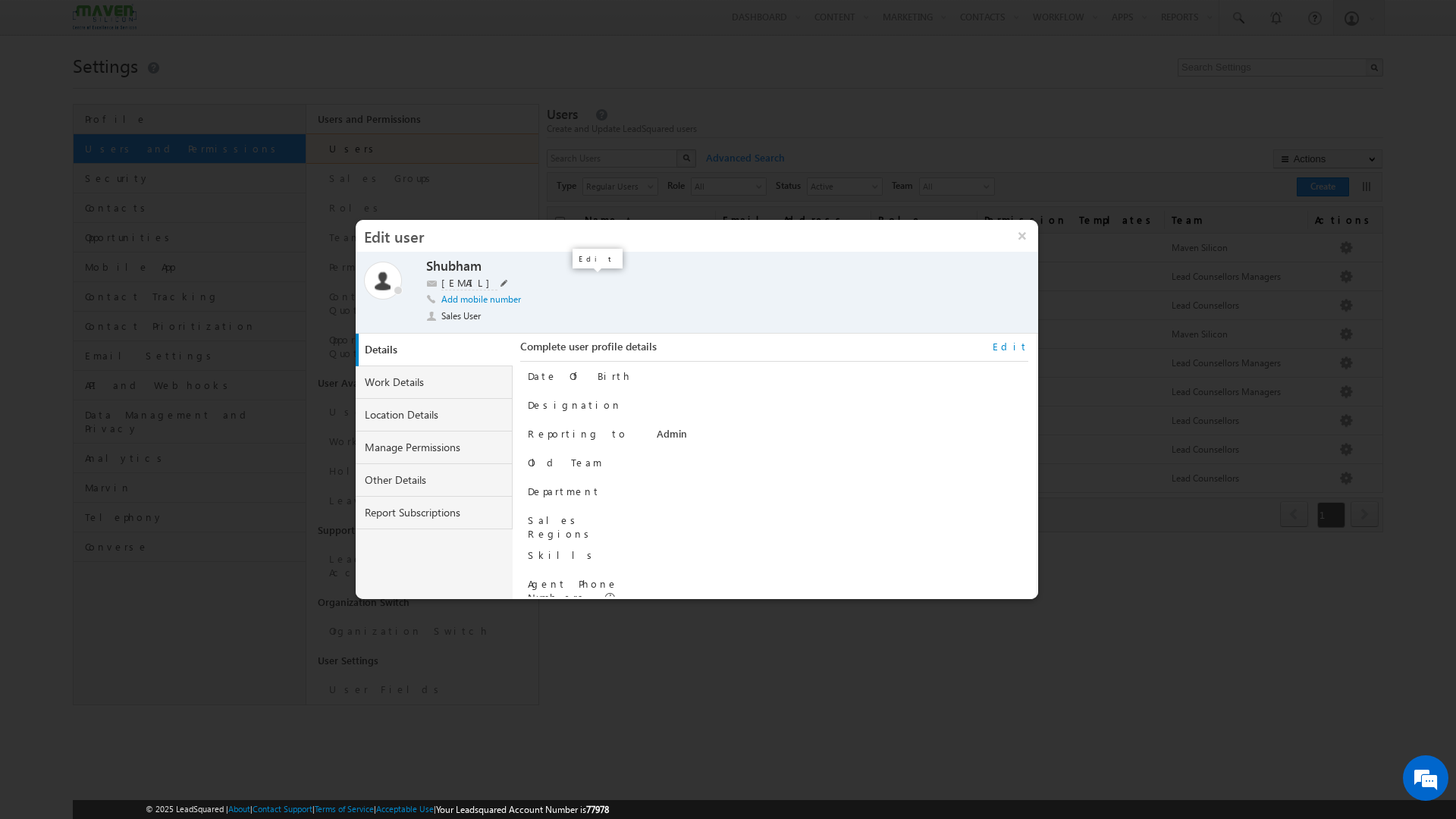 click at bounding box center [504, 283] 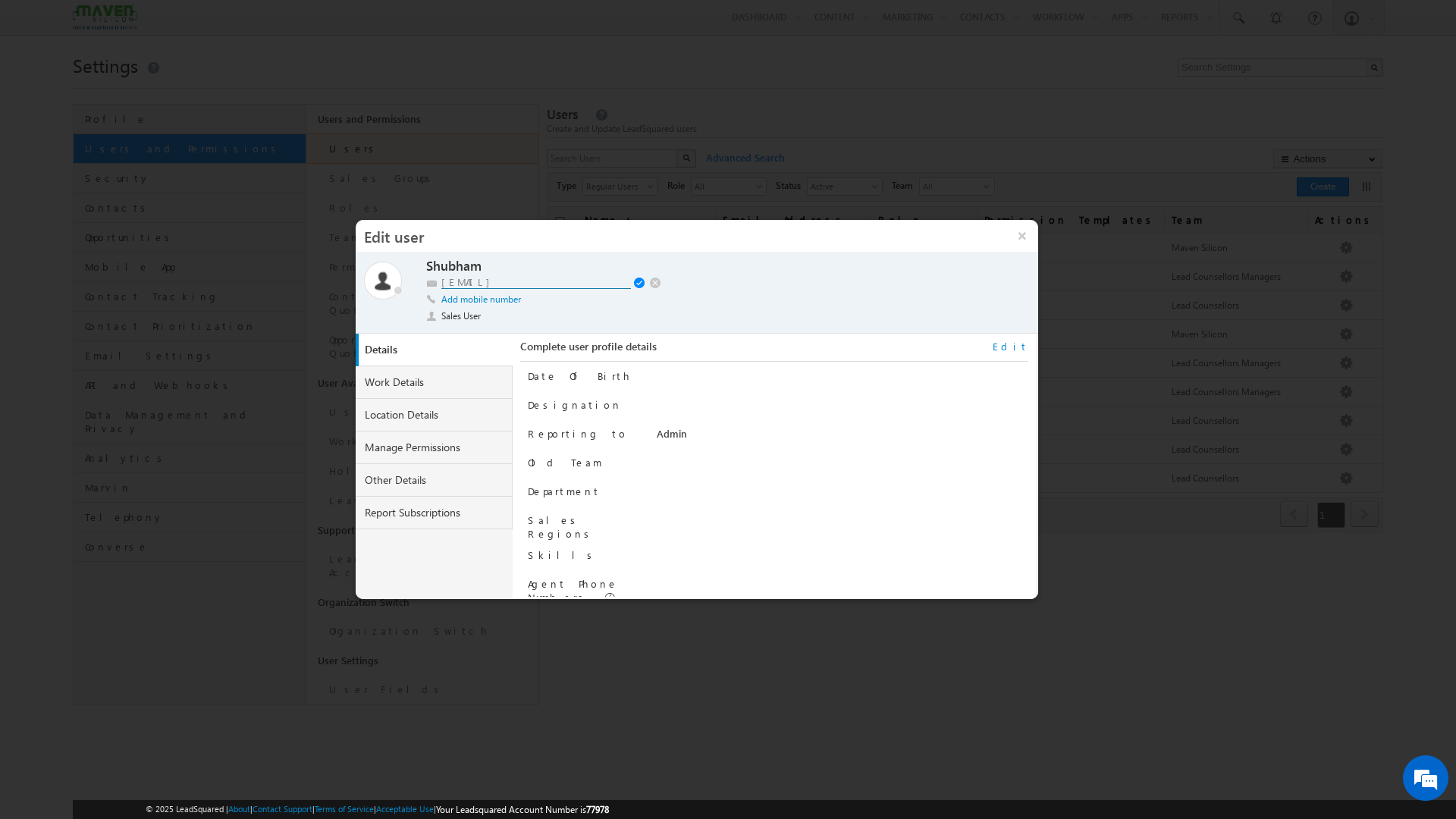 drag, startPoint x: 611, startPoint y: 284, endPoint x: 222, endPoint y: 271, distance: 389.21716 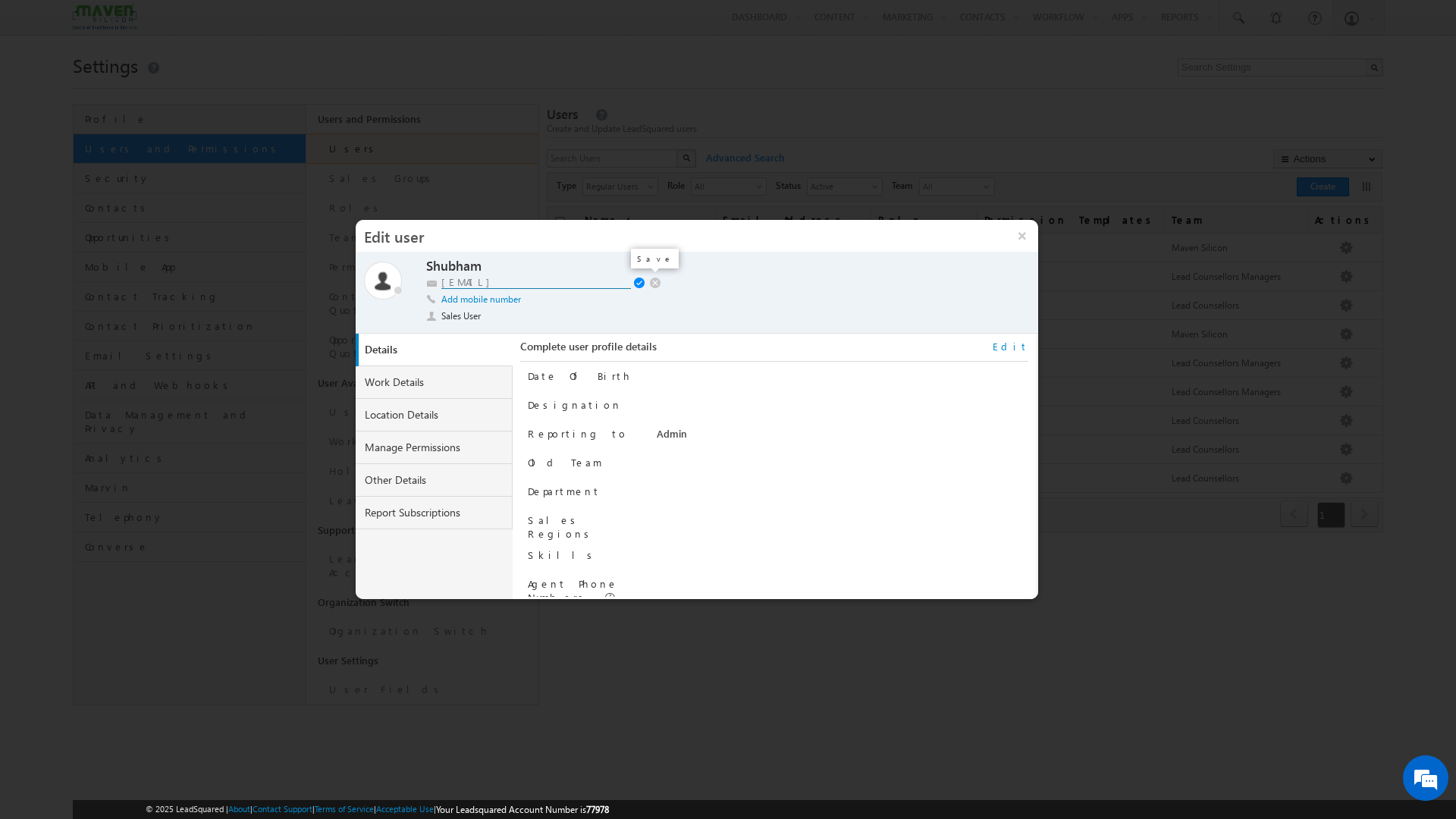 type on "lsq6@maven-silicon.com" 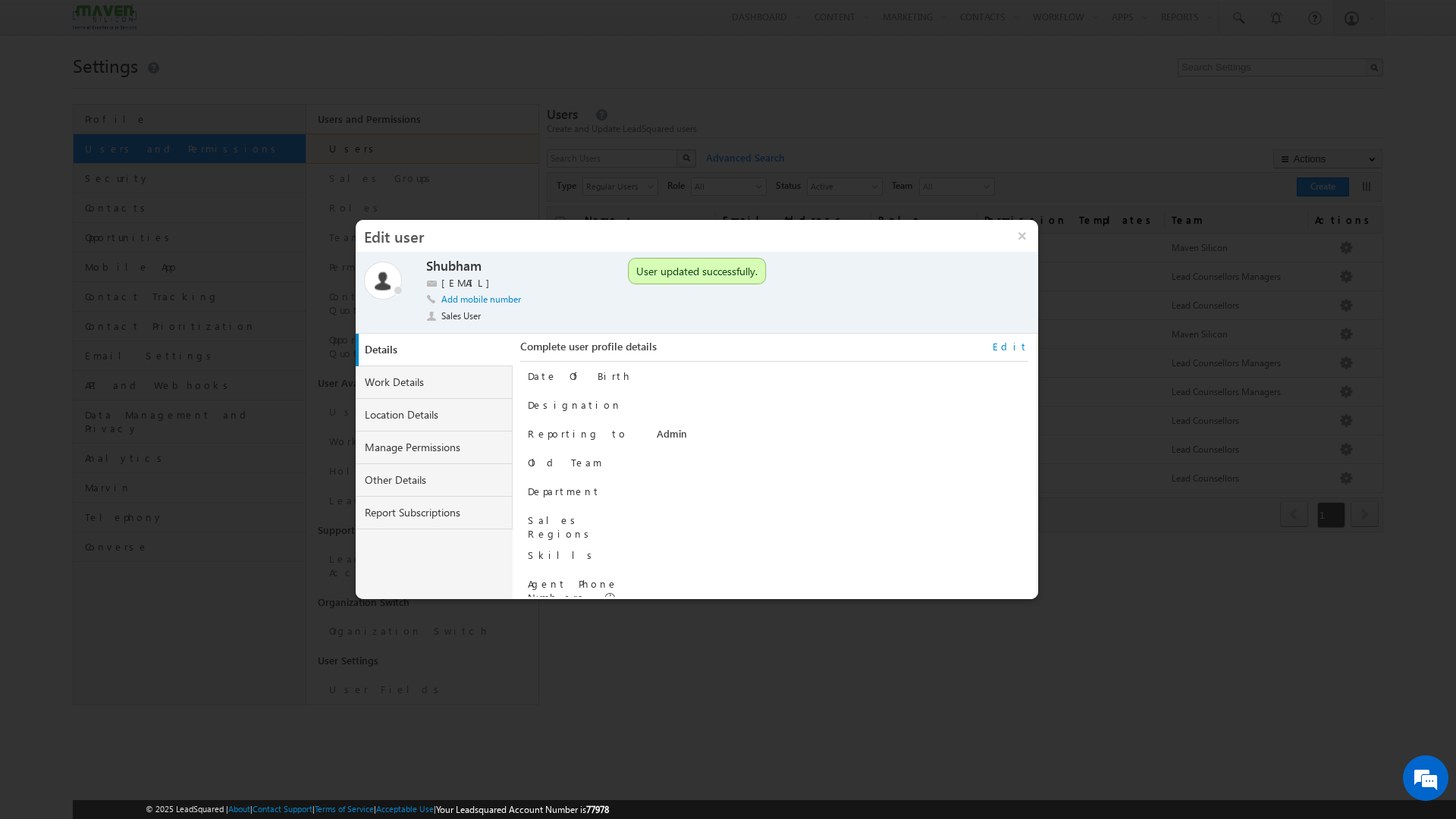 click on "Edit" at bounding box center [1010, 347] 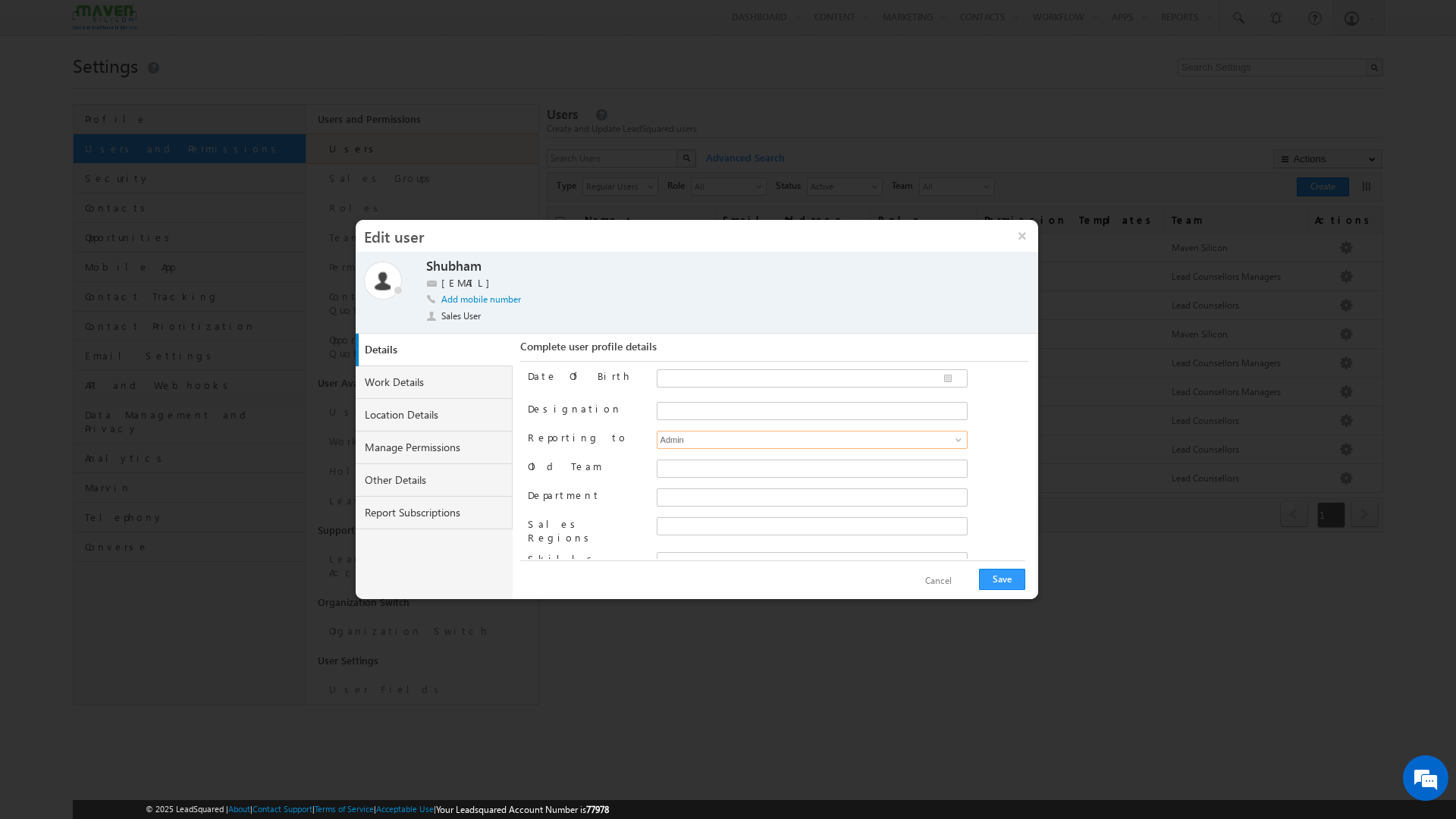 click on "Admin" at bounding box center [812, 440] 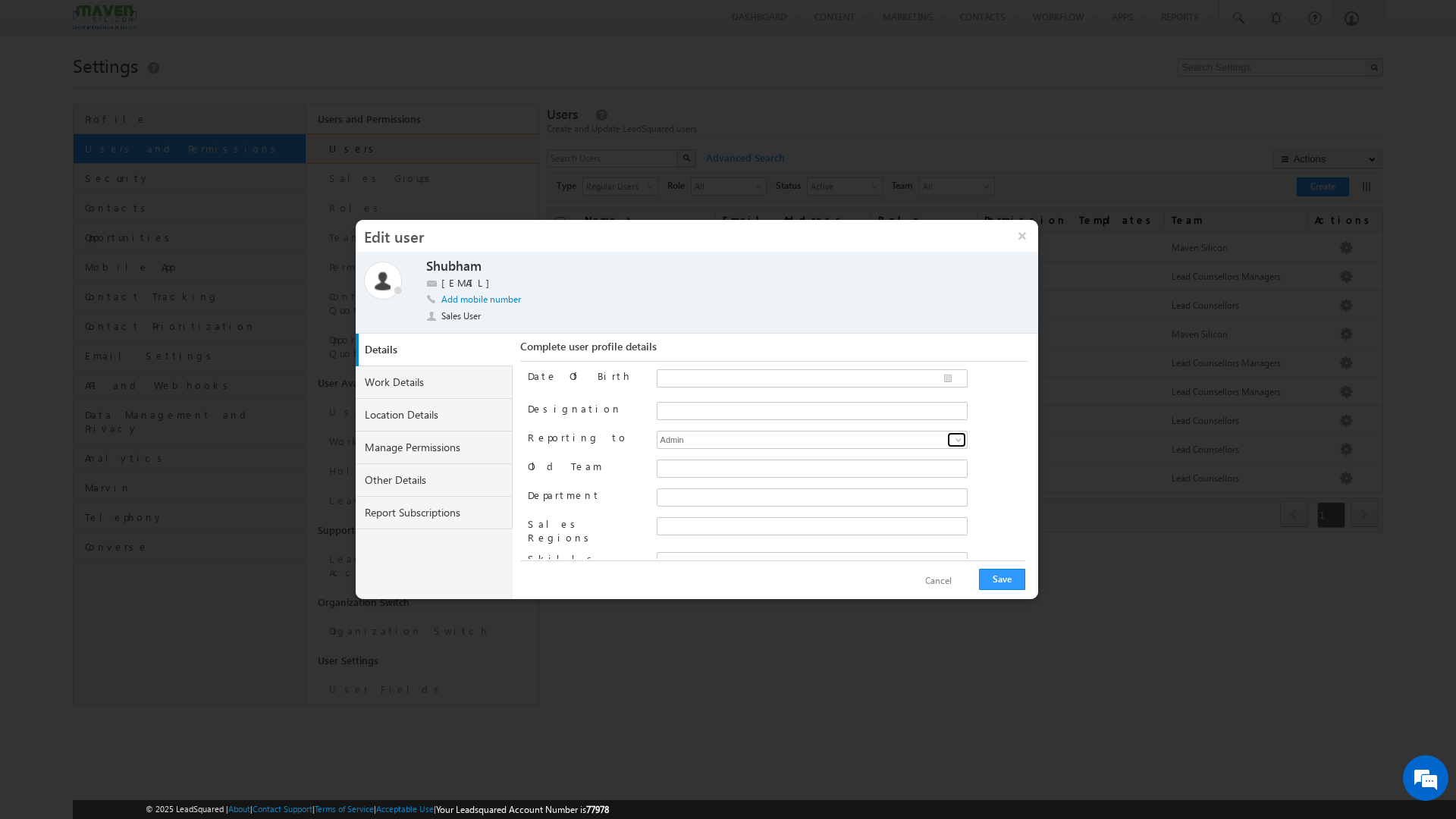 click at bounding box center (959, 440) 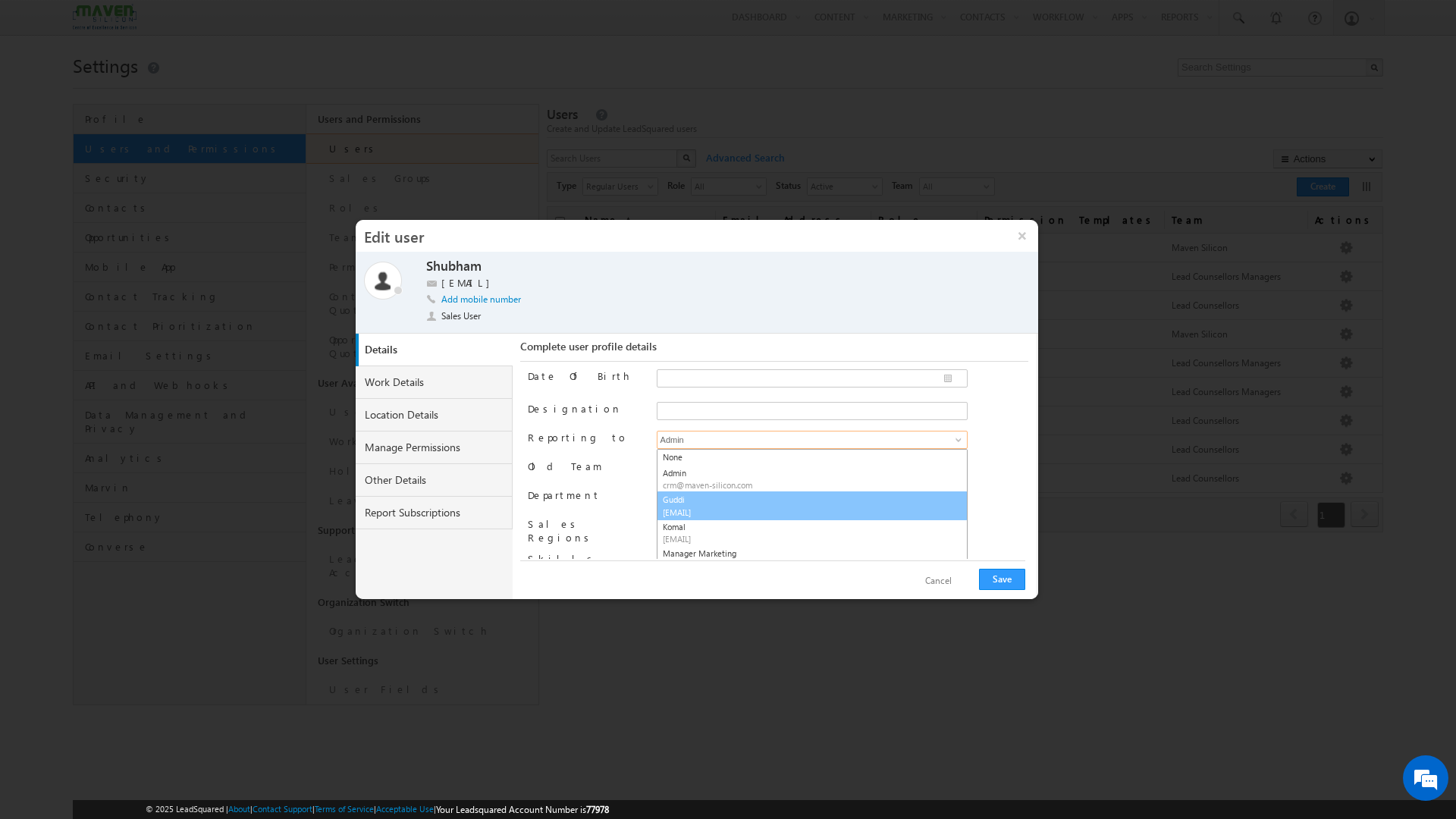 click on "Guddi    guddi.thapa@gmail.com" at bounding box center (812, 506) 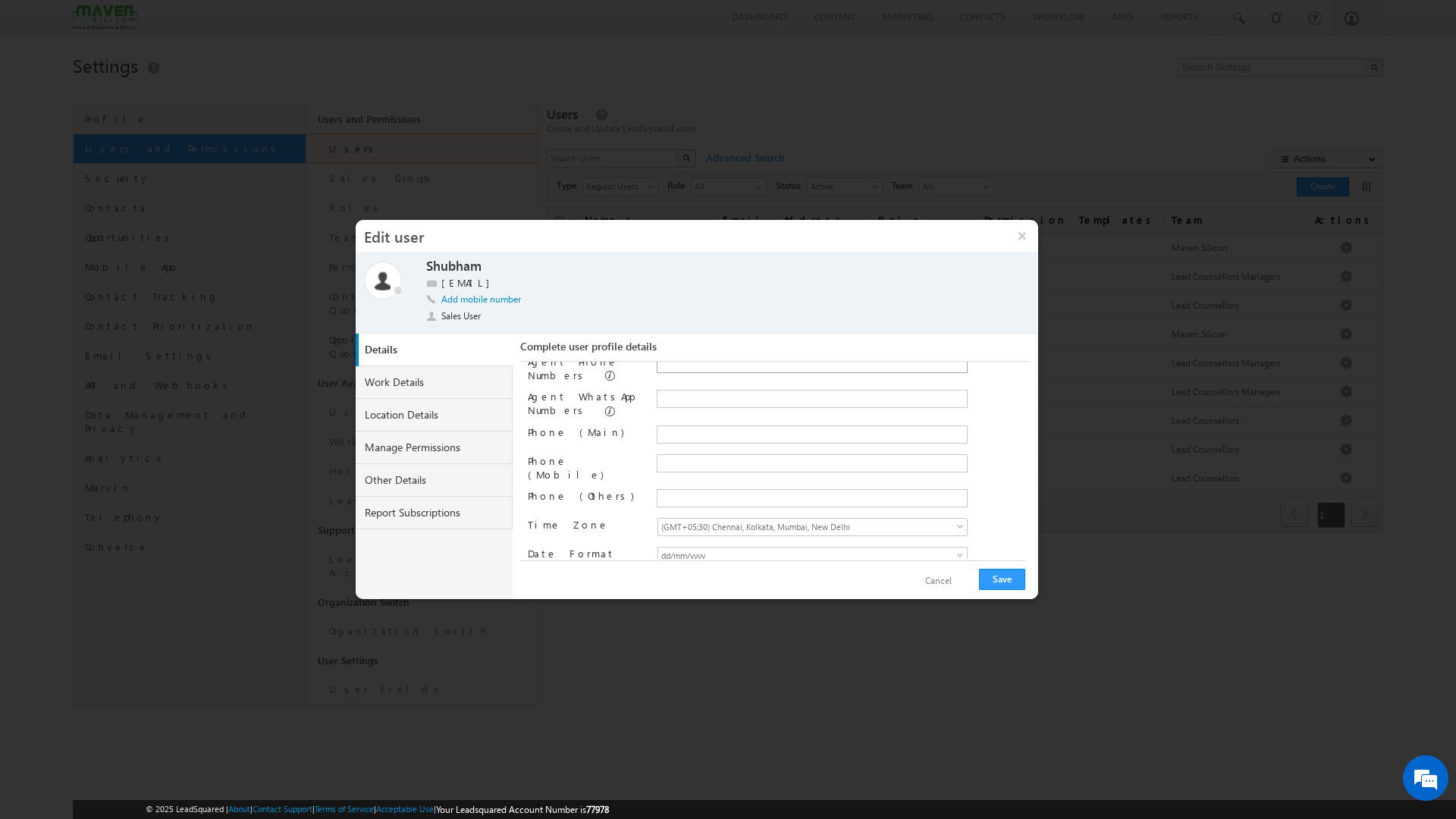 scroll, scrollTop: 231, scrollLeft: 0, axis: vertical 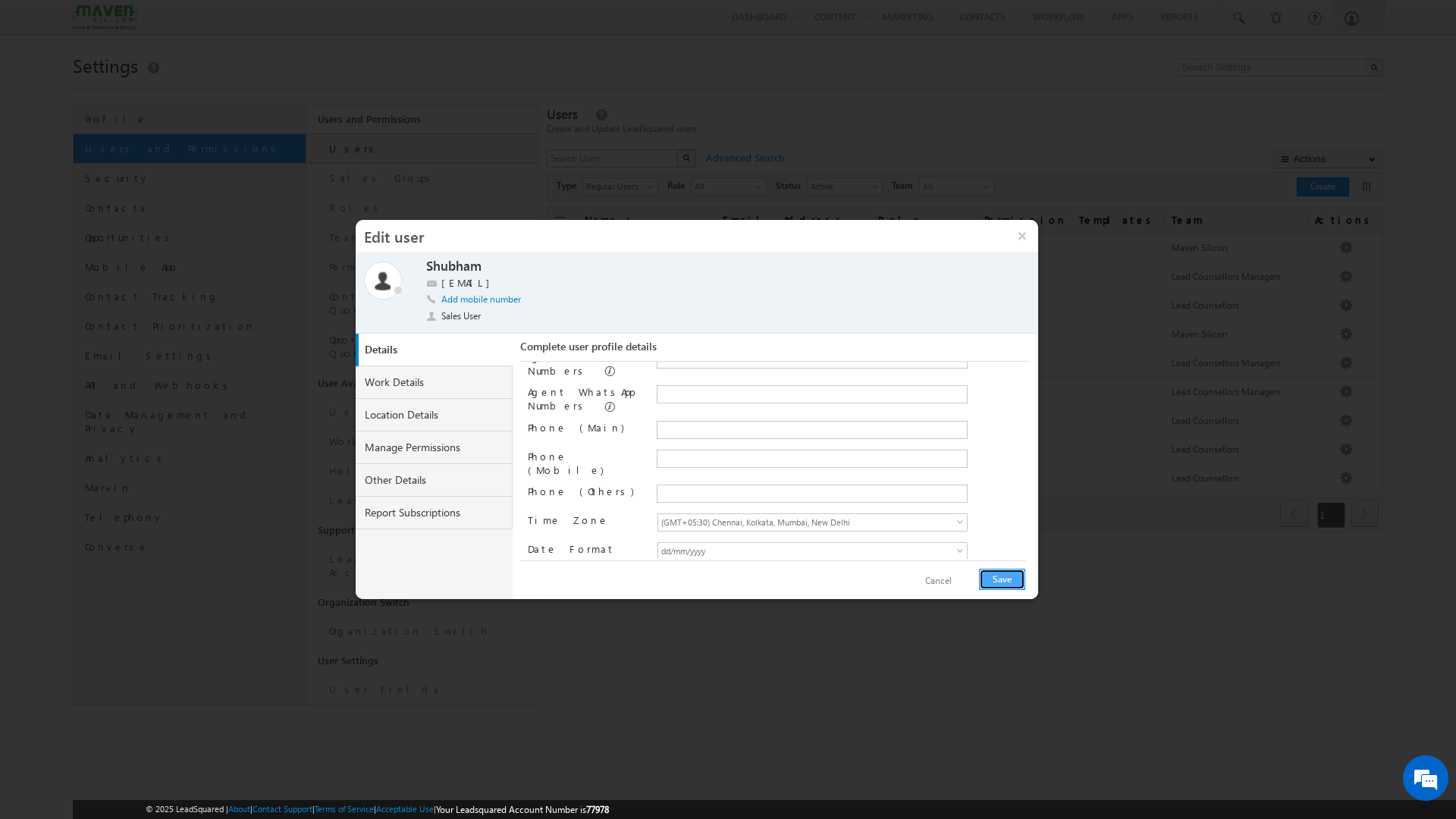 click on "Save" at bounding box center (1002, 579) 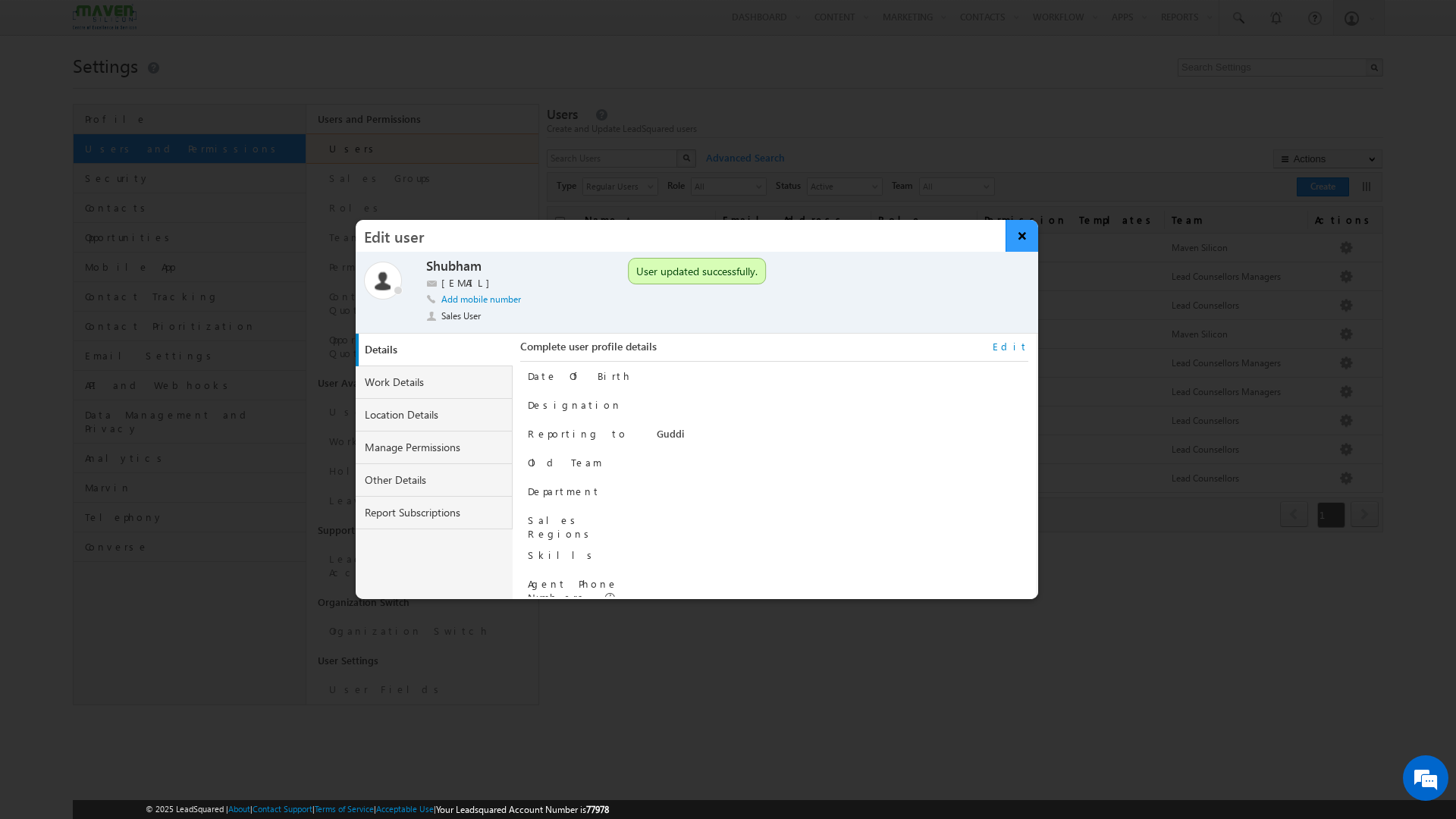 click on "×" at bounding box center [1021, 236] 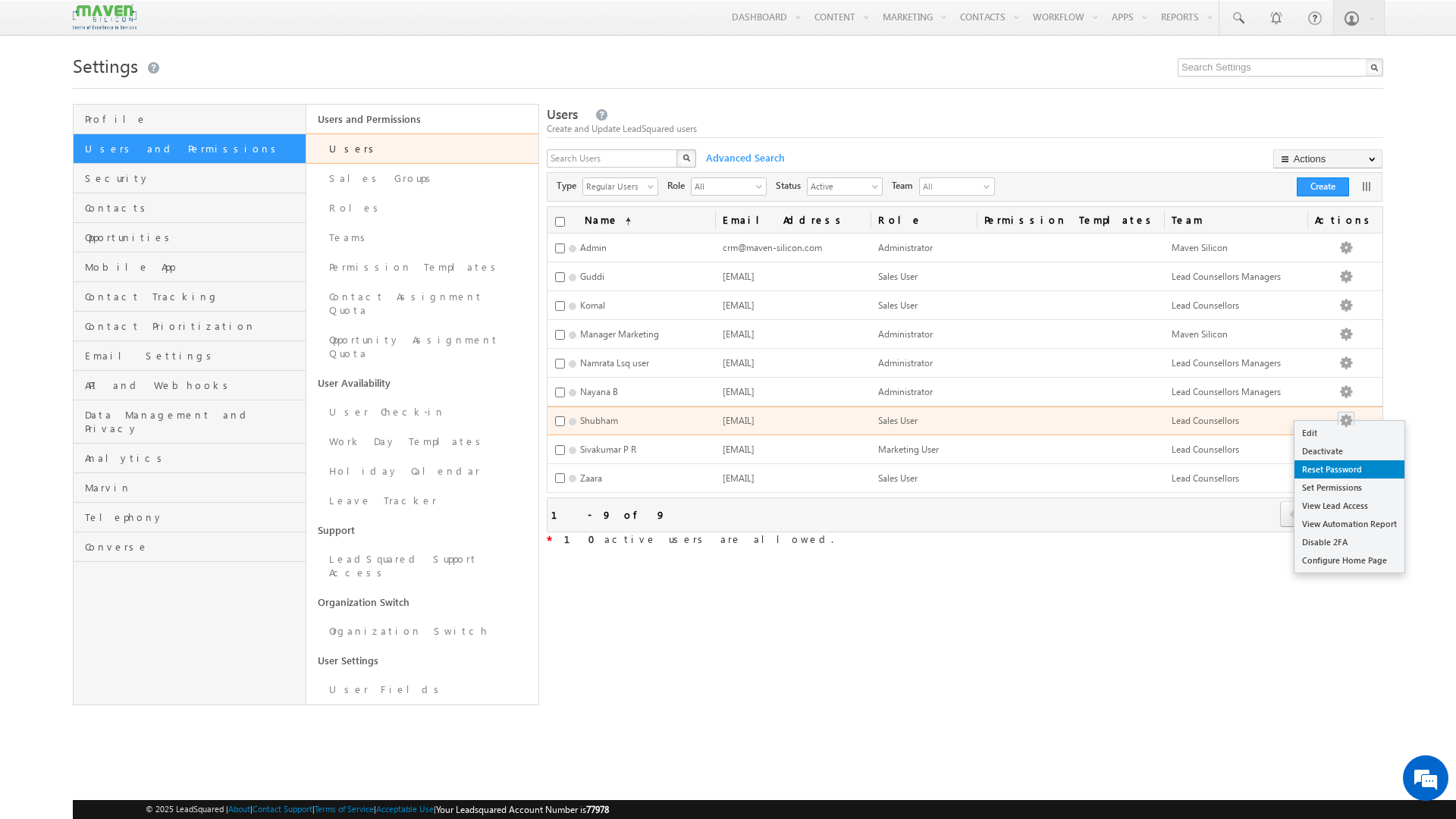 click on "Reset Password" at bounding box center (1349, 469) 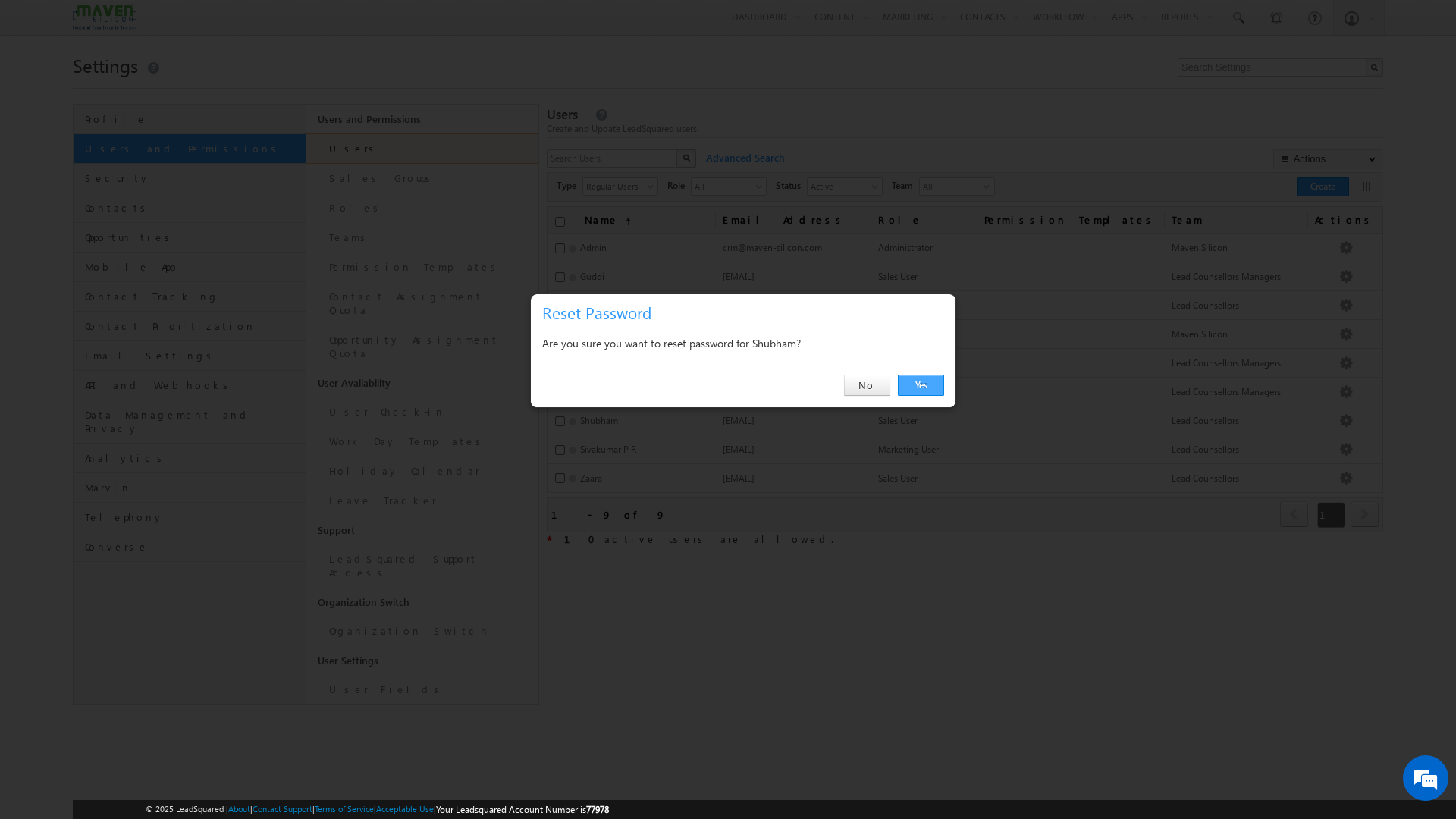 click on "Yes" at bounding box center [921, 385] 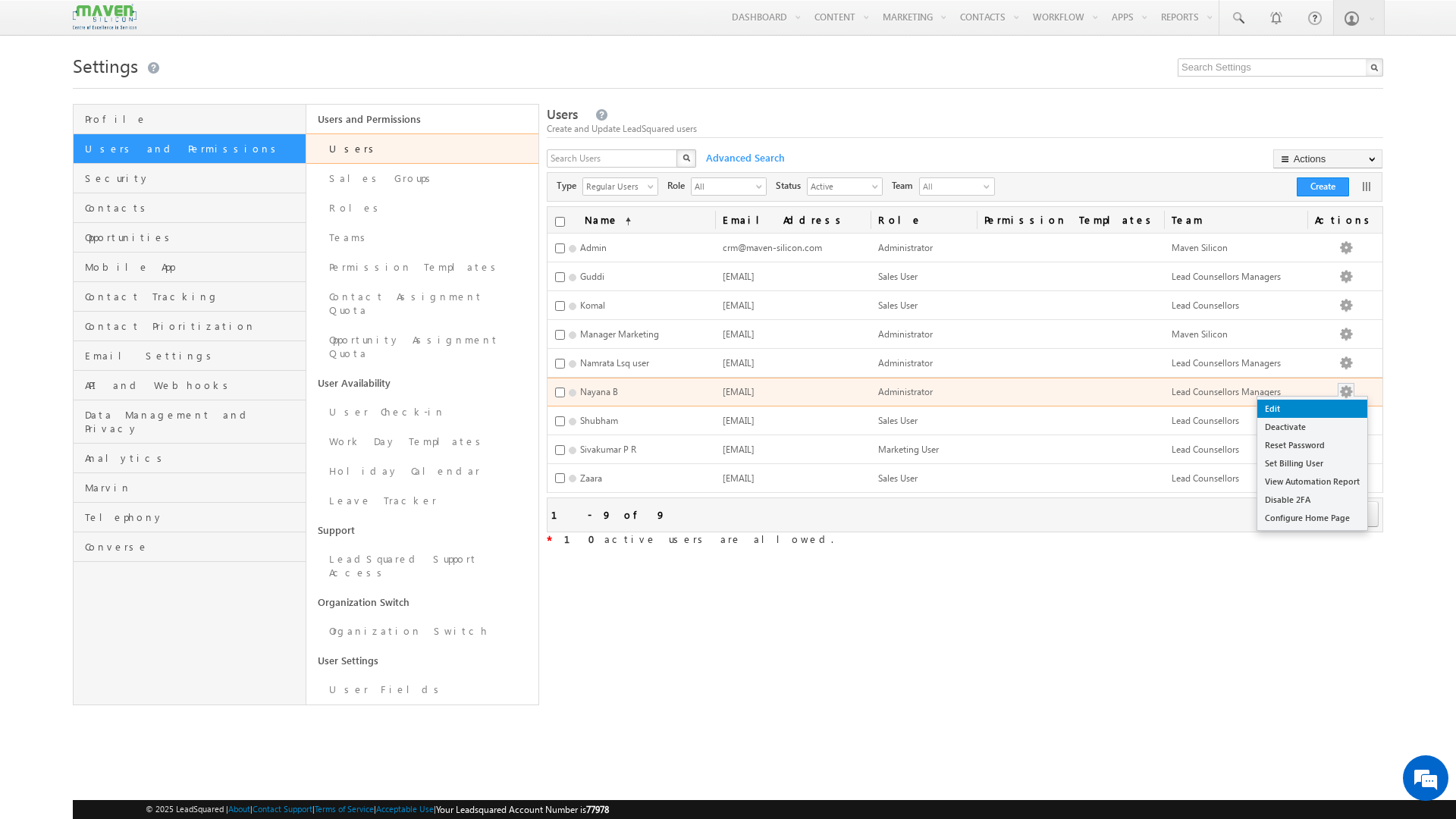 click on "Edit" at bounding box center [1312, 409] 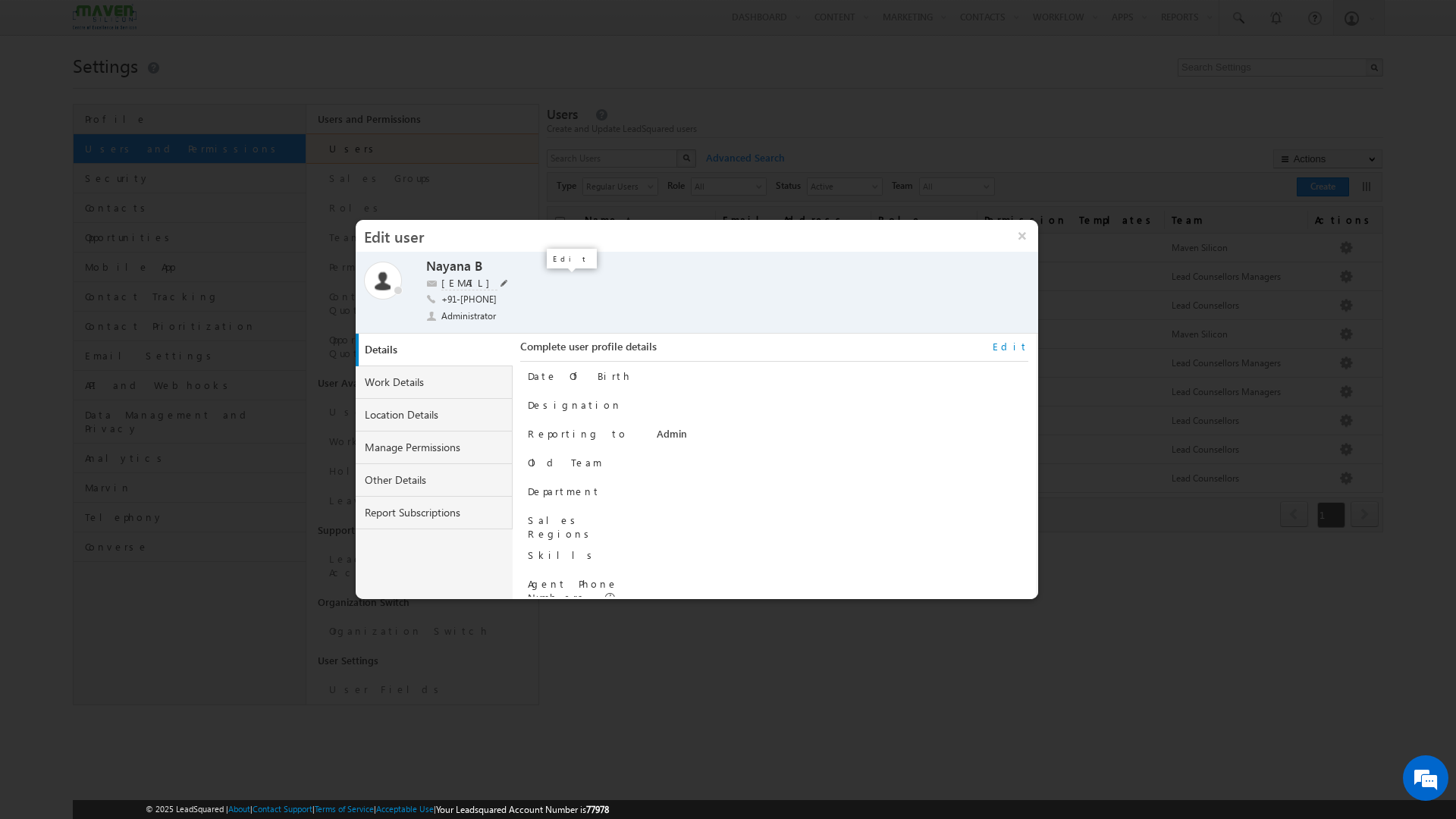 click at bounding box center (504, 283) 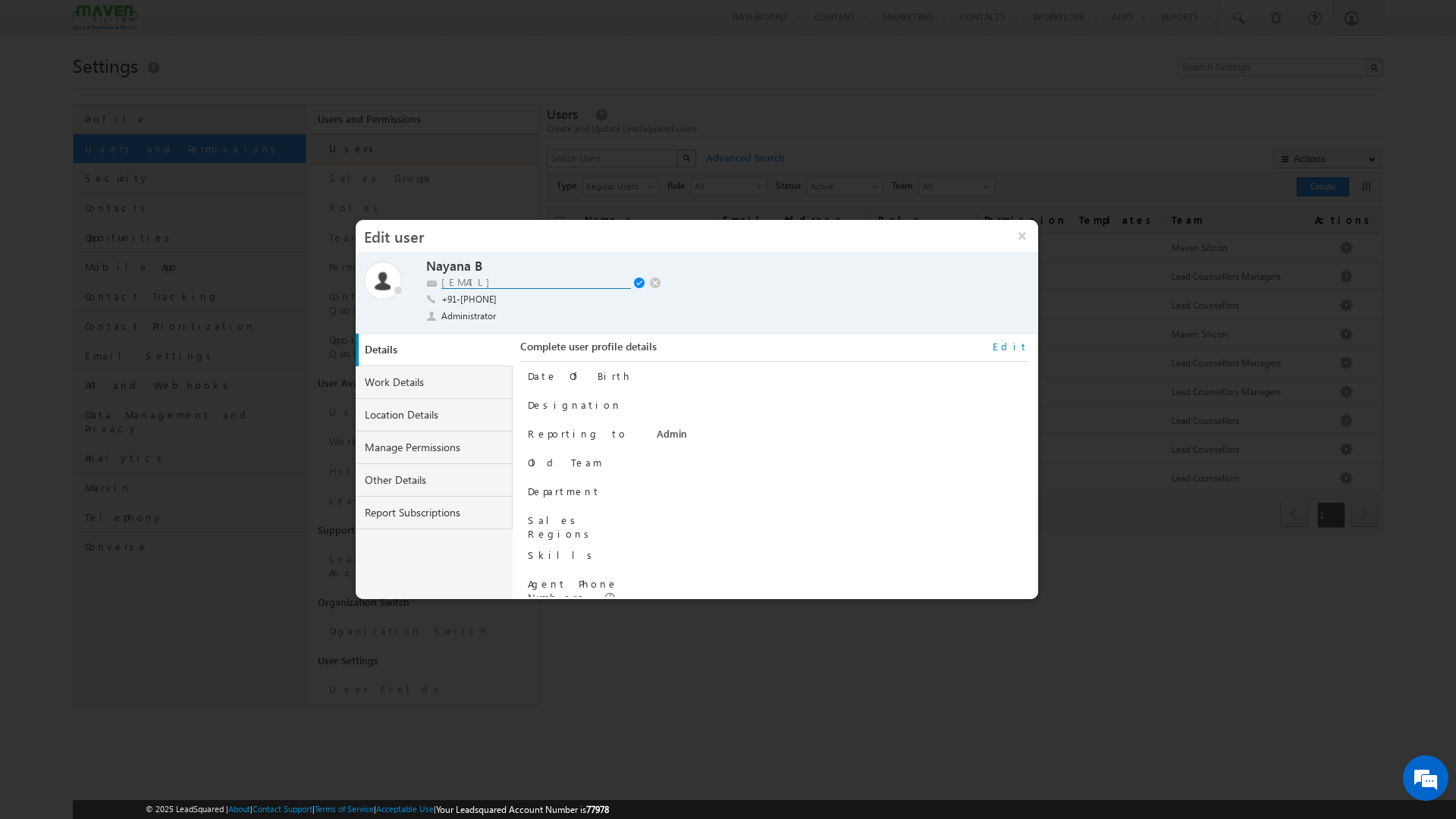 drag, startPoint x: 585, startPoint y: 282, endPoint x: 176, endPoint y: 281, distance: 409.0012 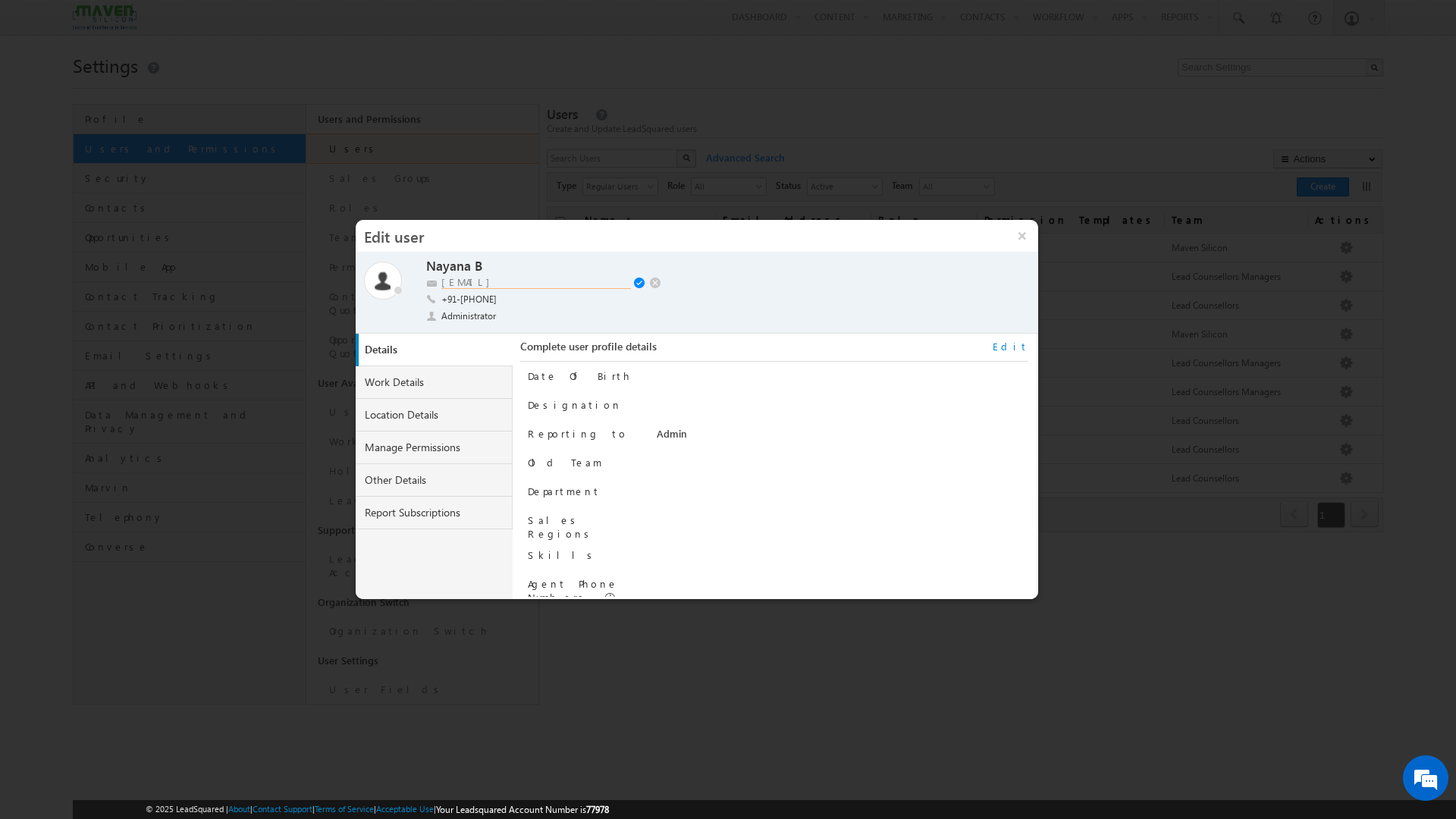 click on "lsq6@maven-silicon.com" at bounding box center [536, 282] 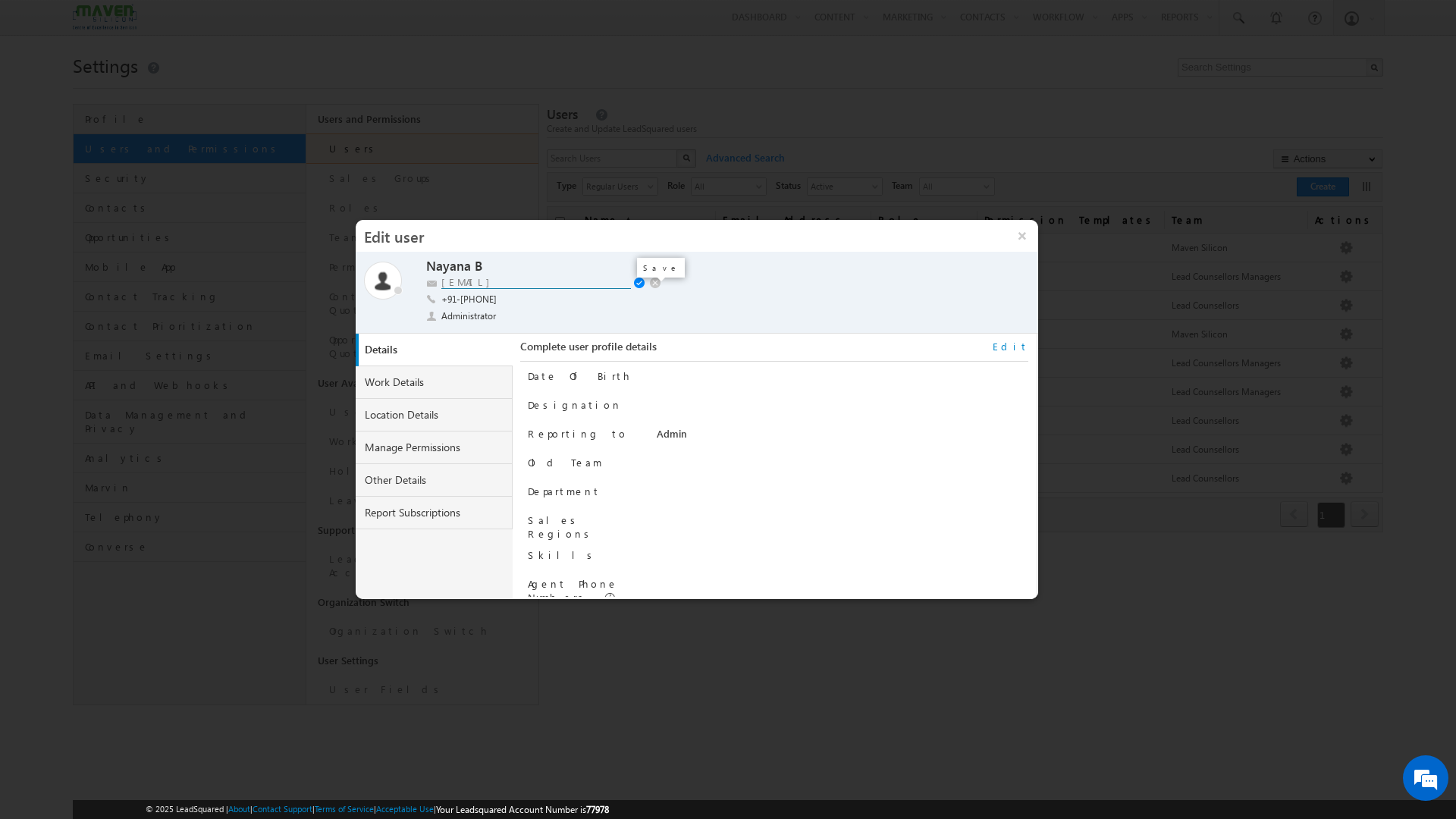 click at bounding box center (641, 284) 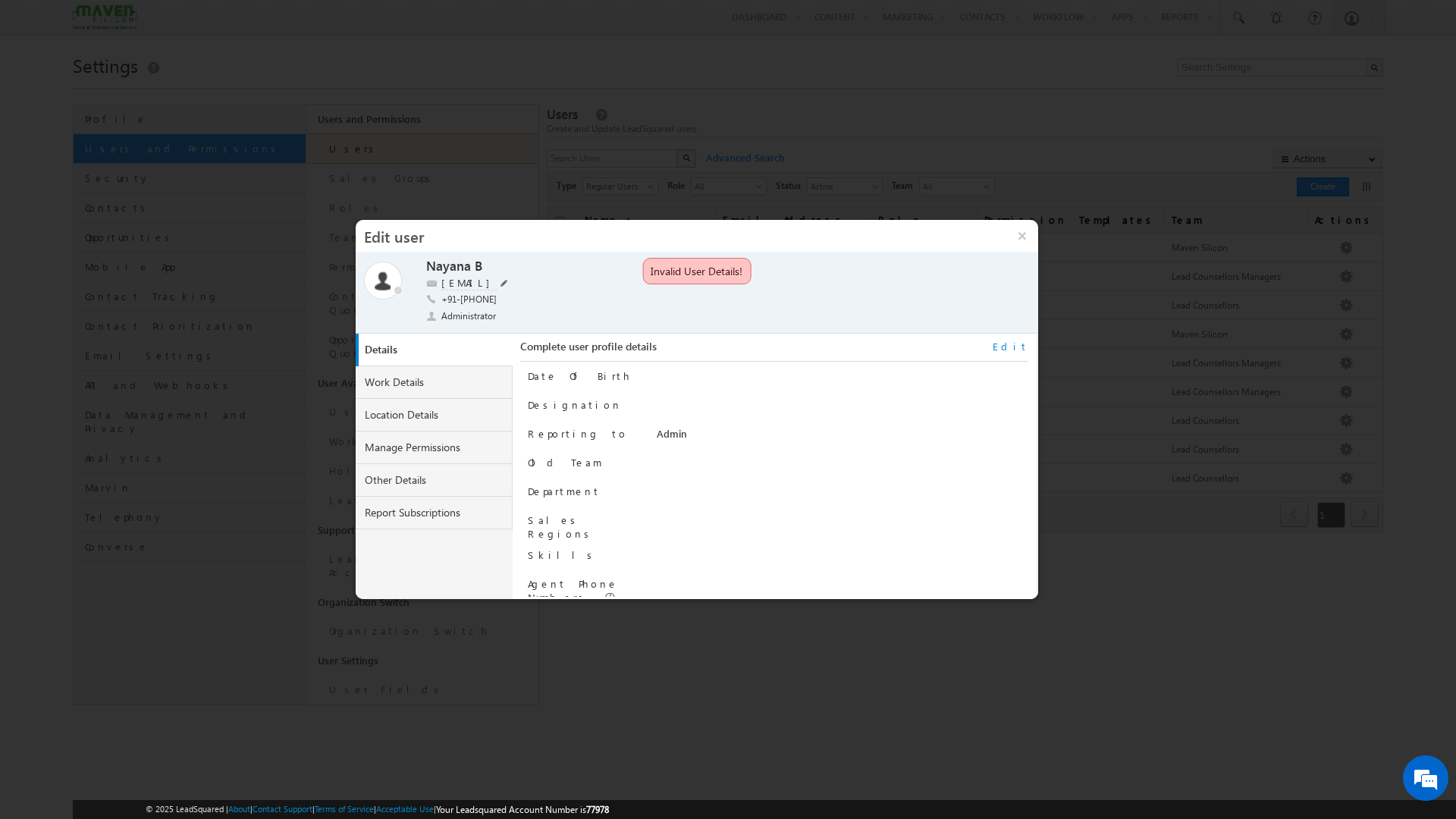 click at bounding box center (504, 283) 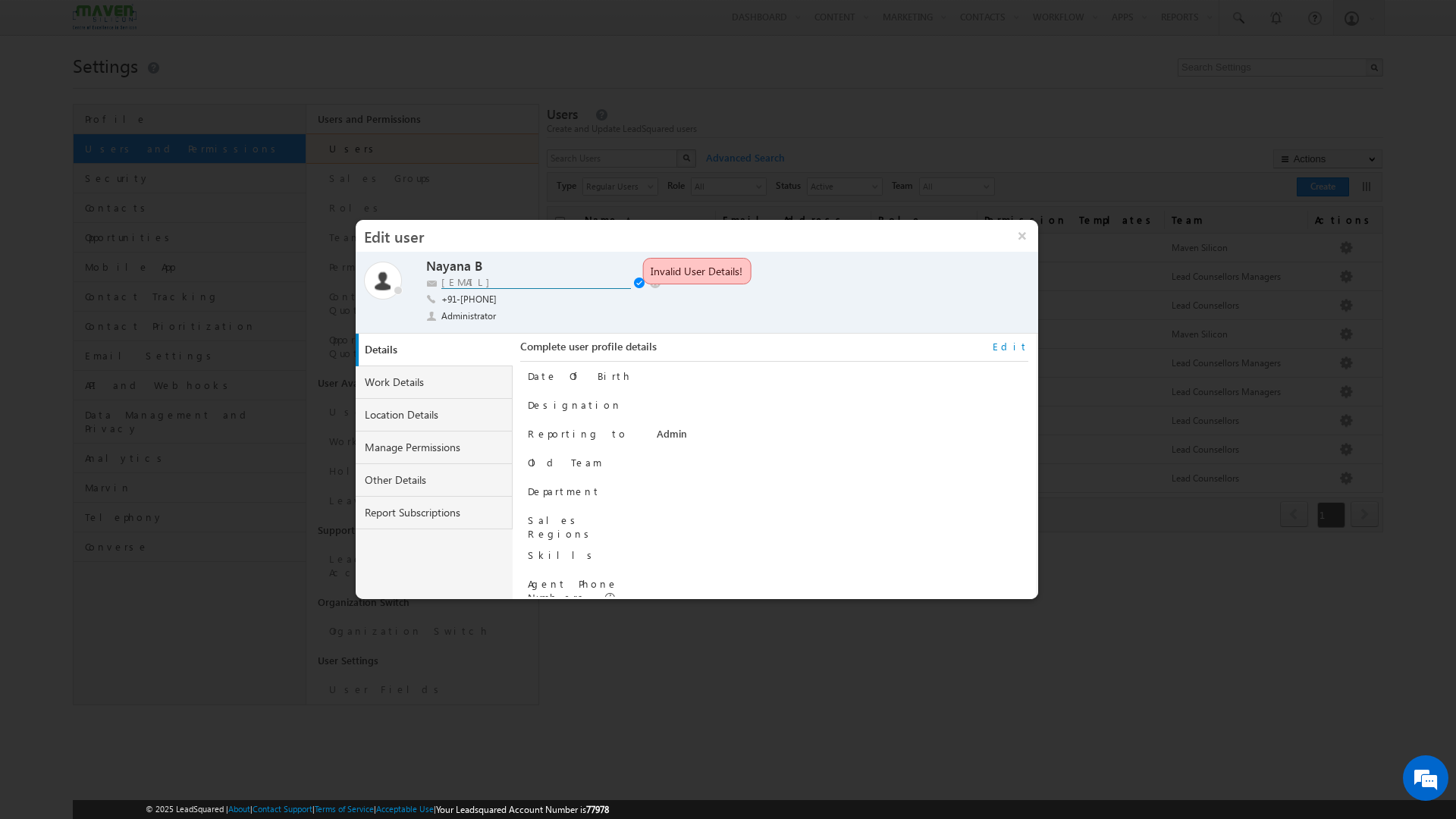 drag, startPoint x: 573, startPoint y: 282, endPoint x: 250, endPoint y: 279, distance: 323.01393 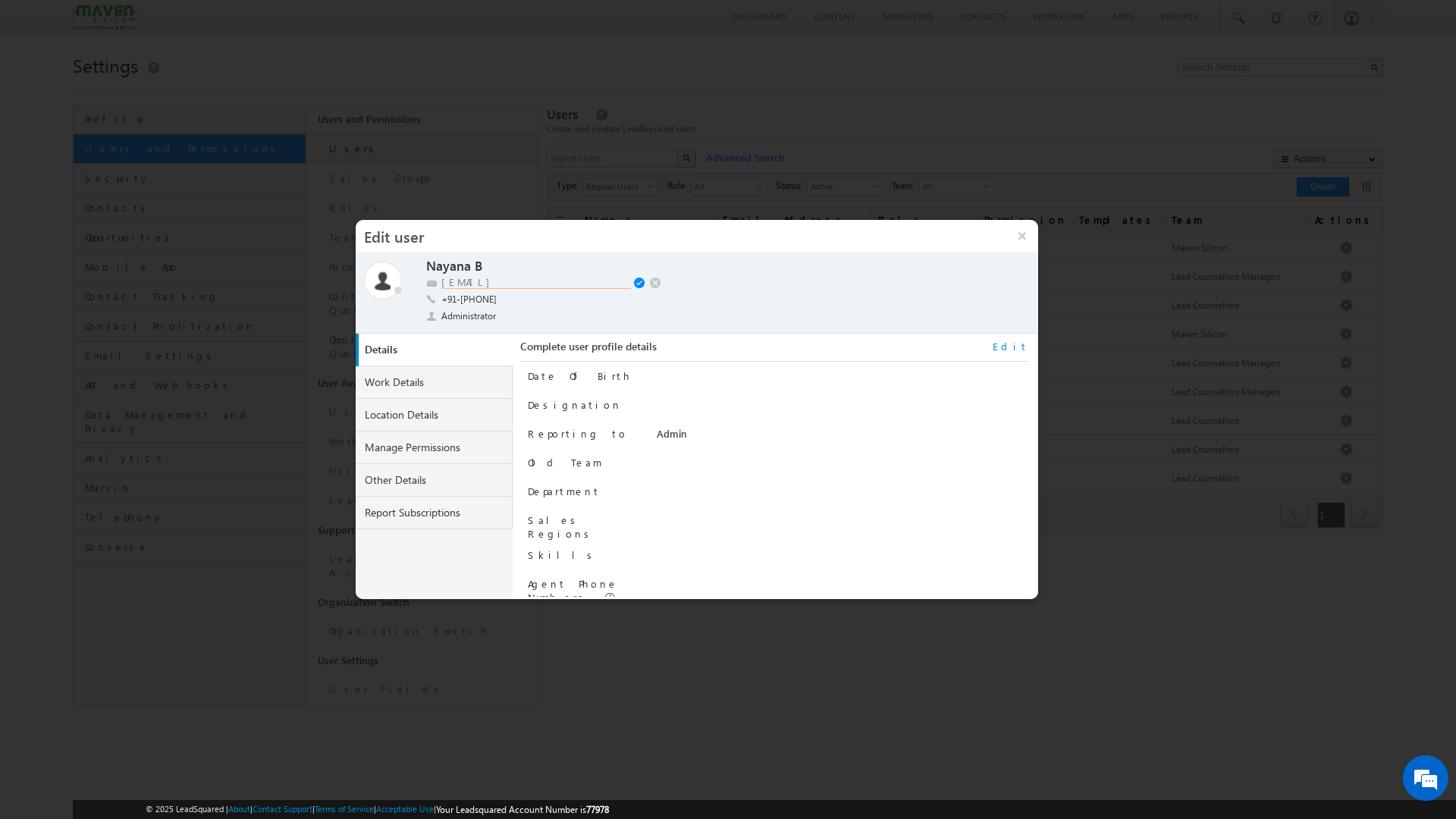 click on "lsq6@maven-silicon.com" at bounding box center (536, 282) 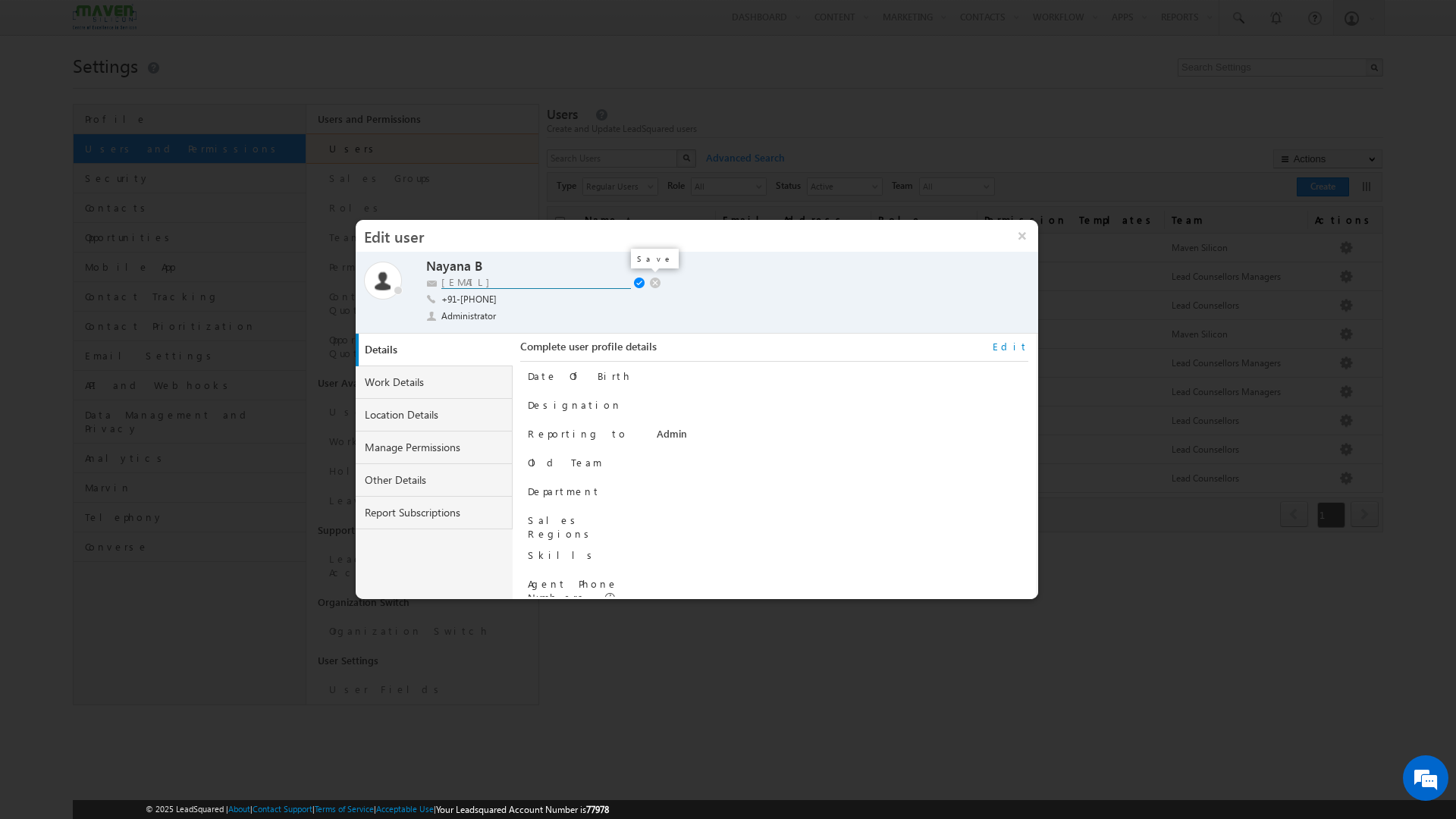 type on "lsq1@maven-silicon.com" 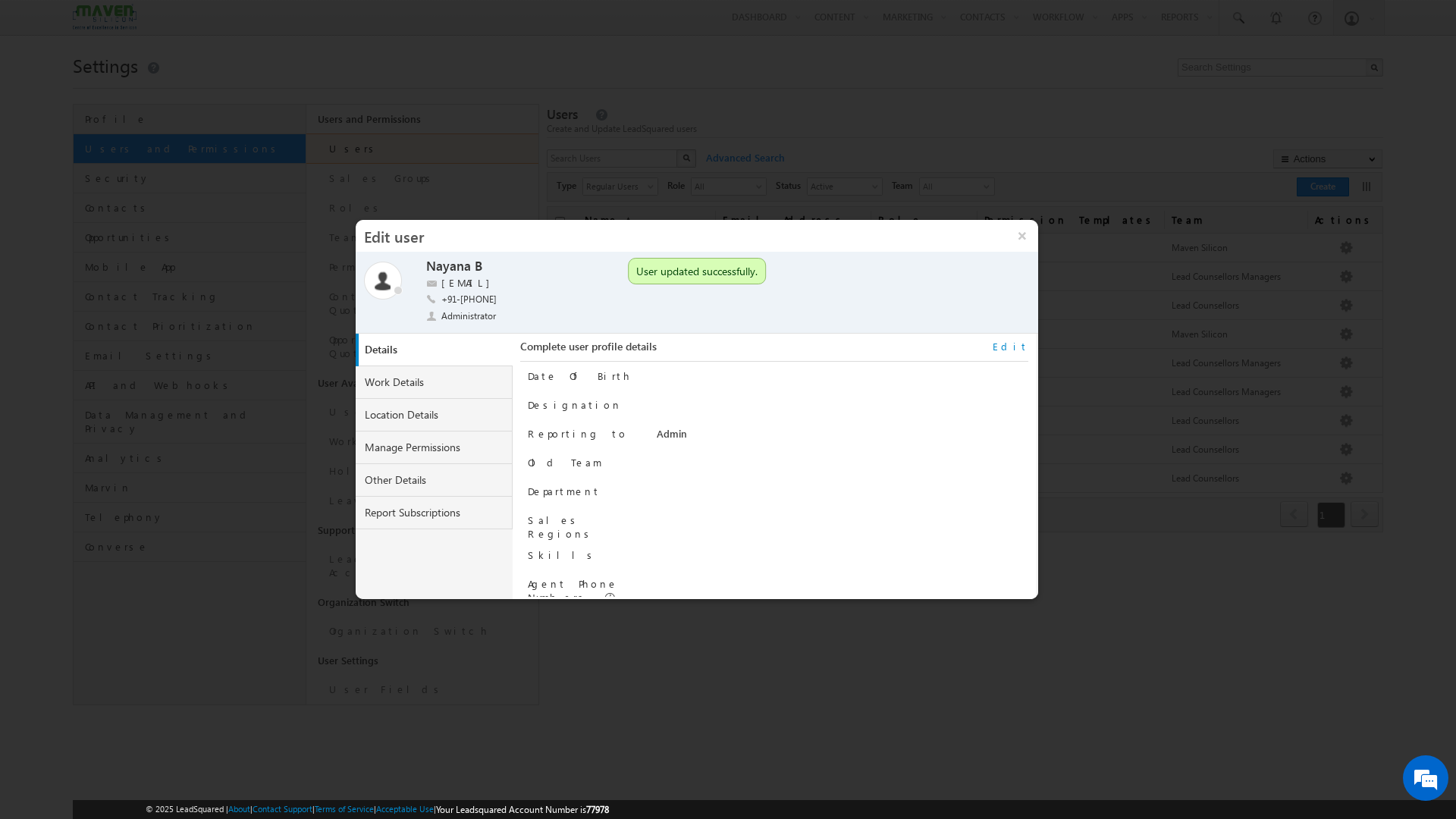 click on "Edit" at bounding box center [1010, 347] 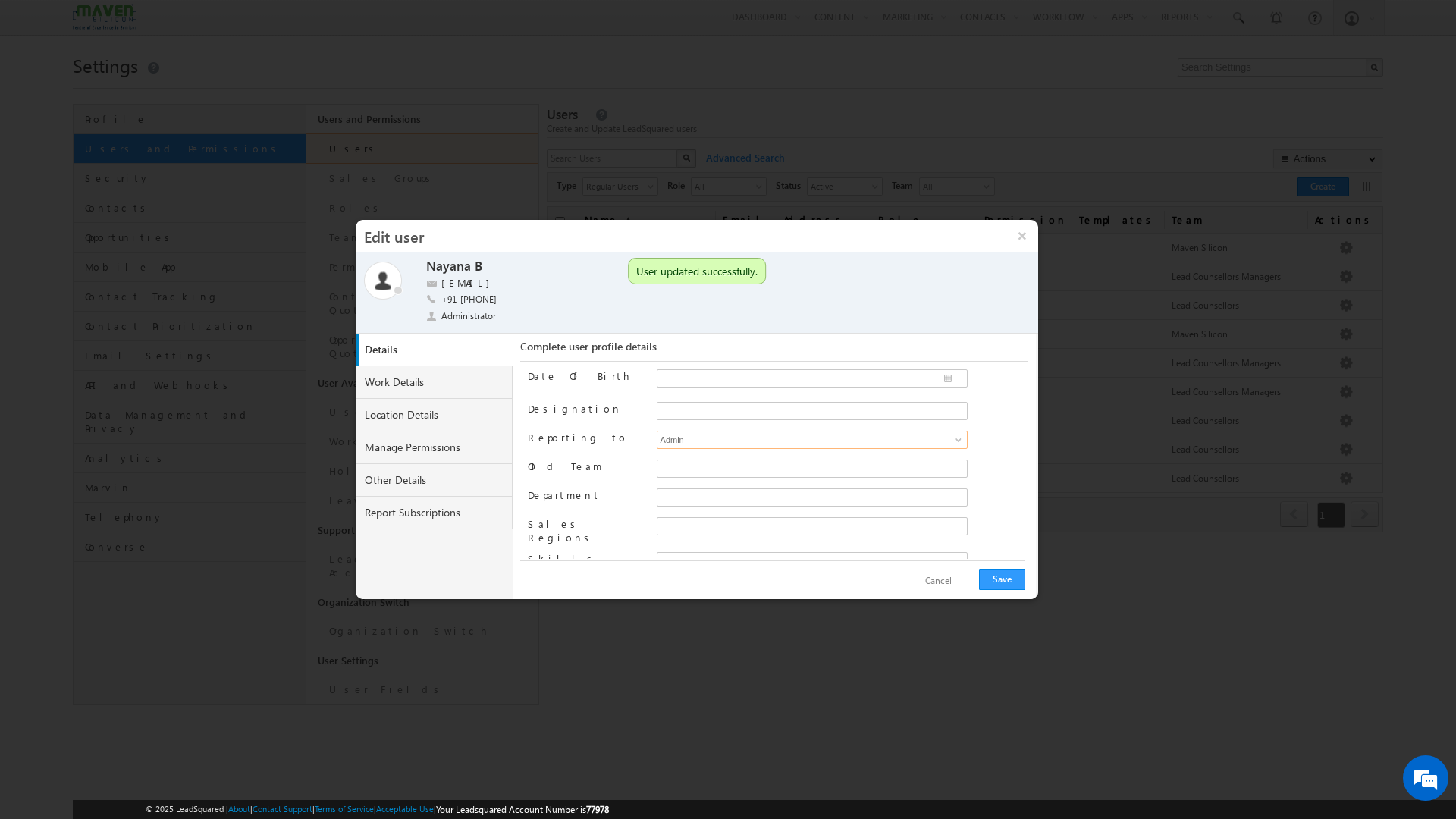 click on "Admin" at bounding box center [812, 440] 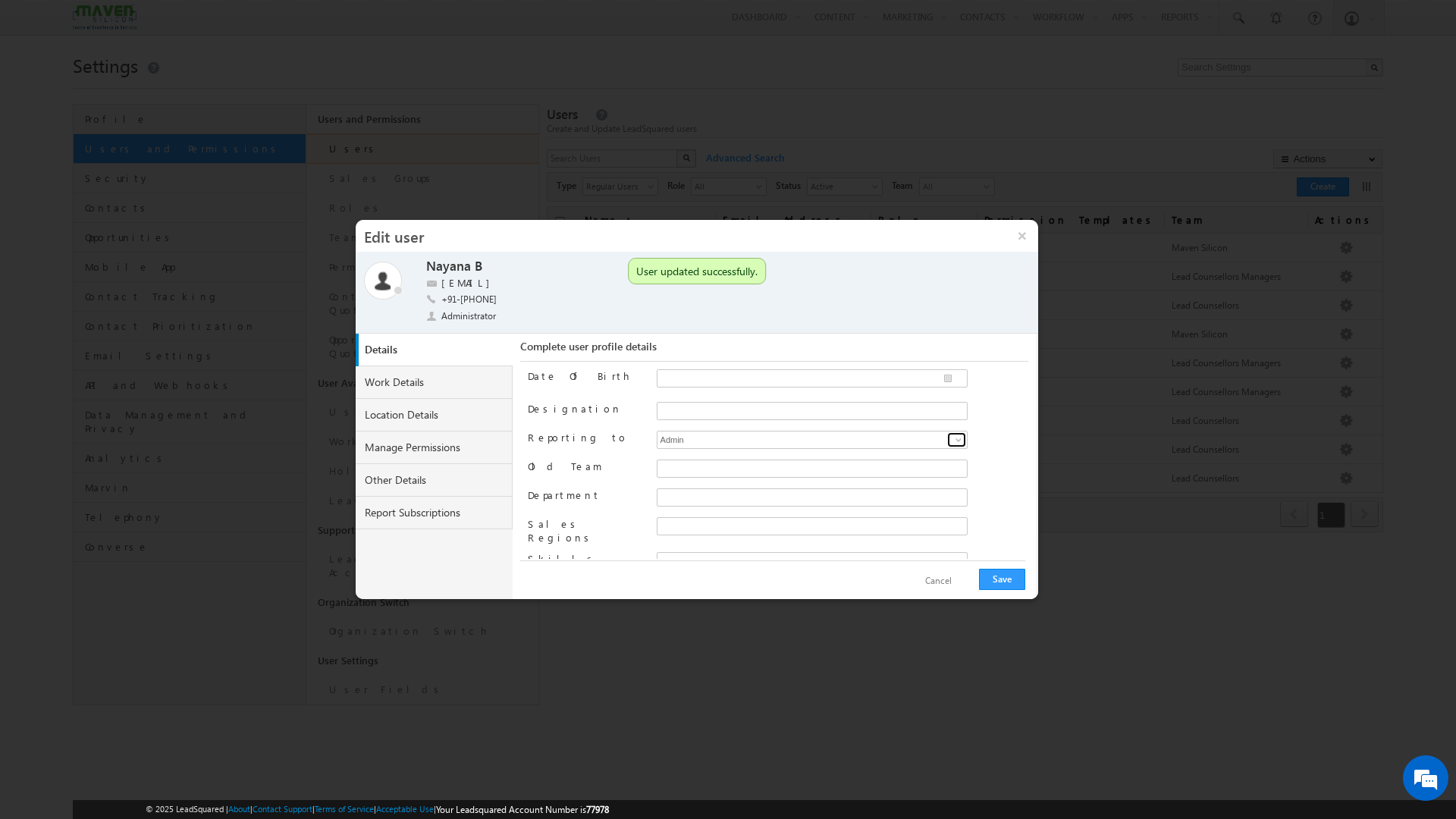 click at bounding box center (956, 440) 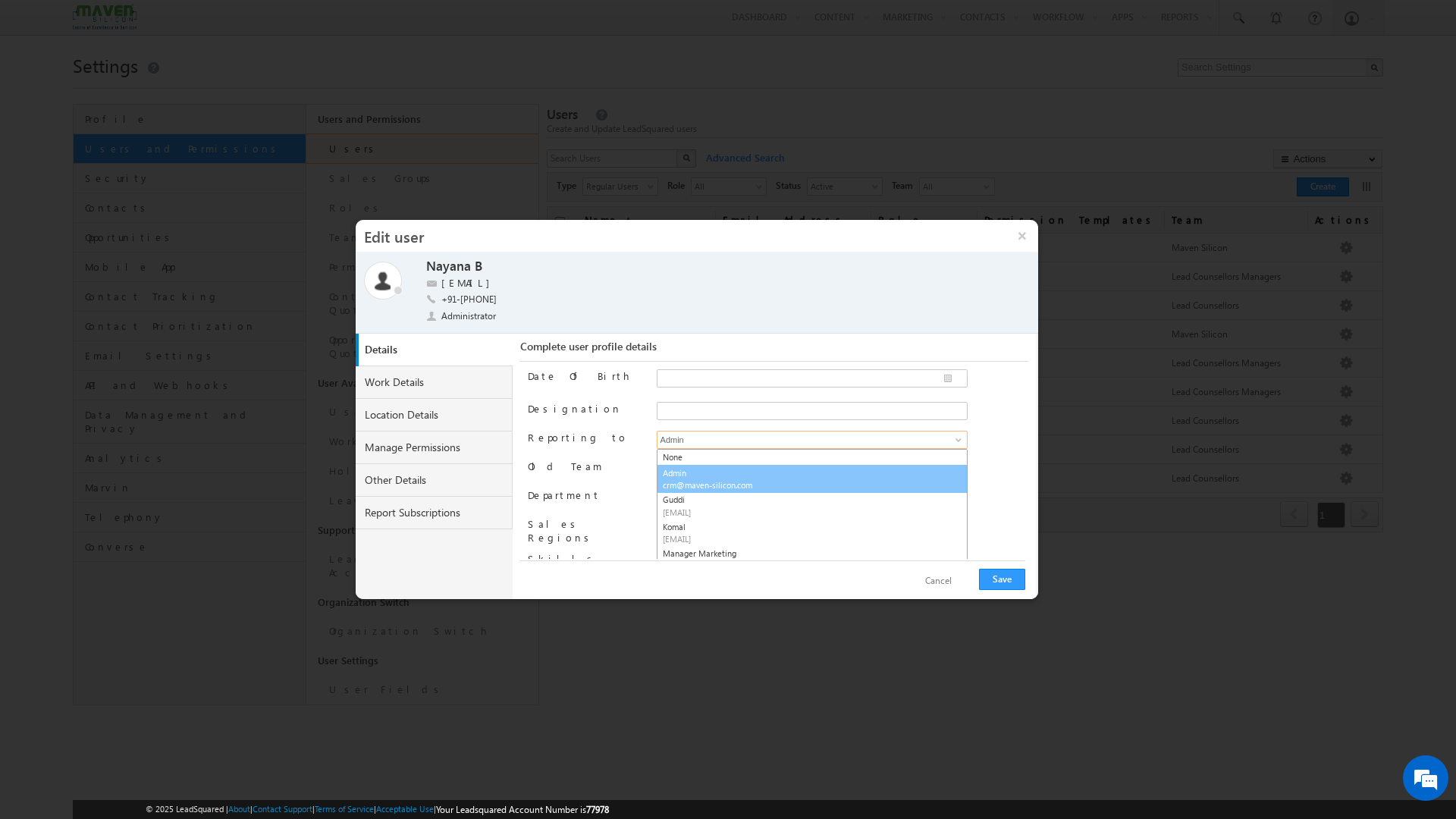 click on "Admin    crm@maven-silicon.com" at bounding box center (812, 479) 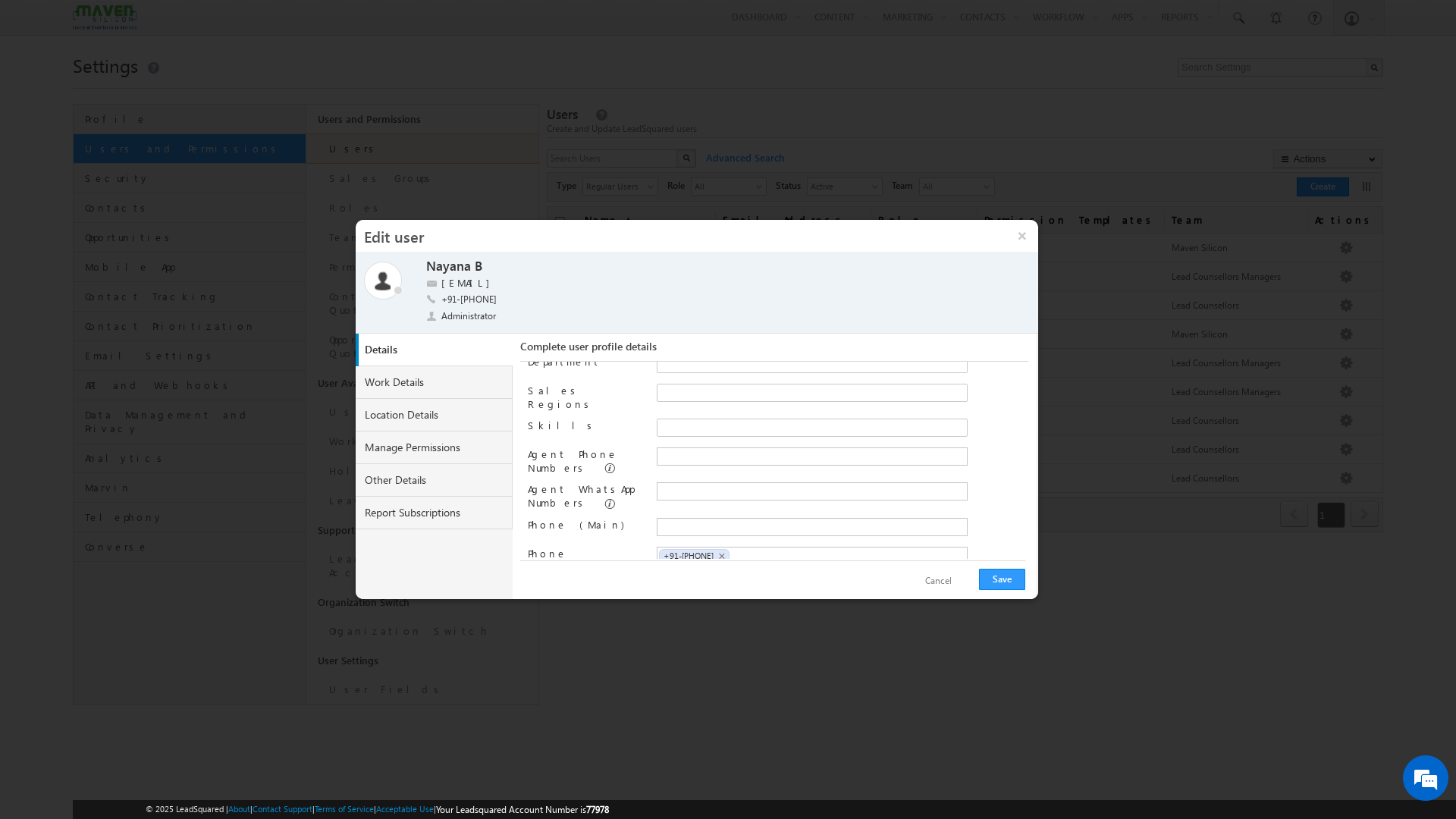 scroll, scrollTop: 231, scrollLeft: 0, axis: vertical 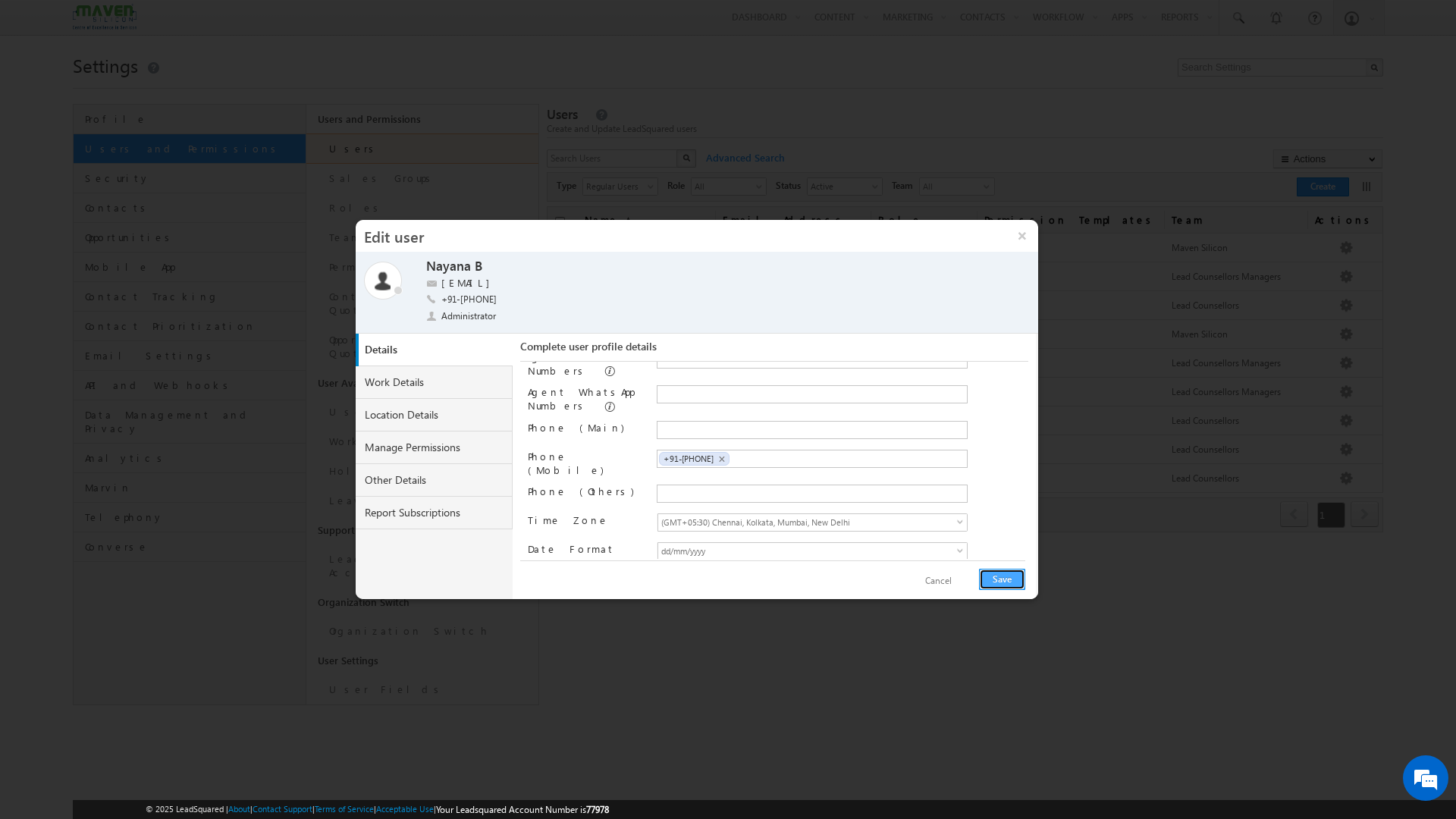 click on "Save" at bounding box center (1002, 579) 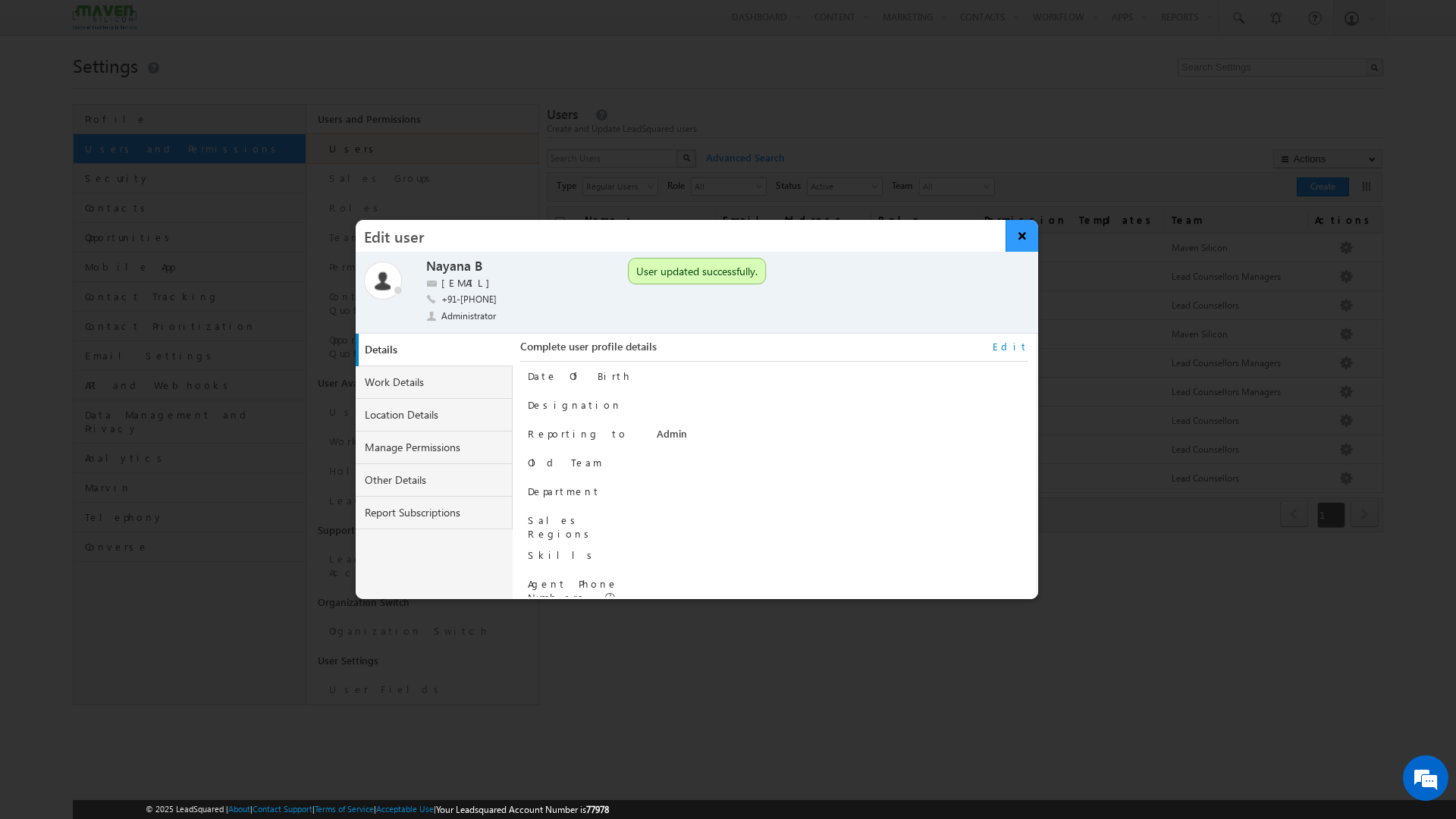 click on "×" at bounding box center (1021, 236) 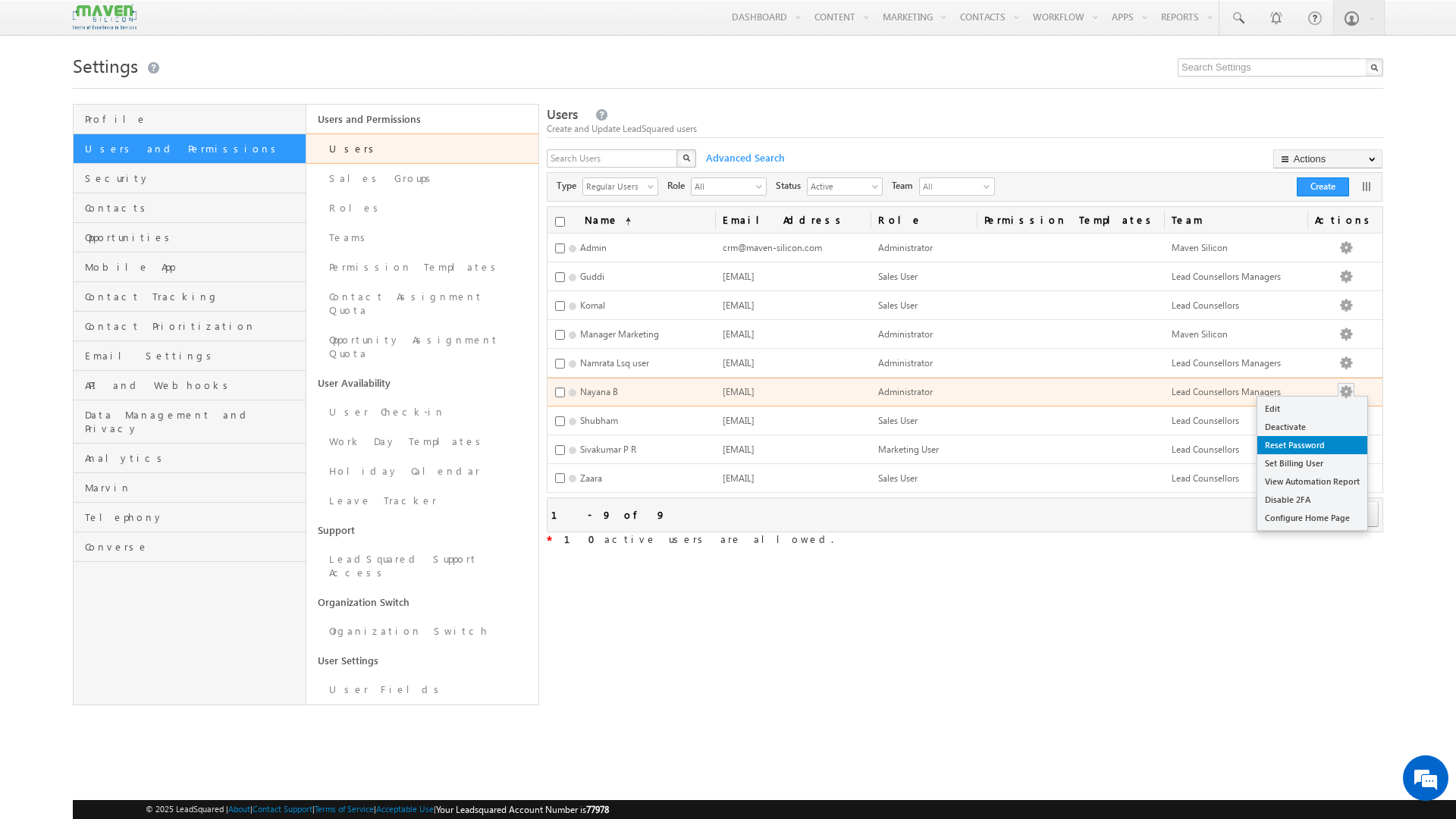click on "Reset Password" at bounding box center (1312, 445) 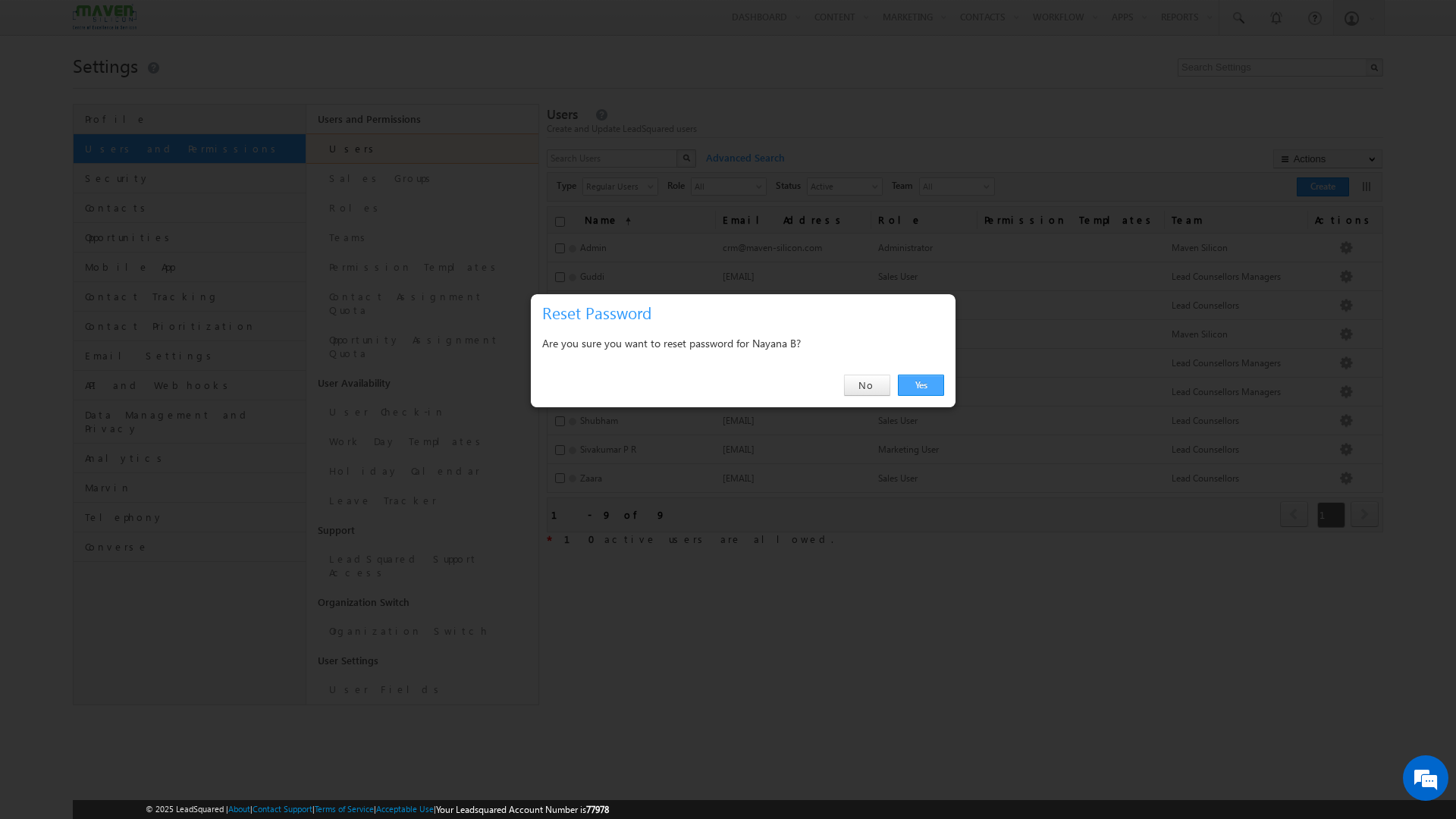 click on "Yes" at bounding box center (921, 385) 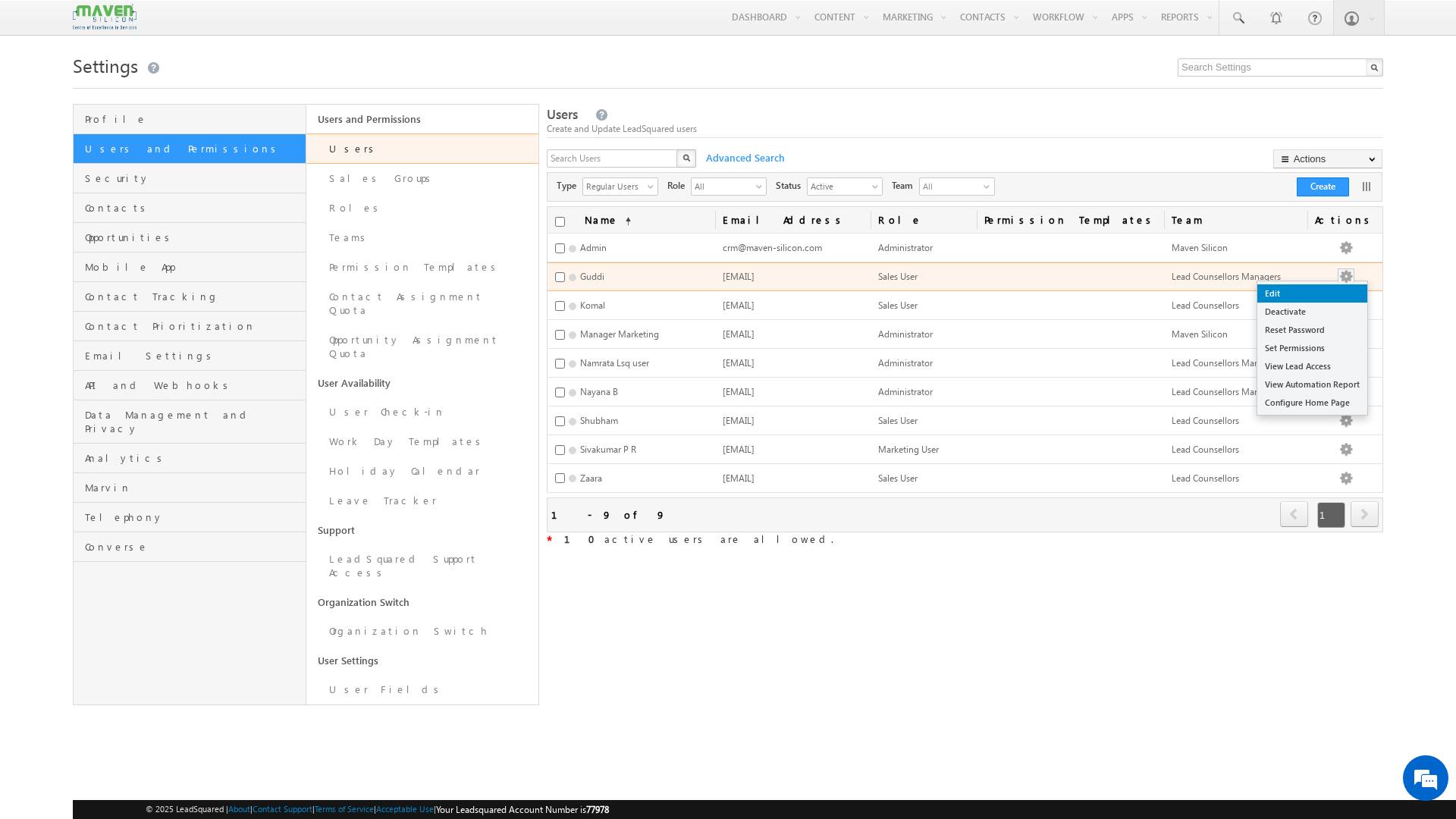 click on "Edit" at bounding box center [1312, 293] 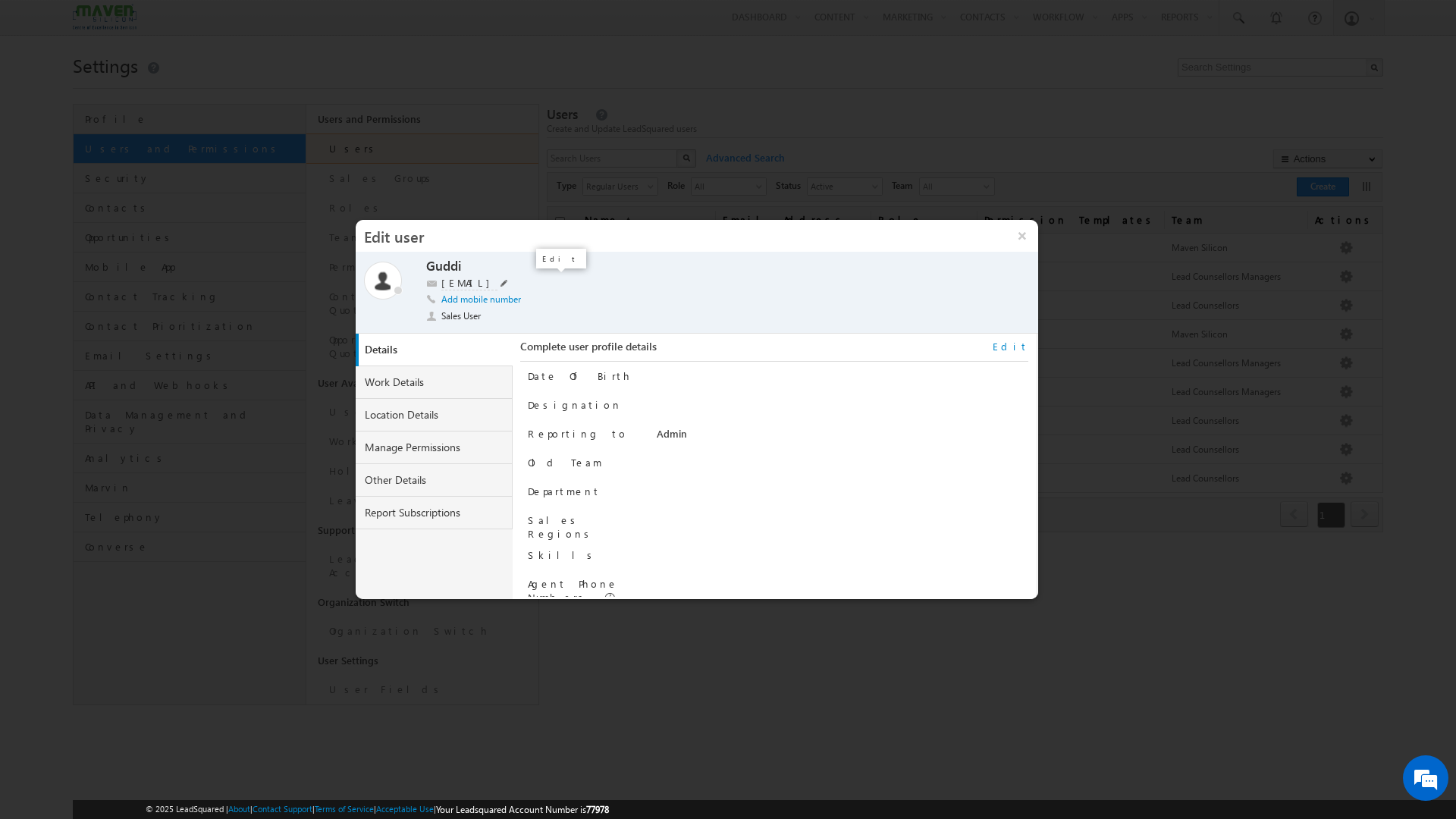 click at bounding box center [504, 283] 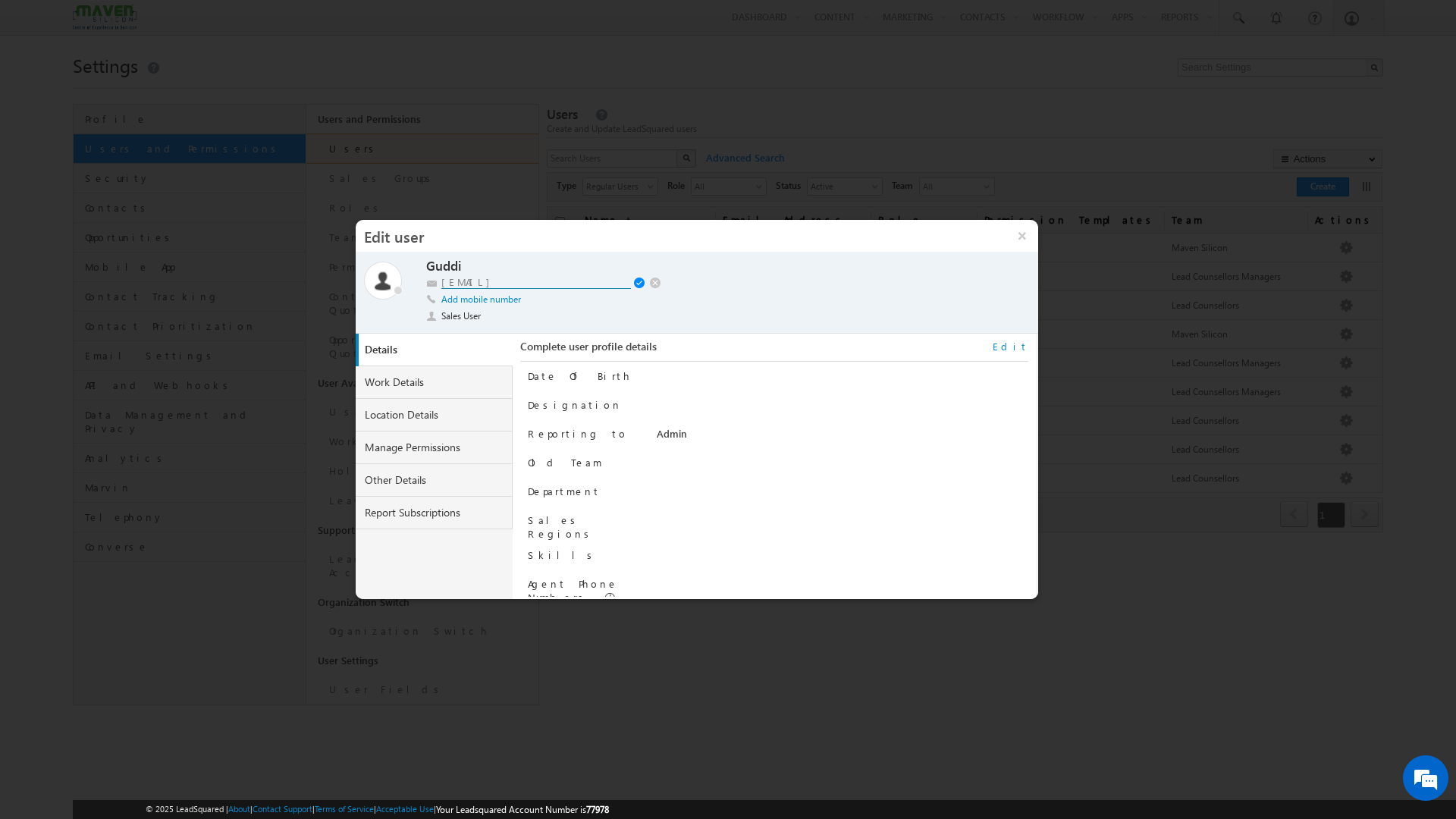 drag, startPoint x: 563, startPoint y: 281, endPoint x: 281, endPoint y: 253, distance: 283.38666 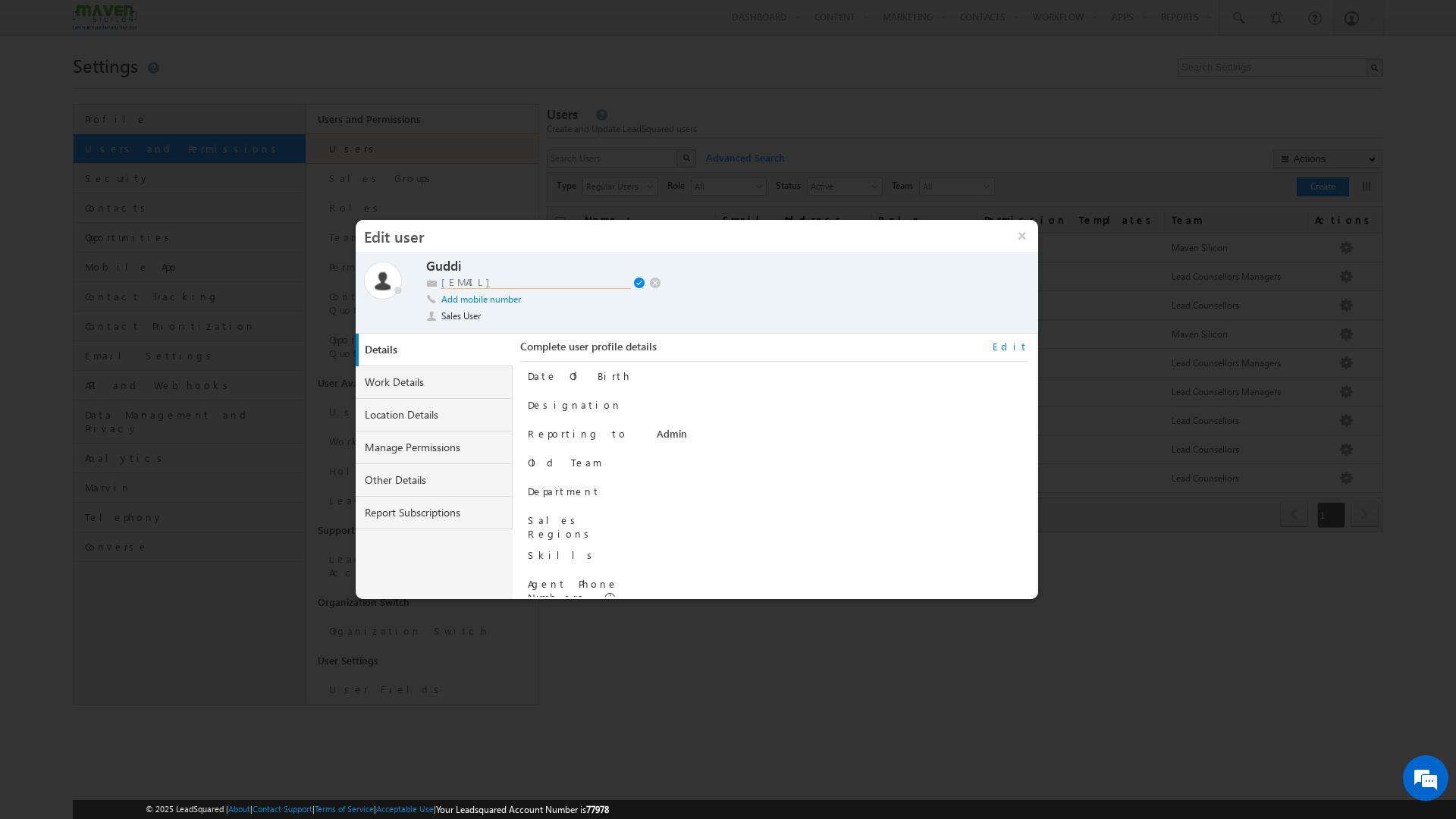 click on "[EMAIL]" at bounding box center [536, 282] 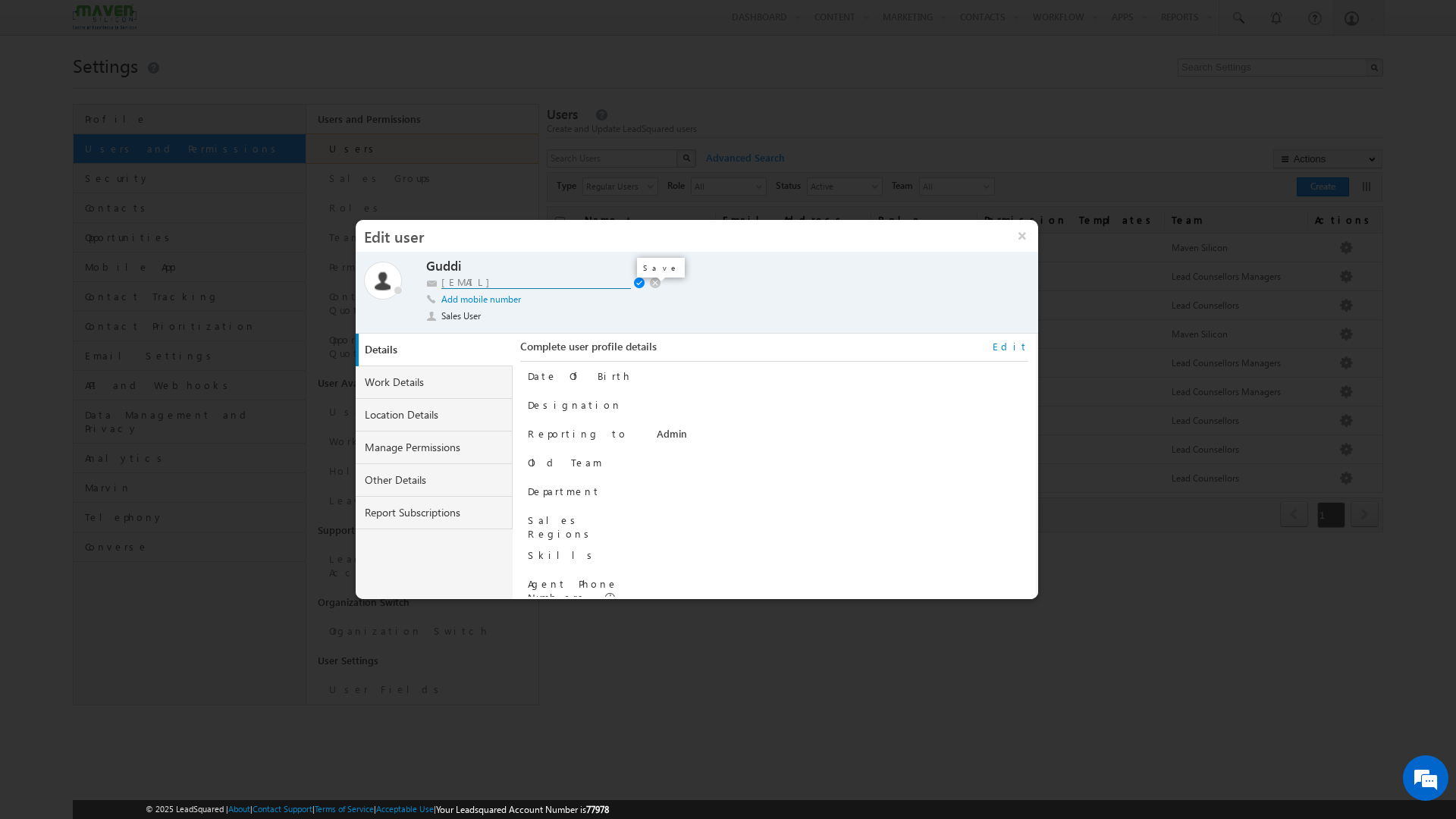 type on "[EMAIL]" 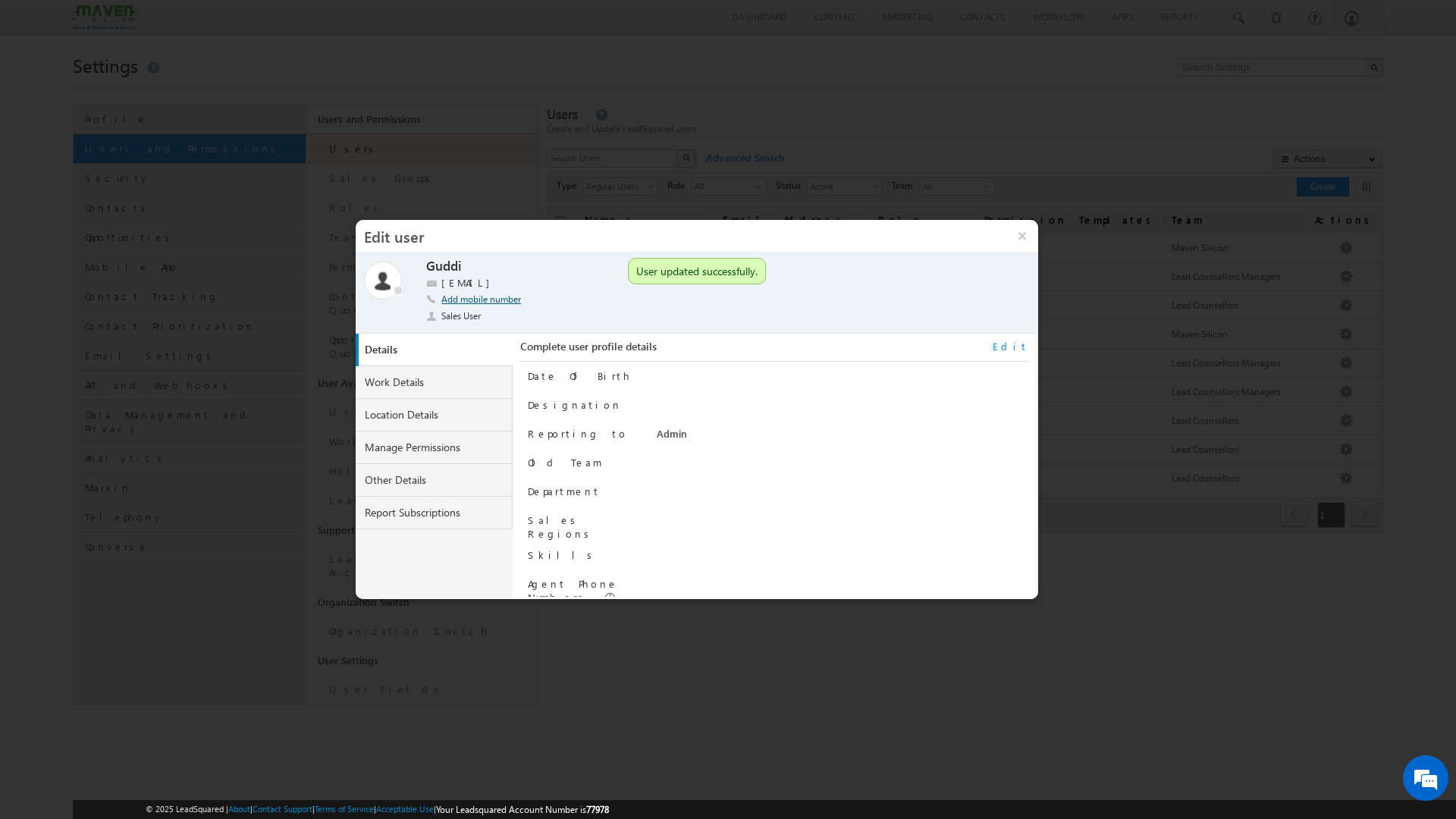click on "Add mobile number" 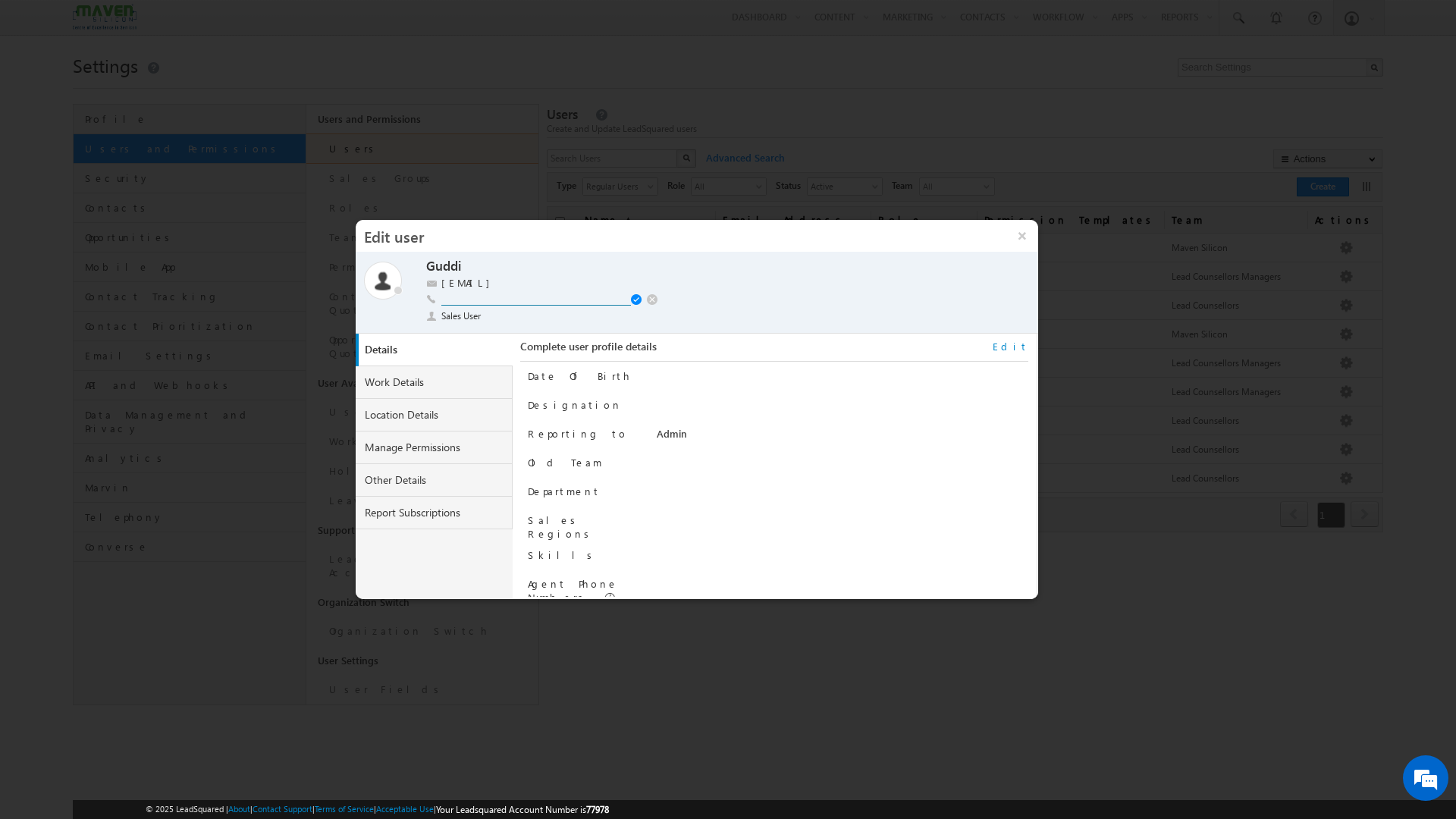 click at bounding box center (536, 299) 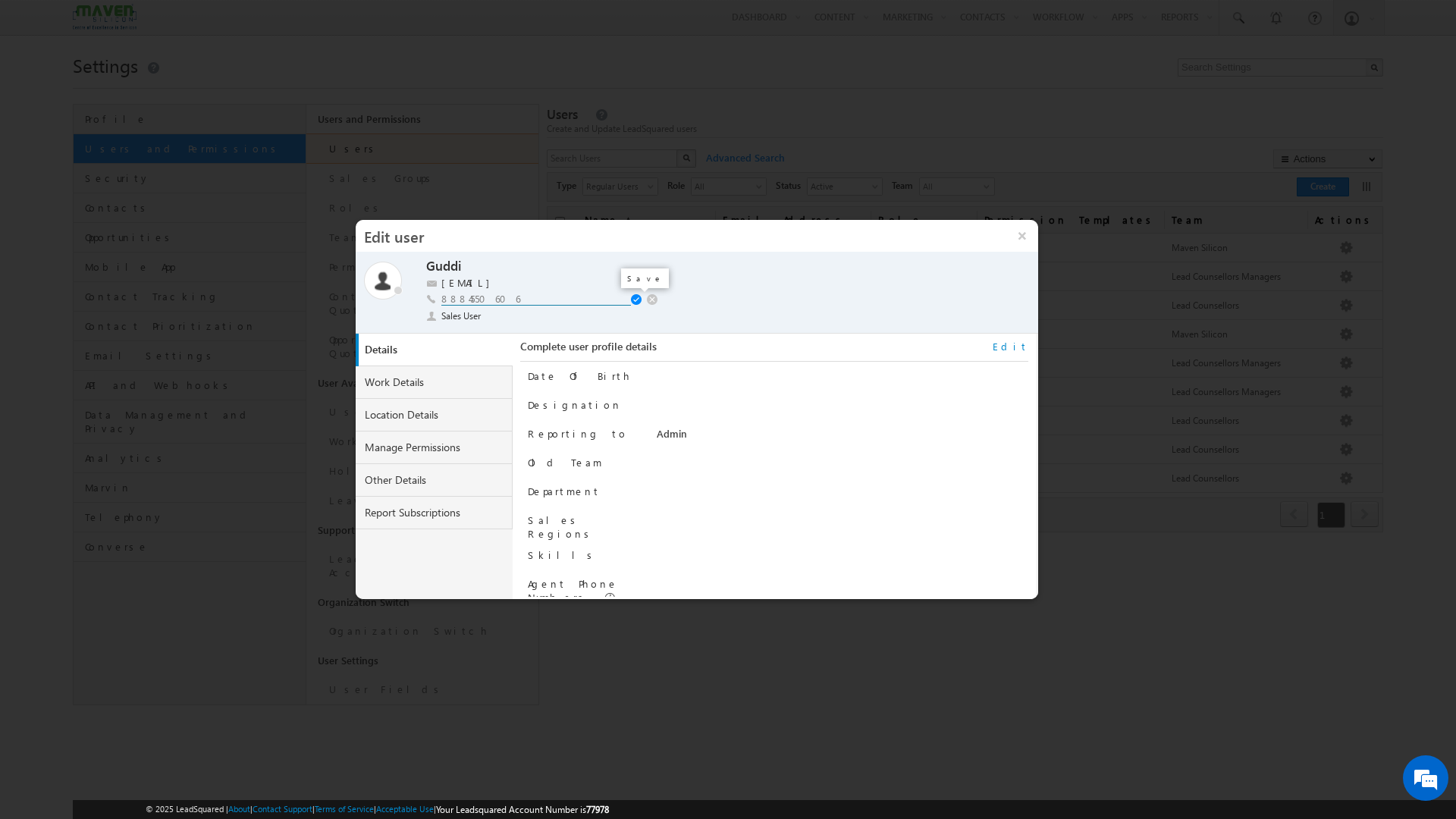 click at bounding box center [638, 300] 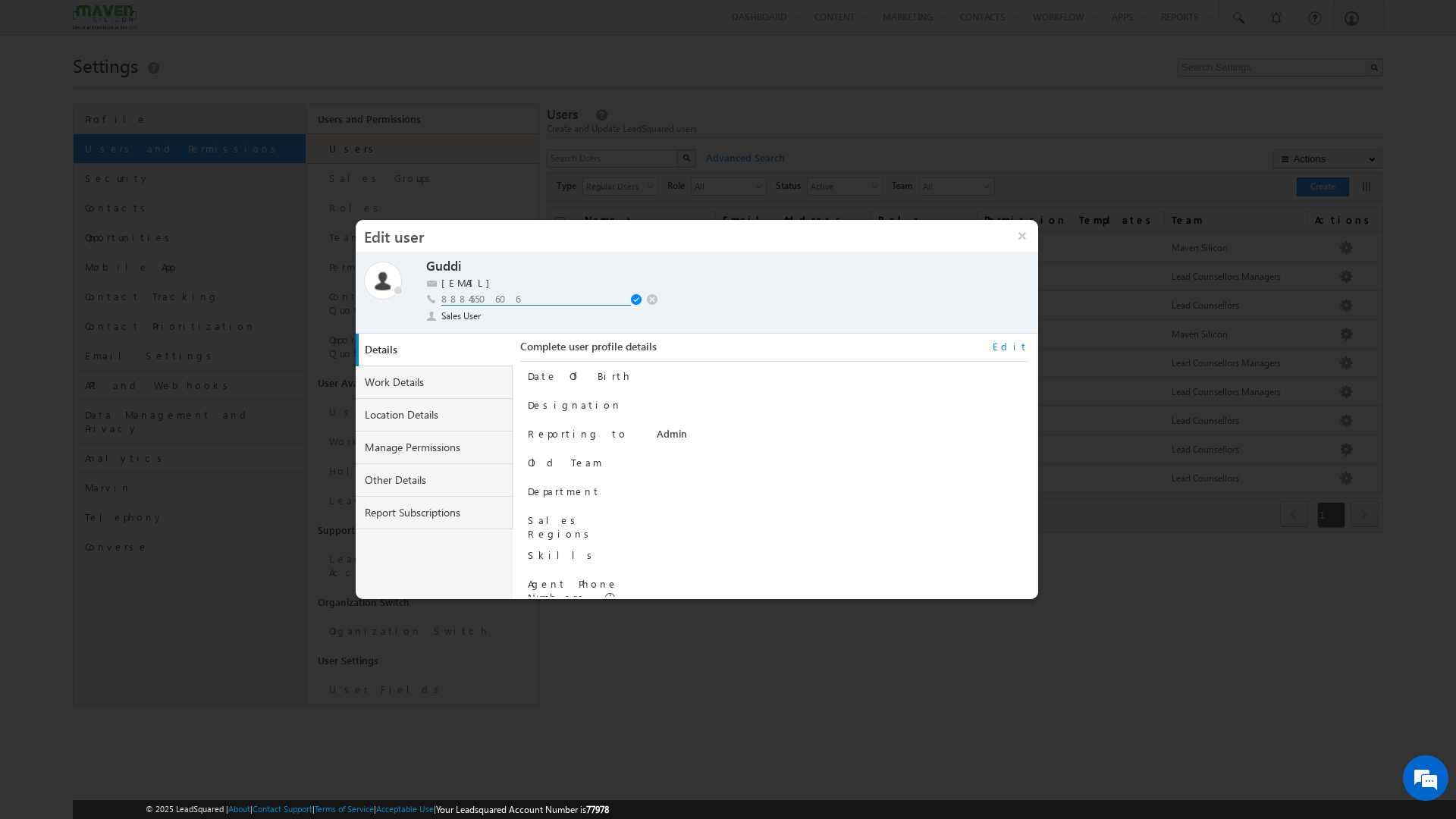 click on "8884550606" at bounding box center (536, 299) 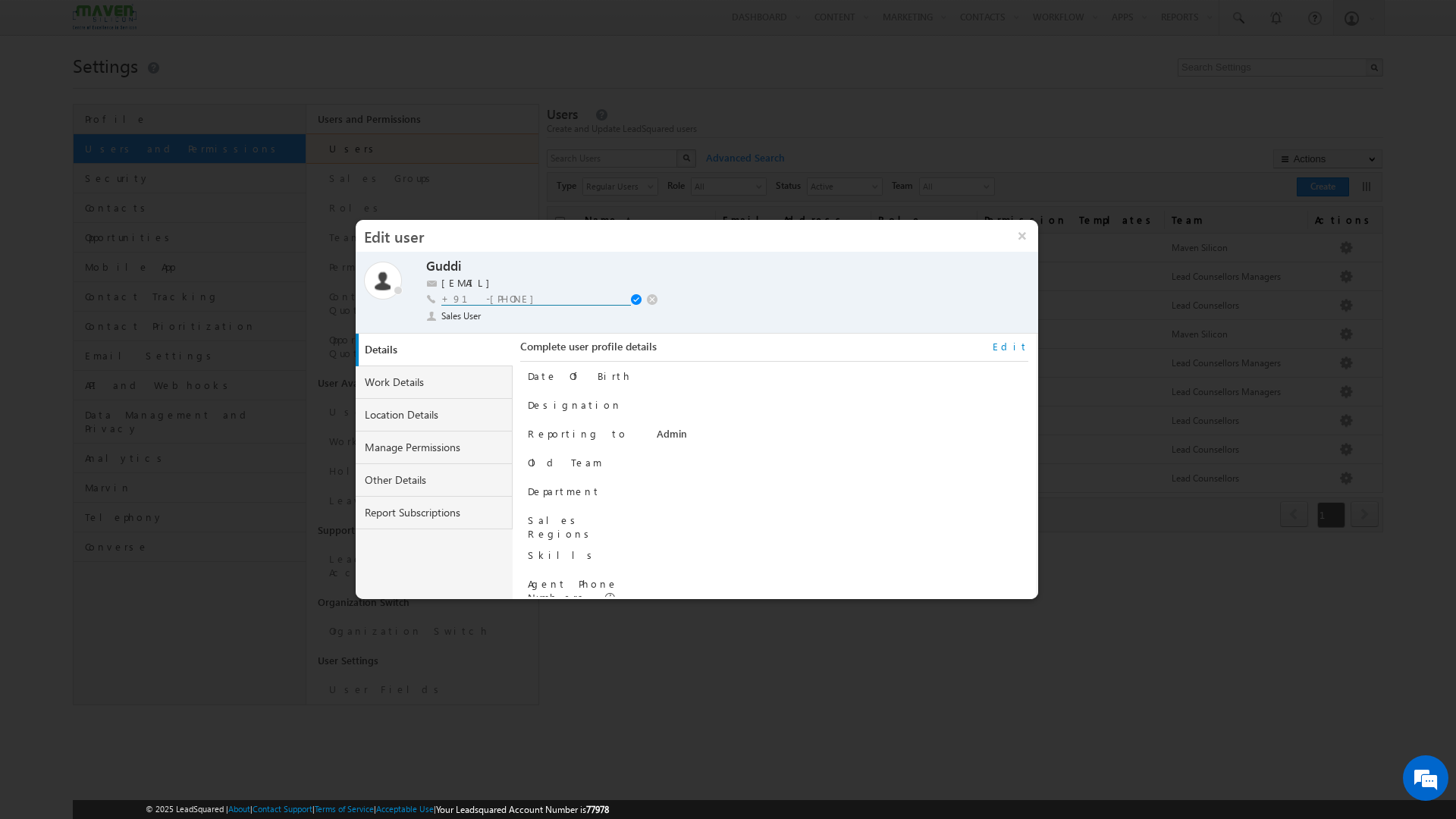 type on "[PHONE]" 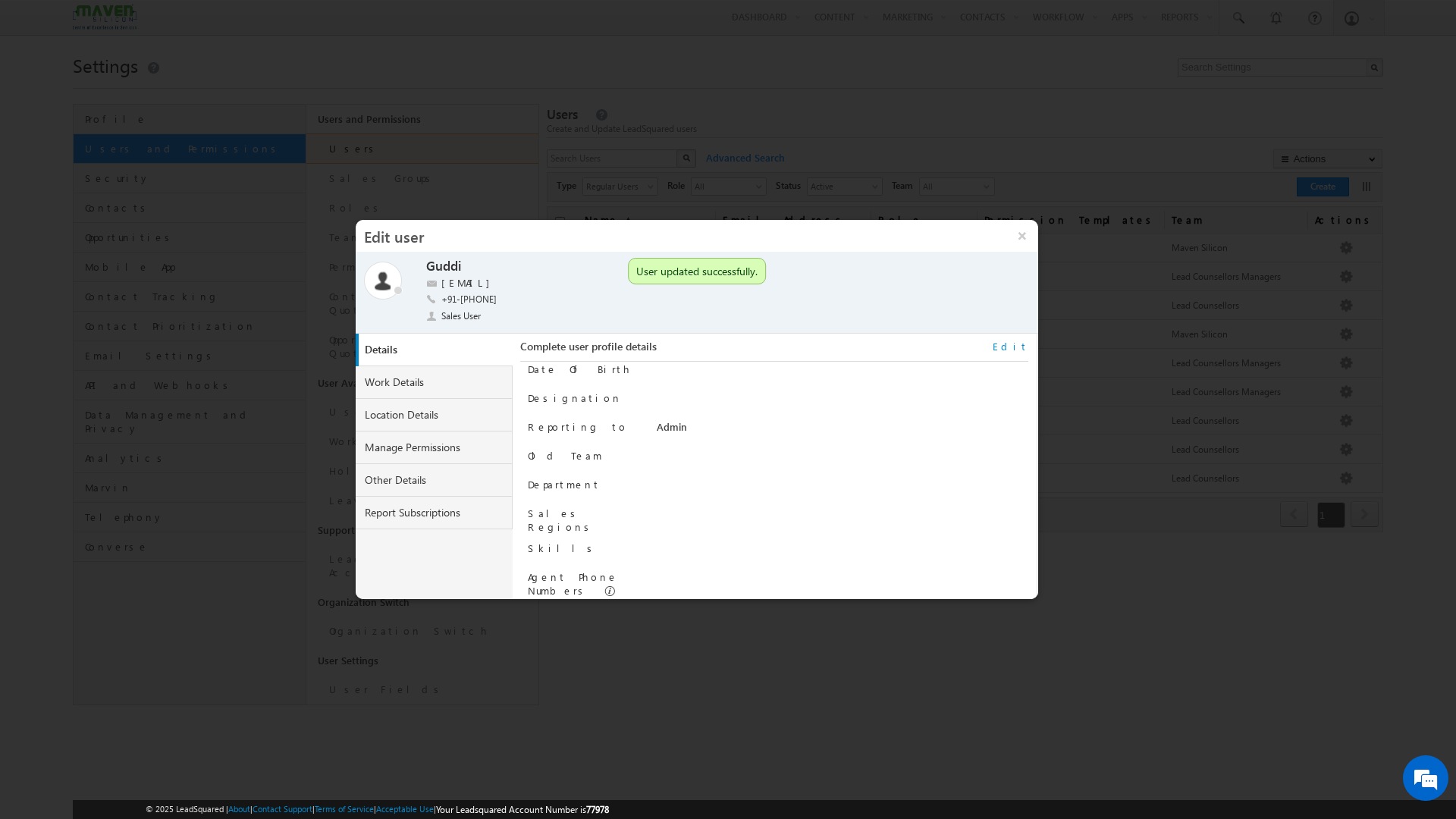 scroll, scrollTop: 0, scrollLeft: 0, axis: both 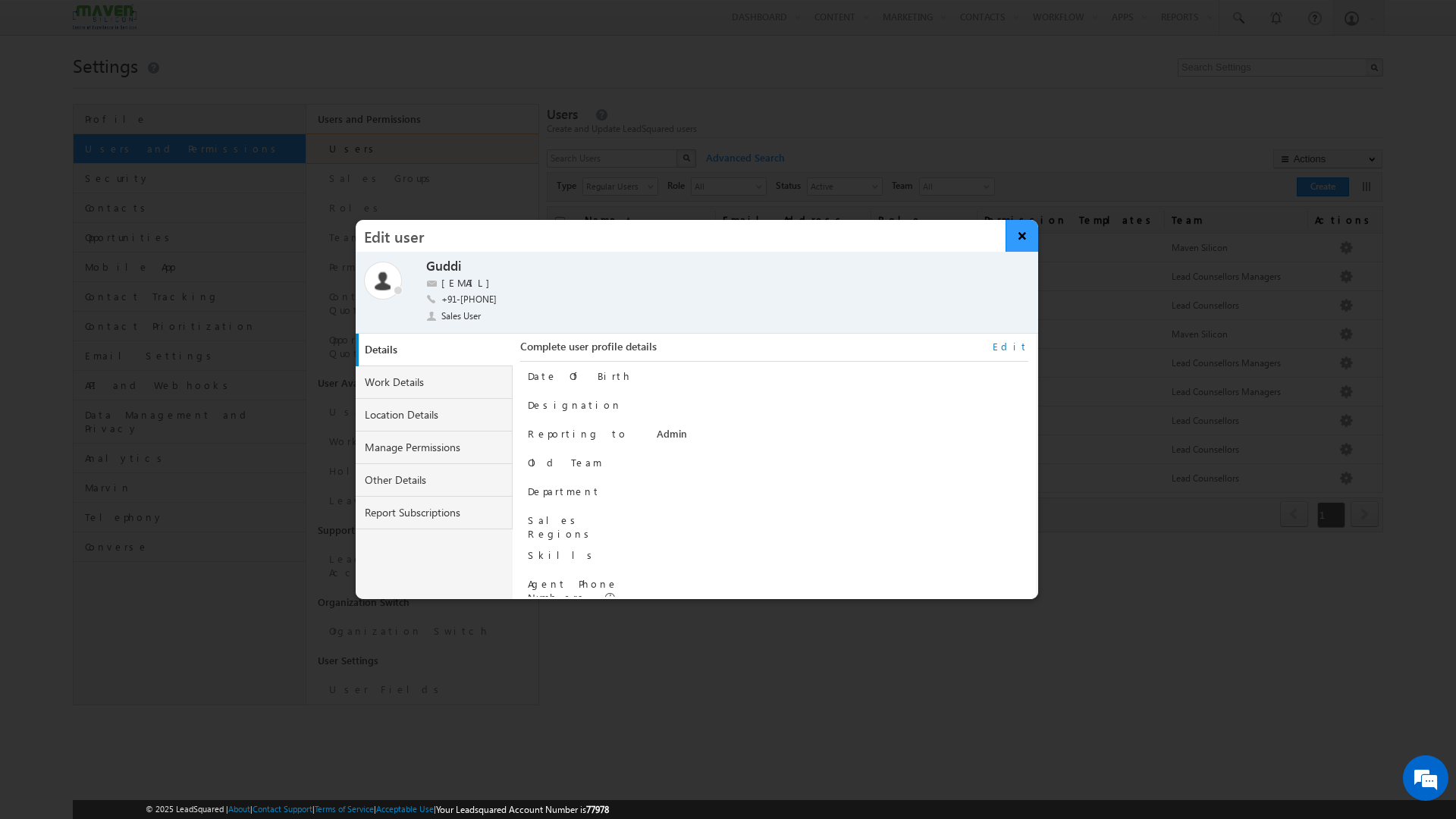 click on "×" at bounding box center (1021, 236) 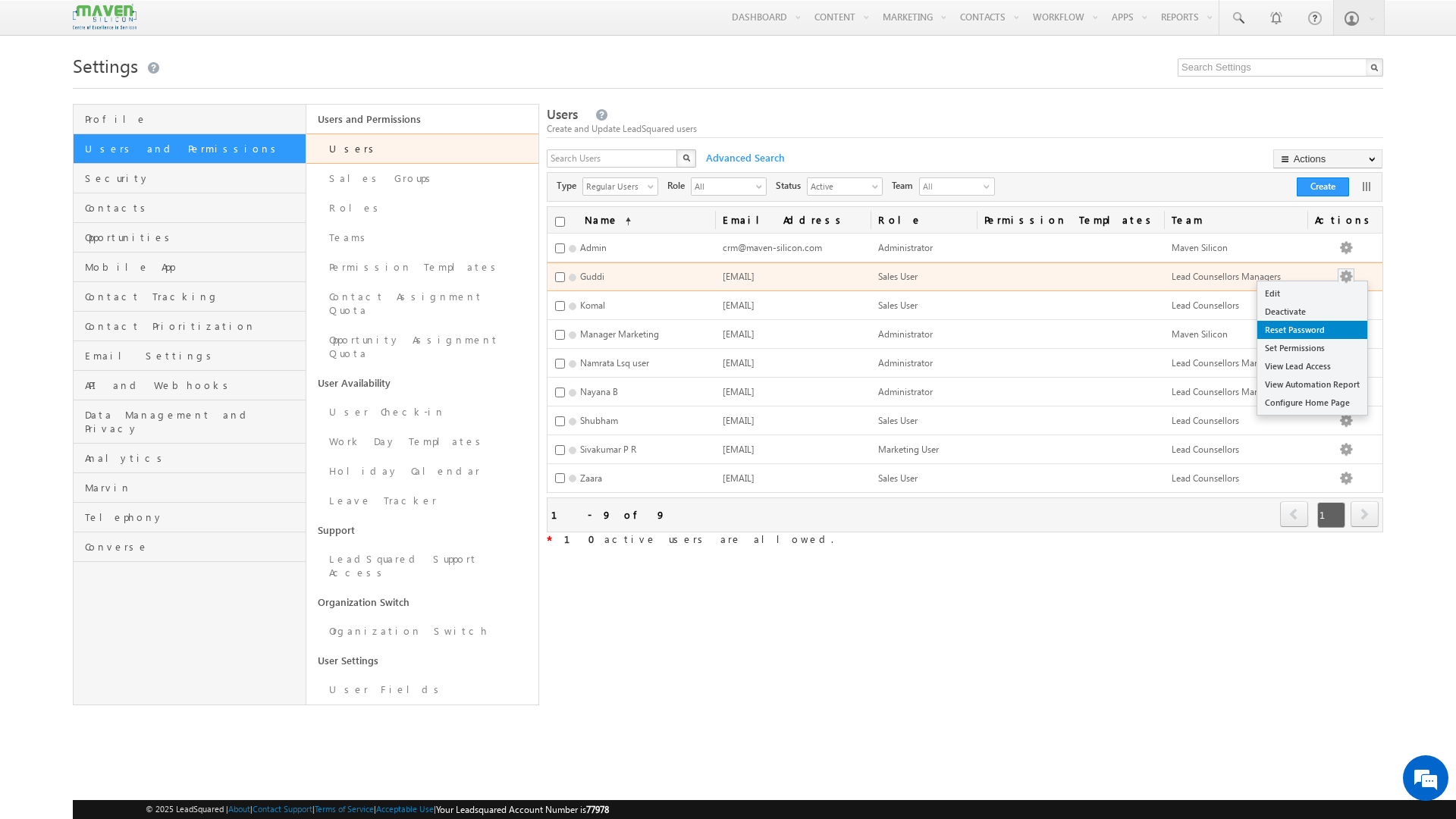 click on "Reset Password" at bounding box center [1312, 330] 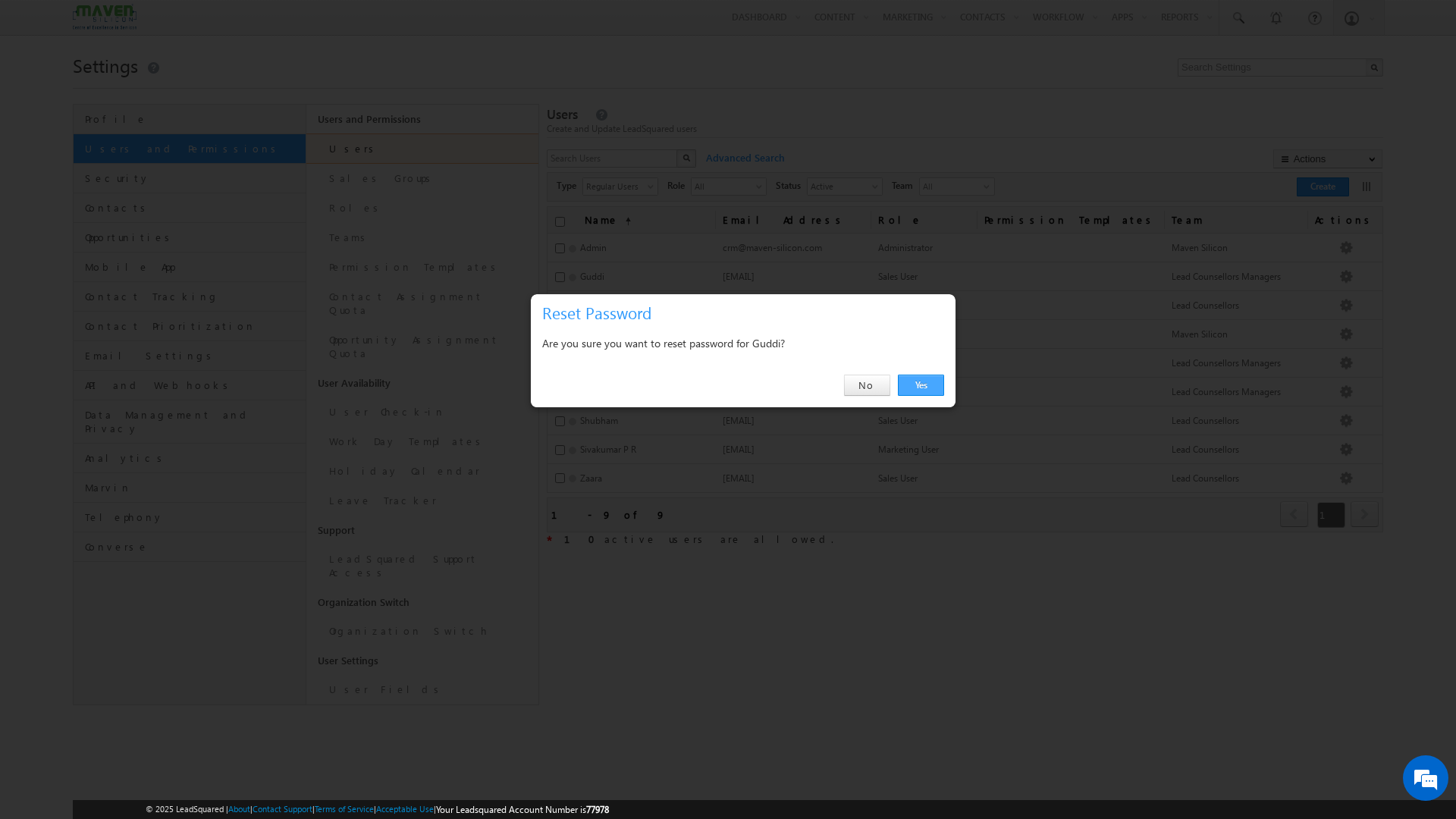 click on "Yes" at bounding box center (921, 385) 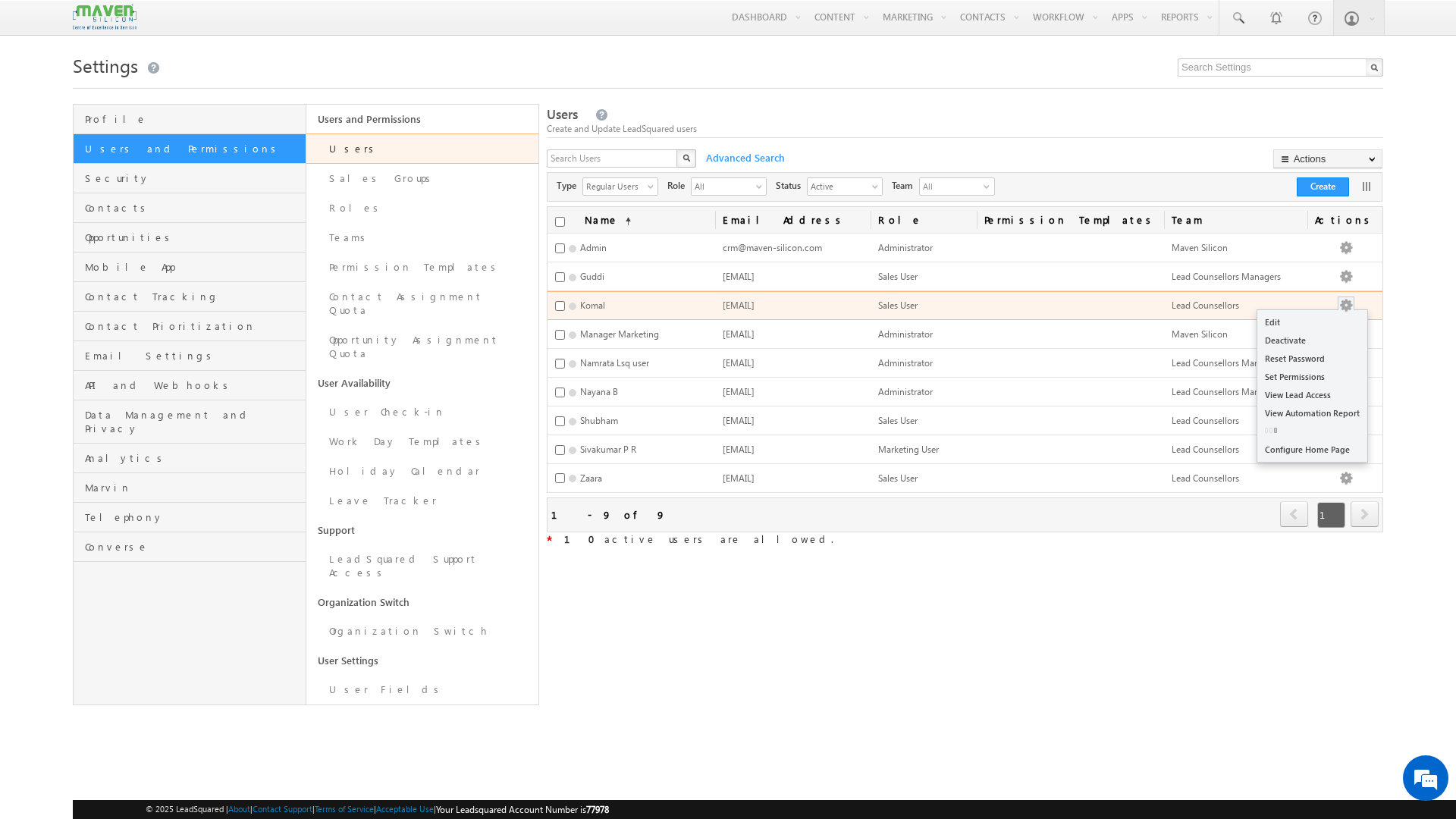 click at bounding box center [1346, 306] 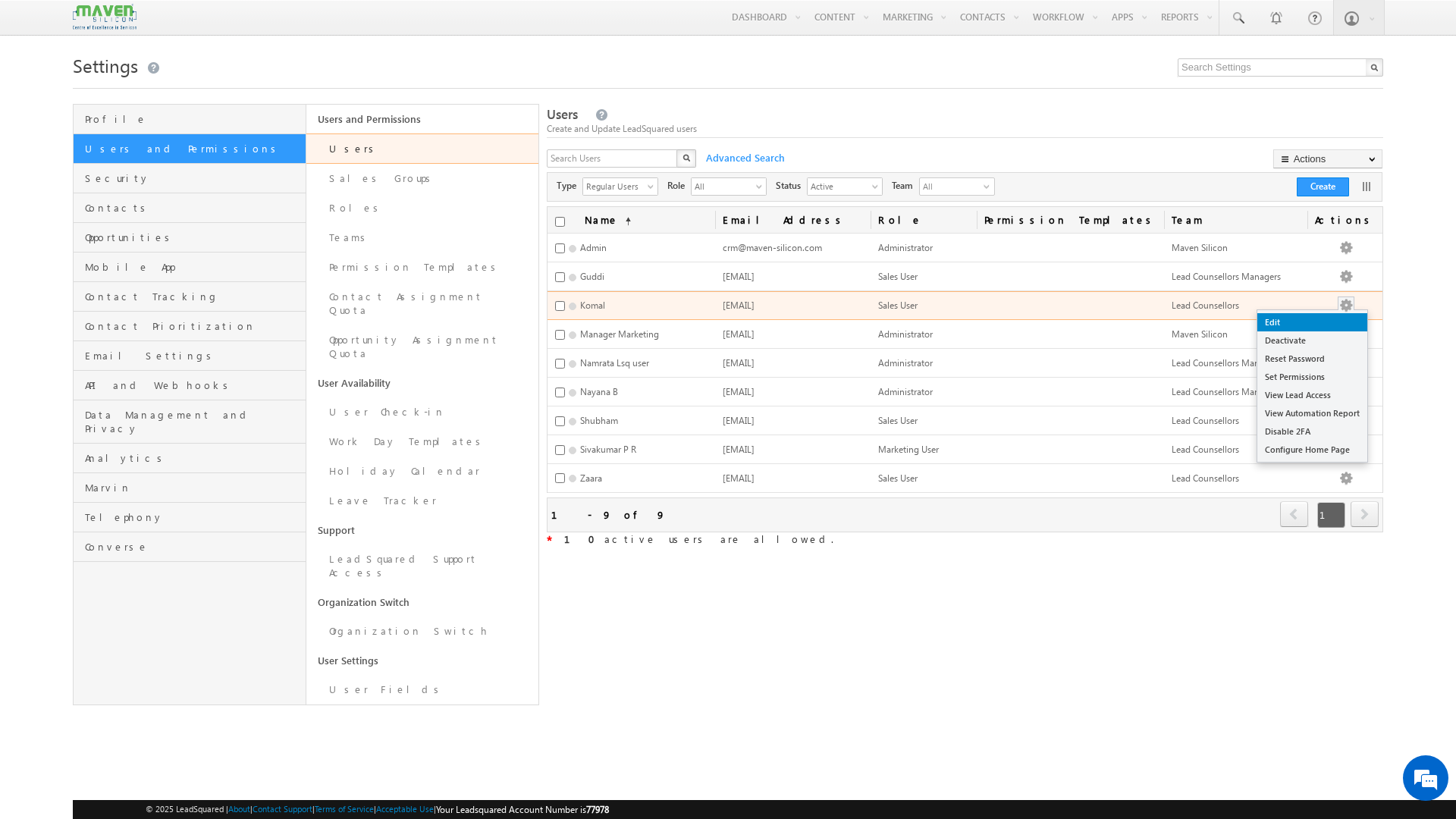 click on "Edit" at bounding box center [1312, 322] 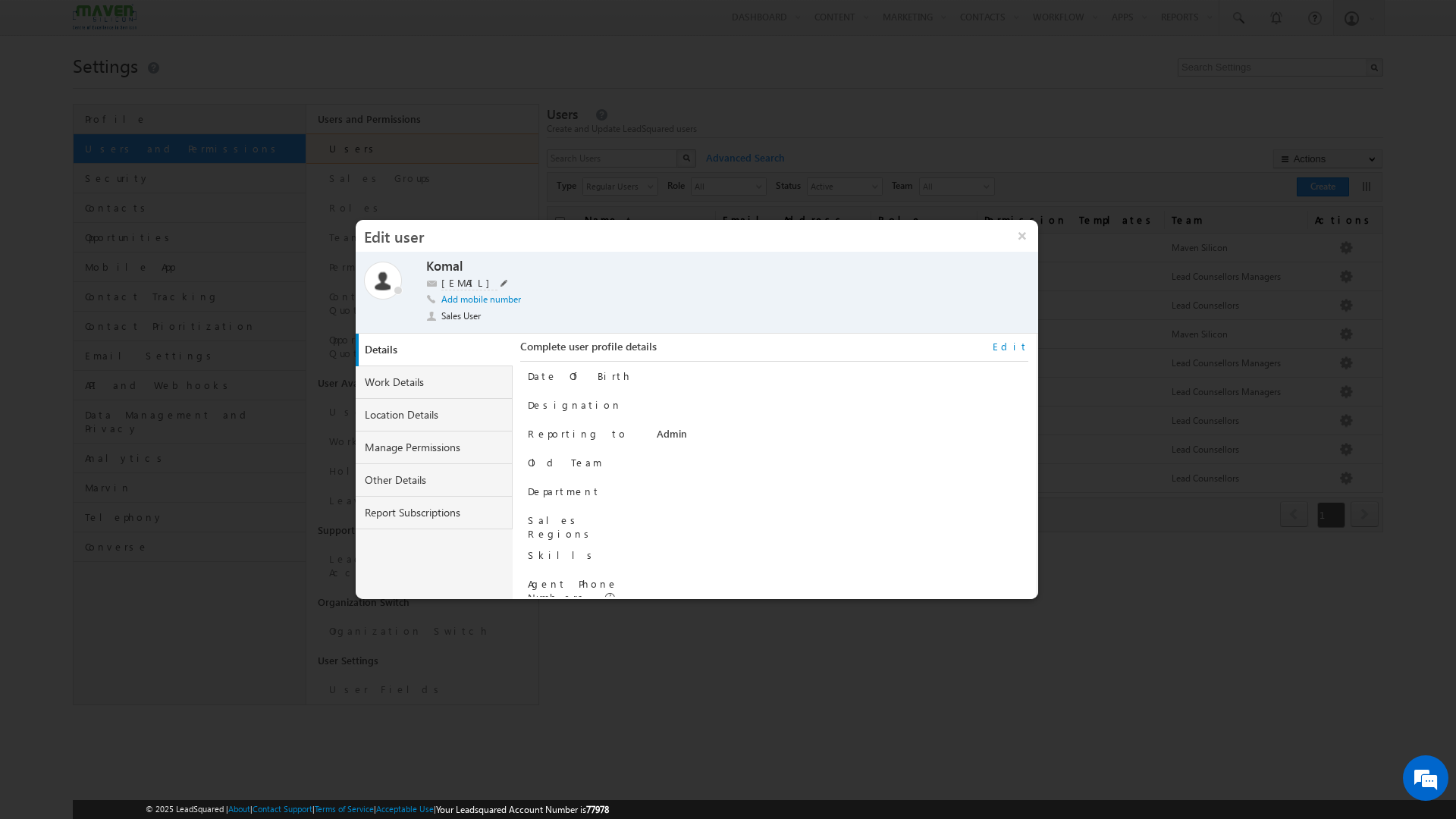 click on "connectkomalgupta@gmail.com" at bounding box center (702, 284) 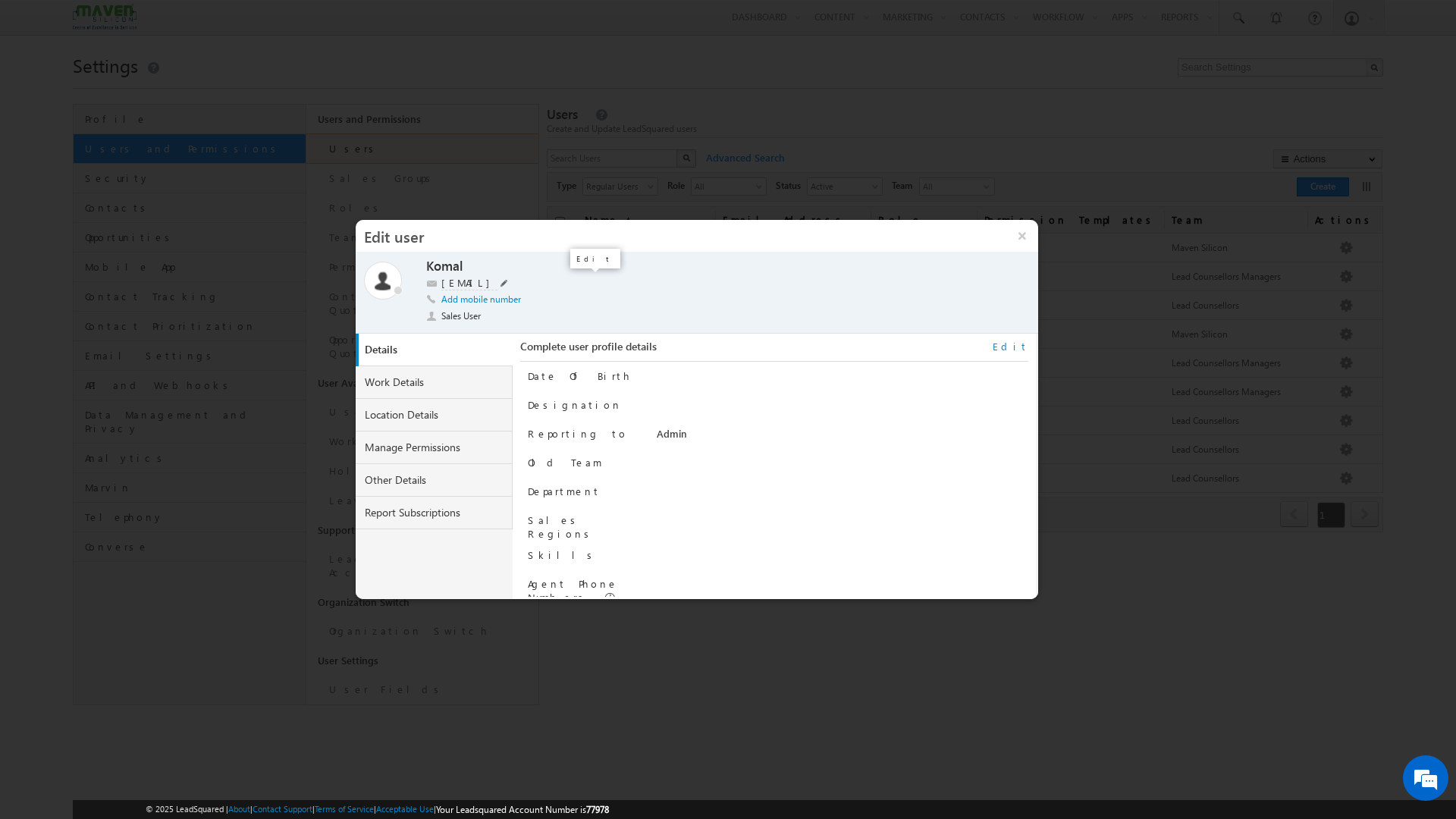 click at bounding box center (504, 283) 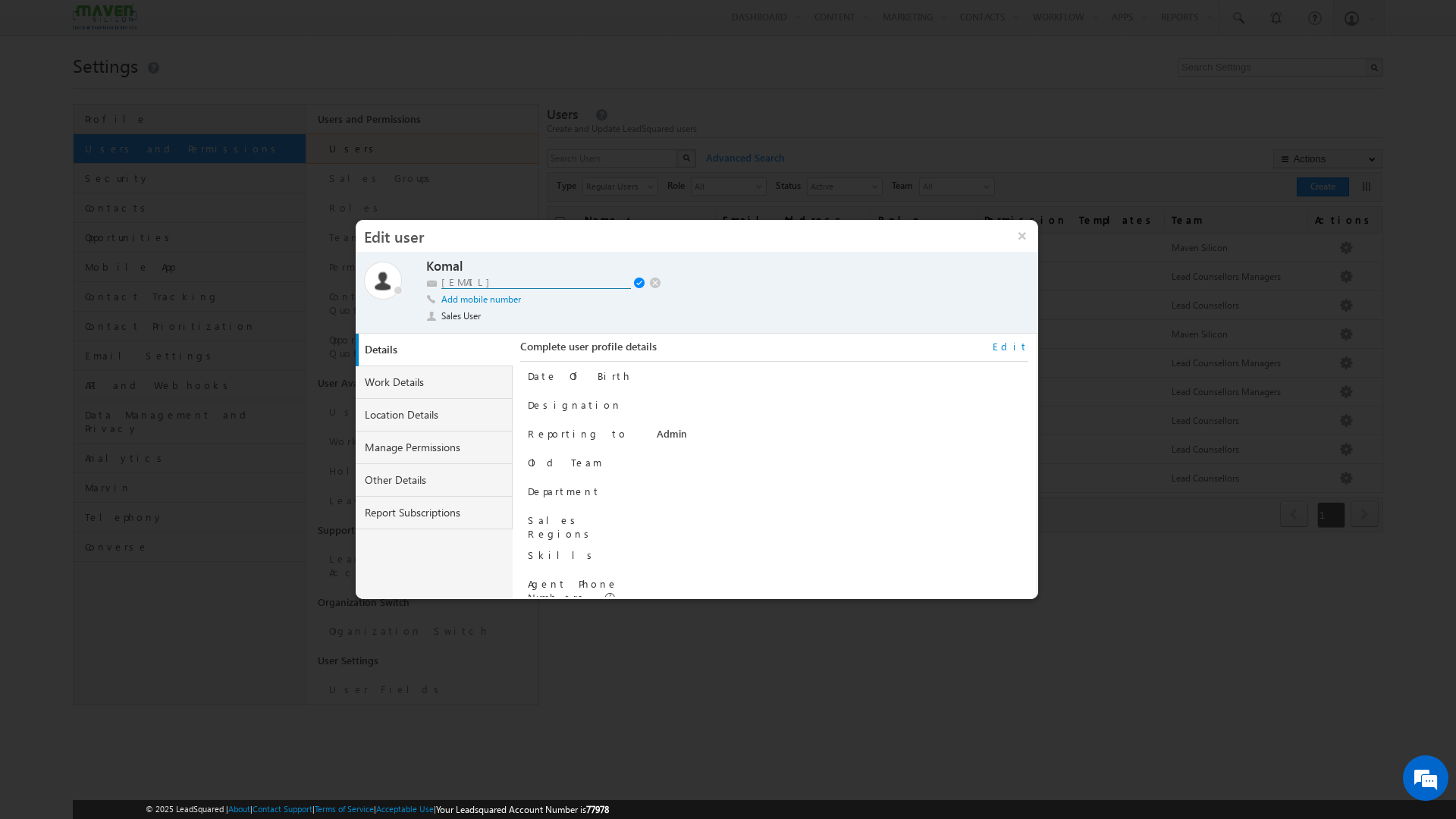 drag, startPoint x: 590, startPoint y: 281, endPoint x: 142, endPoint y: 249, distance: 449.1414 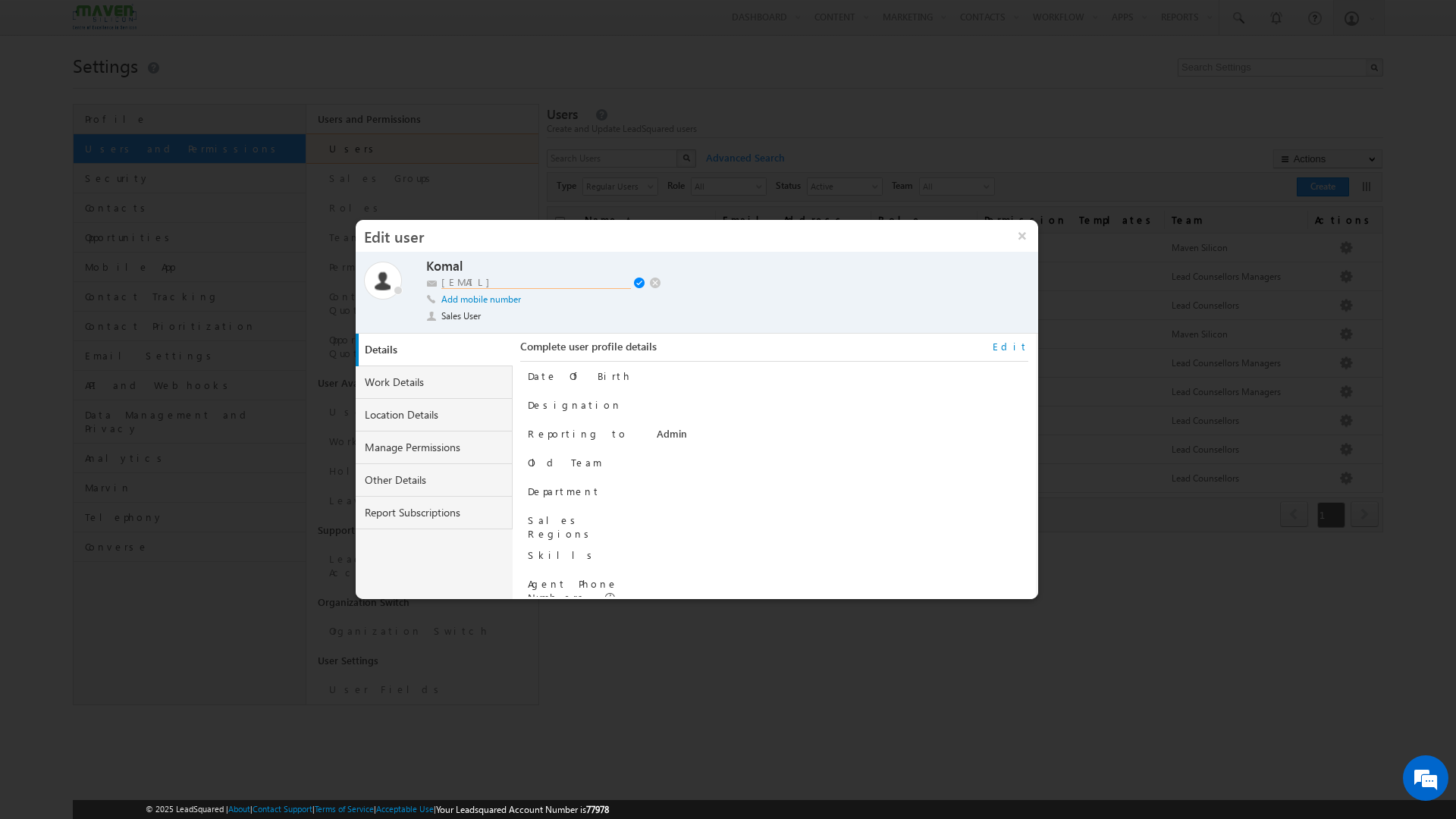 click on "lsq6@maven-silicon.com" at bounding box center (536, 282) 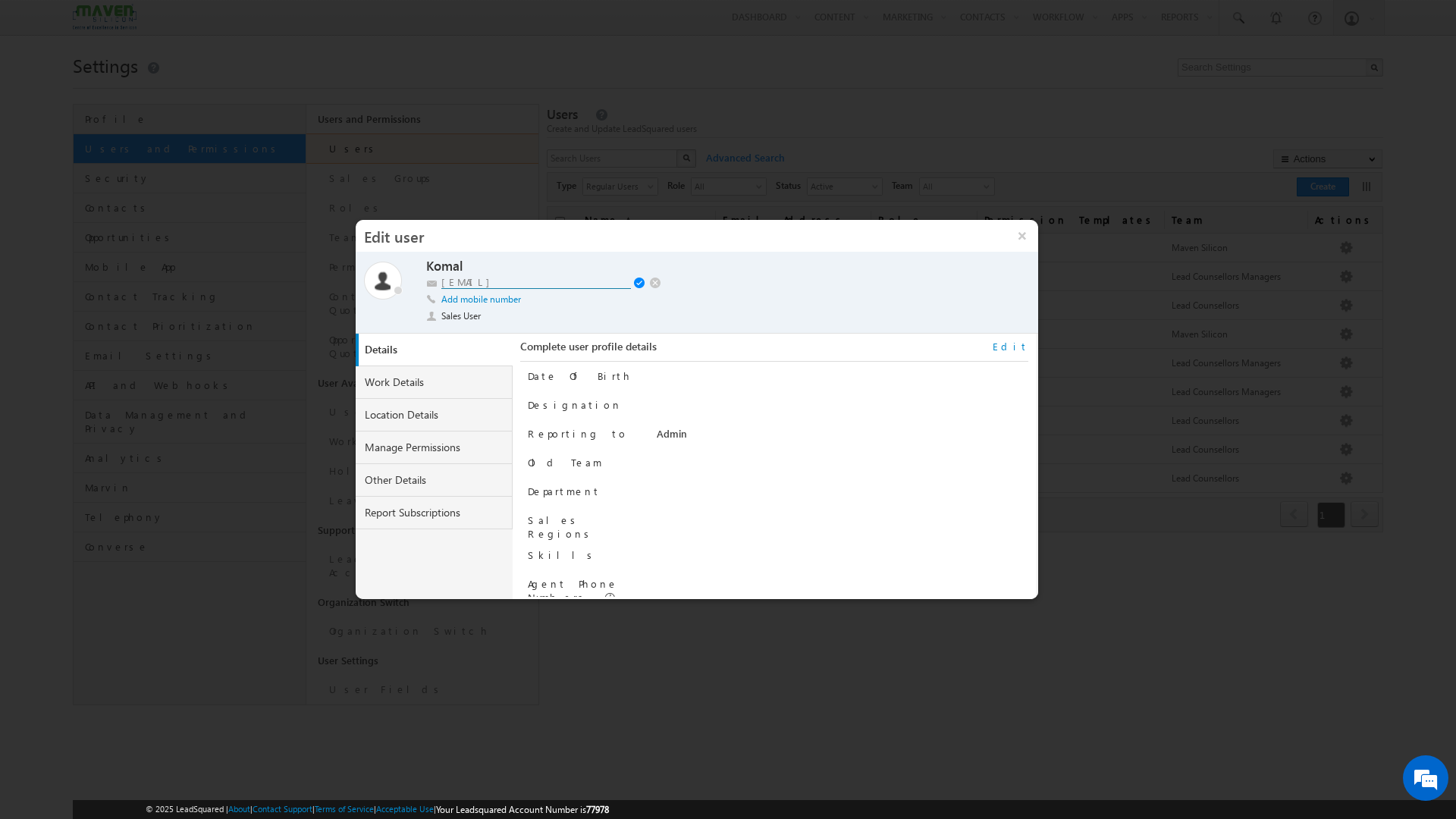 type on "lsq4@maven-silicon.com" 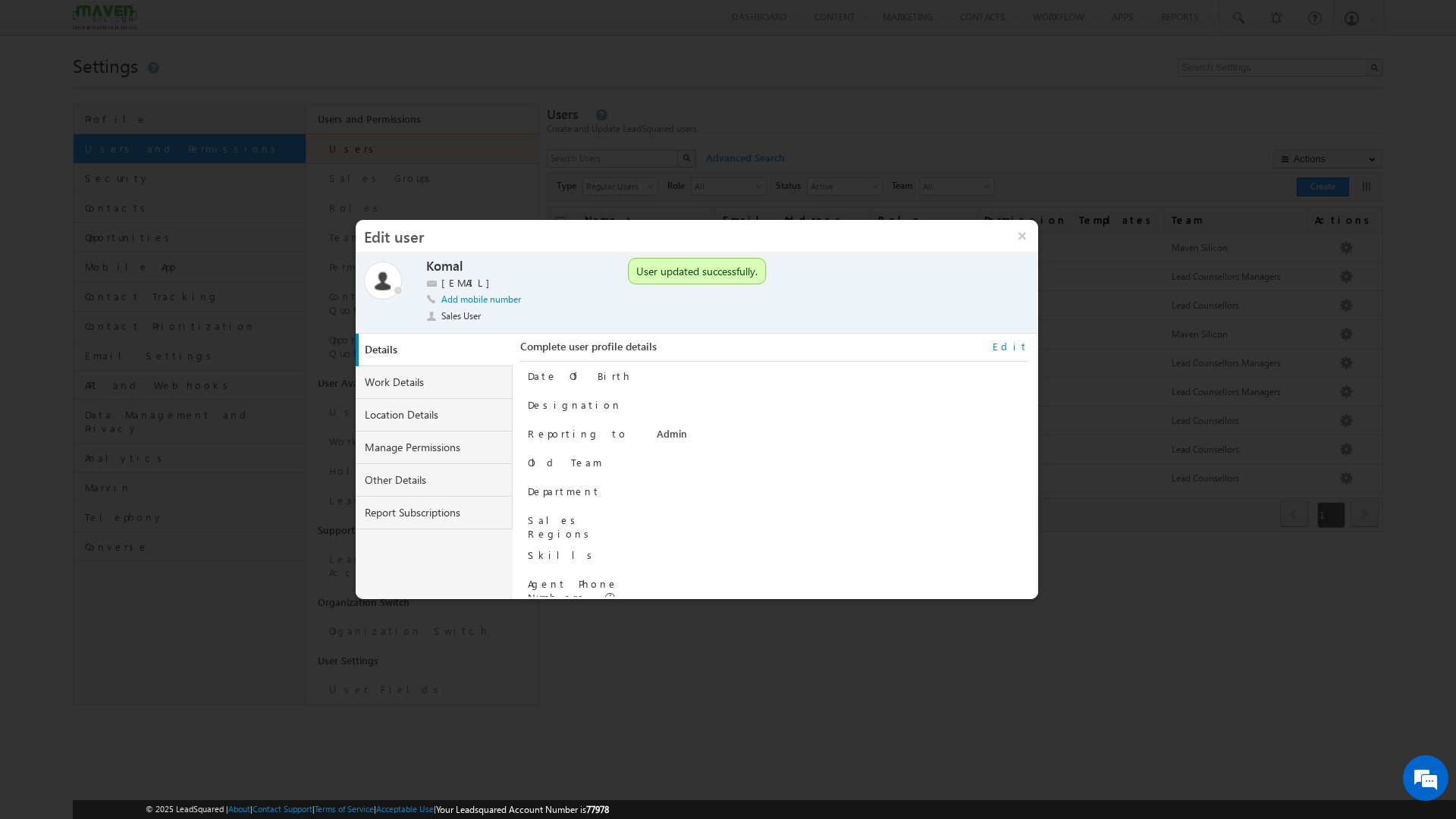 click on "Edit" at bounding box center (1010, 347) 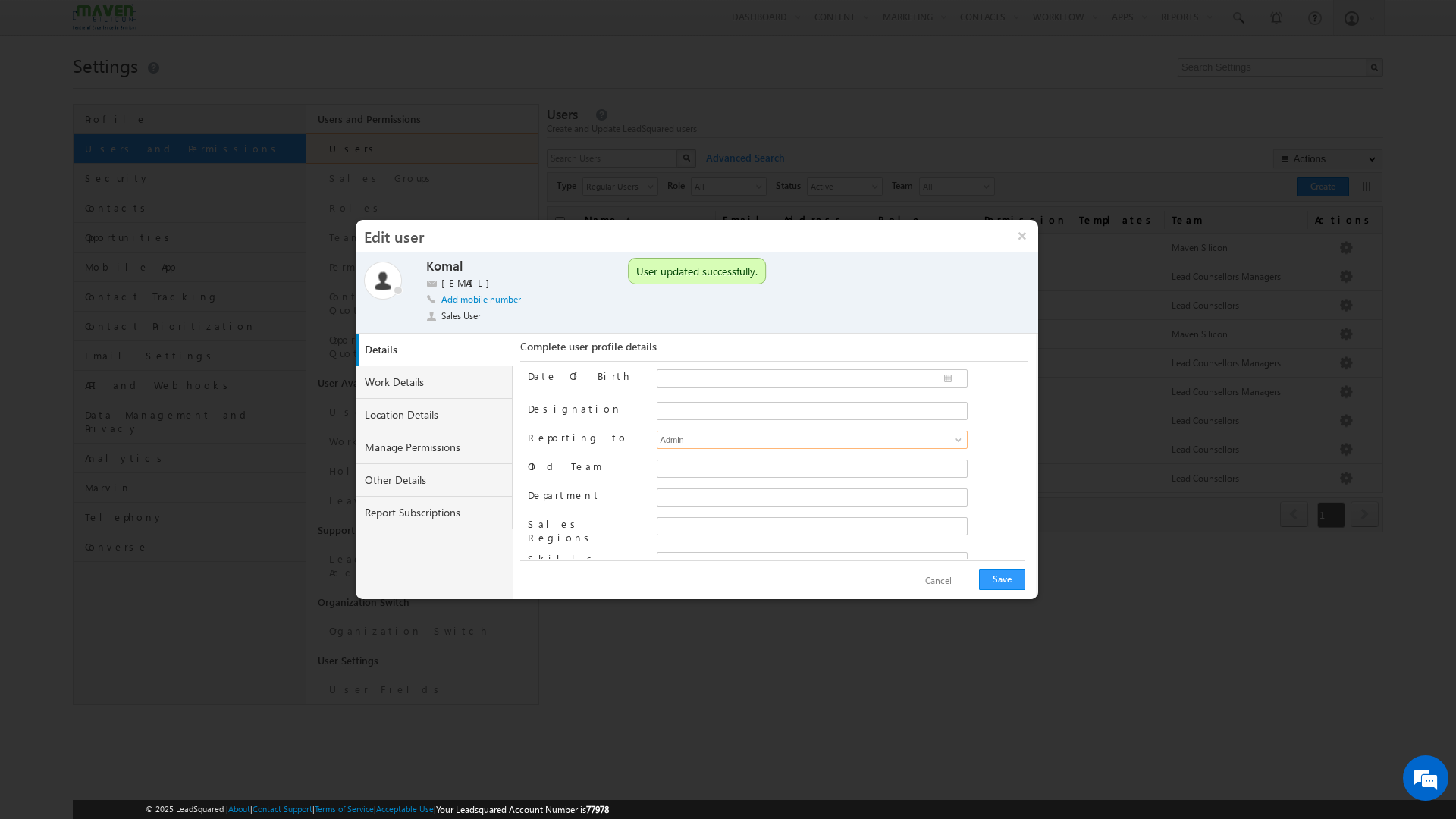 click on "Admin" at bounding box center (812, 440) 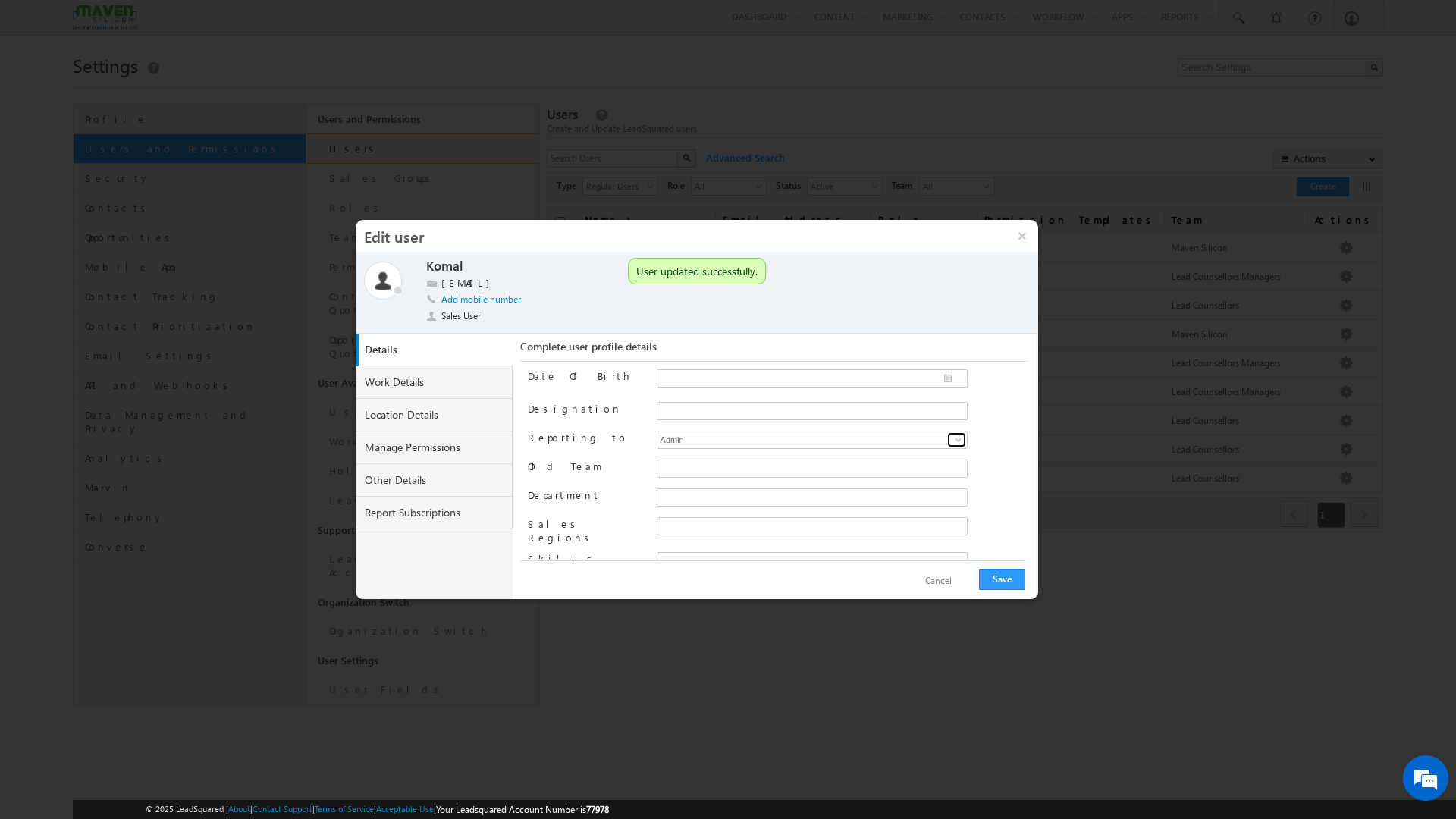 click at bounding box center [959, 440] 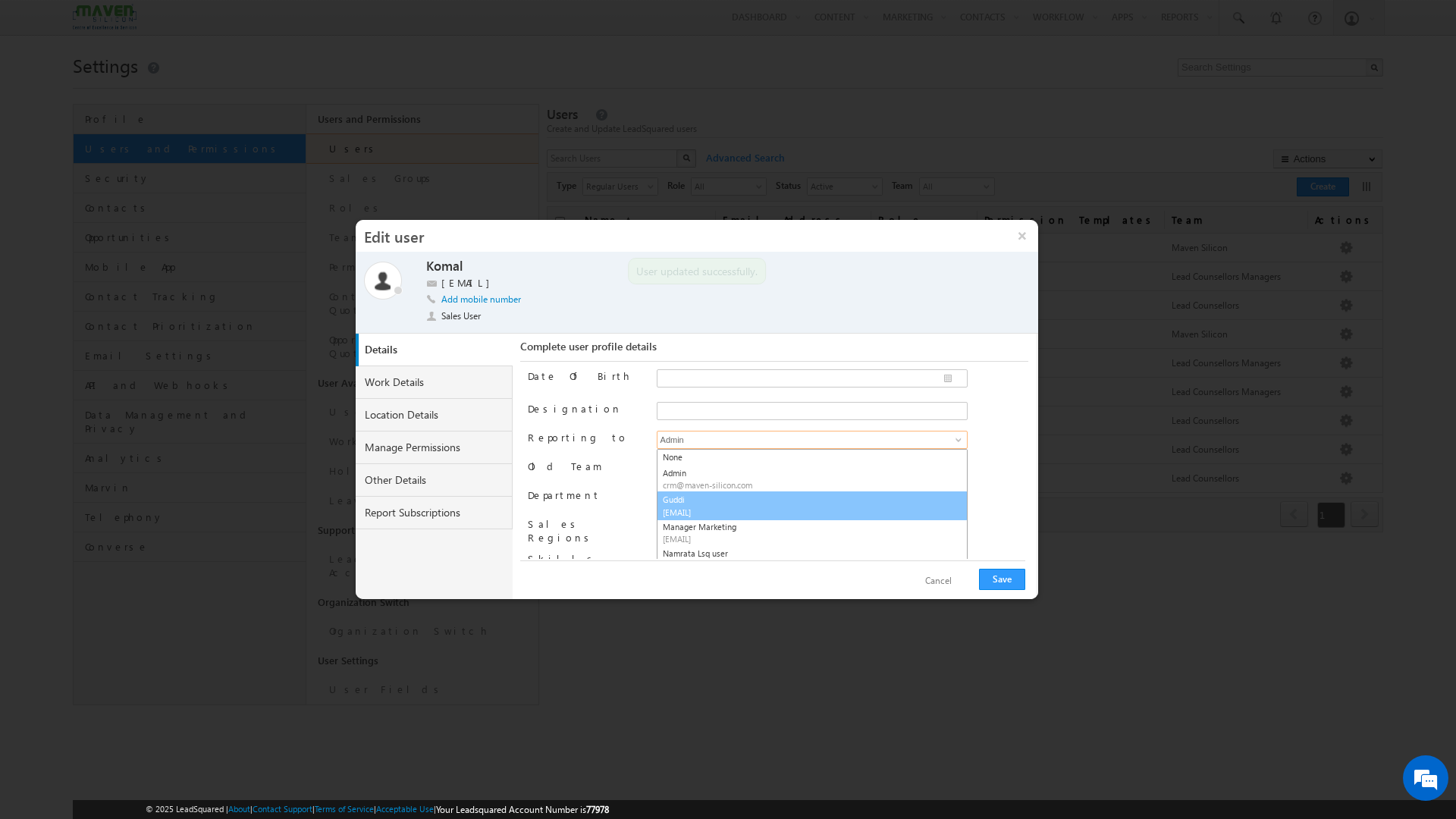 click on "Guddi    lsq8@maven-silicon.com" at bounding box center (812, 506) 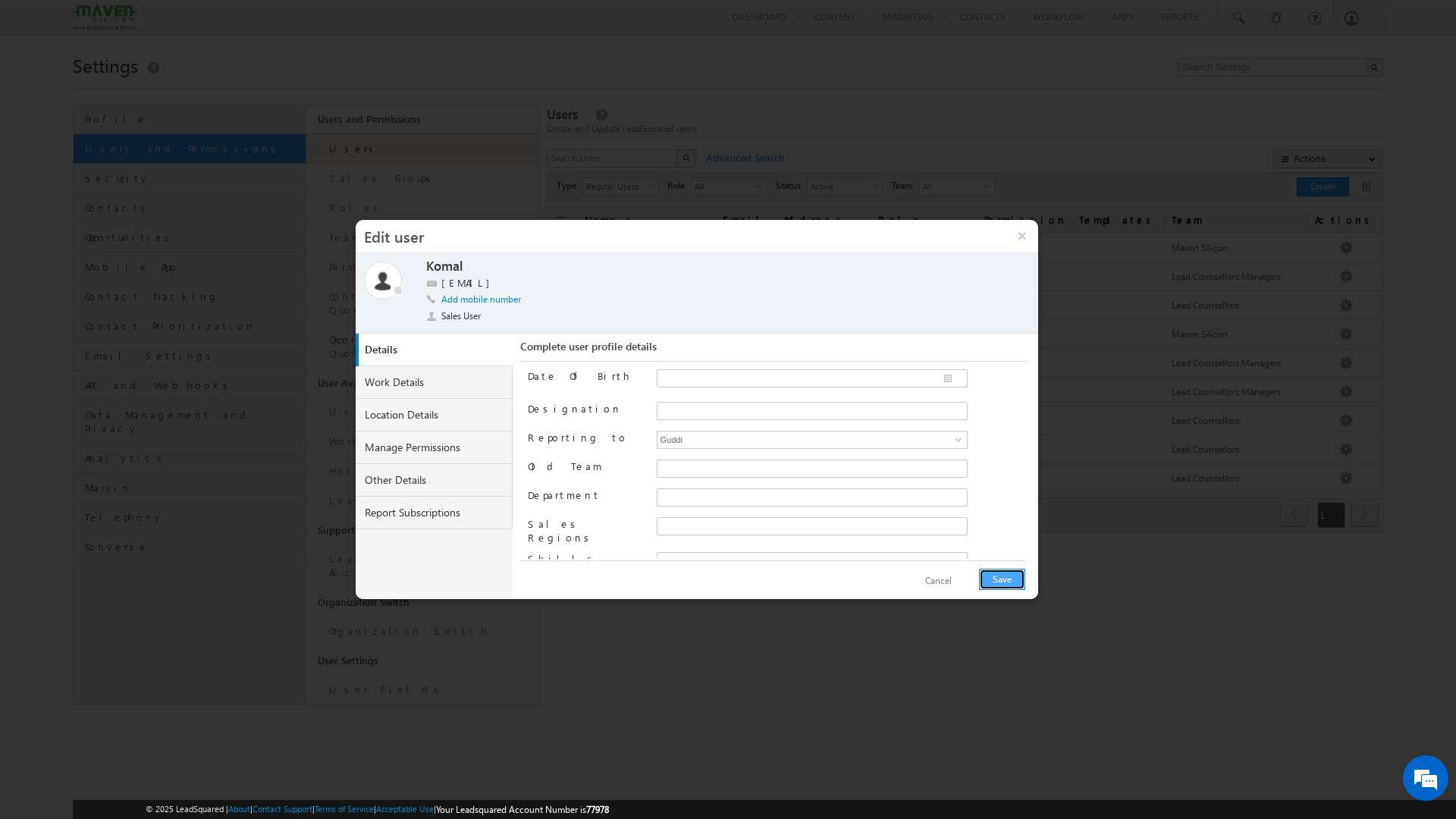 click on "Save" at bounding box center (1002, 579) 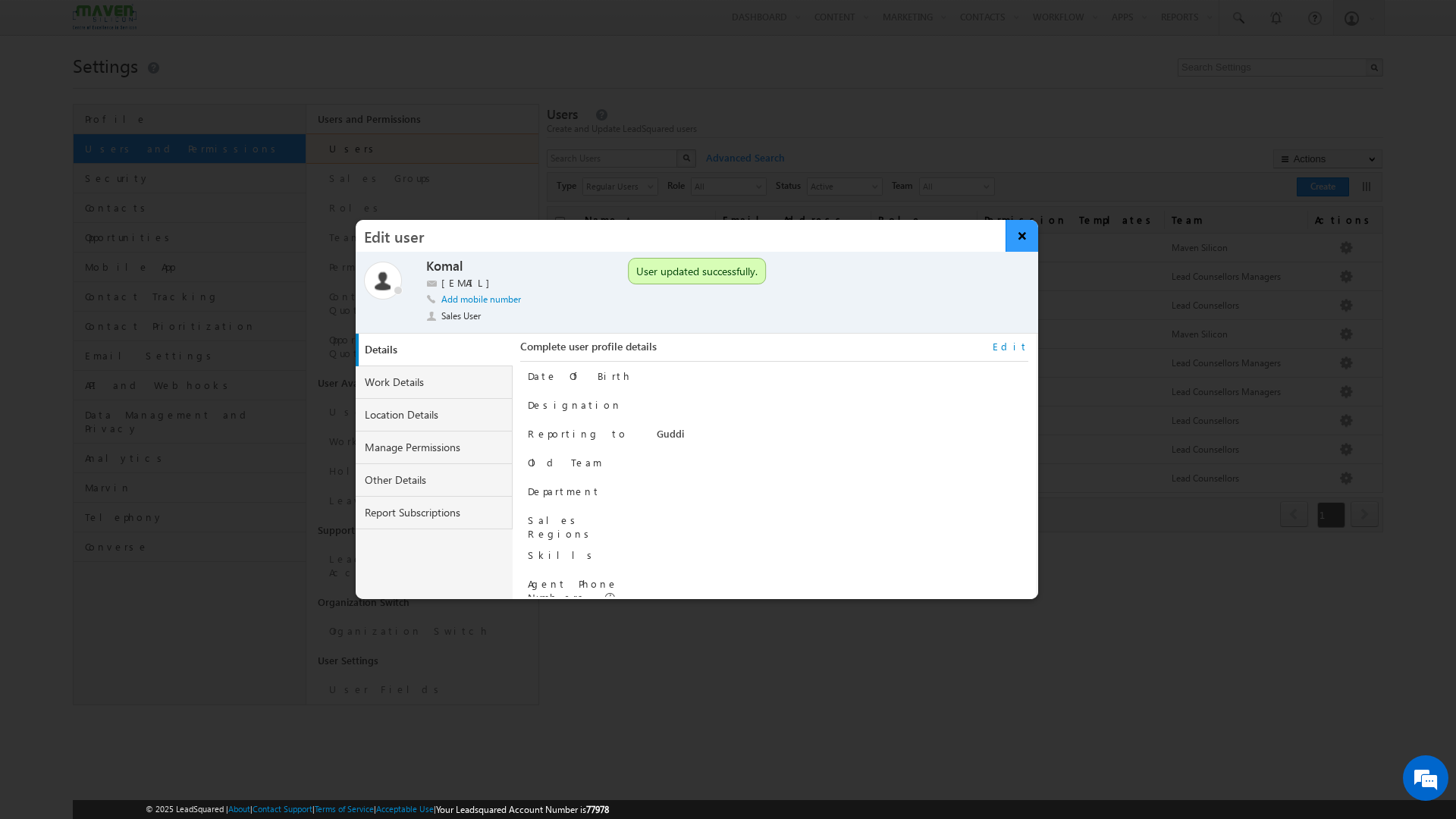 click on "×" at bounding box center [1021, 236] 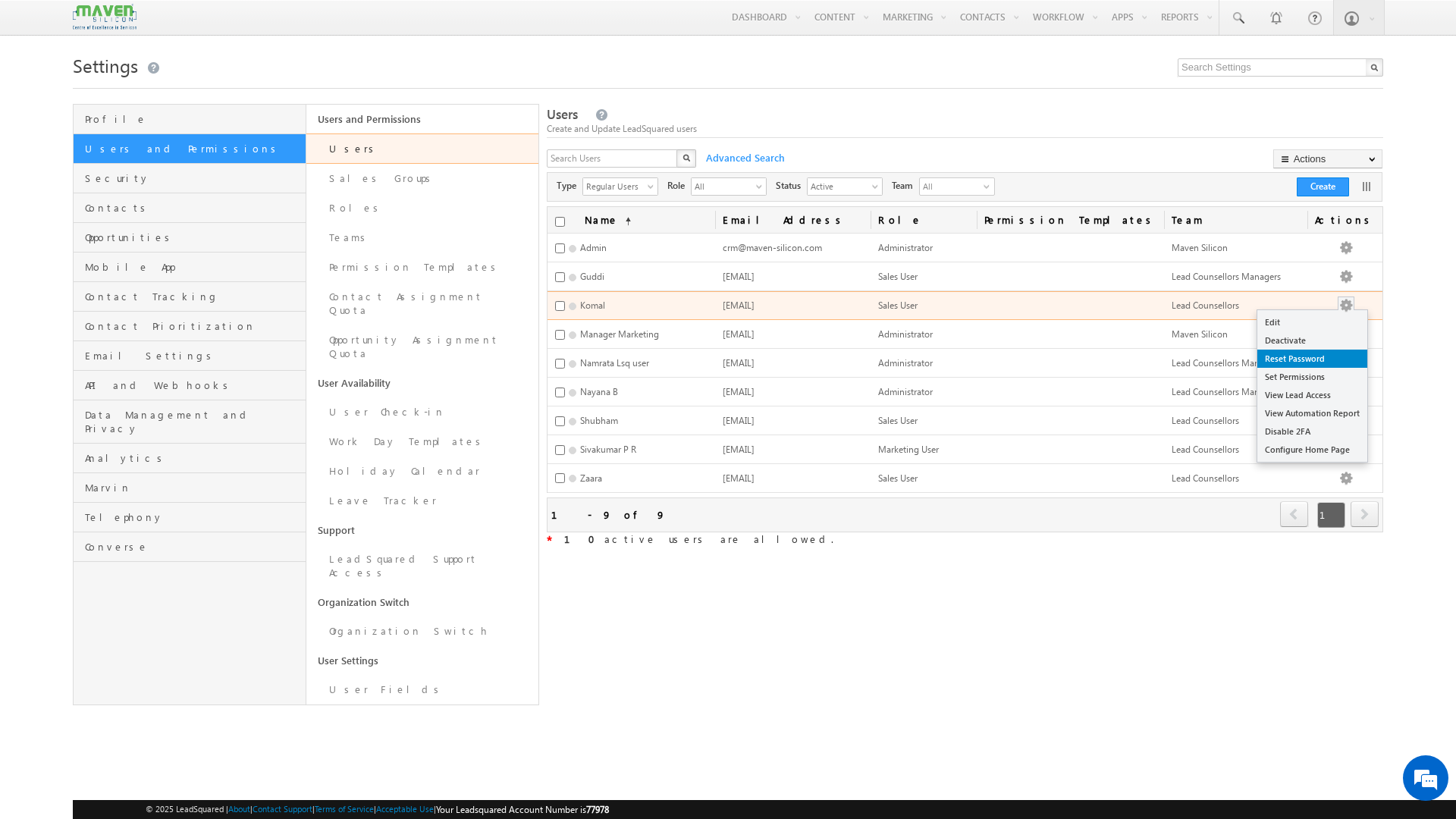 click on "Reset Password" at bounding box center (1312, 359) 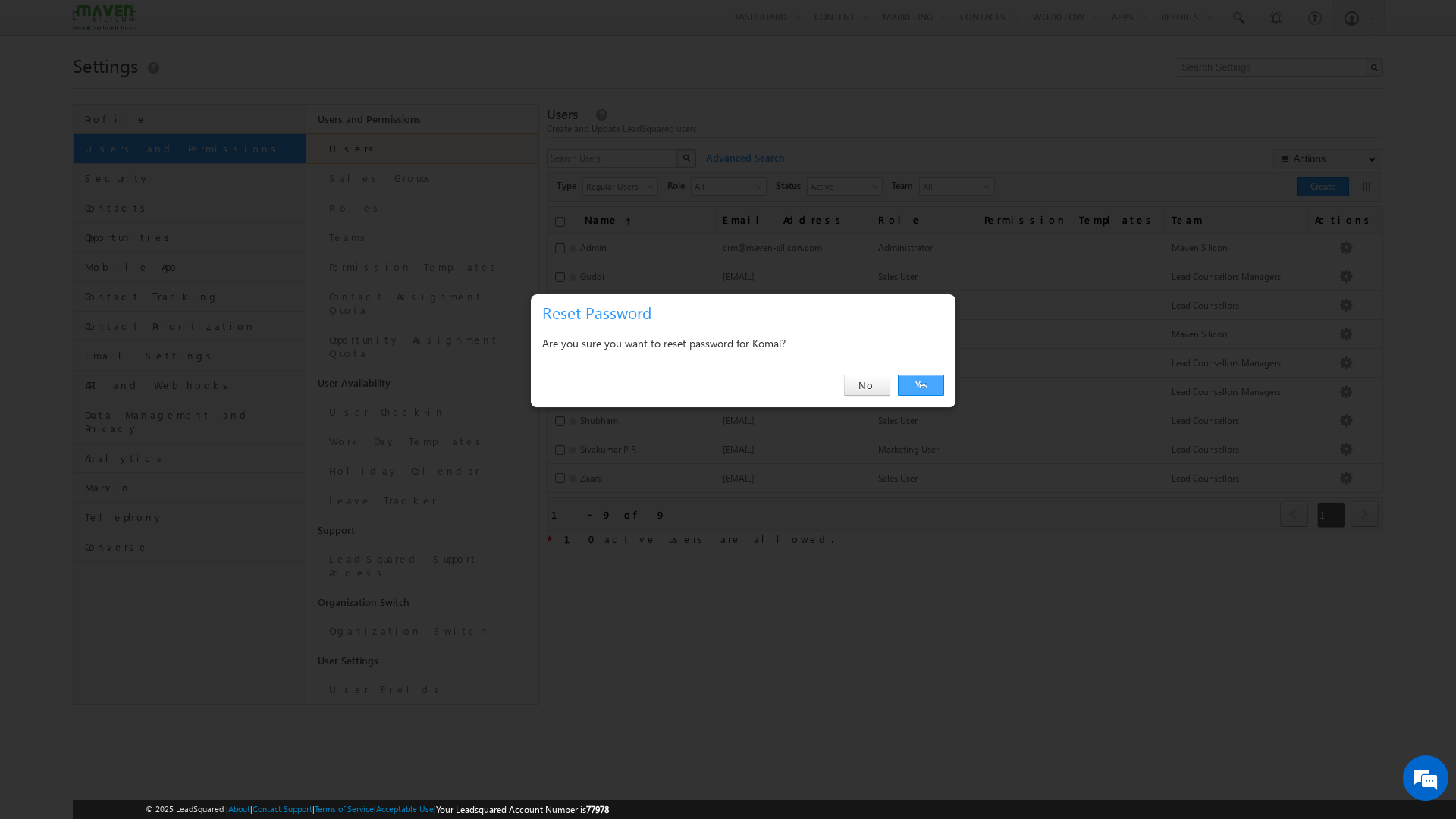 click on "Yes" at bounding box center [921, 385] 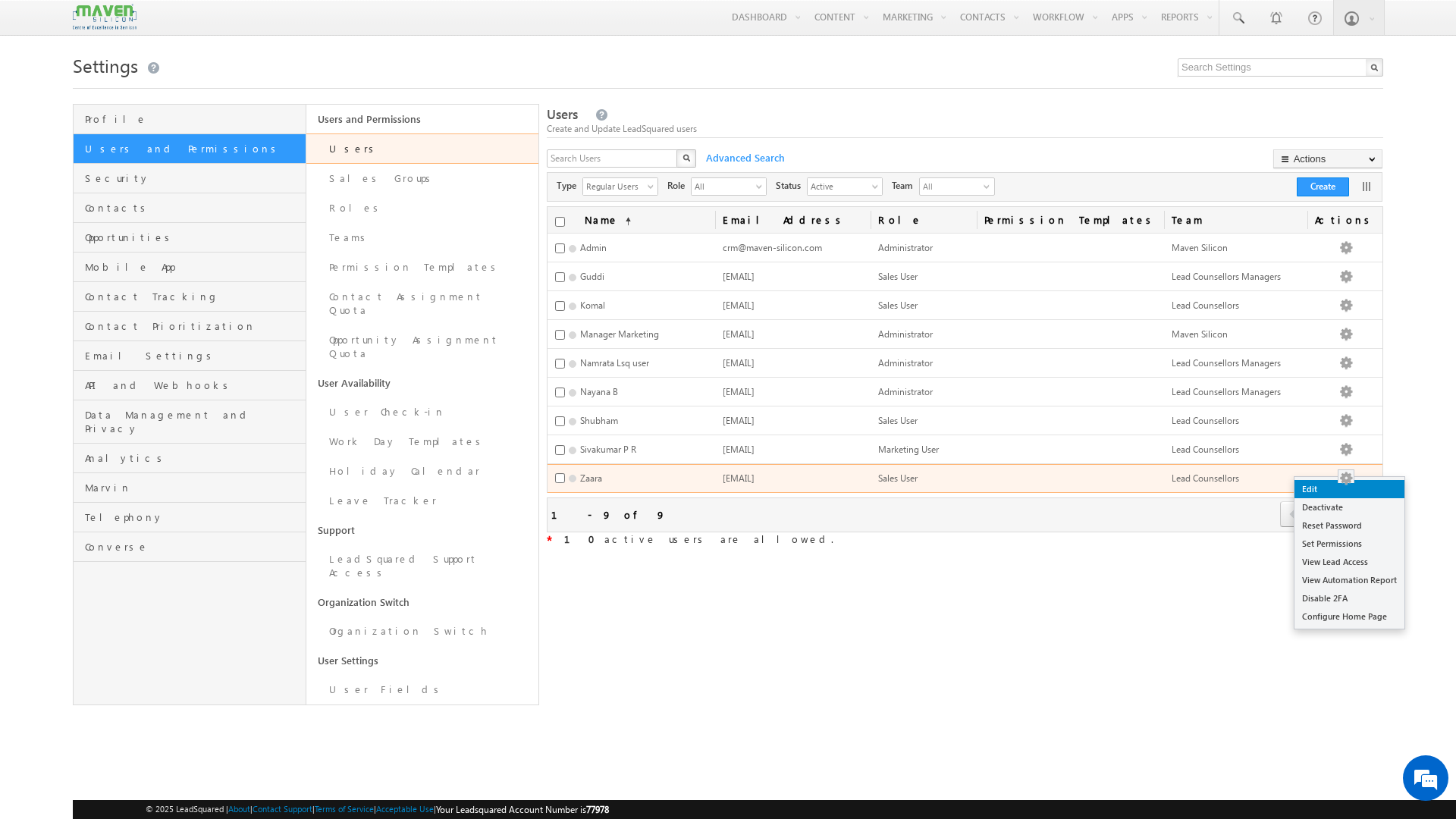 click on "Edit" at bounding box center [1349, 489] 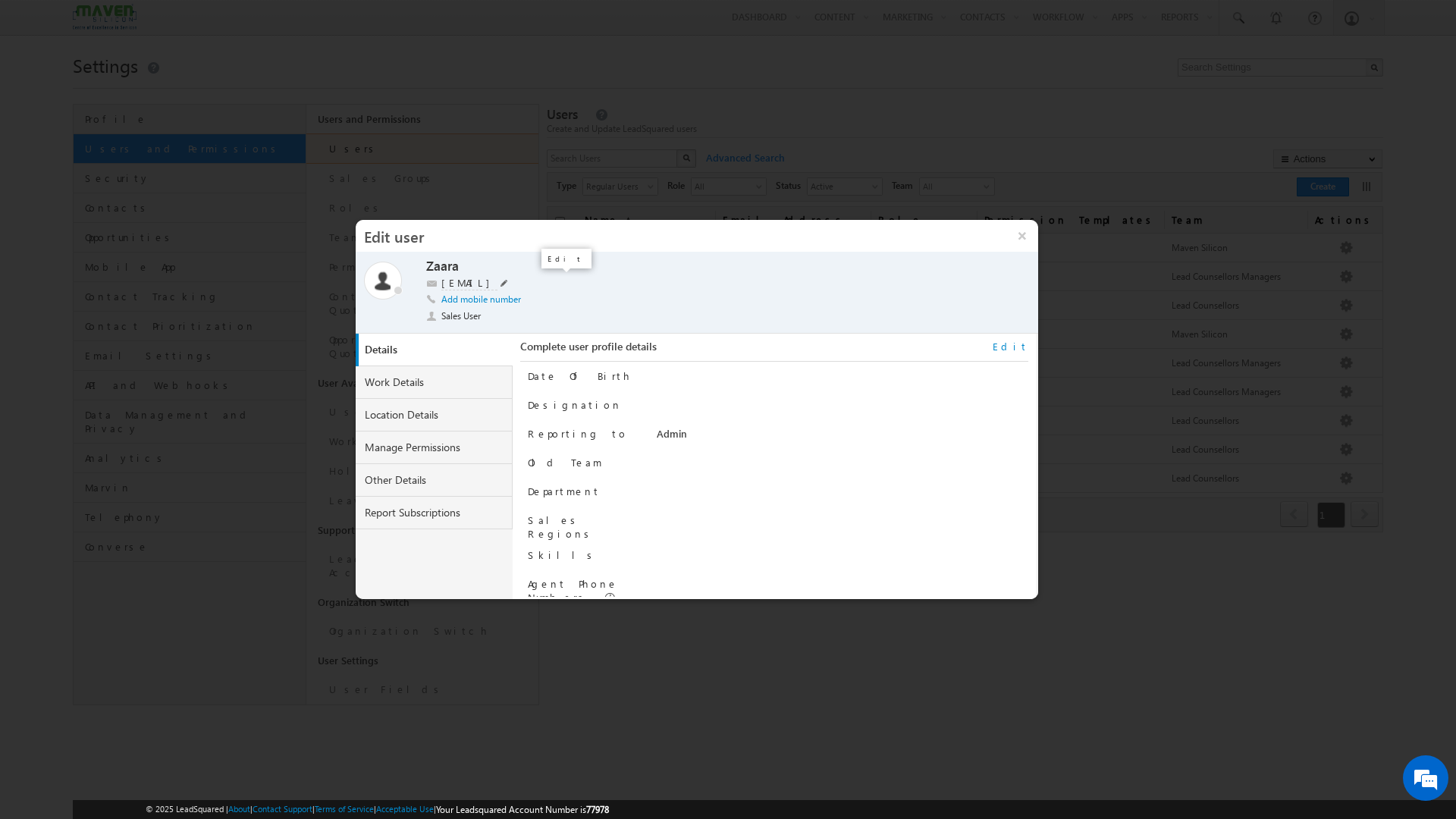 click at bounding box center (504, 283) 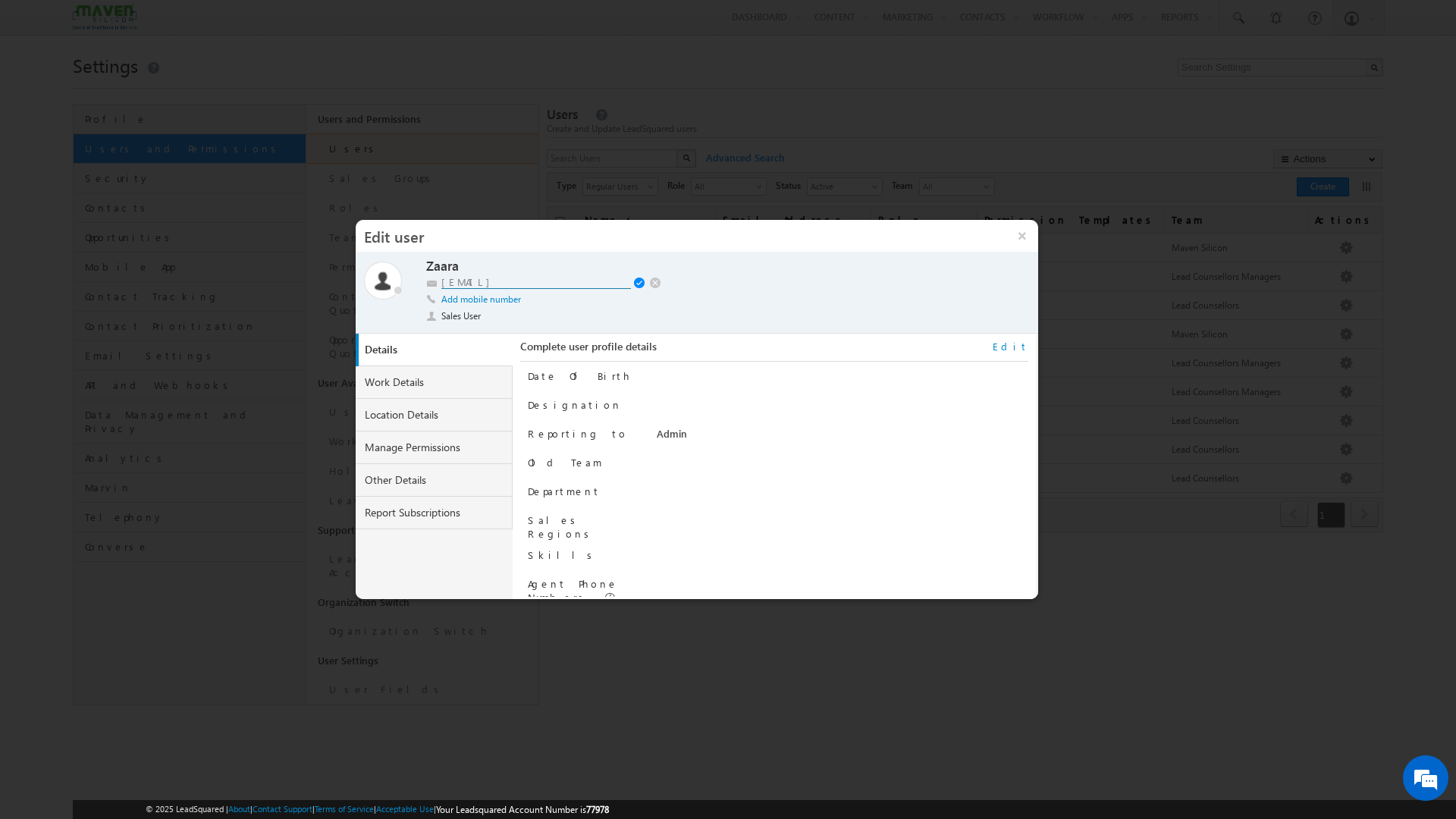 drag, startPoint x: 563, startPoint y: 285, endPoint x: 234, endPoint y: 266, distance: 329.5482 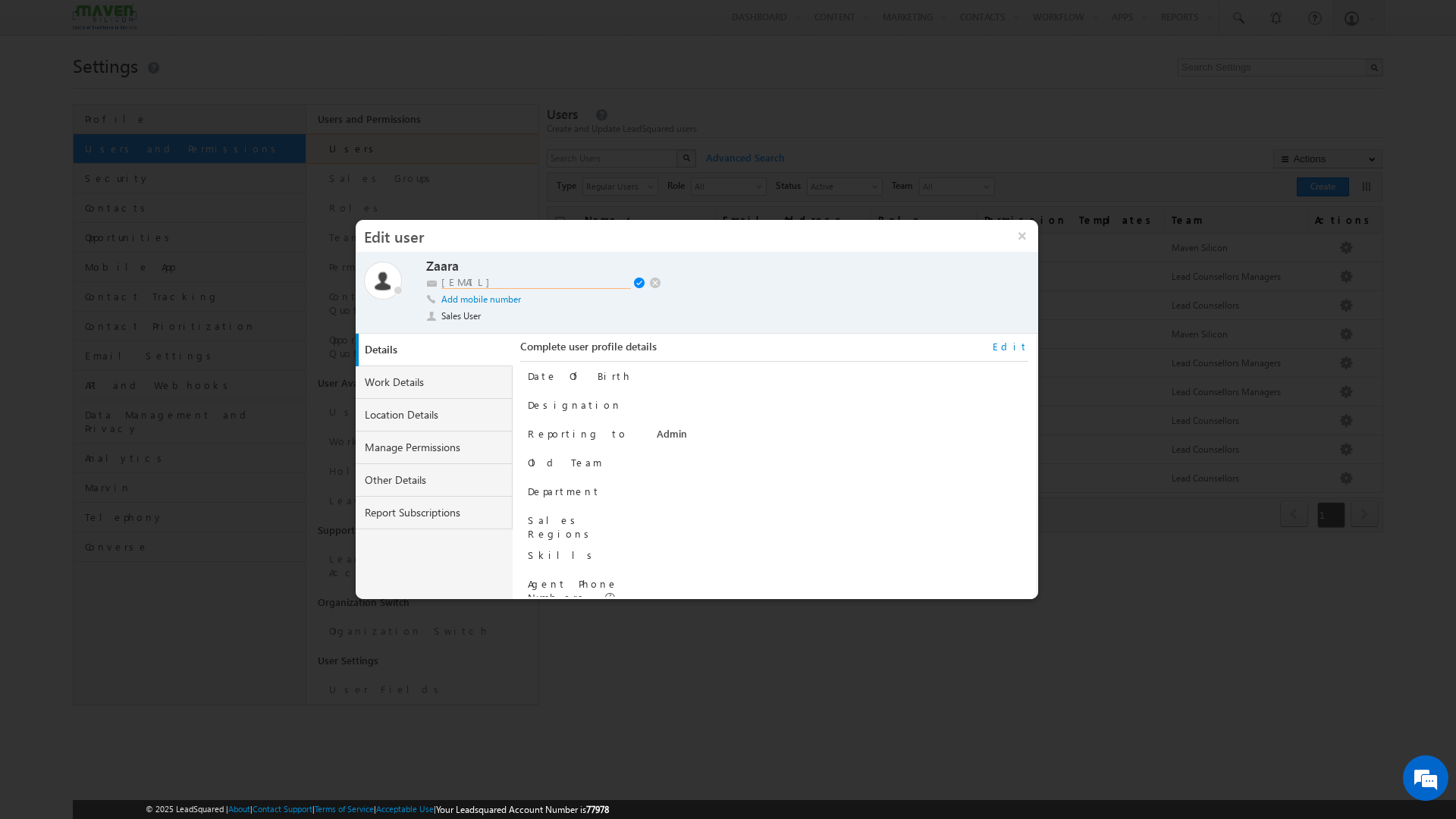 click on "[EMAIL]" at bounding box center [536, 282] 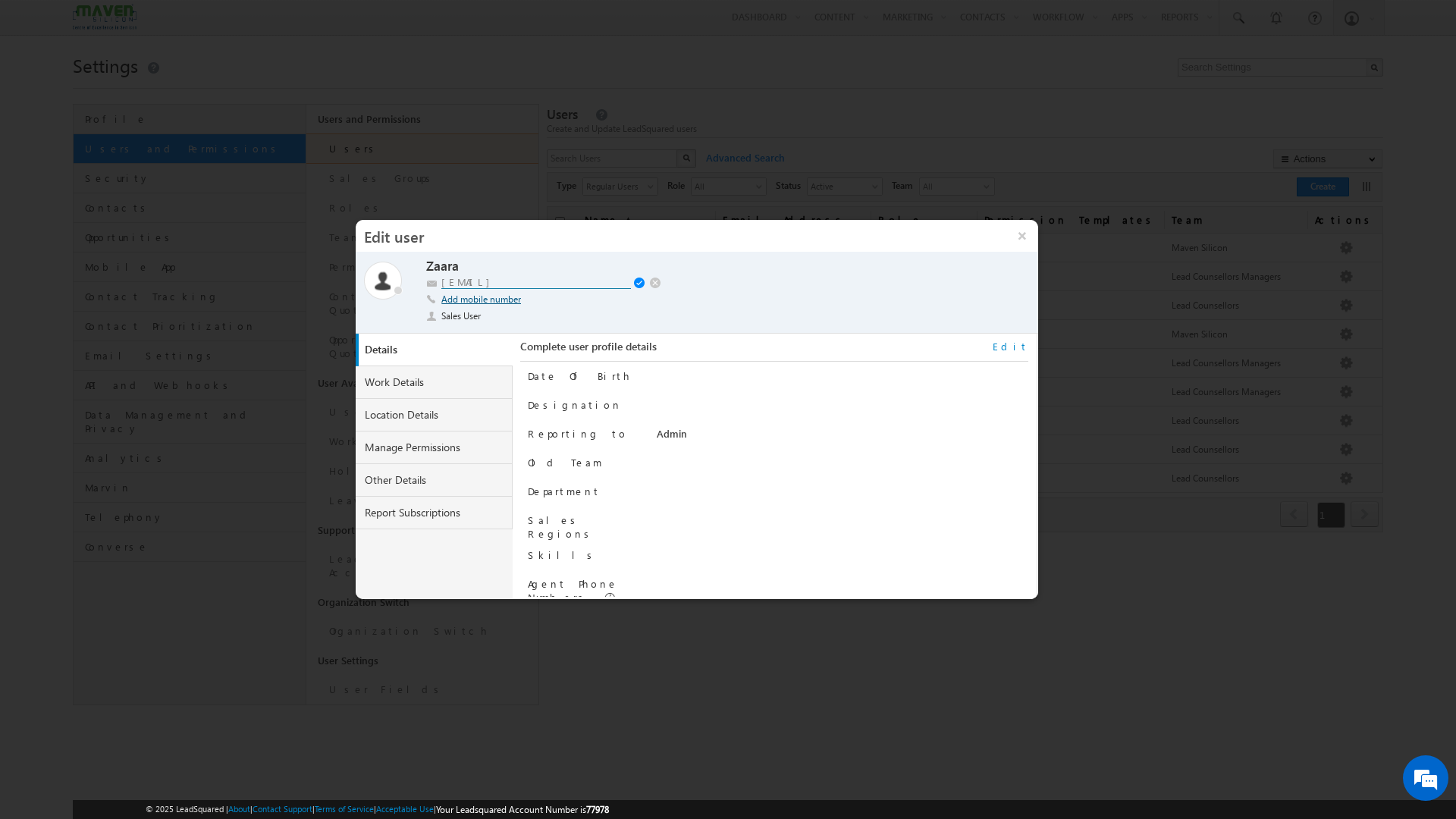 type on "[EMAIL]" 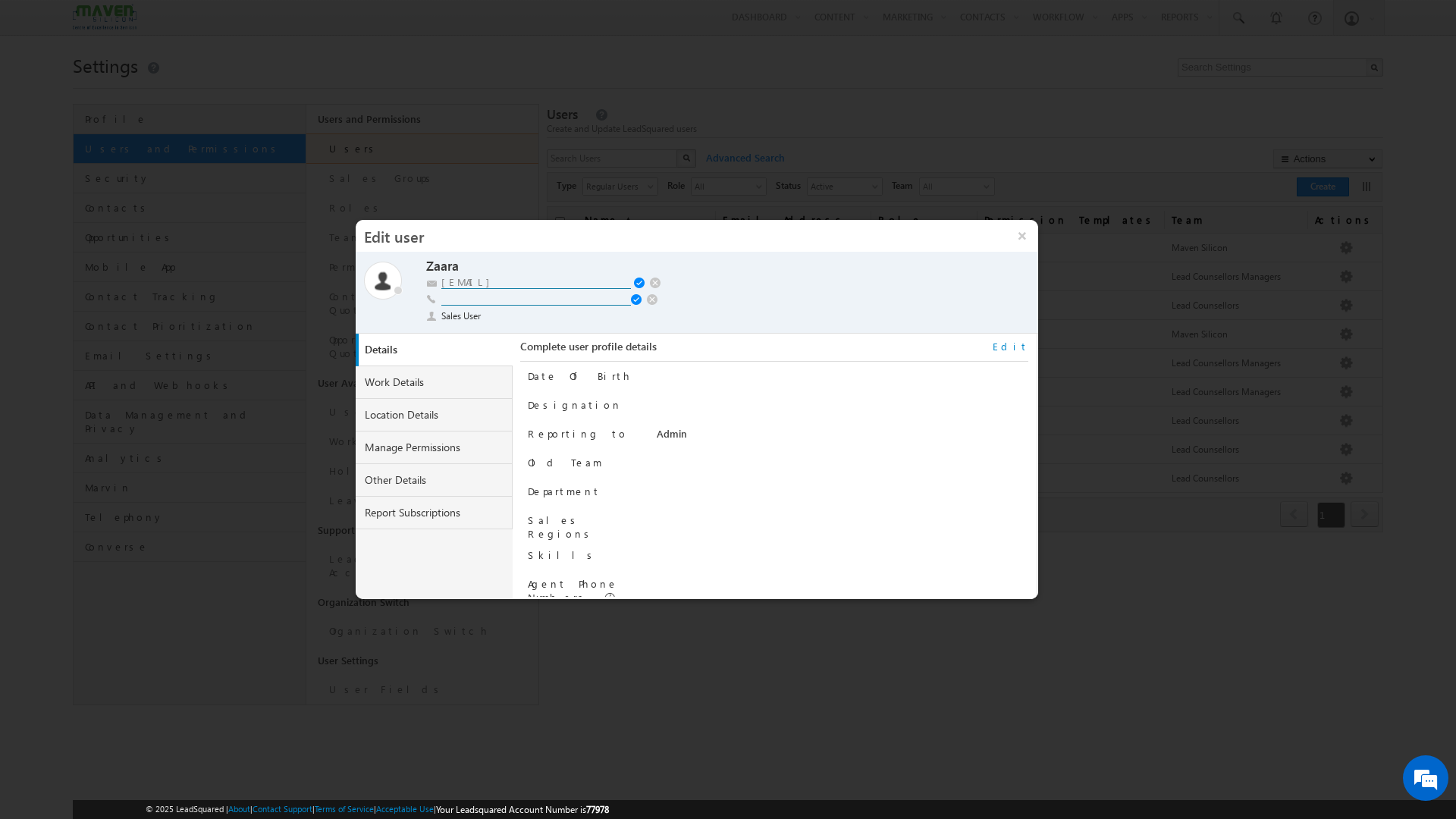 click at bounding box center (536, 299) 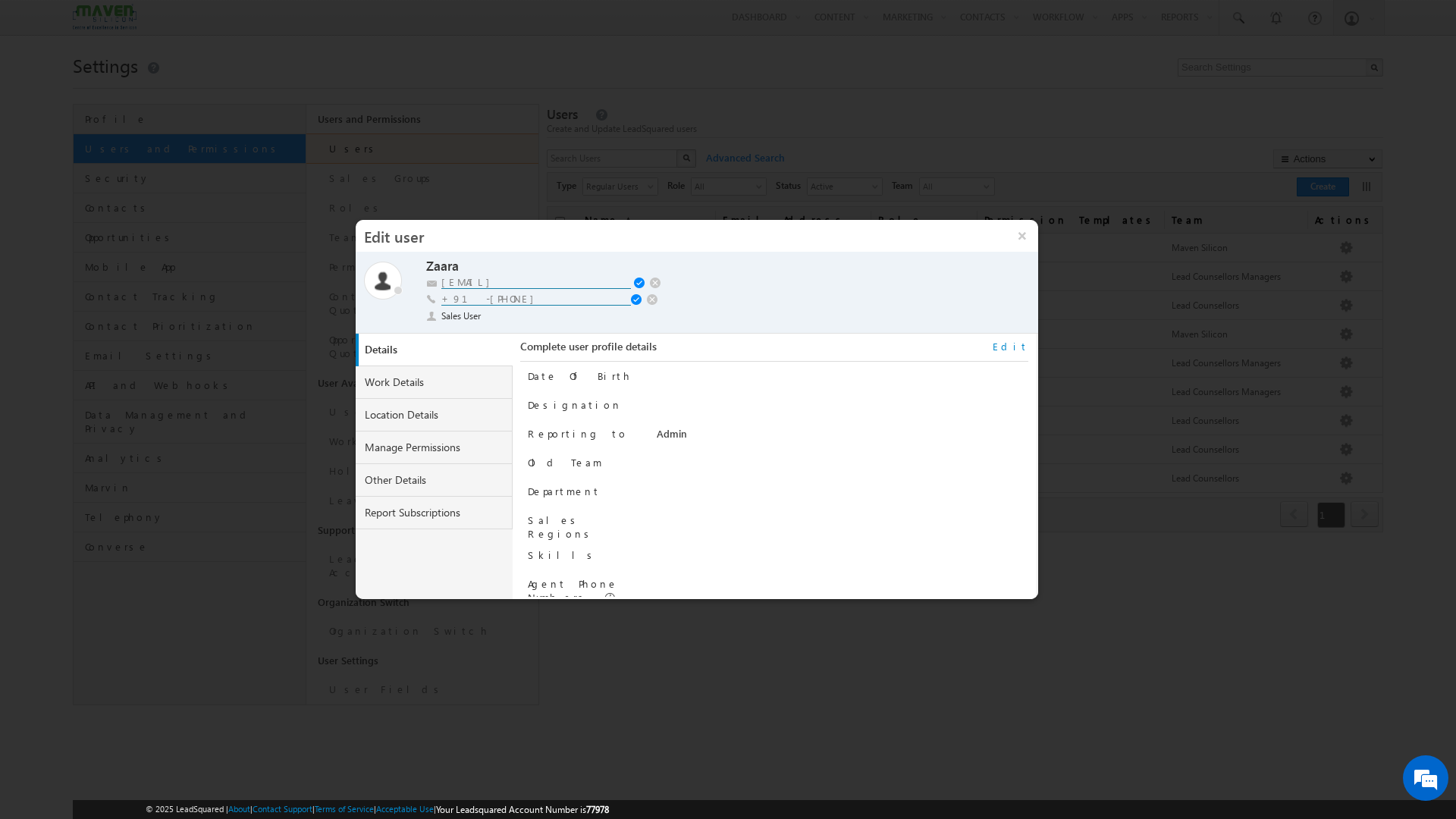 type on "[PHONE]" 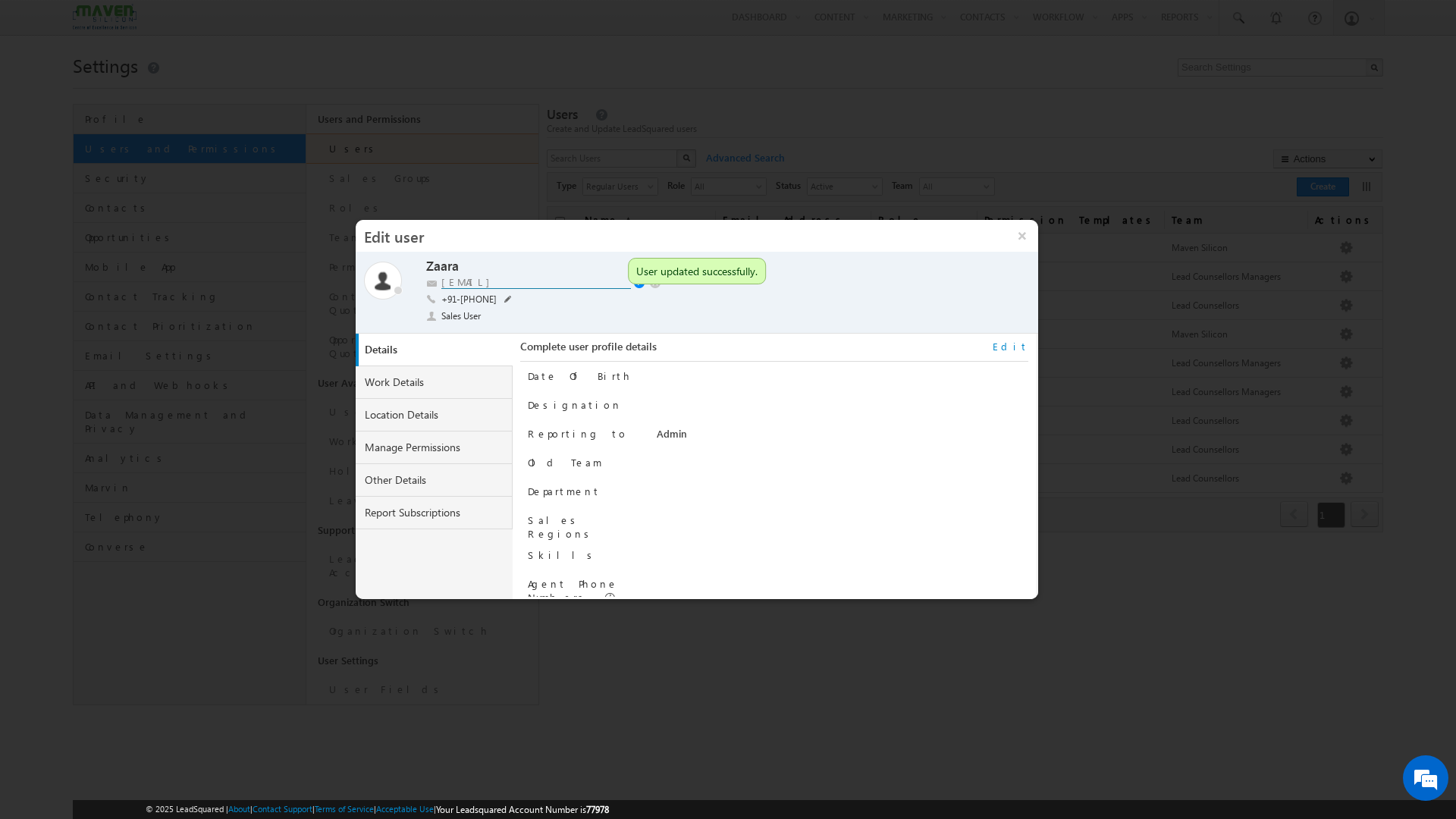 click on "+91-7406161555 +91-7406161555" at bounding box center (702, 301) 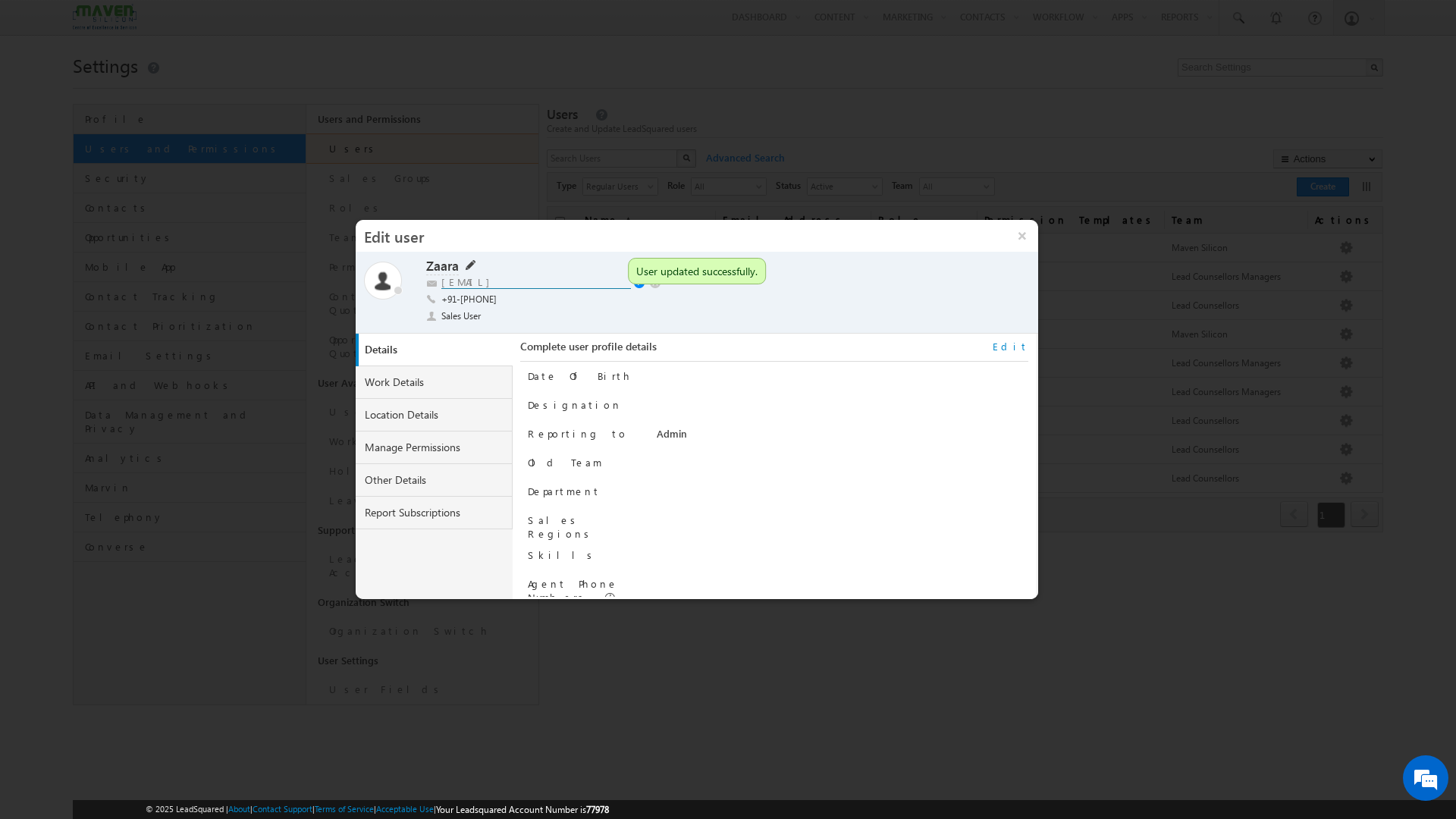 click on "Zaara" at bounding box center (702, 267) 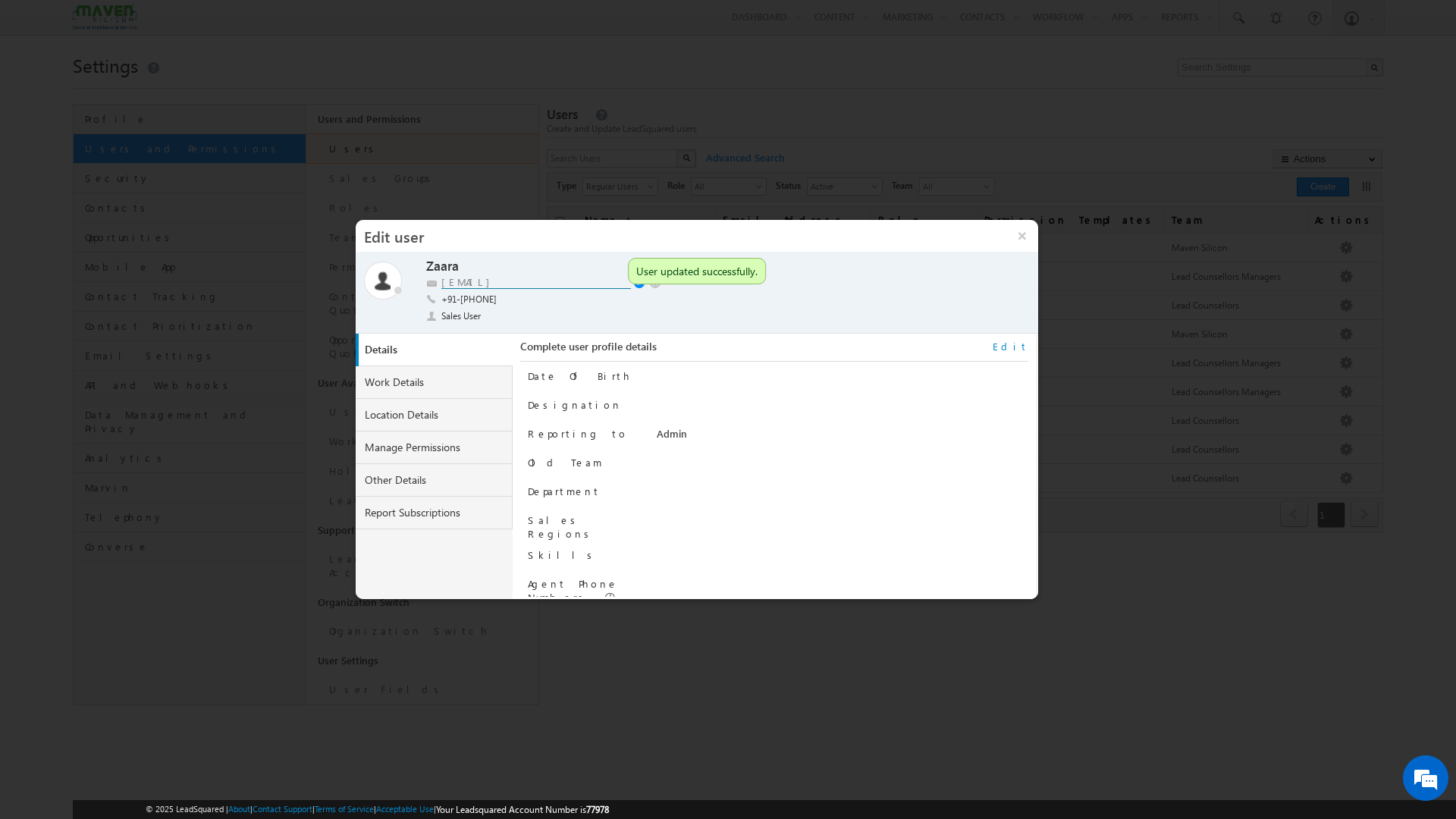click on "User updated successfully." at bounding box center [697, 273] 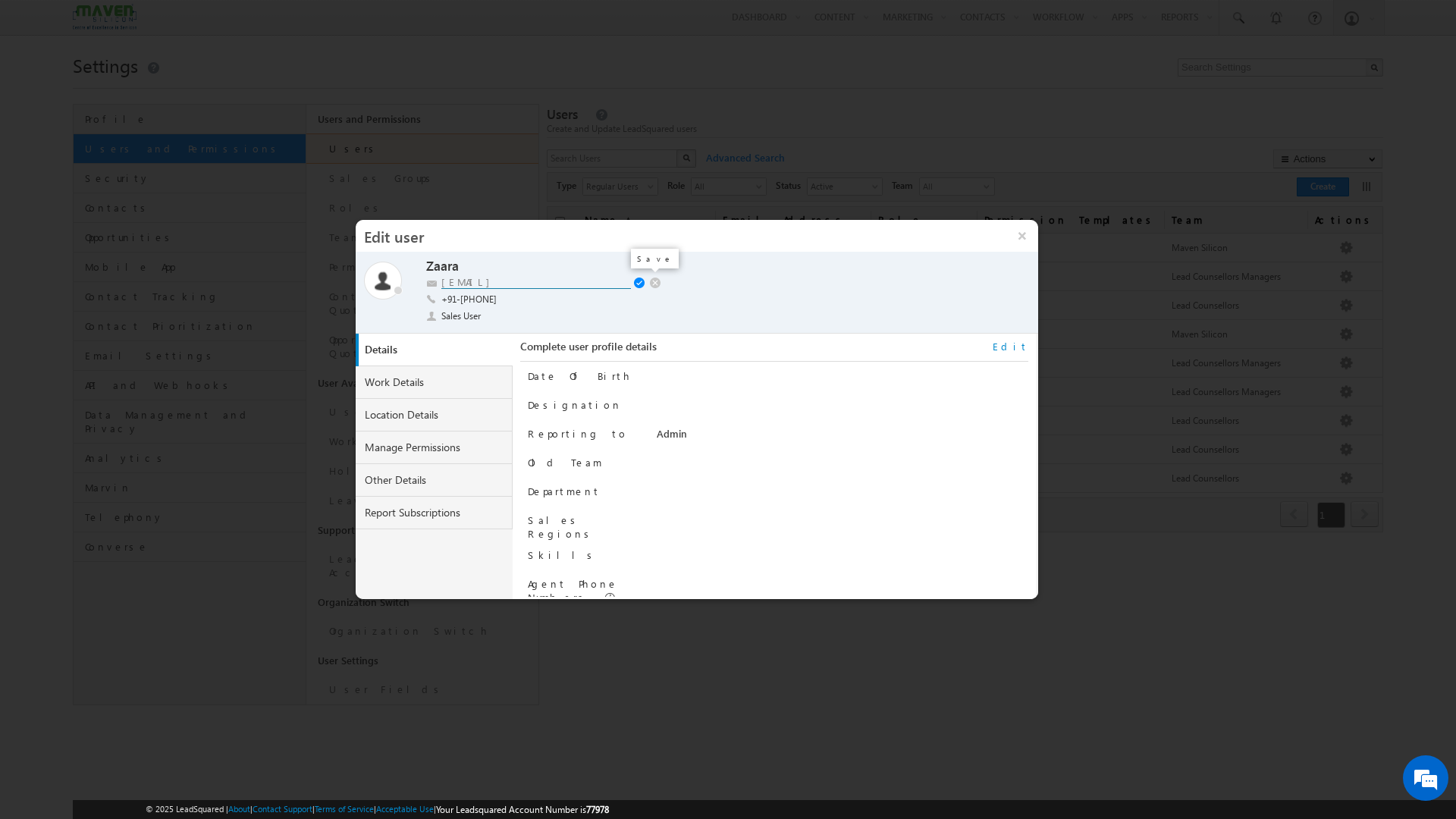 click at bounding box center (641, 284) 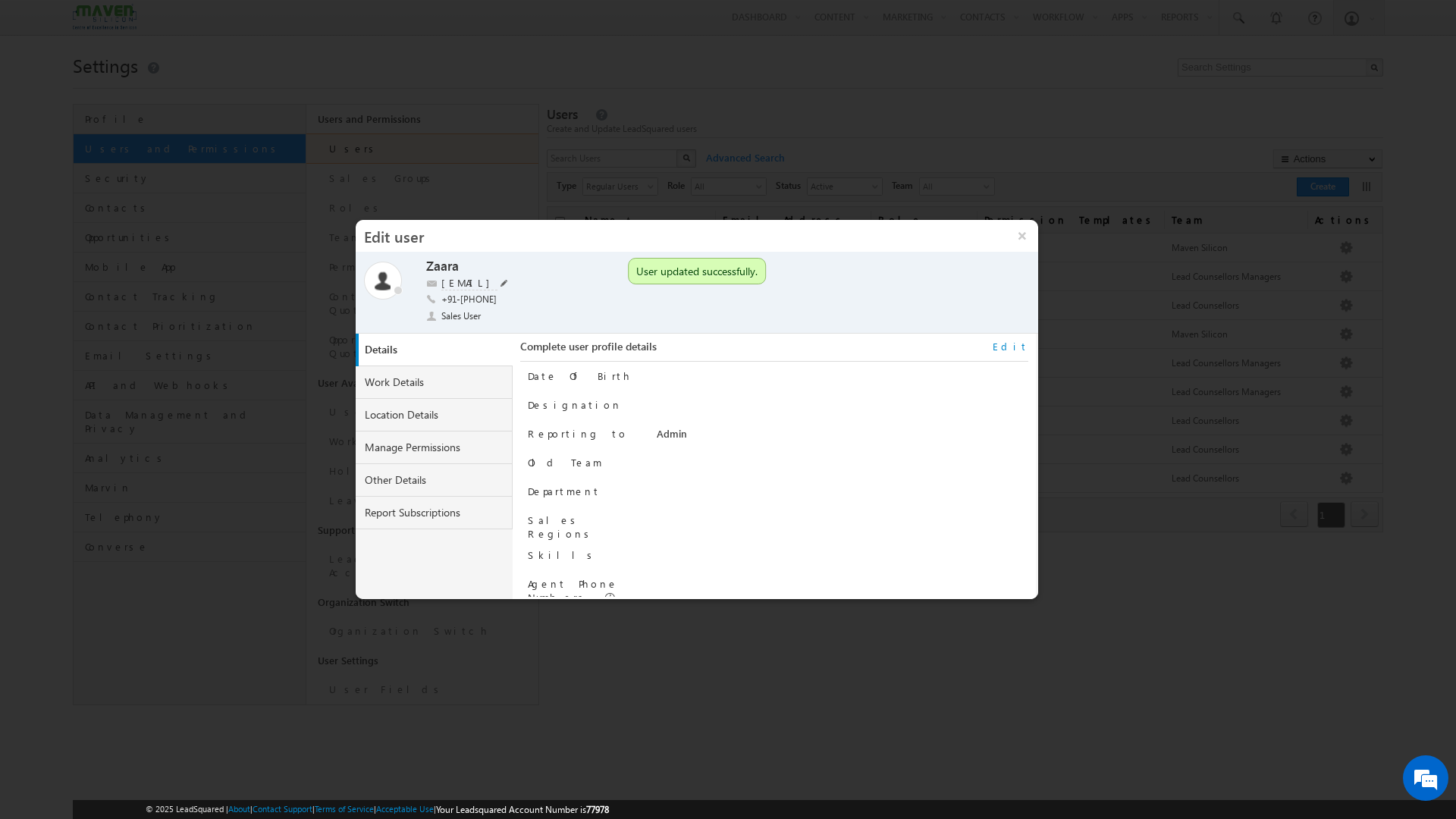 click at bounding box center [504, 283] 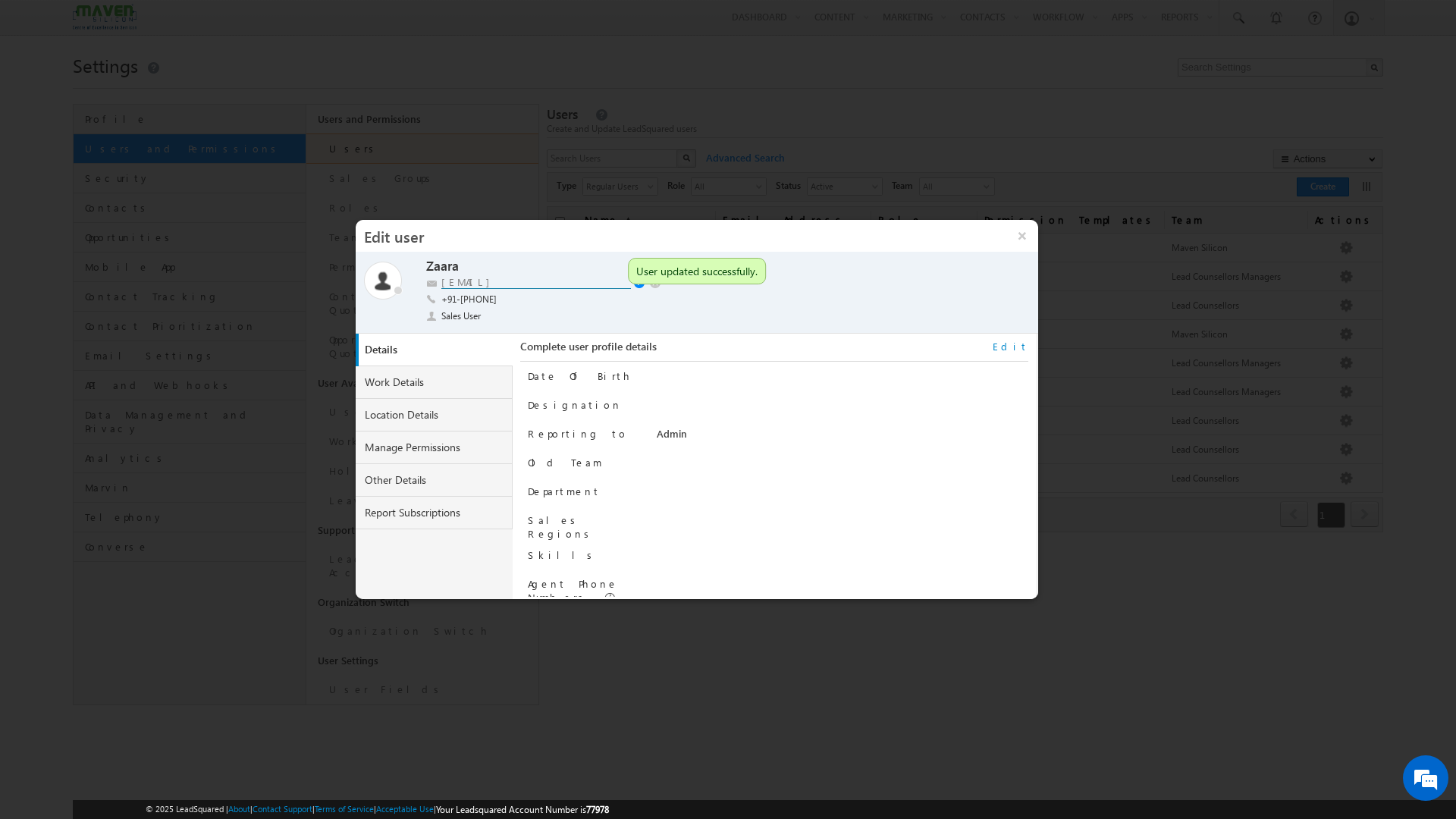 drag, startPoint x: 560, startPoint y: 283, endPoint x: 342, endPoint y: 280, distance: 218.02064 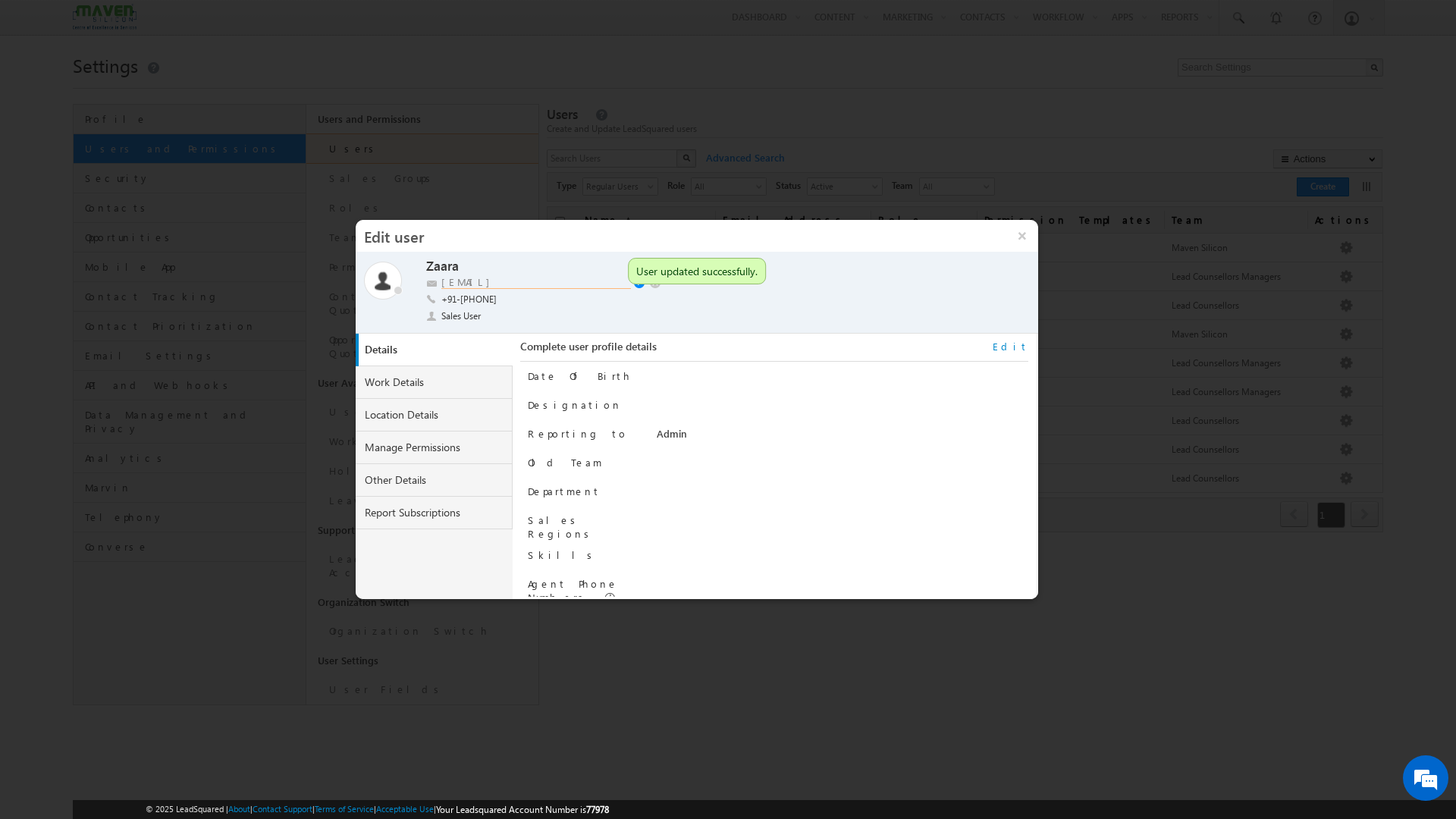 click on "[EMAIL]" at bounding box center (536, 282) 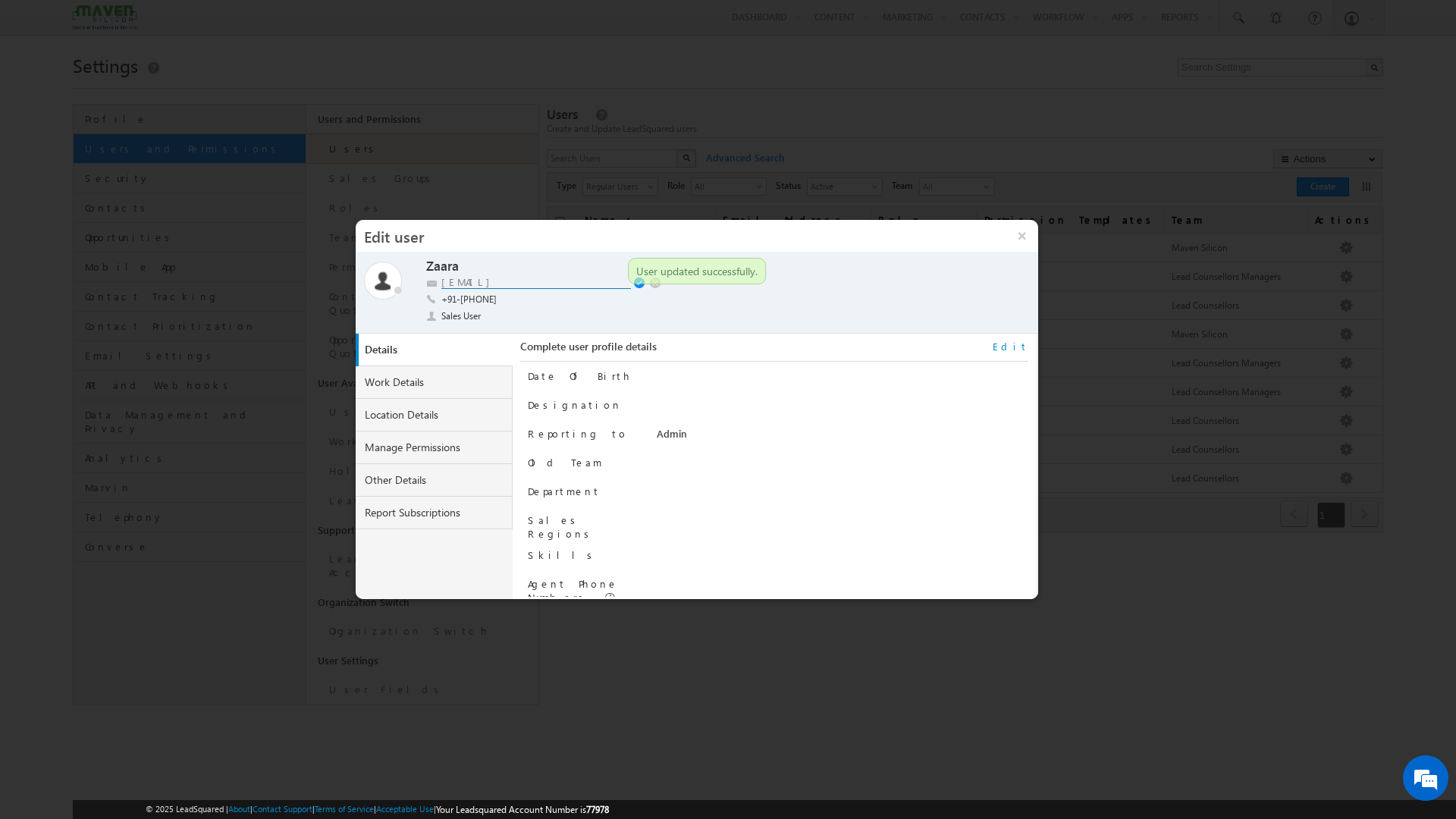 type on "[EMAIL]" 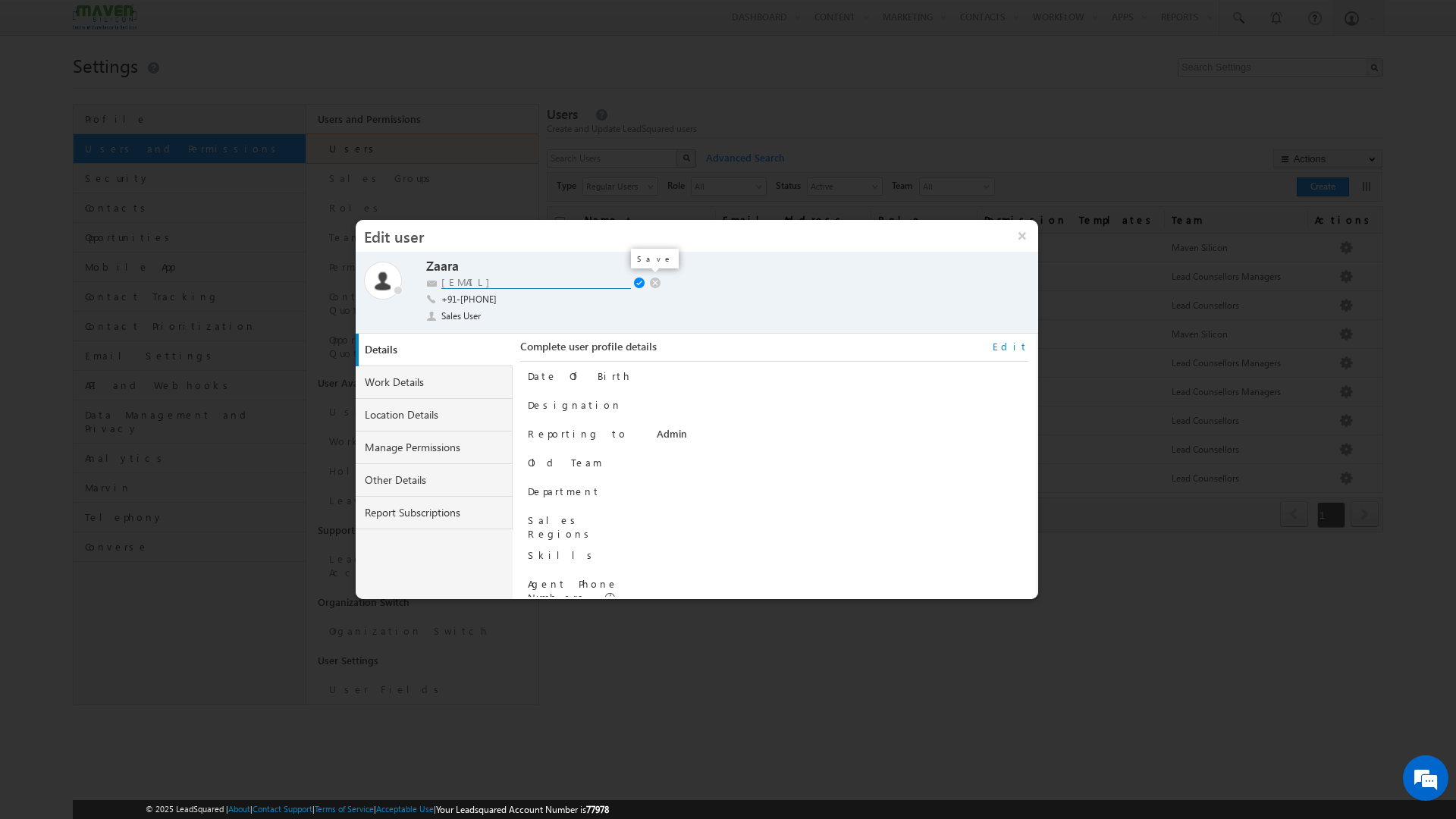 click at bounding box center [641, 284] 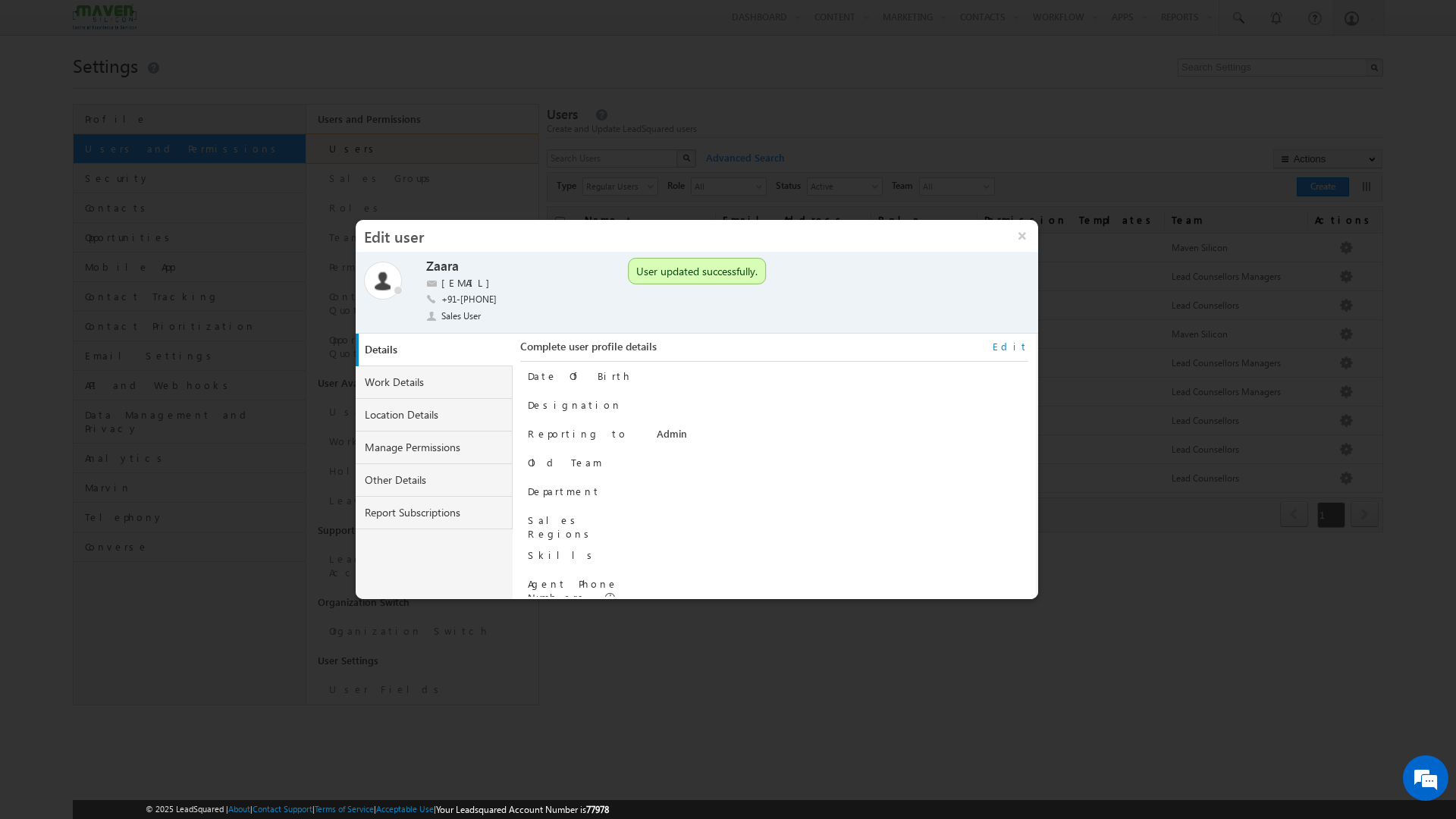 click on "Edit" at bounding box center [1010, 347] 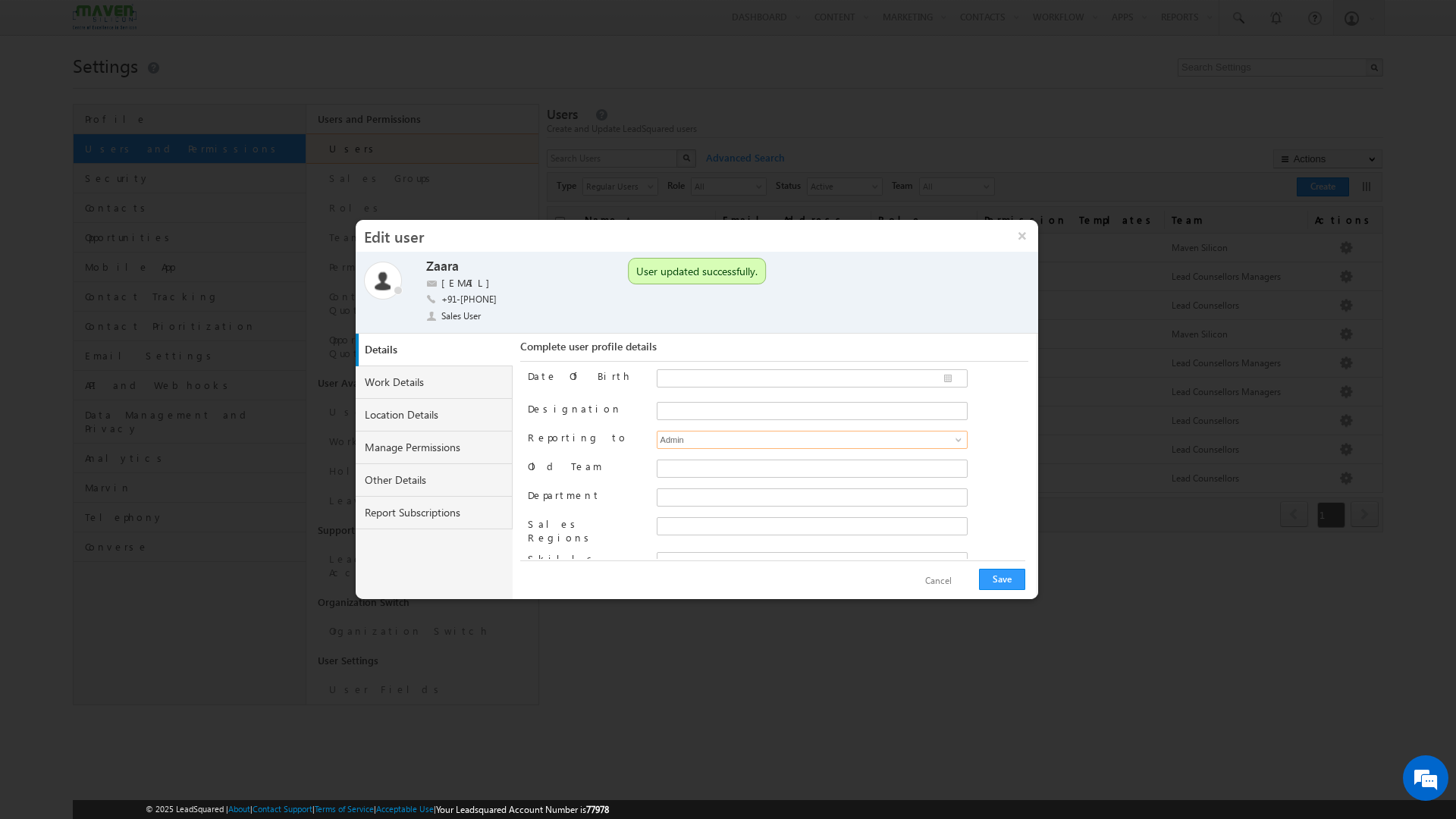 click on "Admin" at bounding box center [812, 440] 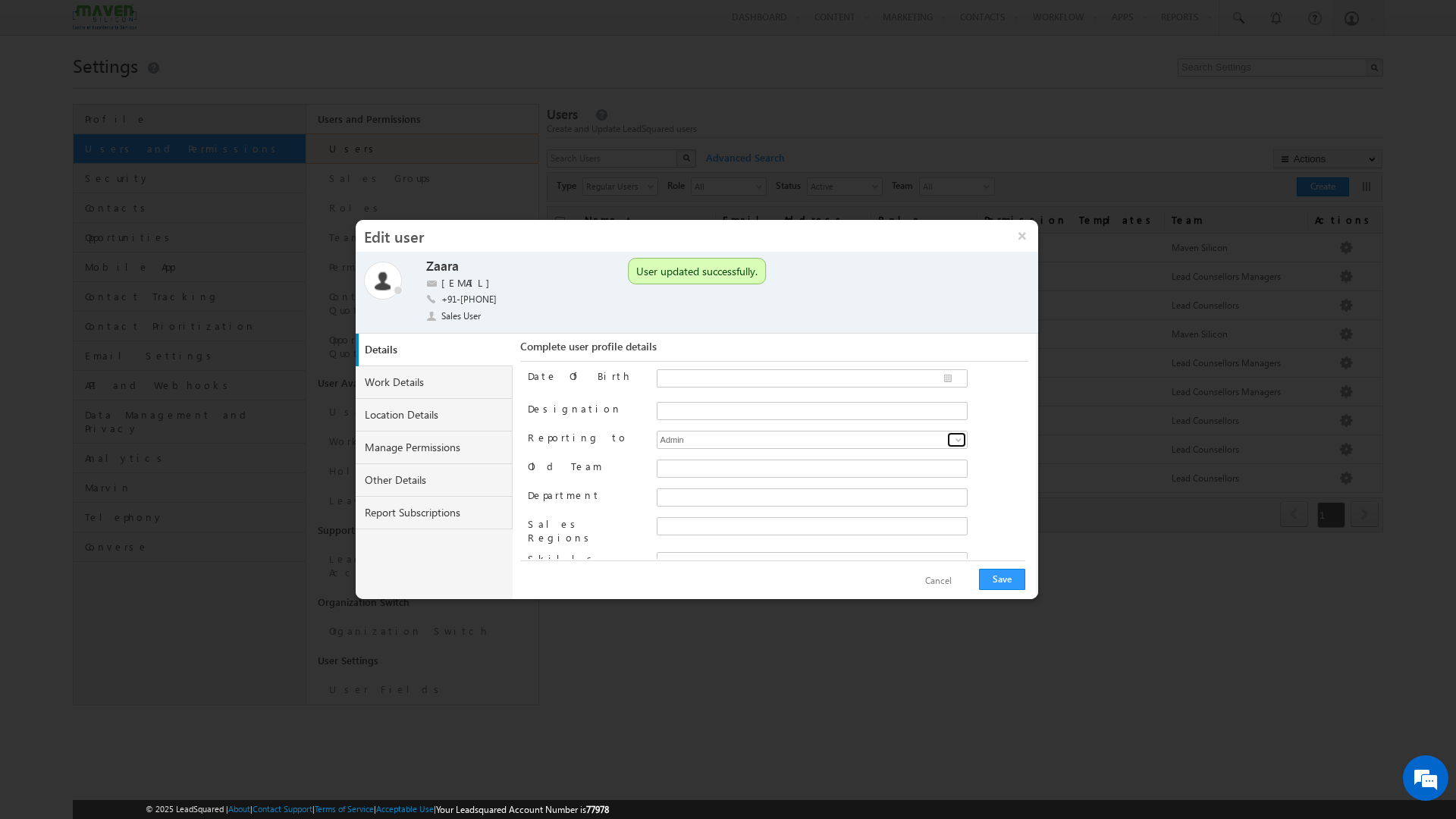 click at bounding box center [959, 440] 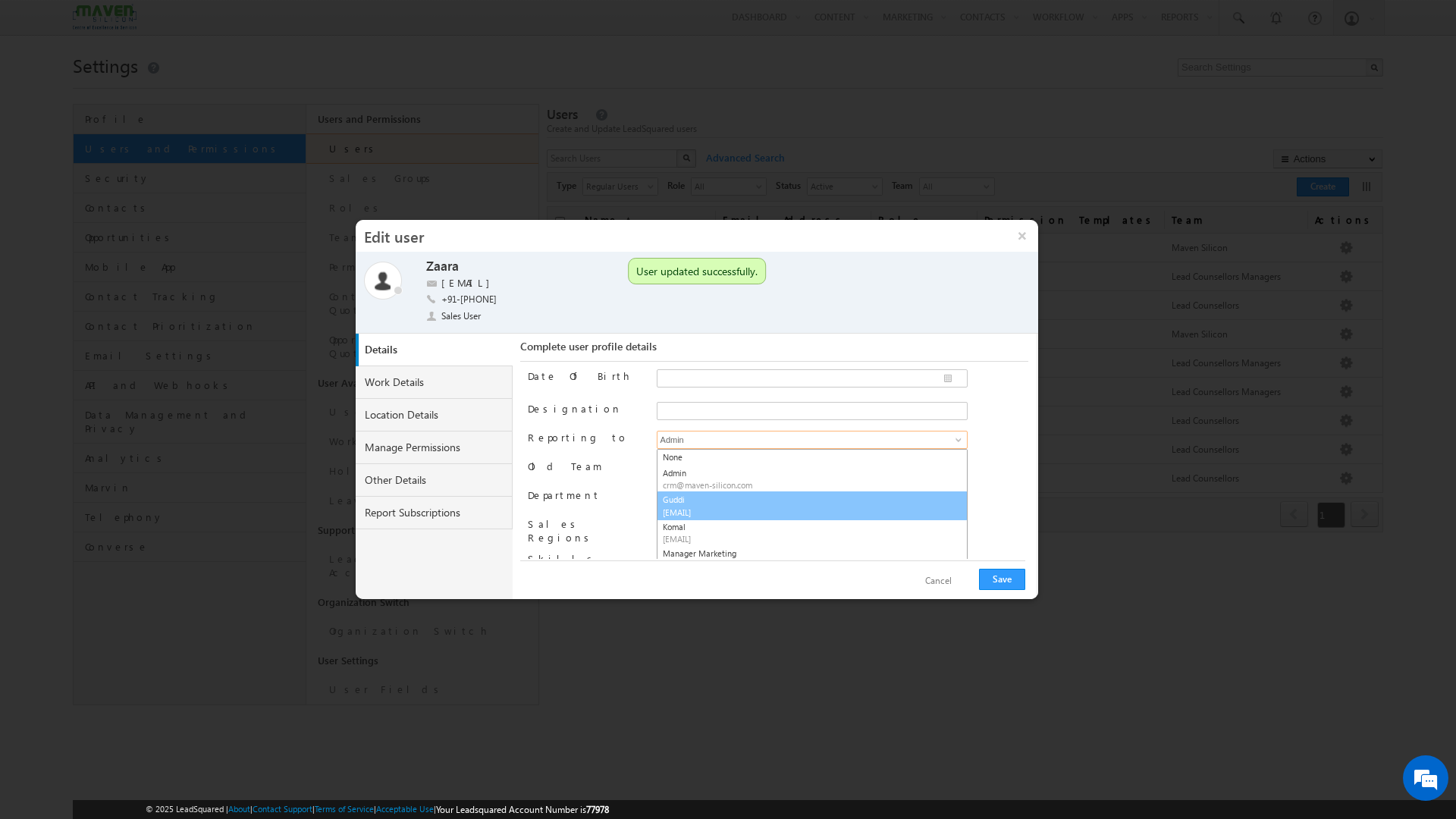 click on "Guddi    lsq8@maven-silicon.com" at bounding box center (812, 506) 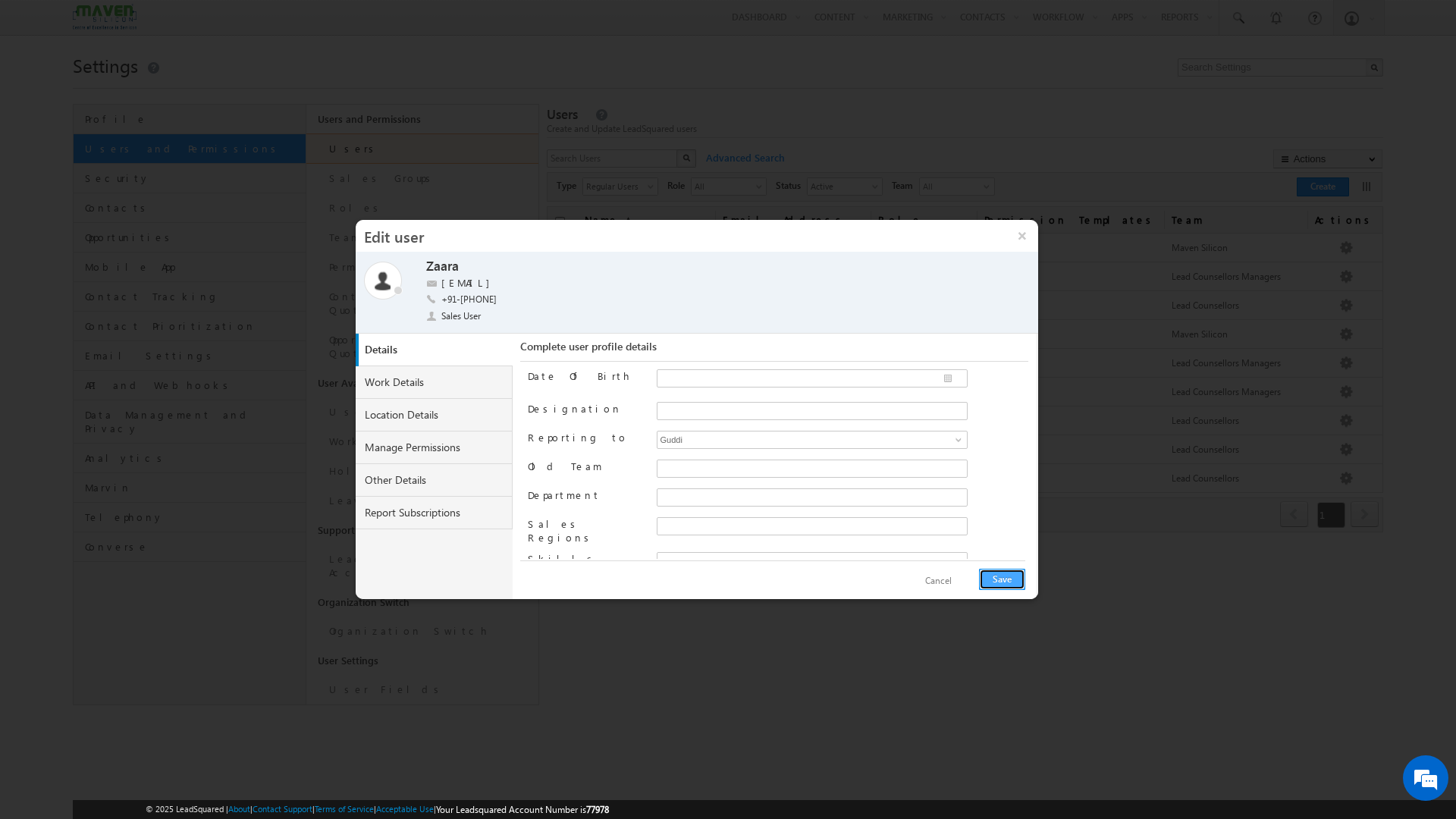 click on "Save" at bounding box center (1002, 579) 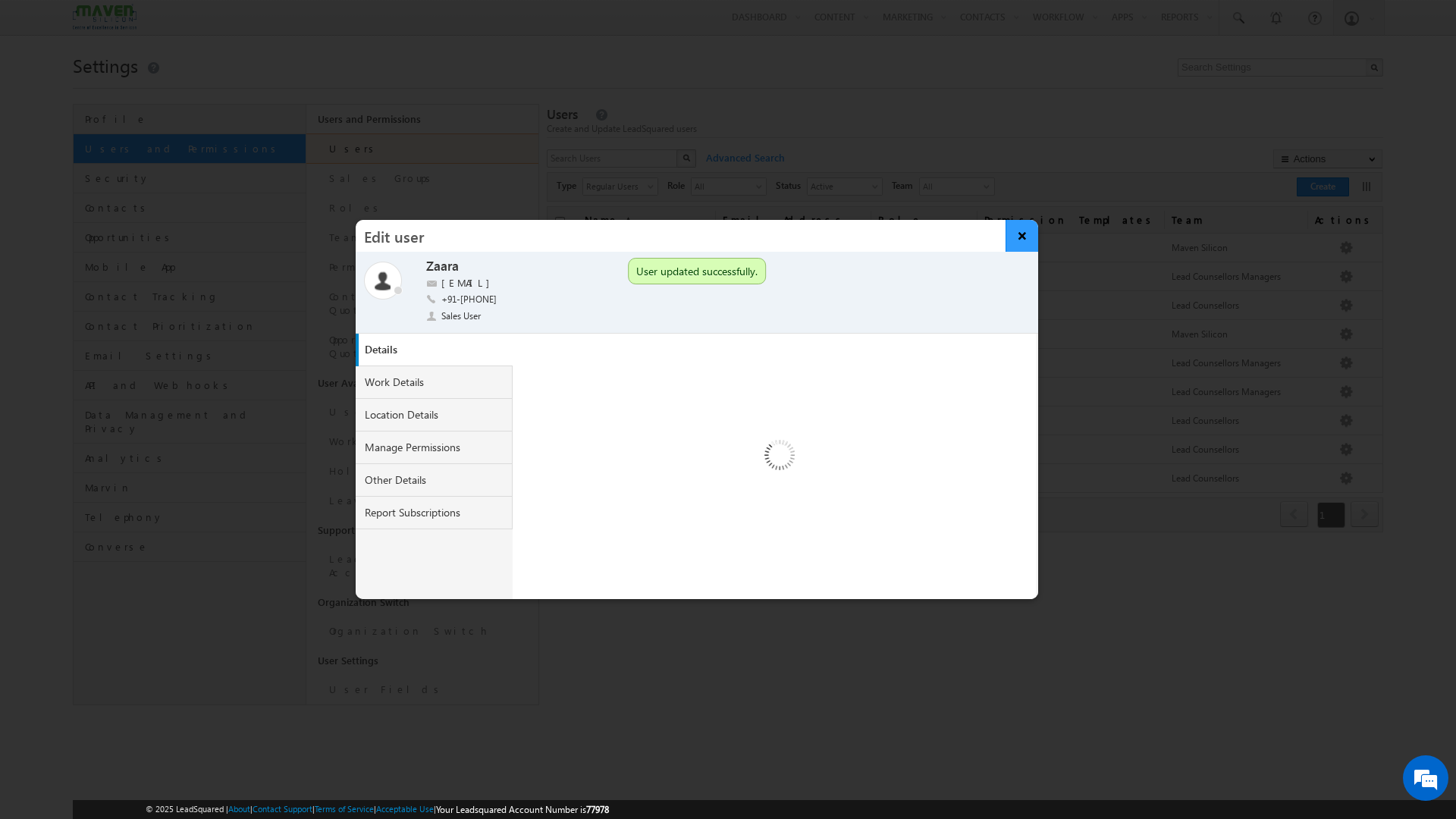 click on "×" at bounding box center (1021, 236) 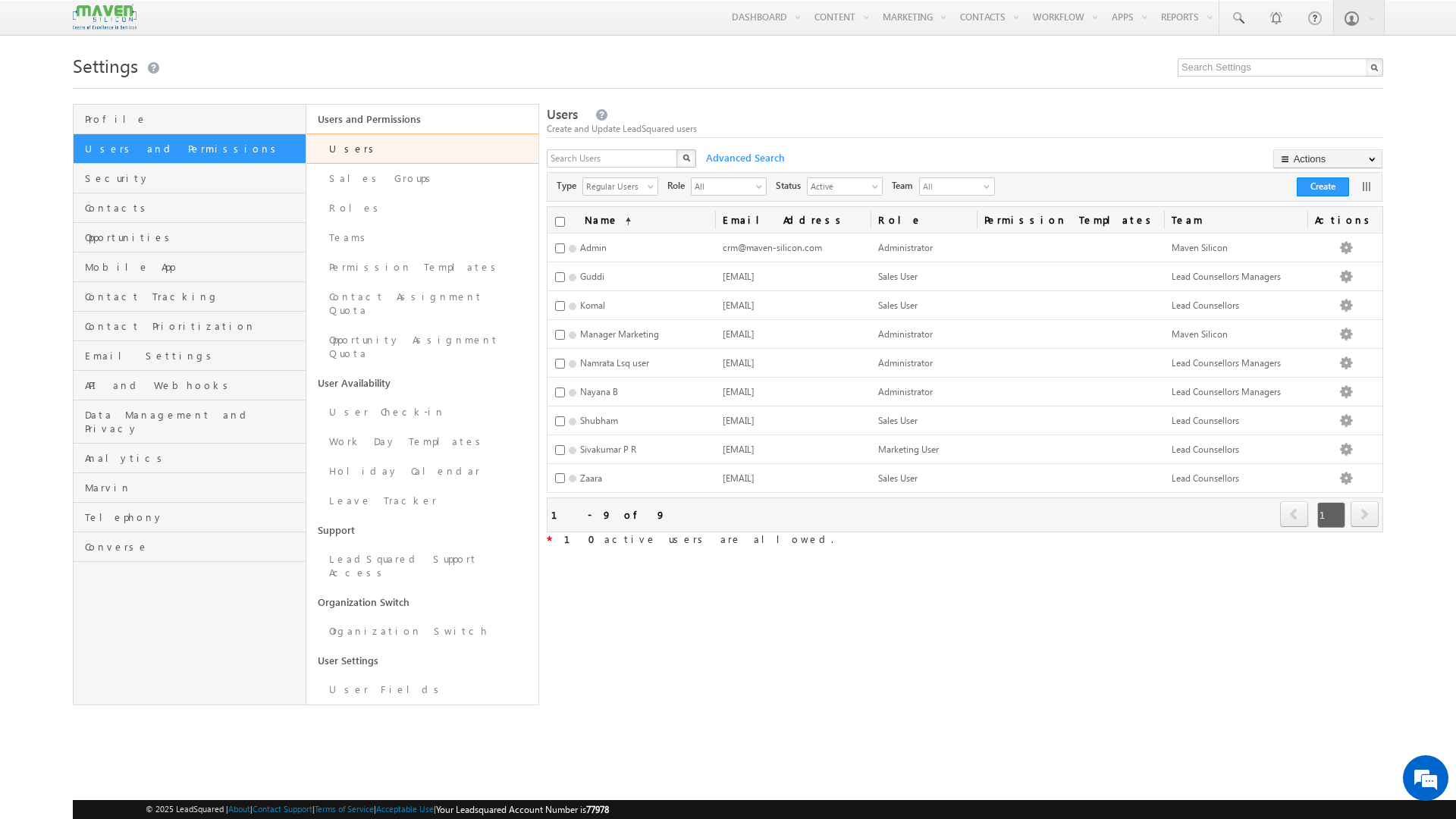 click on "Email Address" at bounding box center [792, 220] 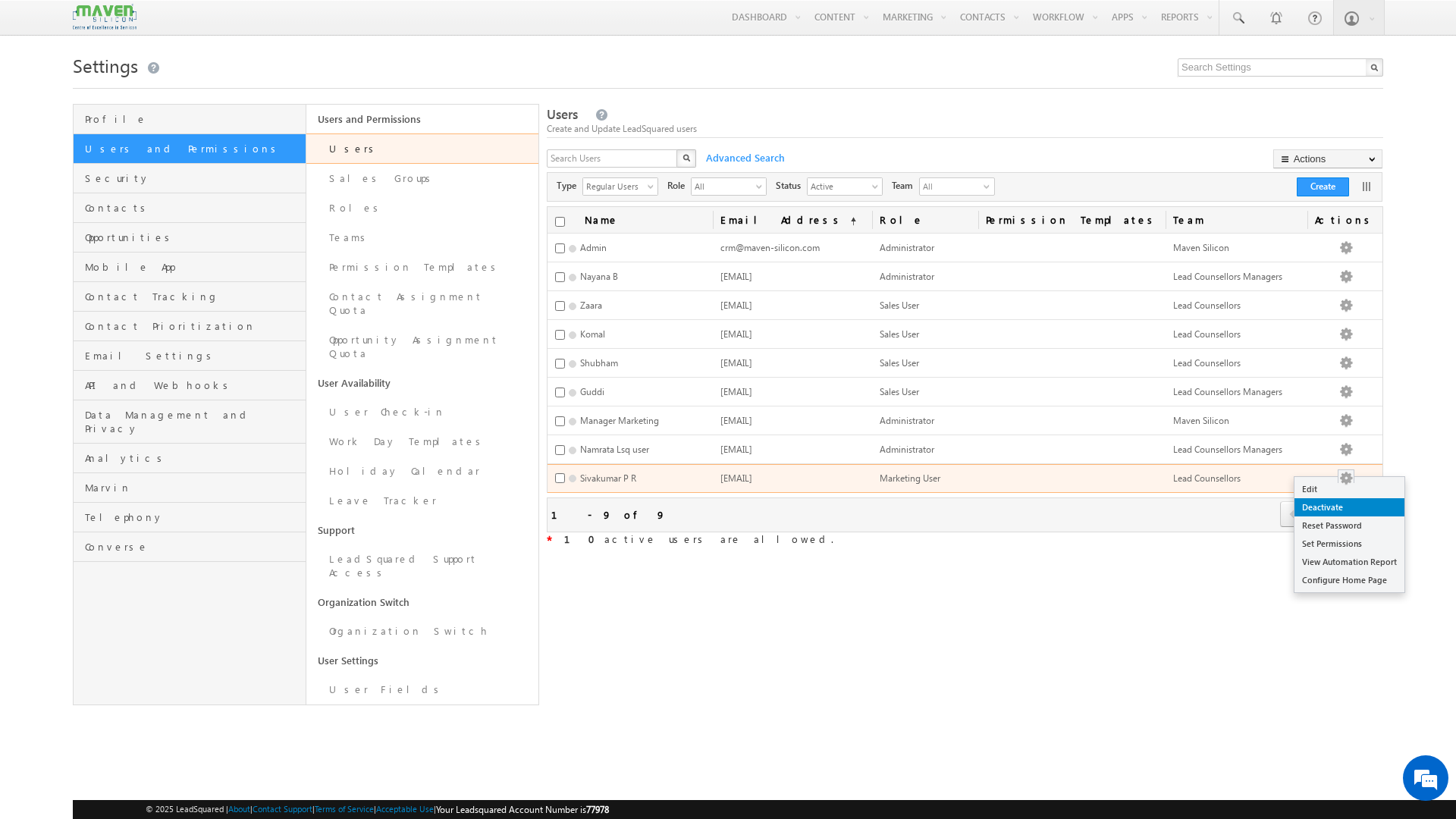 click on "Deactivate" at bounding box center (1349, 507) 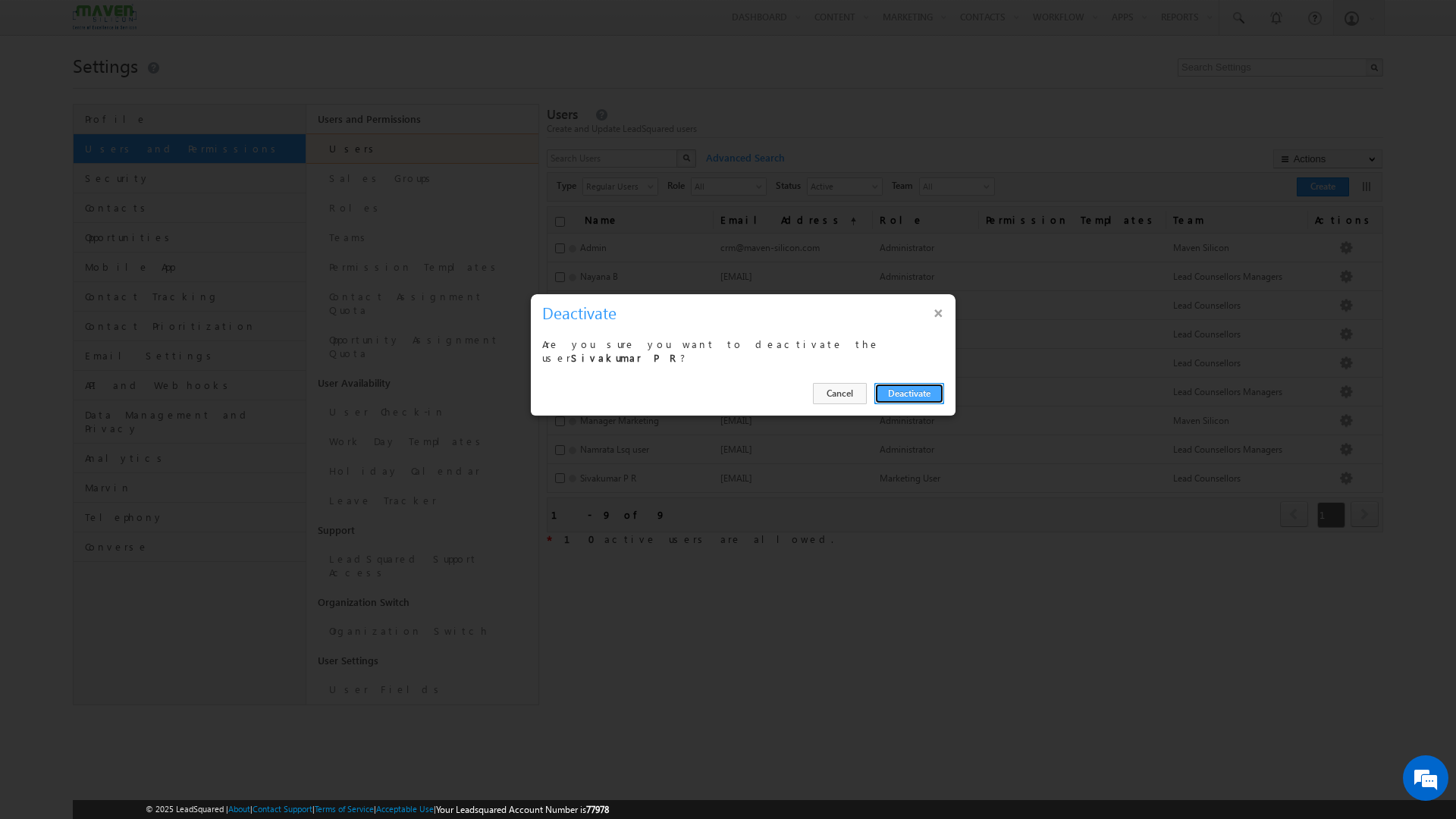click on "Deactivate" at bounding box center (909, 394) 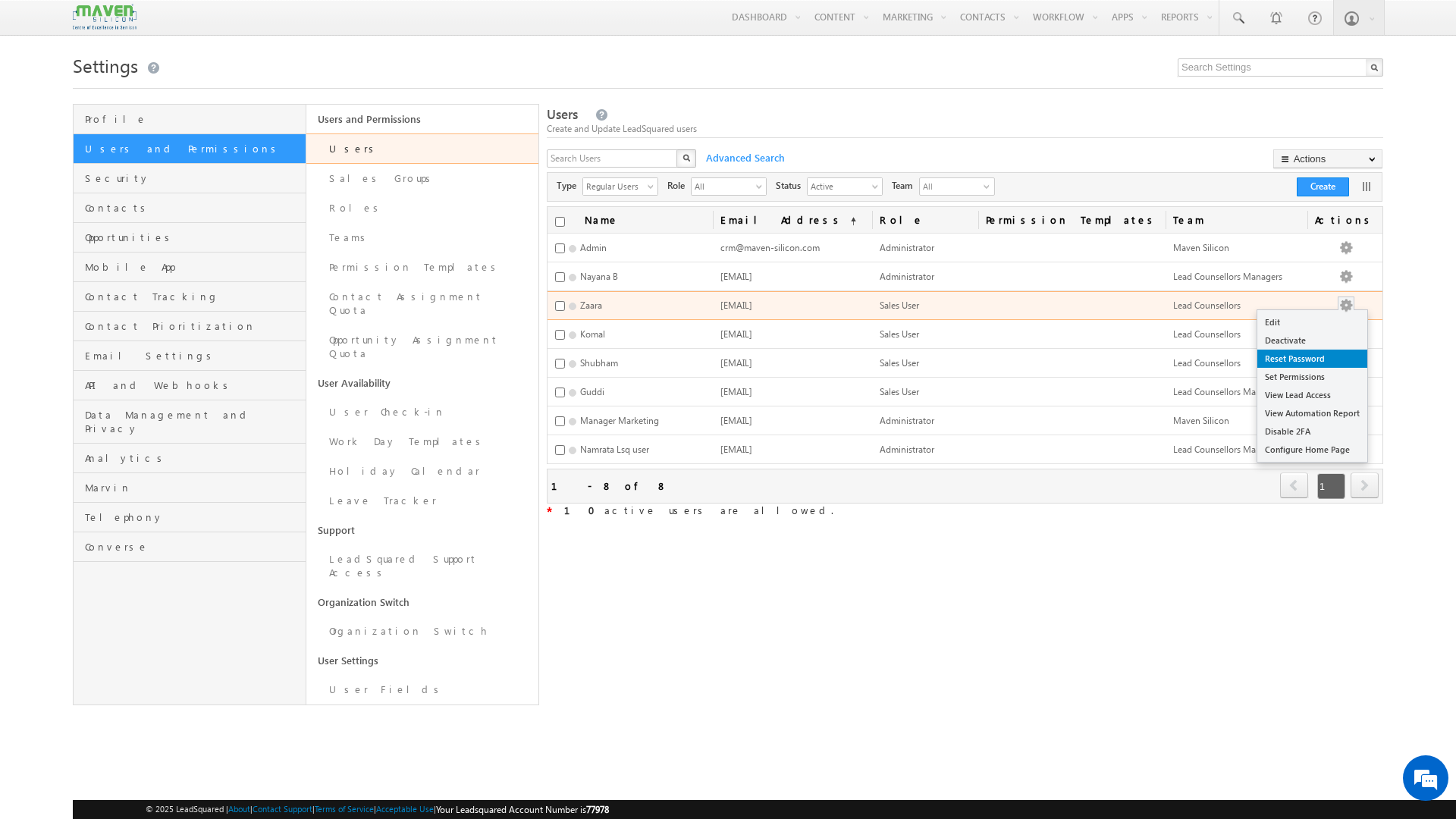 click on "Reset Password" at bounding box center (1312, 359) 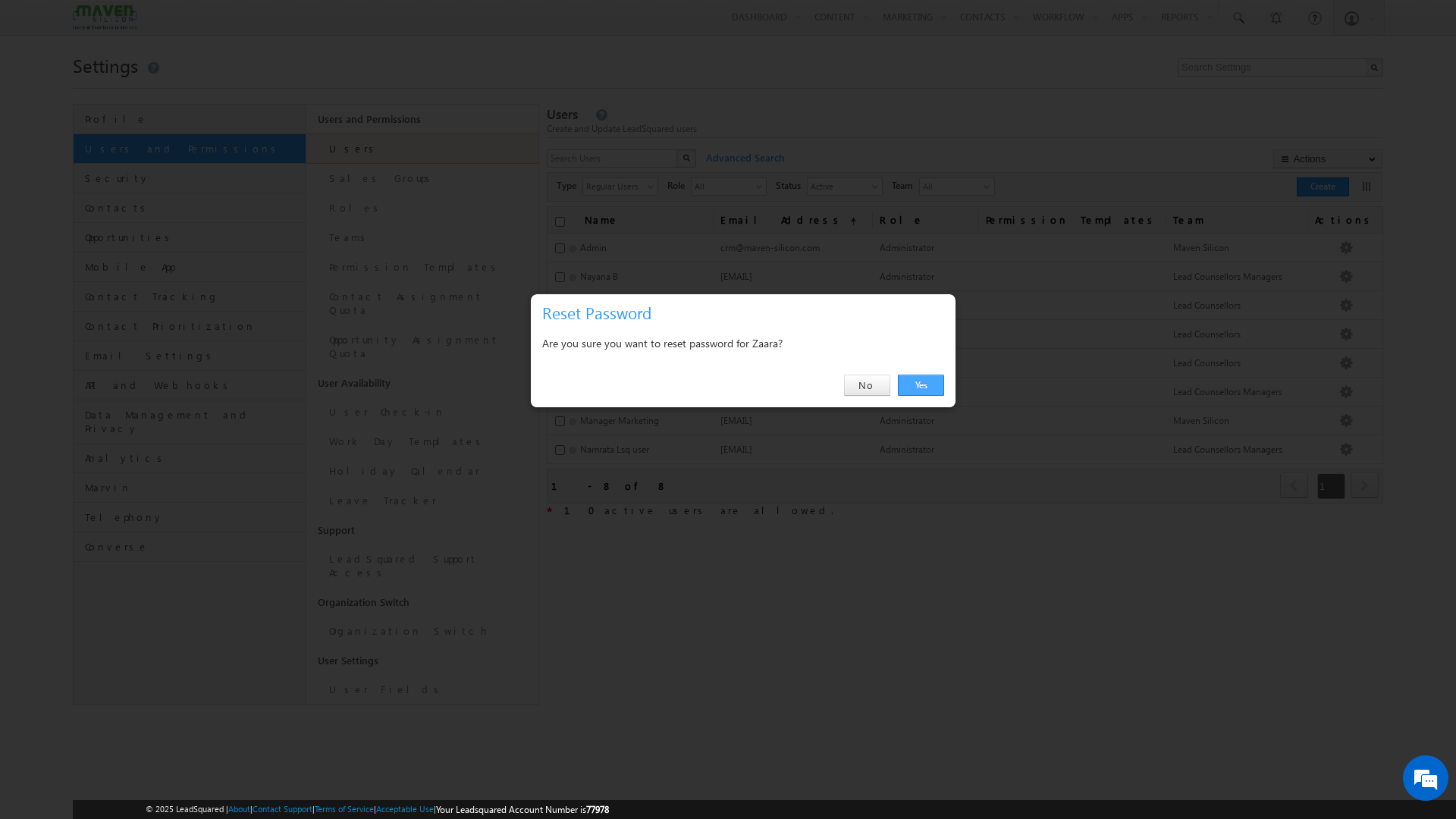 click on "Yes" at bounding box center (921, 385) 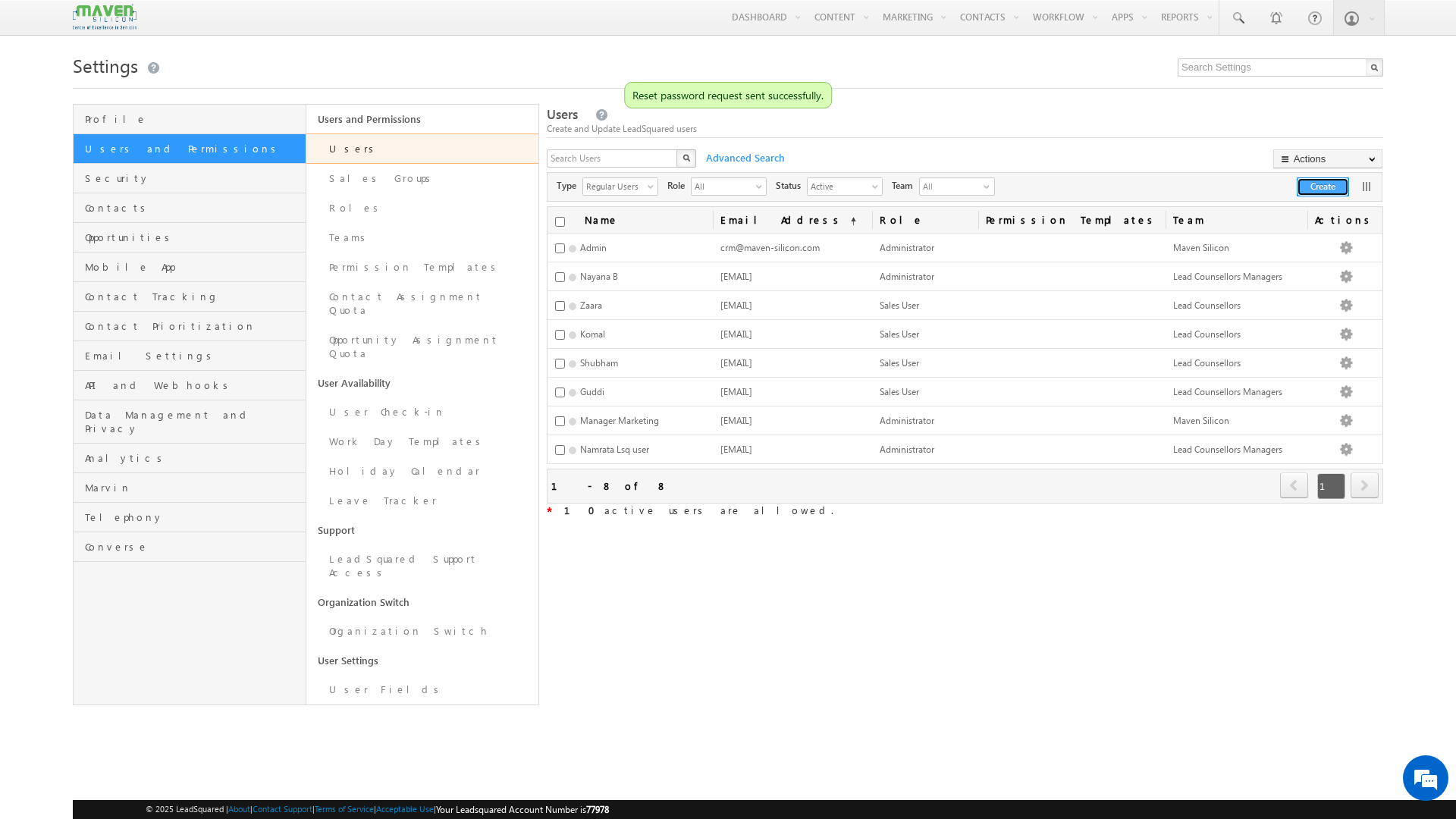 click on "Create" at bounding box center [1323, 187] 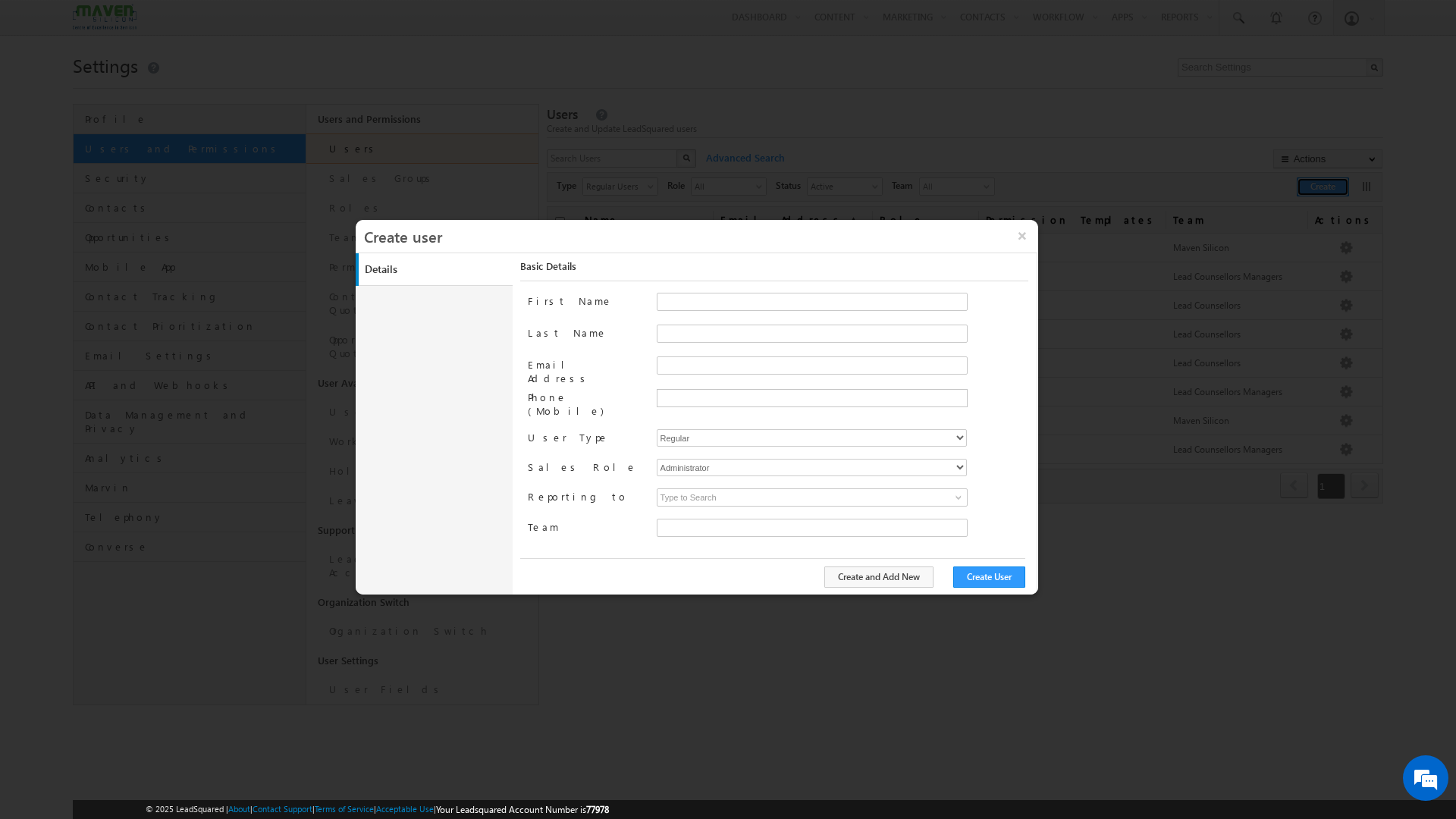 type on "67fa2b24-4da1-11f0-b1e3-0623476dd86d" 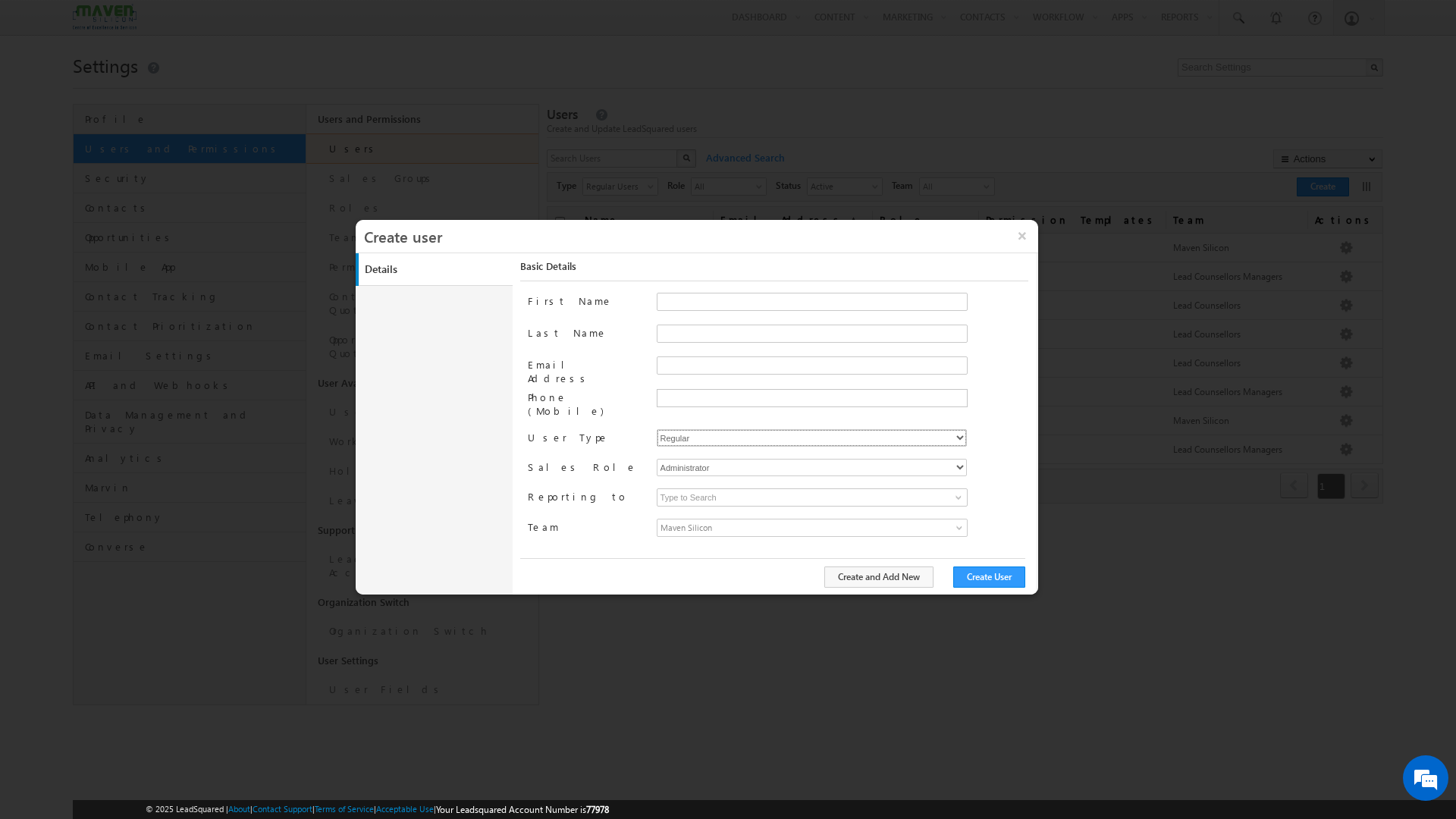 click on "Regular" at bounding box center [811, 438] 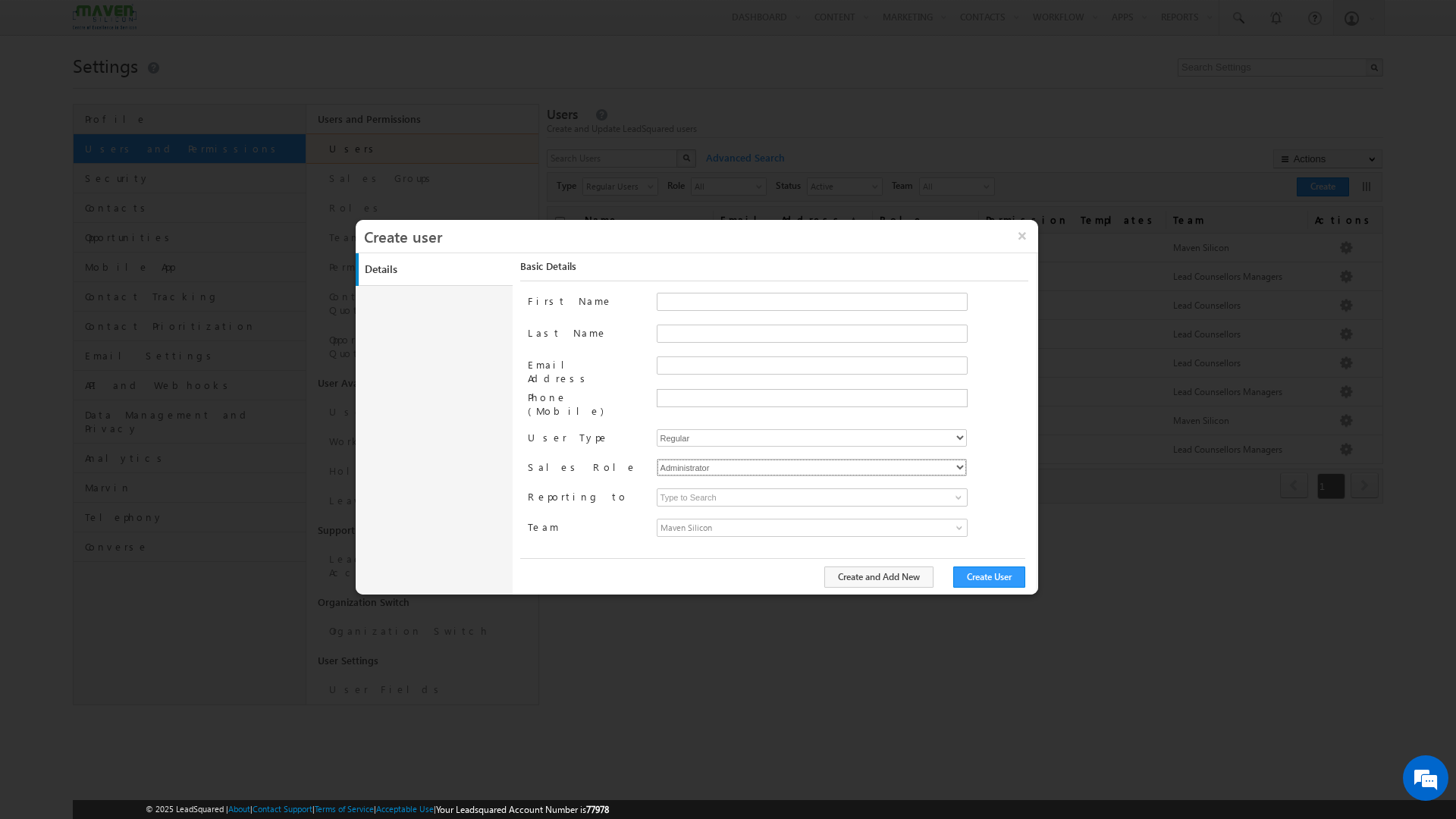 click on "Administrator Marketing User Sales Manager Sales User" at bounding box center (811, 467) 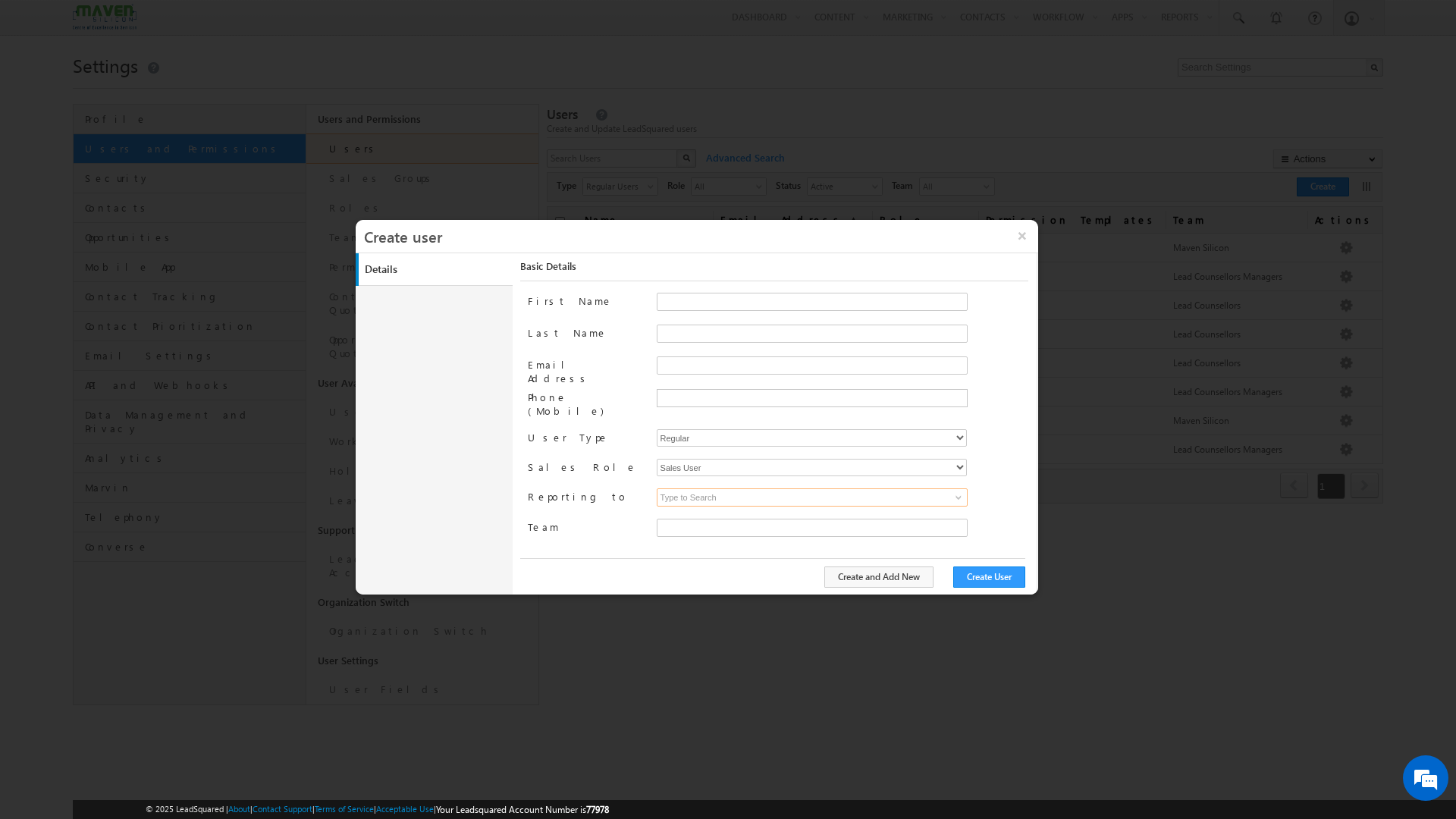 type on "67fa2b24-4da1-11f0-b1e3-0623476dd86d" 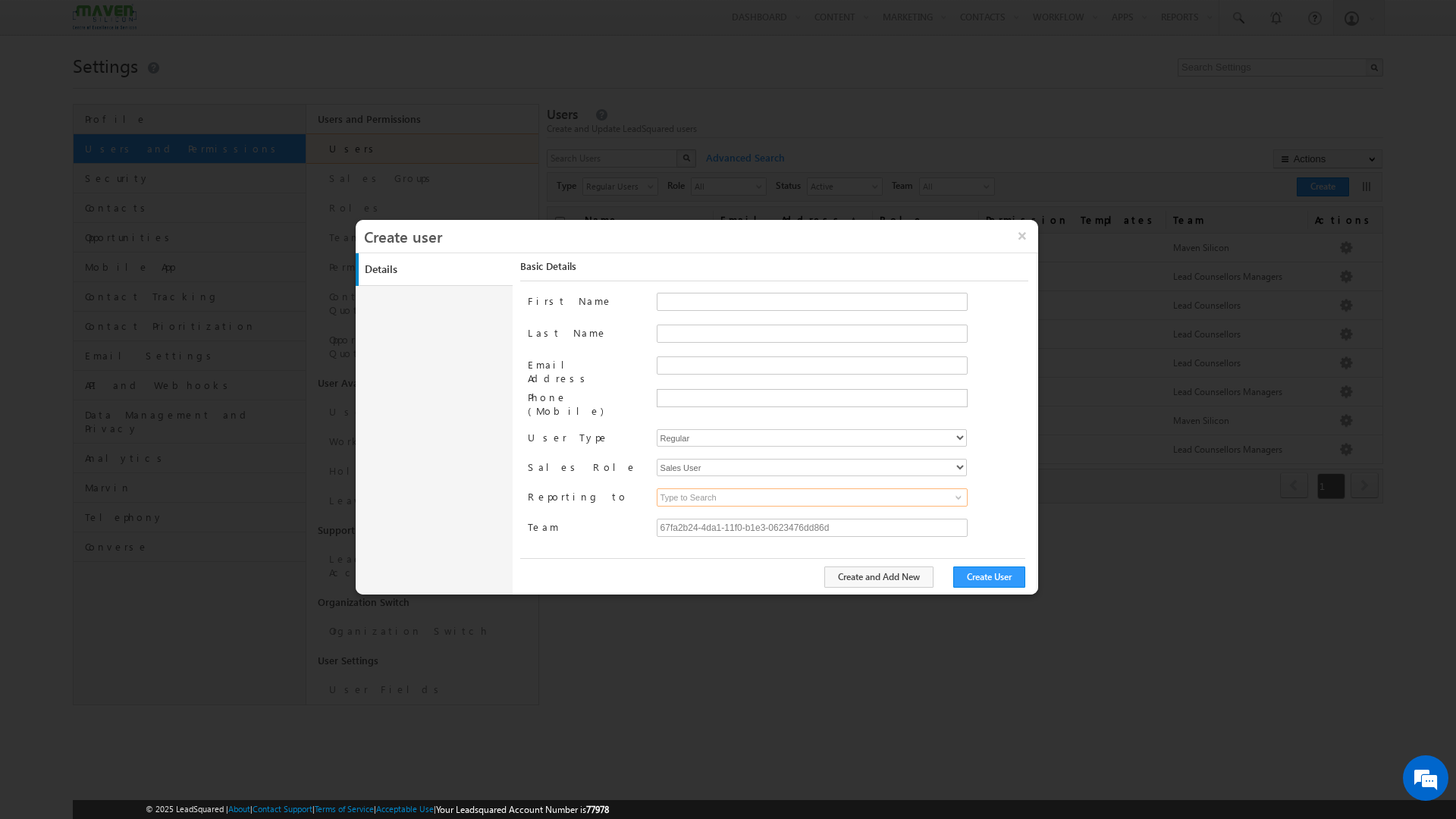 click at bounding box center [812, 497] 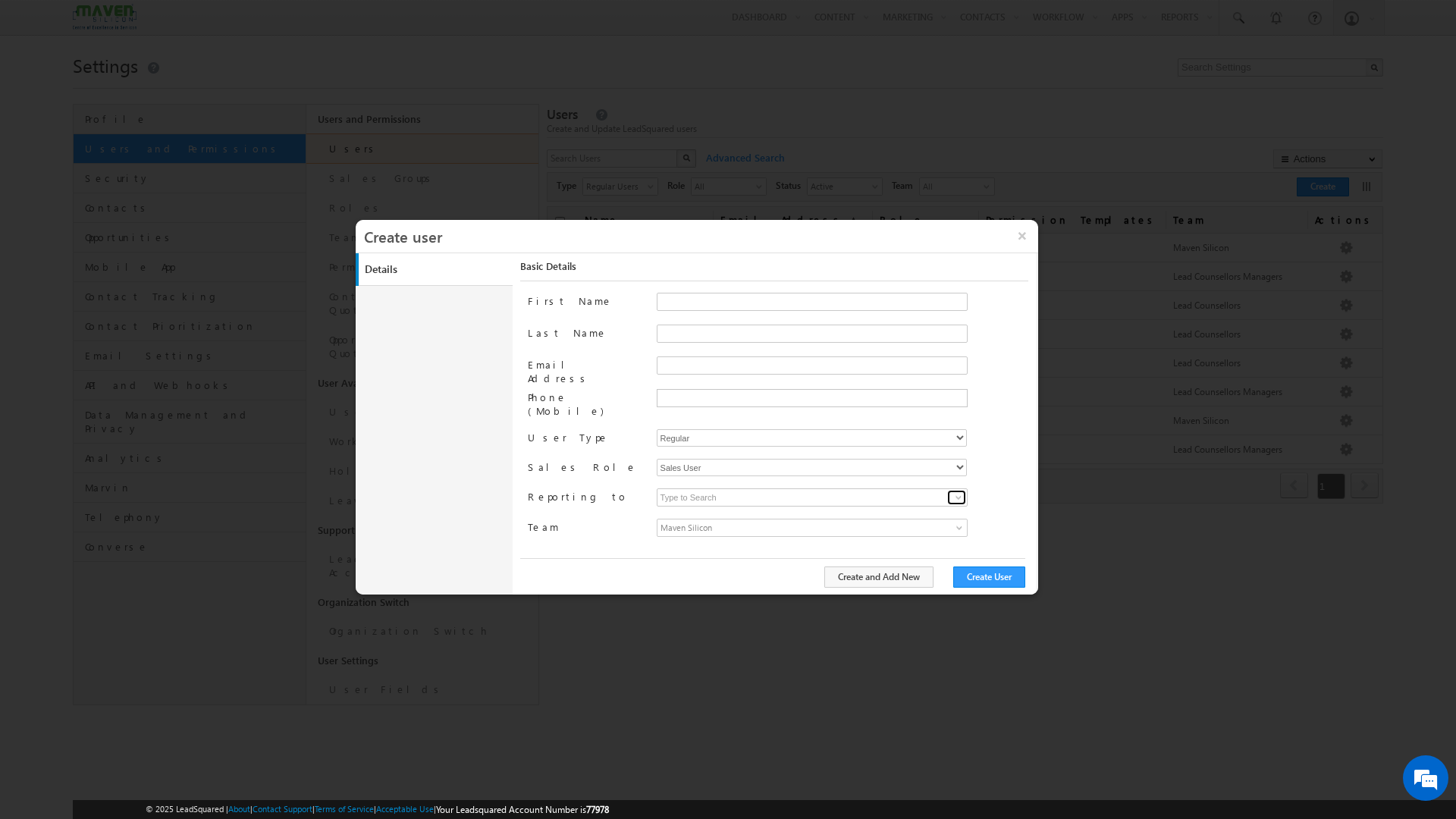 click at bounding box center [959, 497] 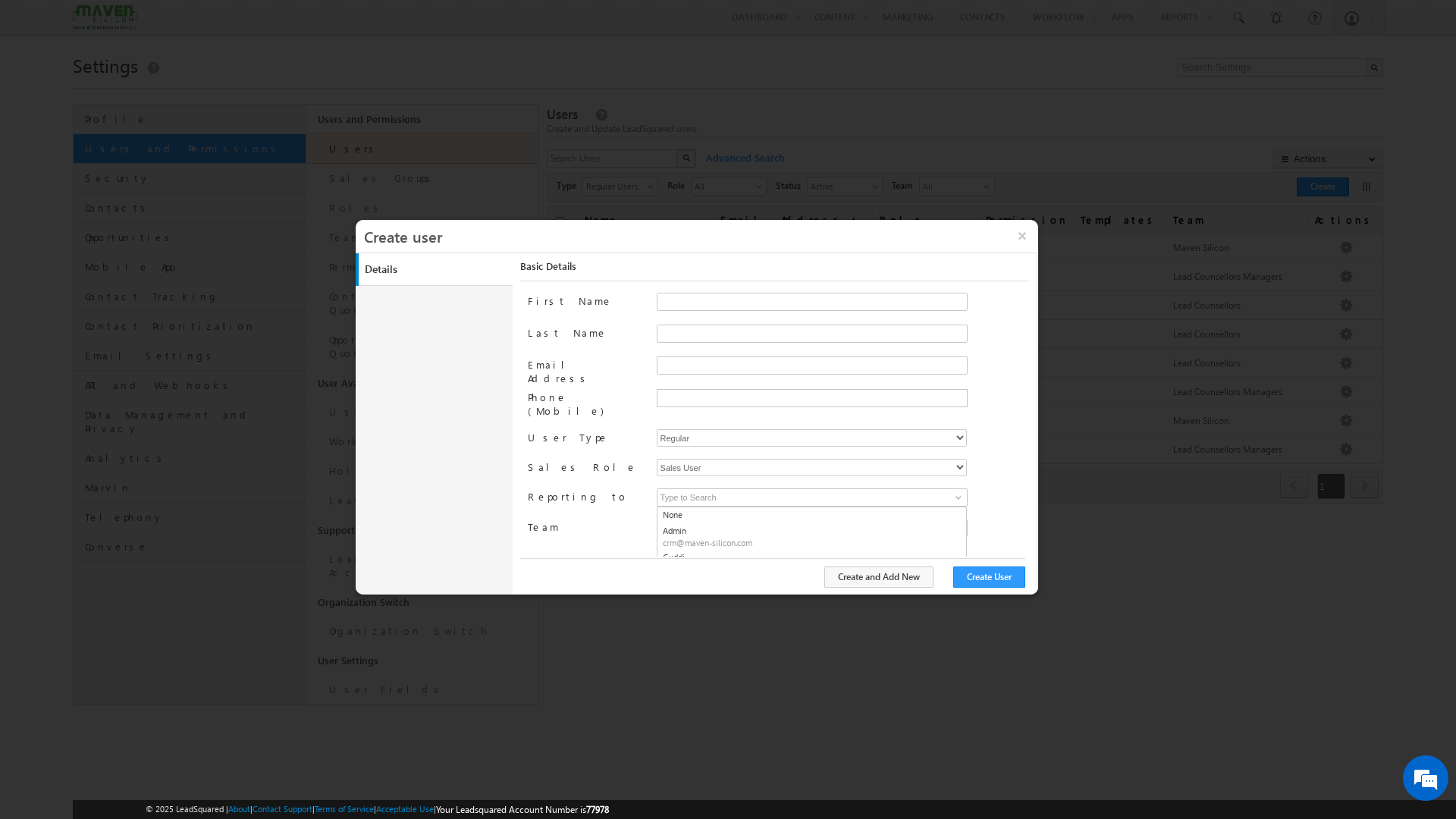 click on "None Admin  Guddi  Komal  Manager Marketing Namrata Lsq user Nayana B Shubham  Zaara  9 results are available, use up and down arrow keys to navigate. None  Admin    crm@maven-silicon.com  Guddi    lsq8@maven-silicon.com  Komal    lsq4@maven-silicon.com  Manager Marketing   manager@maven-silicon.com  Namrata Lsq user   pritishranit2021@gmail.com  Nayana B   lsq1@maven-silicon.com  Shubham    lsq6@maven-silicon.com  Zaara    lsq2@maven-silicon.com" at bounding box center (843, 500) 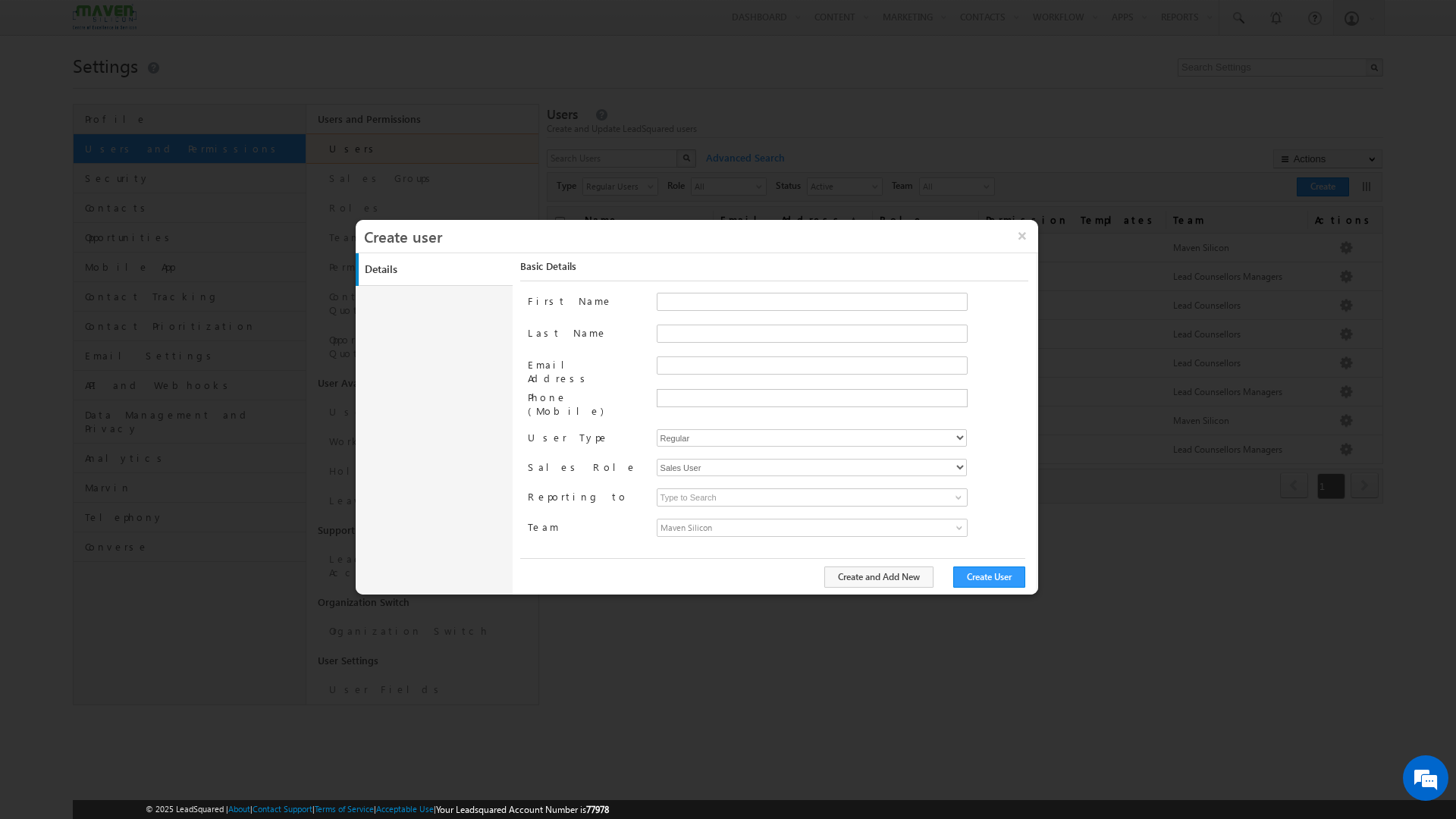 click on "Maven Silicon" at bounding box center (812, 528) 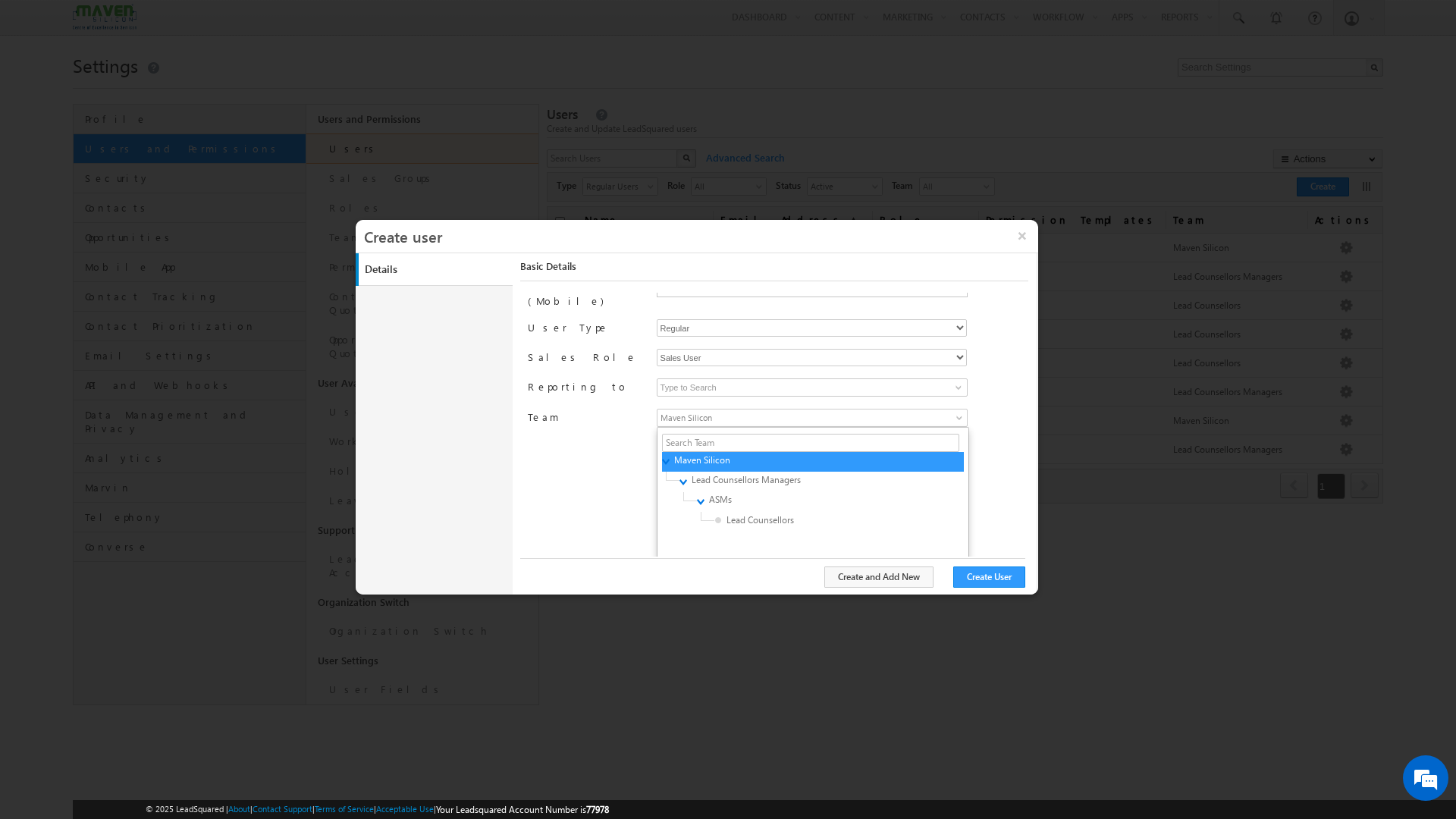 scroll, scrollTop: 121, scrollLeft: 0, axis: vertical 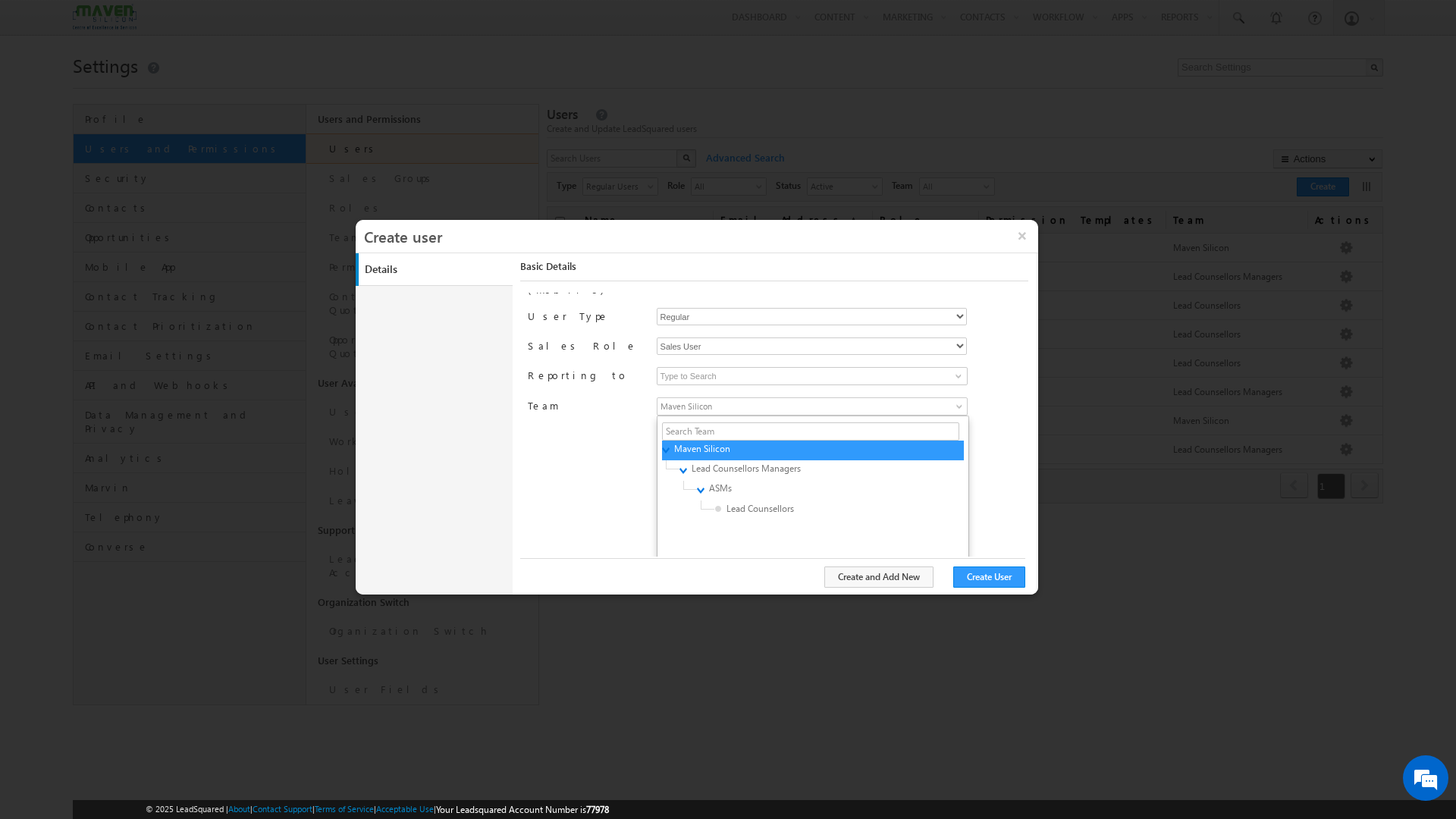 click on "Basic Details
First Name
Last Name
Email Address
Phone (Mobile)
User Type
Regular
Sales Role
Administrator None" at bounding box center (777, 417) 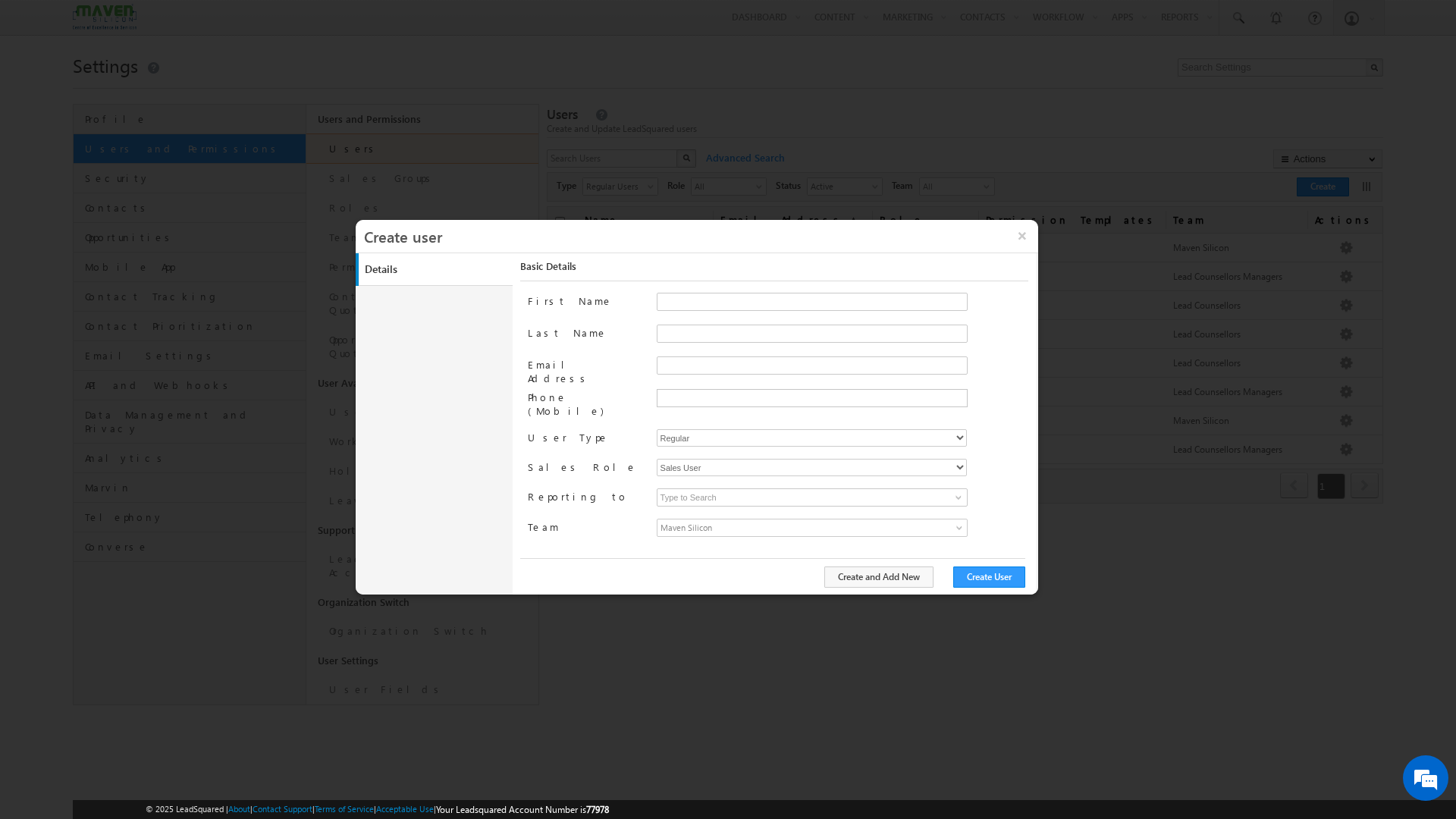 scroll, scrollTop: 0, scrollLeft: 0, axis: both 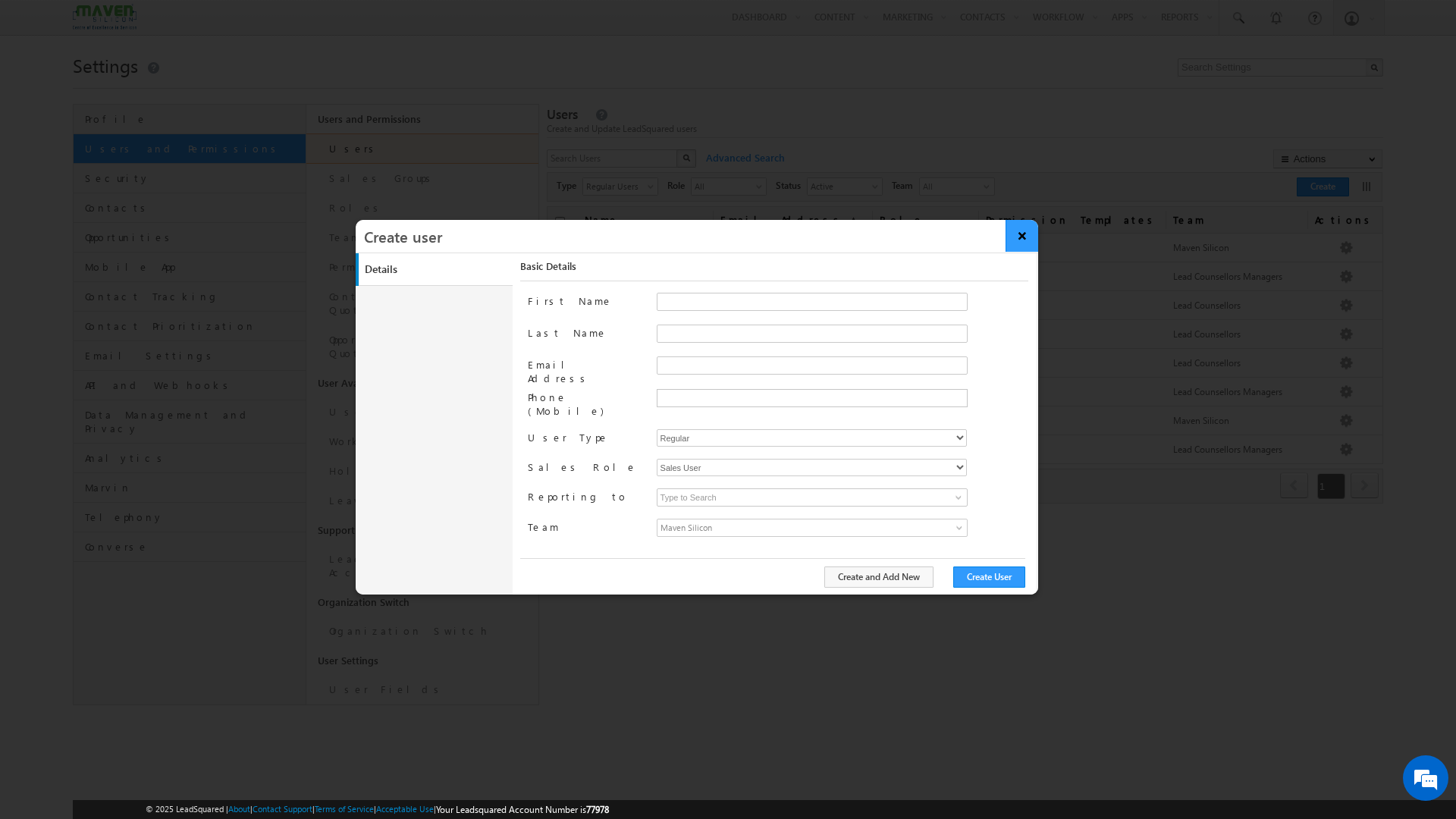 click on "×" at bounding box center (1021, 236) 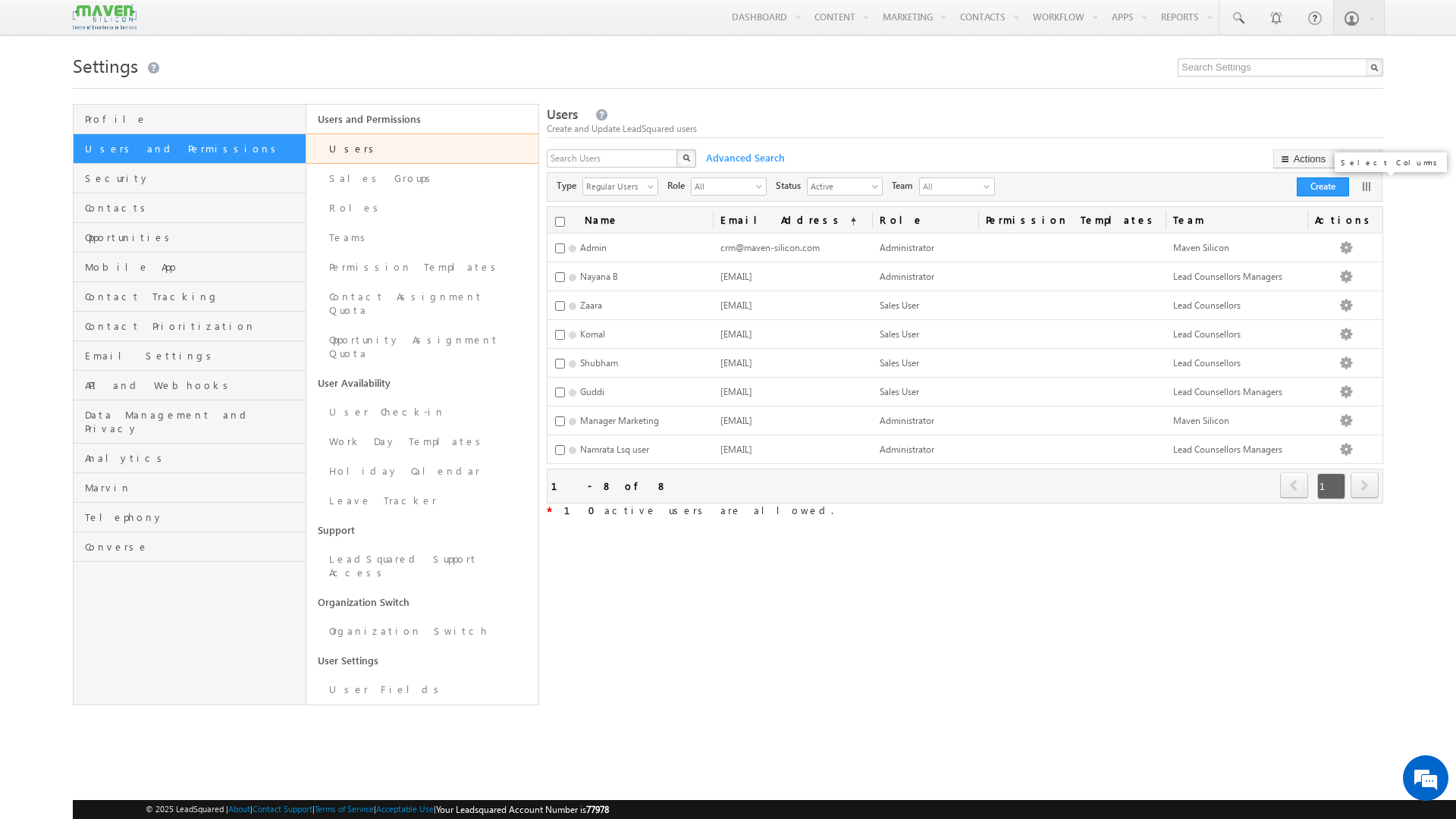 click at bounding box center [1367, 187] 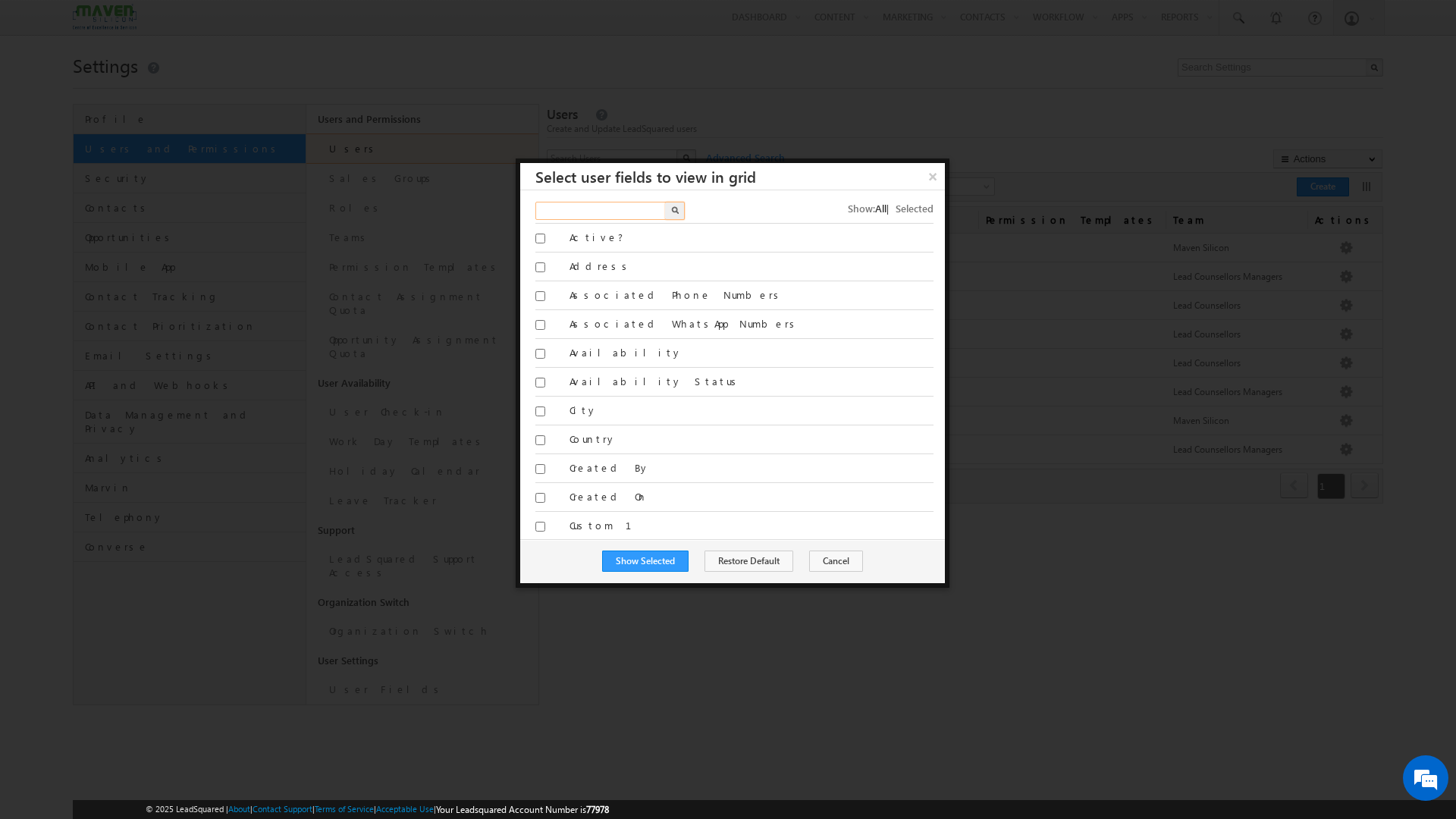 click at bounding box center (601, 211) 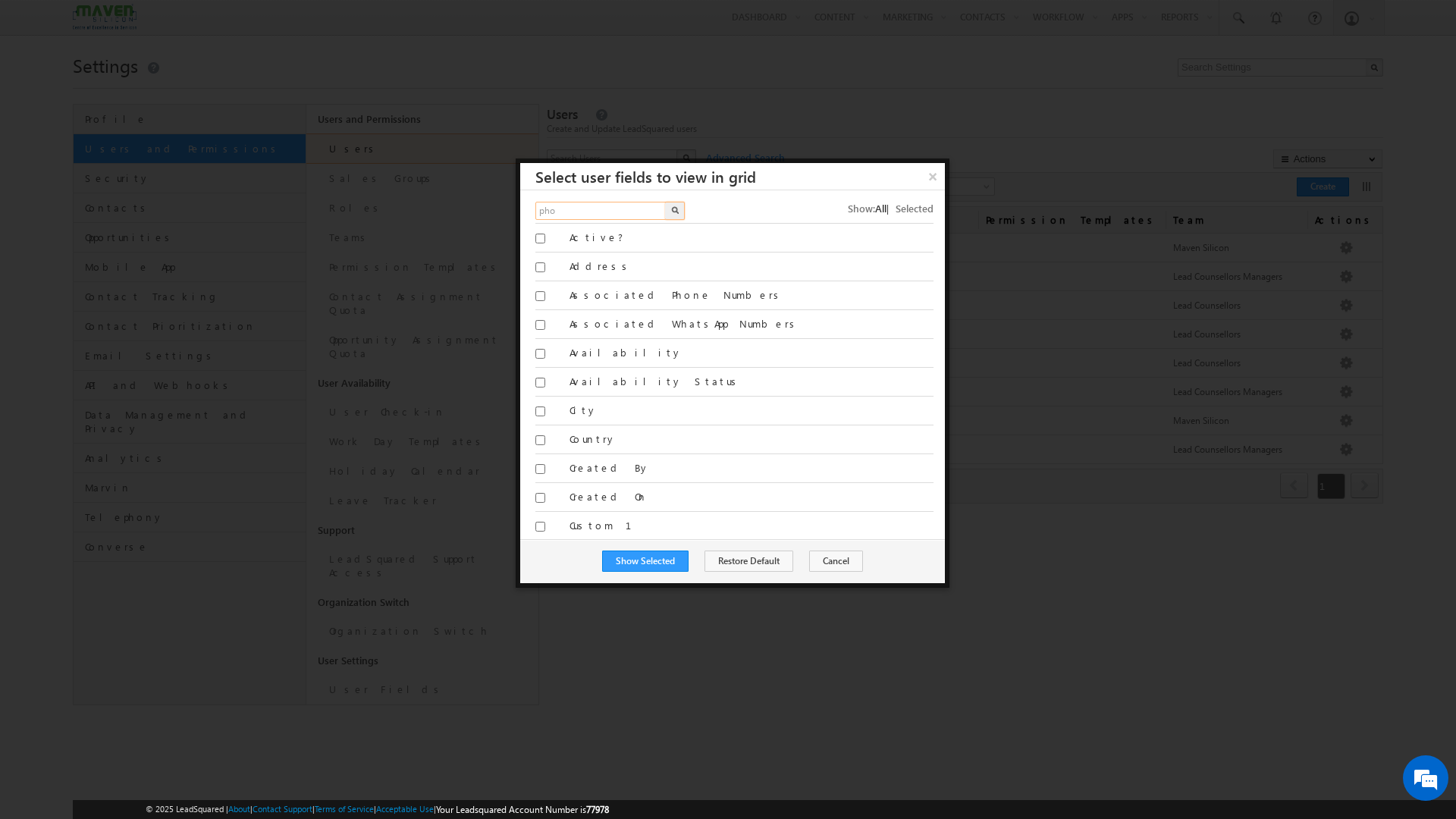 type on "pho" 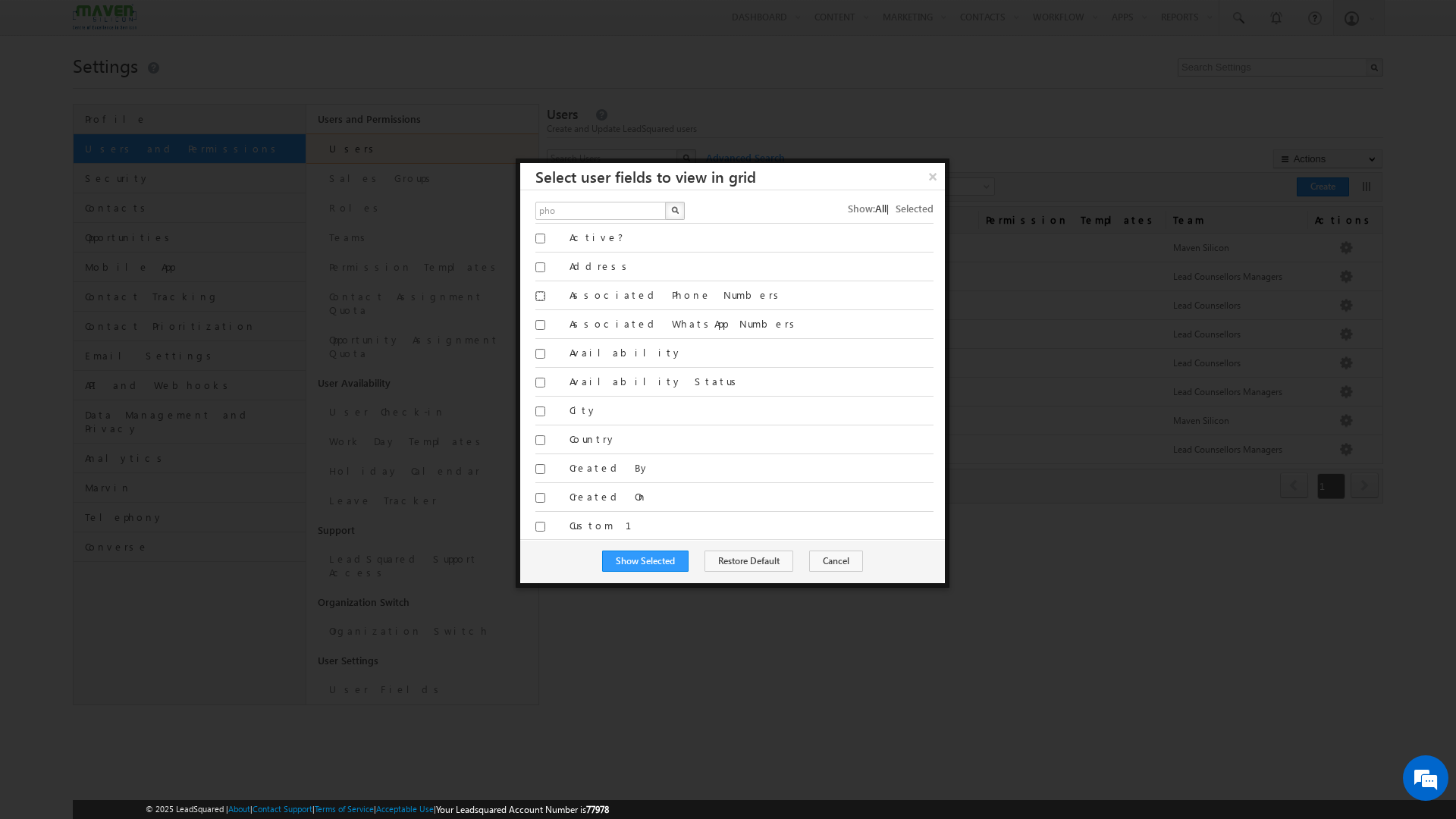 click on "Associated Phone Numbers" at bounding box center [540, 296] 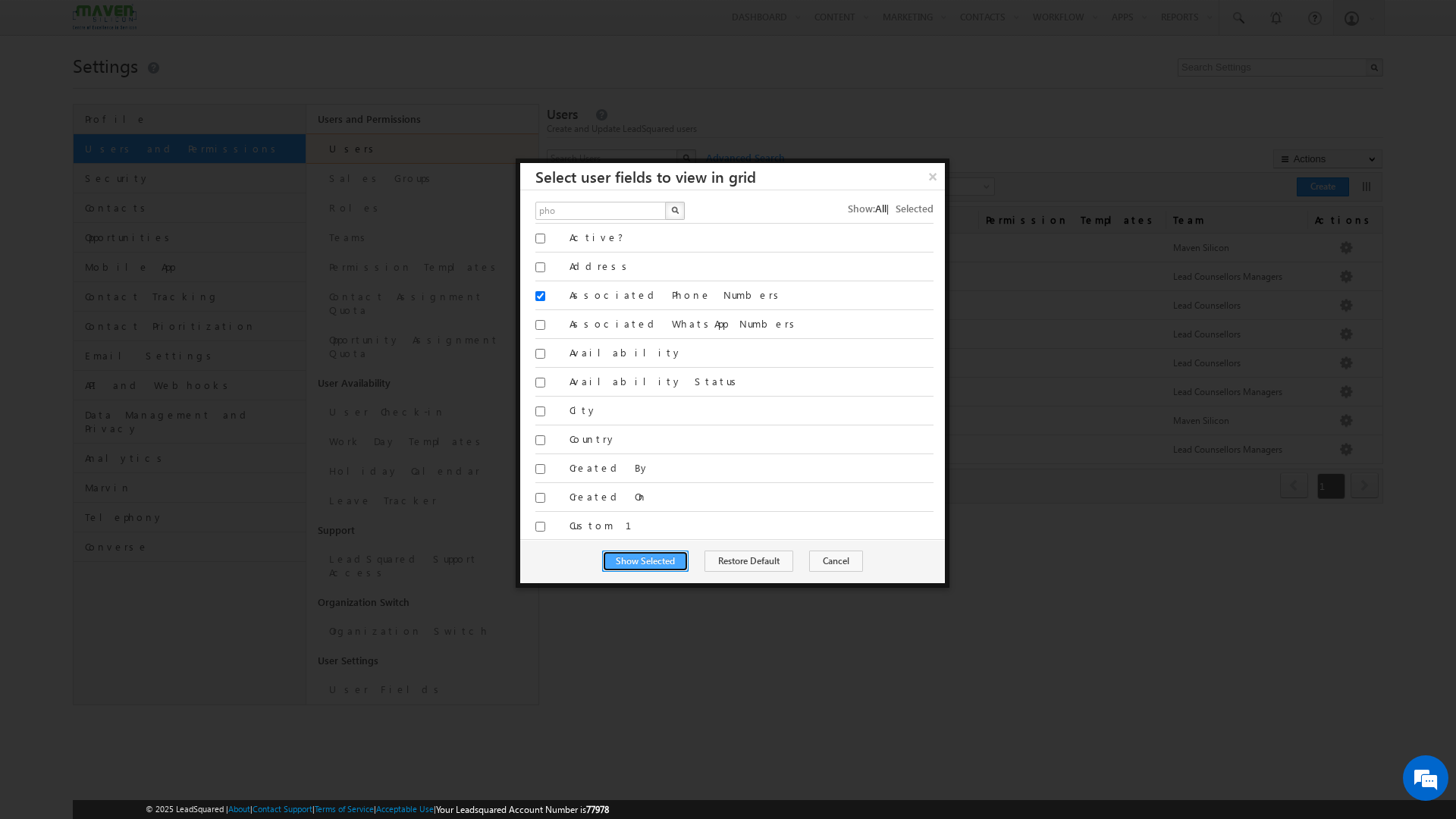 click on "Show Selected" at bounding box center [645, 561] 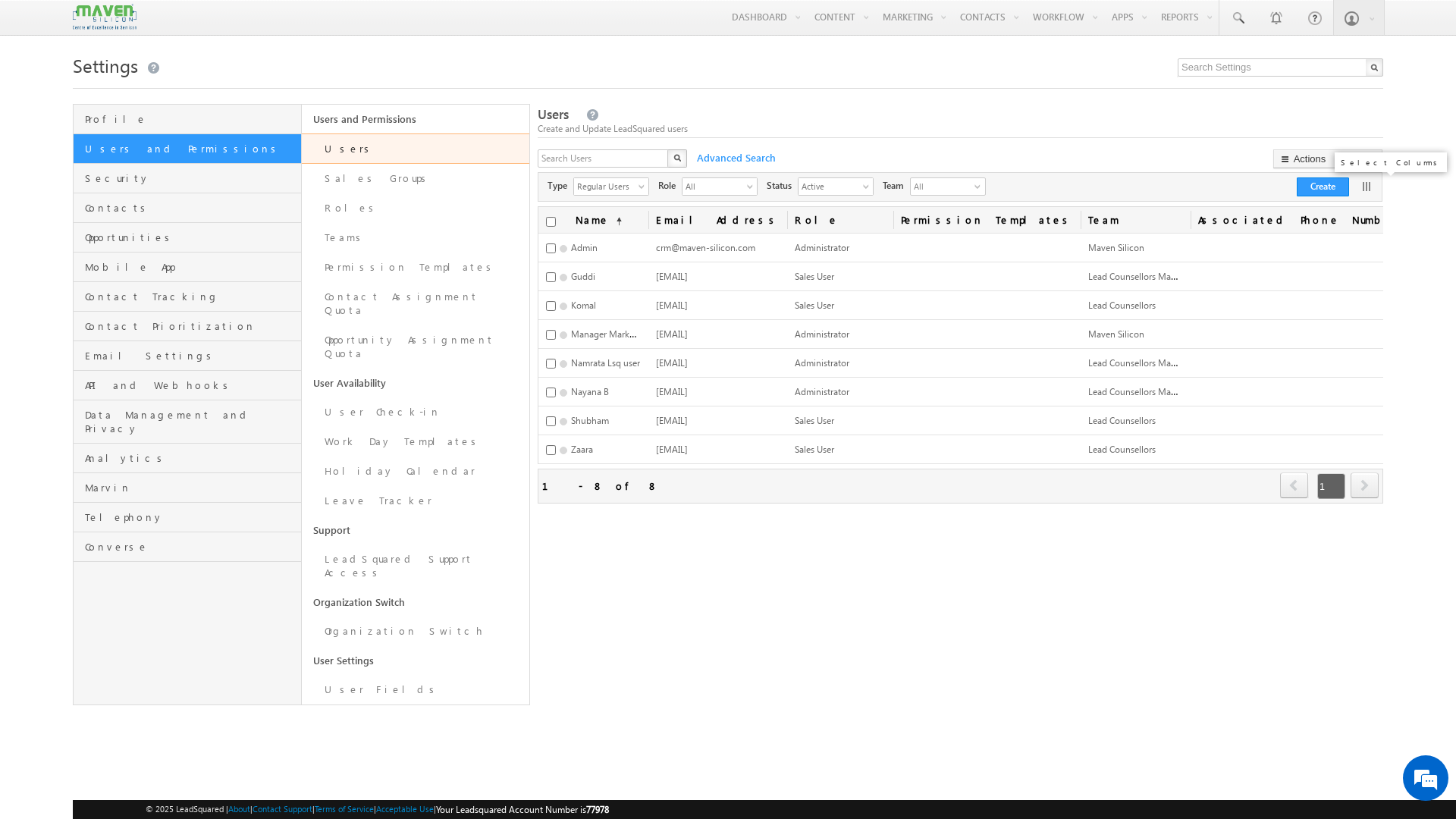 click at bounding box center [1367, 187] 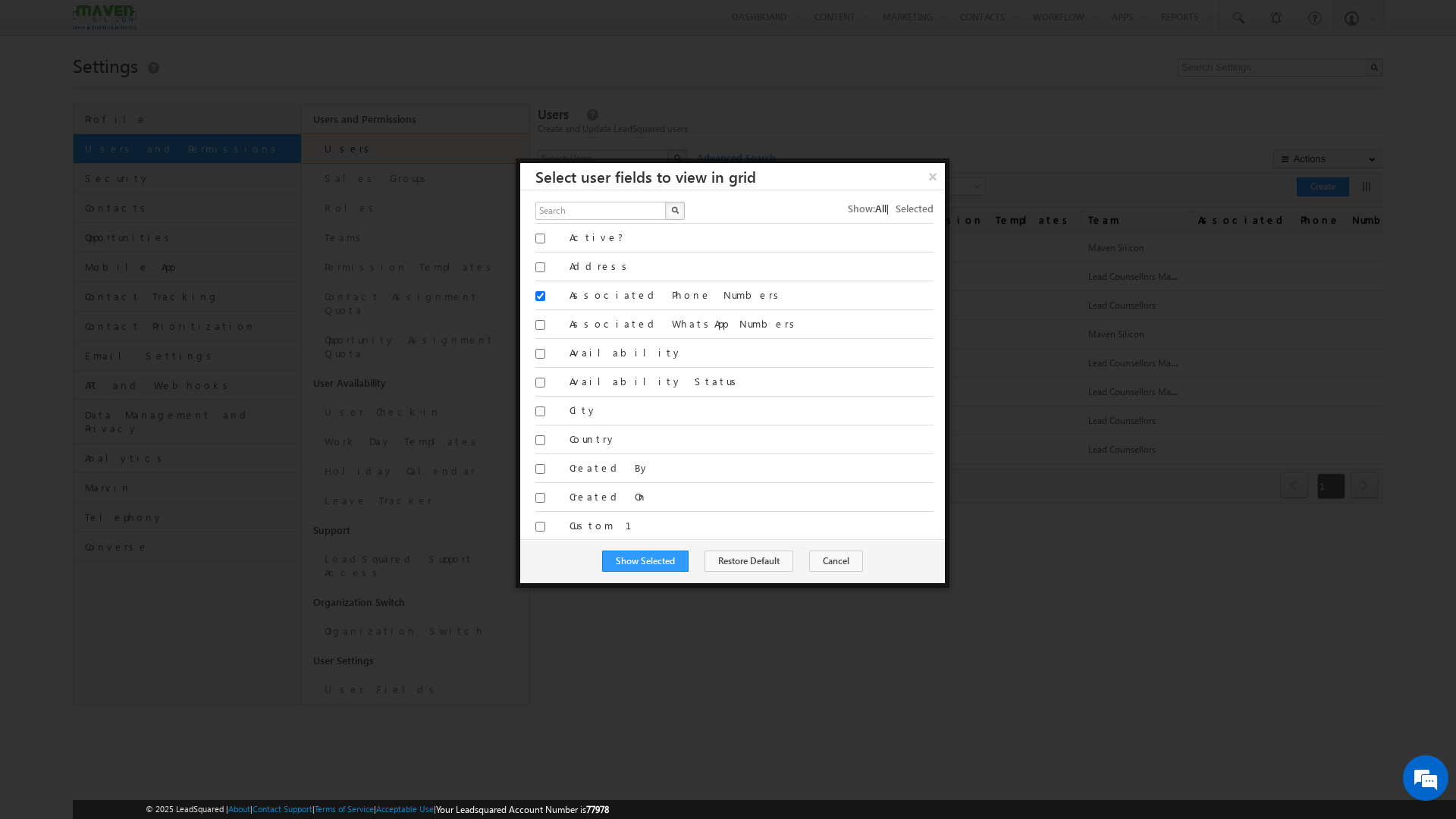 click on "Associated Phone Numbers" at bounding box center (540, 296) 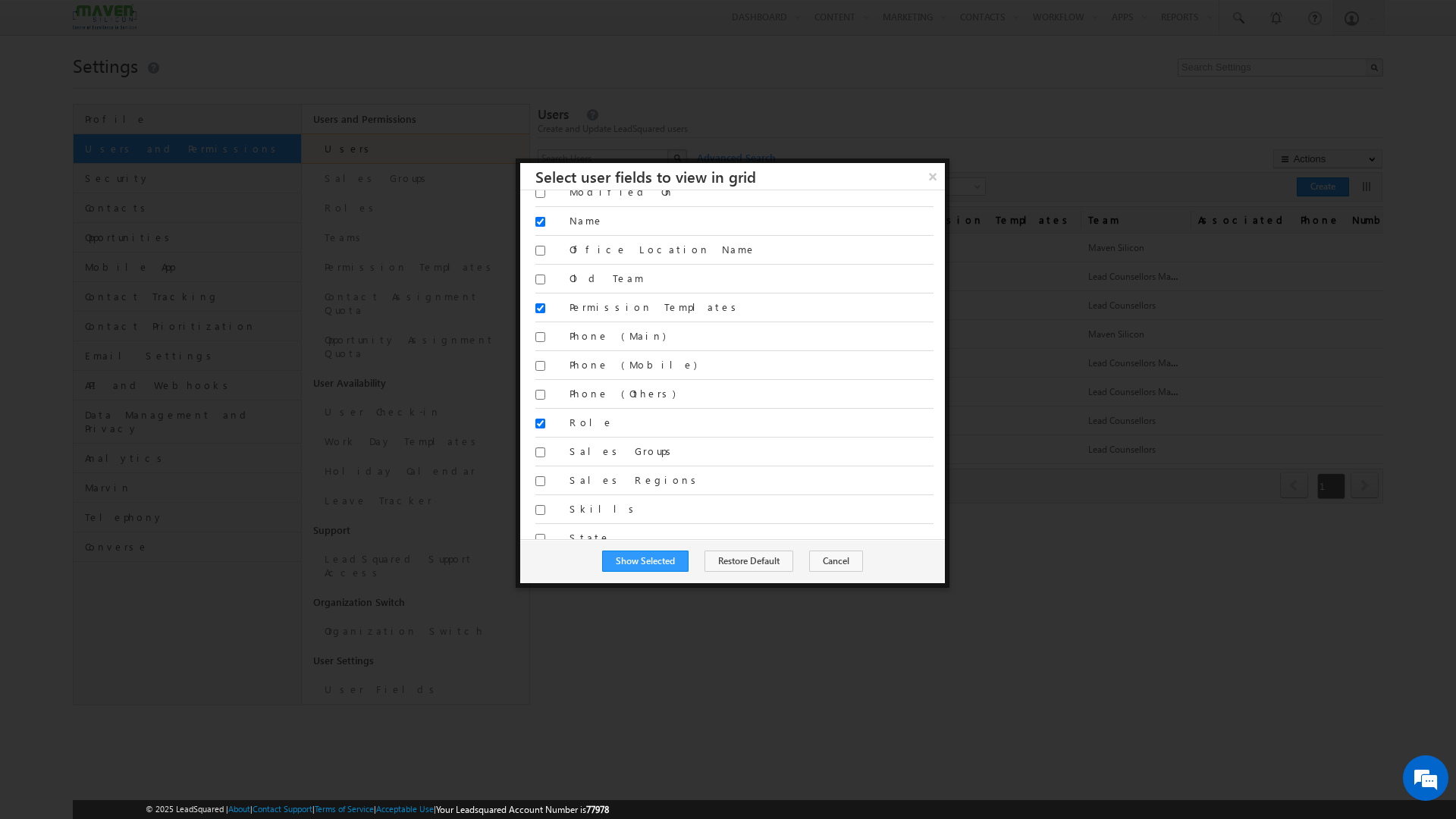 scroll, scrollTop: 1157, scrollLeft: 0, axis: vertical 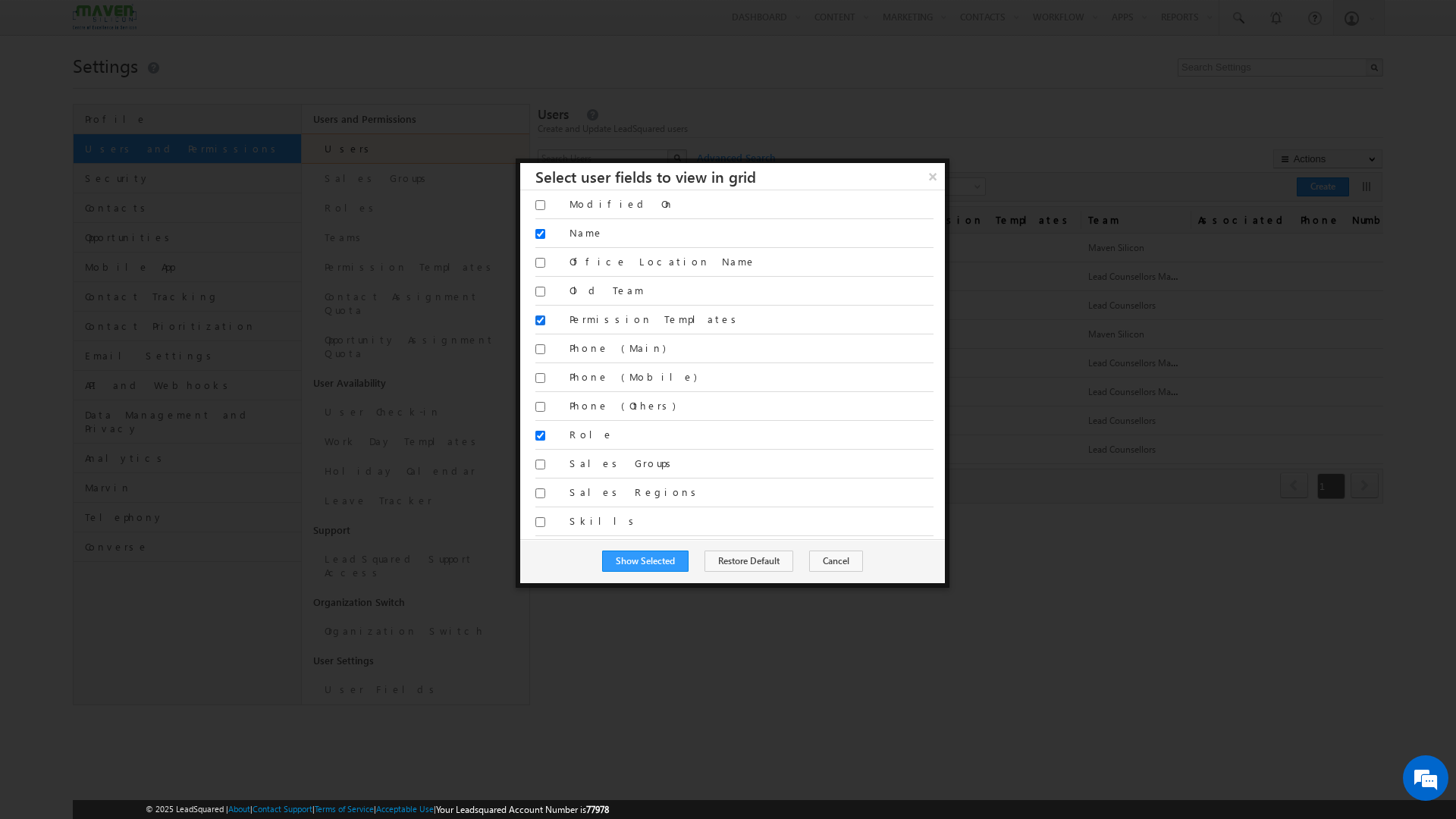 click on "Permission Templates" at bounding box center [540, 320] 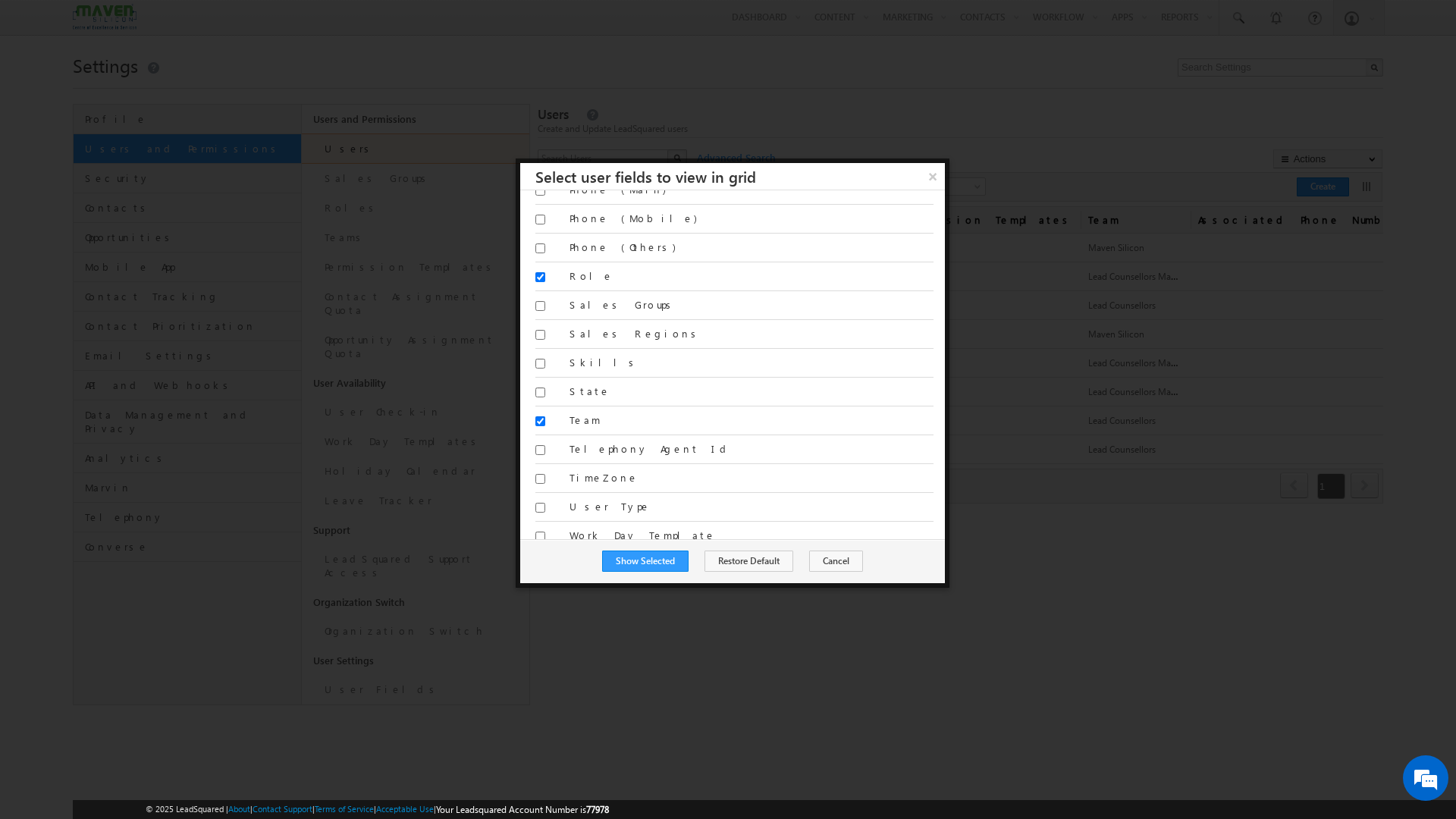 scroll, scrollTop: 1316, scrollLeft: 0, axis: vertical 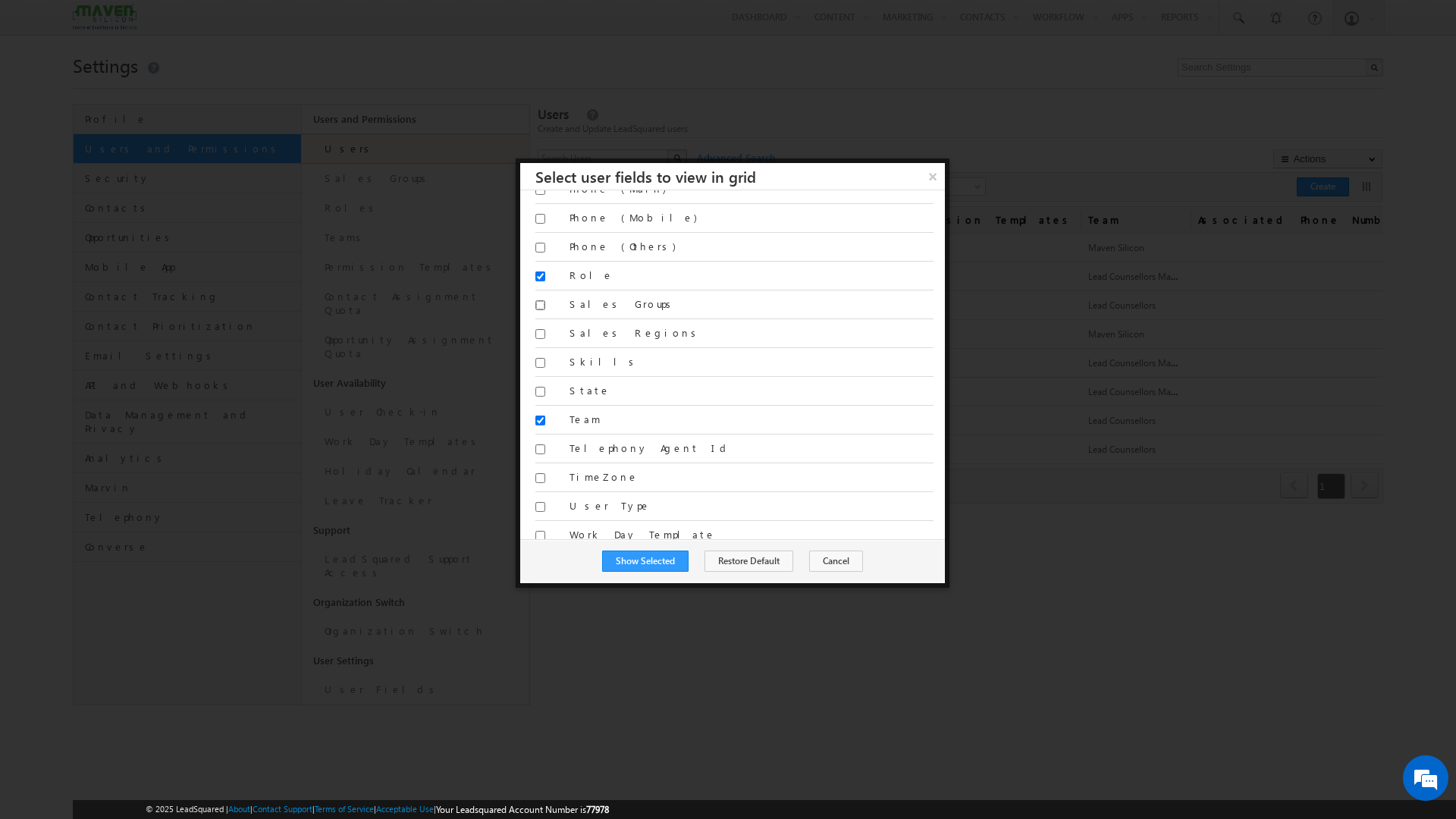 click on "Sales Groups" at bounding box center (540, 305) 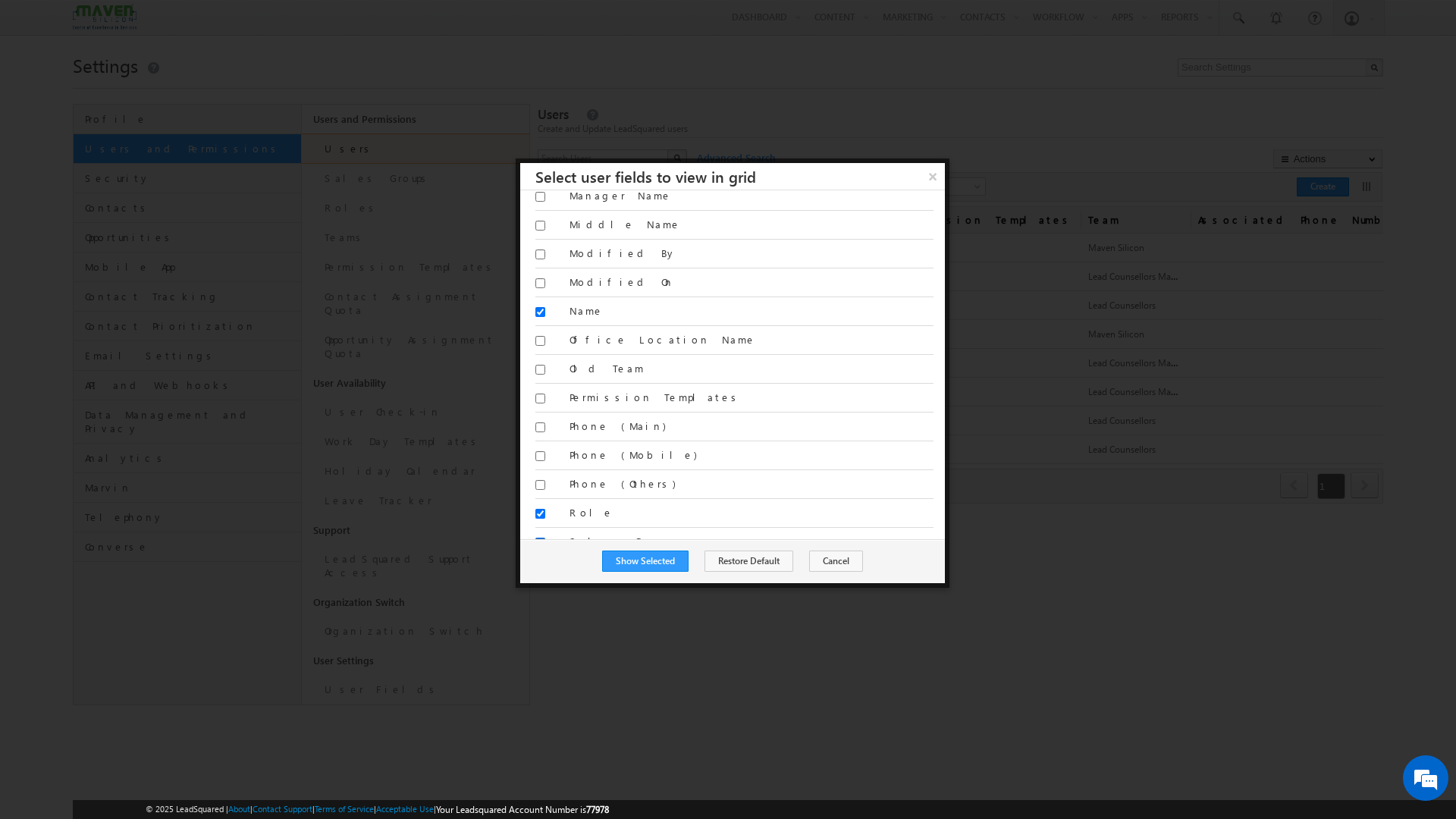 scroll, scrollTop: 1104, scrollLeft: 0, axis: vertical 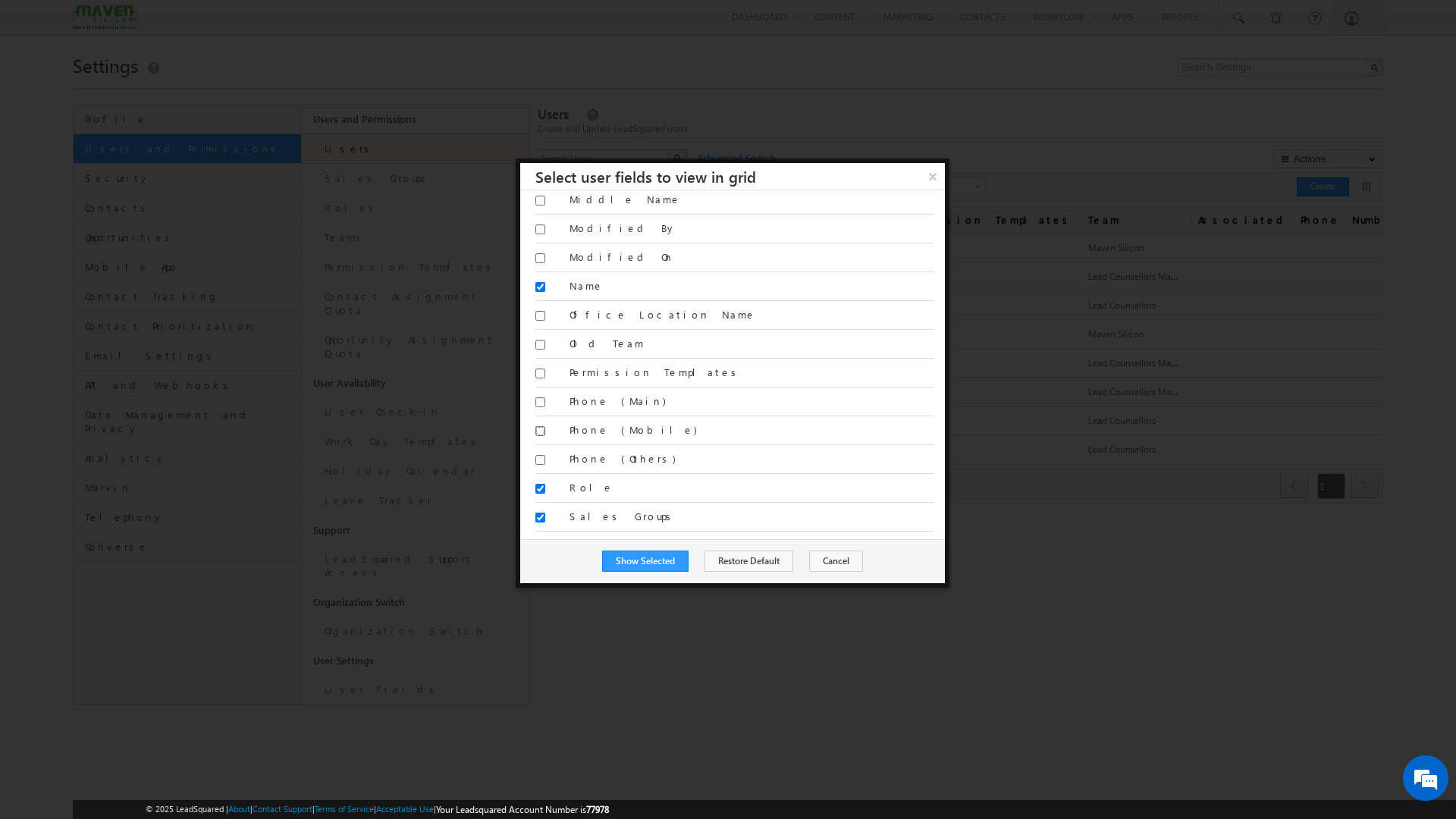 click on "Phone (Mobile)" at bounding box center (540, 431) 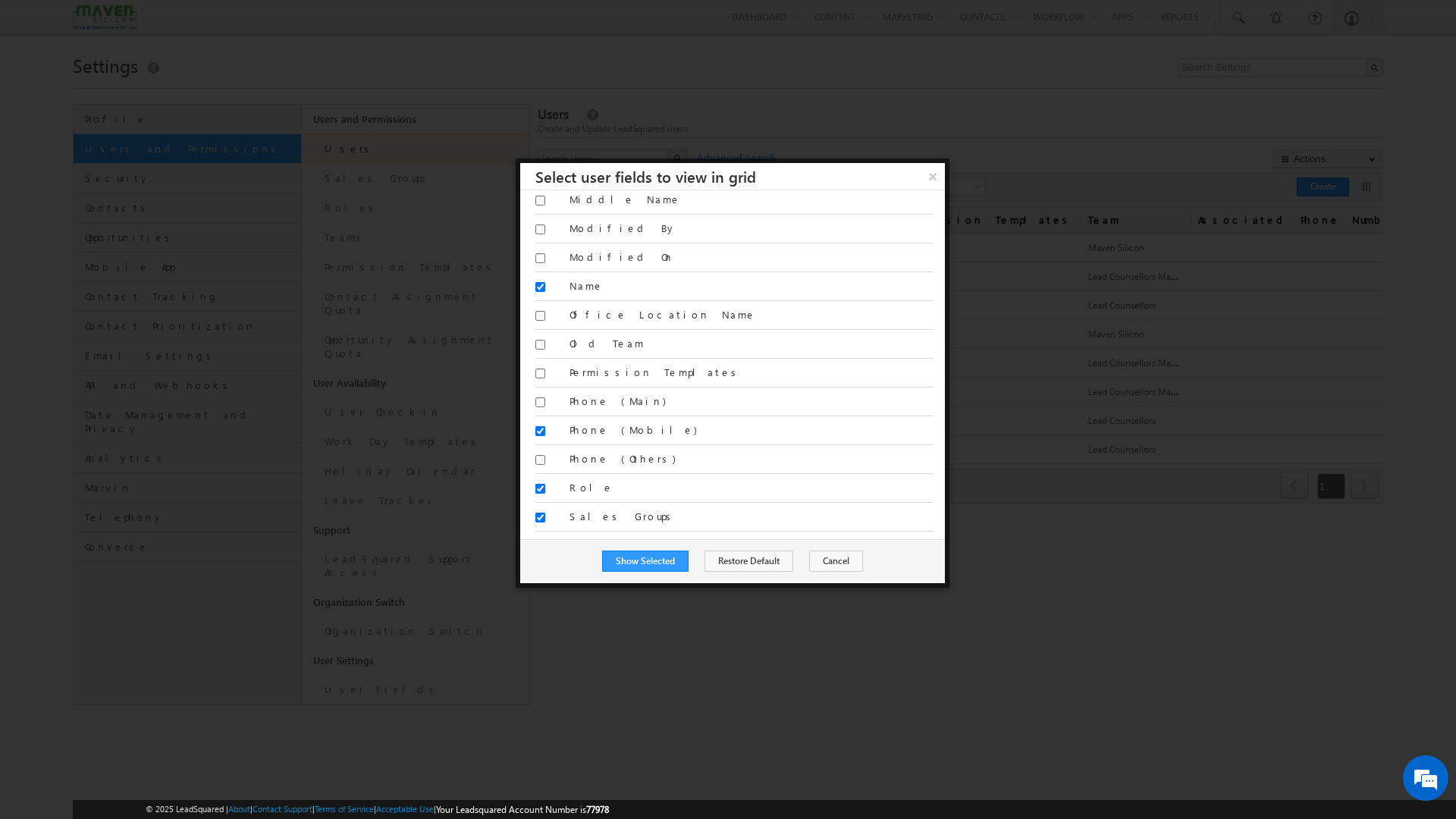 click at bounding box center (547, 405) 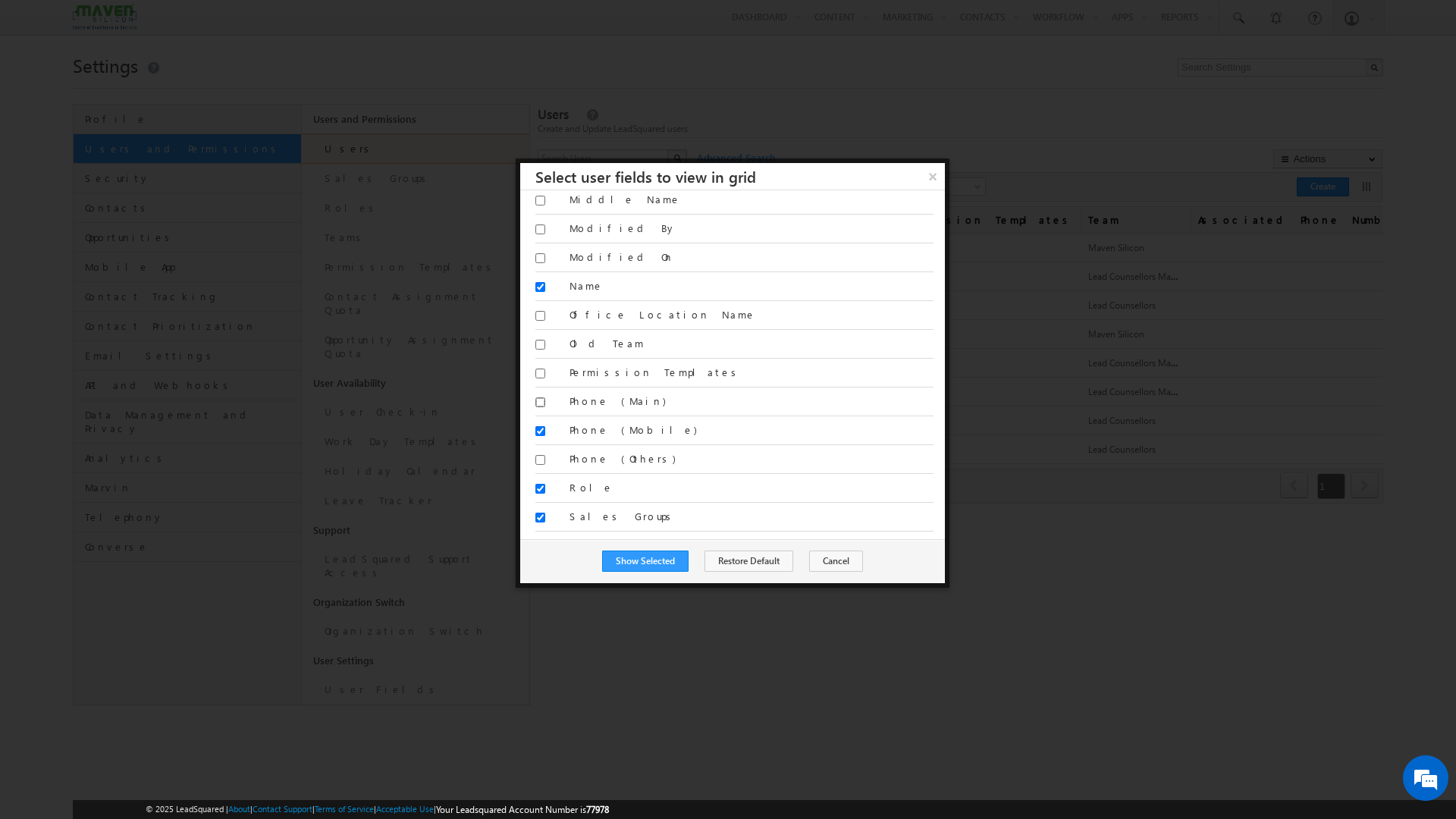click on "Phone (Main)" at bounding box center (540, 402) 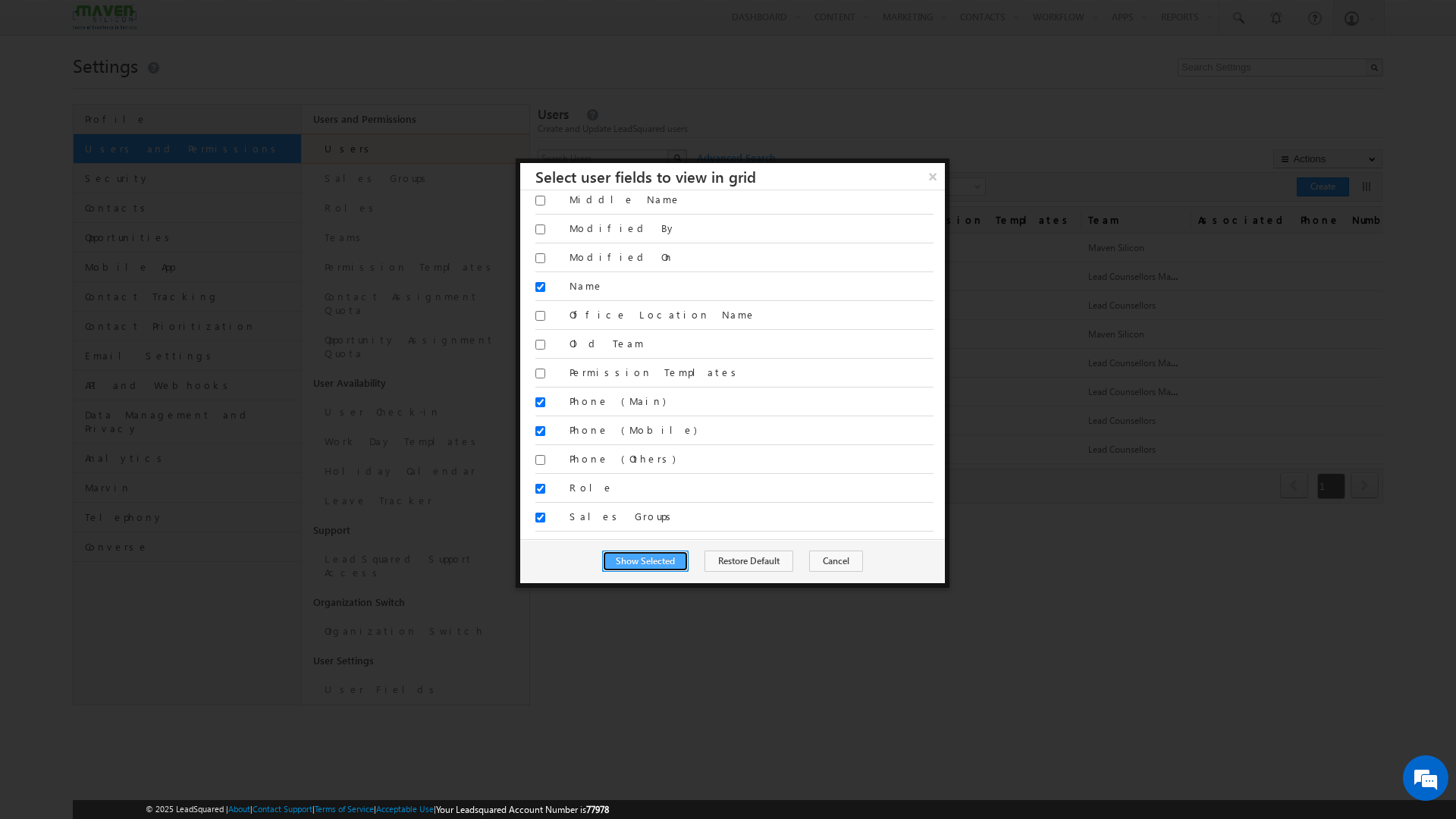 click on "Show Selected" at bounding box center (645, 561) 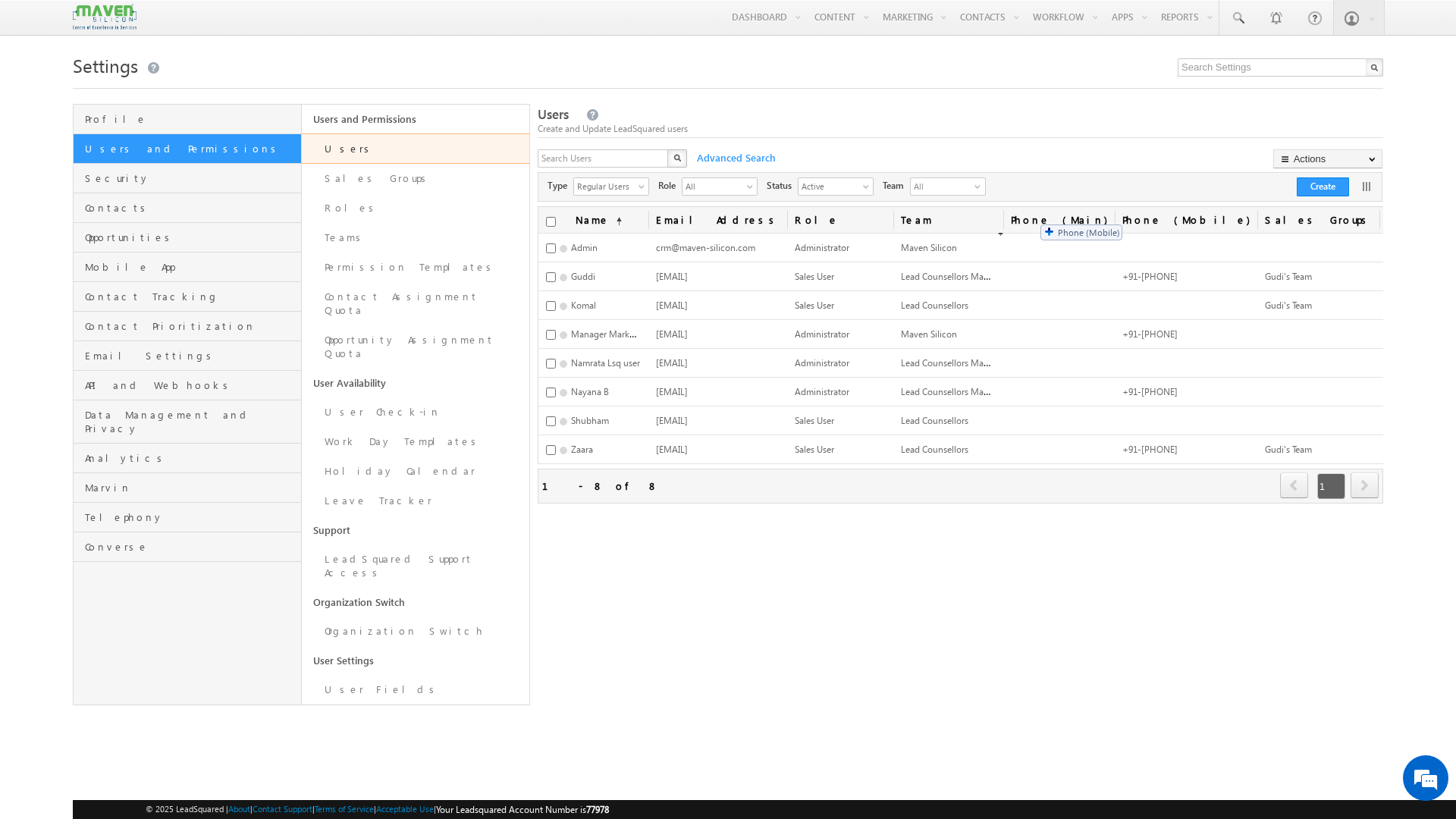 drag, startPoint x: 1183, startPoint y: 216, endPoint x: 1034, endPoint y: 217, distance: 149.00336 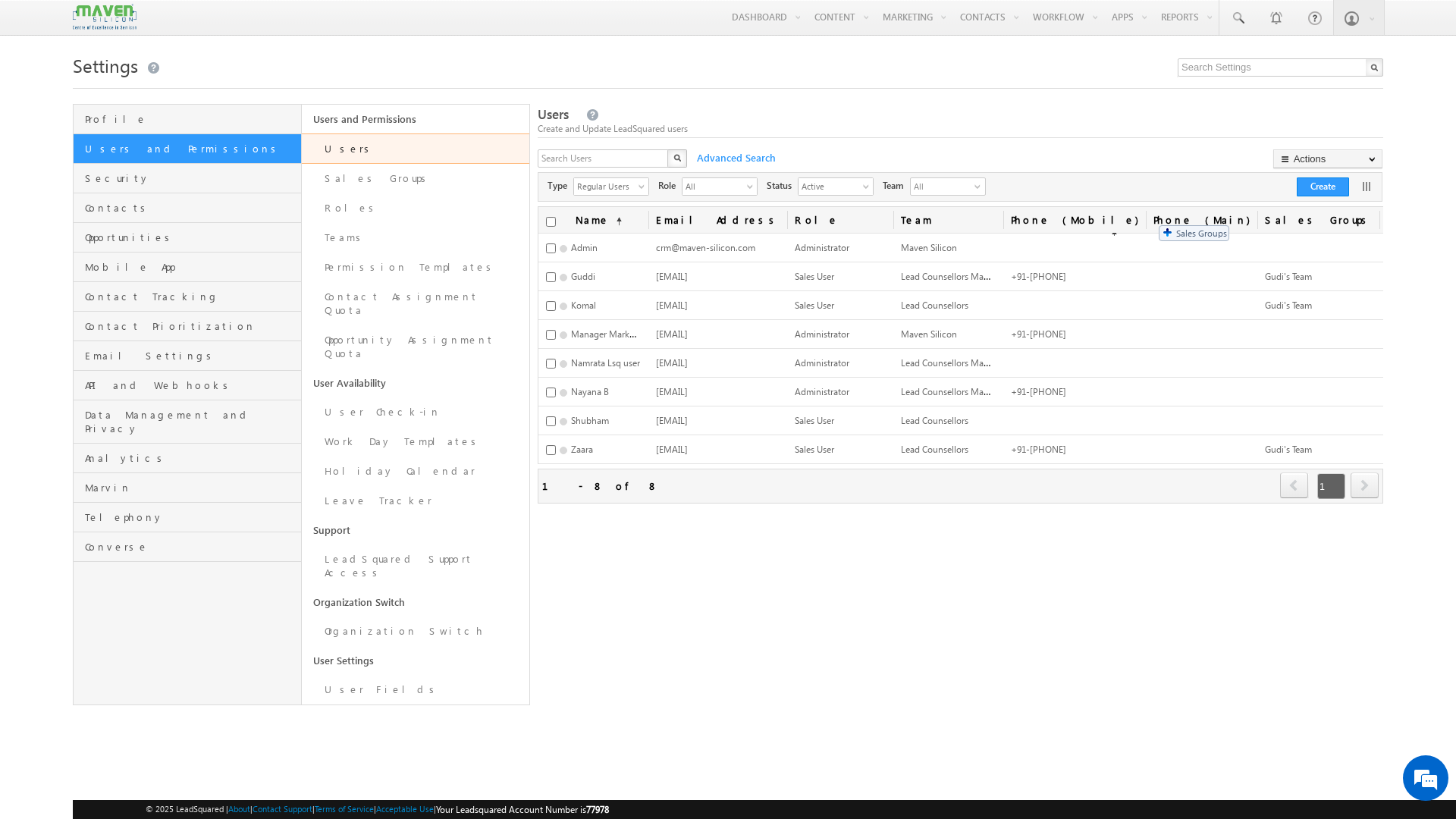 drag, startPoint x: 1276, startPoint y: 218, endPoint x: 1148, endPoint y: 218, distance: 128 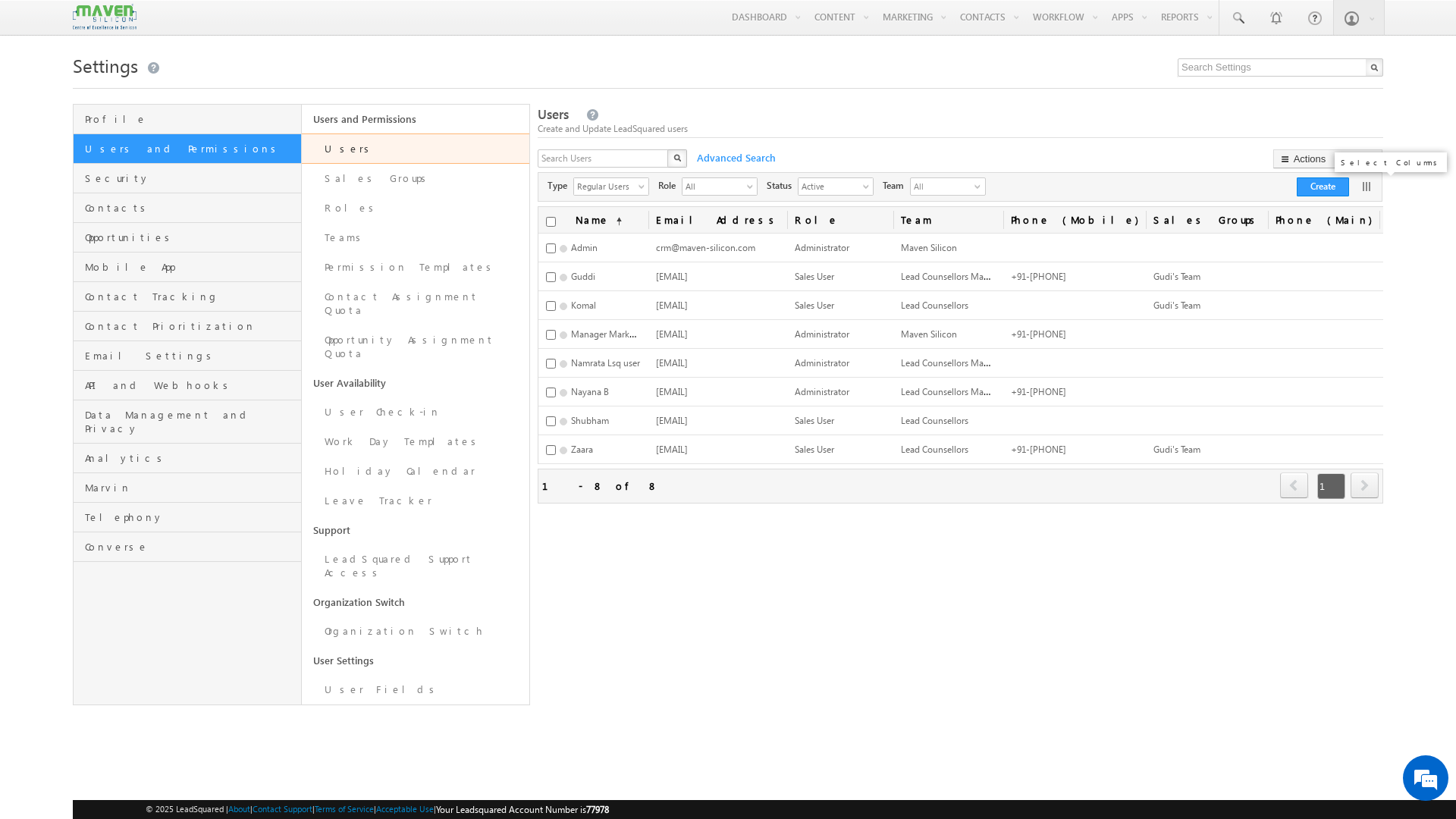 click at bounding box center [1367, 187] 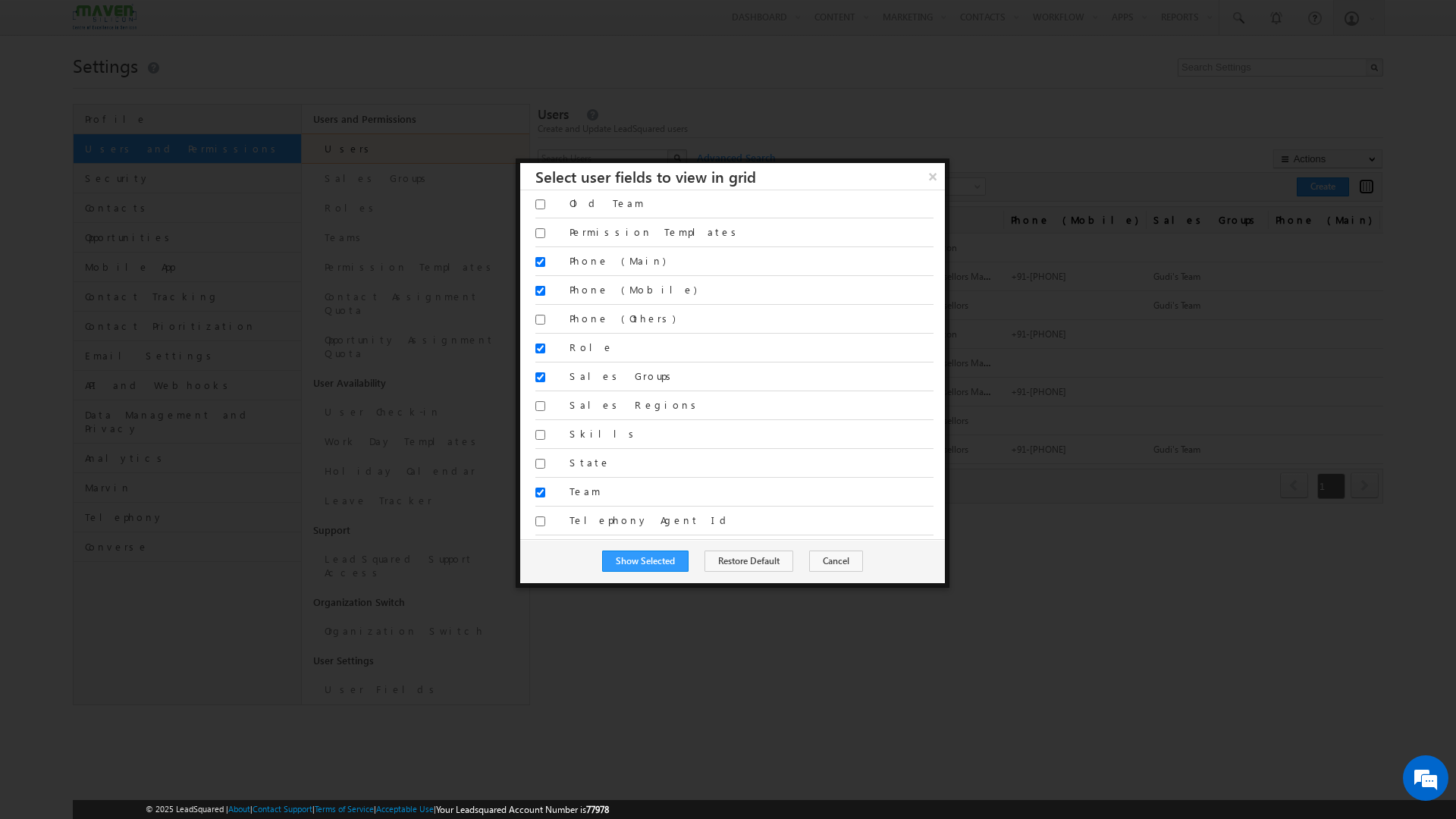 scroll, scrollTop: 1205, scrollLeft: 0, axis: vertical 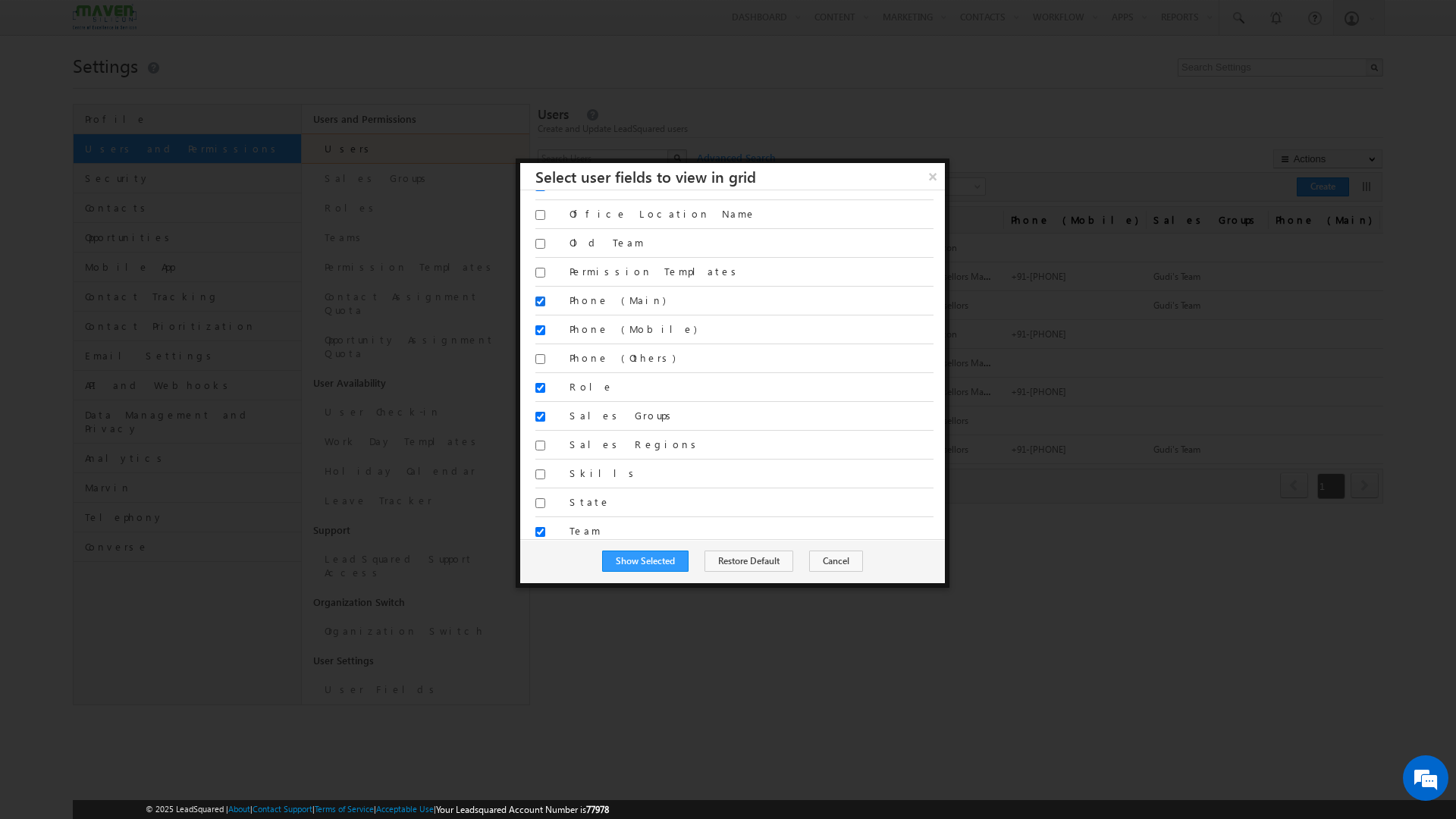 click on "Phone (Main)" at bounding box center (540, 301) 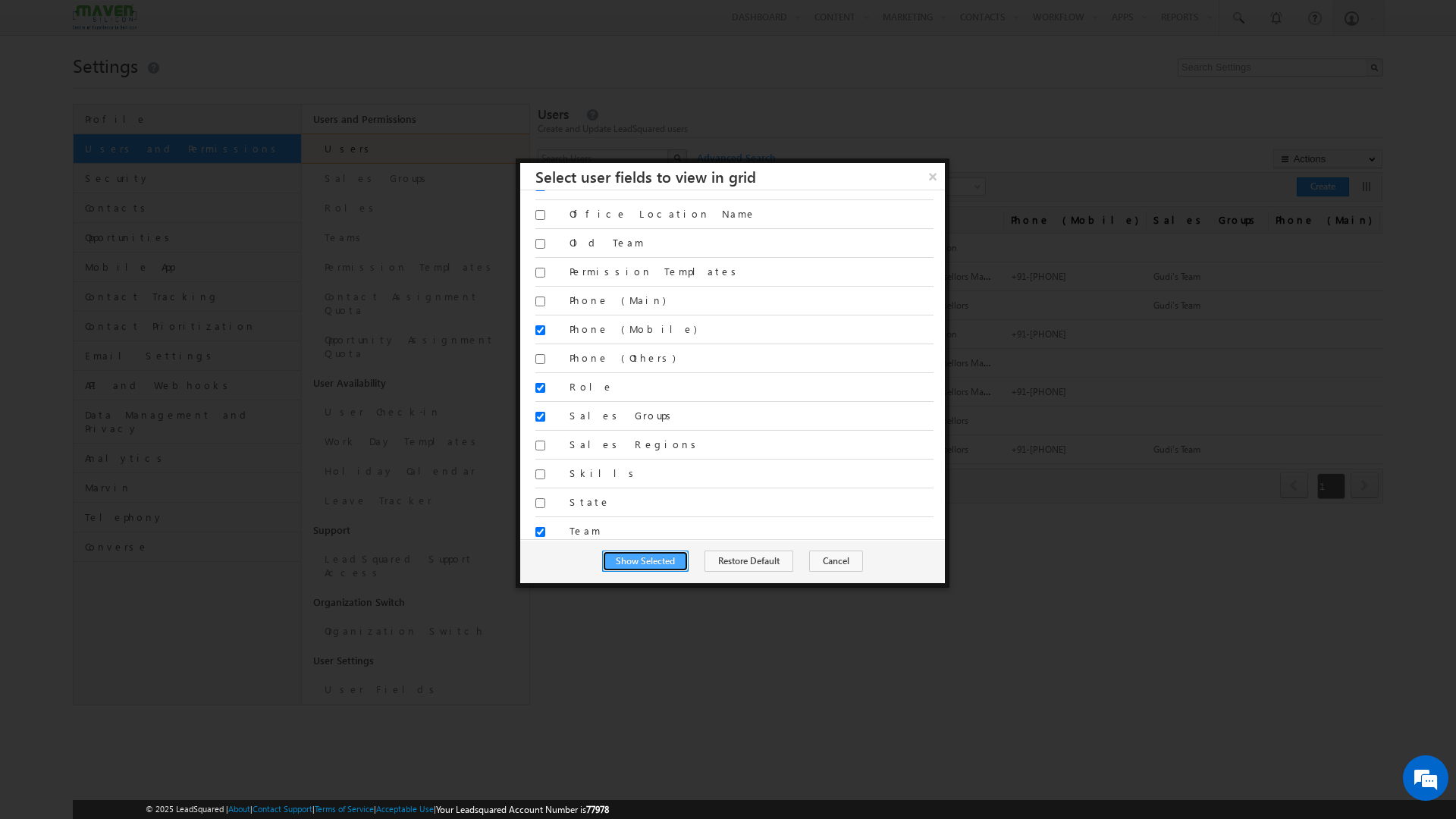 click on "Show Selected" at bounding box center (645, 561) 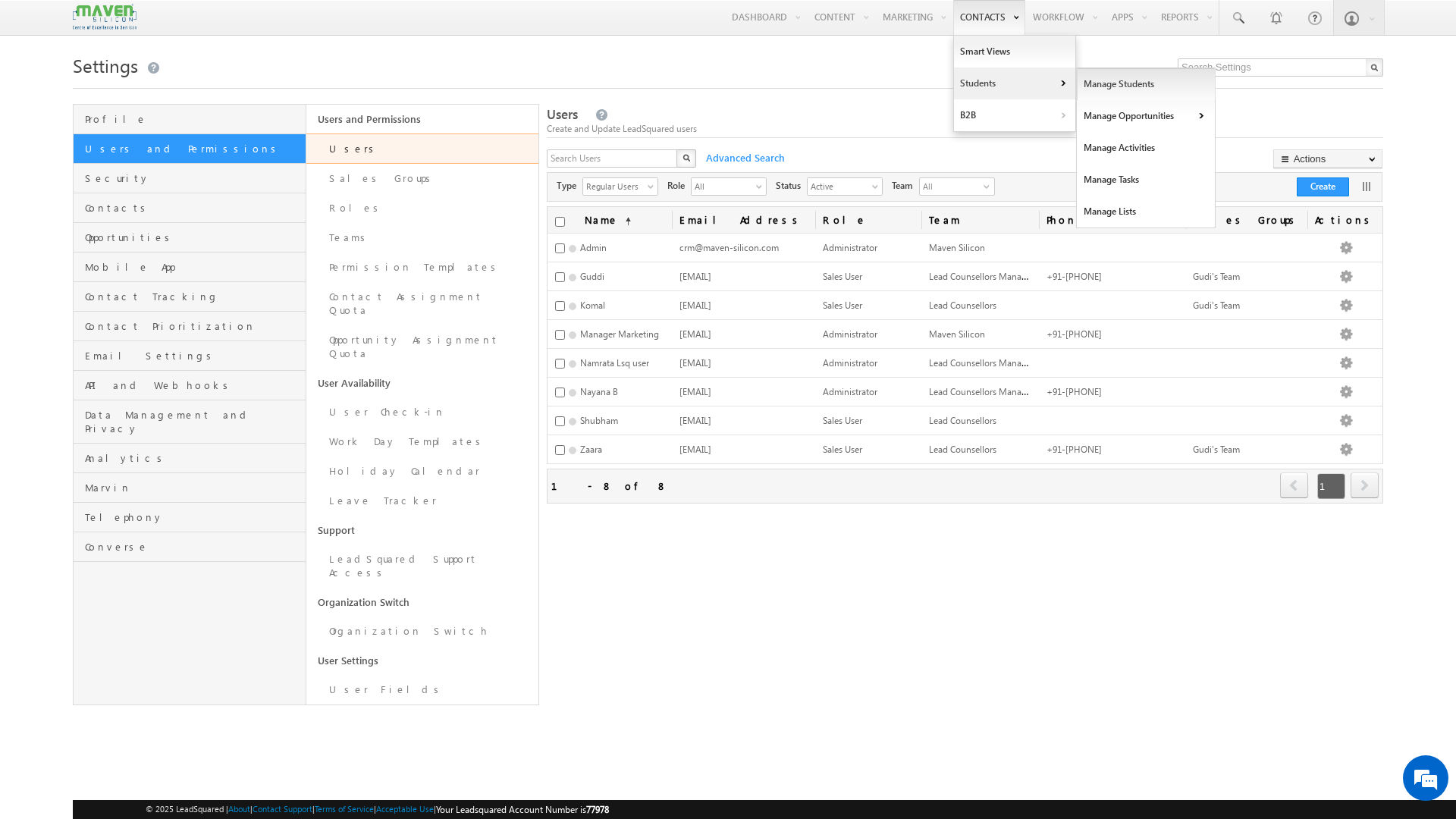 click on "Manage Students" at bounding box center [1146, 84] 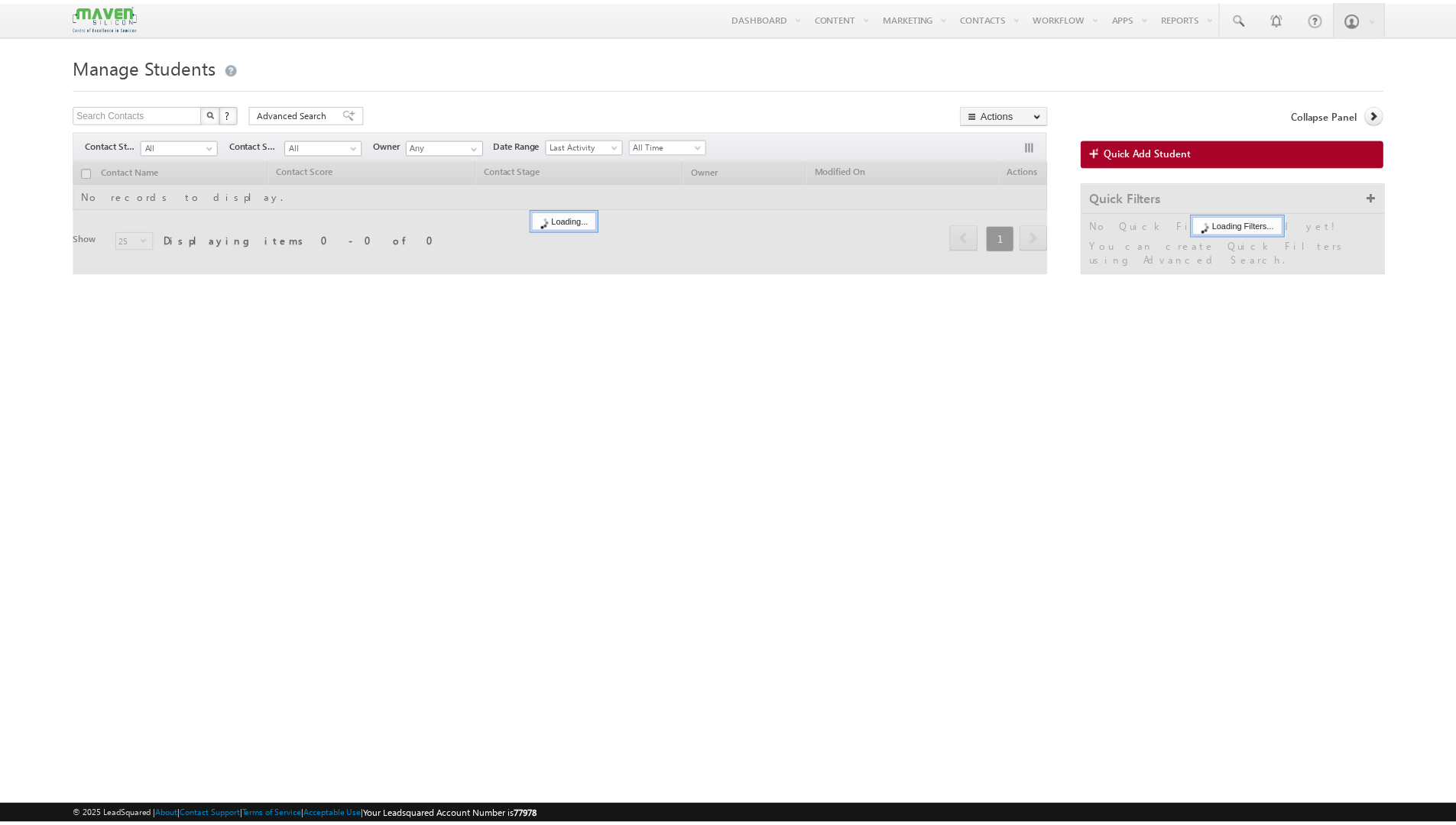 scroll, scrollTop: 0, scrollLeft: 0, axis: both 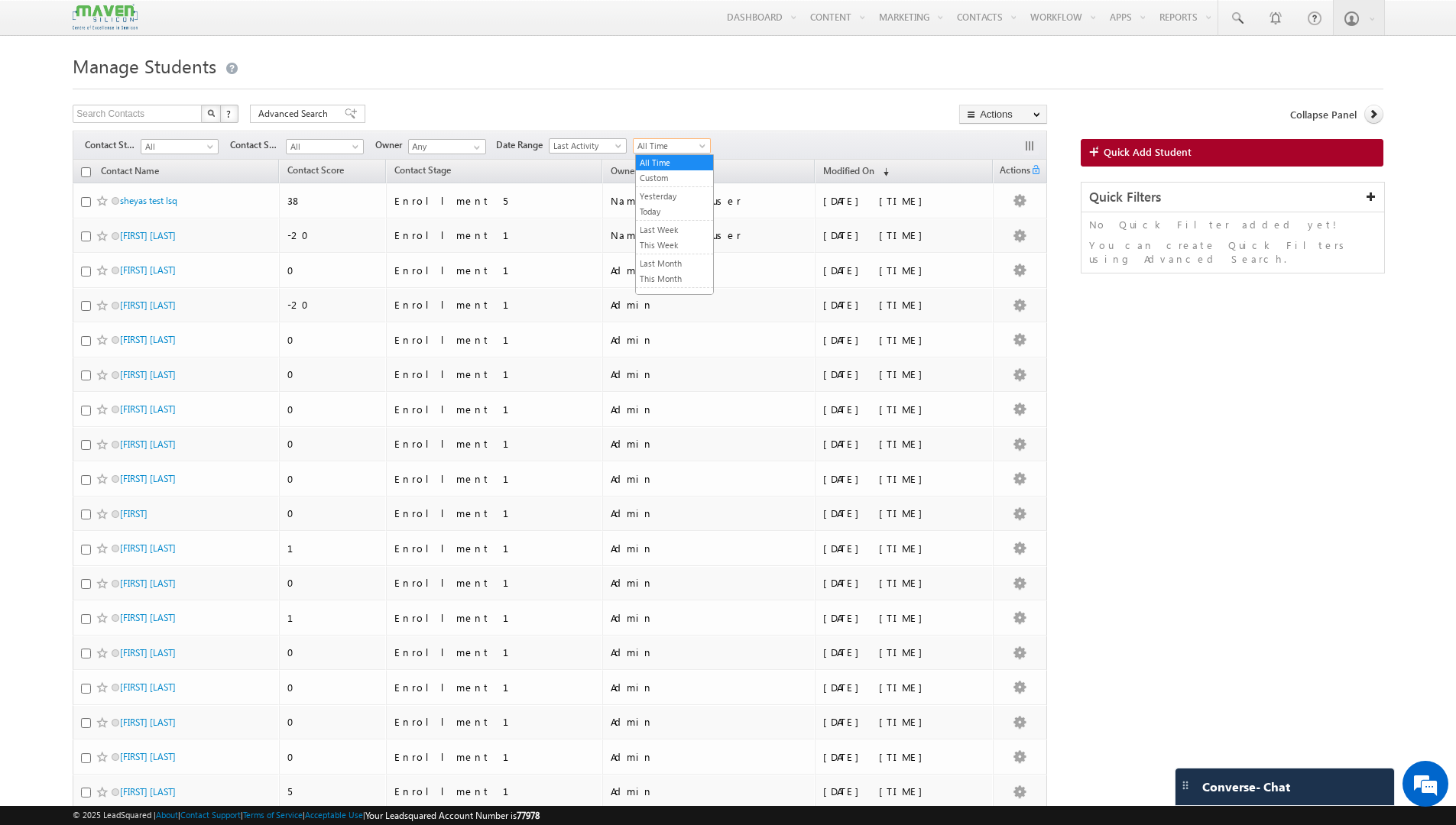 click on "All Time" at bounding box center (670, 146) 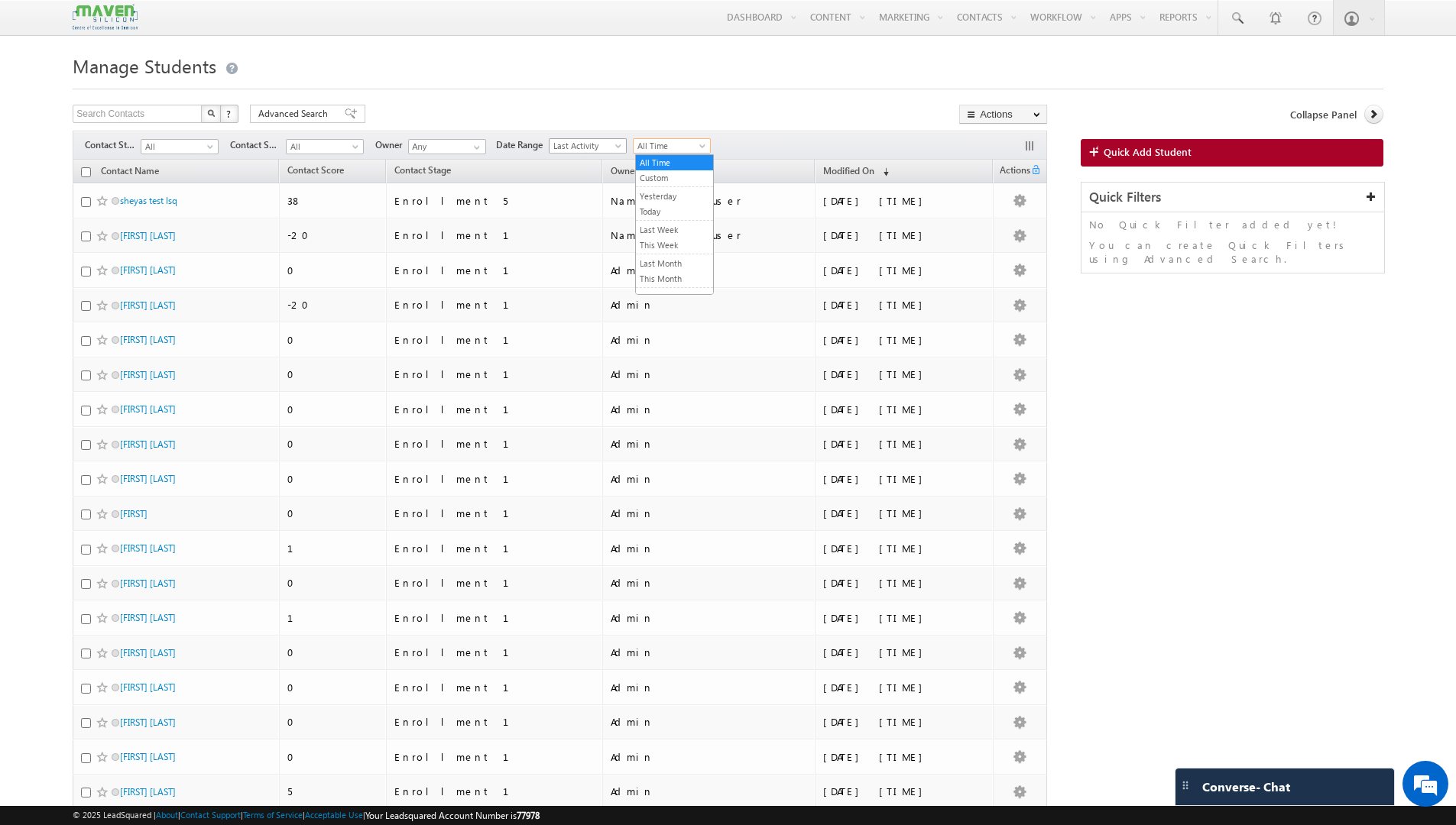 click on "Last Activity" at bounding box center [585, 146] 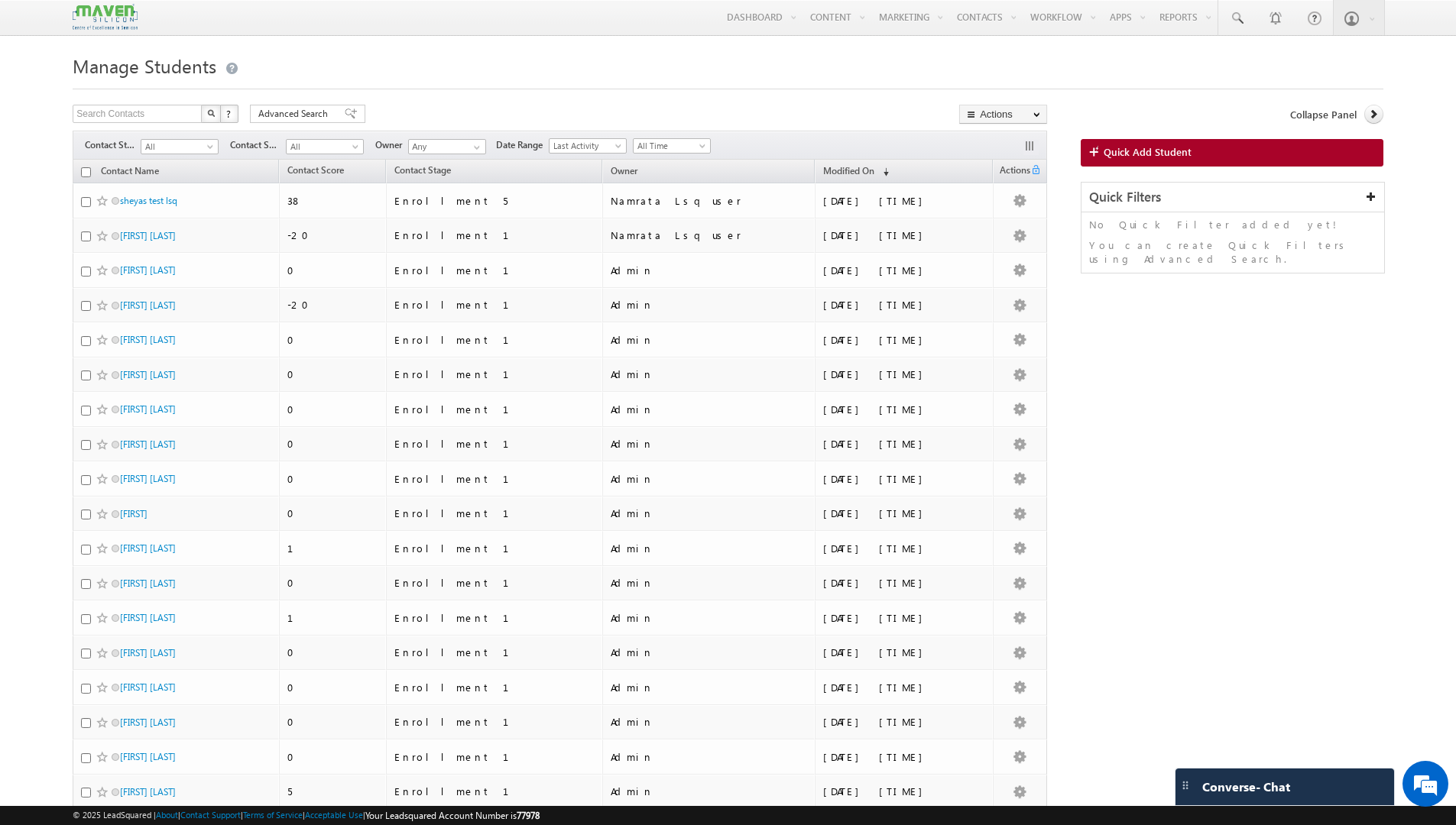 click on "Last Activity" at bounding box center [585, 146] 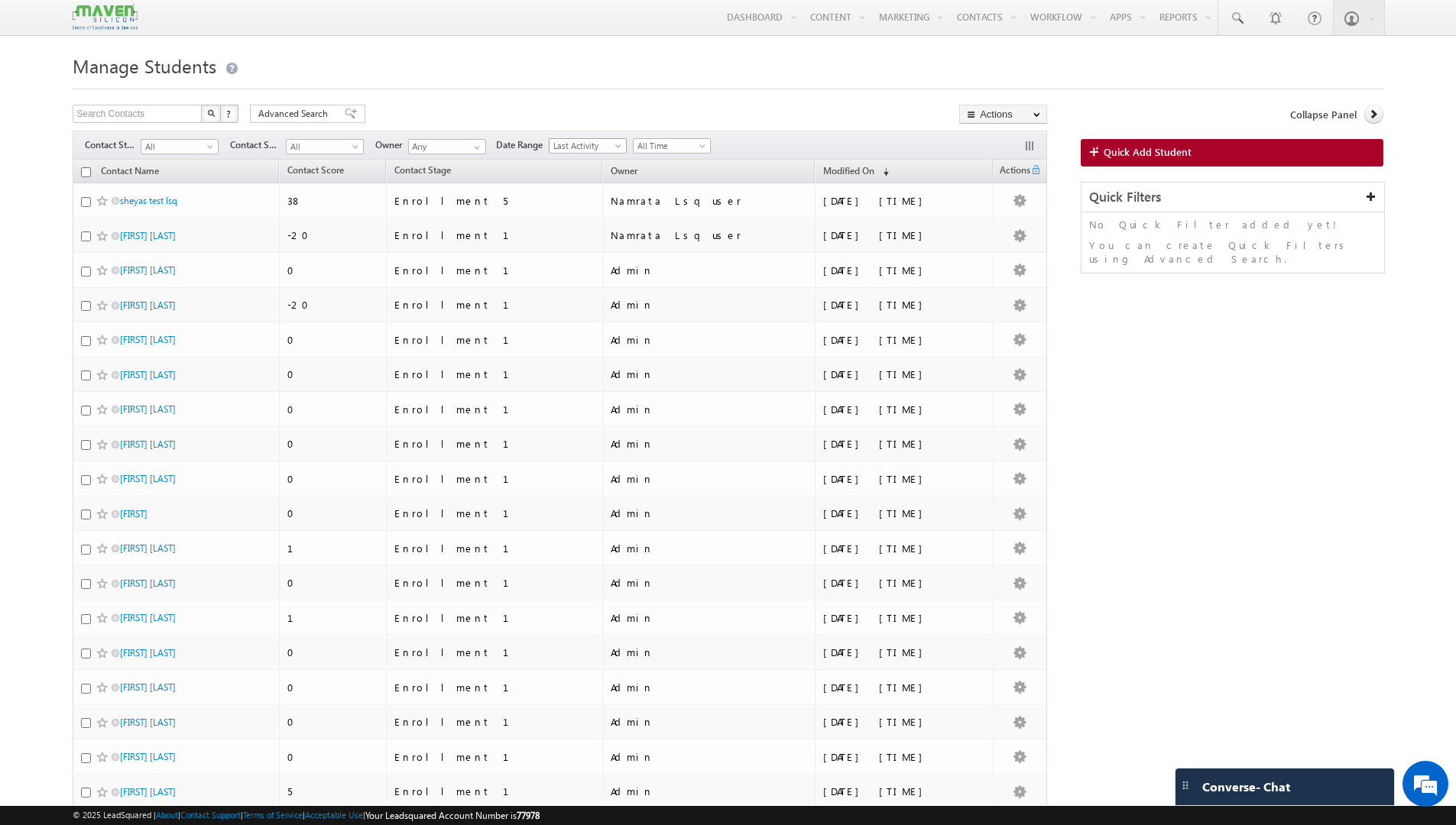 click on "Last Activity" at bounding box center [585, 146] 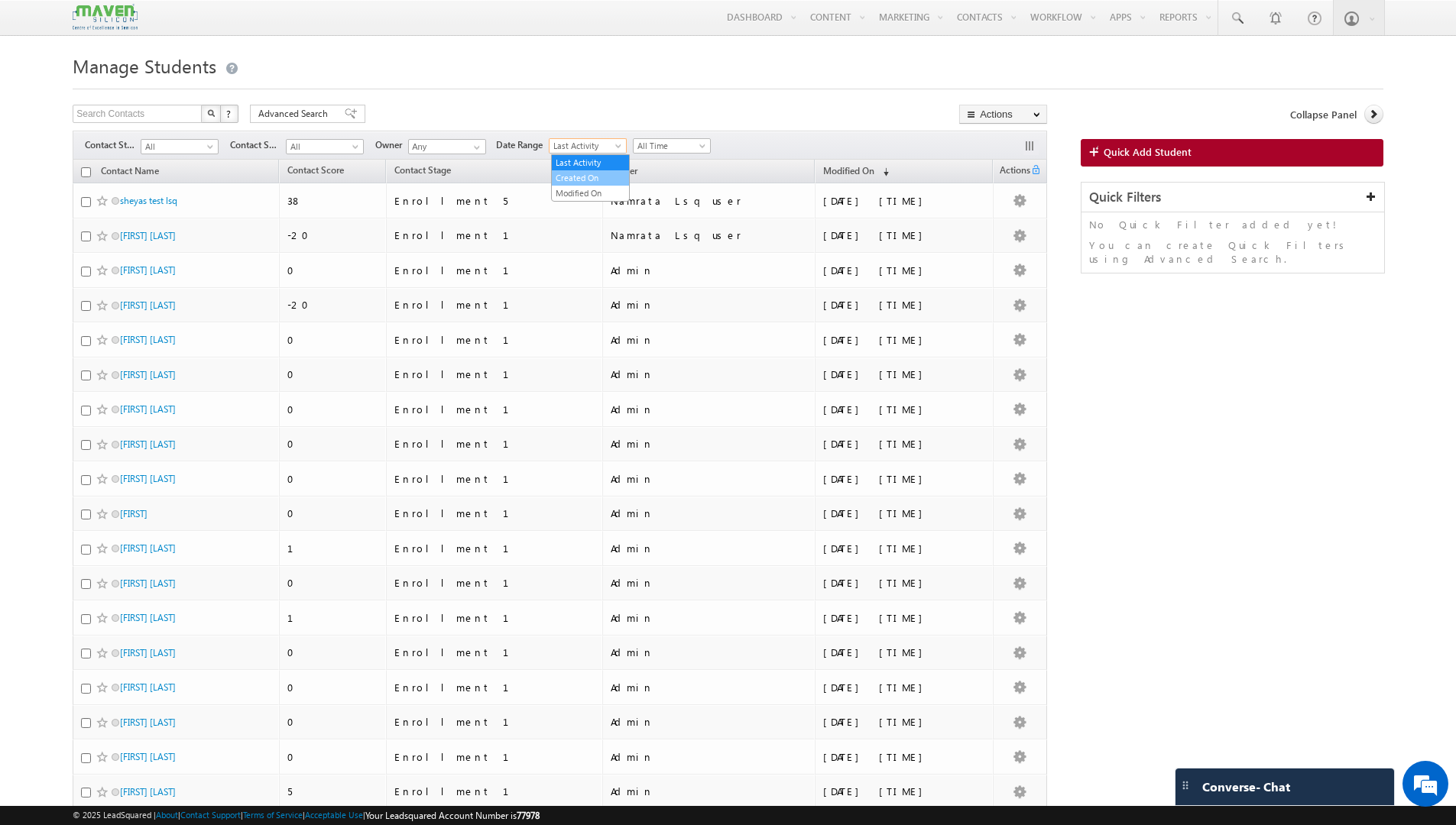 click on "Created On" at bounding box center [590, 178] 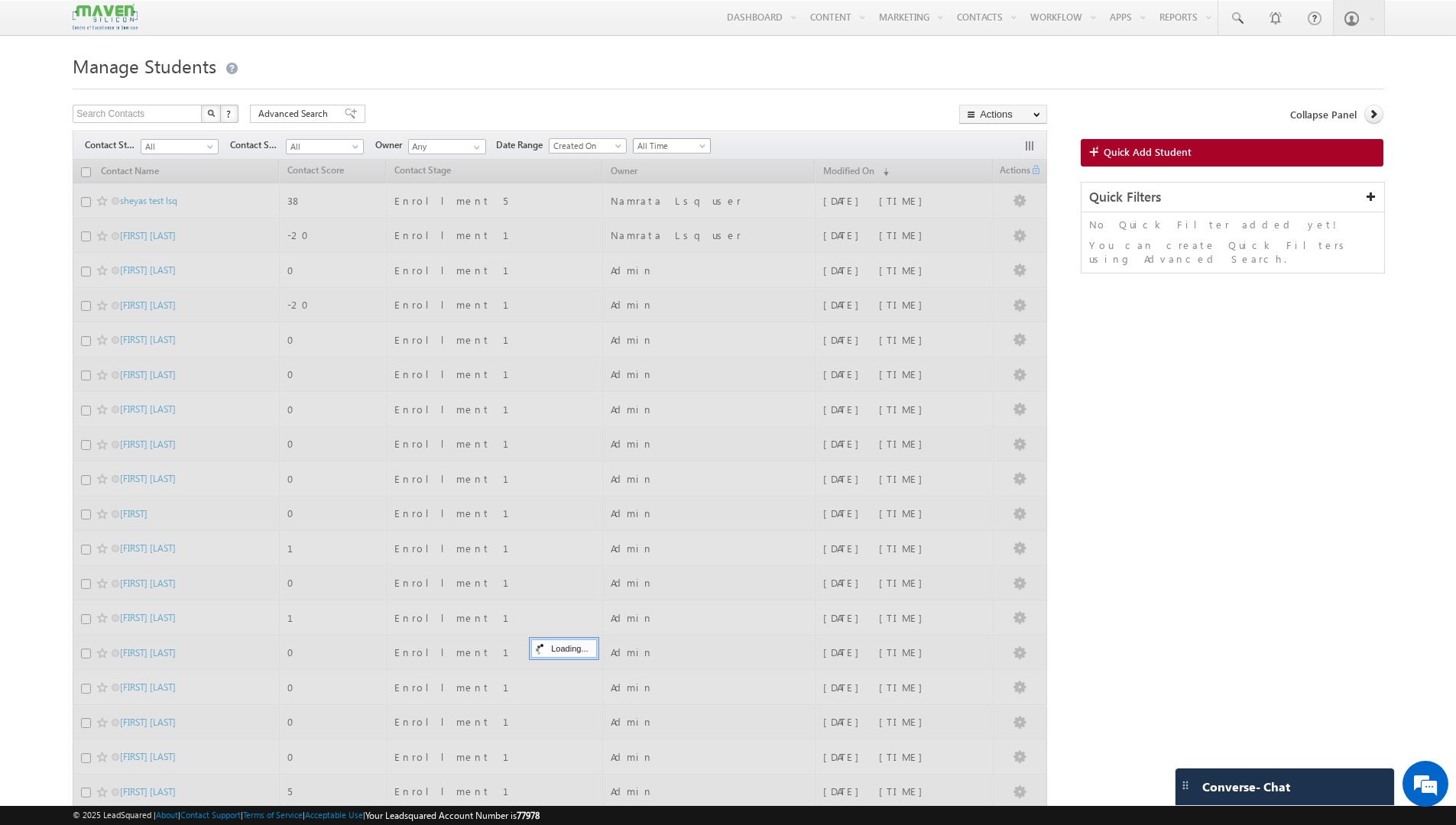 click at bounding box center [704, 149] 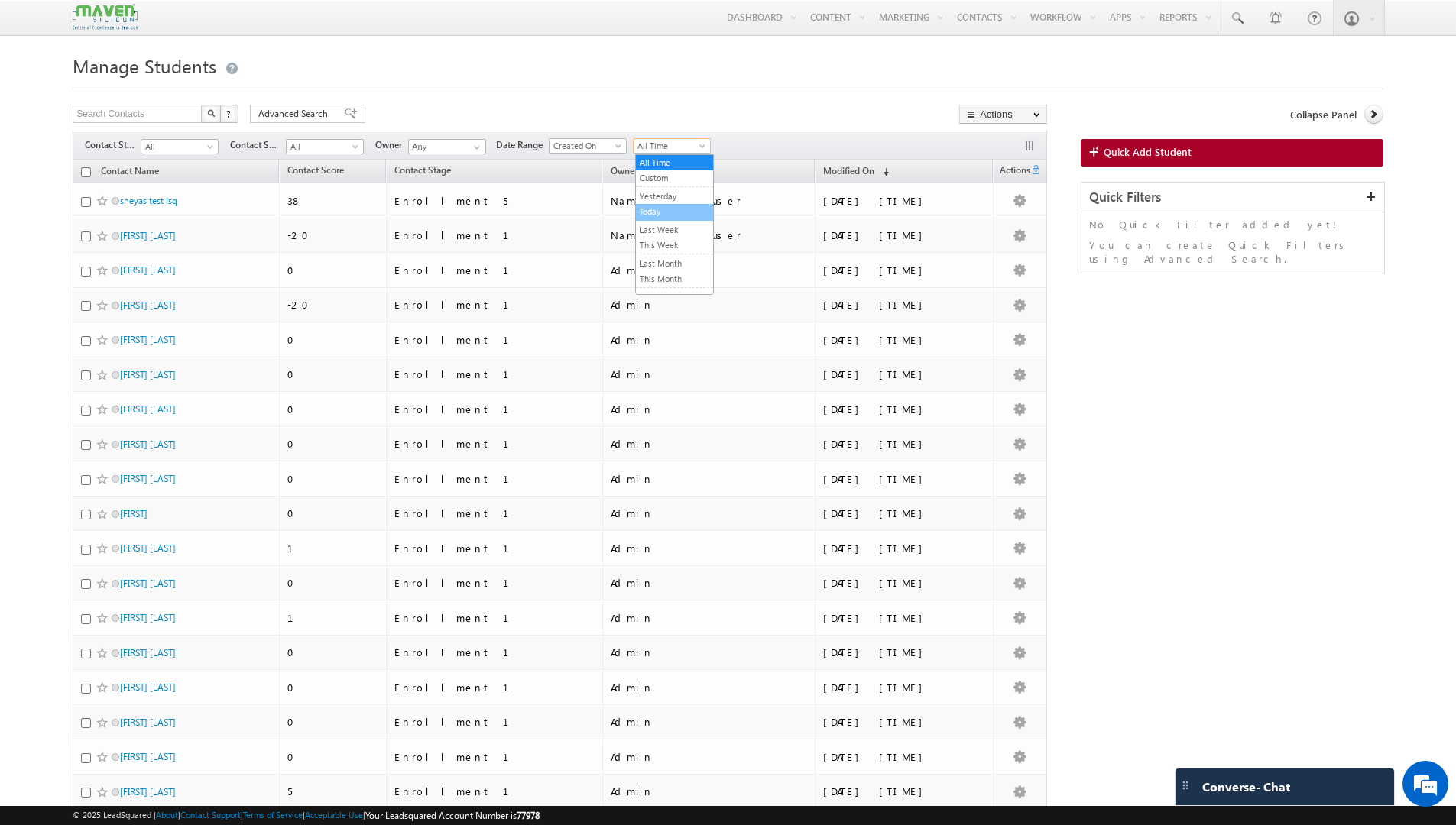 click on "Today" at bounding box center [674, 212] 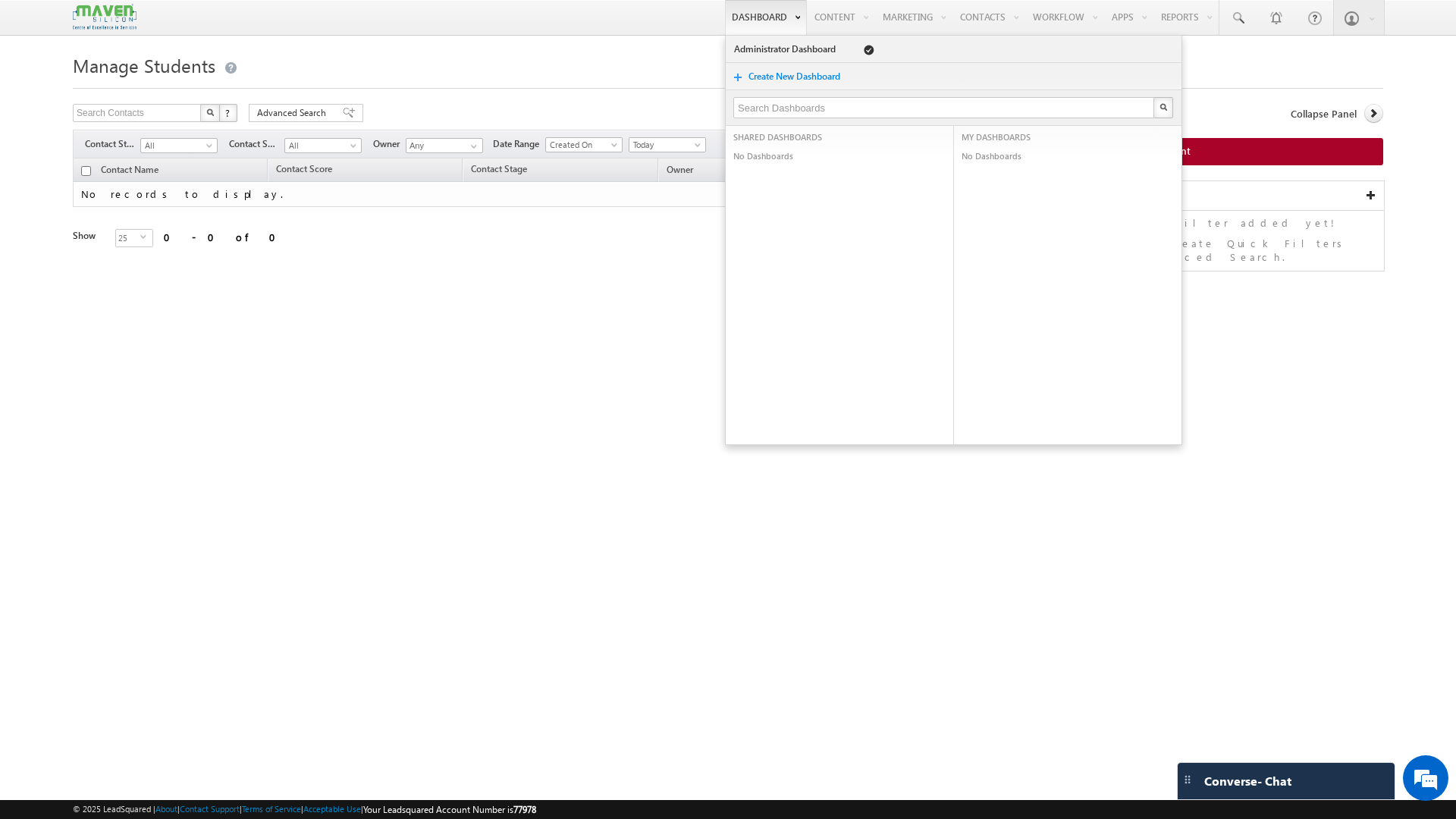 click on "Dashboard" at bounding box center [766, 17] 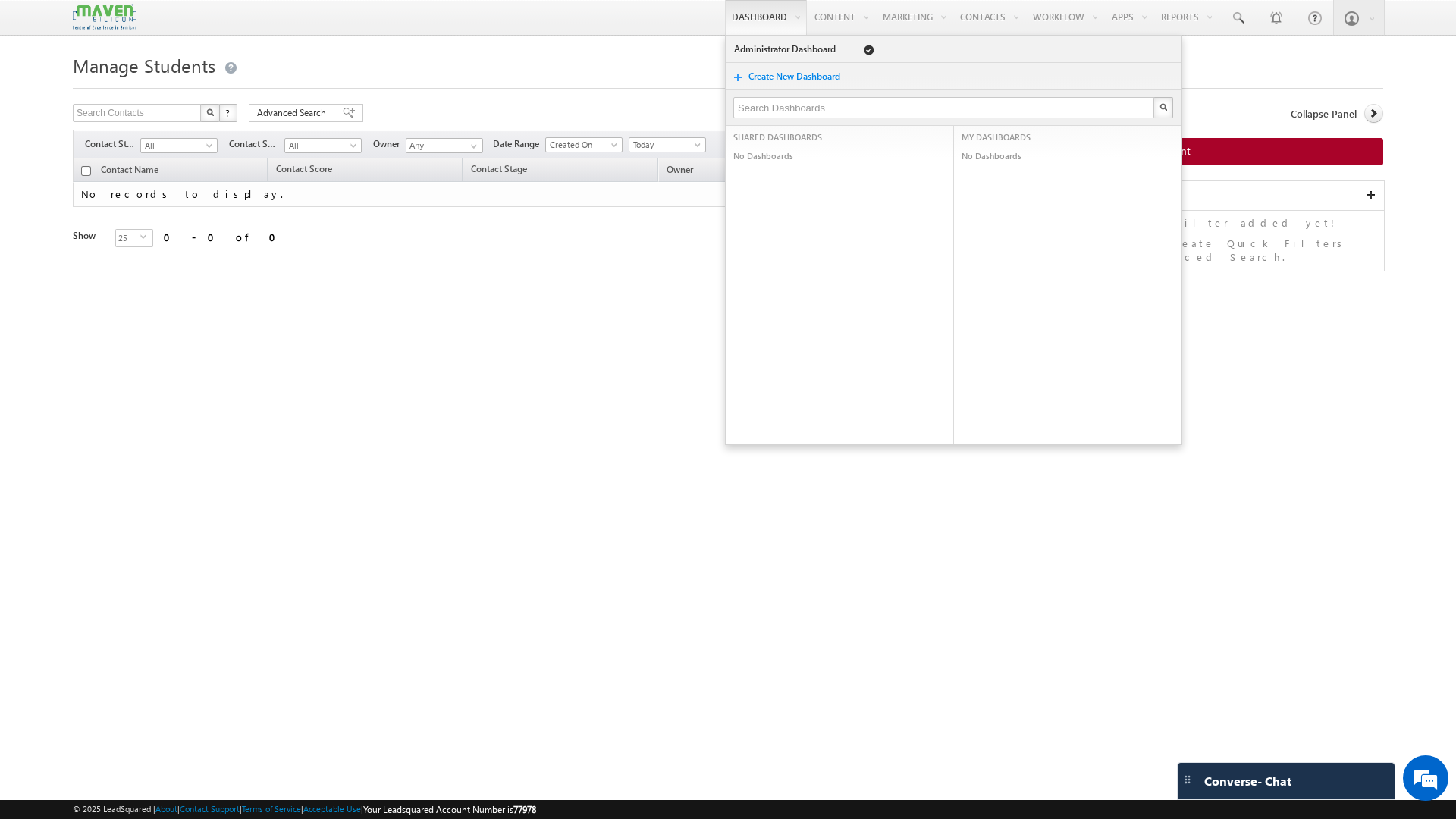 click at bounding box center (105, 17) 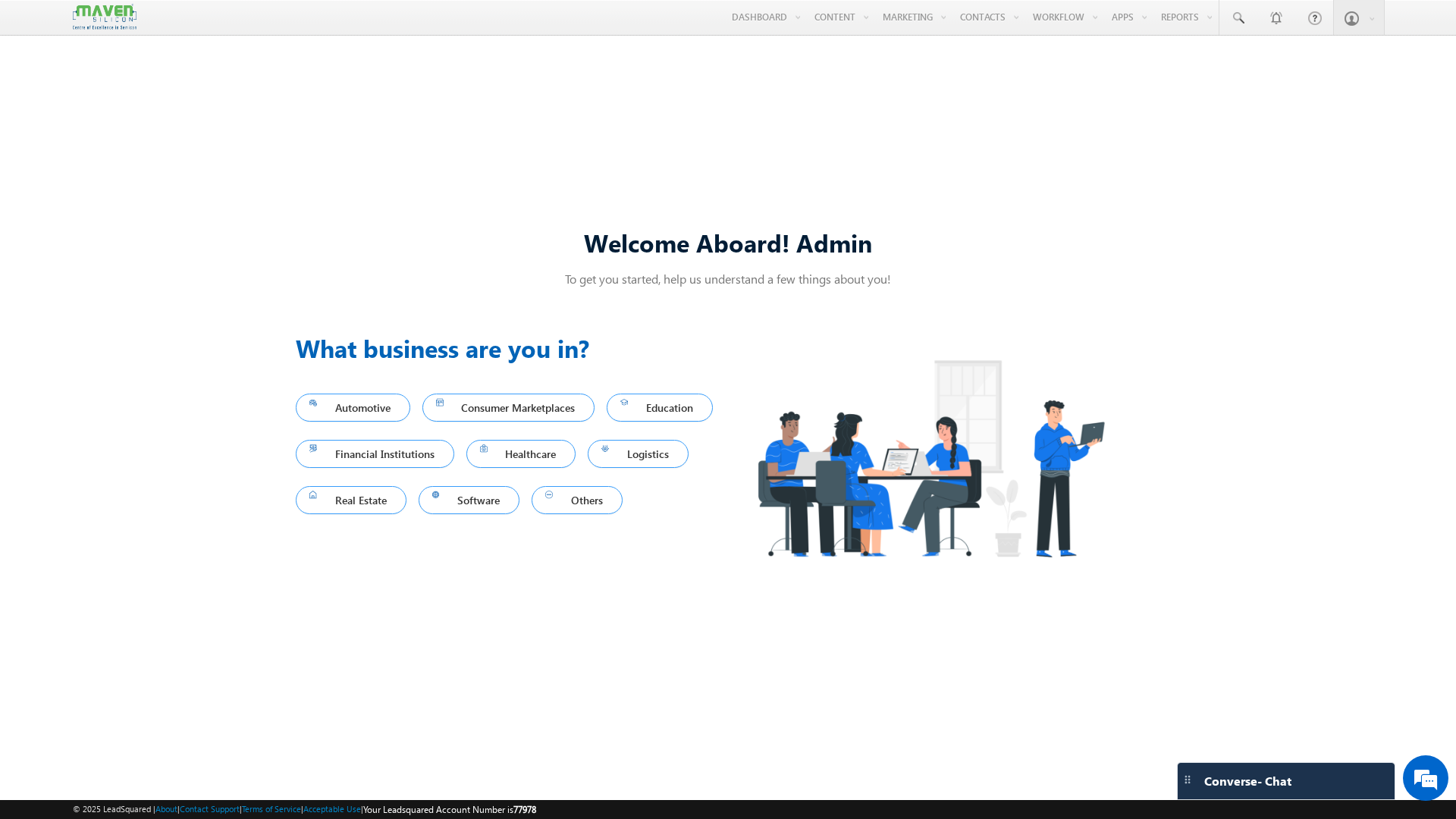 scroll, scrollTop: 0, scrollLeft: 0, axis: both 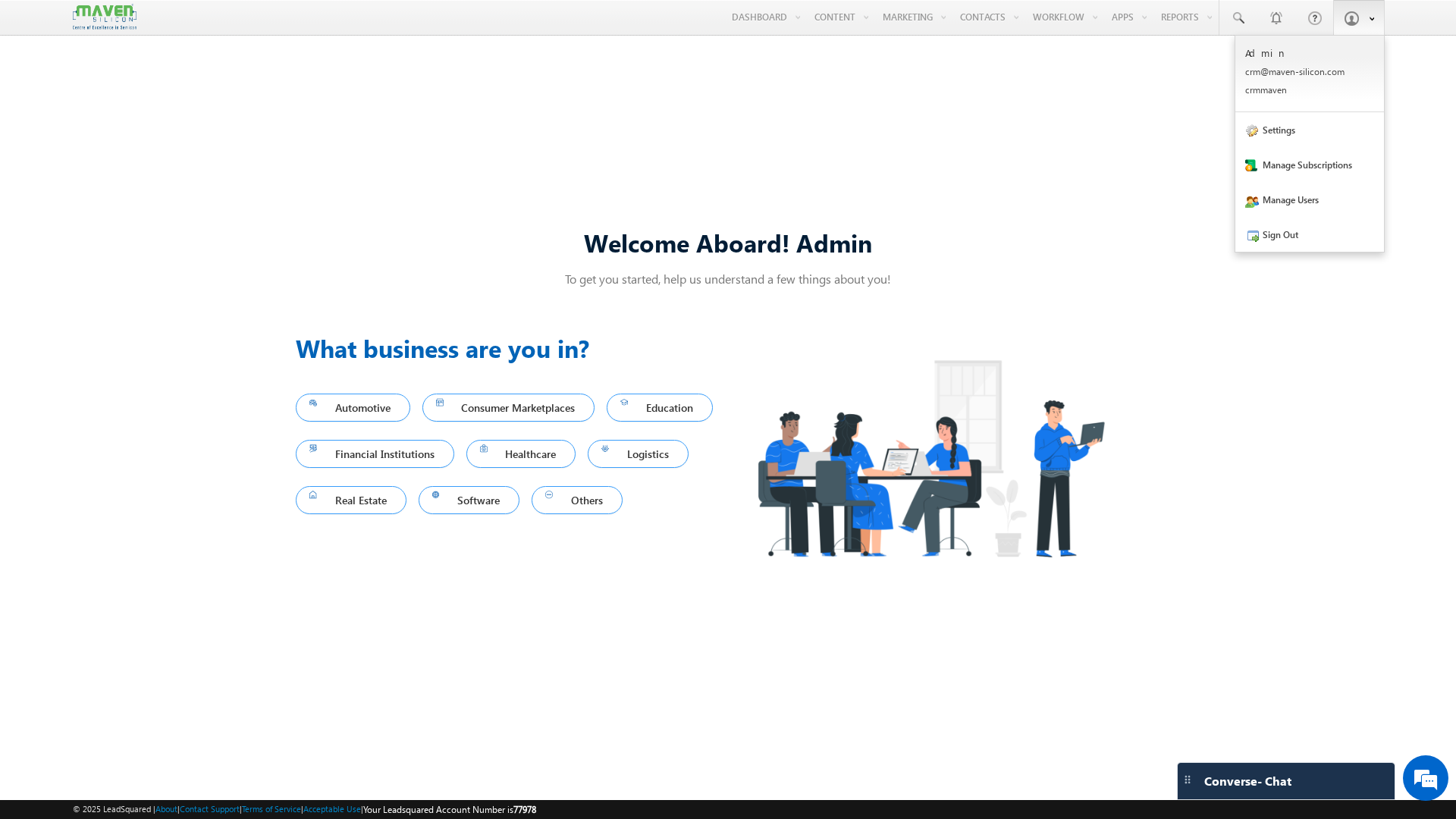 click at bounding box center (1351, 18) 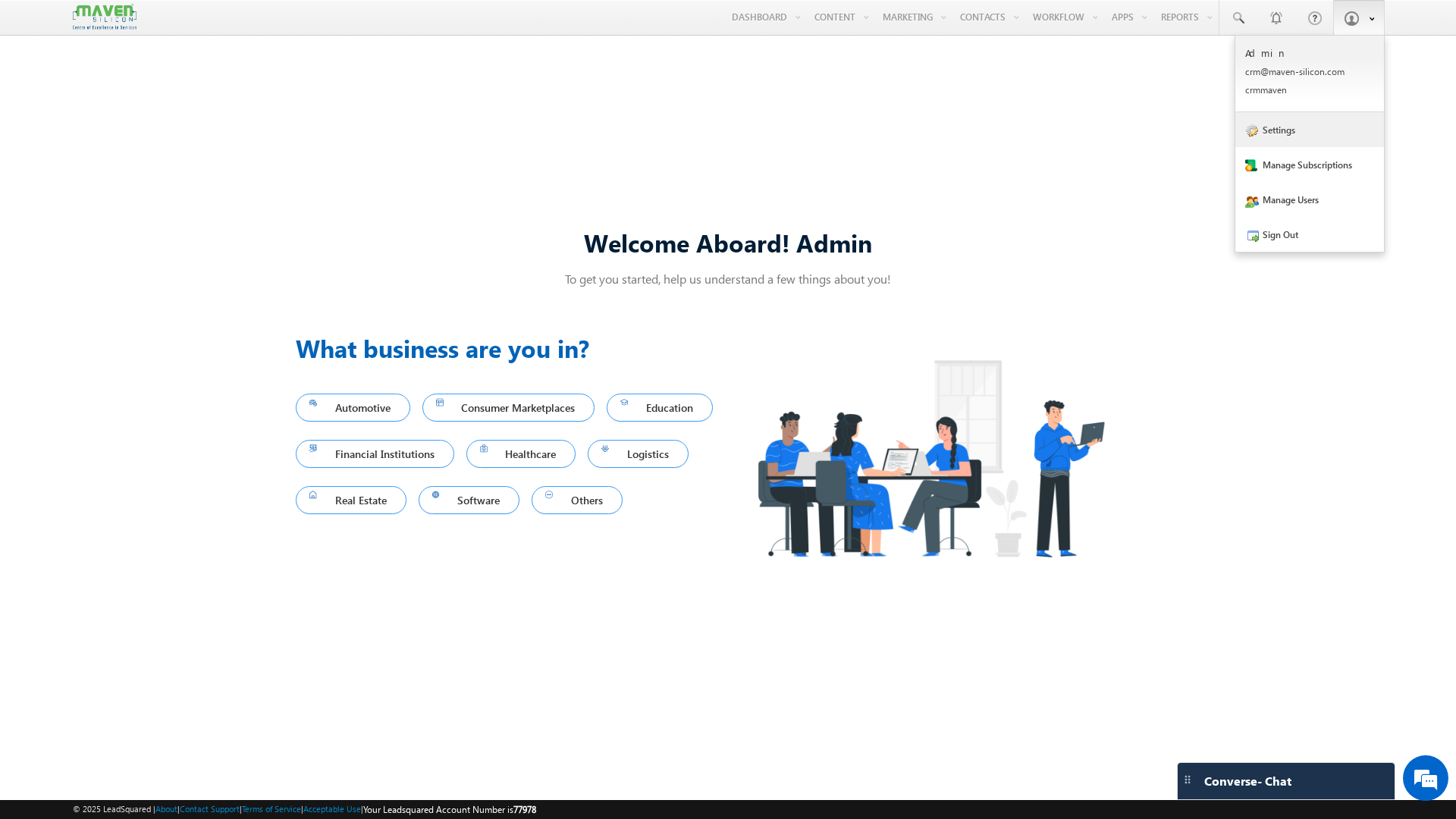 click on "Settings" at bounding box center [1310, 130] 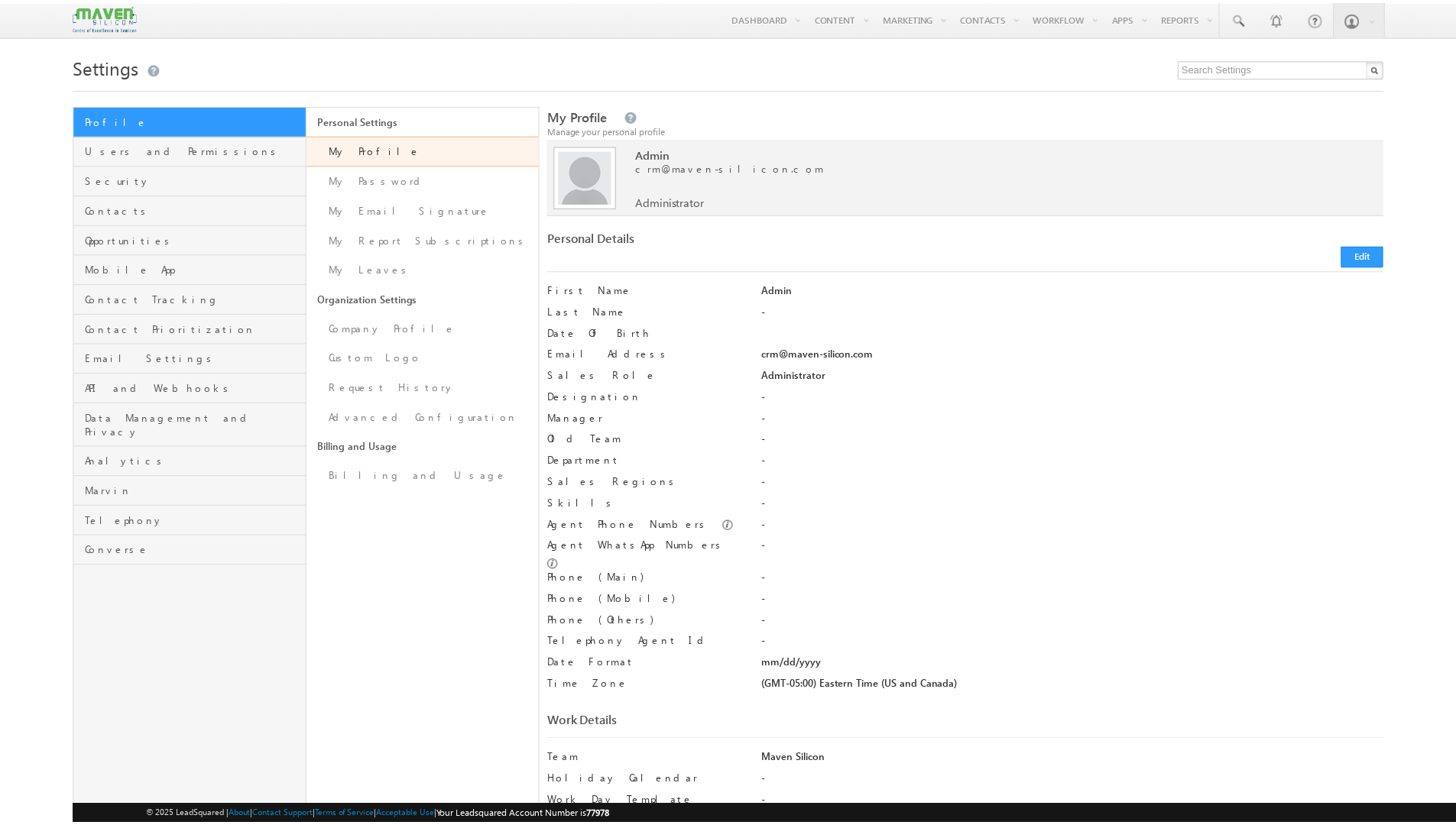 scroll, scrollTop: 0, scrollLeft: 0, axis: both 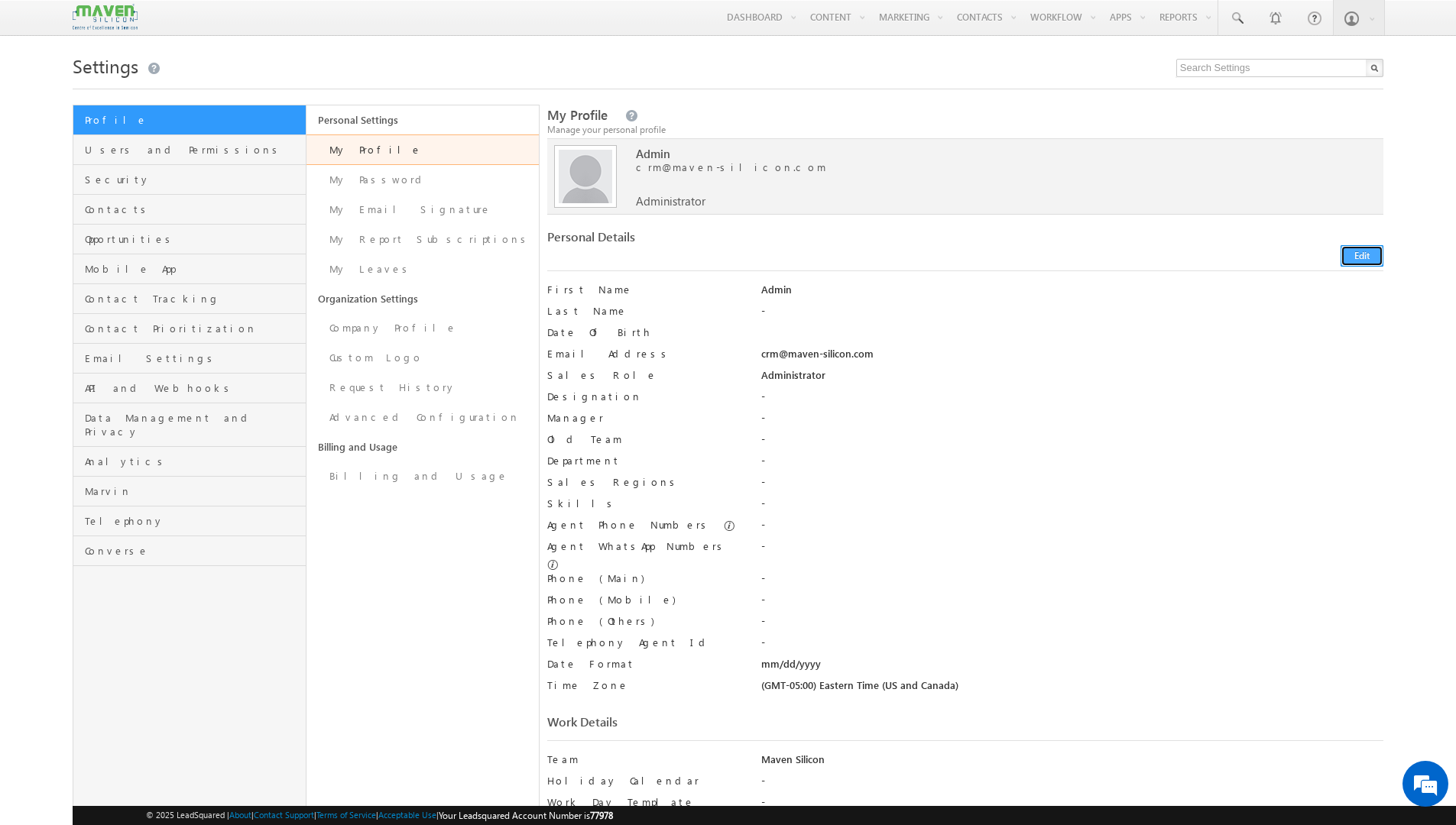 click on "Edit" at bounding box center (1362, 256) 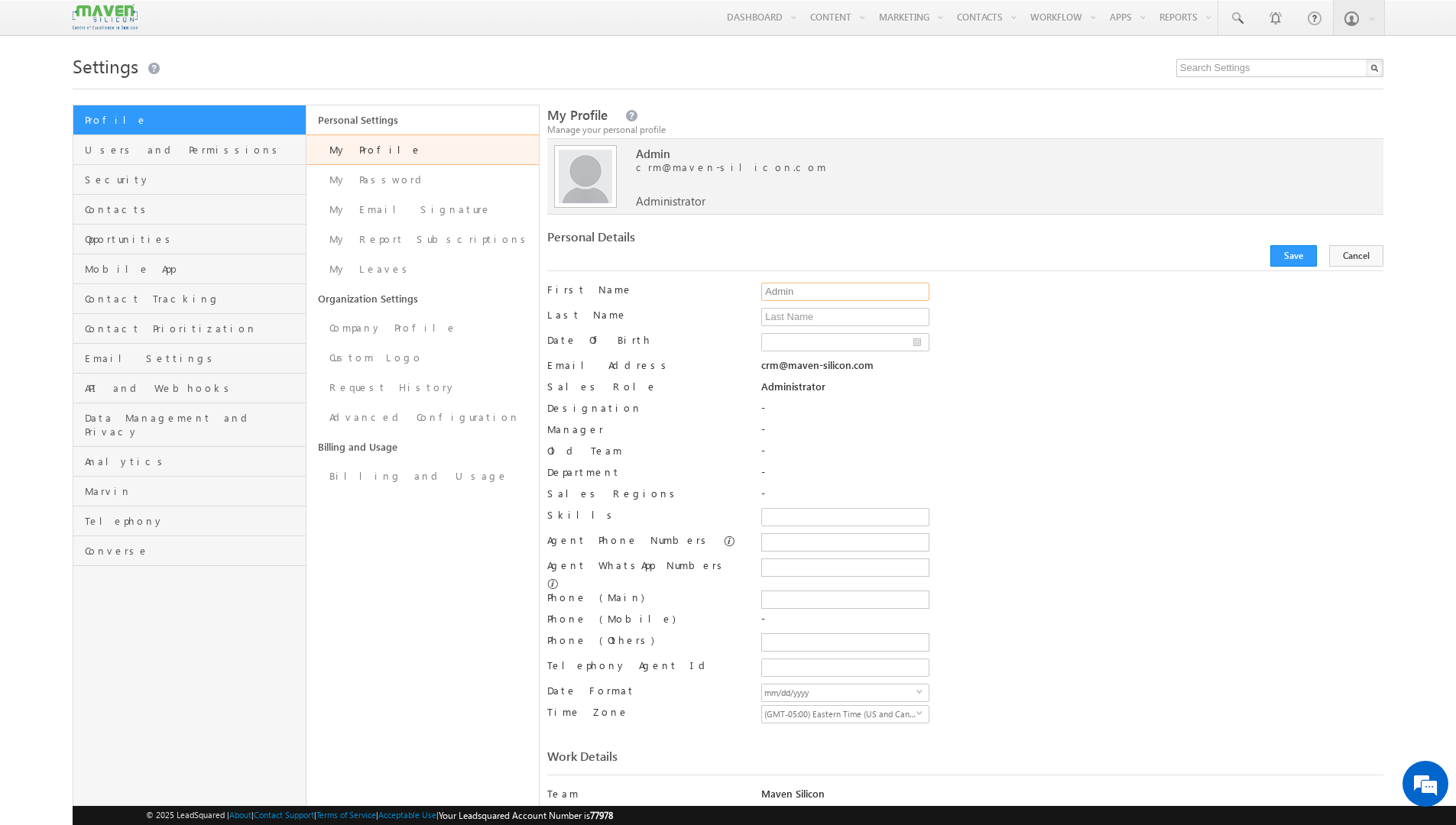 drag, startPoint x: 845, startPoint y: 292, endPoint x: 597, endPoint y: 276, distance: 248.51559 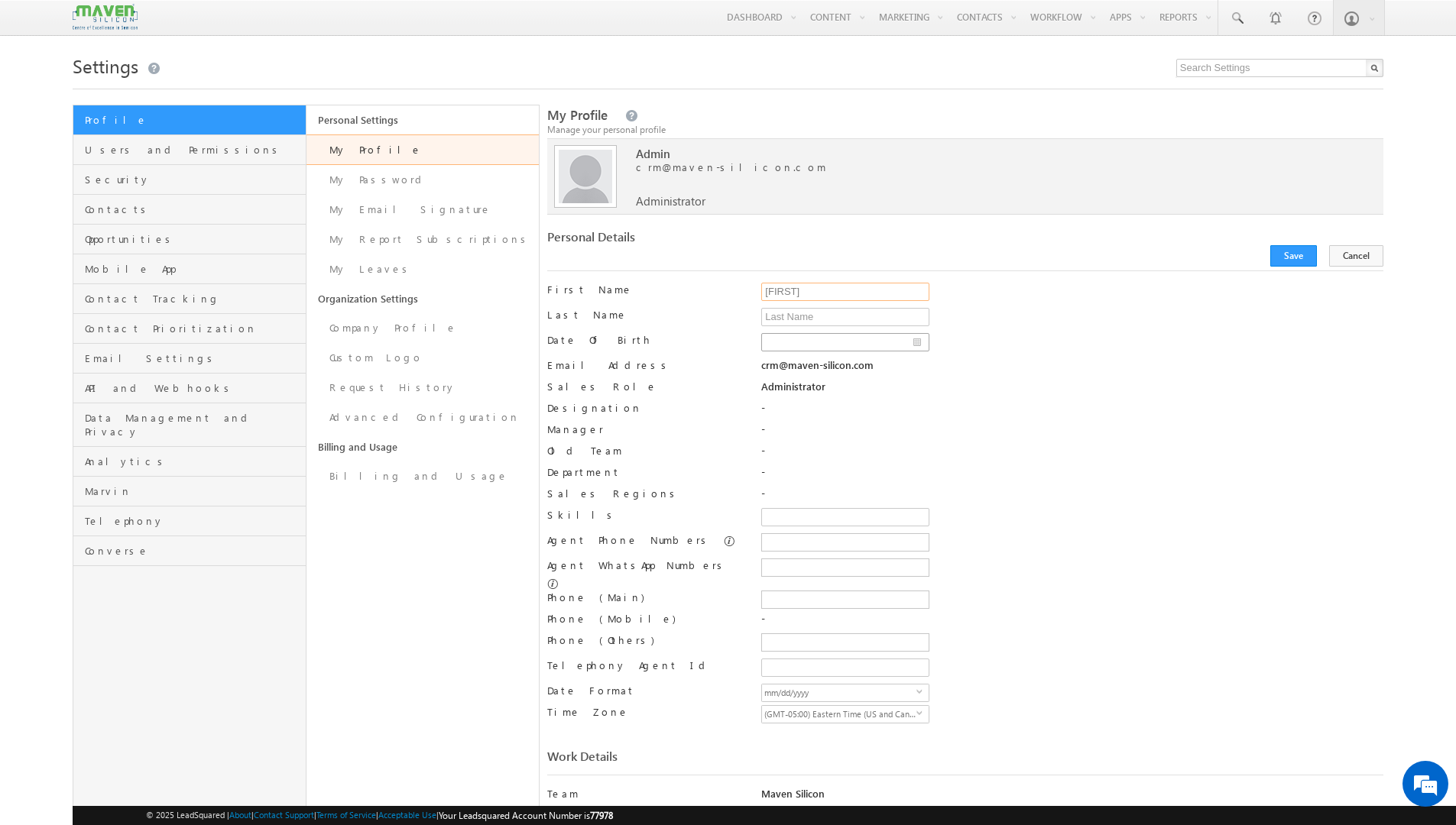 type on "[FIRST]" 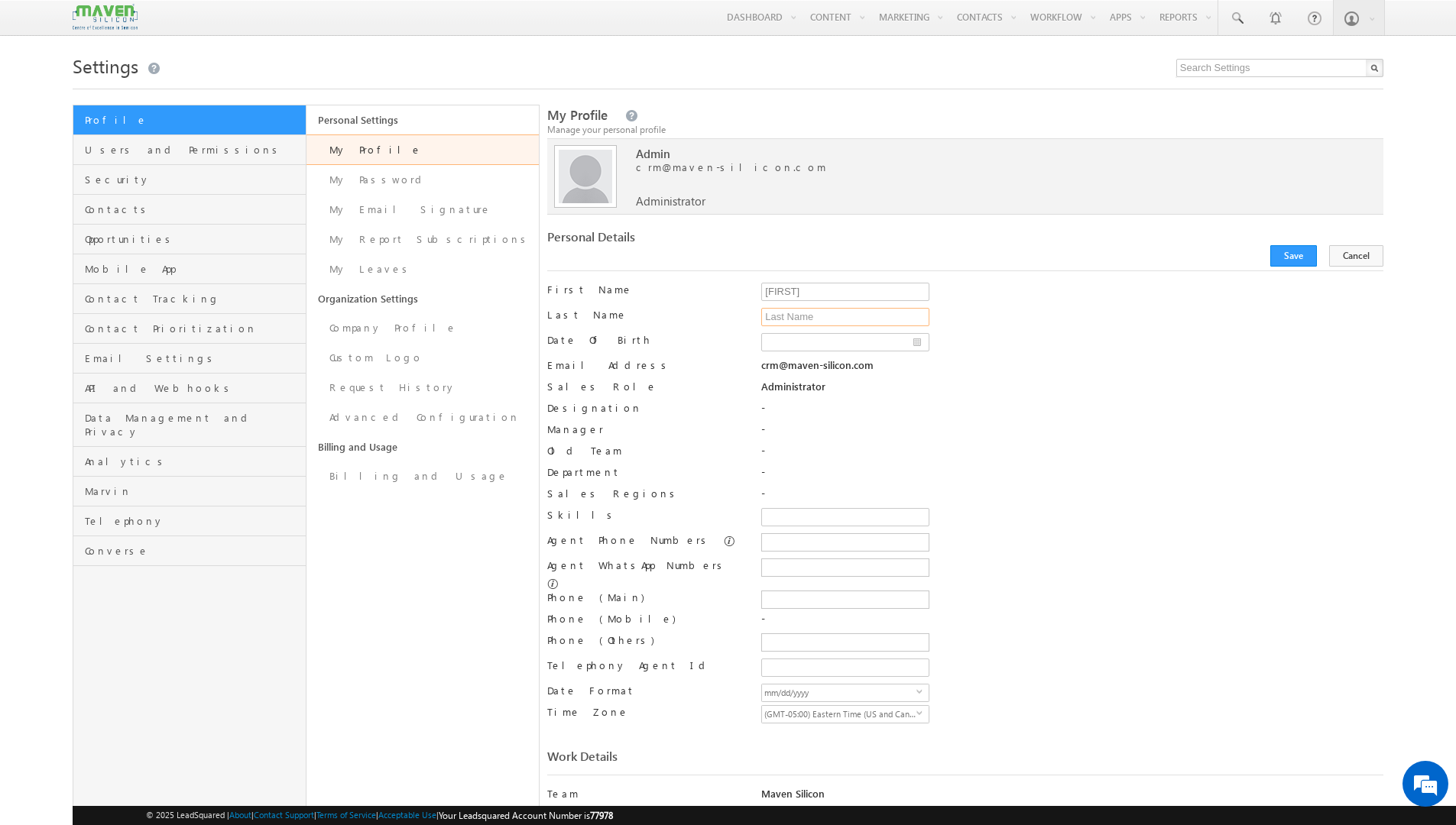 click on "Last Name" at bounding box center [845, 317] 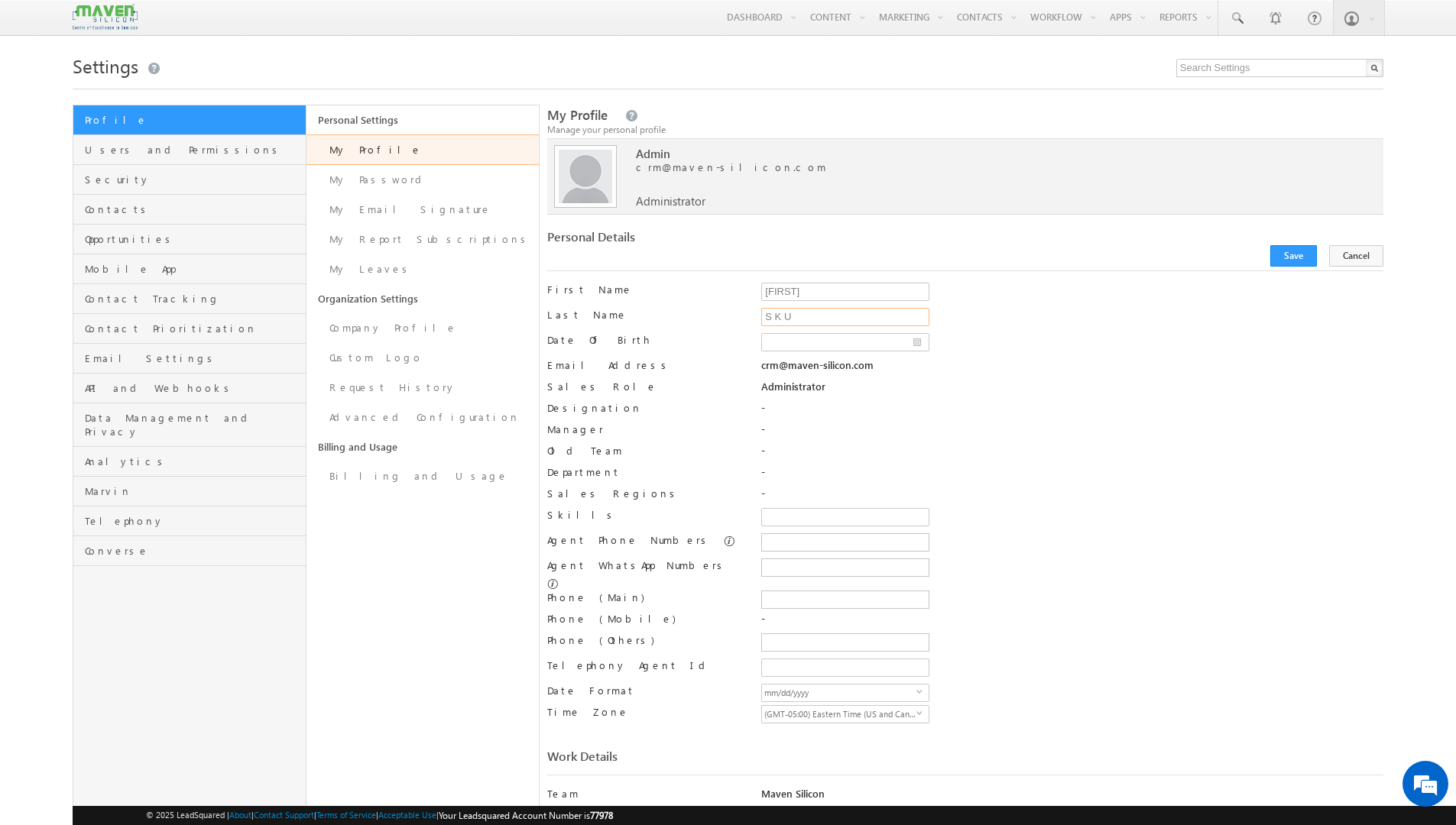 scroll, scrollTop: 0, scrollLeft: 0, axis: both 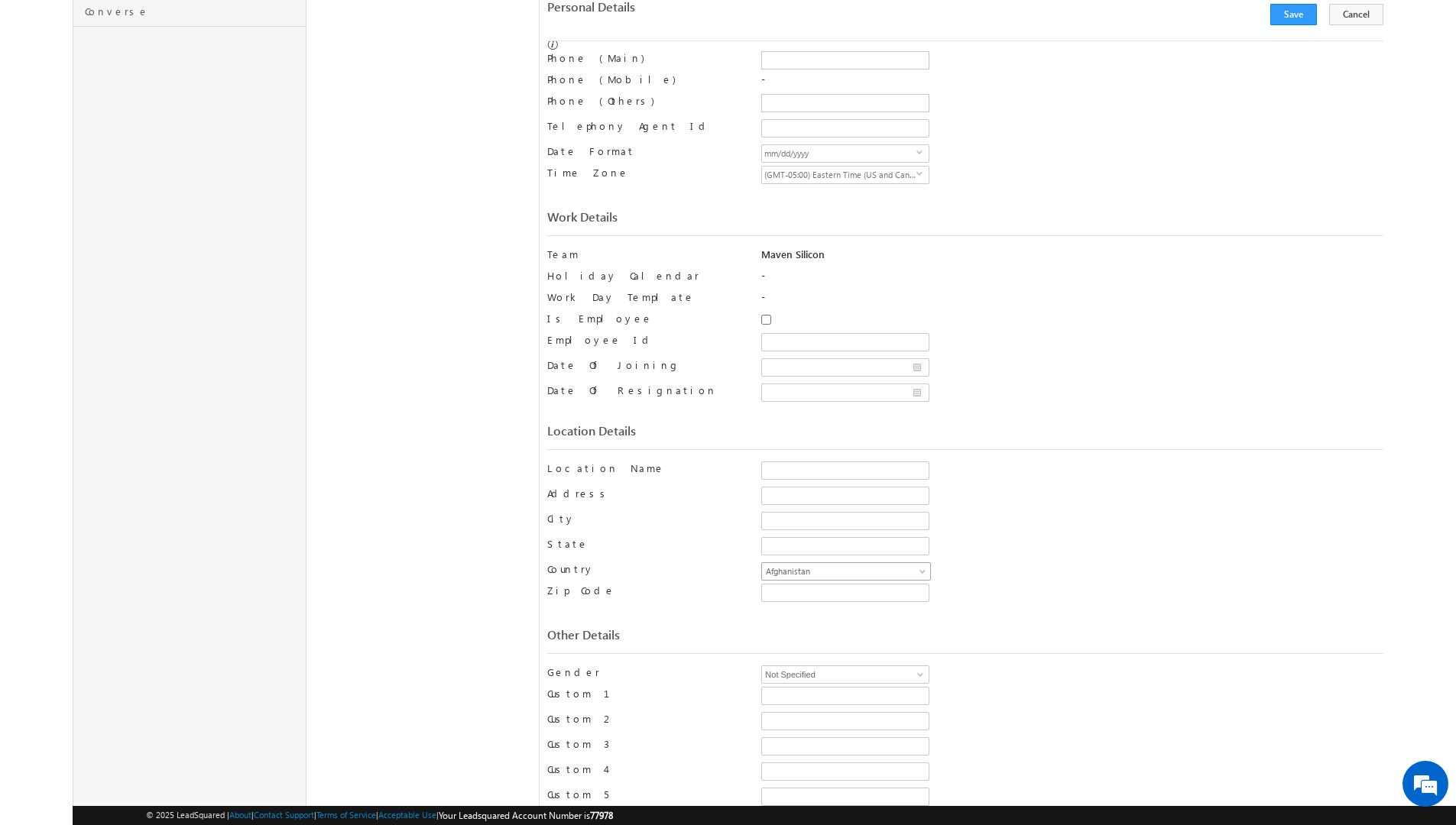 type on "S K U" 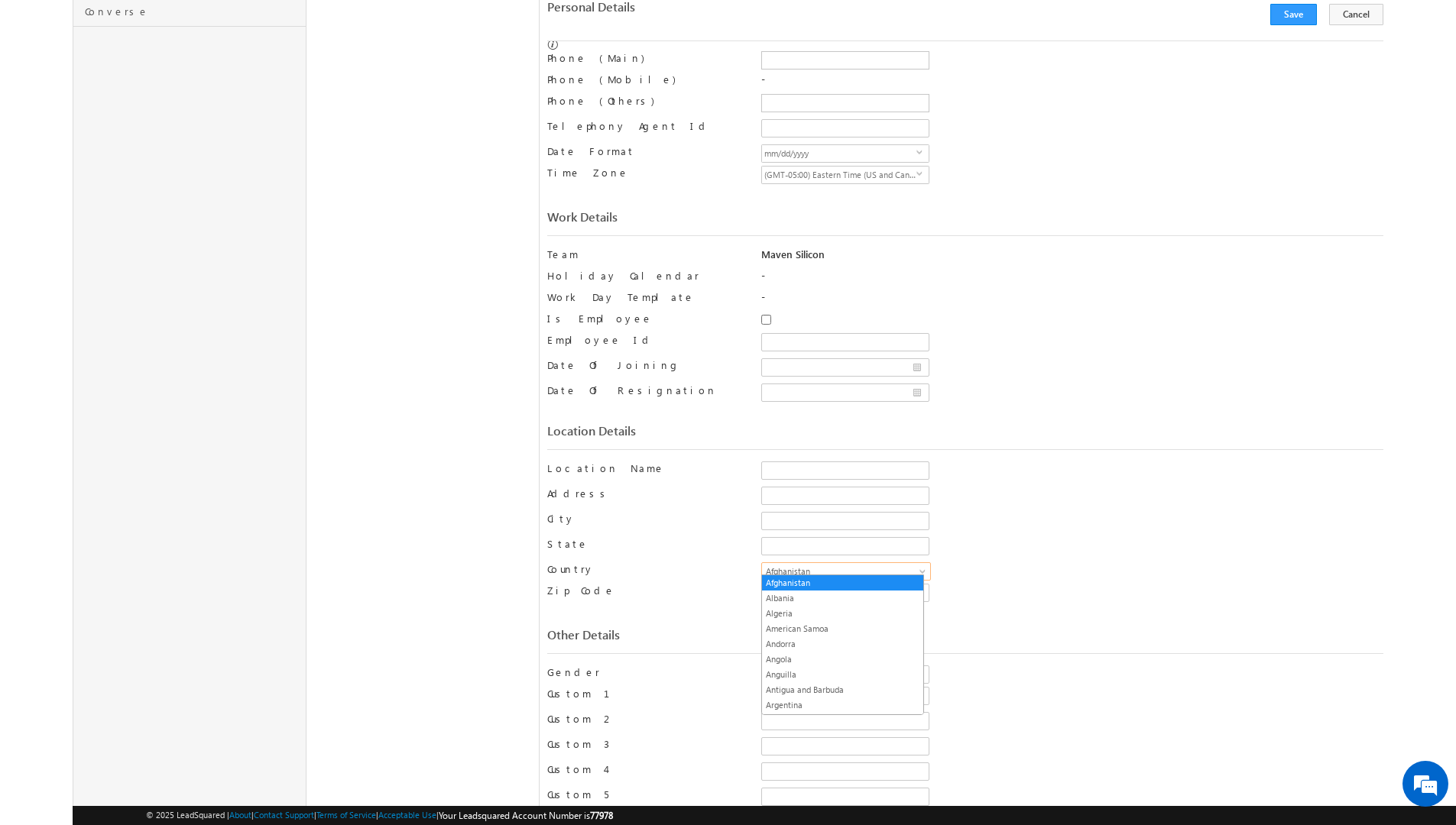 click on "Afghanistan" at bounding box center (846, 571) 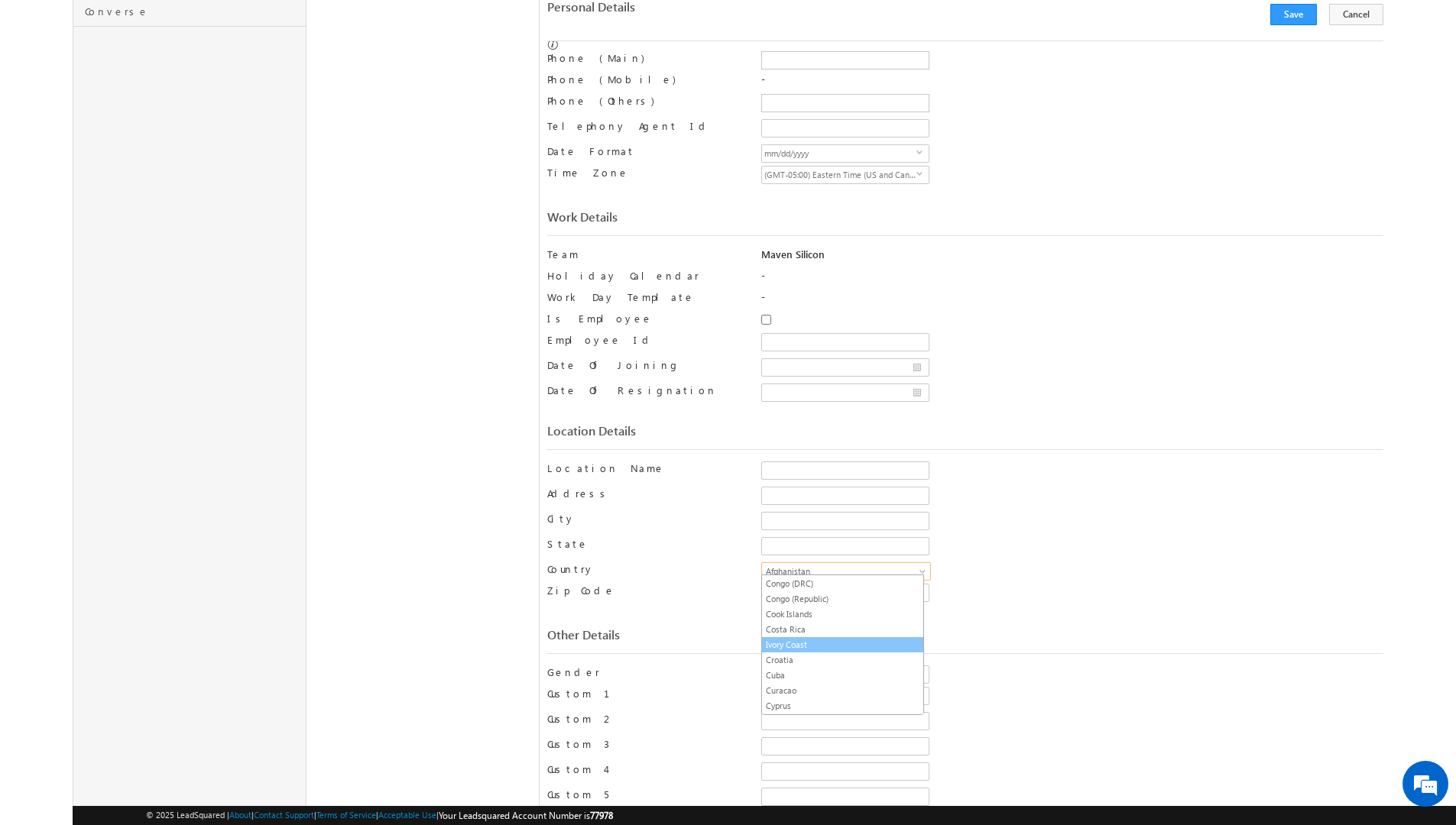 scroll, scrollTop: 1390, scrollLeft: 0, axis: vertical 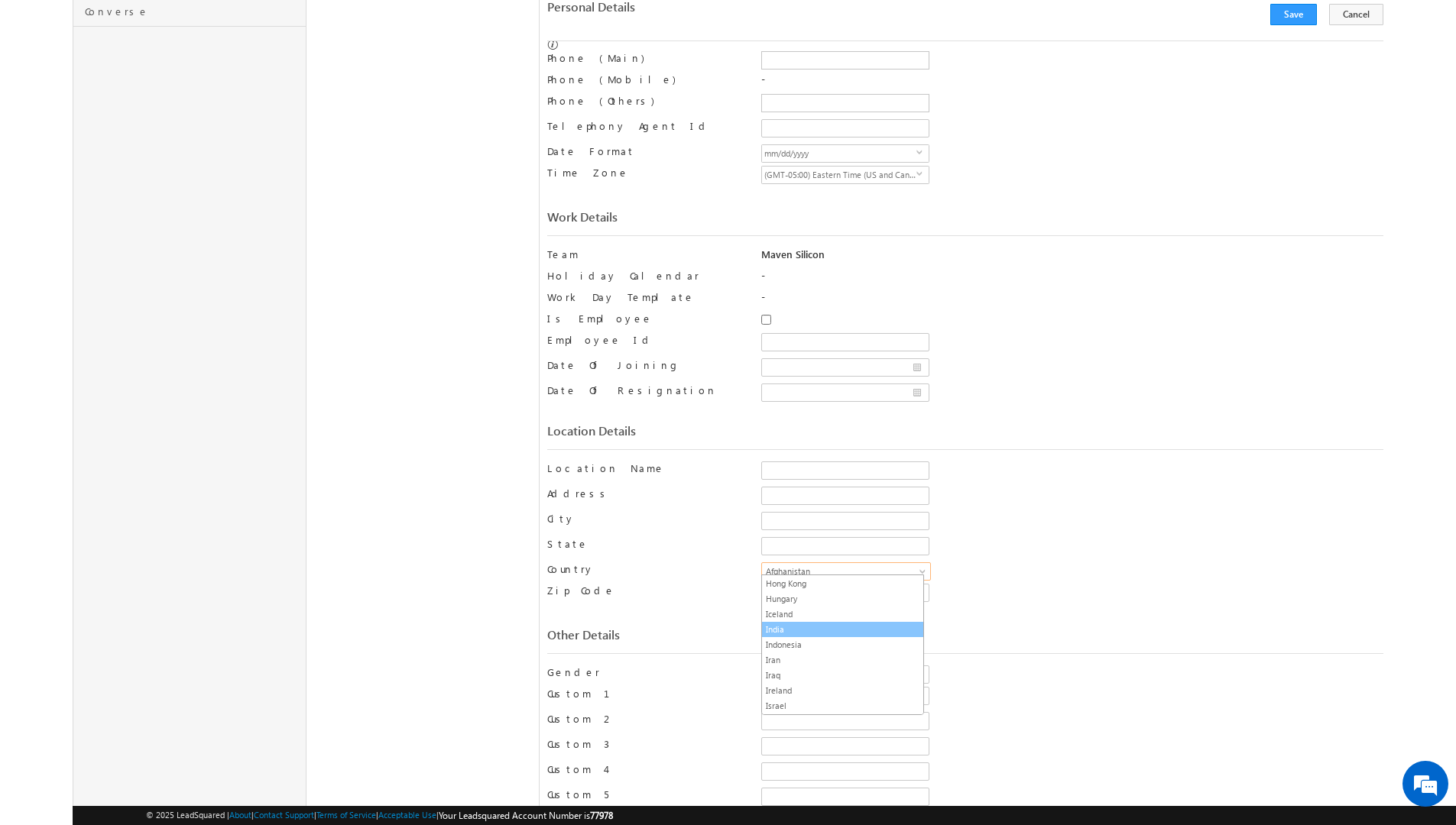 click on "India" at bounding box center (842, 629) 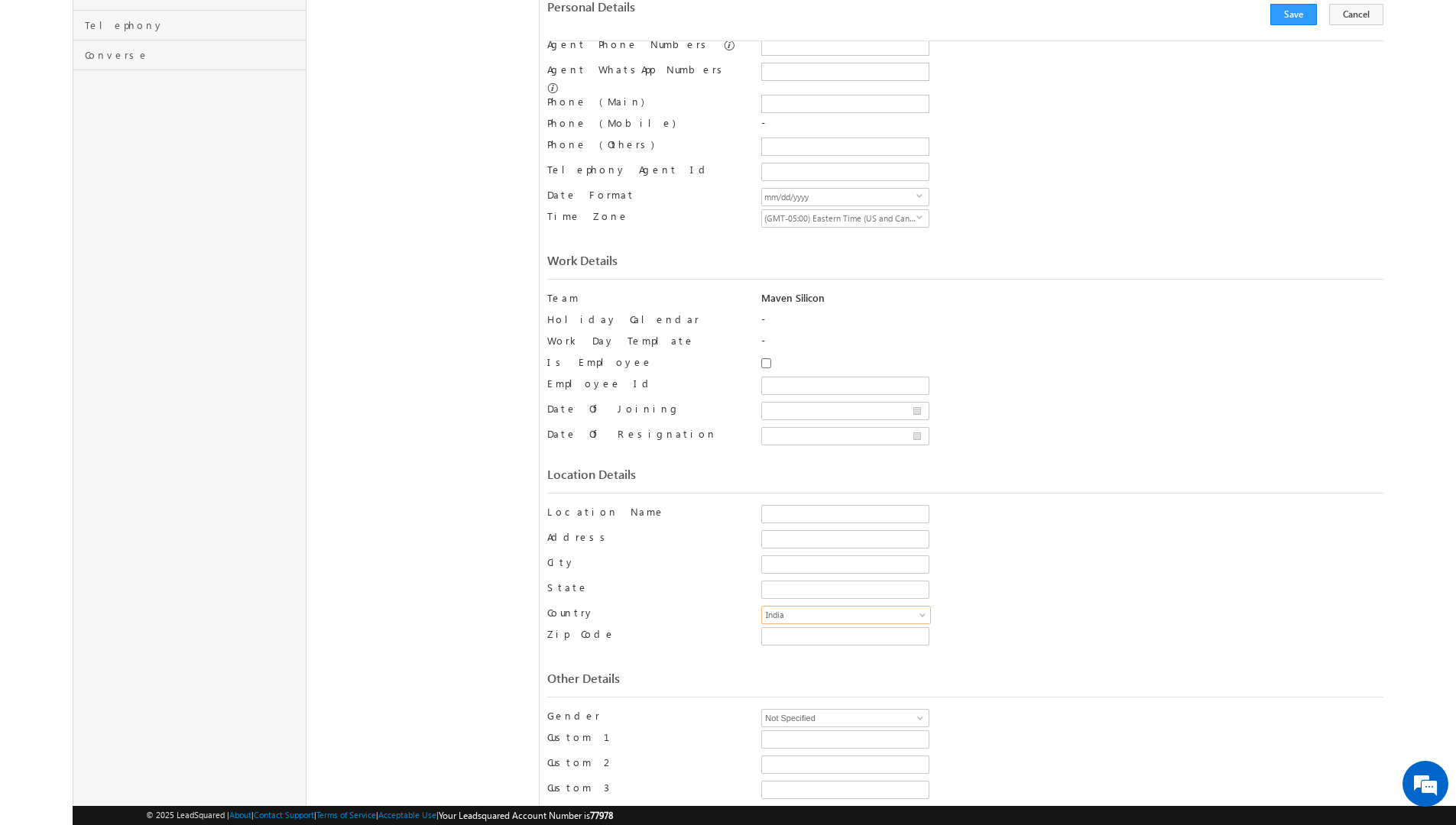 scroll, scrollTop: 0, scrollLeft: 0, axis: both 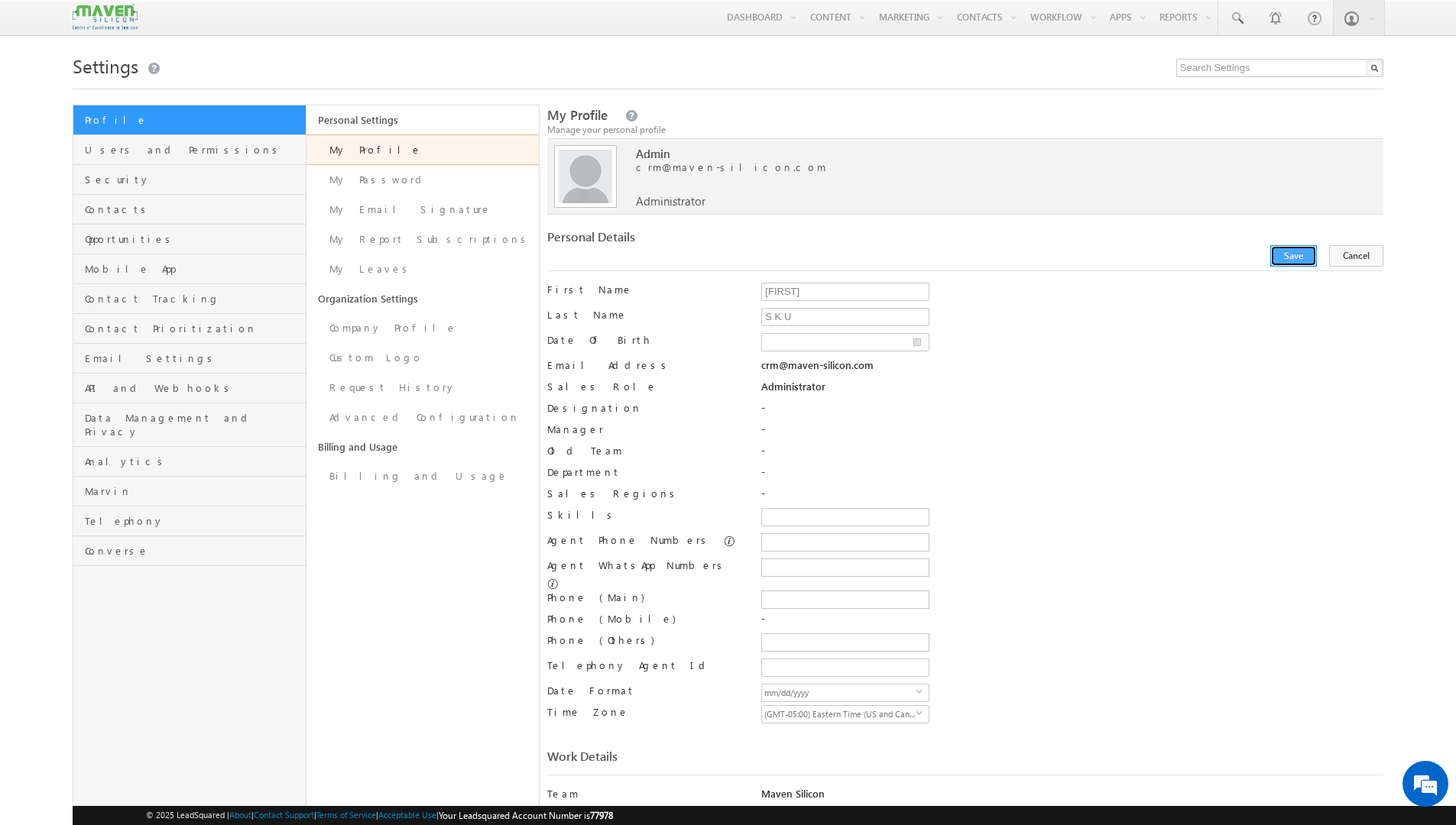 click on "Save" at bounding box center (1293, 256) 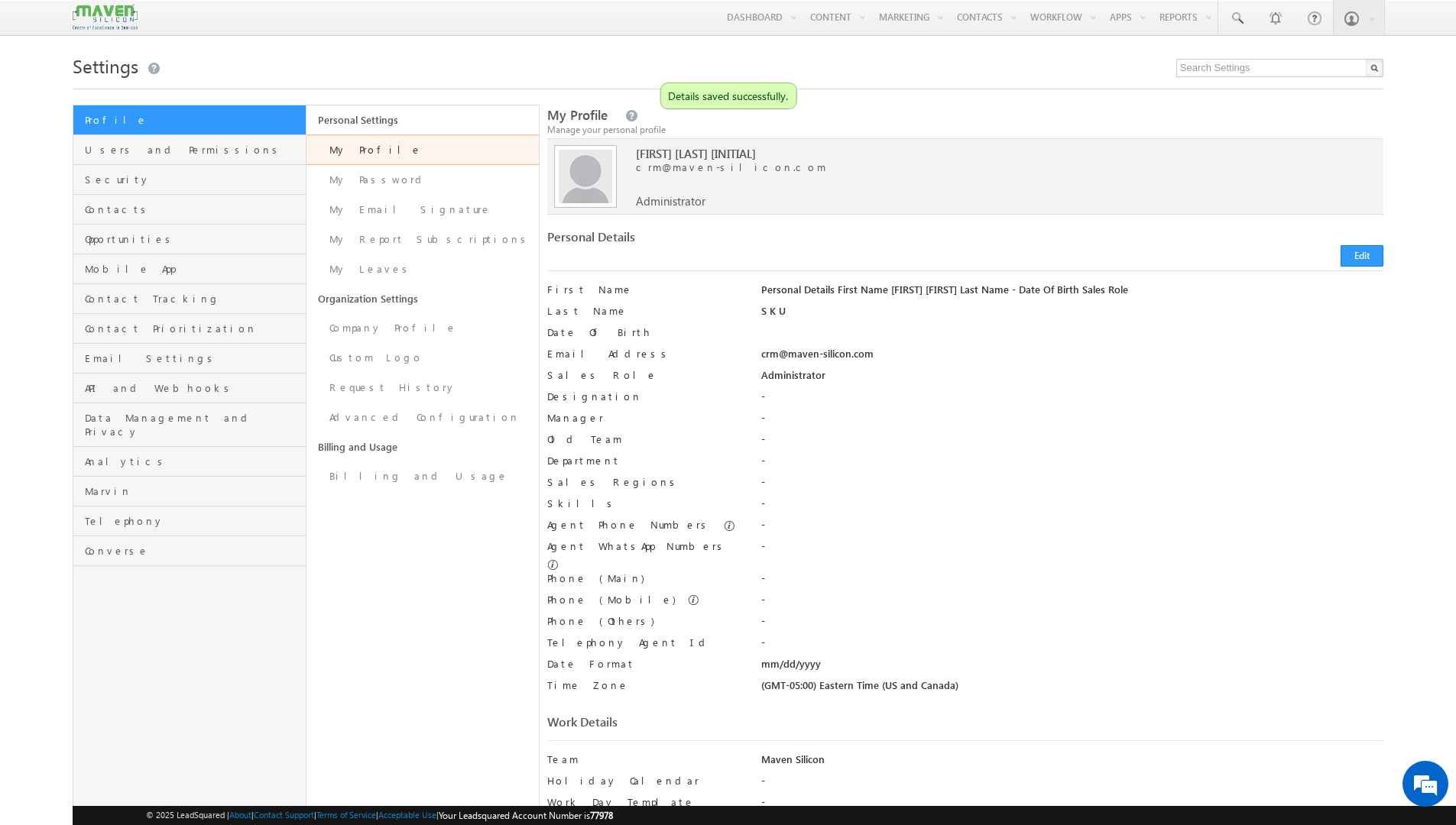 click on "My Profile" at bounding box center [423, 150] 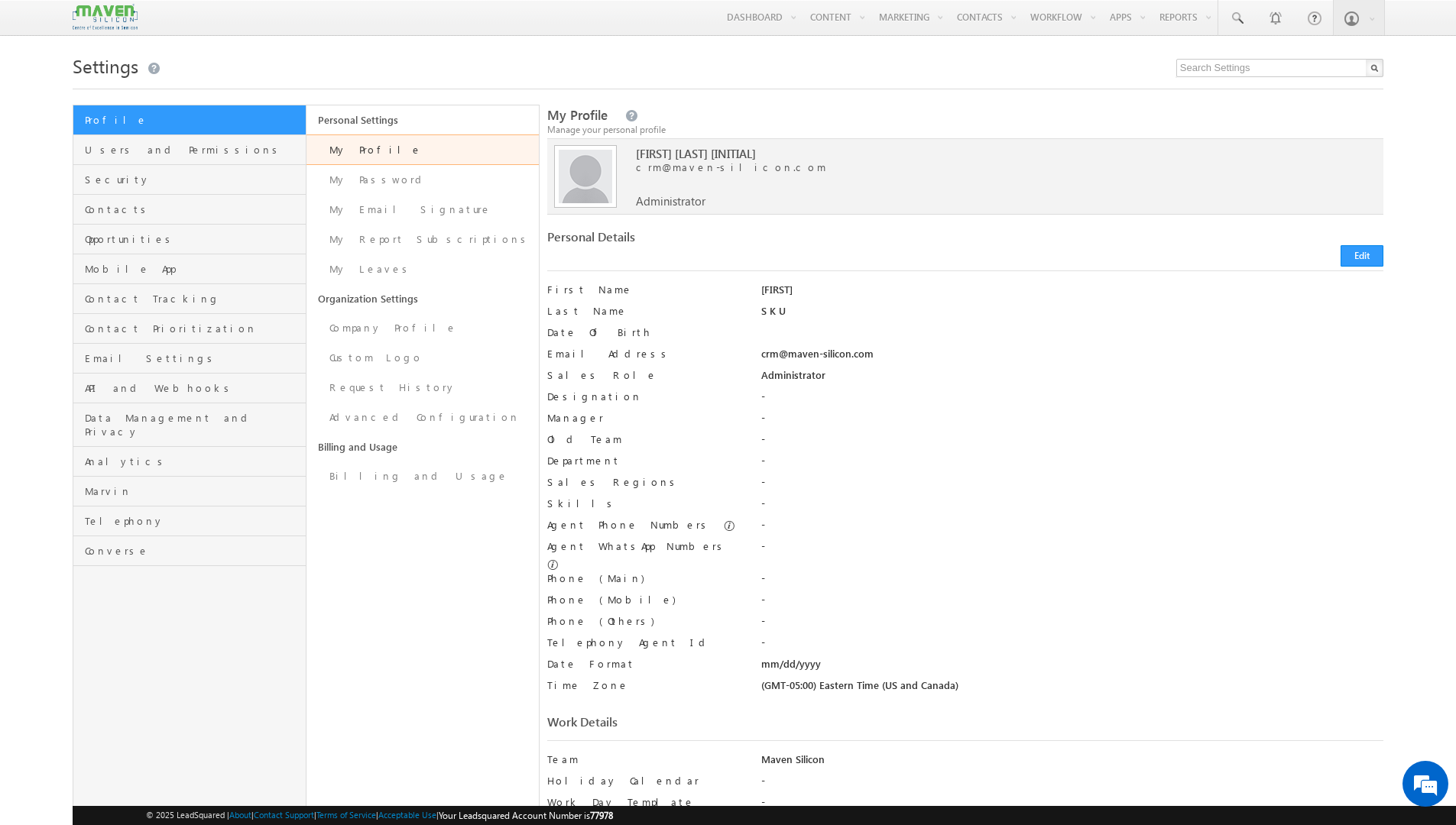 scroll, scrollTop: 0, scrollLeft: 0, axis: both 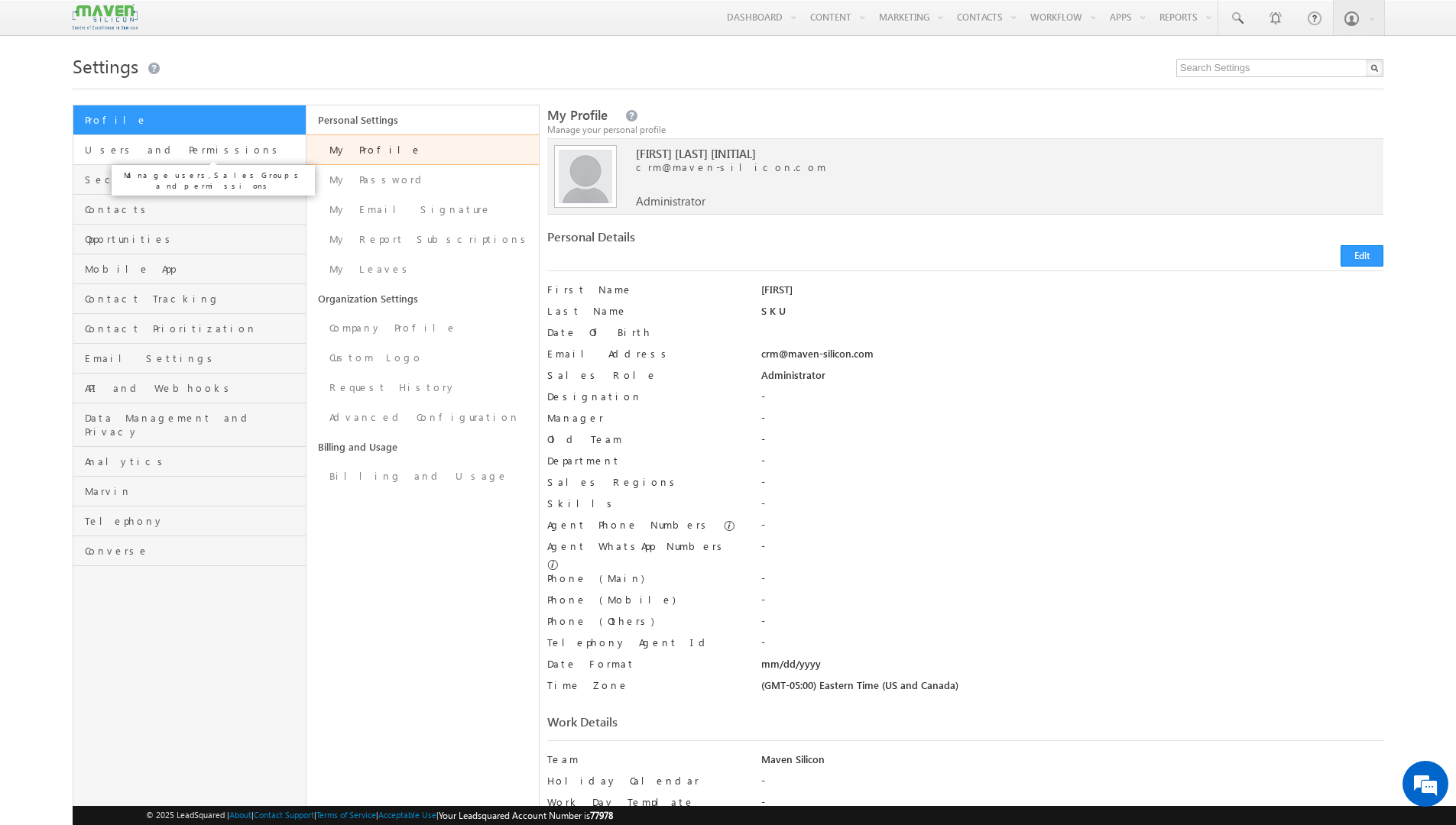click on "Users and Permissions" at bounding box center [193, 150] 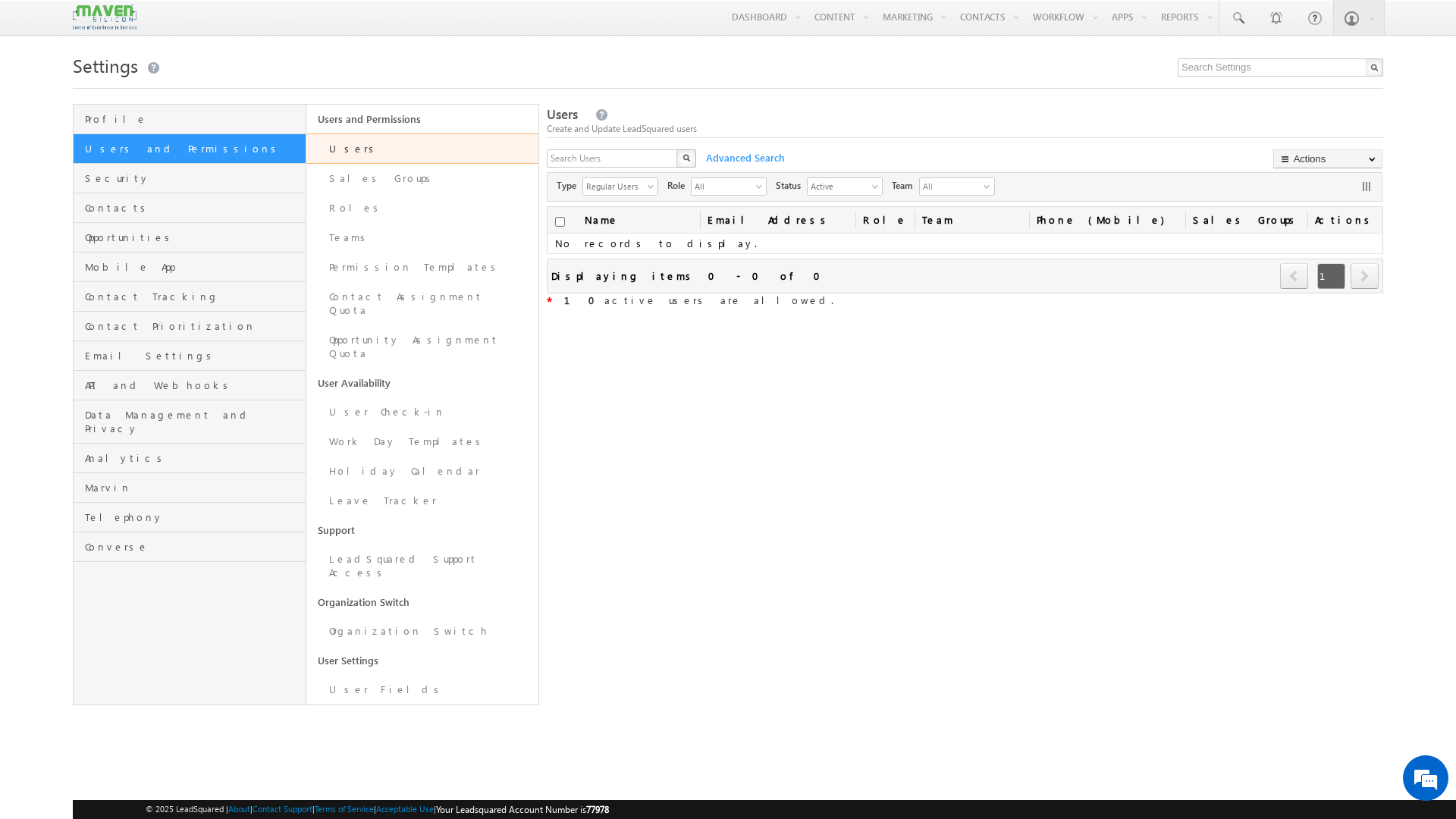 scroll, scrollTop: 0, scrollLeft: 0, axis: both 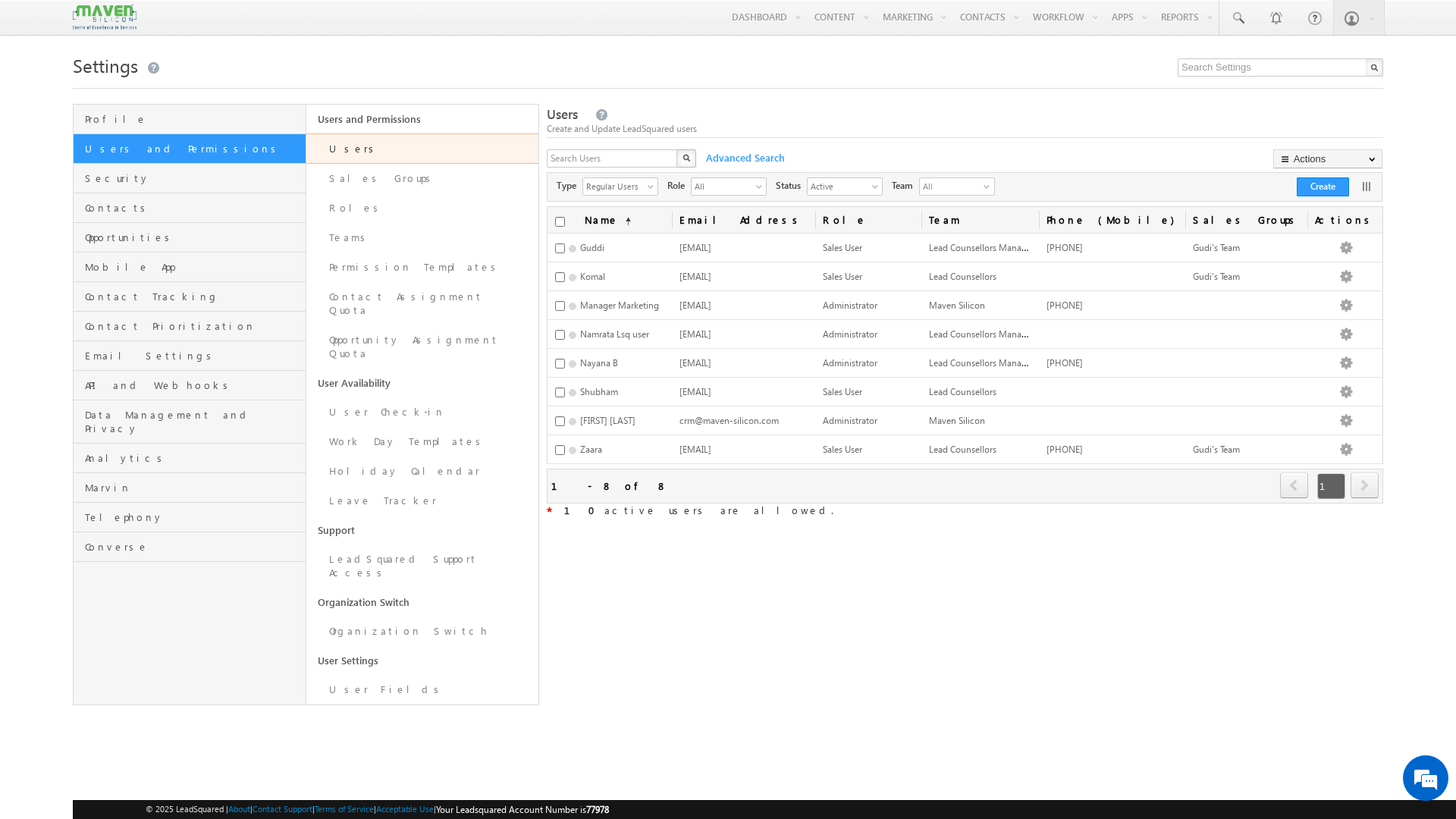 click on "Role" at bounding box center [868, 220] 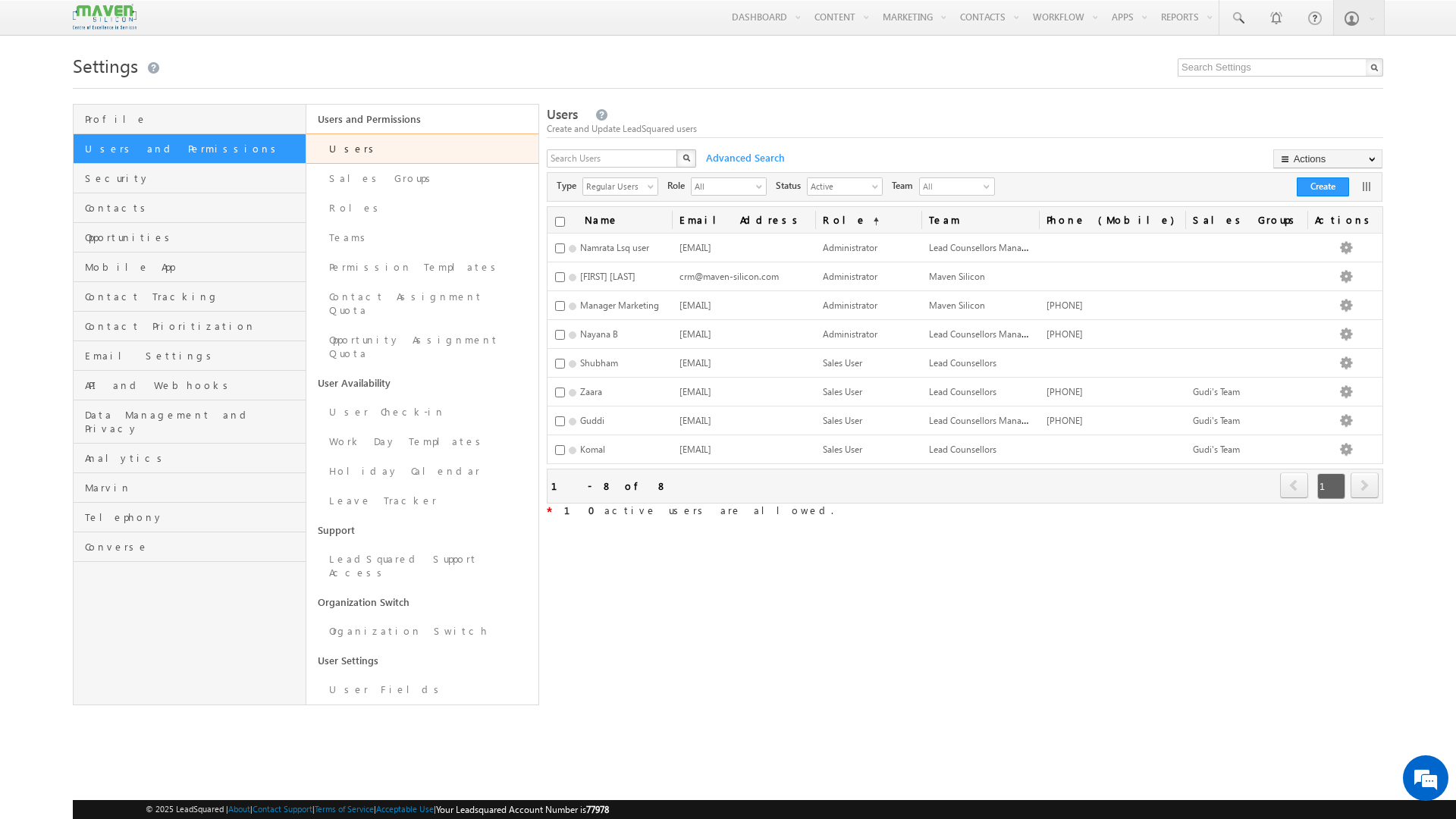 scroll, scrollTop: 0, scrollLeft: 0, axis: both 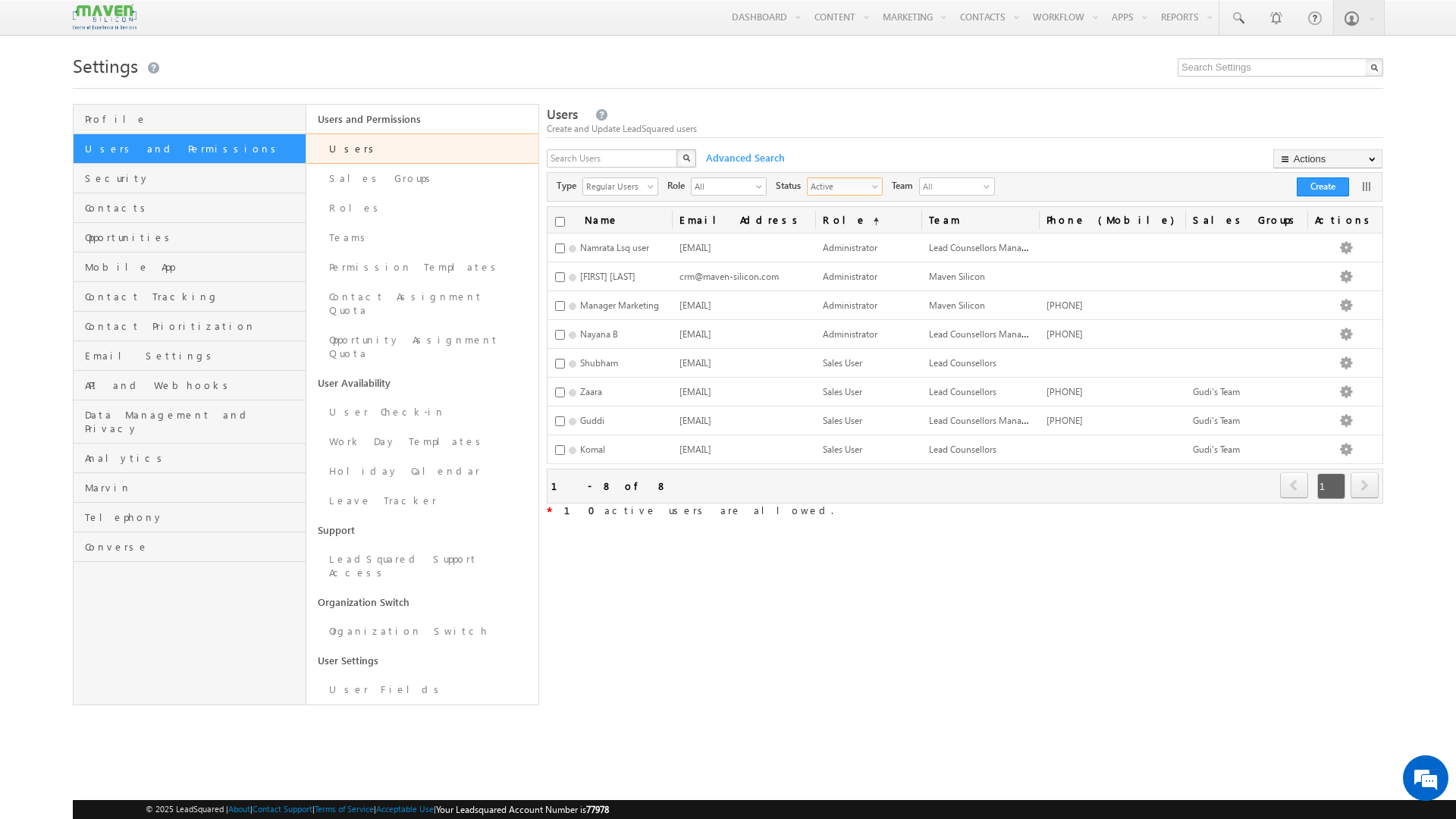 click on "Active" at bounding box center (839, 186) 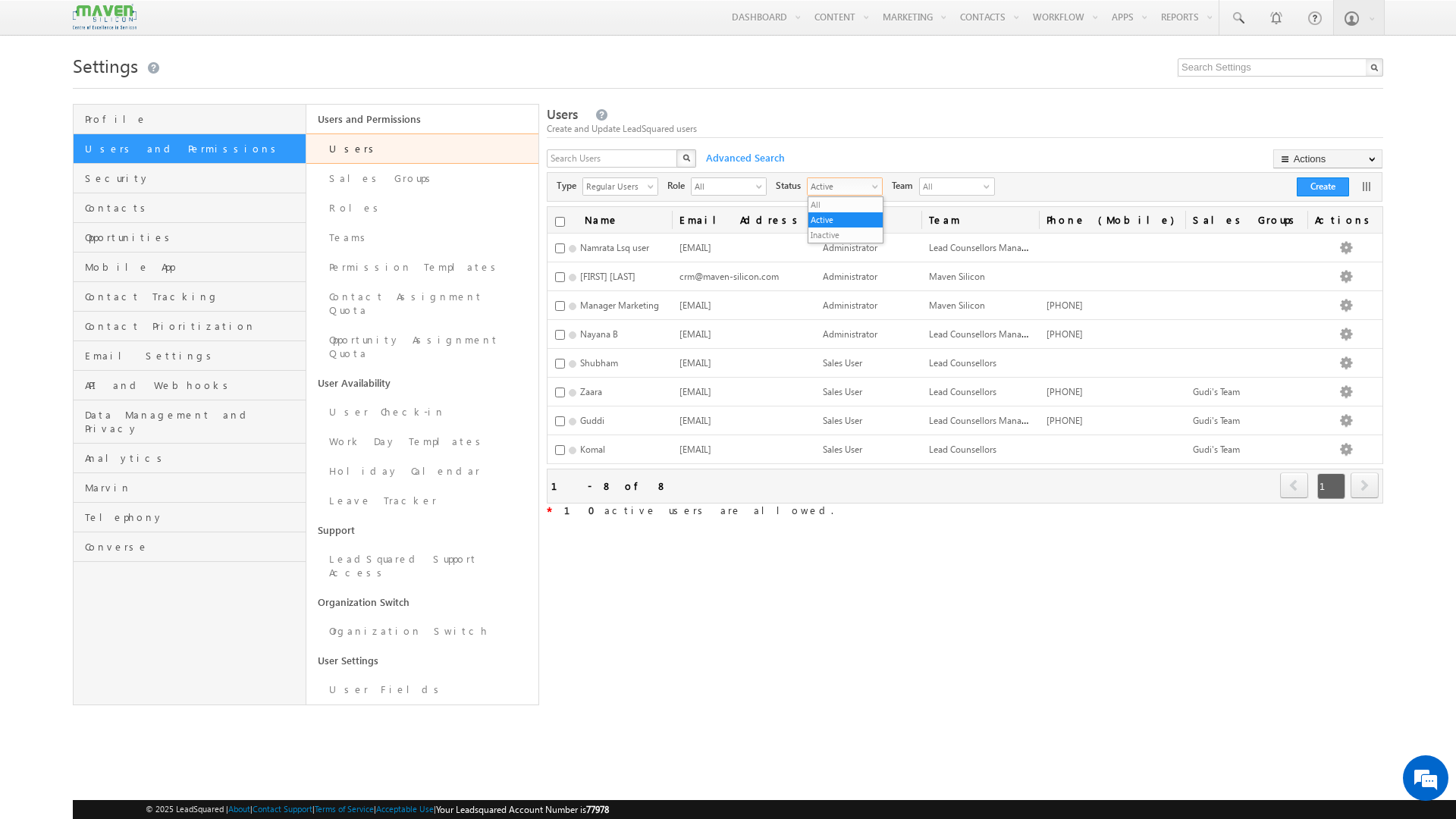 click on "Inactive" at bounding box center (846, 235) 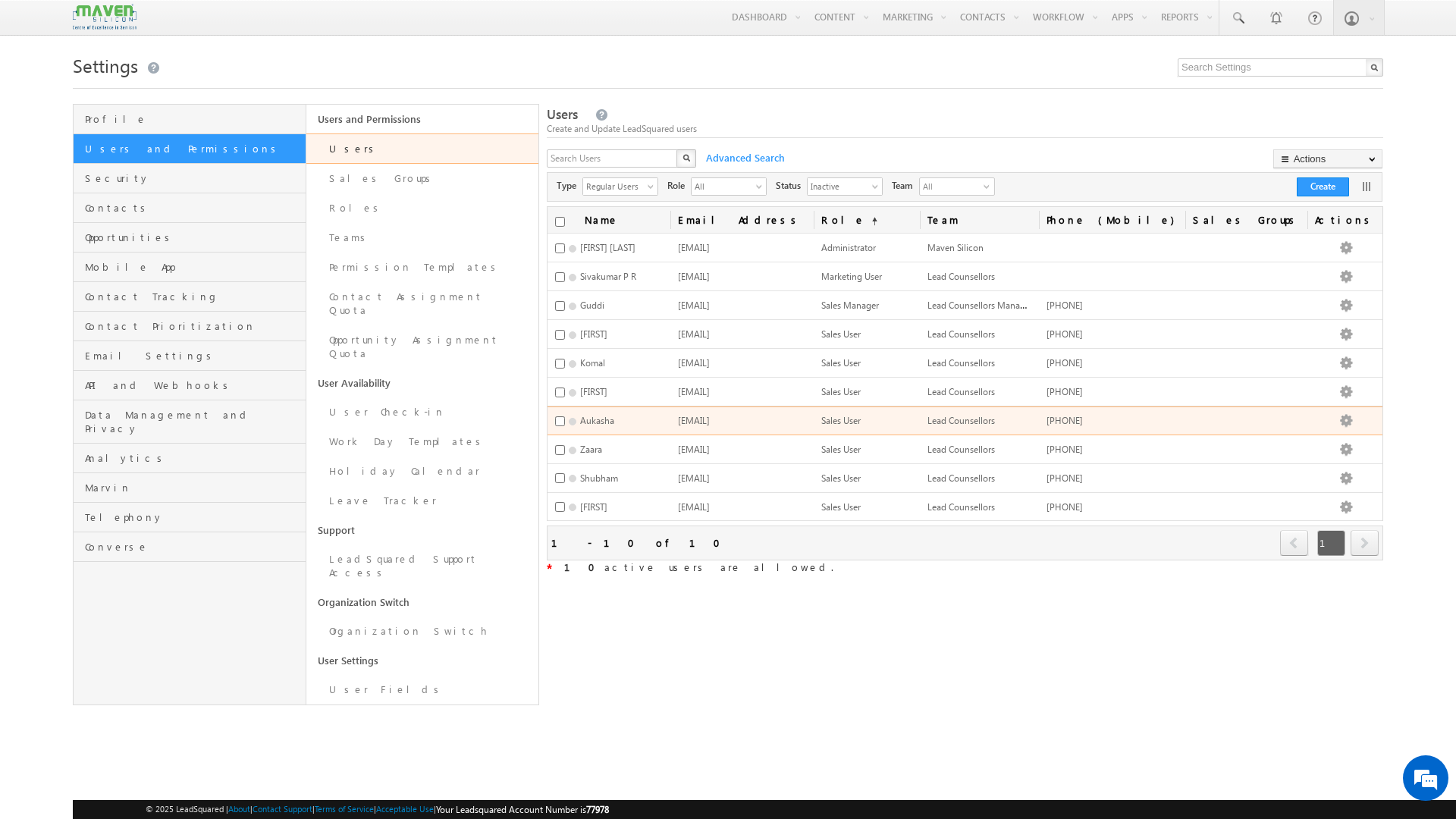 drag, startPoint x: 717, startPoint y: 419, endPoint x: 803, endPoint y: 419, distance: 86 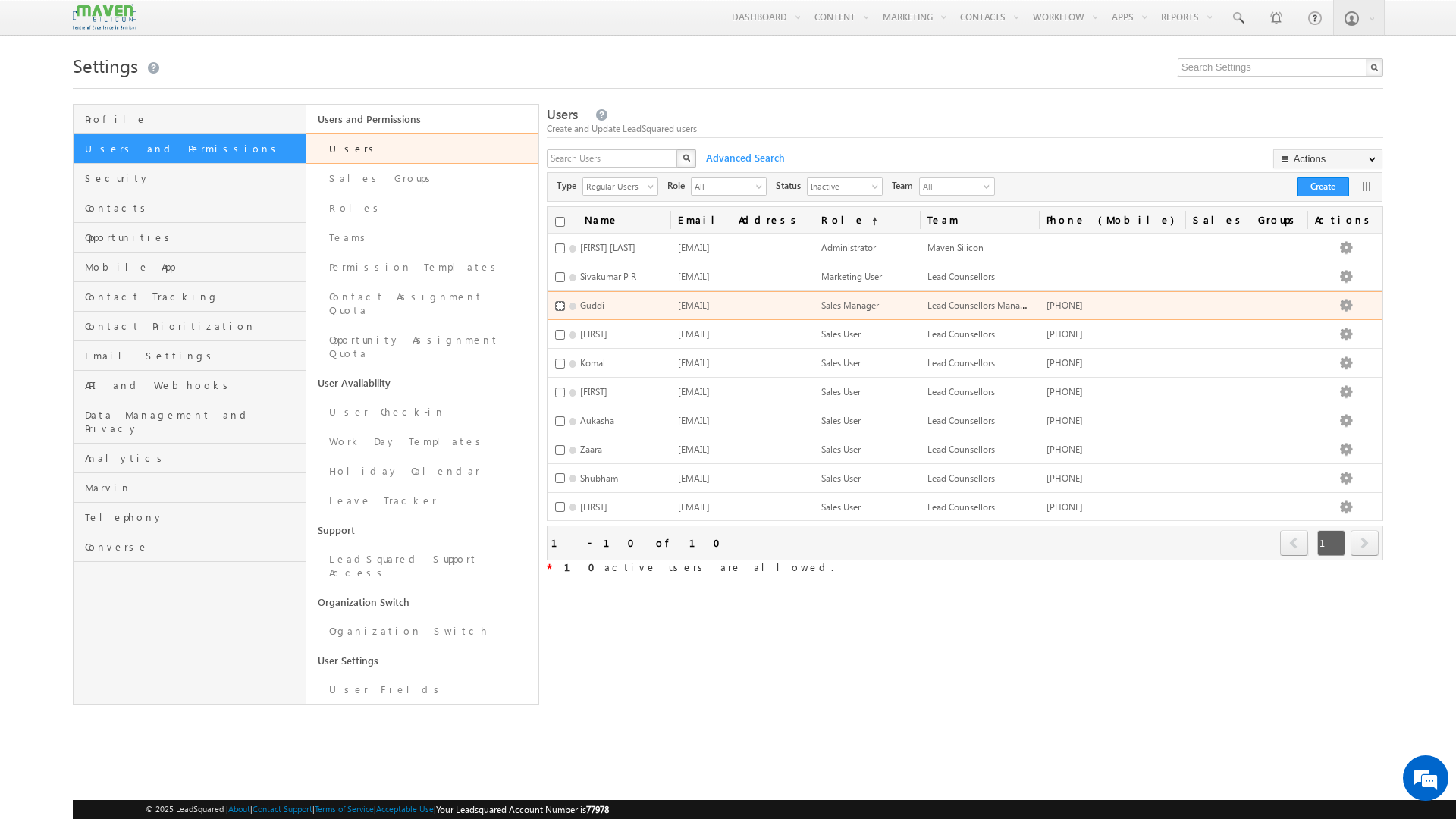 click at bounding box center (560, 306) 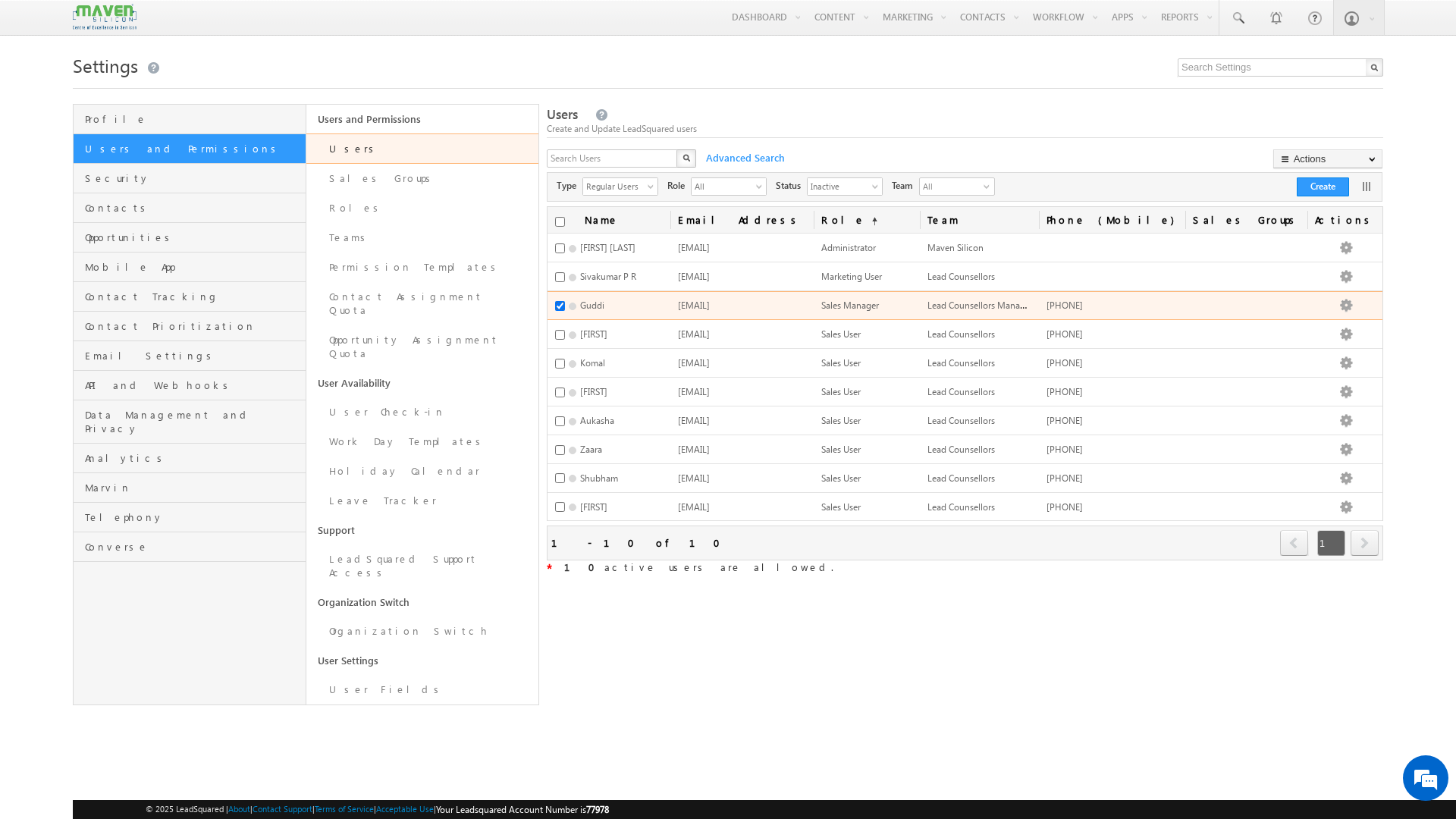 click at bounding box center (560, 306) 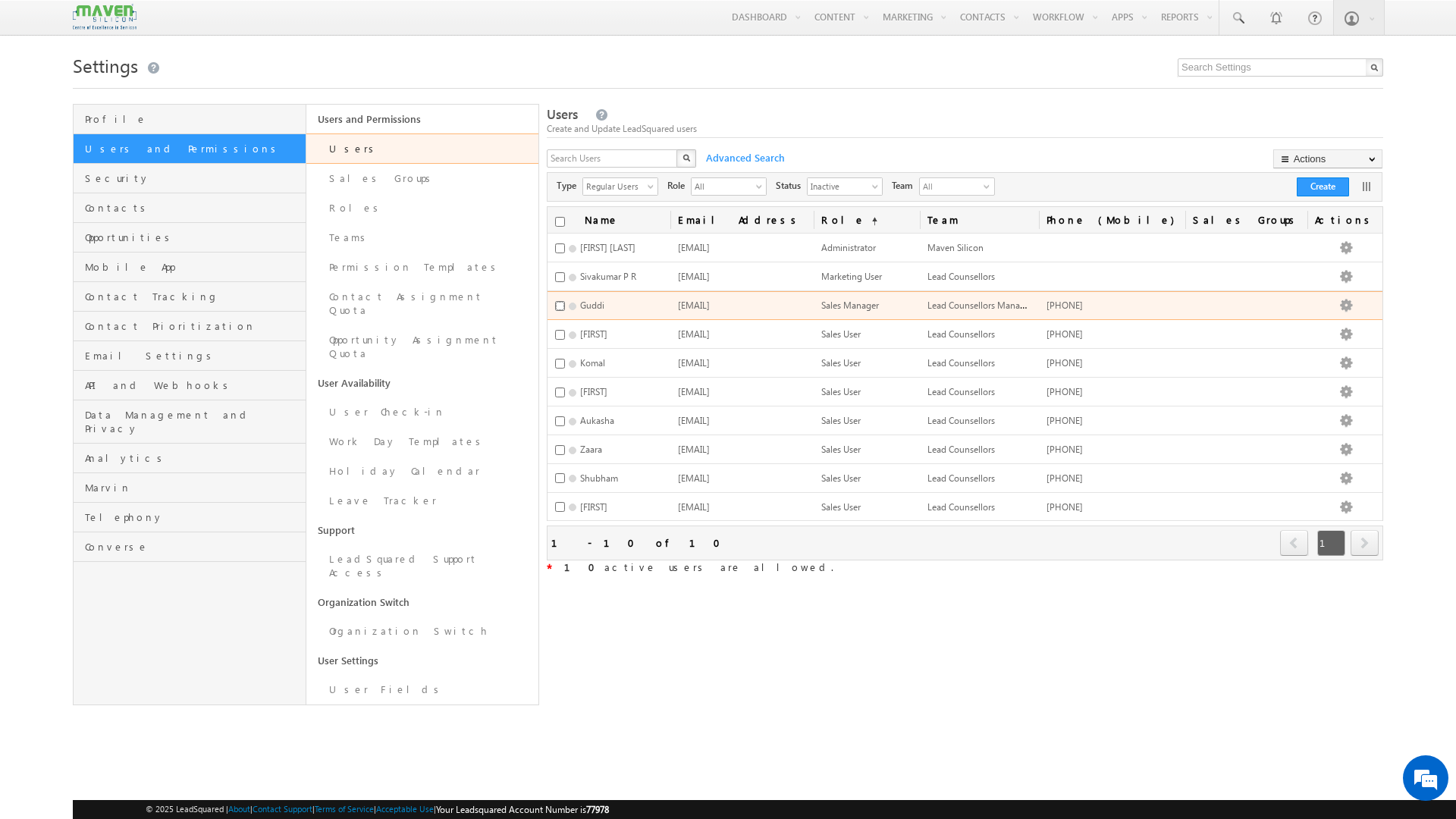 click at bounding box center (560, 306) 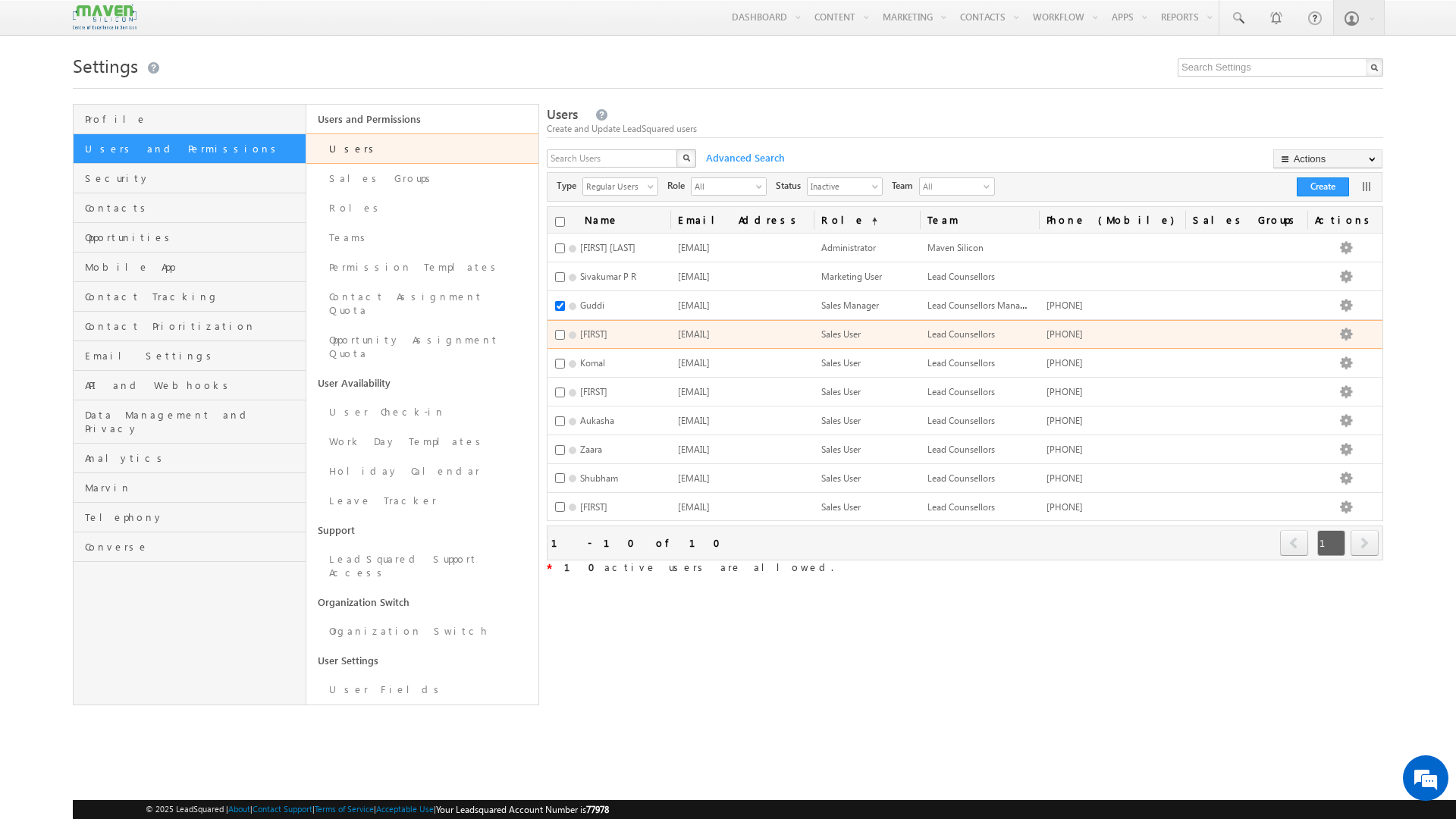 click on "[FIRST]" at bounding box center (601, 334) 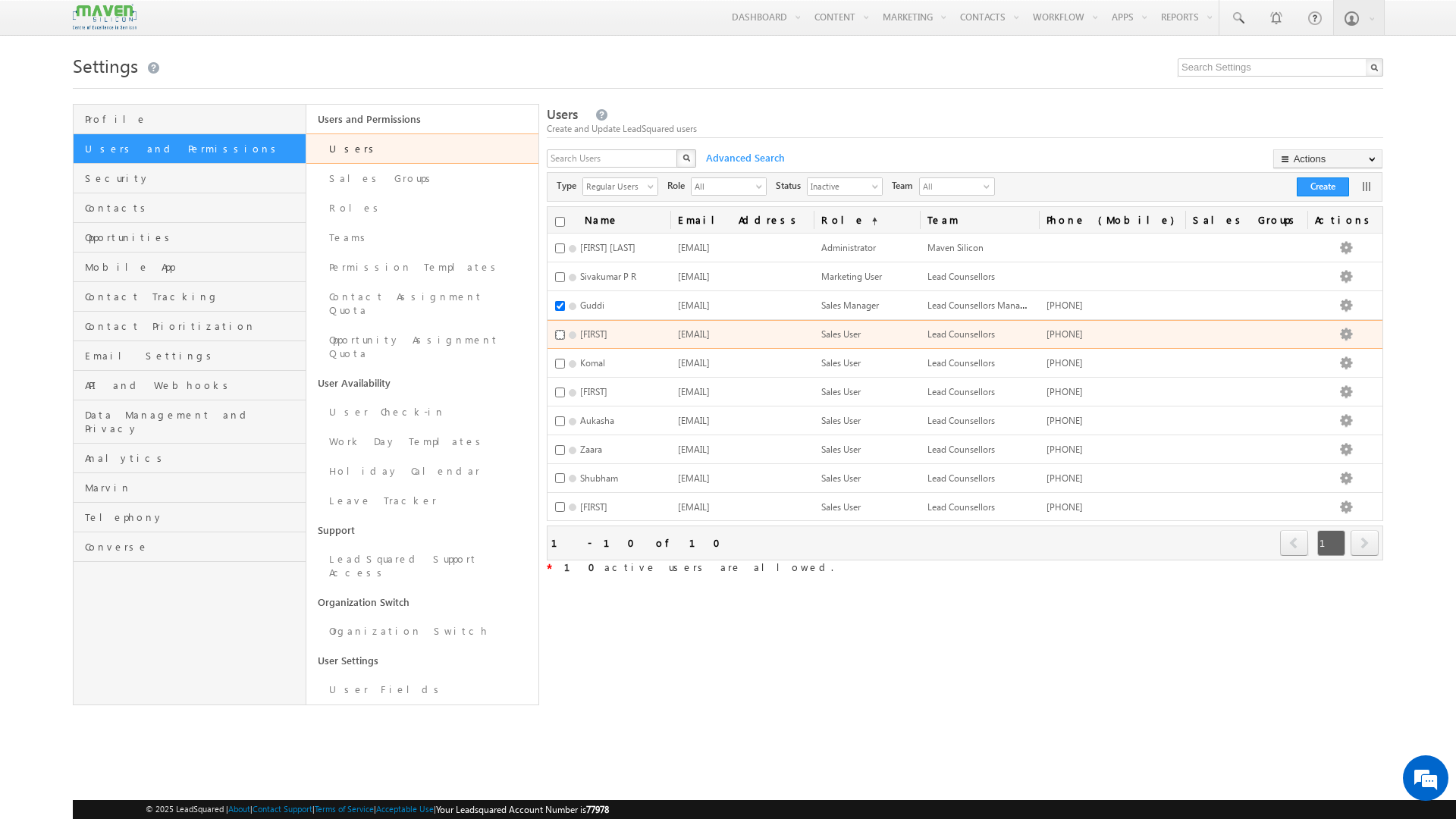 click at bounding box center (560, 334) 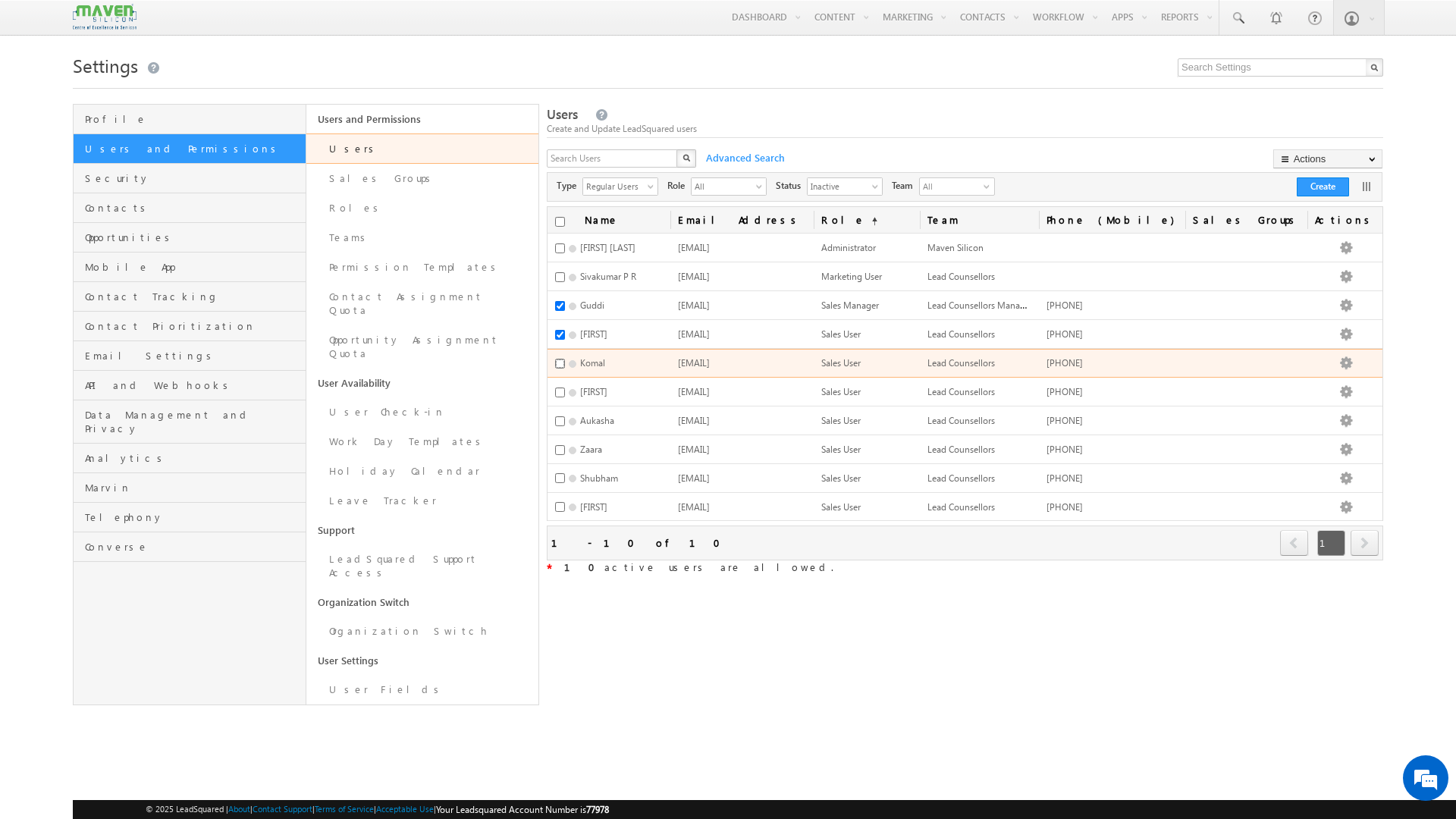 click at bounding box center [560, 363] 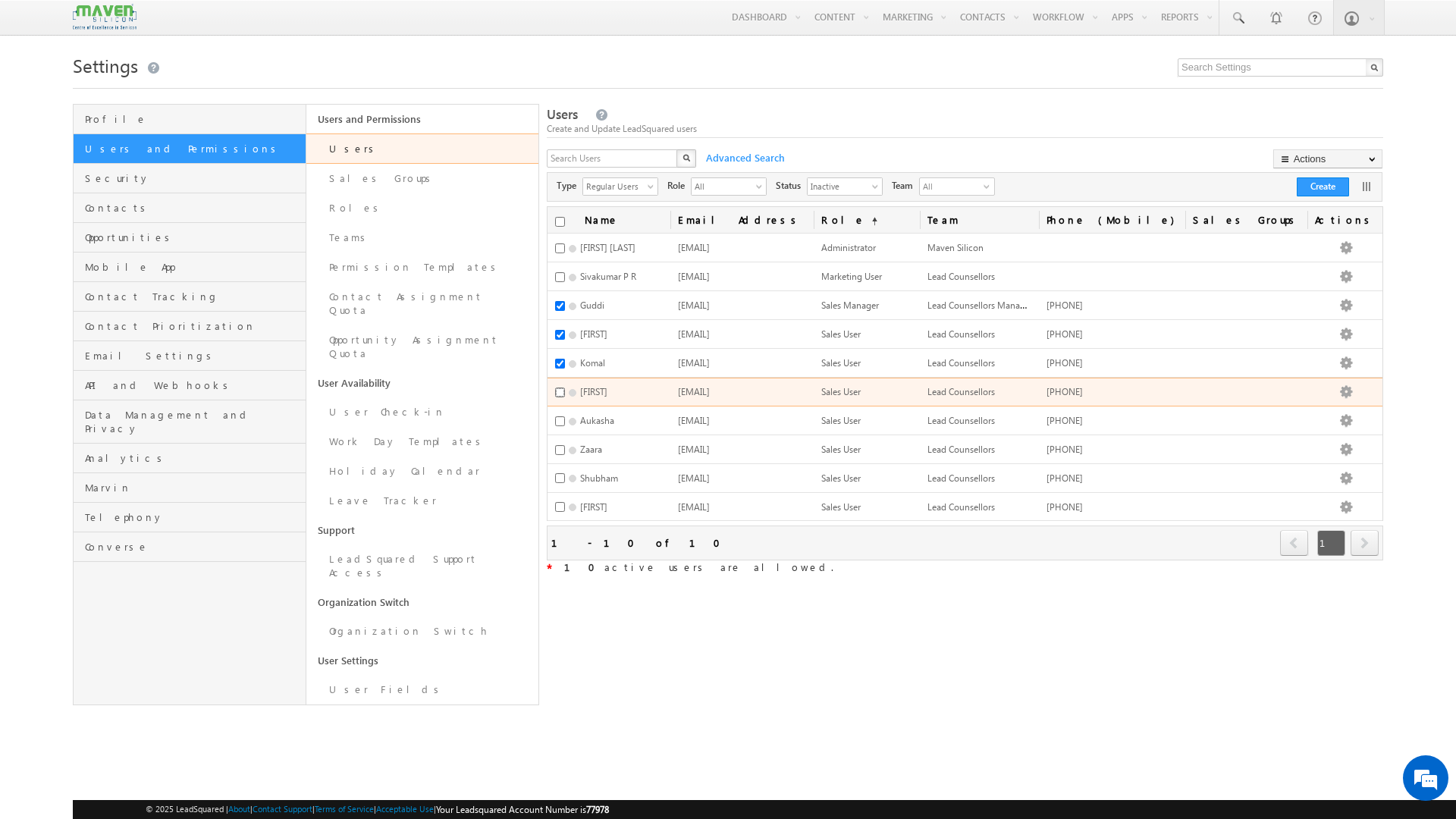 click at bounding box center (560, 392) 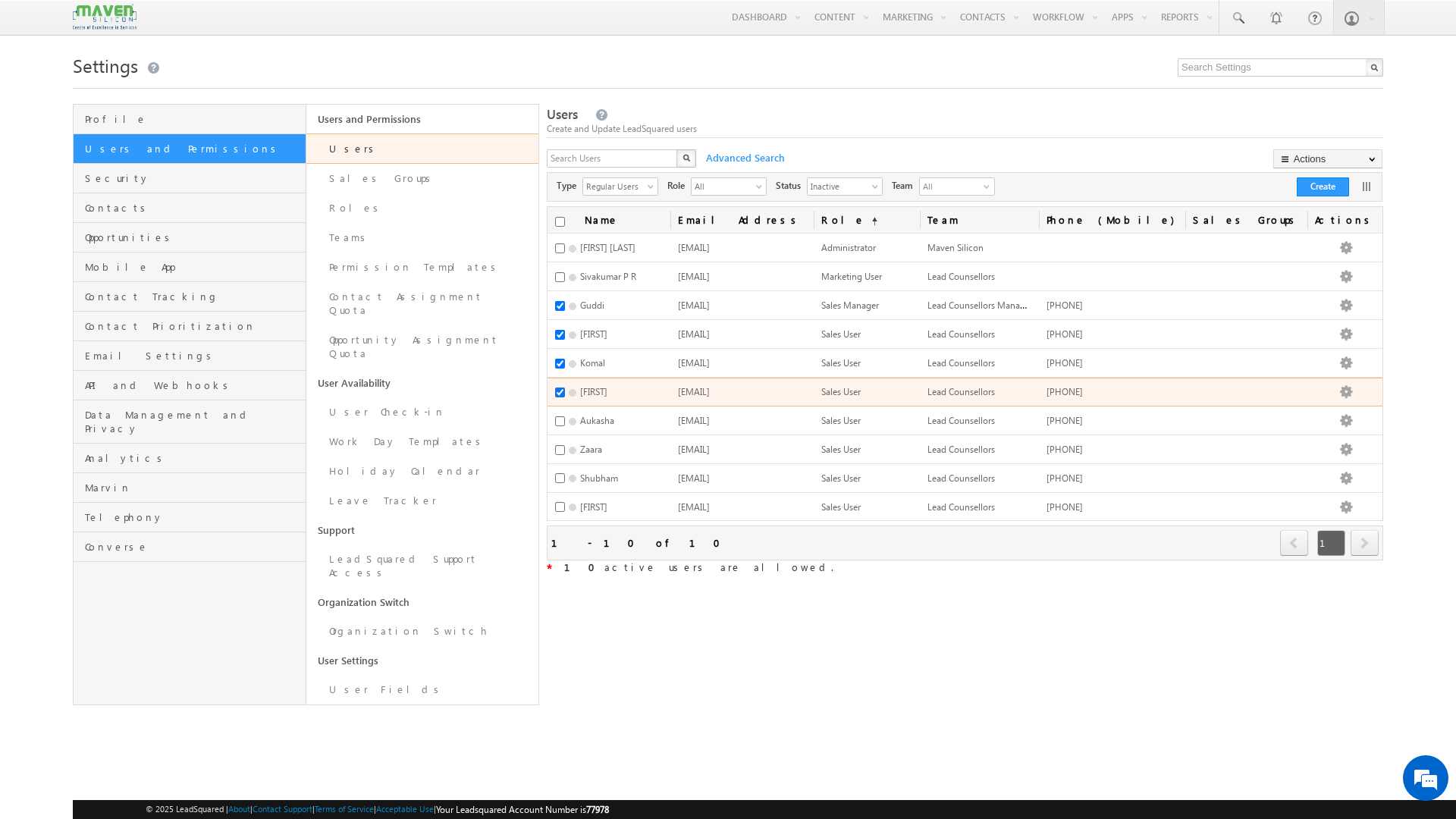 click at bounding box center [560, 392] 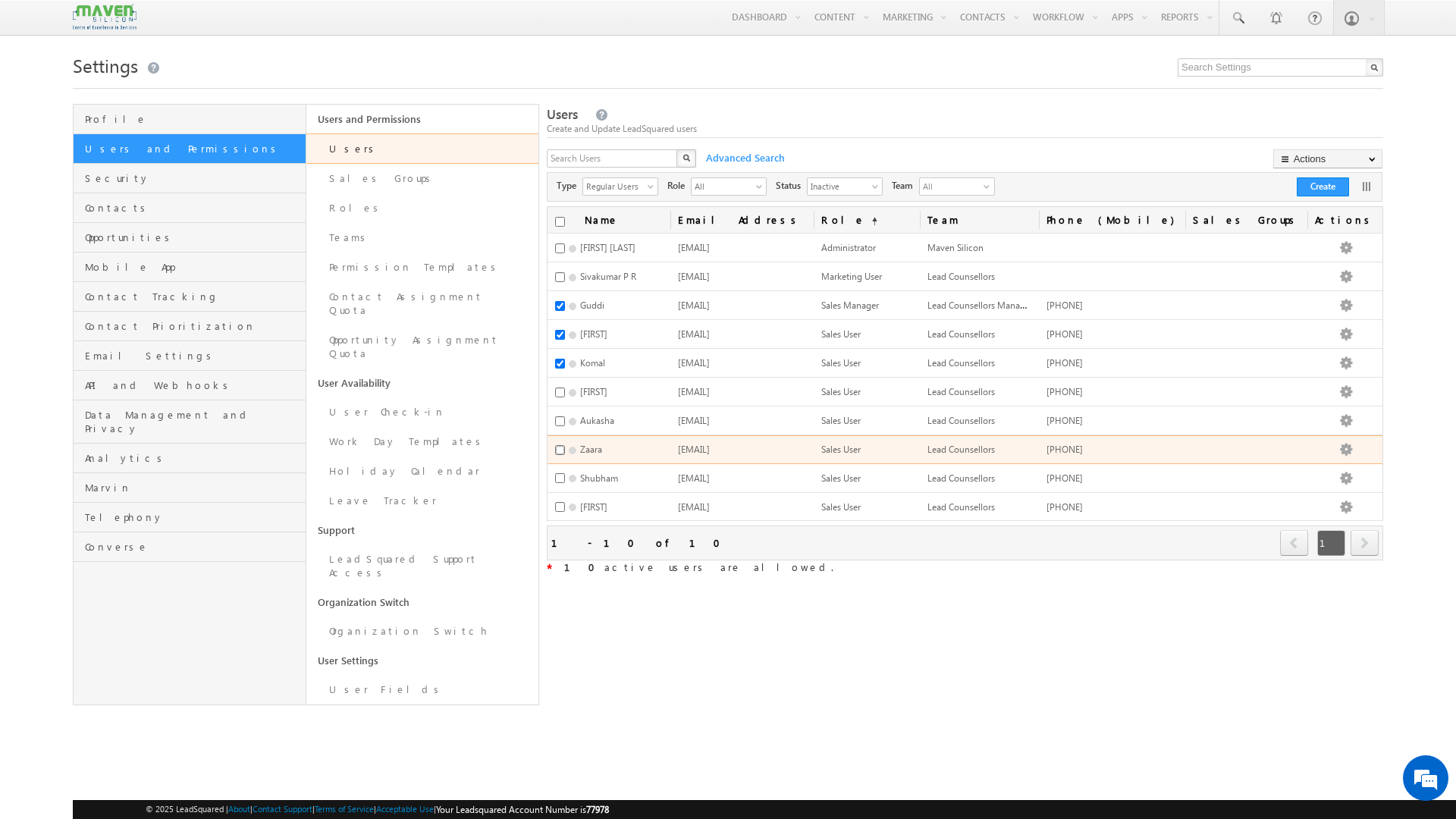 click at bounding box center [560, 450] 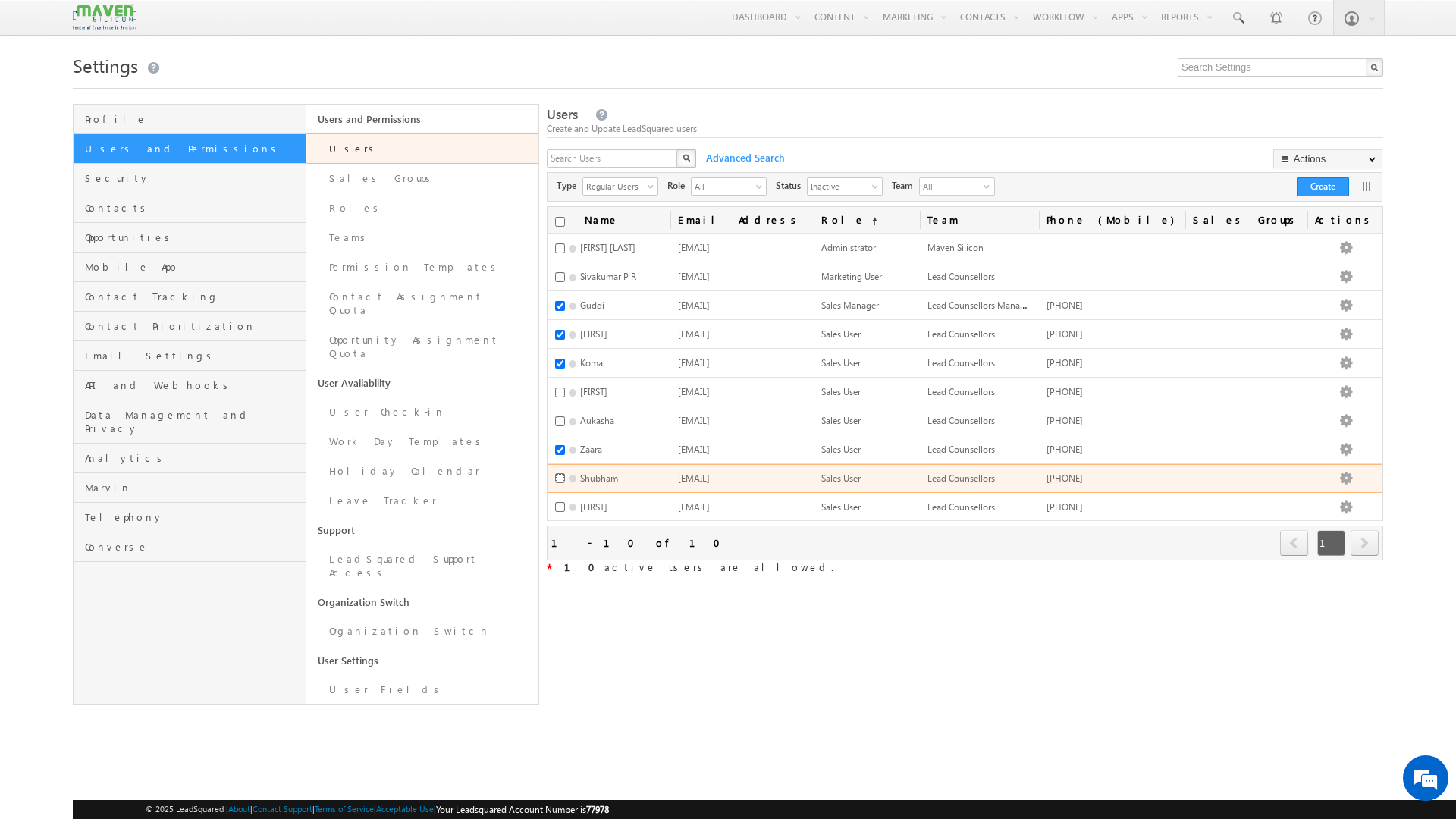 click at bounding box center (560, 478) 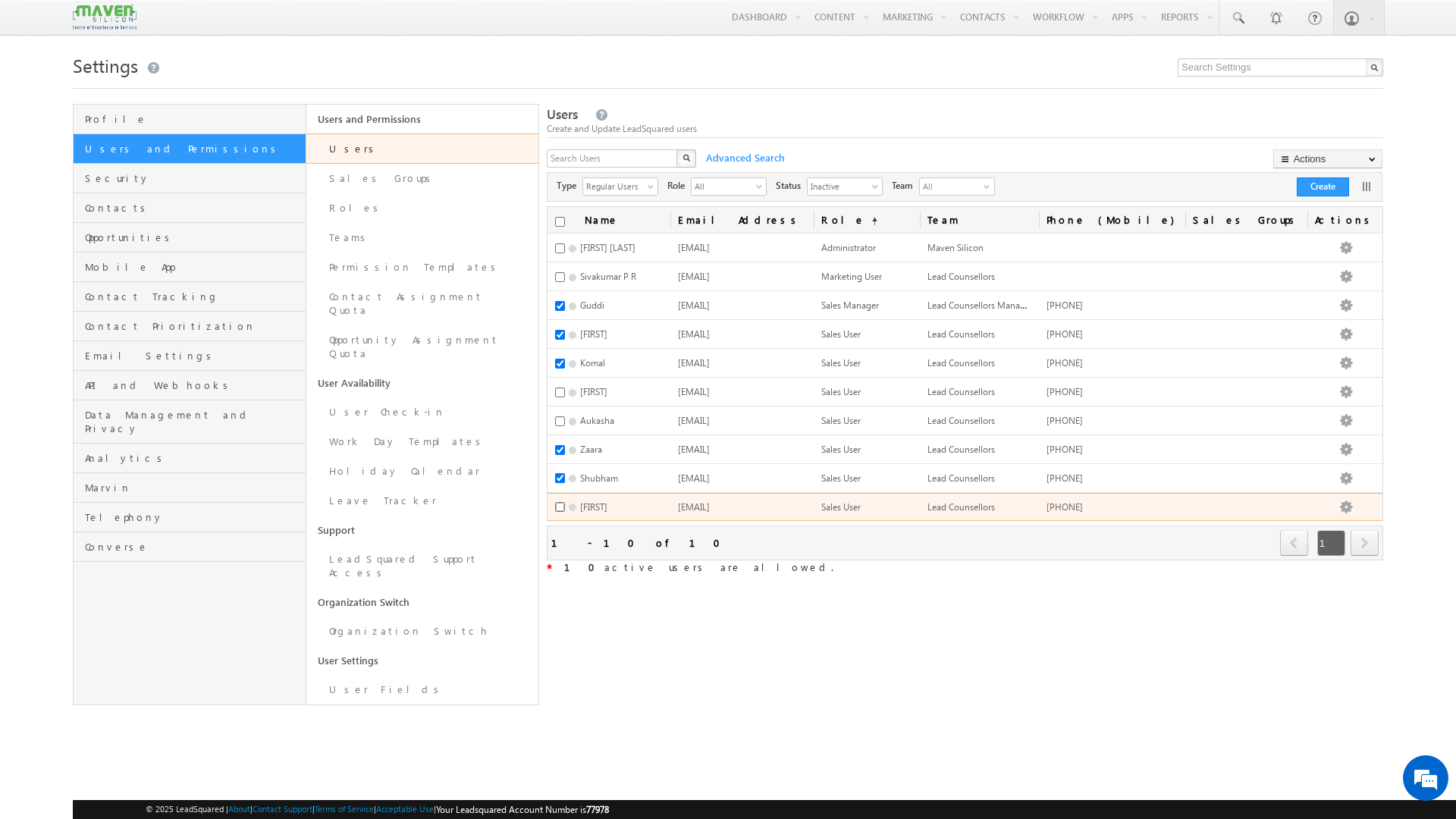 click at bounding box center [560, 507] 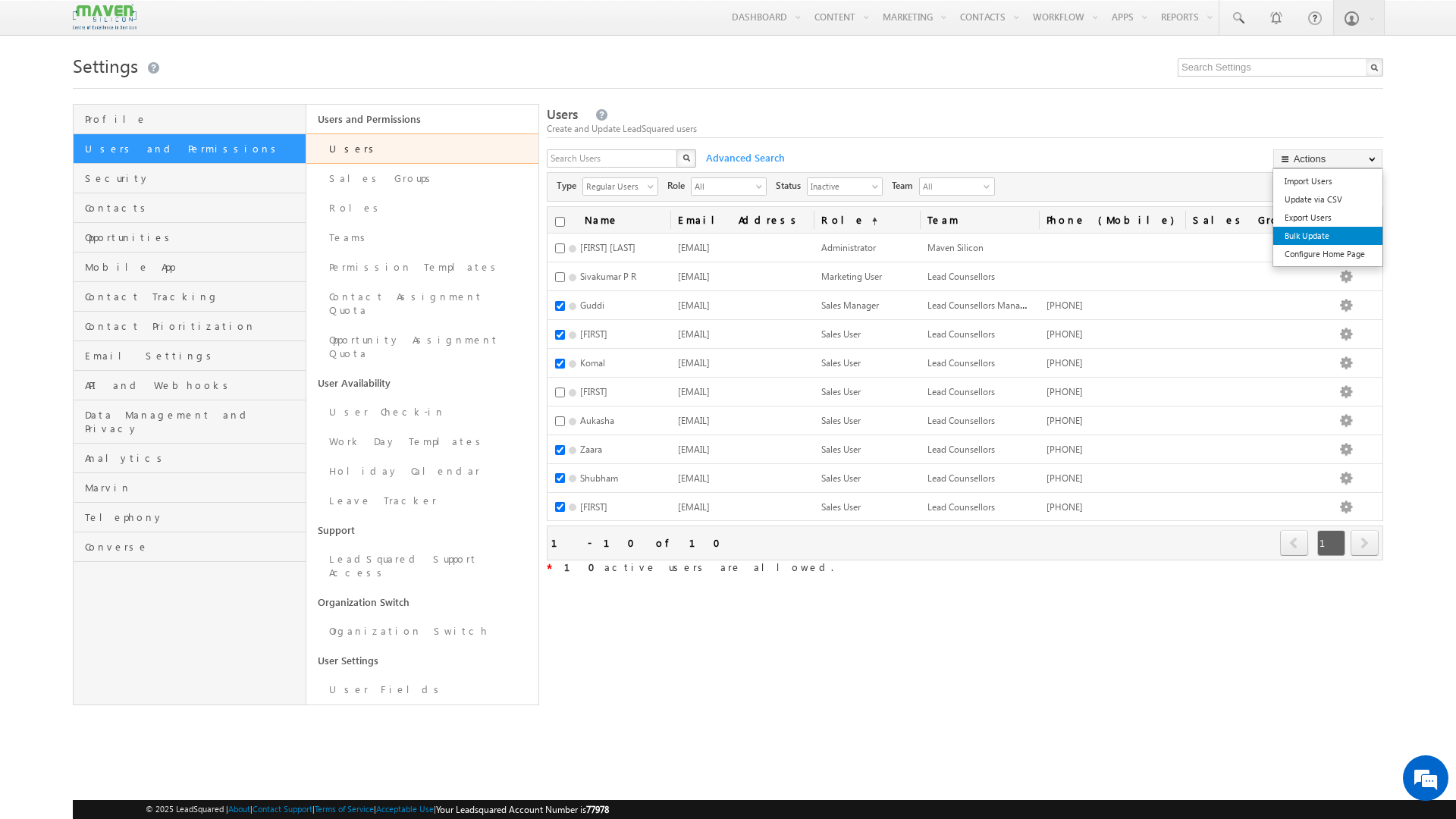 click on "Bulk Update" at bounding box center (1328, 236) 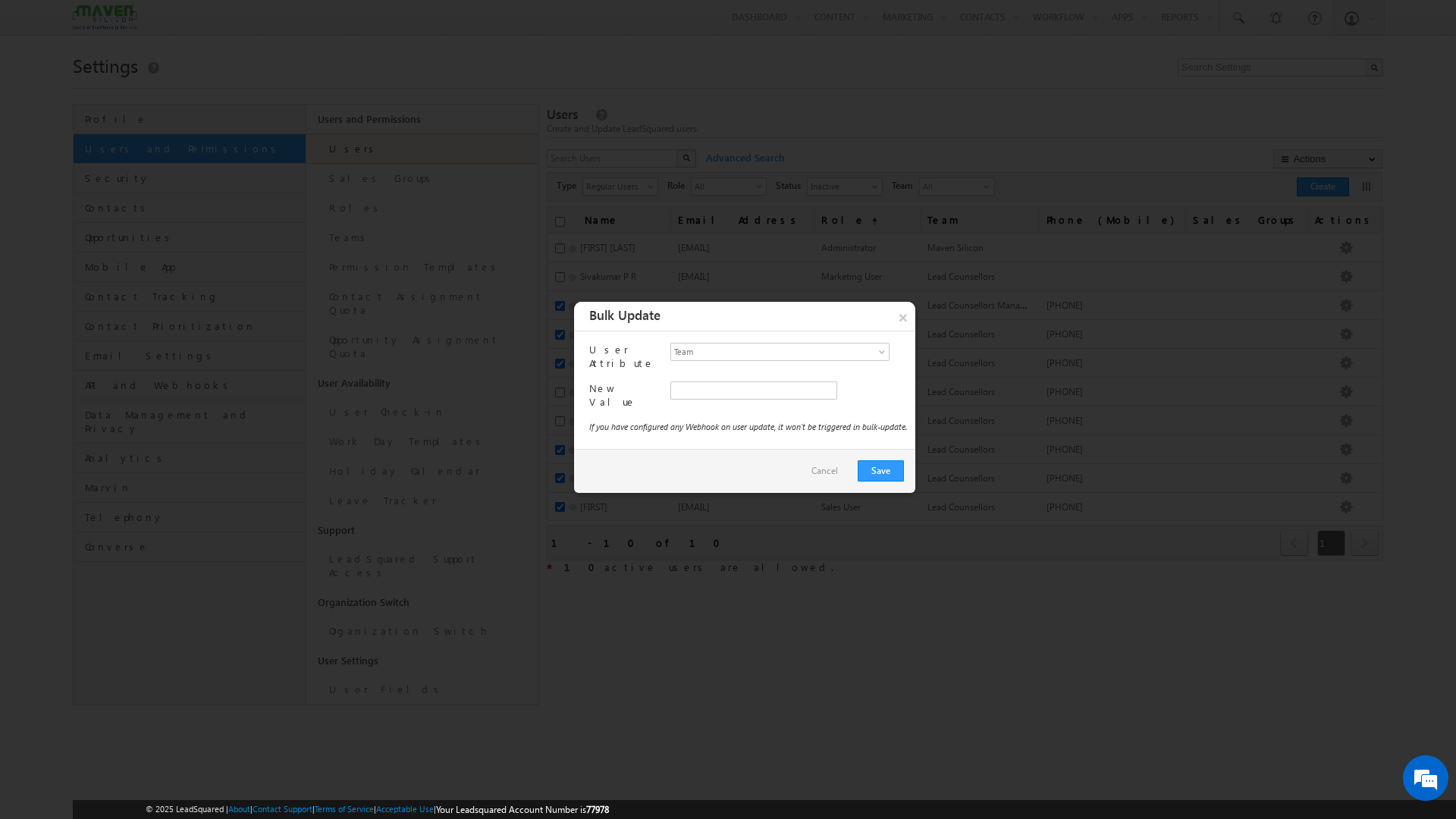type on "67fa2b24-4da1-11f0-b1e3-0623476dd86d" 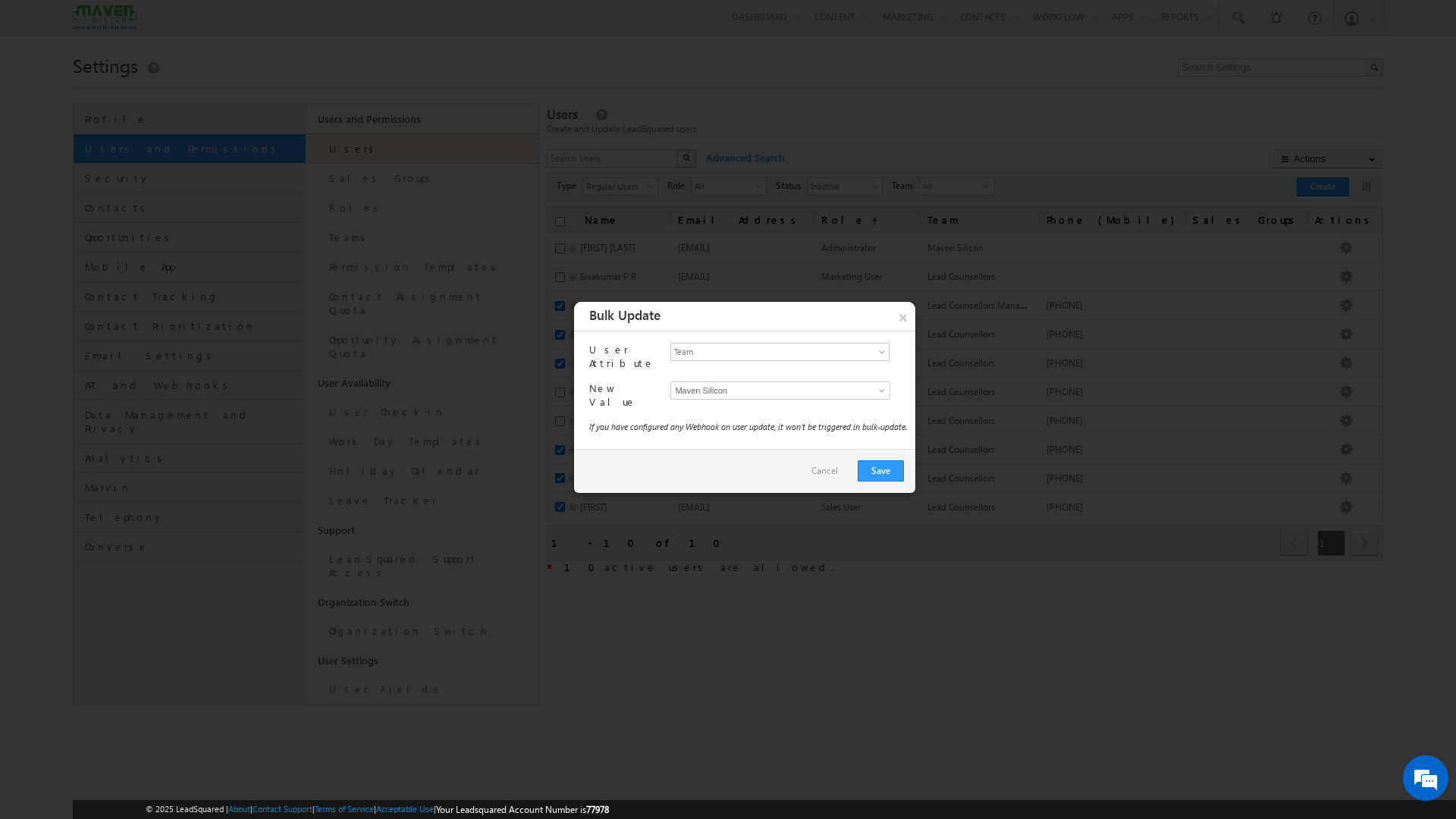 click on "Maven Silicon" at bounding box center (767, 391) 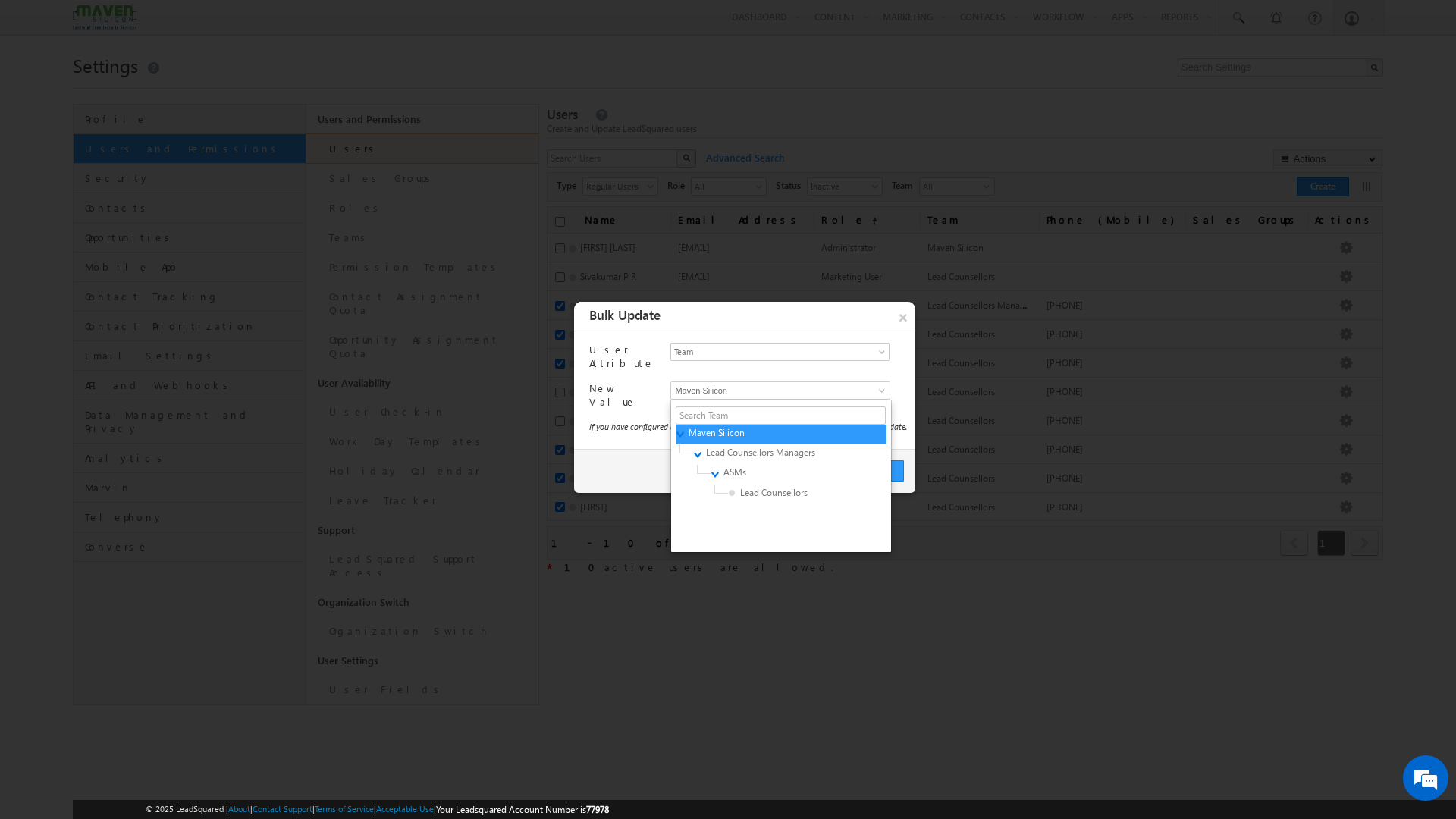 click on "Maven Silicon" at bounding box center (767, 391) 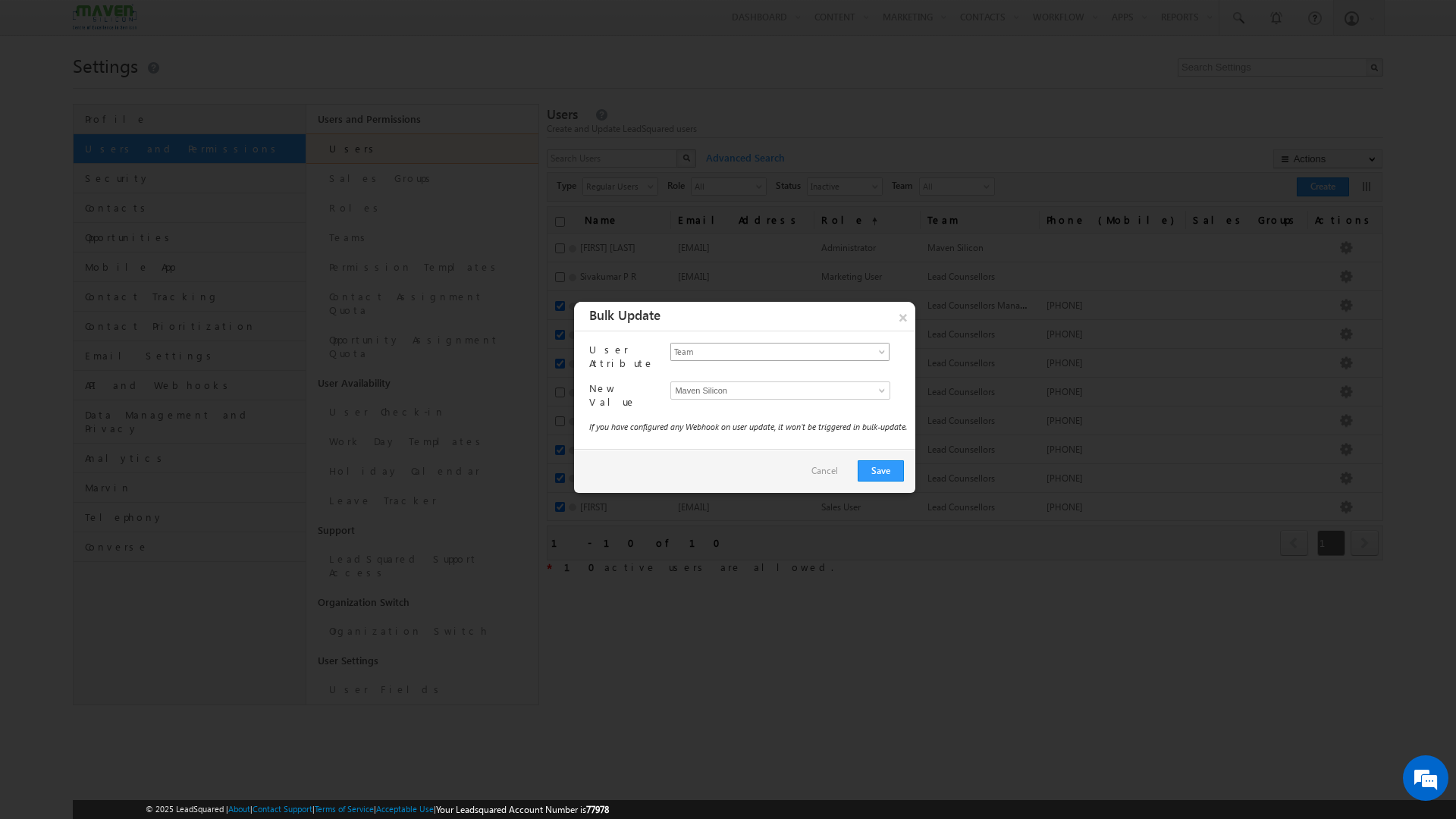 click on "Team" at bounding box center [774, 351] 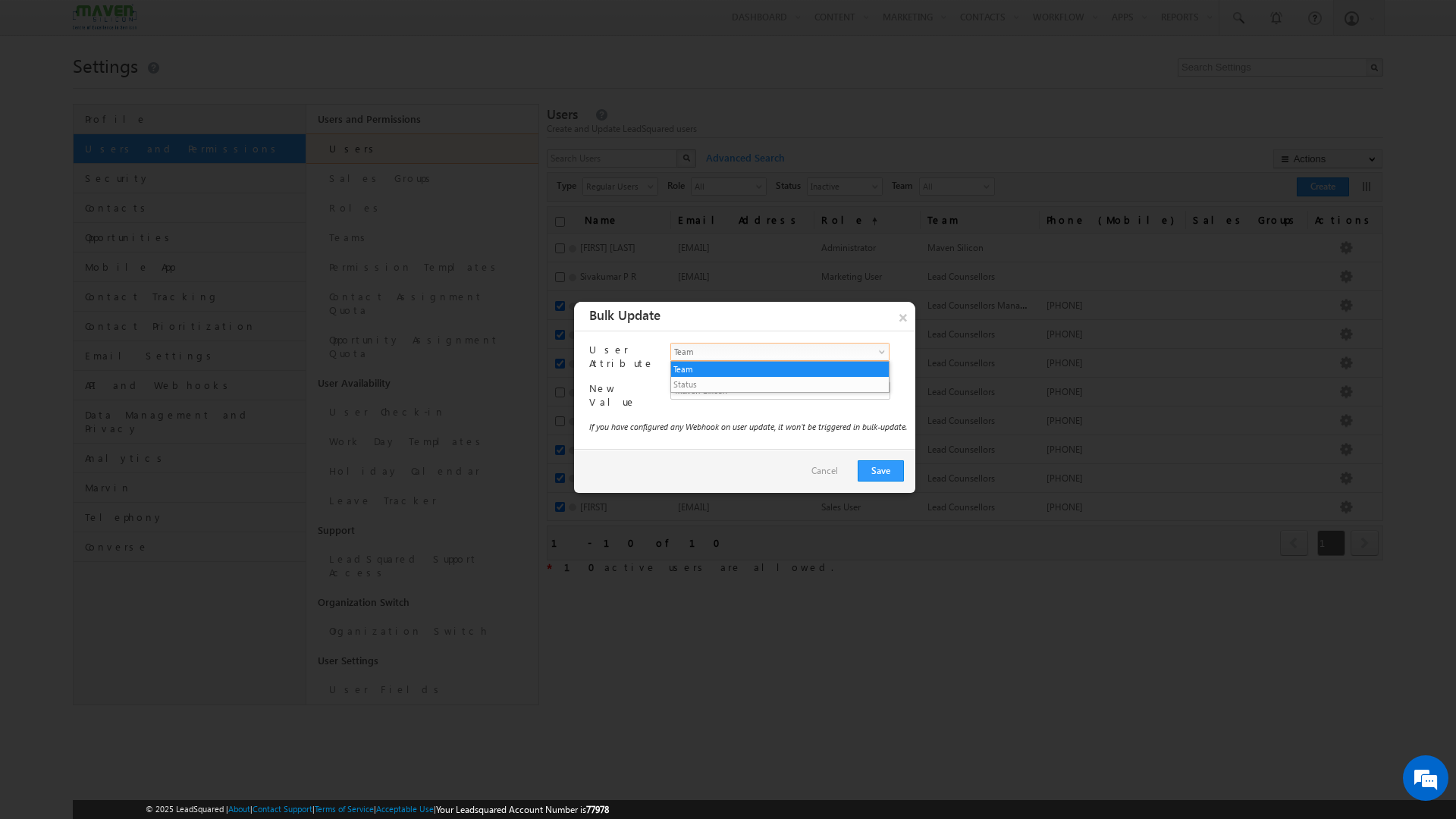 click on "Team" at bounding box center [774, 351] 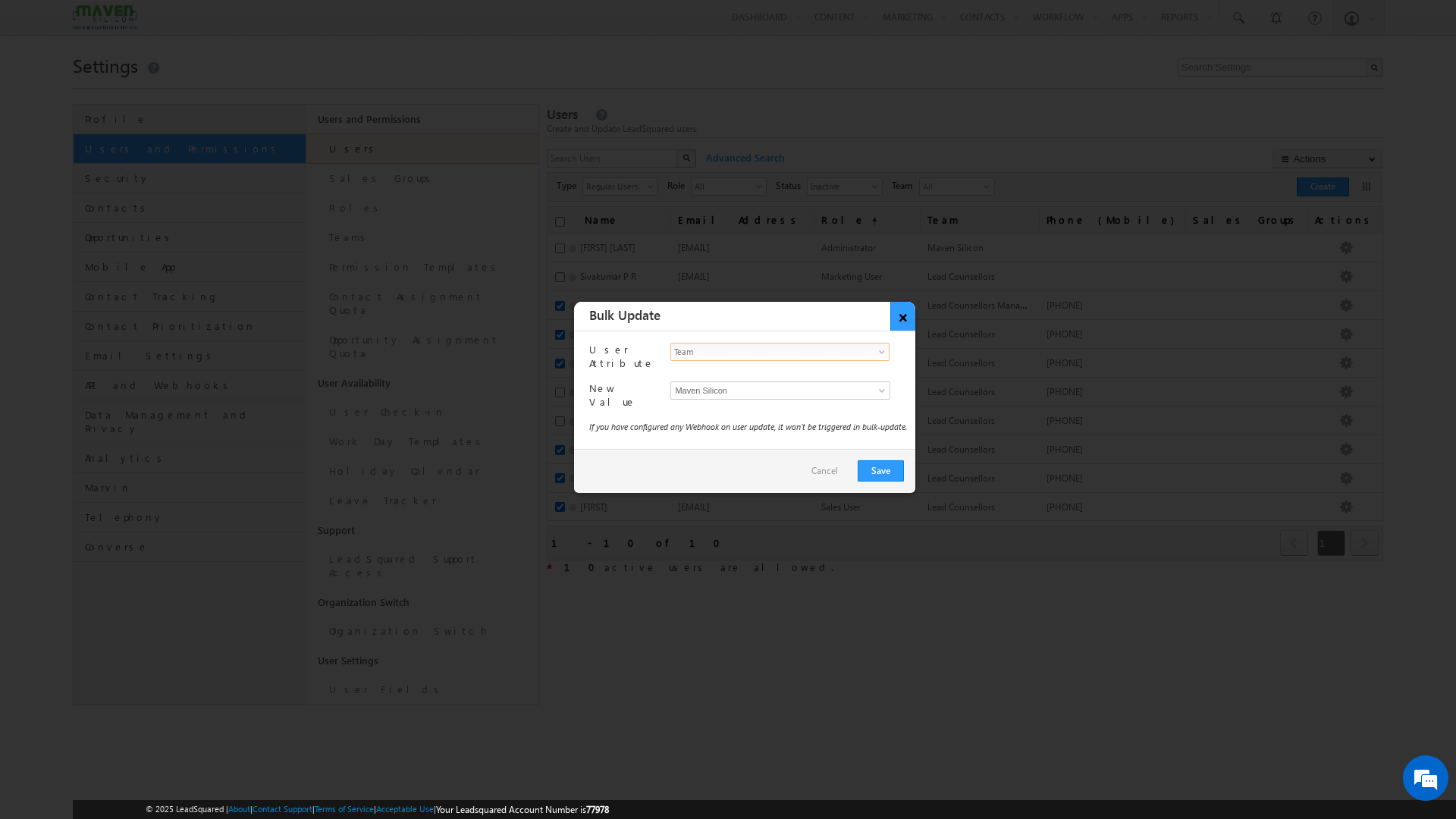 click on "×" at bounding box center [902, 316] 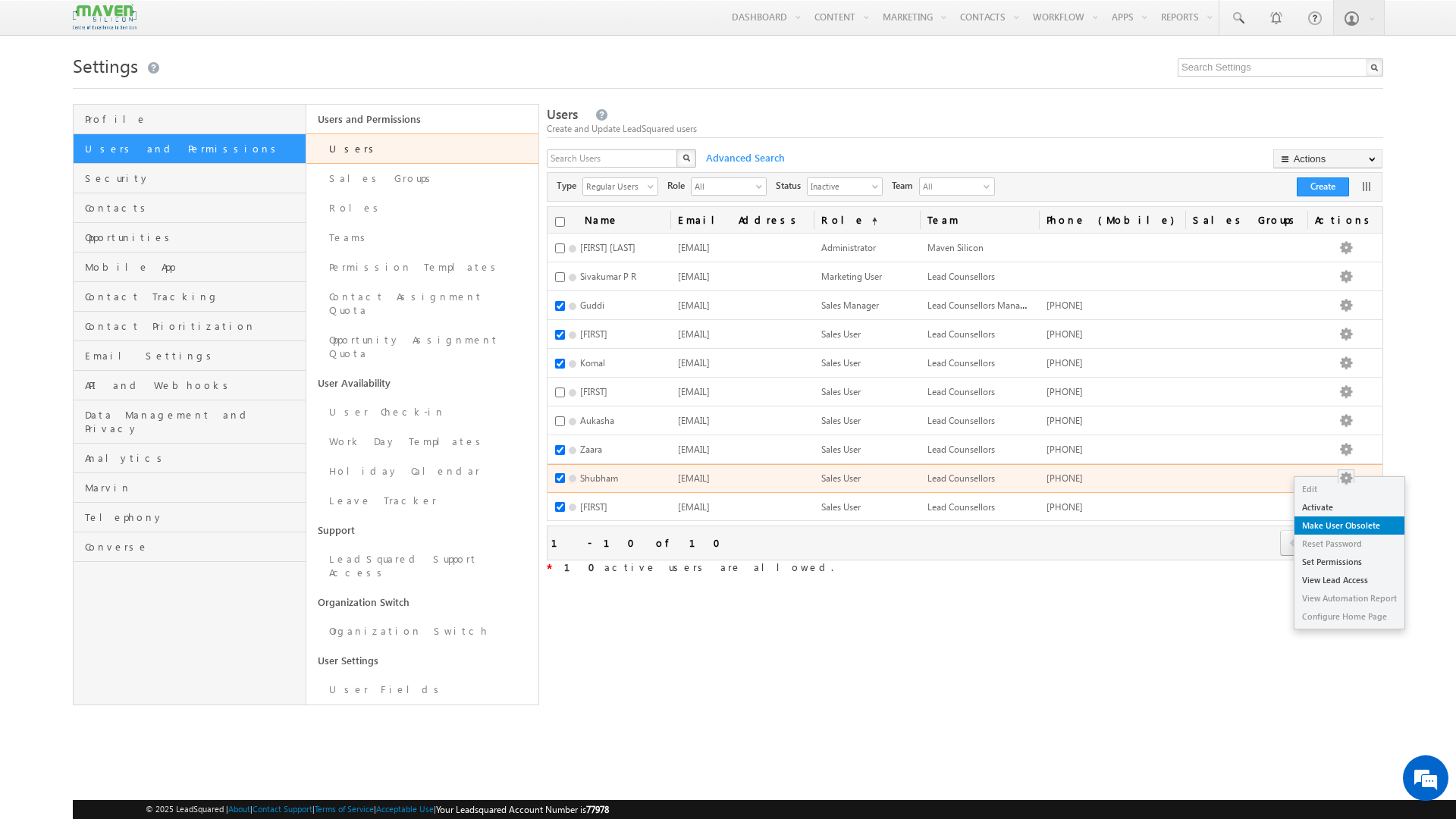 click on "Make User Obsolete" at bounding box center (1349, 526) 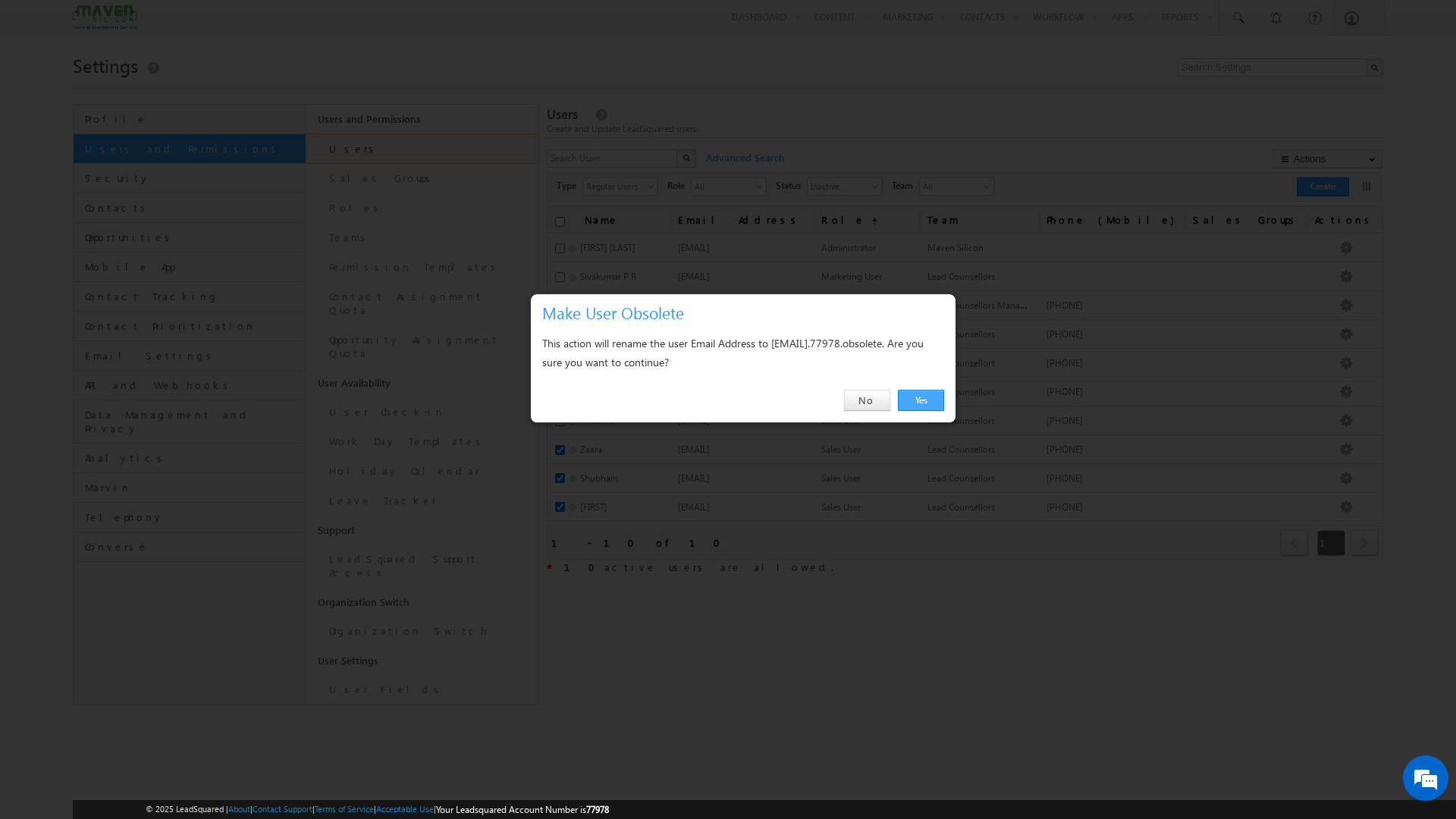 click on "Yes" at bounding box center [921, 400] 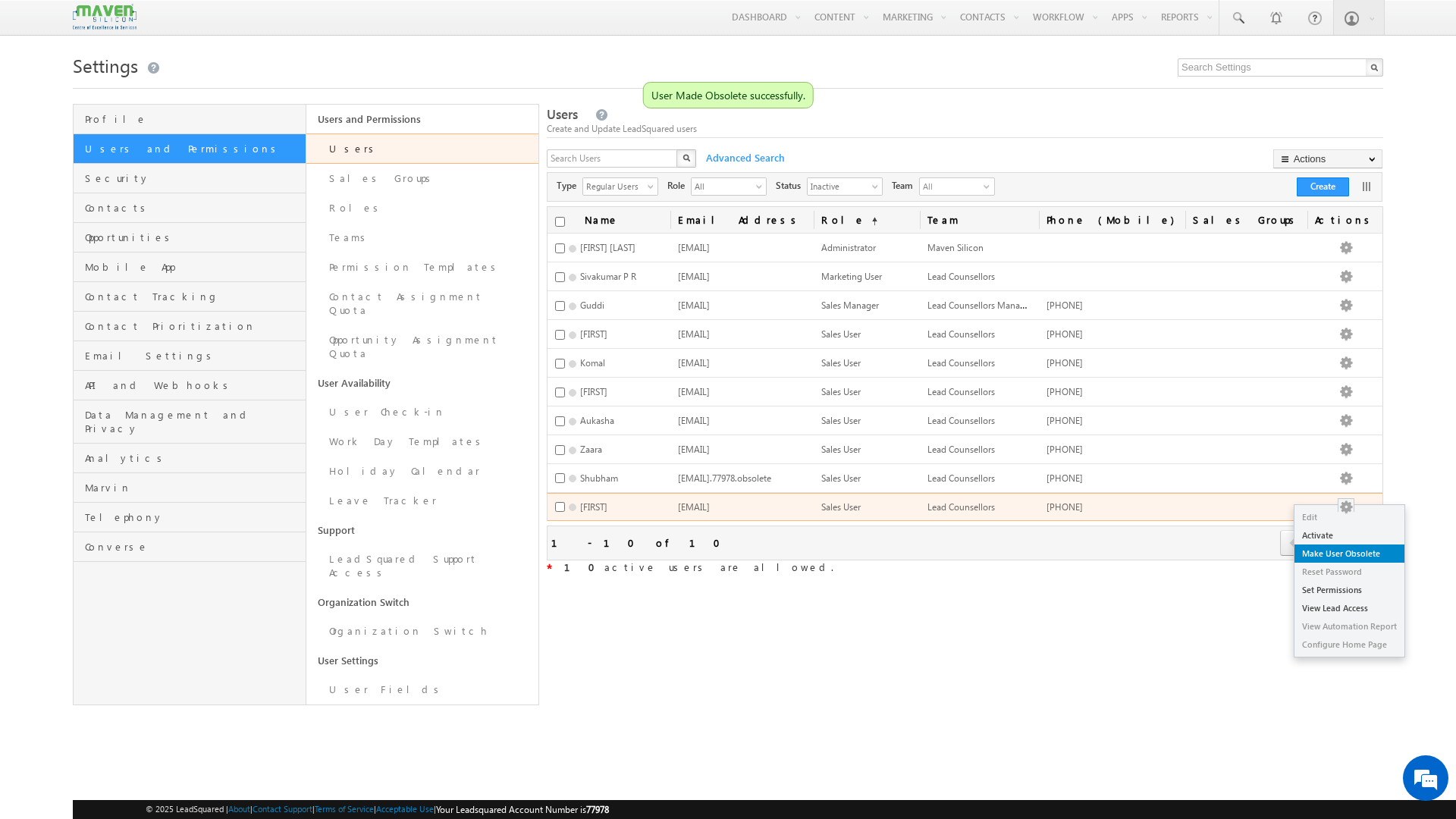 click on "Make User Obsolete" at bounding box center (1349, 554) 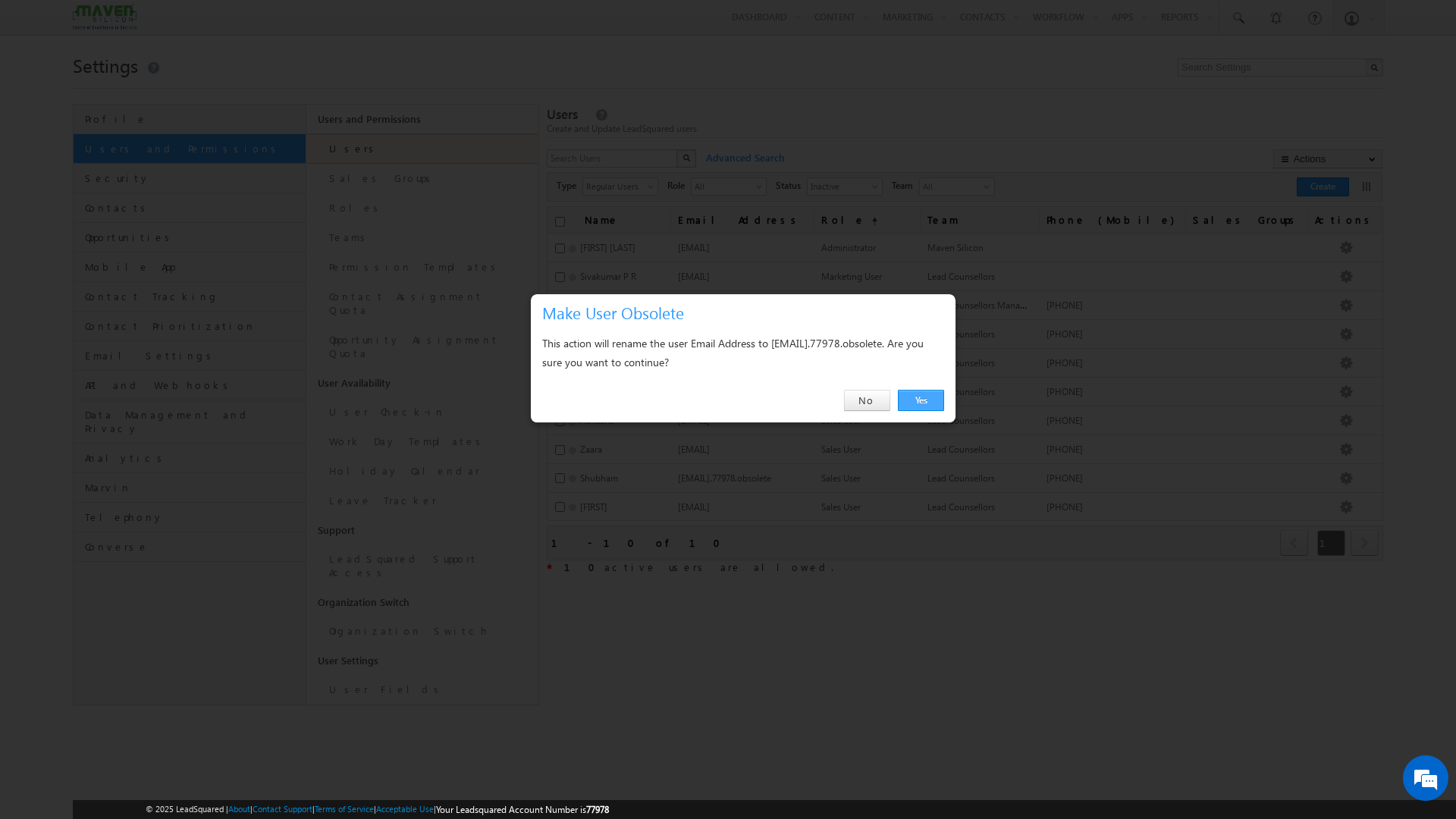 click on "Yes" at bounding box center [921, 400] 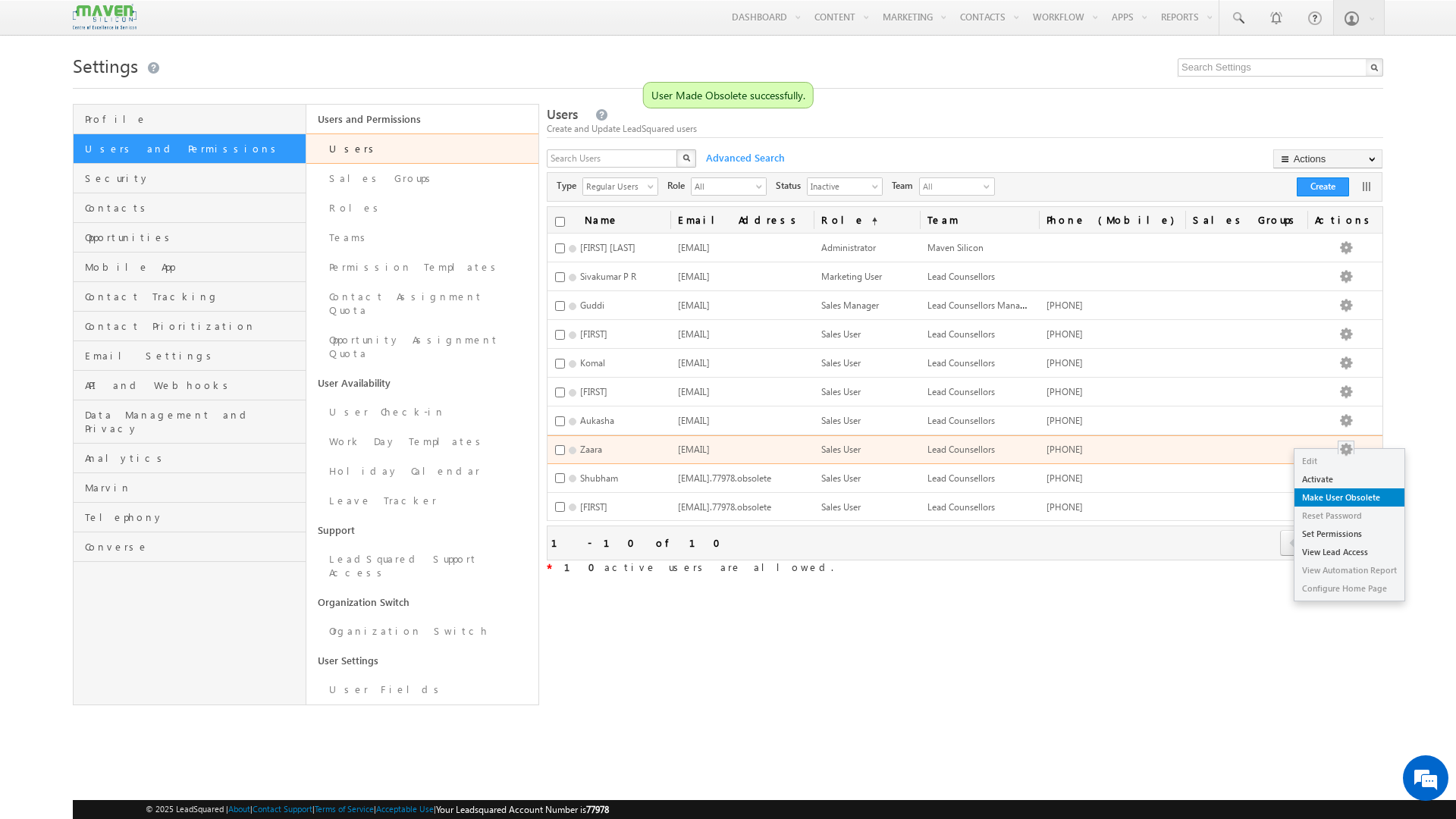 click on "Make User Obsolete" at bounding box center [1349, 497] 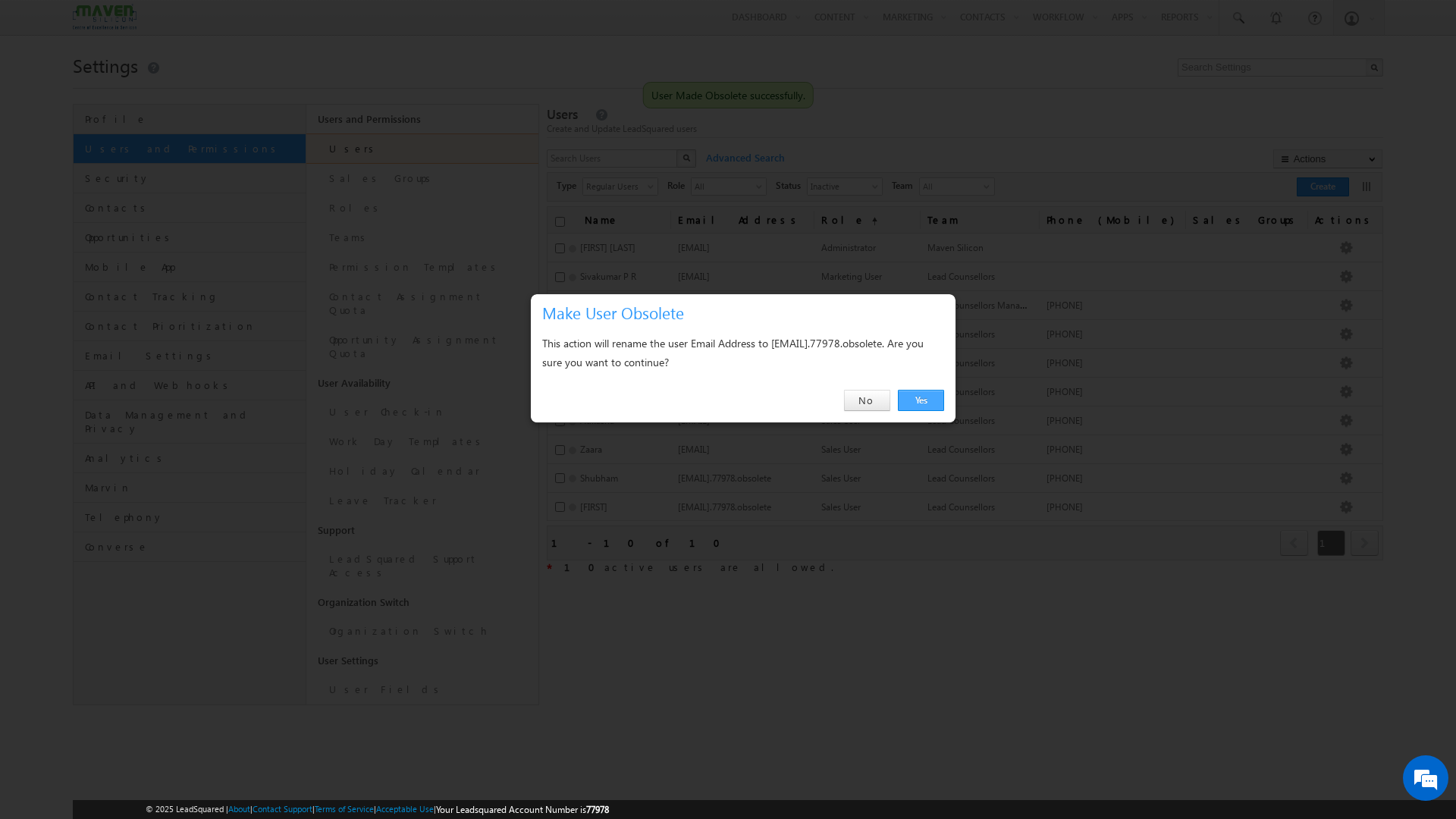 click on "Yes" at bounding box center [921, 400] 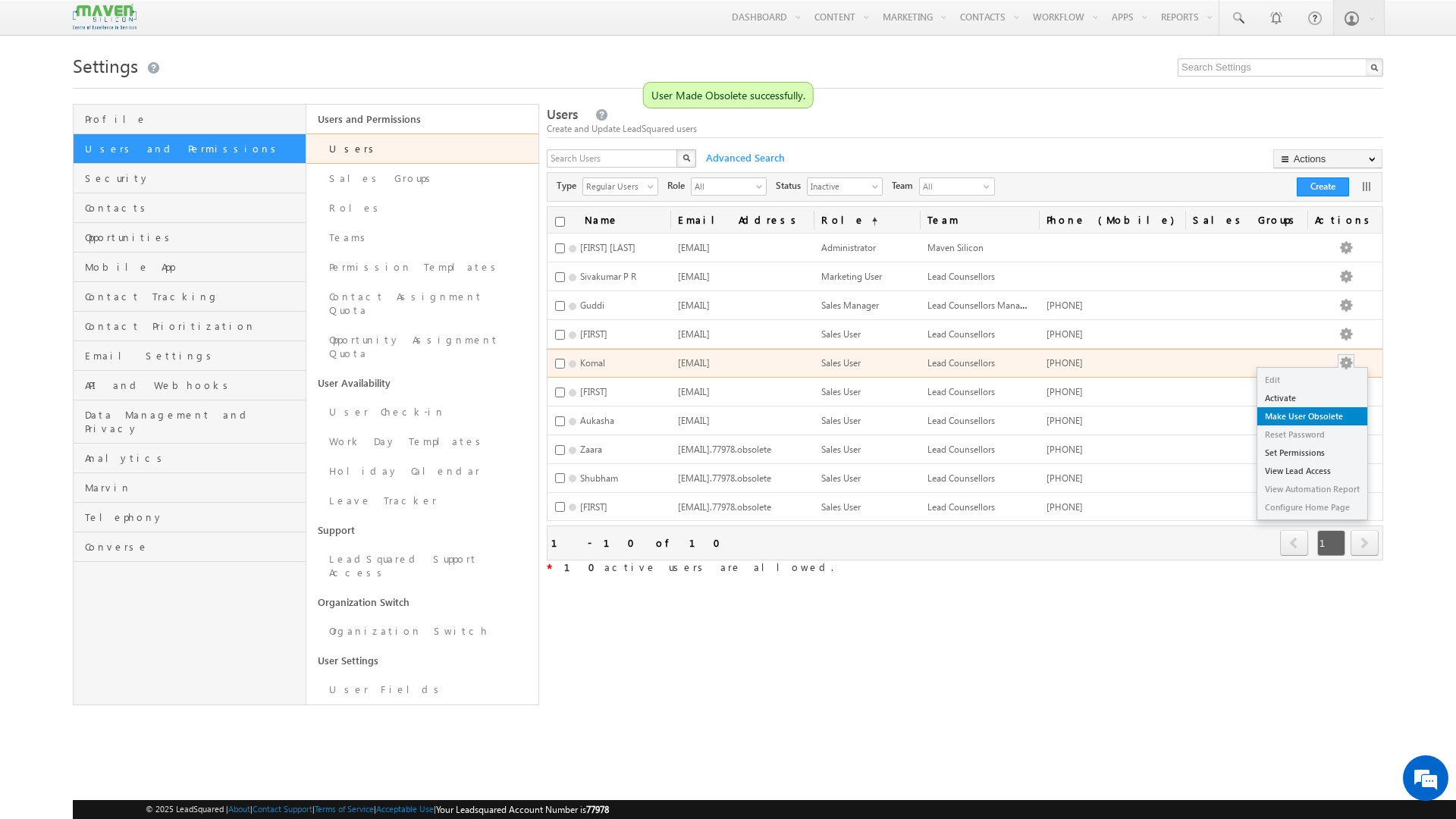 click on "Make User Obsolete" at bounding box center (1312, 416) 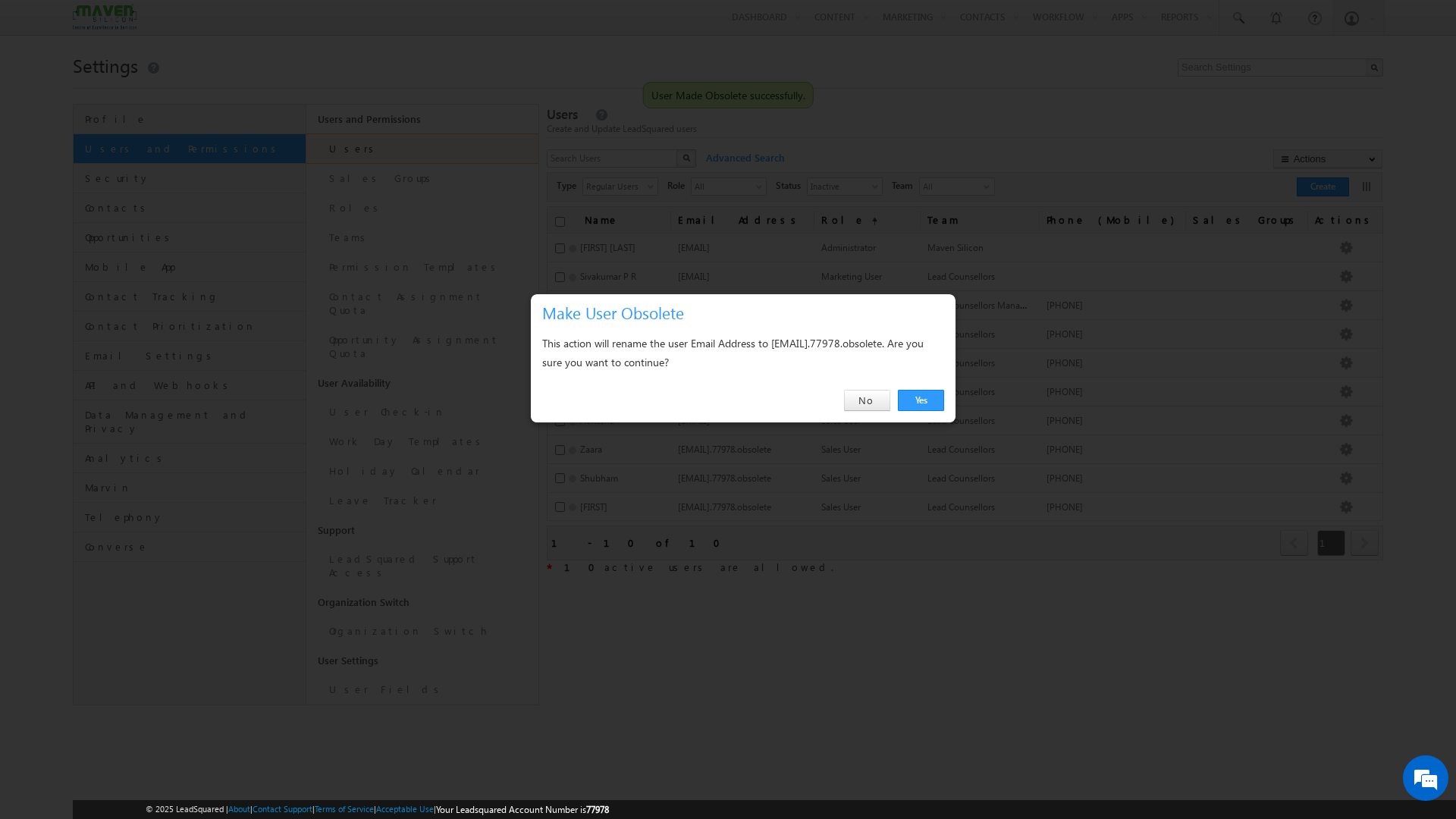 click on "Yes No" at bounding box center (743, 400) 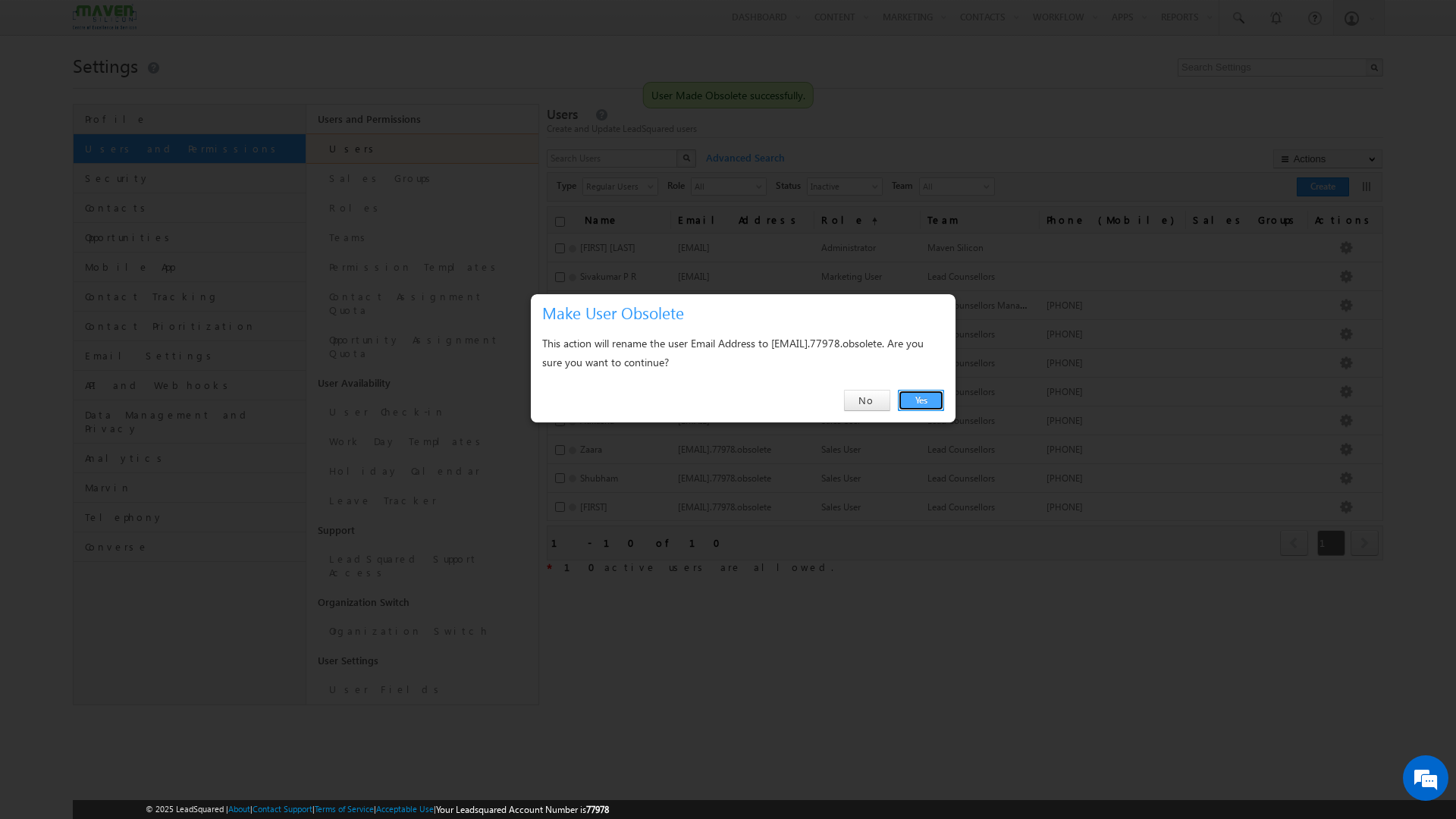 click on "Yes" at bounding box center (921, 400) 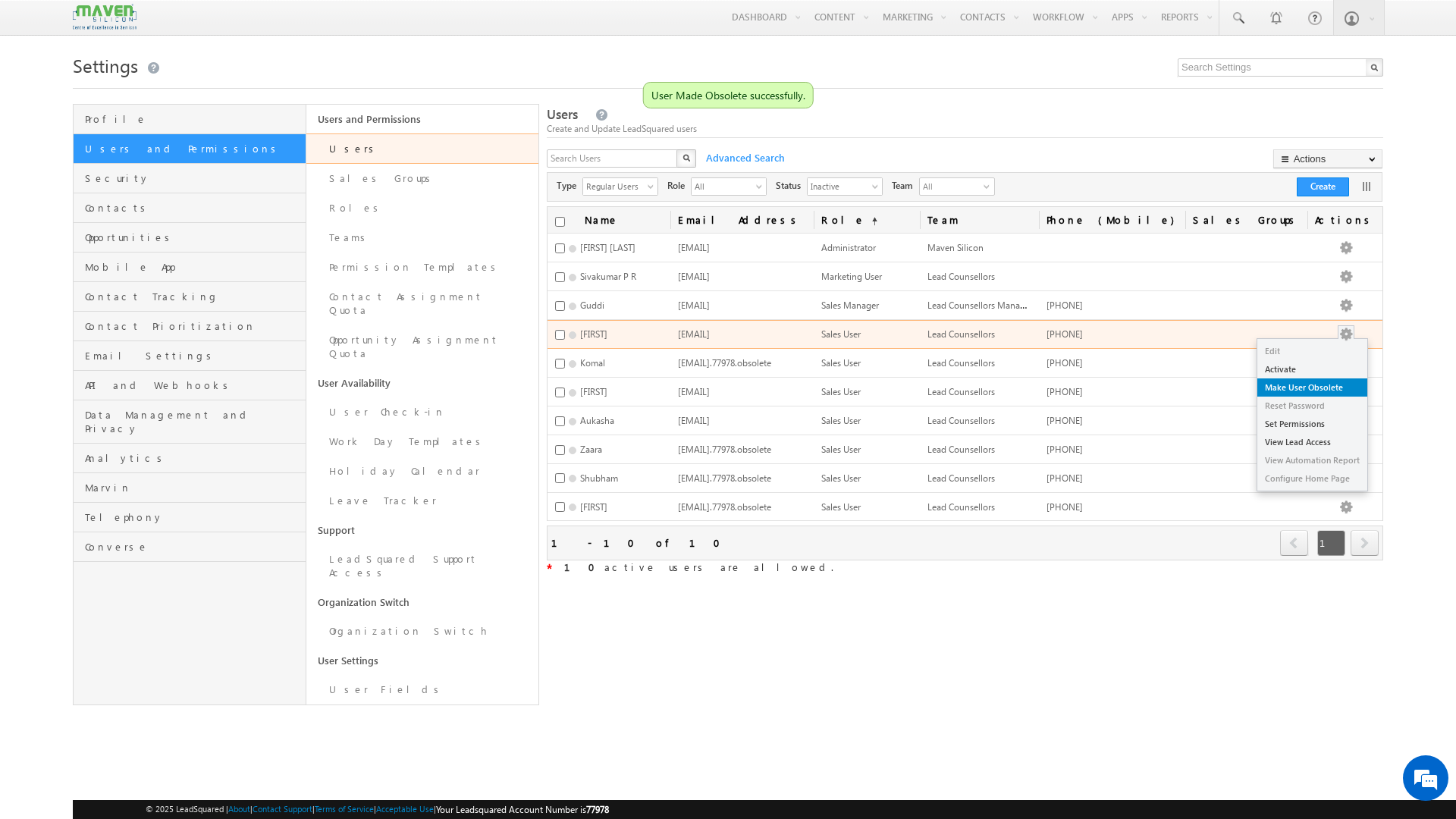 click on "Make User Obsolete" at bounding box center [1312, 388] 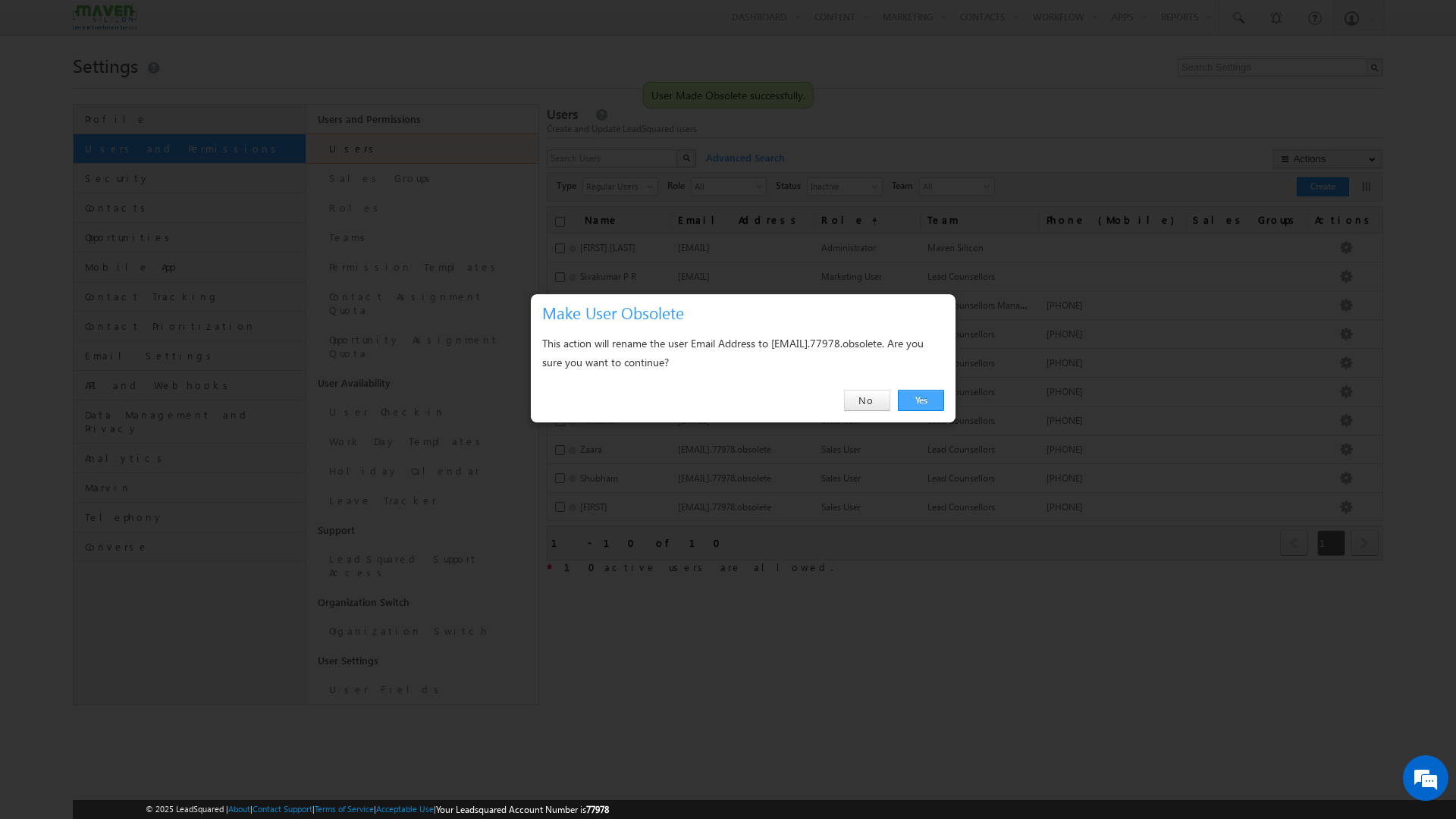 click on "Yes" at bounding box center (921, 400) 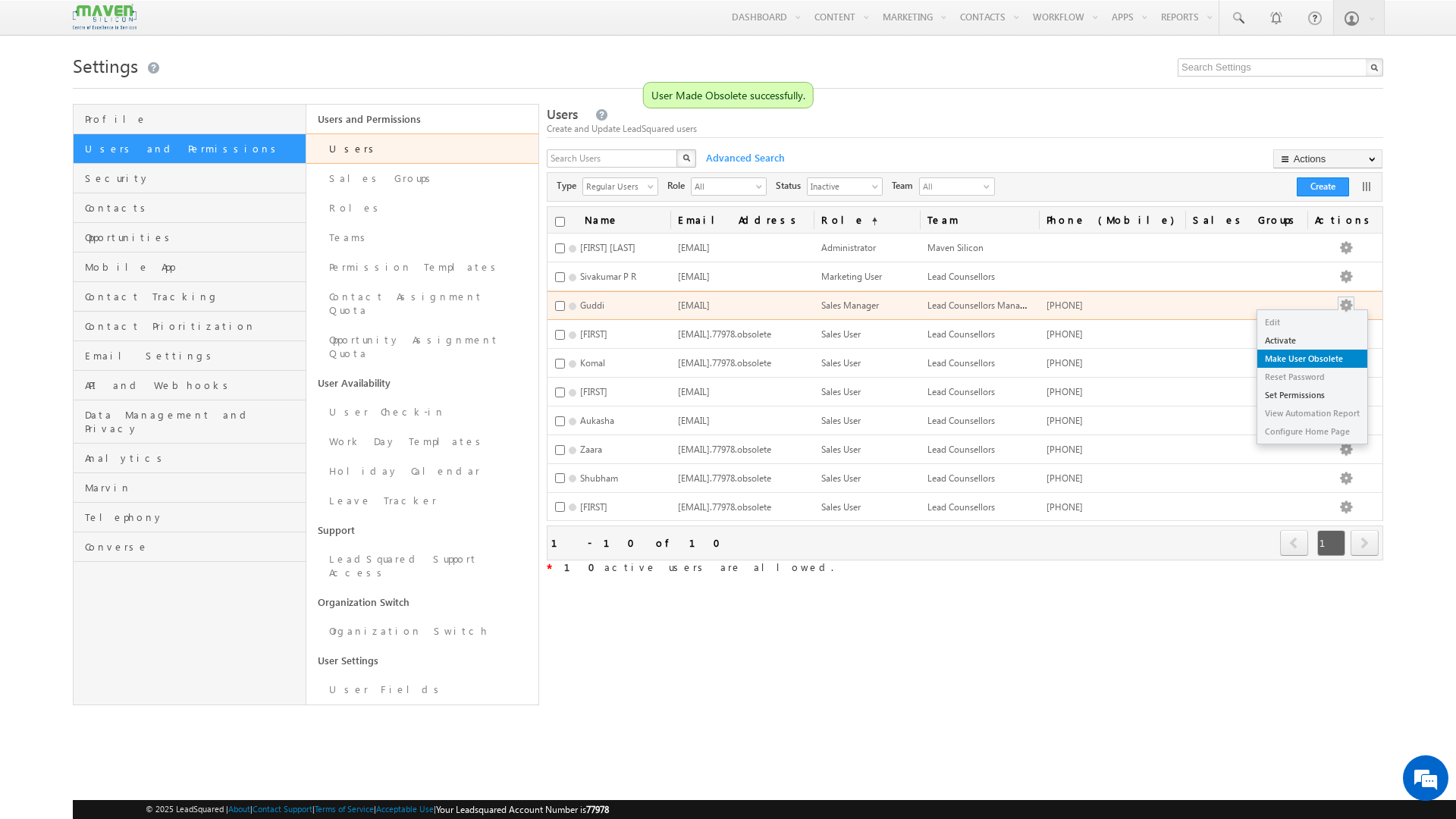 click on "Make User Obsolete" at bounding box center (1312, 359) 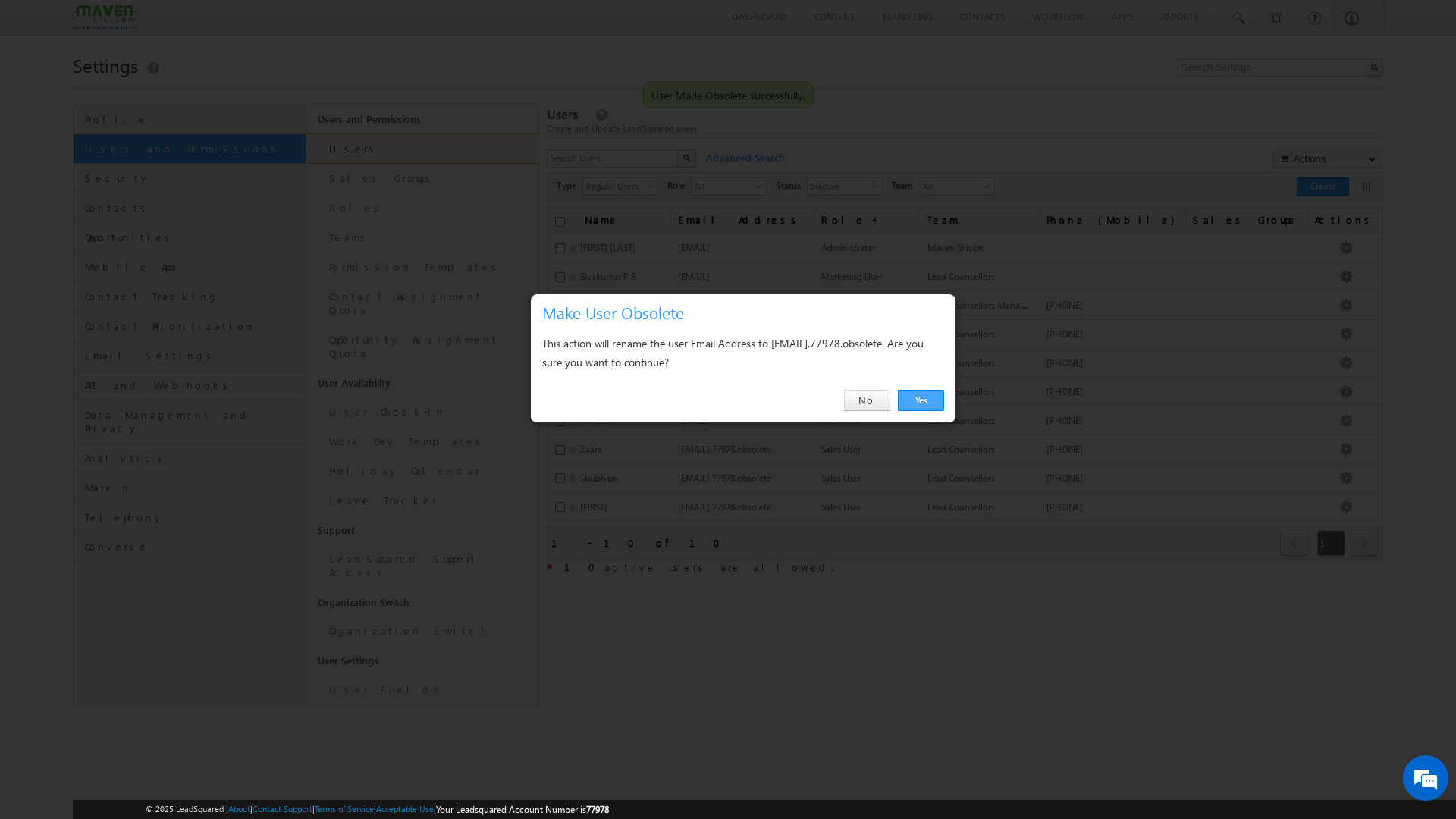 click on "Yes" at bounding box center (921, 400) 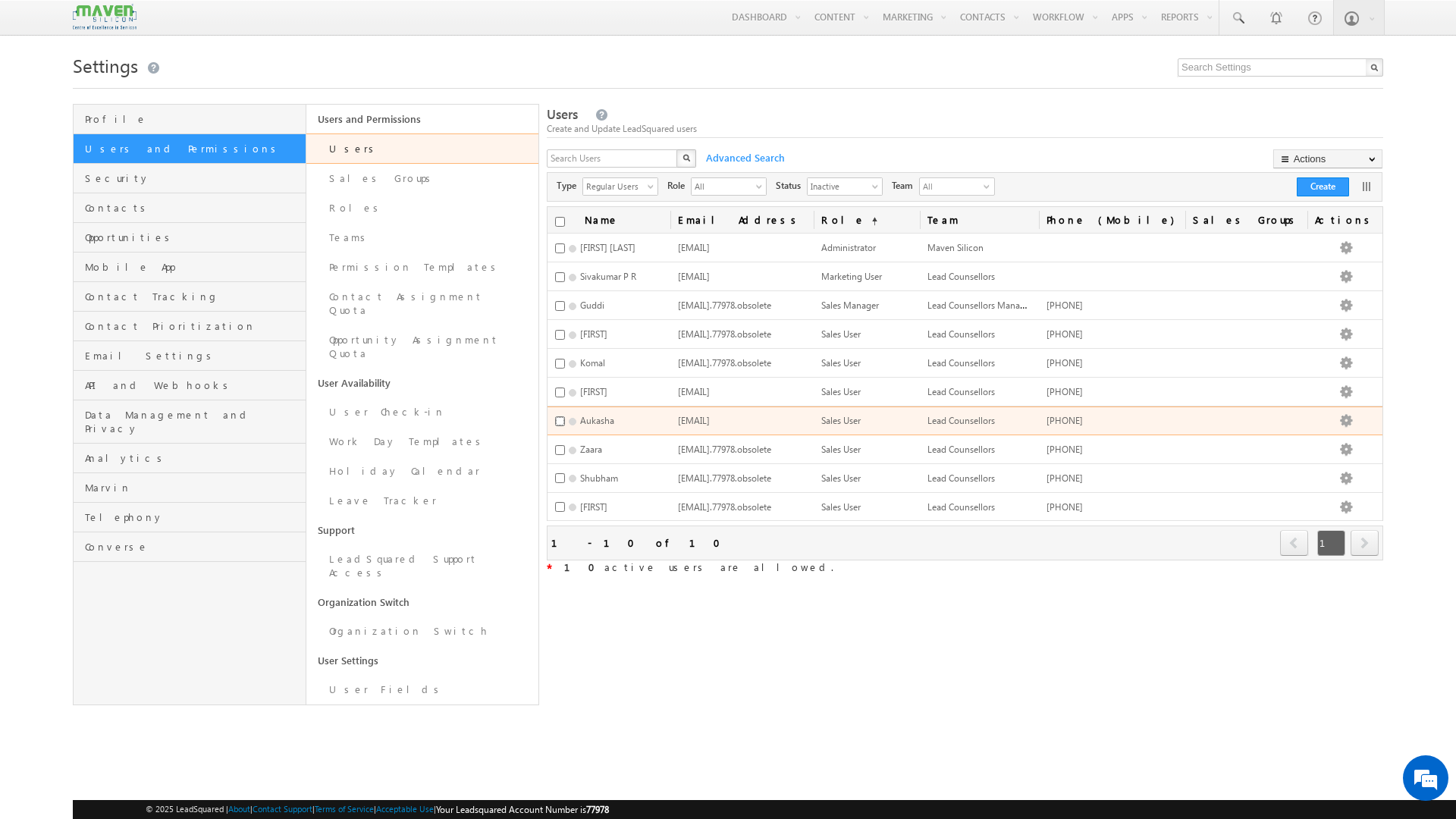 click at bounding box center [560, 421] 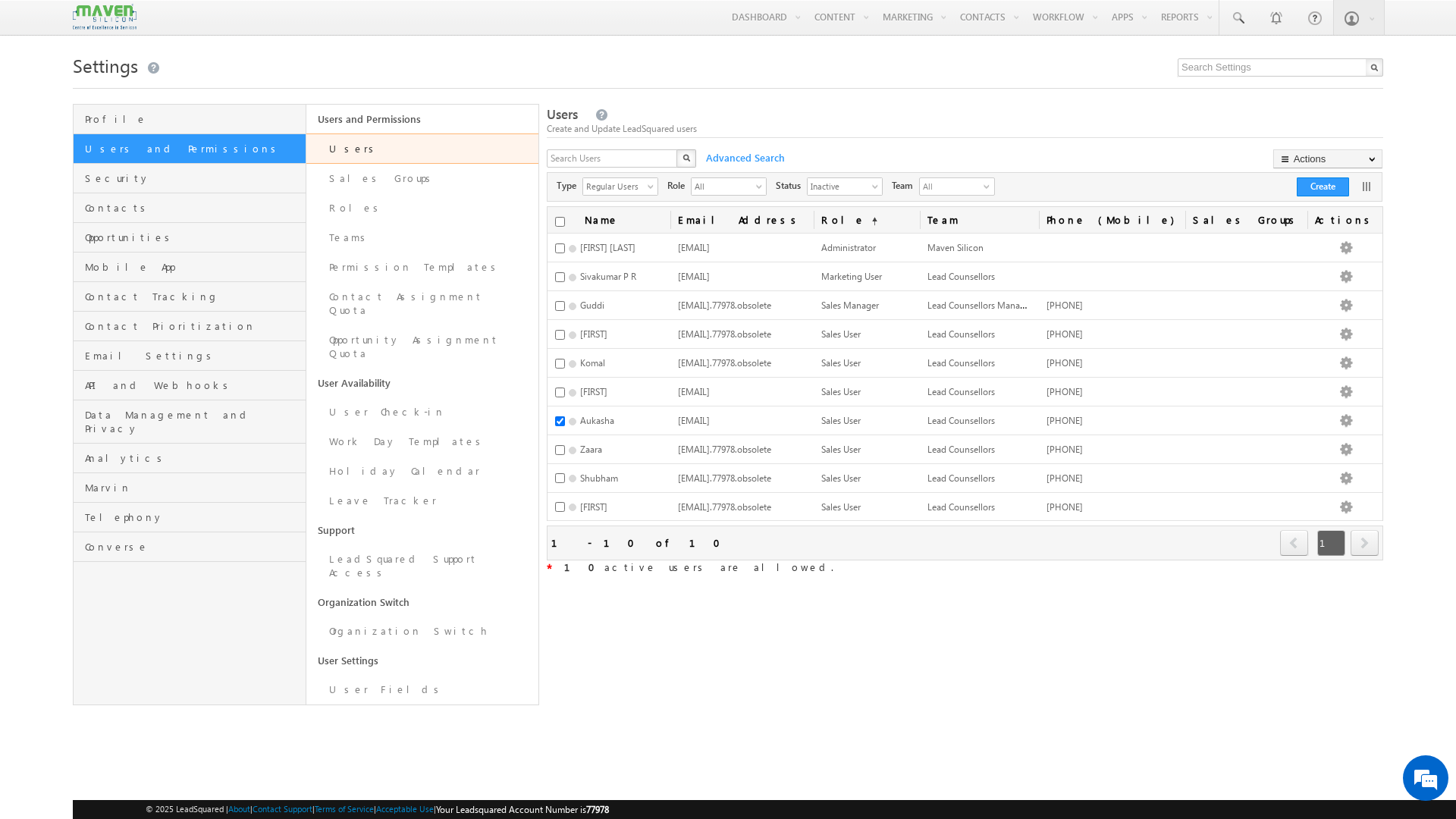 click on "Refresh first prev 1 next last 1 - 10 of 10" at bounding box center [965, 543] 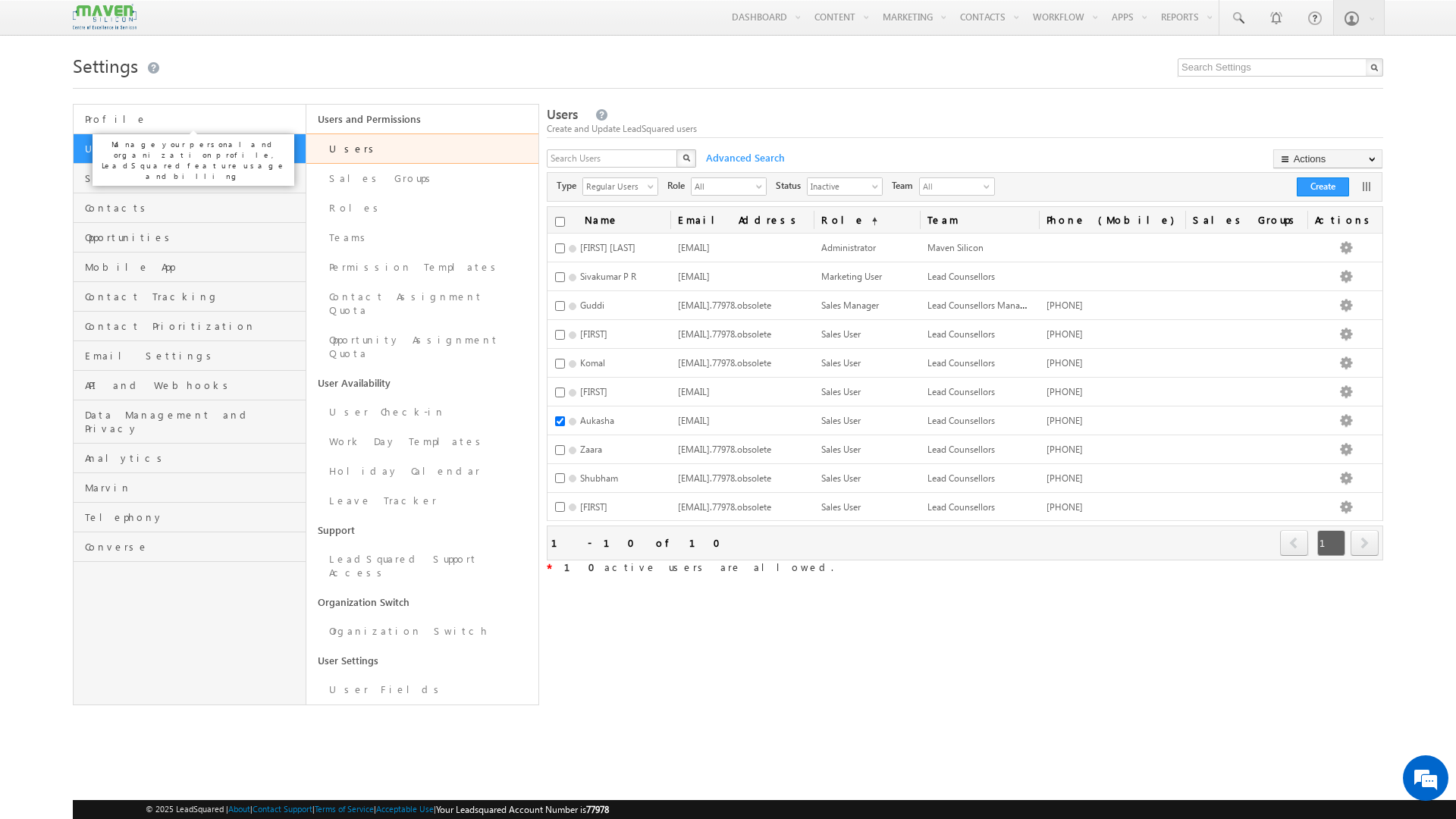 click on "Profile" at bounding box center [193, 119] 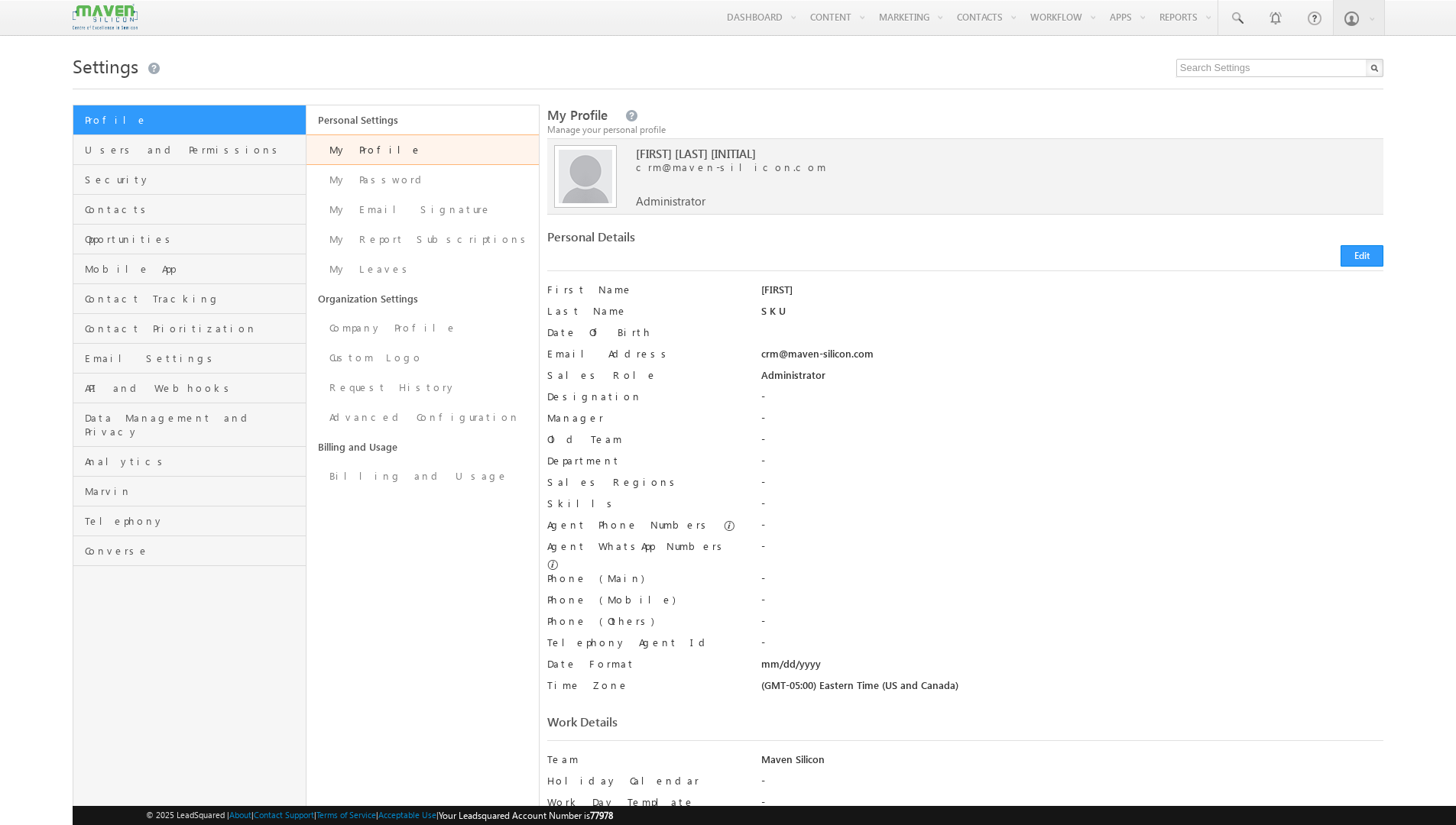 scroll, scrollTop: 0, scrollLeft: 0, axis: both 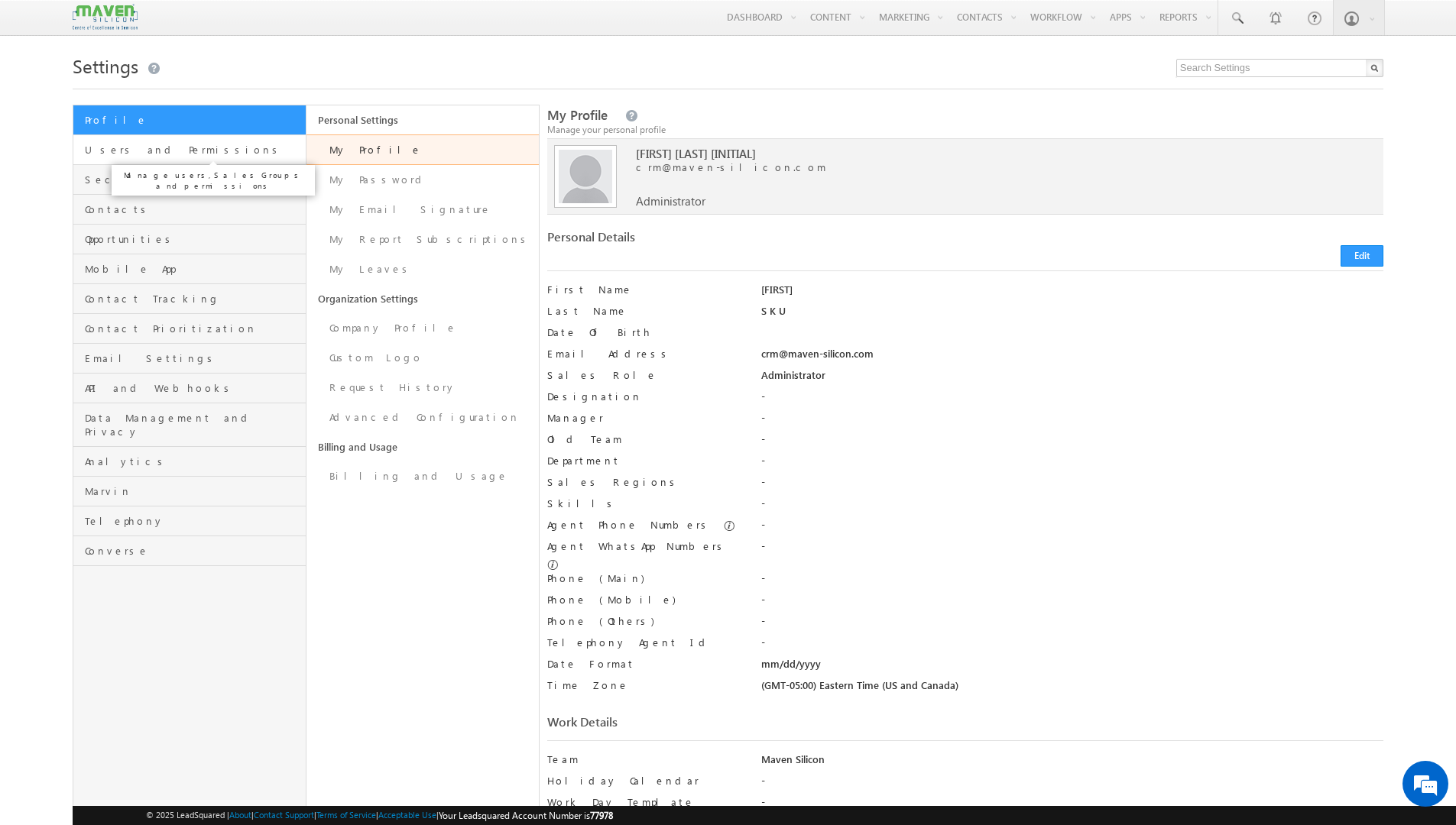 click on "Users and Permissions" at bounding box center (193, 150) 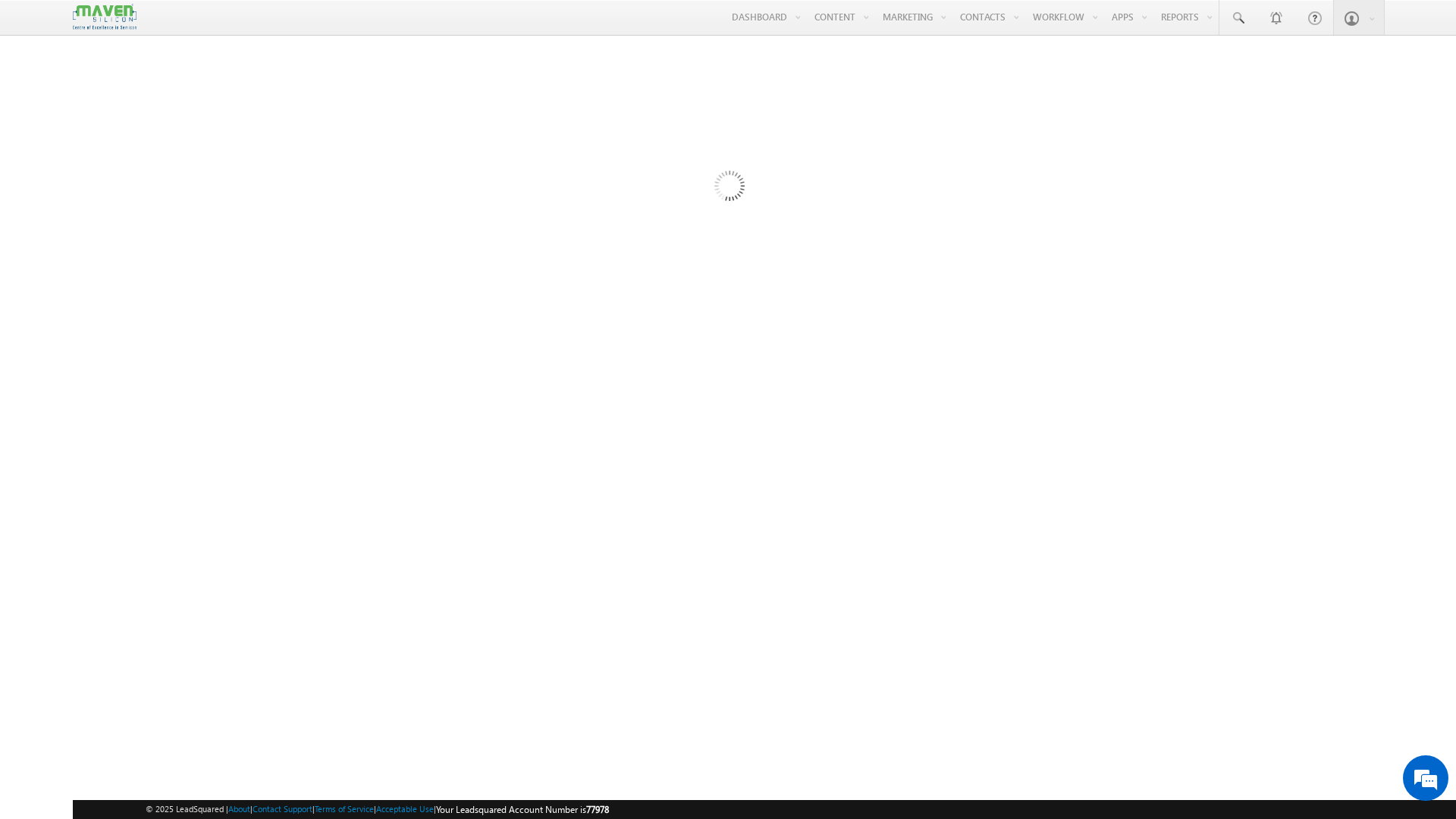 scroll, scrollTop: 0, scrollLeft: 0, axis: both 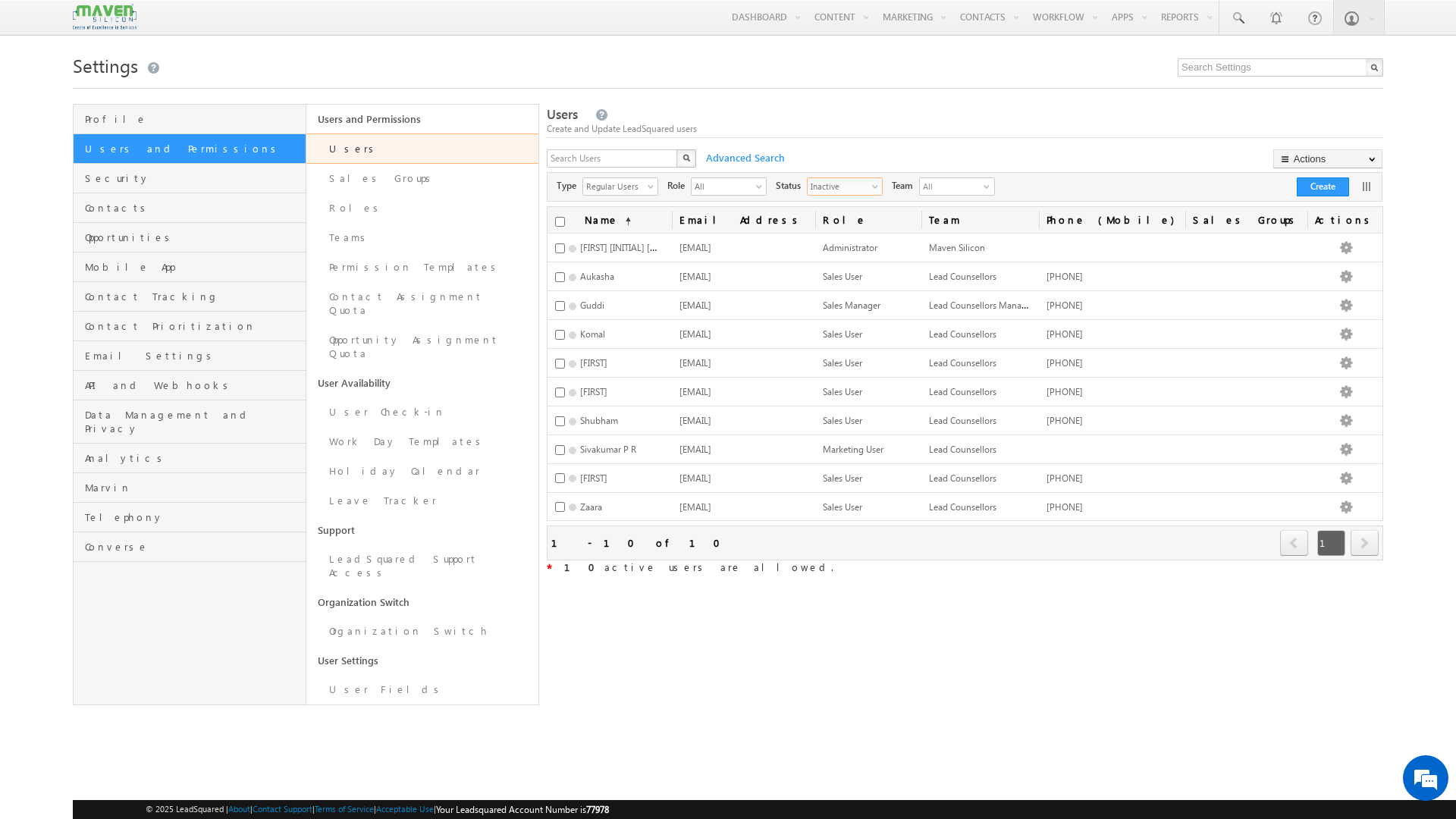 click on "select" at bounding box center [878, 186] 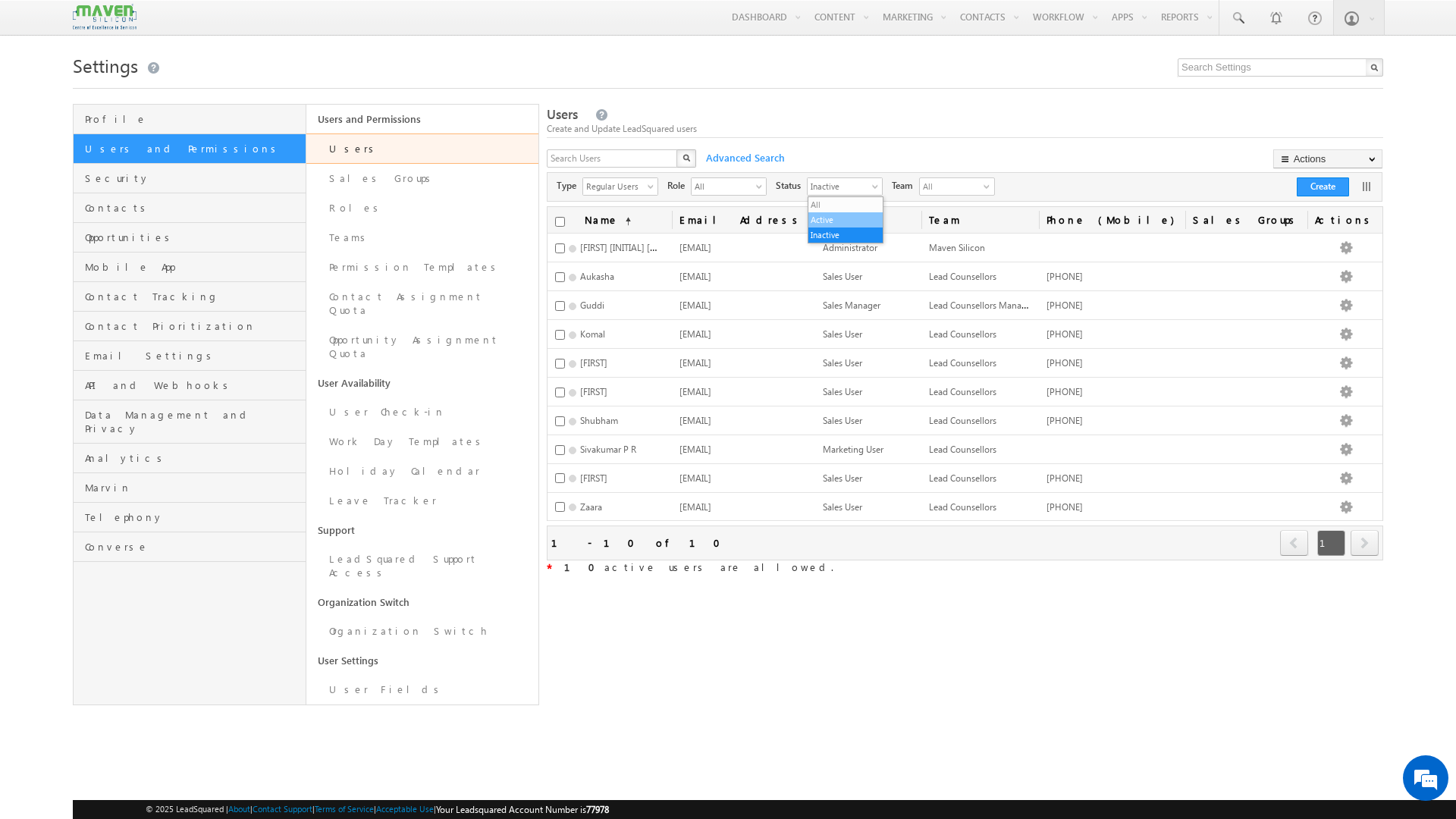 click on "Active" at bounding box center (846, 220) 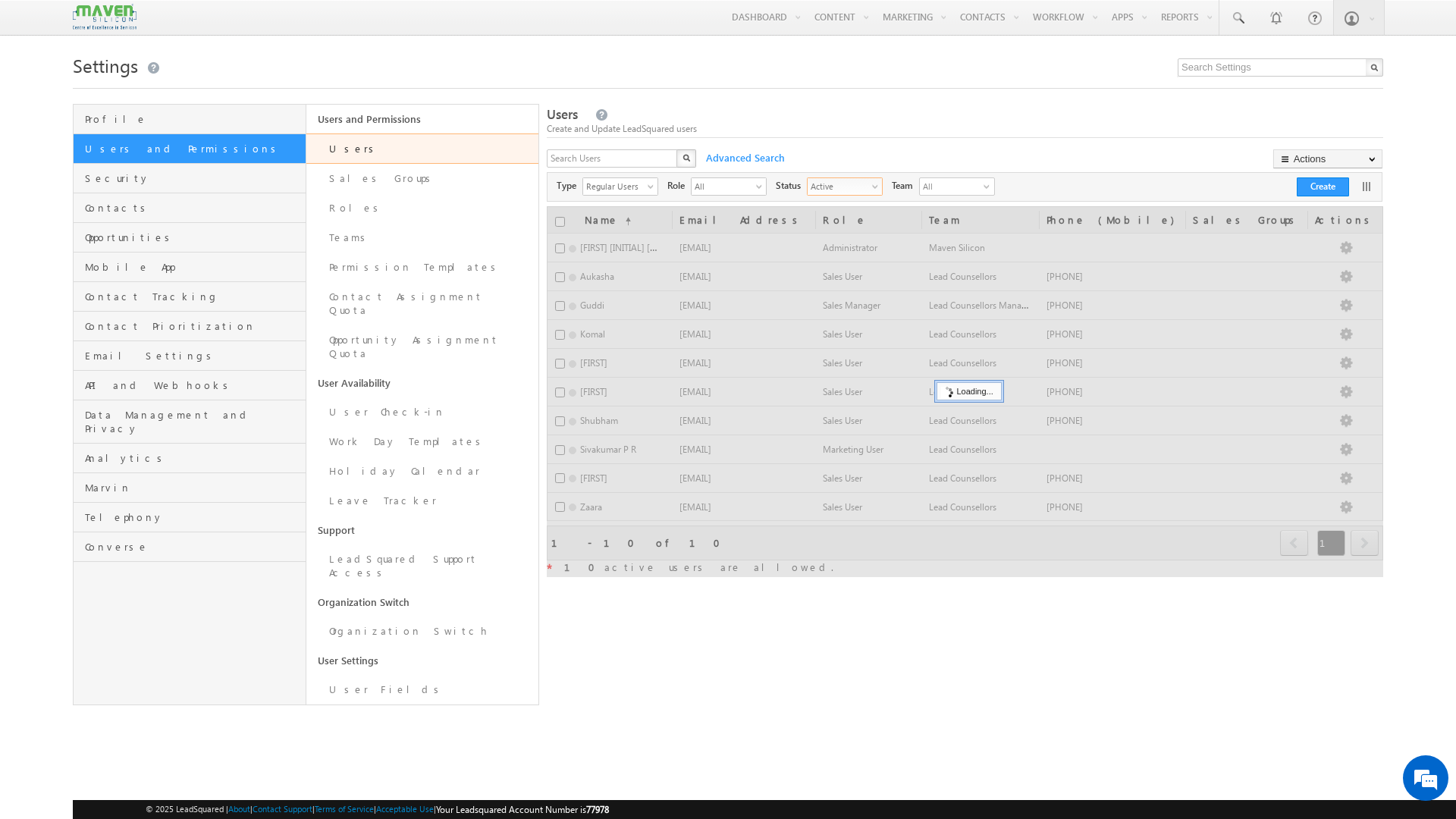 scroll, scrollTop: 0, scrollLeft: 0, axis: both 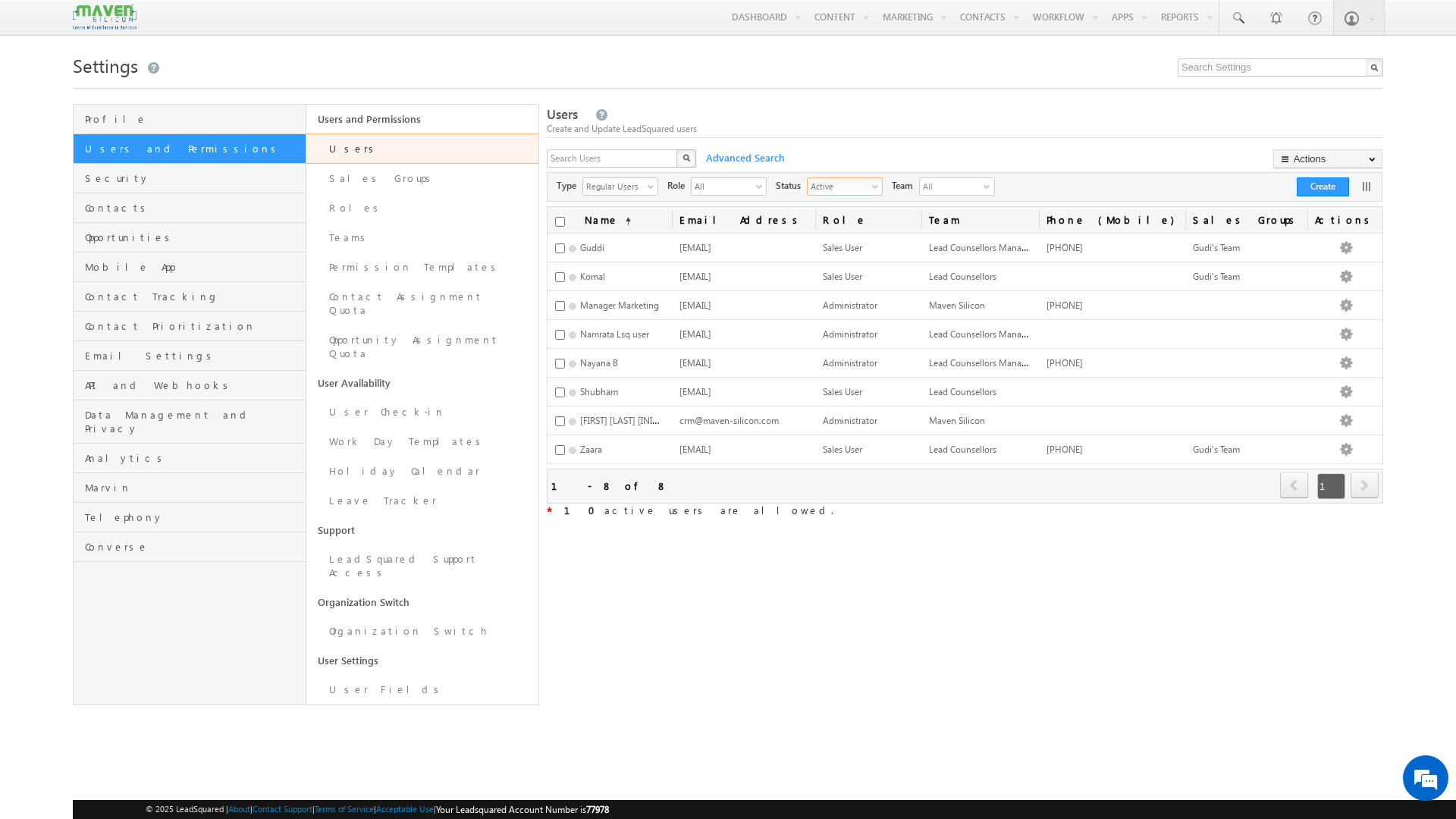 click on "Active" at bounding box center (839, 186) 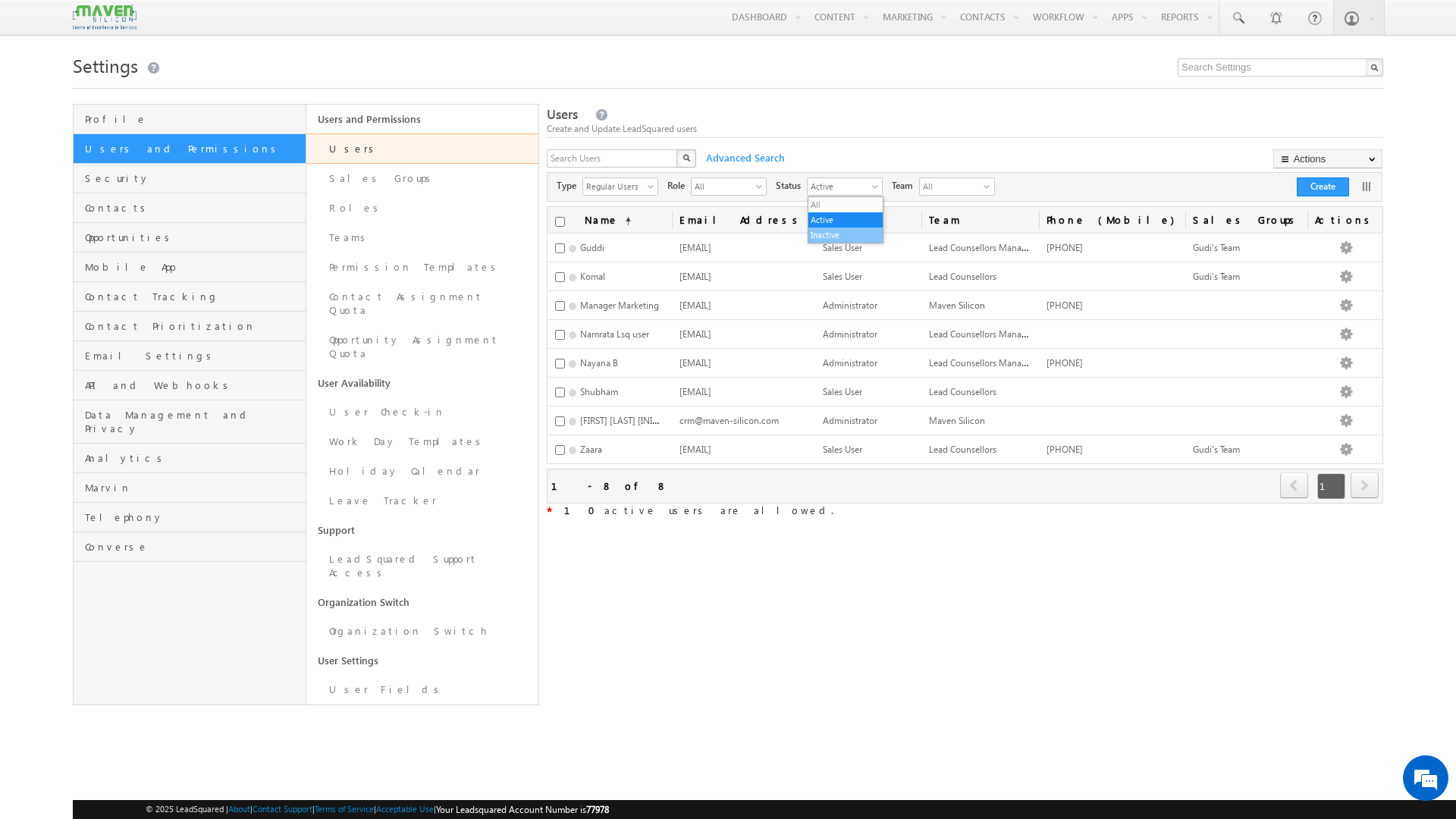 click on "Inactive" at bounding box center [846, 235] 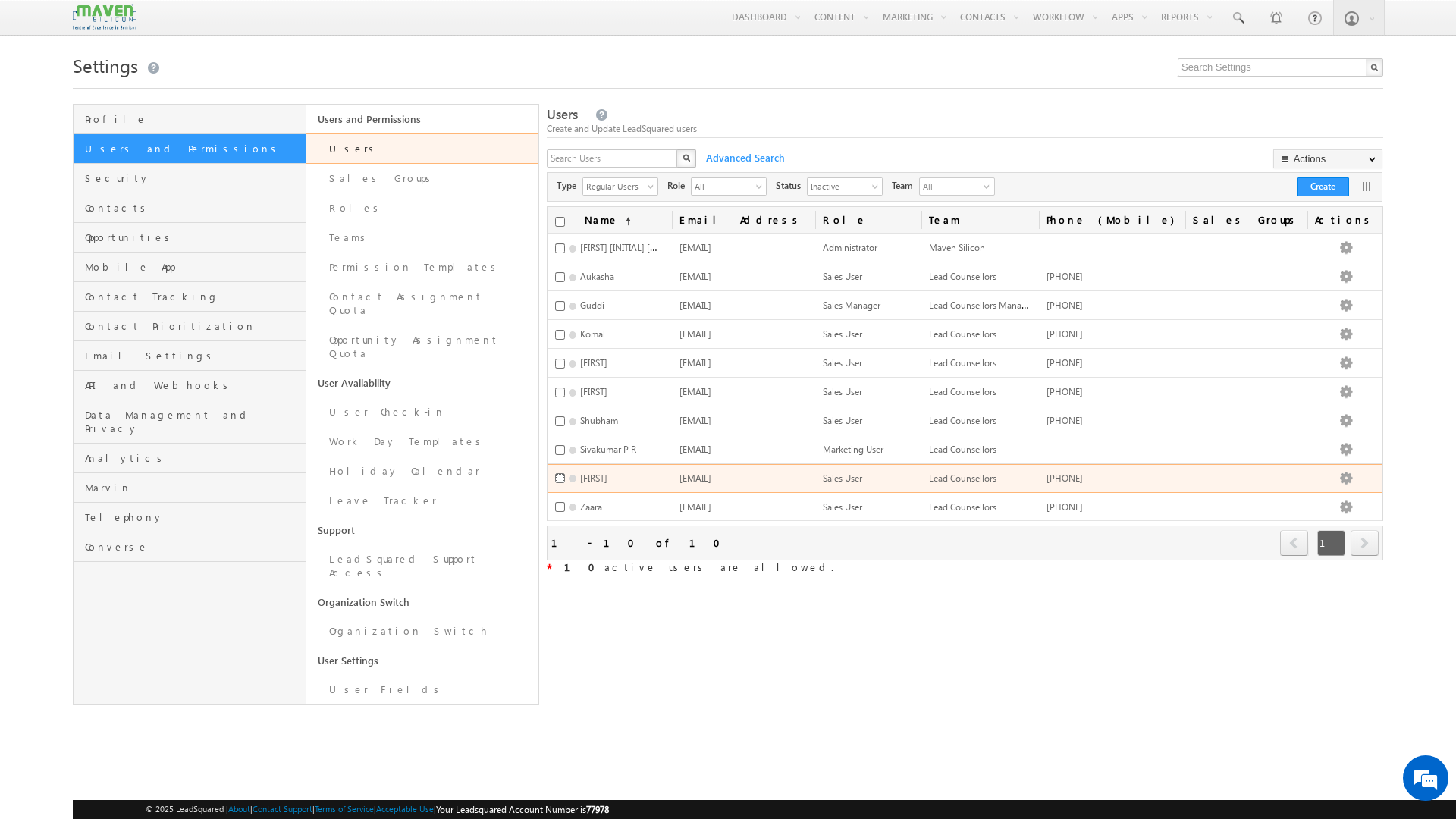 click at bounding box center (560, 478) 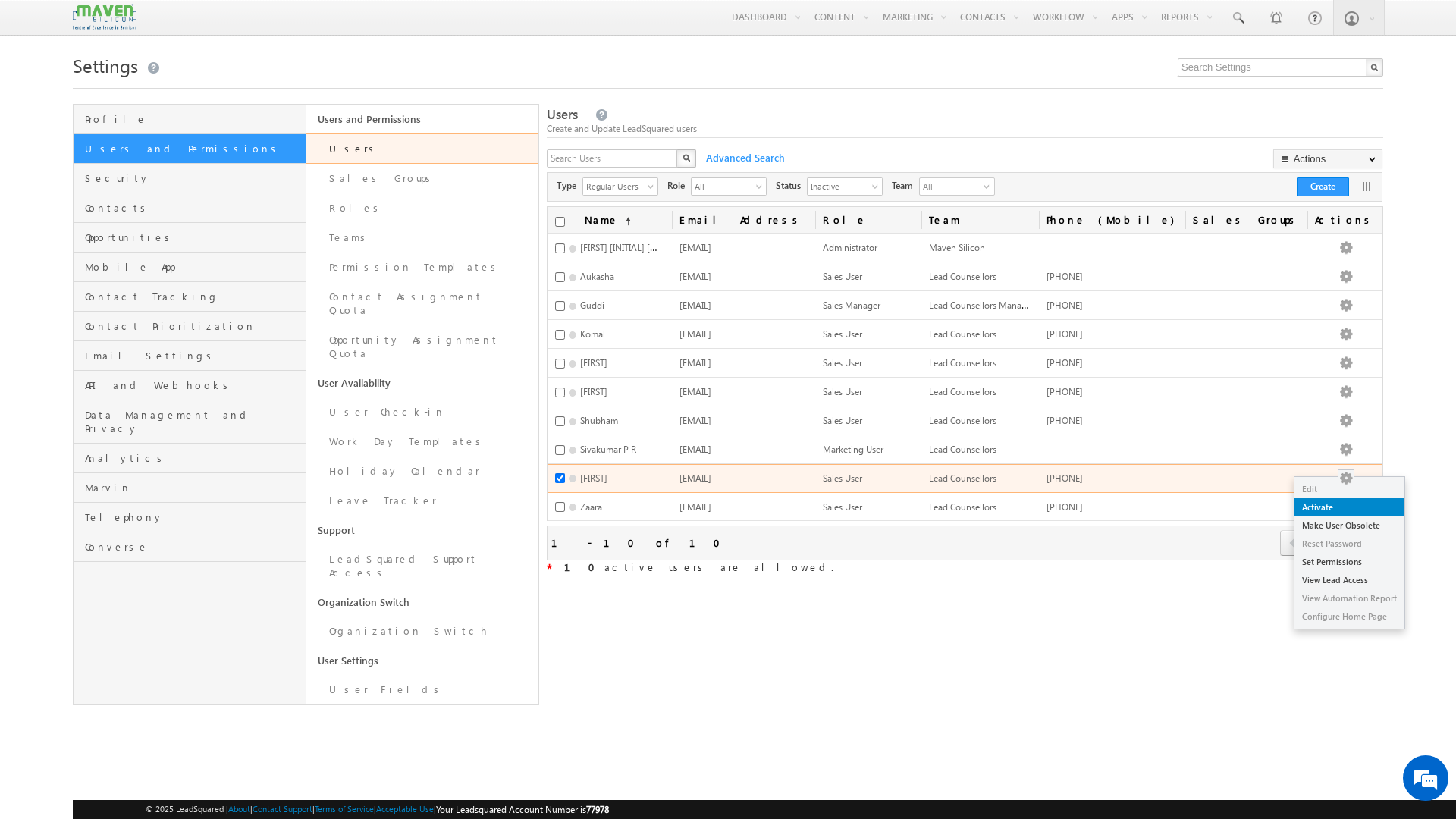 click on "Activate" at bounding box center (1349, 507) 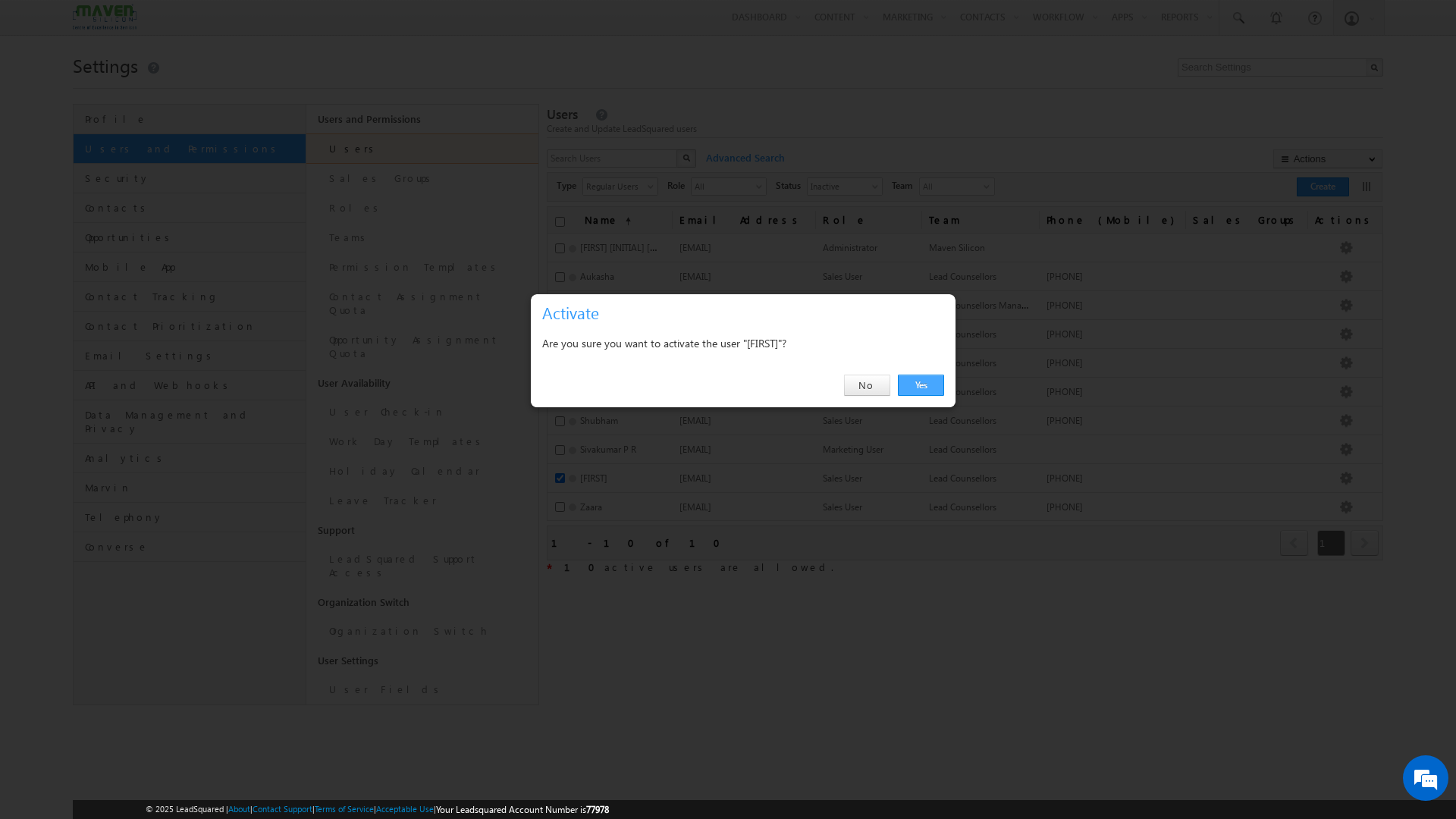 click on "Yes" at bounding box center [921, 385] 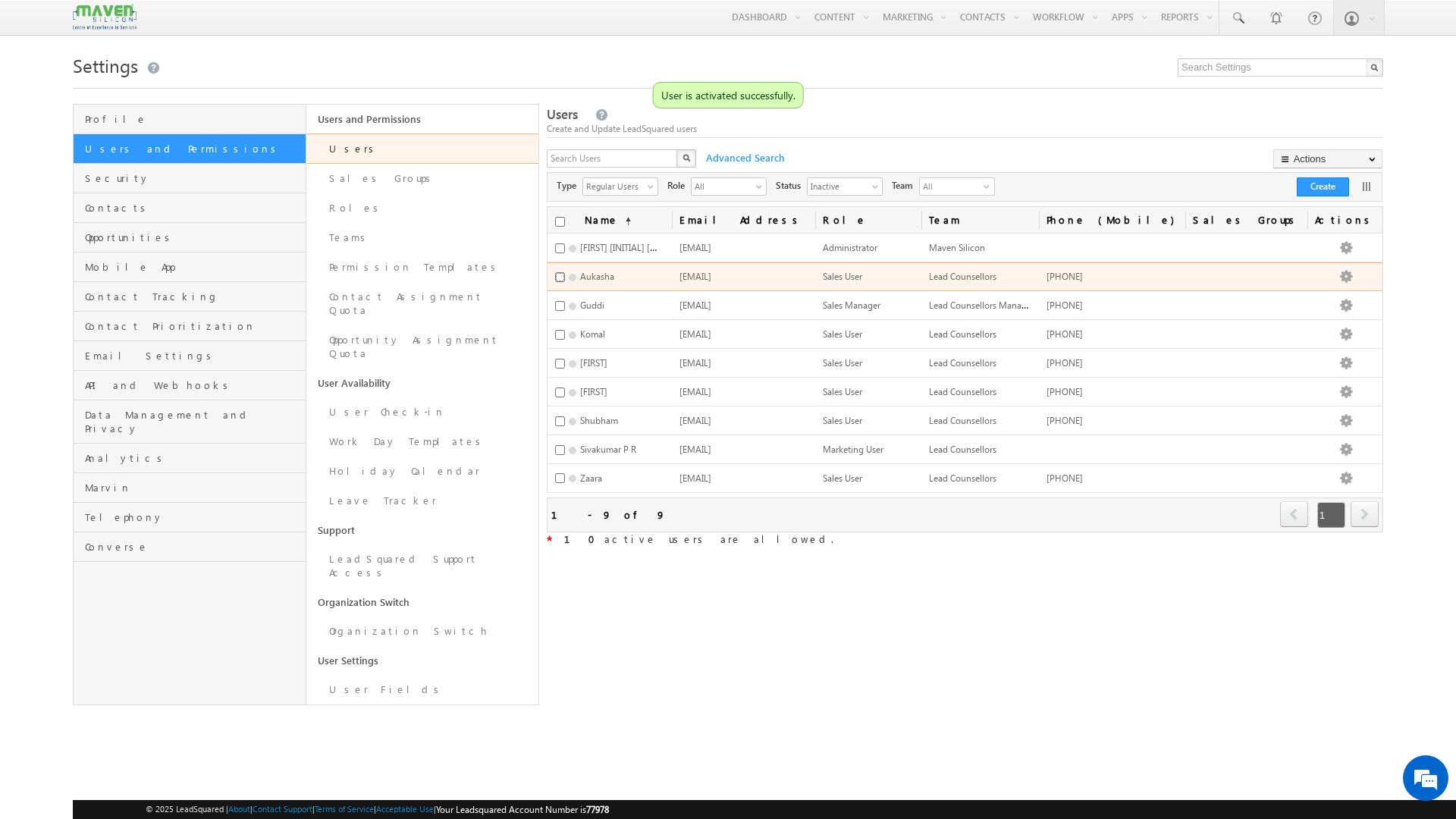 click at bounding box center [560, 277] 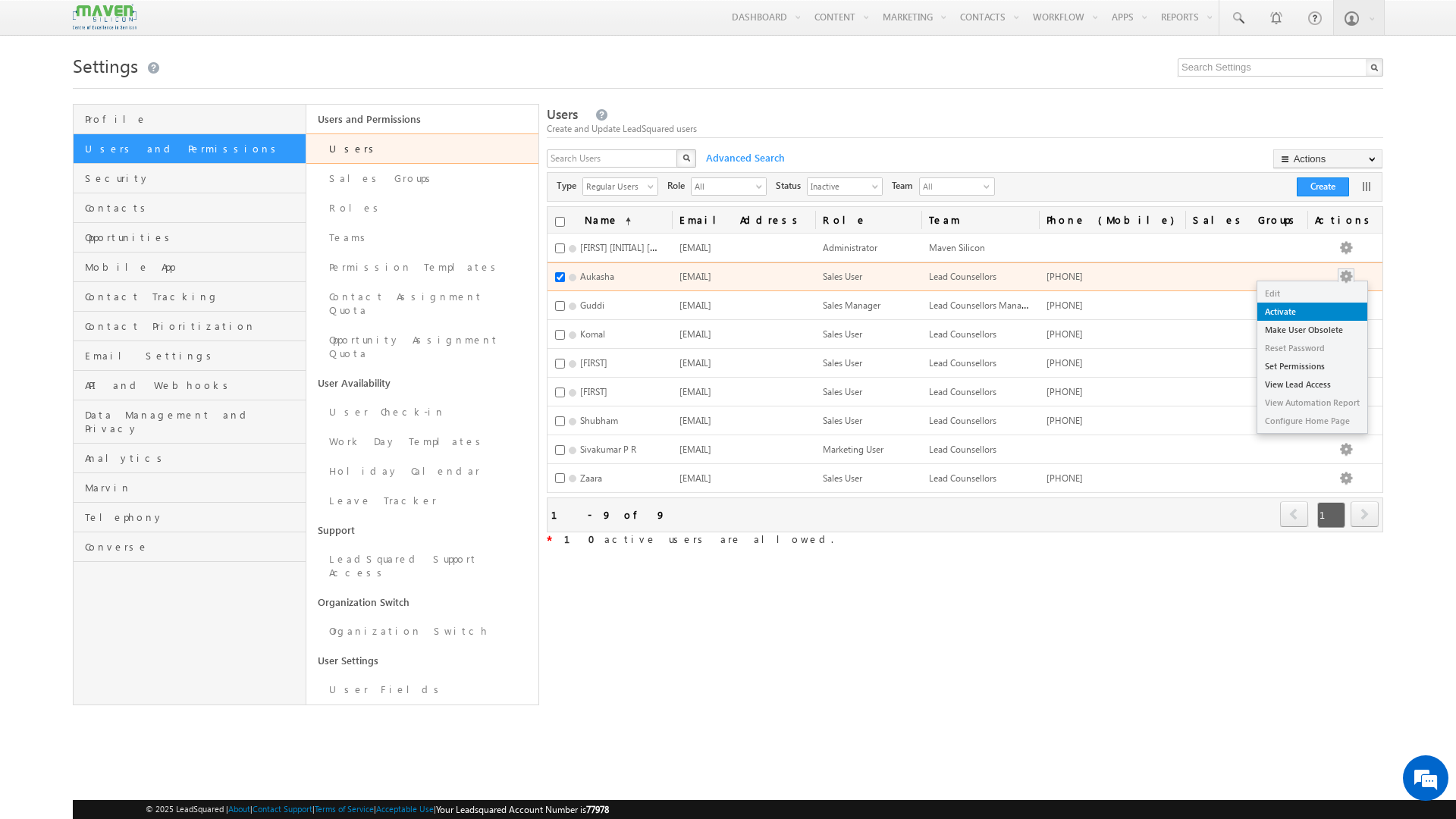 click on "Activate" at bounding box center [1312, 312] 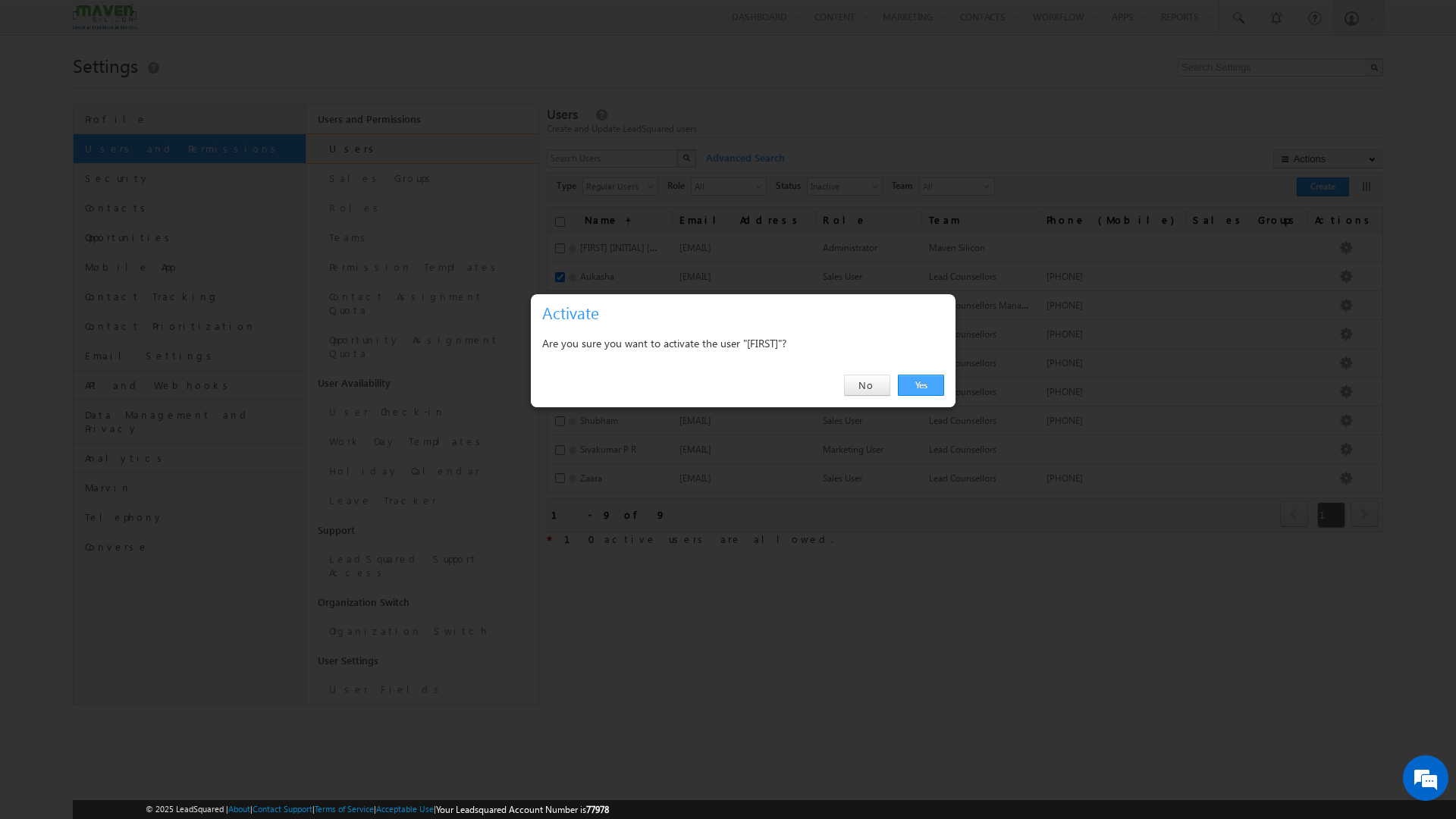click on "Yes" at bounding box center (921, 385) 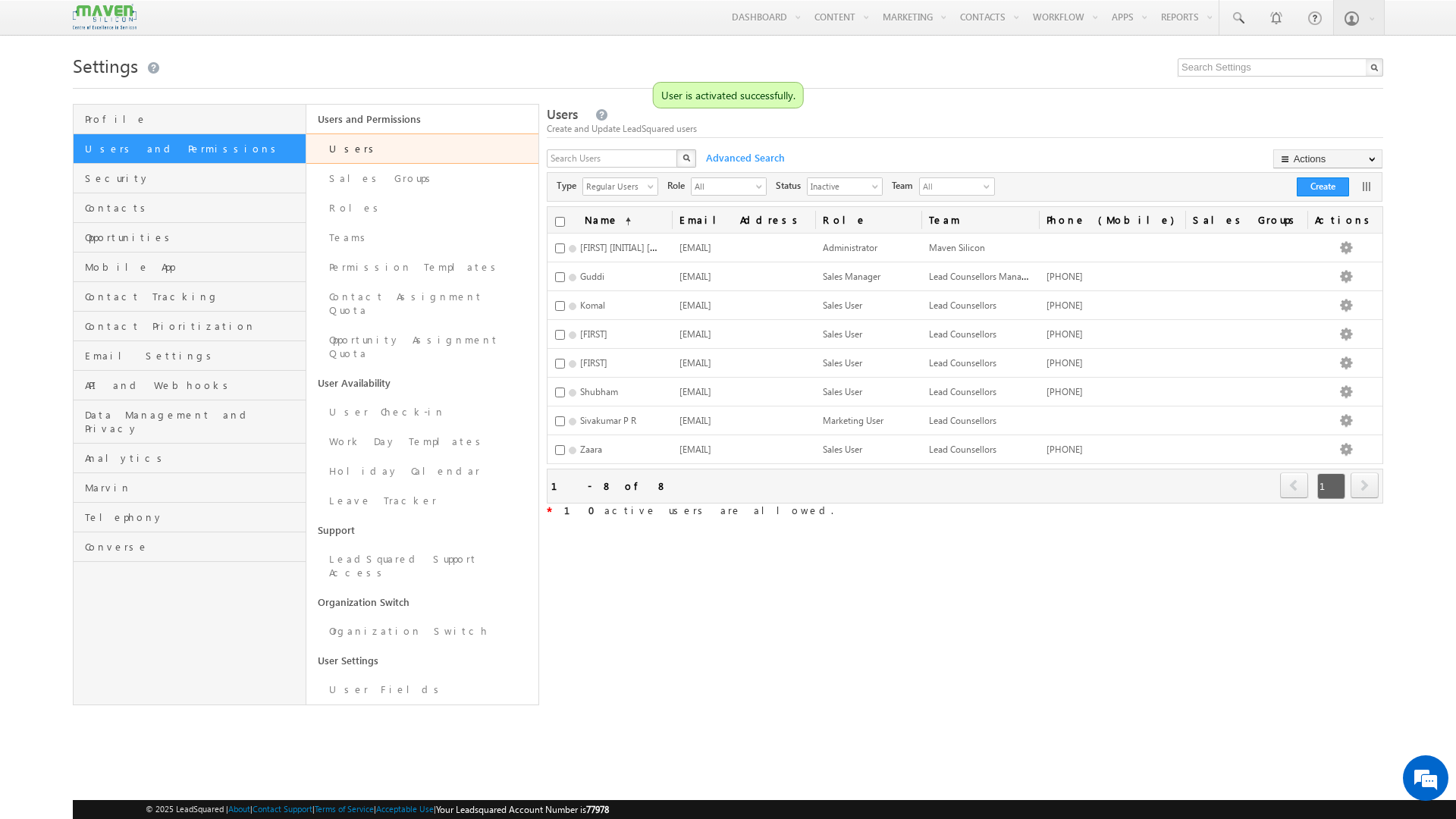click on "Users" at bounding box center [422, 149] 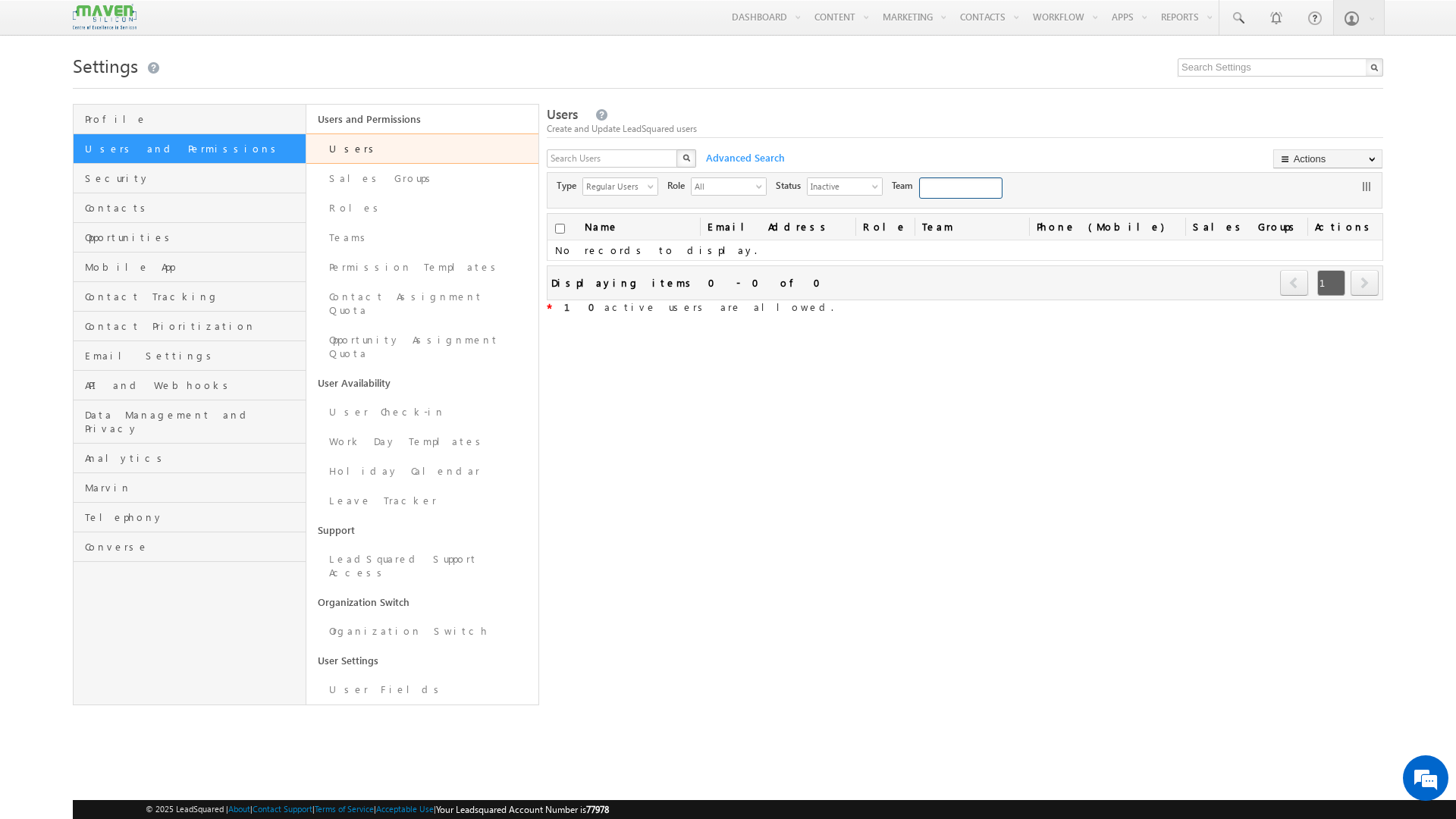 scroll, scrollTop: 0, scrollLeft: 0, axis: both 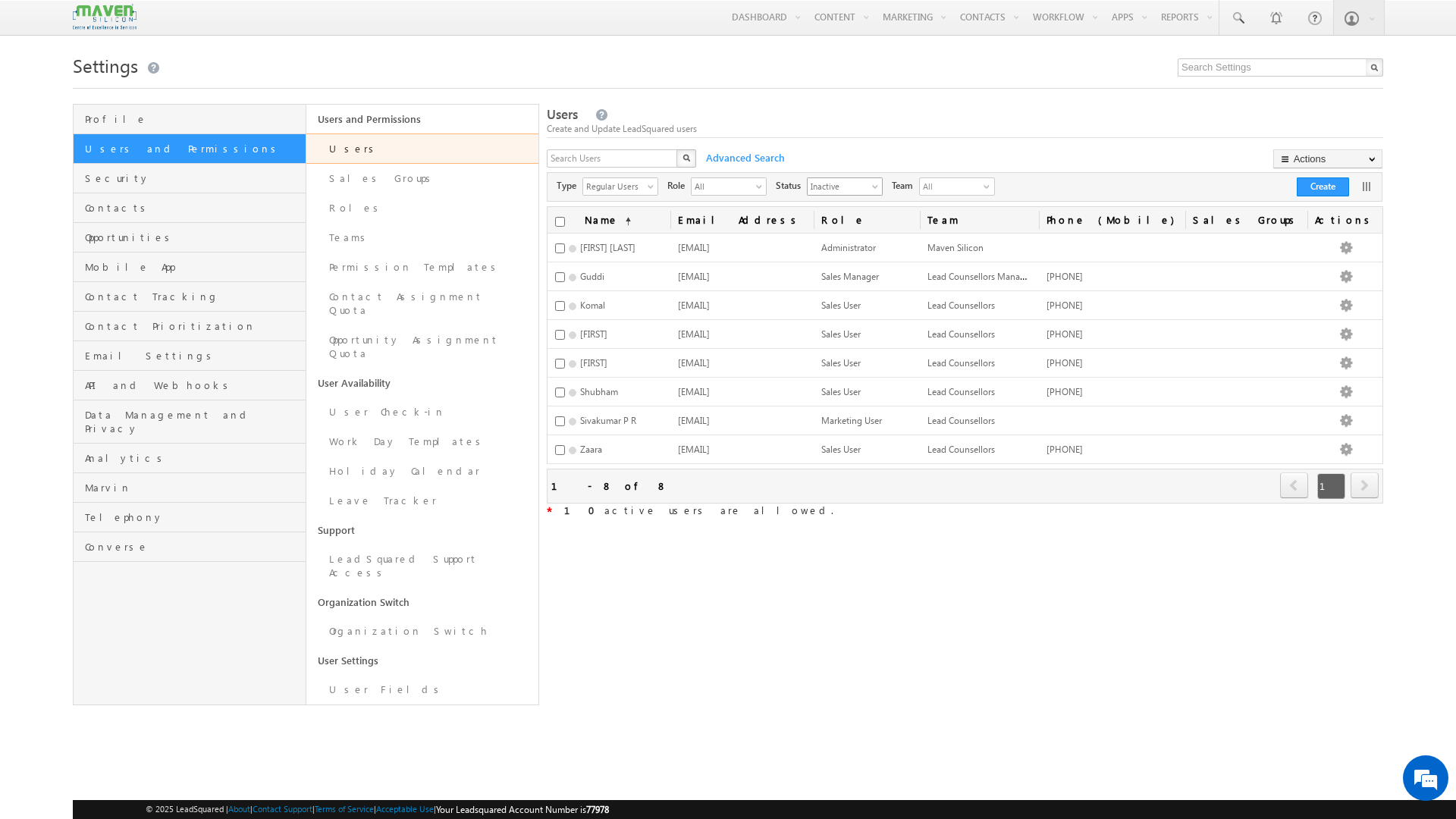 click on "Inactive" at bounding box center [839, 186] 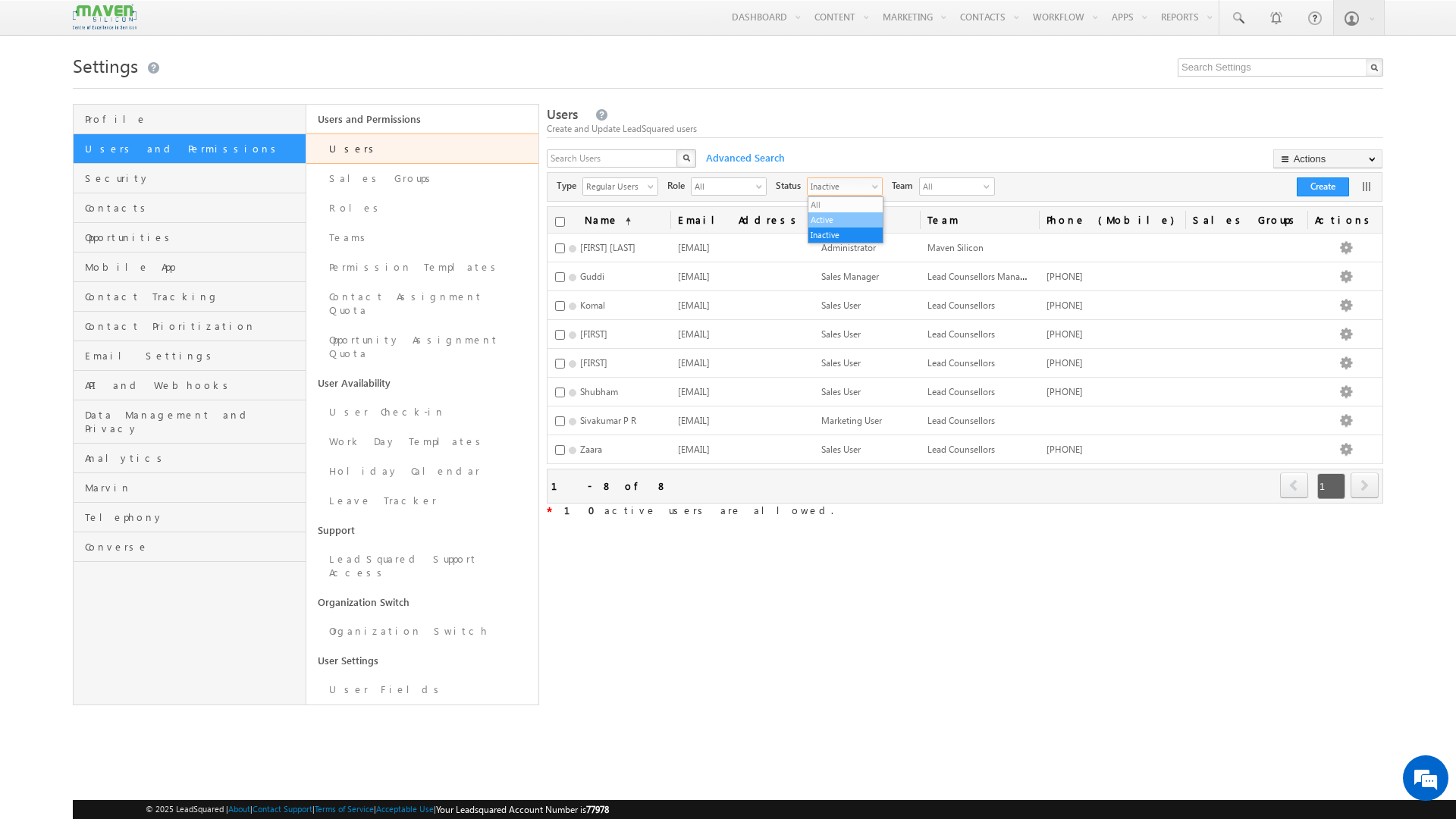 click on "Active" at bounding box center (846, 220) 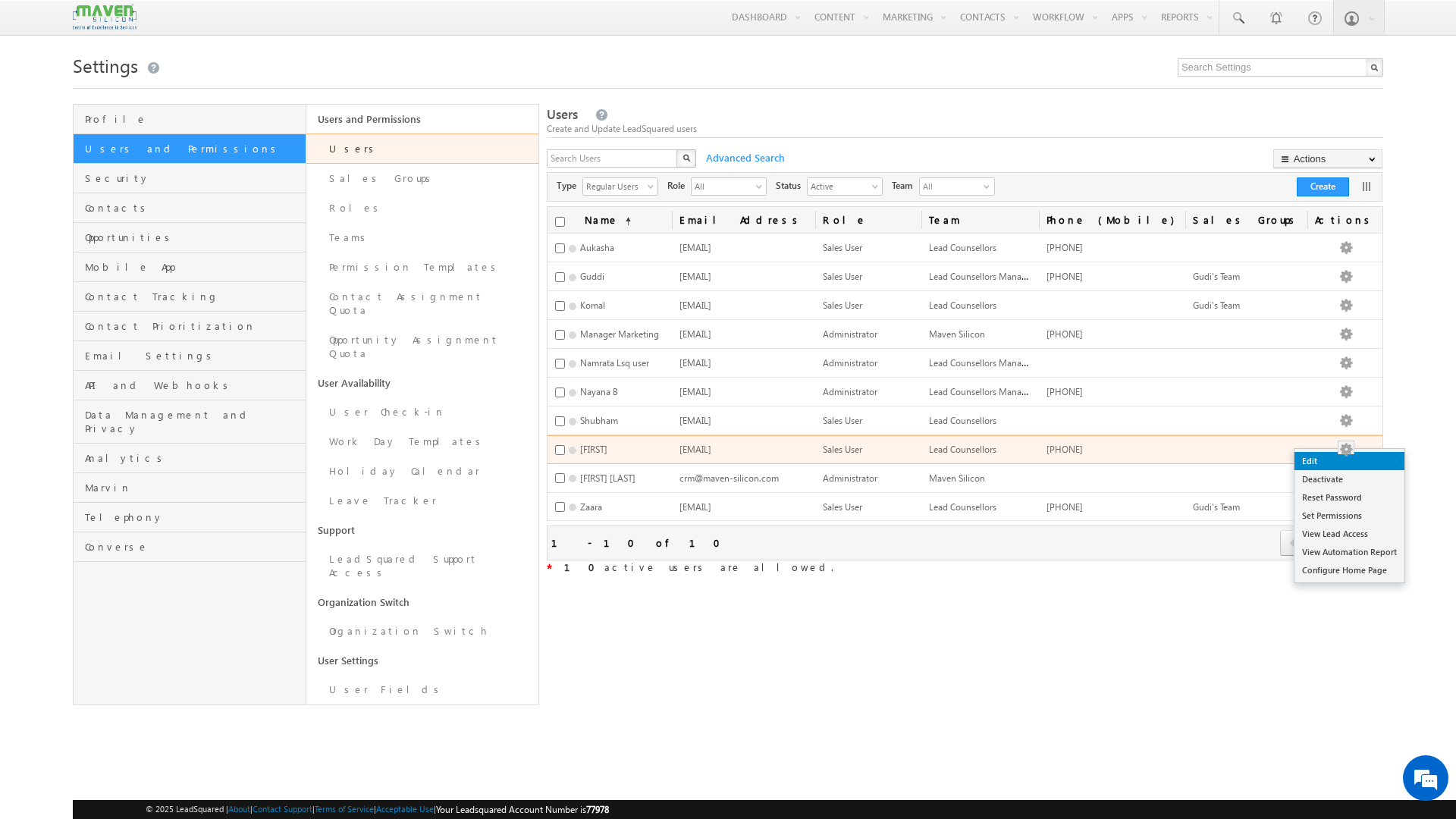 click on "Edit" at bounding box center (1349, 461) 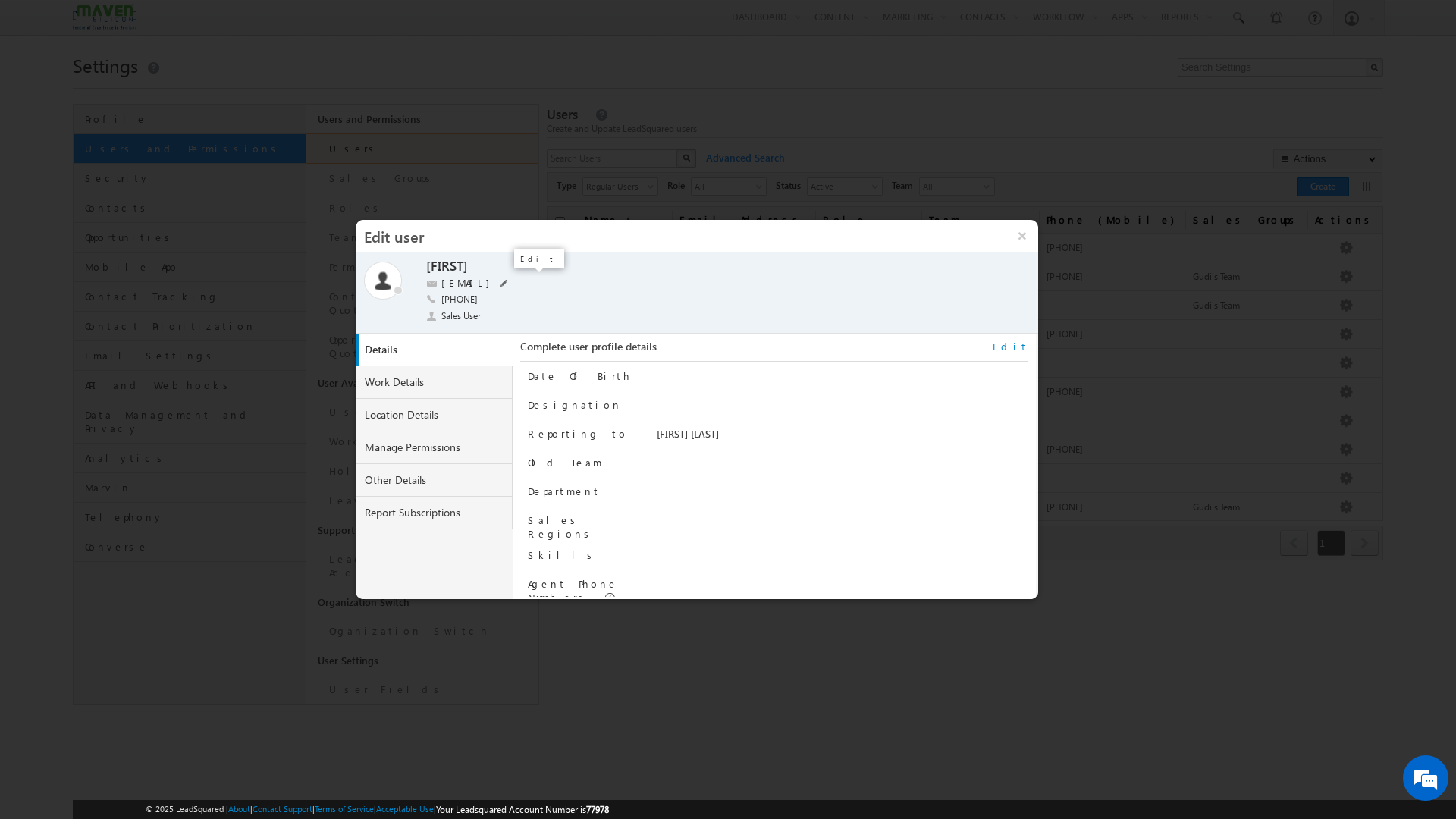click at bounding box center [504, 283] 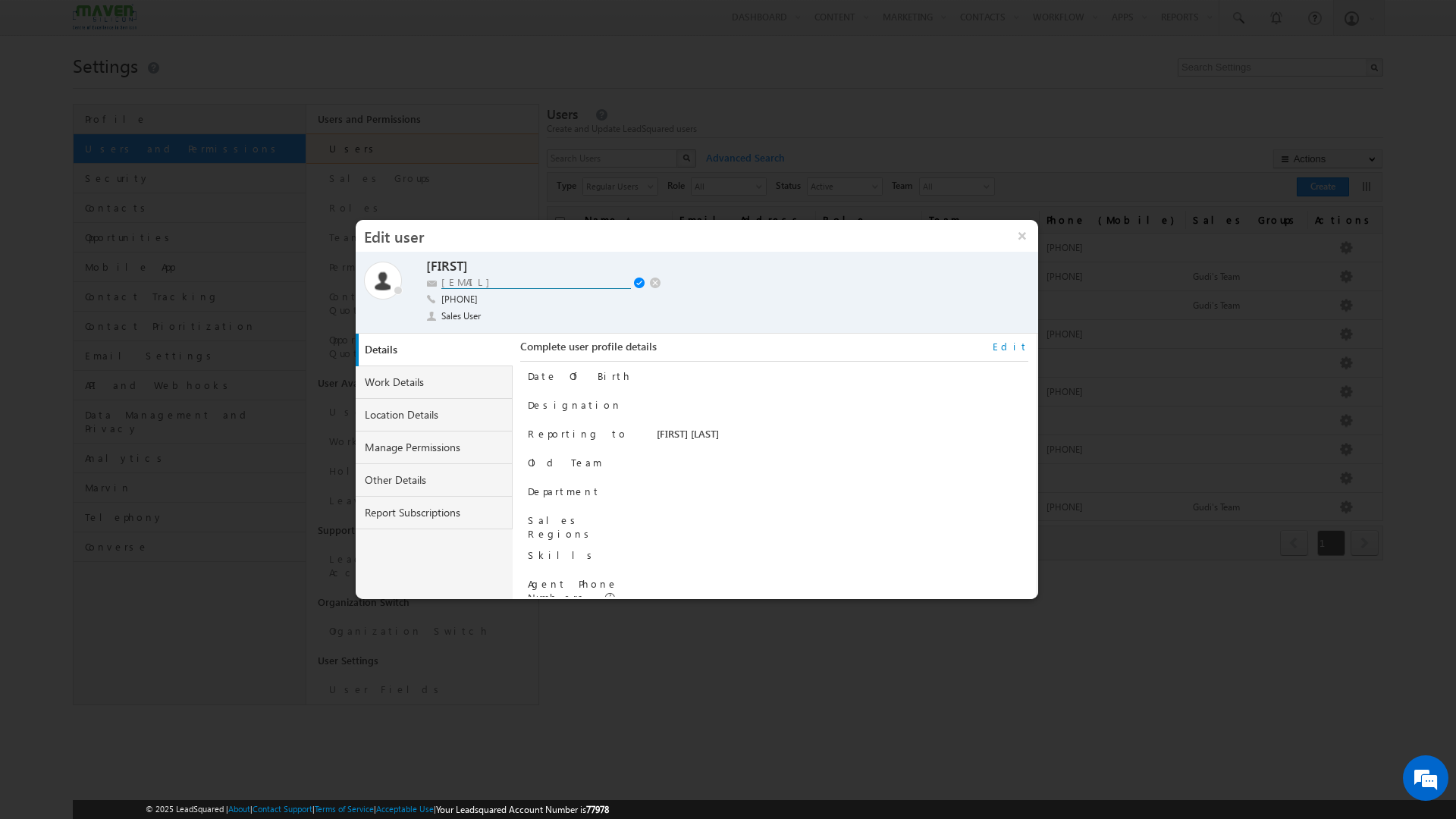 drag, startPoint x: 543, startPoint y: 283, endPoint x: 325, endPoint y: 235, distance: 223.22186 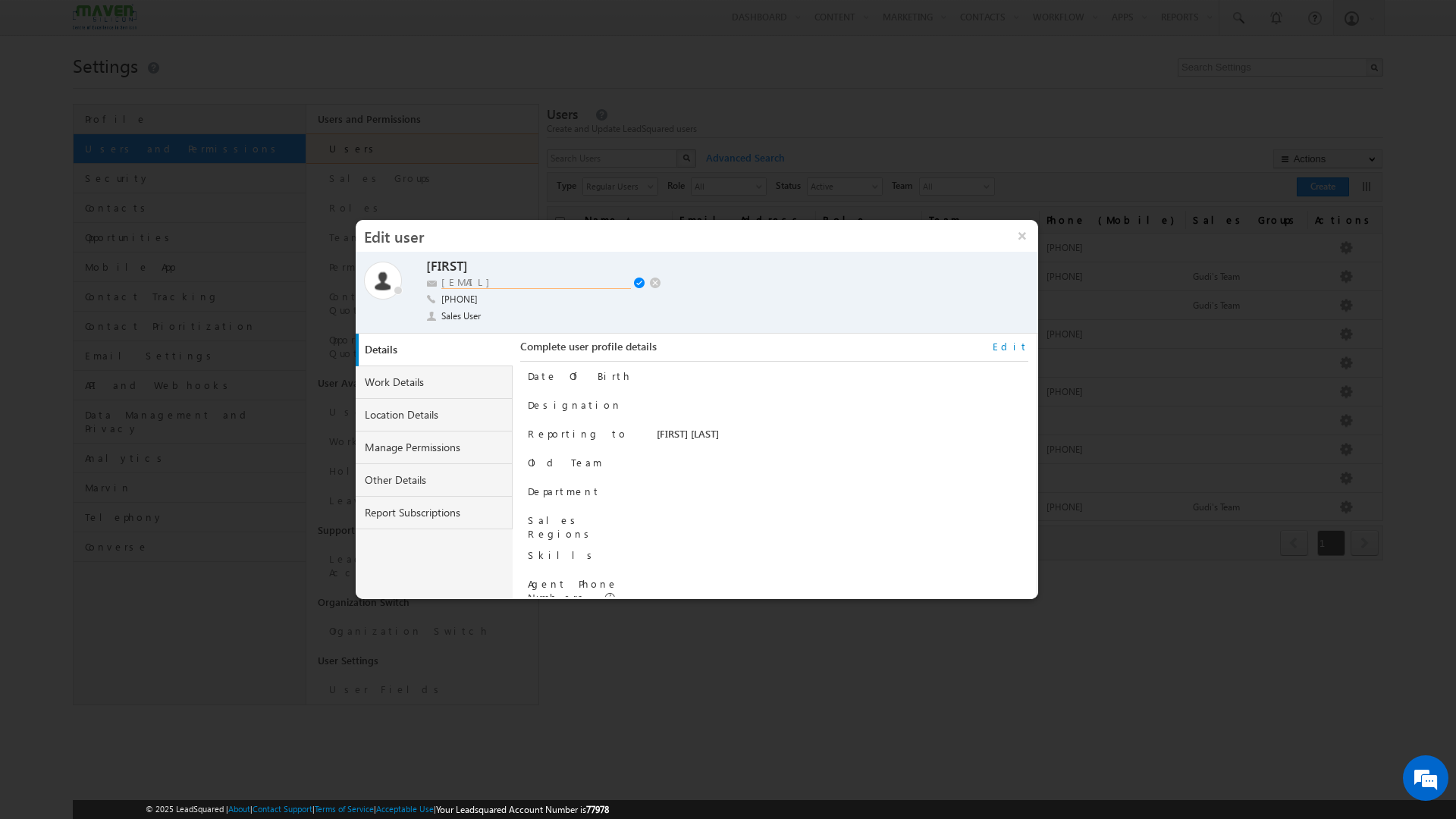 click on "lsq6@maven-silicon.com" at bounding box center [536, 282] 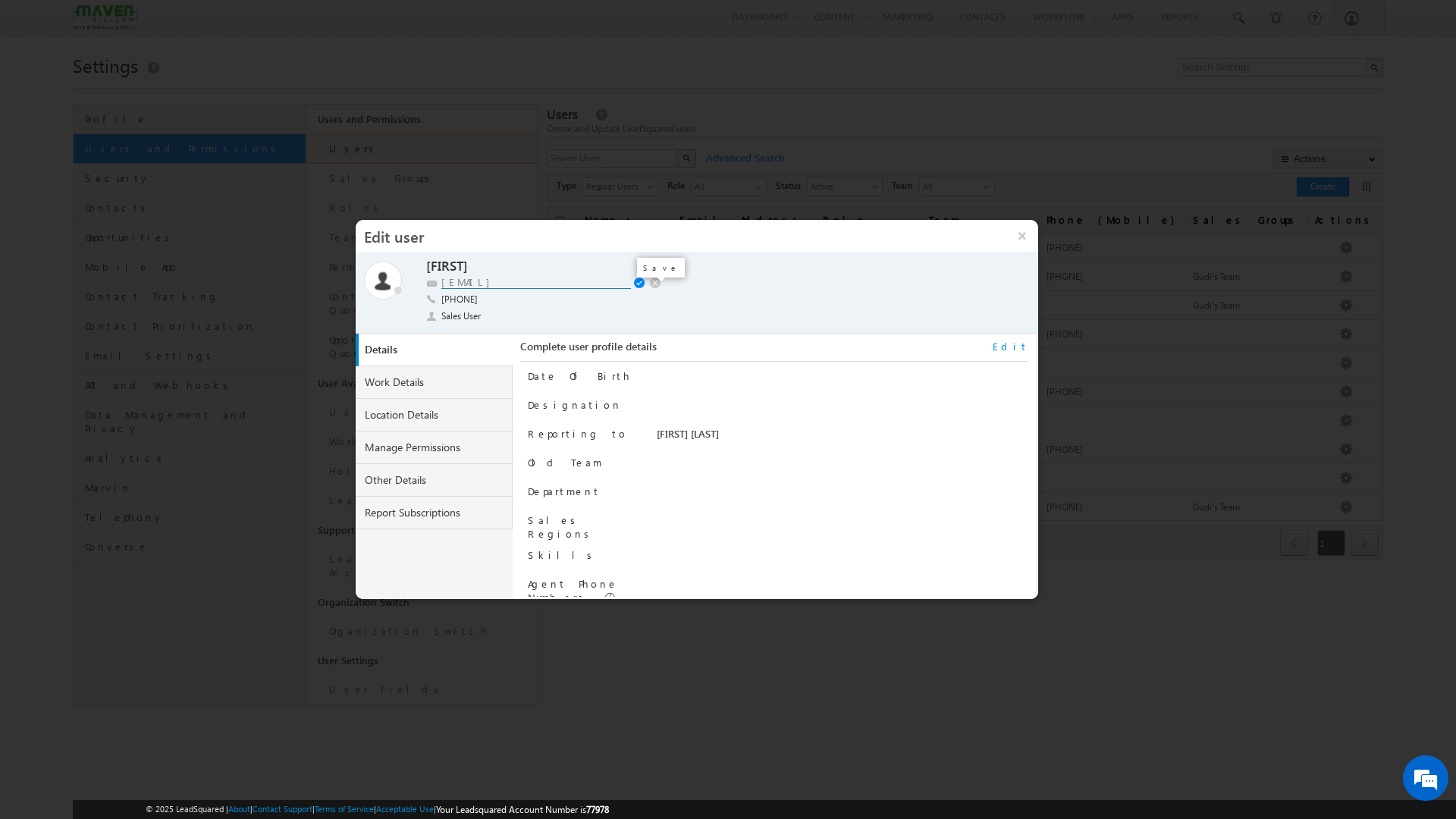 type on "lsq3@maven-silicon.com" 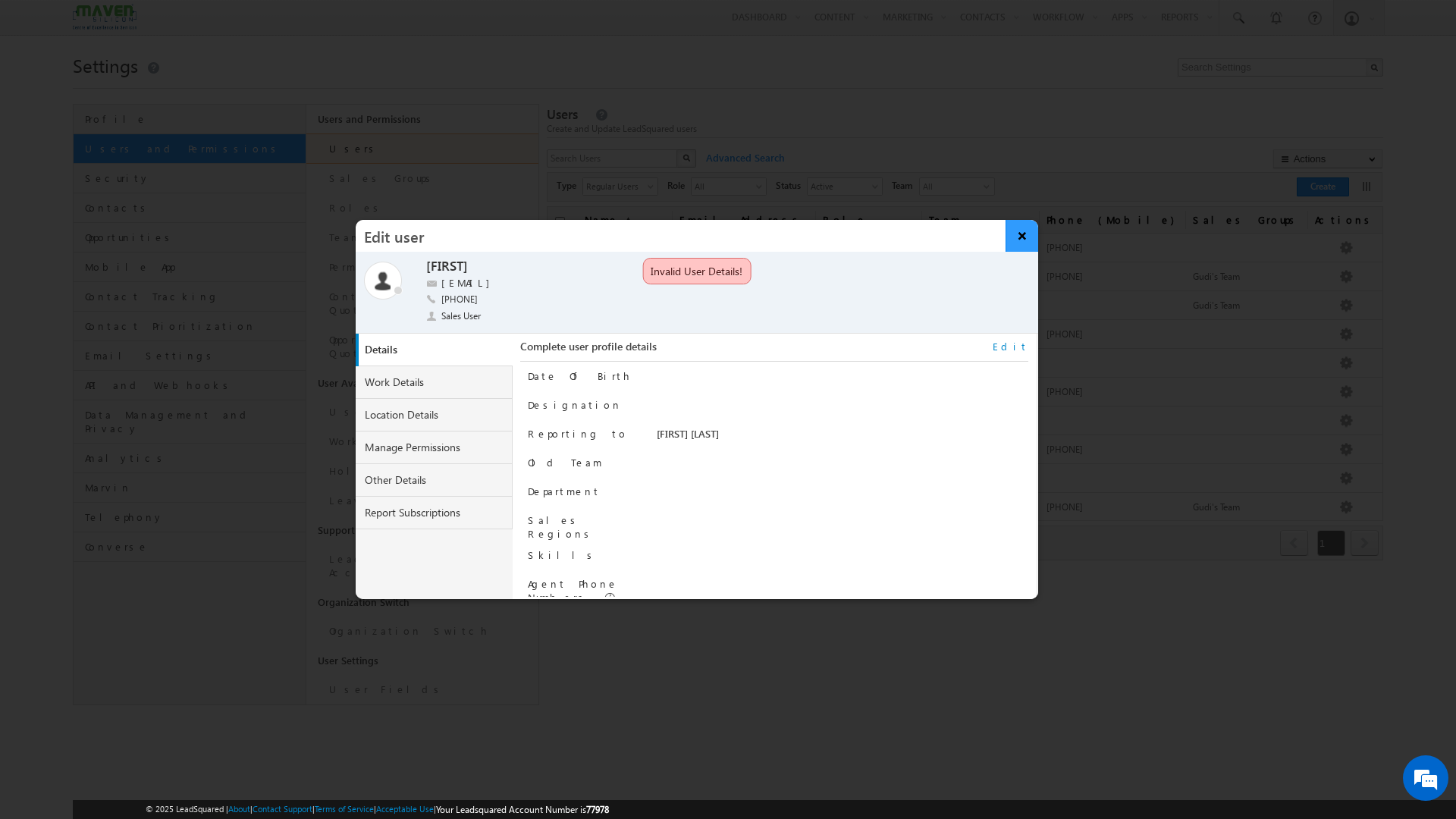 click on "×" at bounding box center [1021, 236] 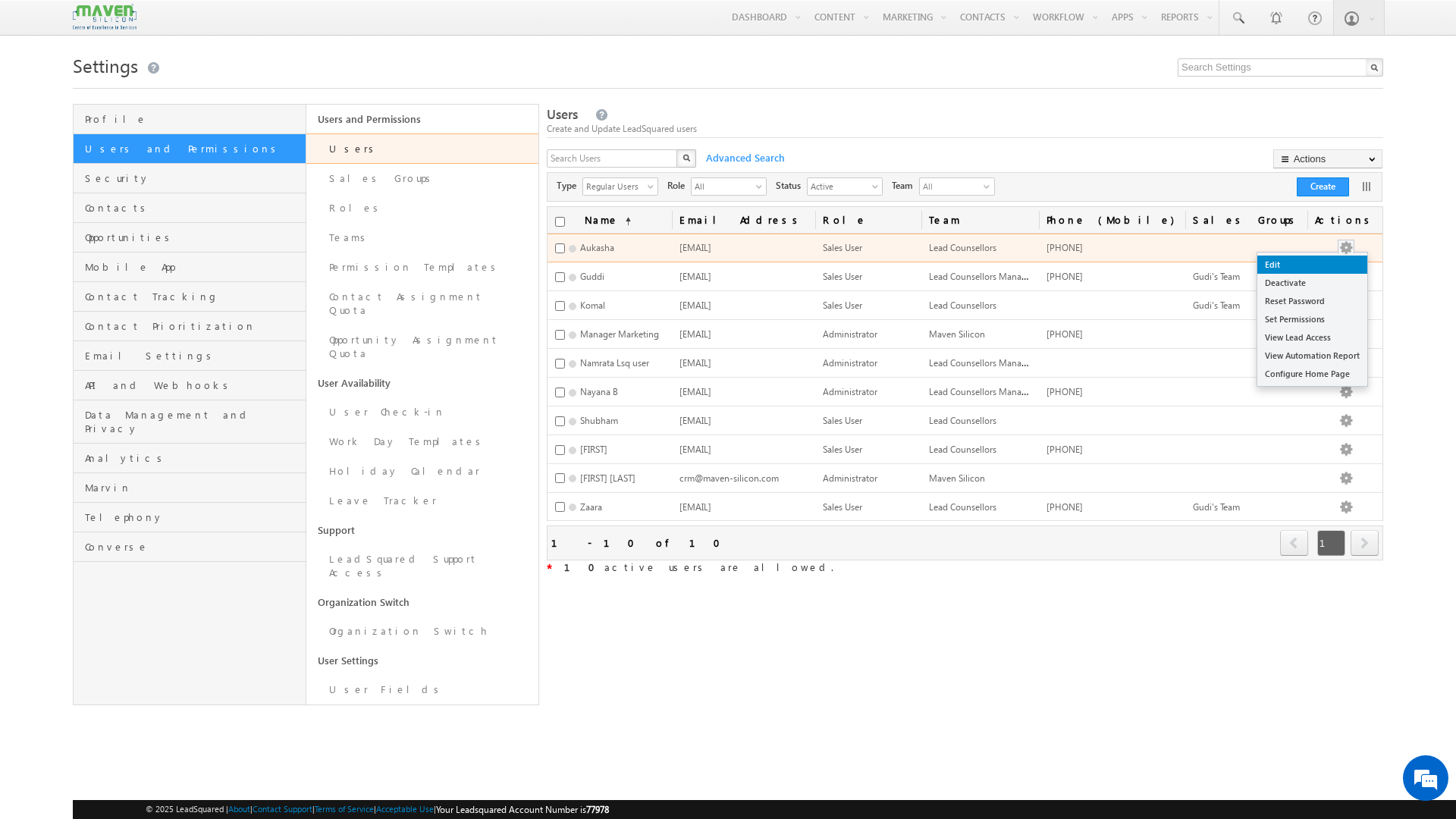 click on "Edit" at bounding box center [1312, 265] 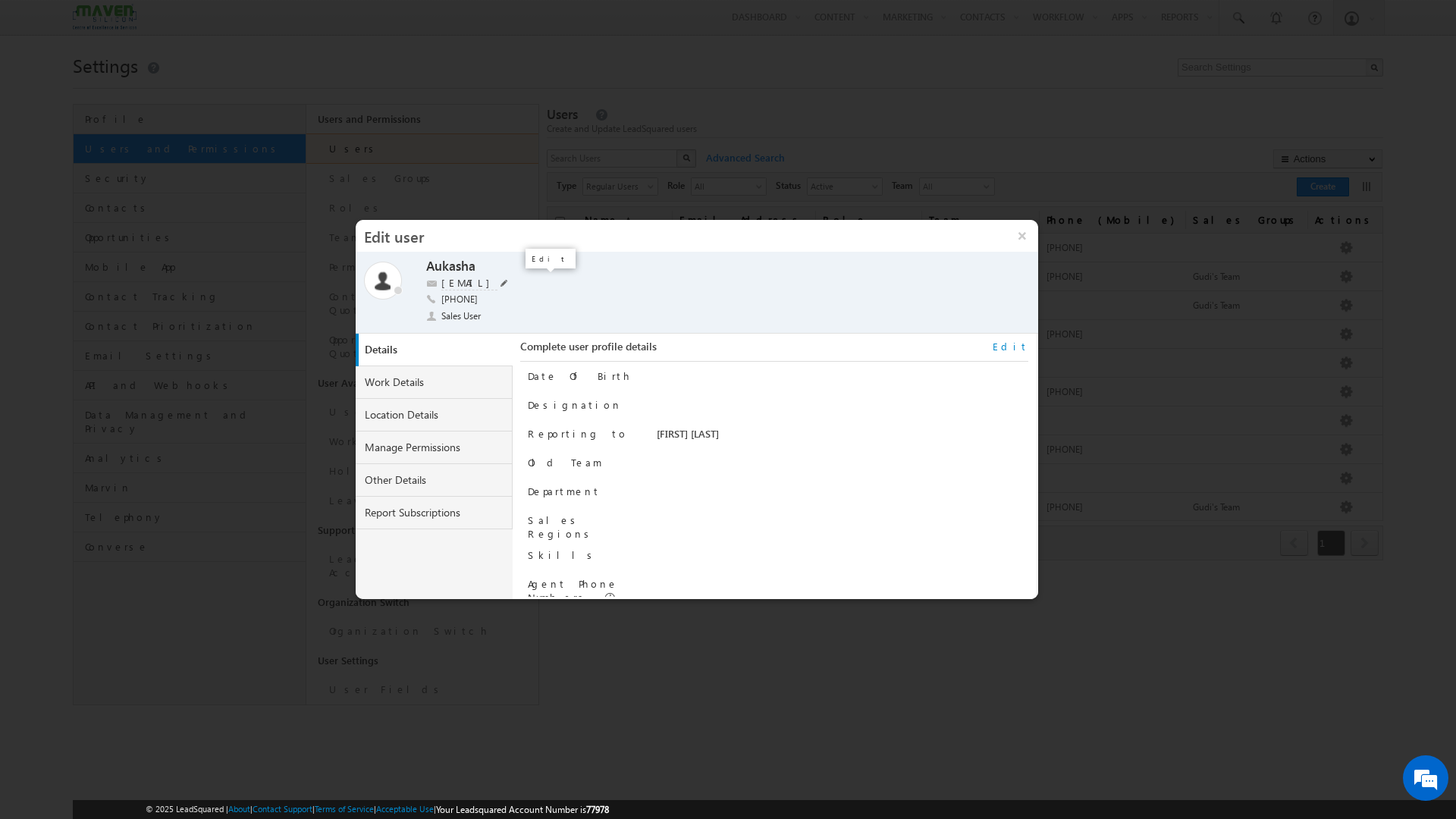 click at bounding box center (503, 283) 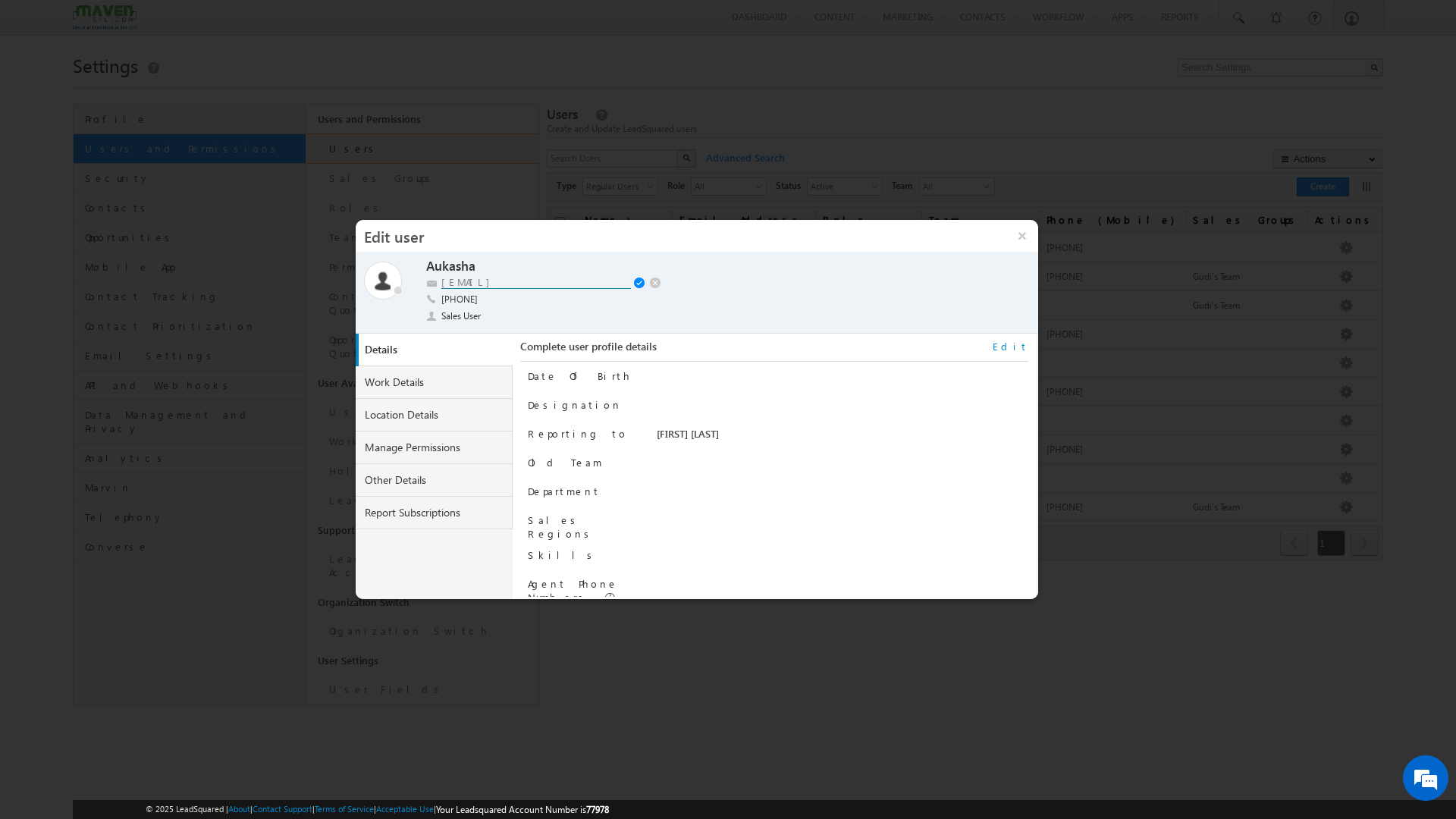 drag, startPoint x: 547, startPoint y: 284, endPoint x: 352, endPoint y: 278, distance: 195.09229 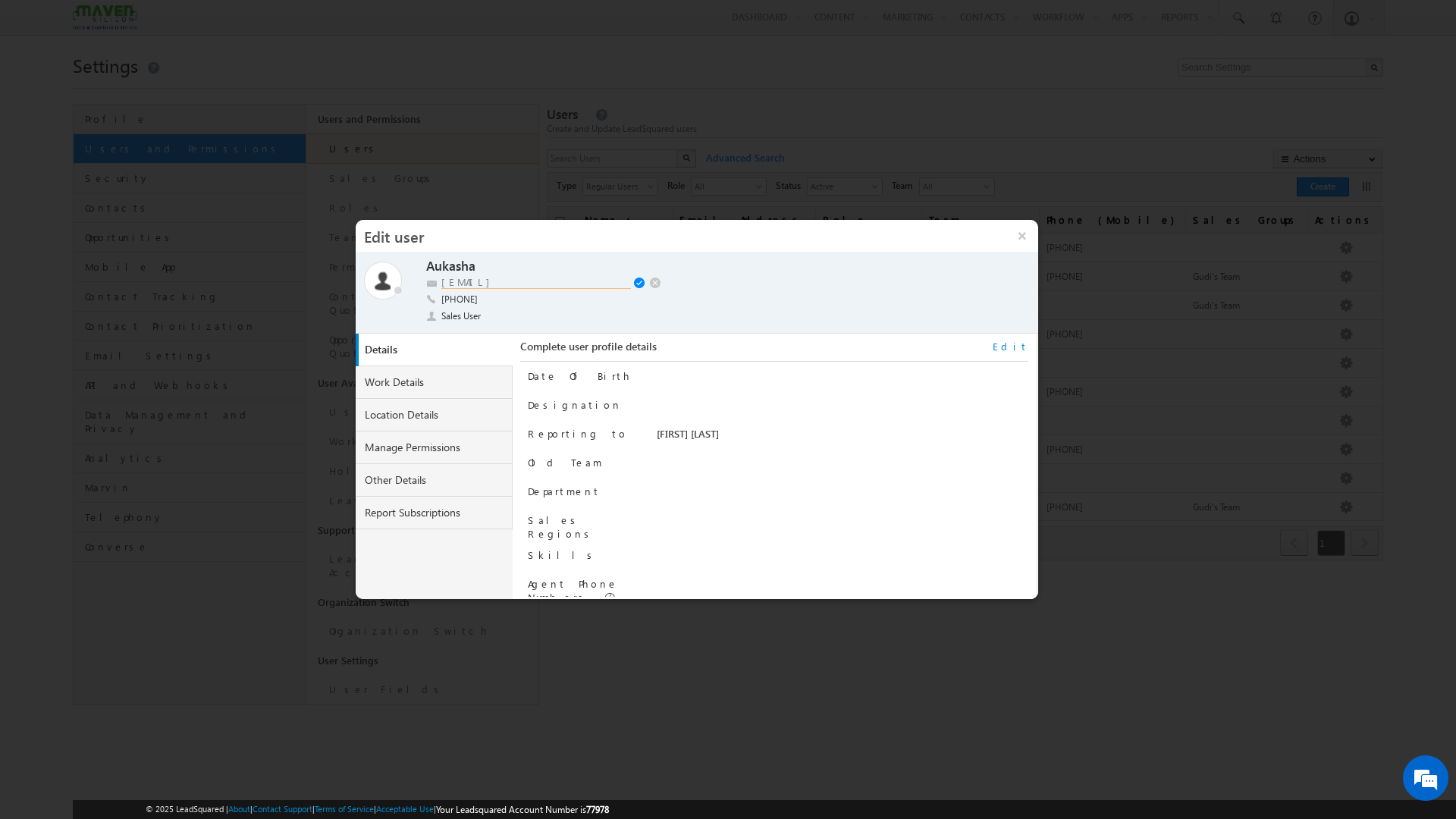 click on "lsq6@maven-silicon.com" at bounding box center (536, 282) 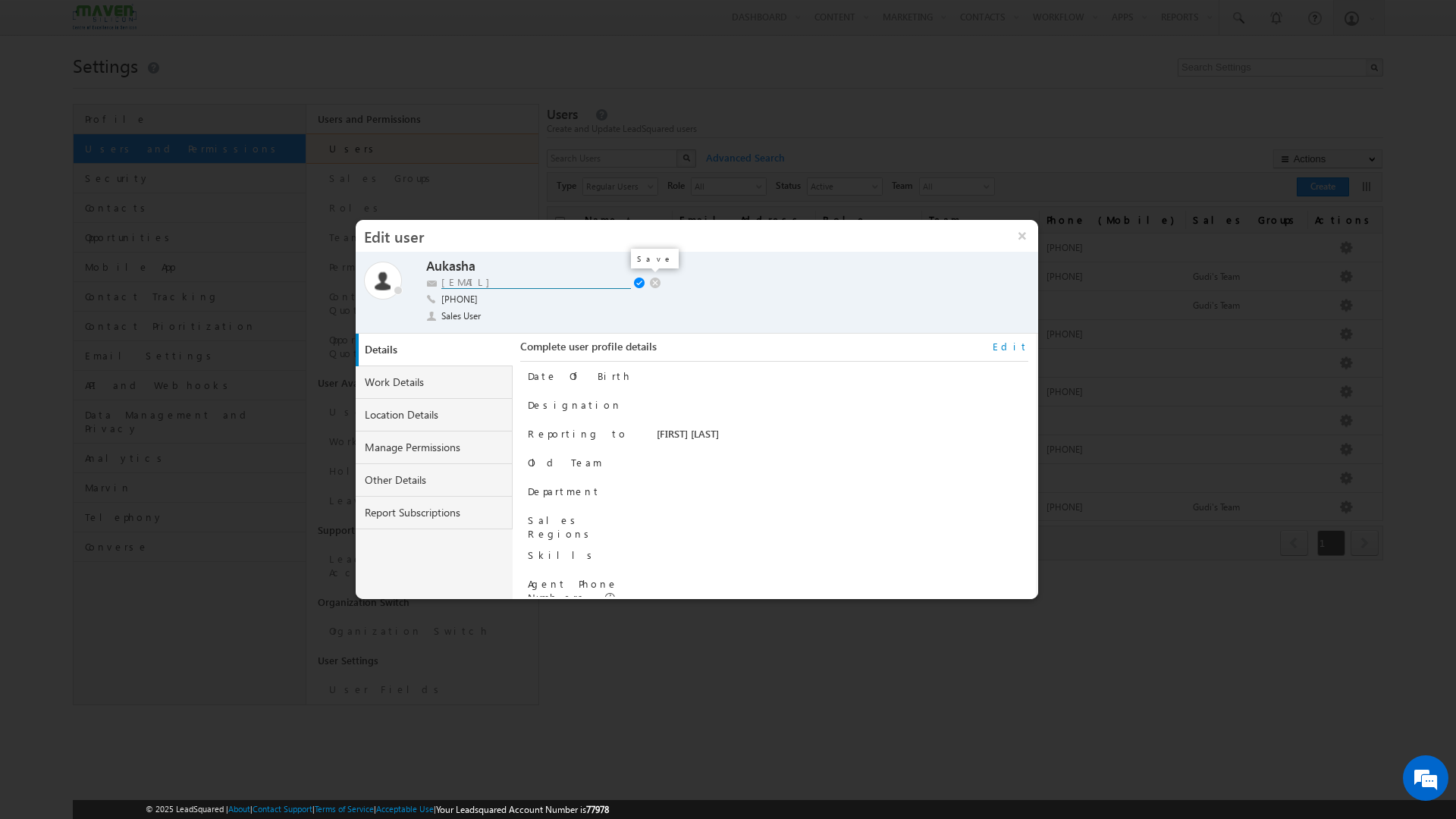 type on "lsq5@maven-silicon.com" 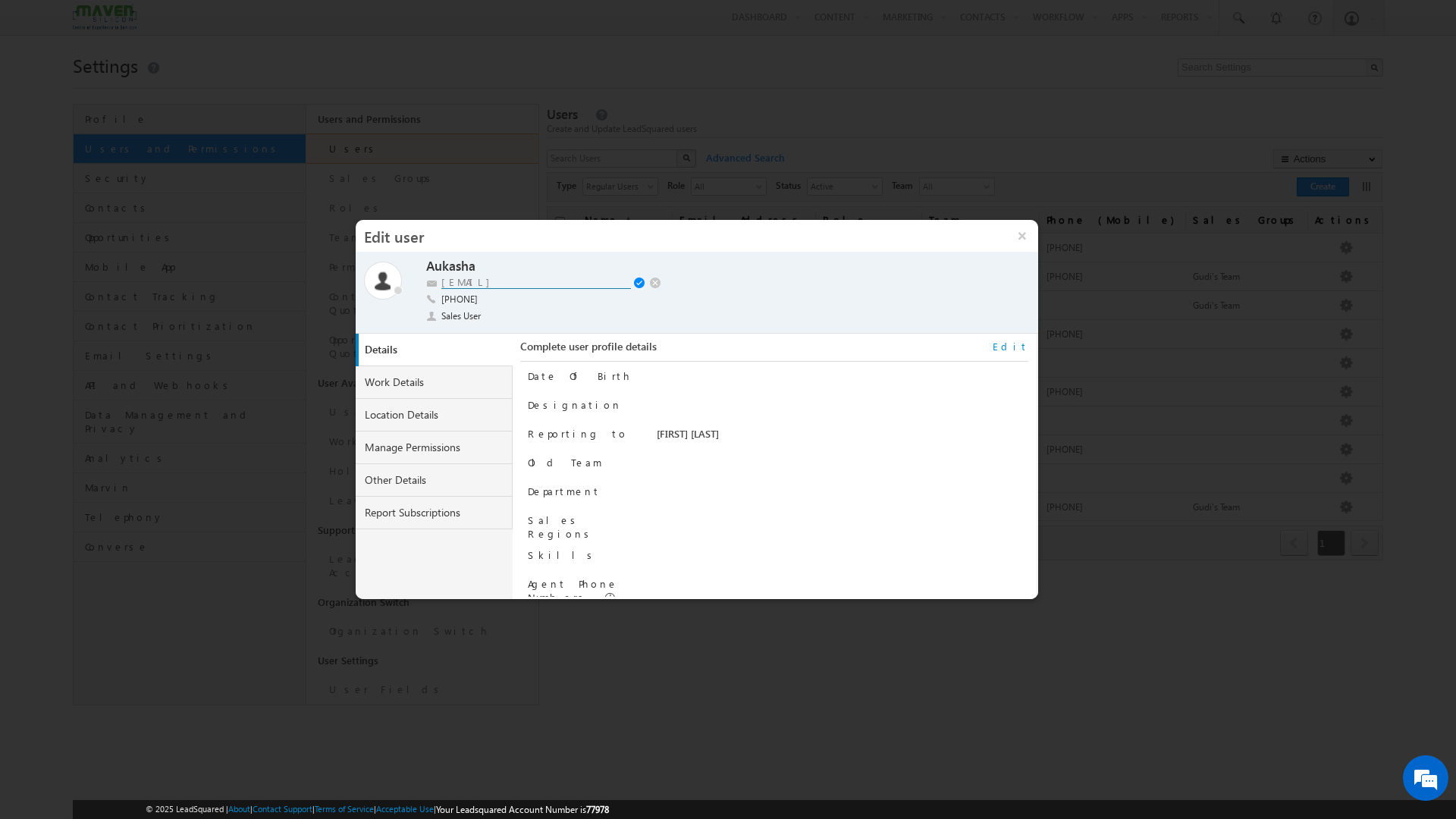 click at bounding box center (641, 284) 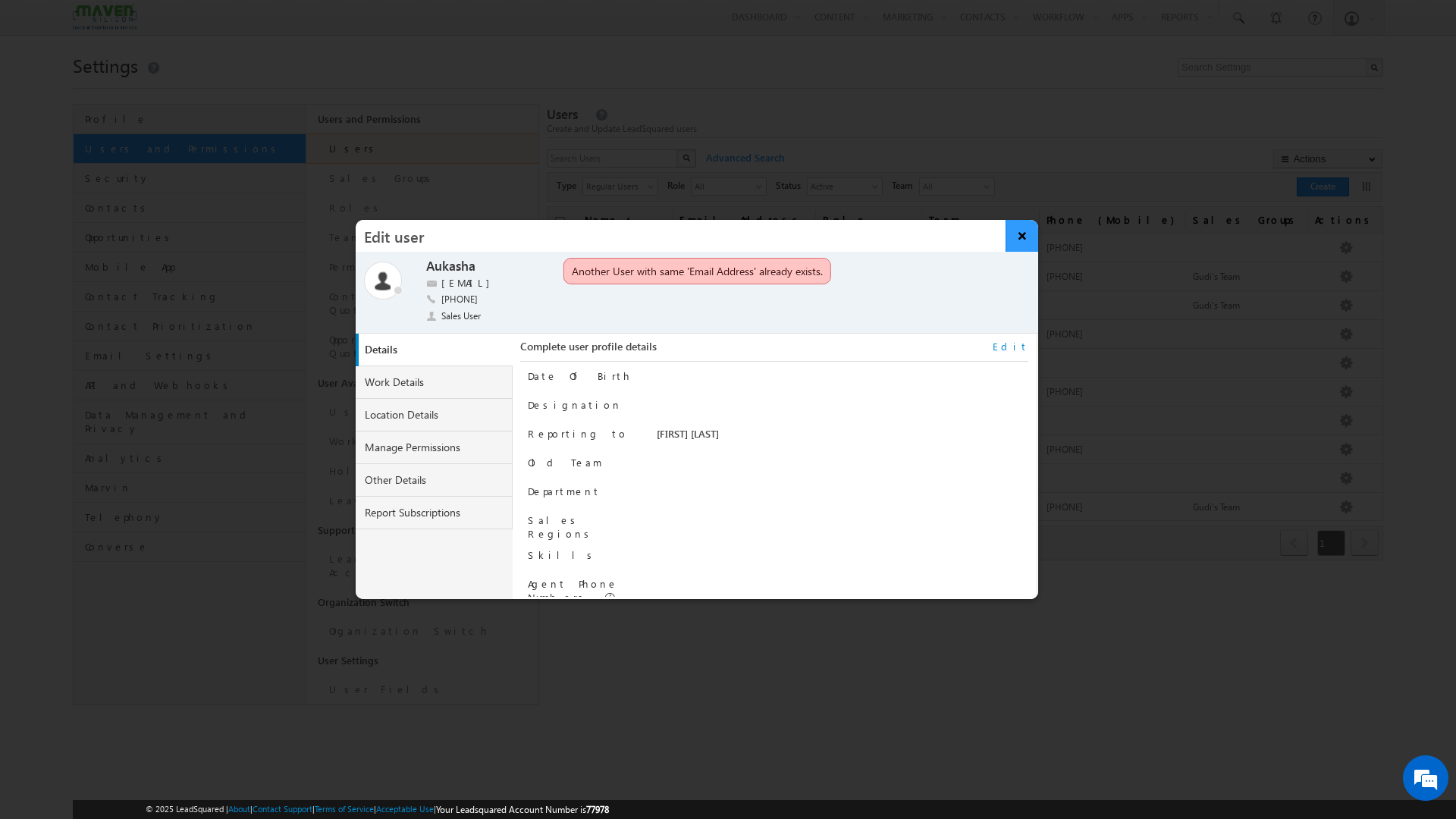 click on "×" at bounding box center (1021, 236) 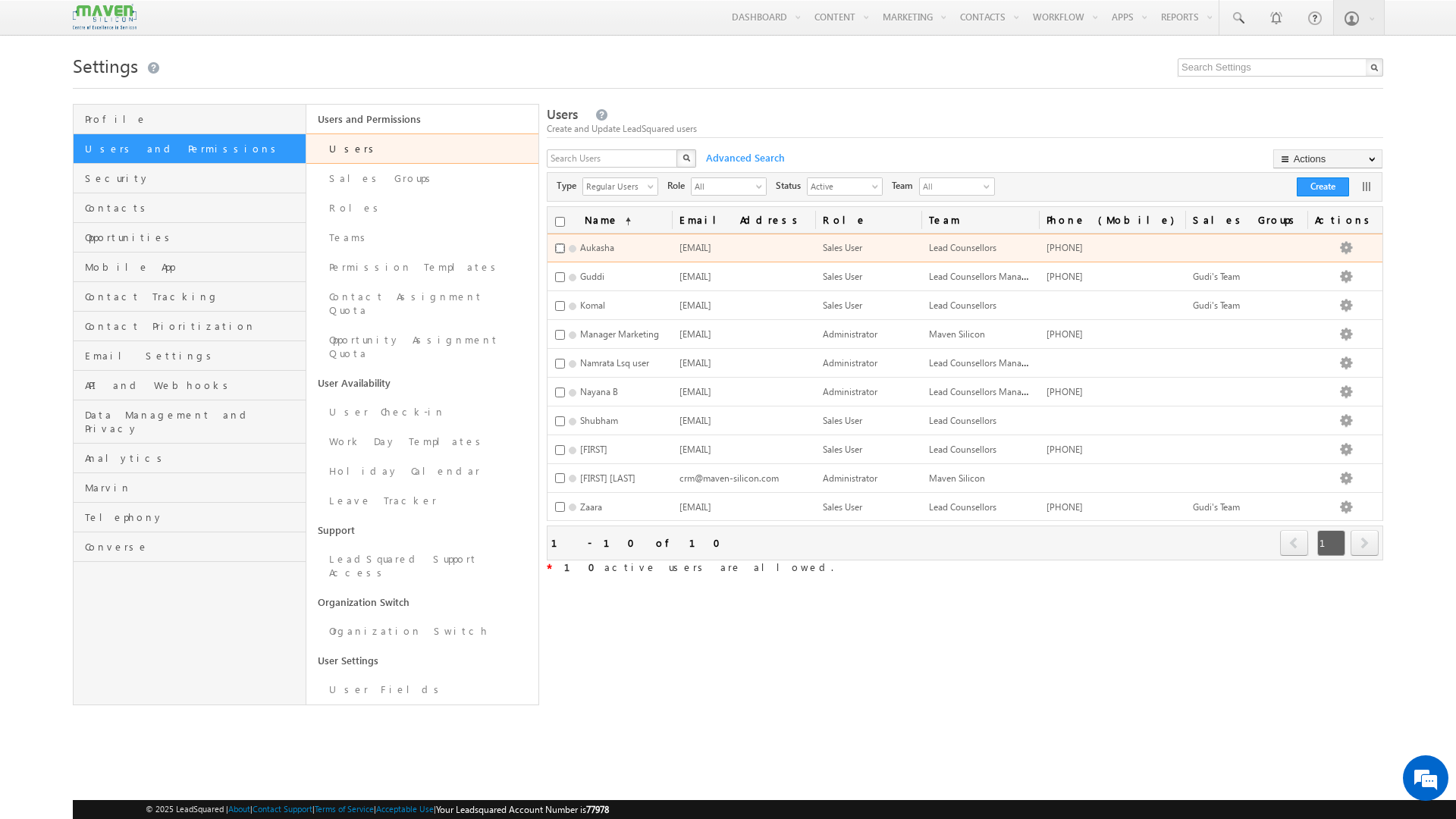 click at bounding box center [560, 248] 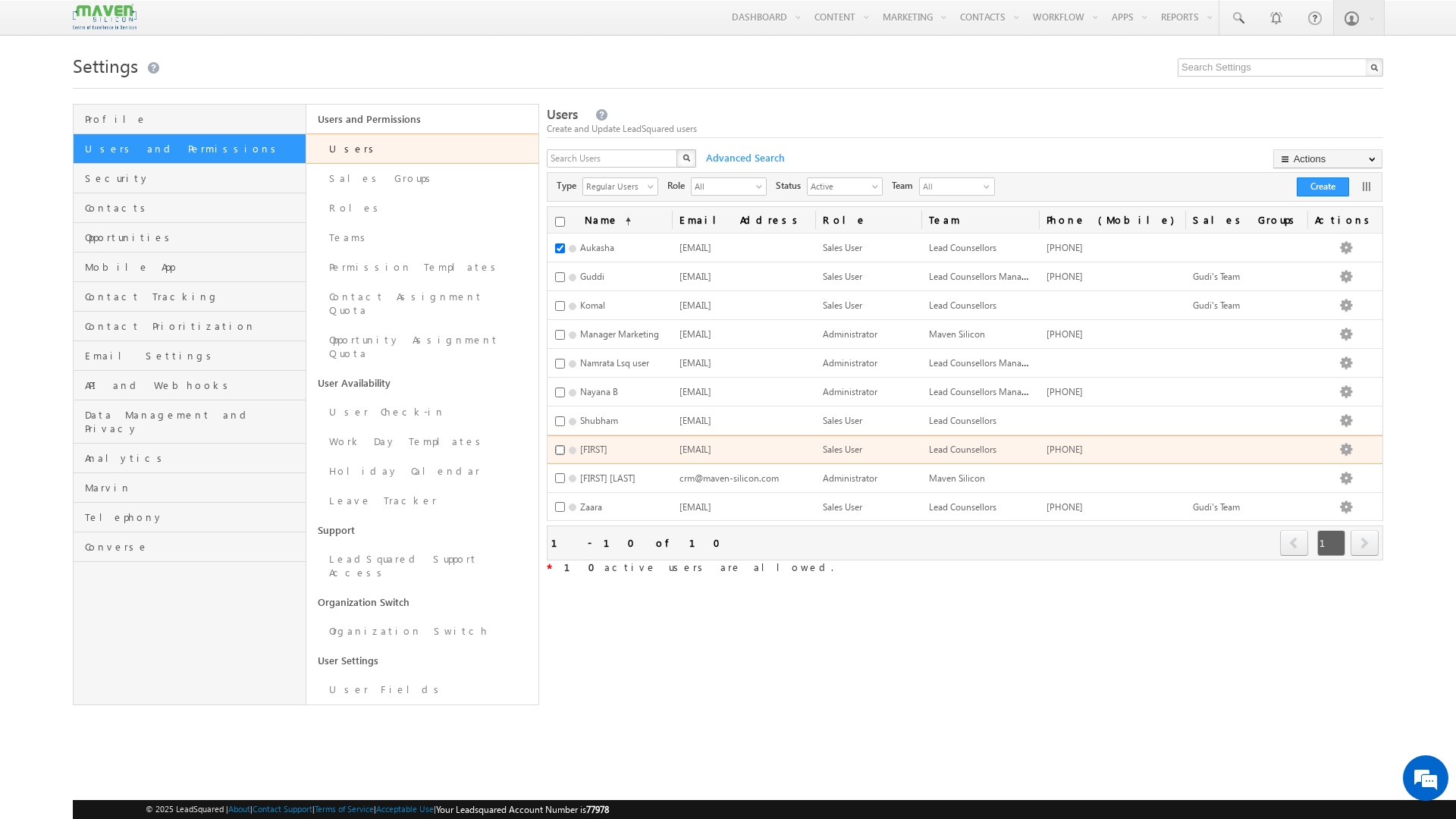 click at bounding box center [560, 450] 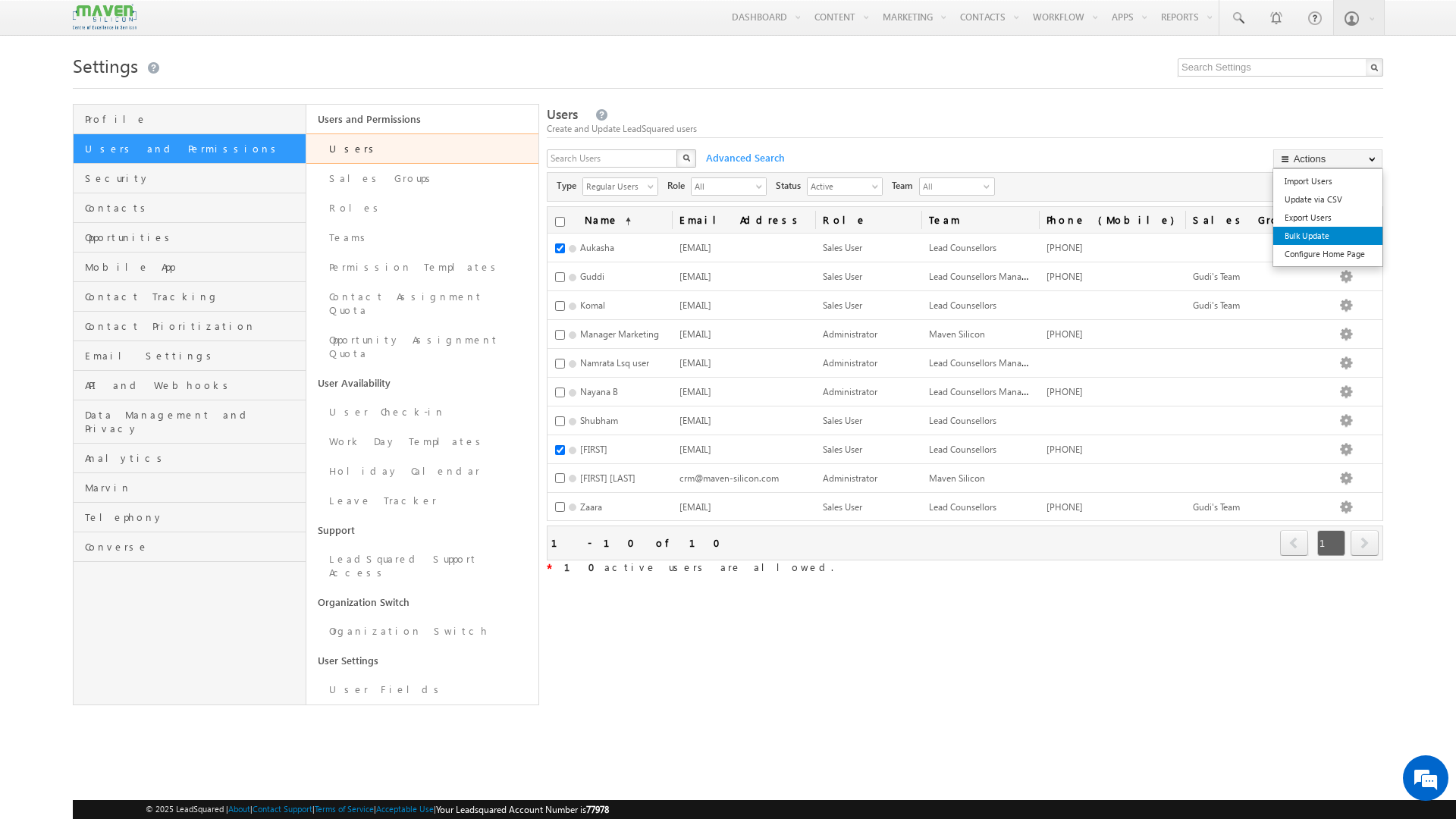 click on "Bulk Update" at bounding box center (1328, 236) 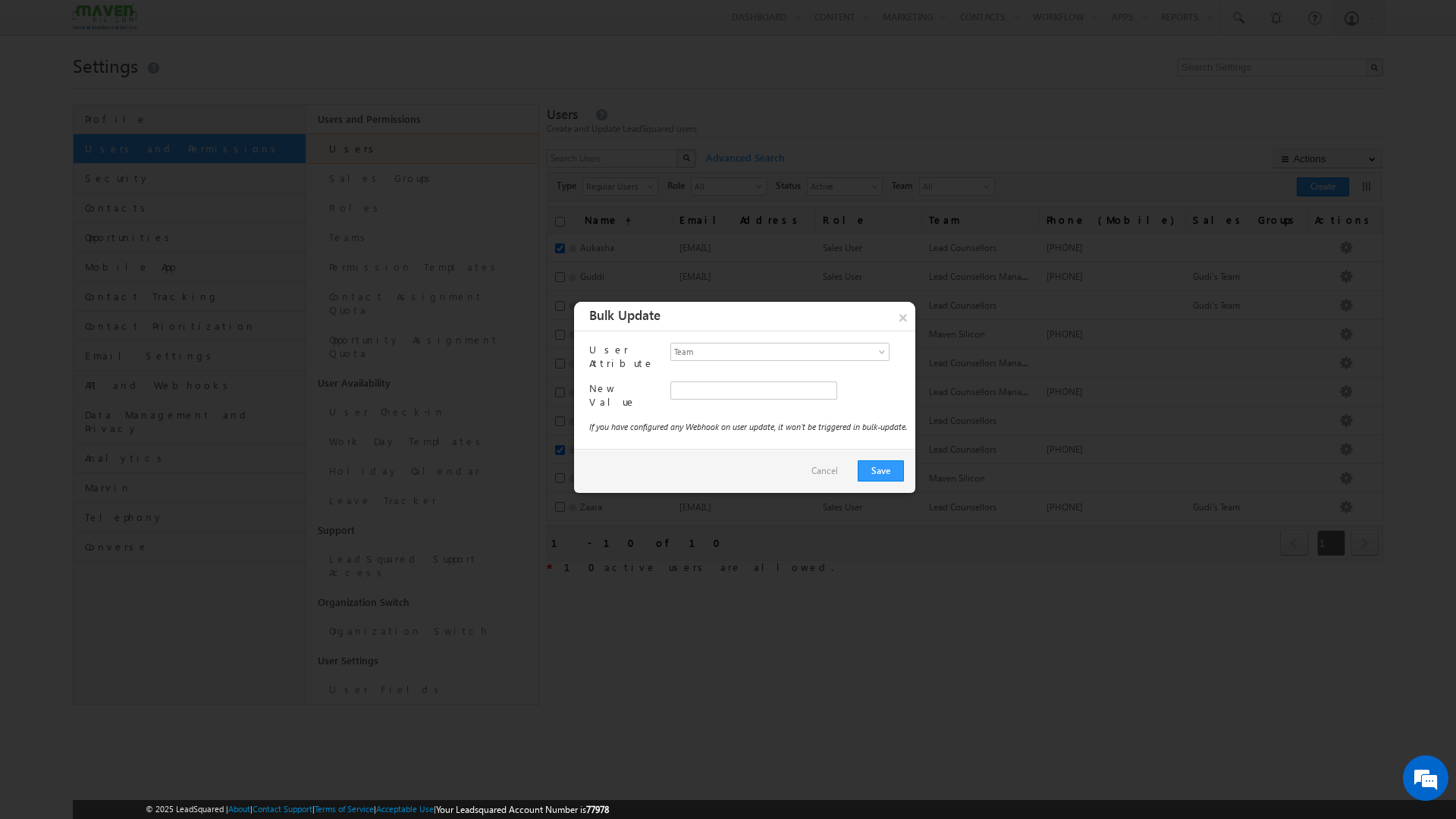 type on "67fa2b24-4da1-11f0-b1e3-0623476dd86d" 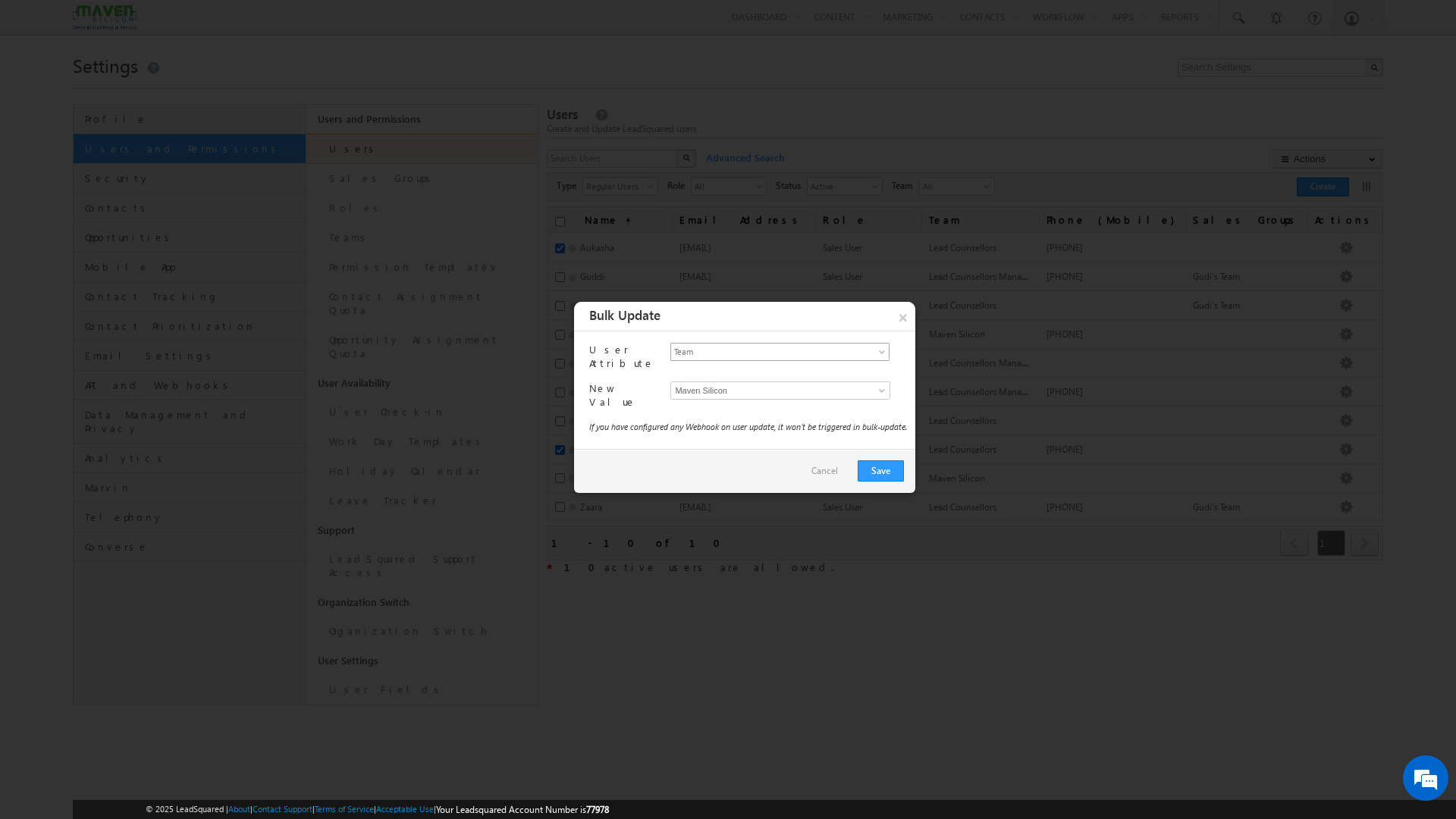 click on "Team" at bounding box center [774, 351] 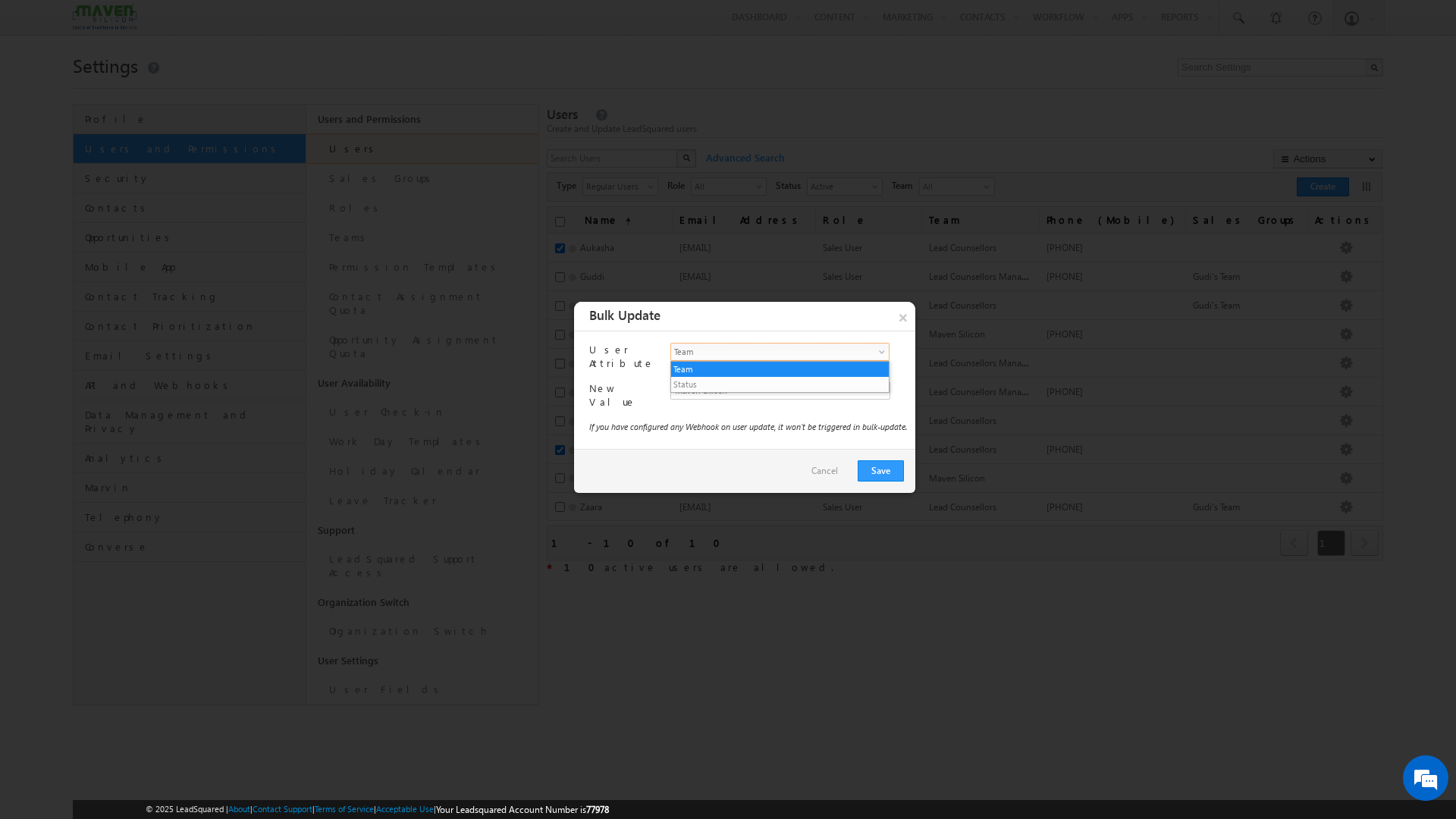 click on "Team" at bounding box center (774, 351) 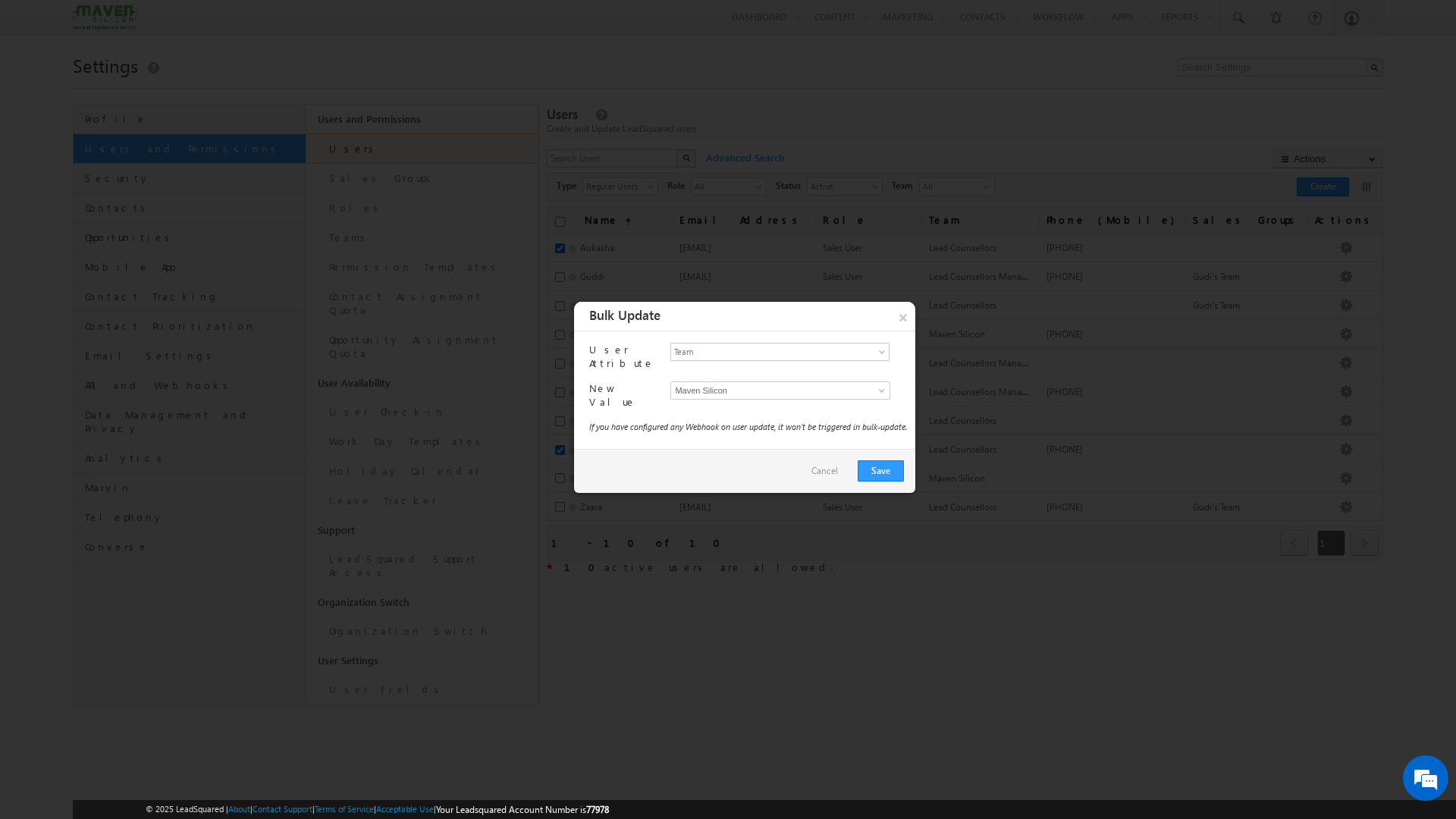 click on "Maven Silicon" at bounding box center (767, 391) 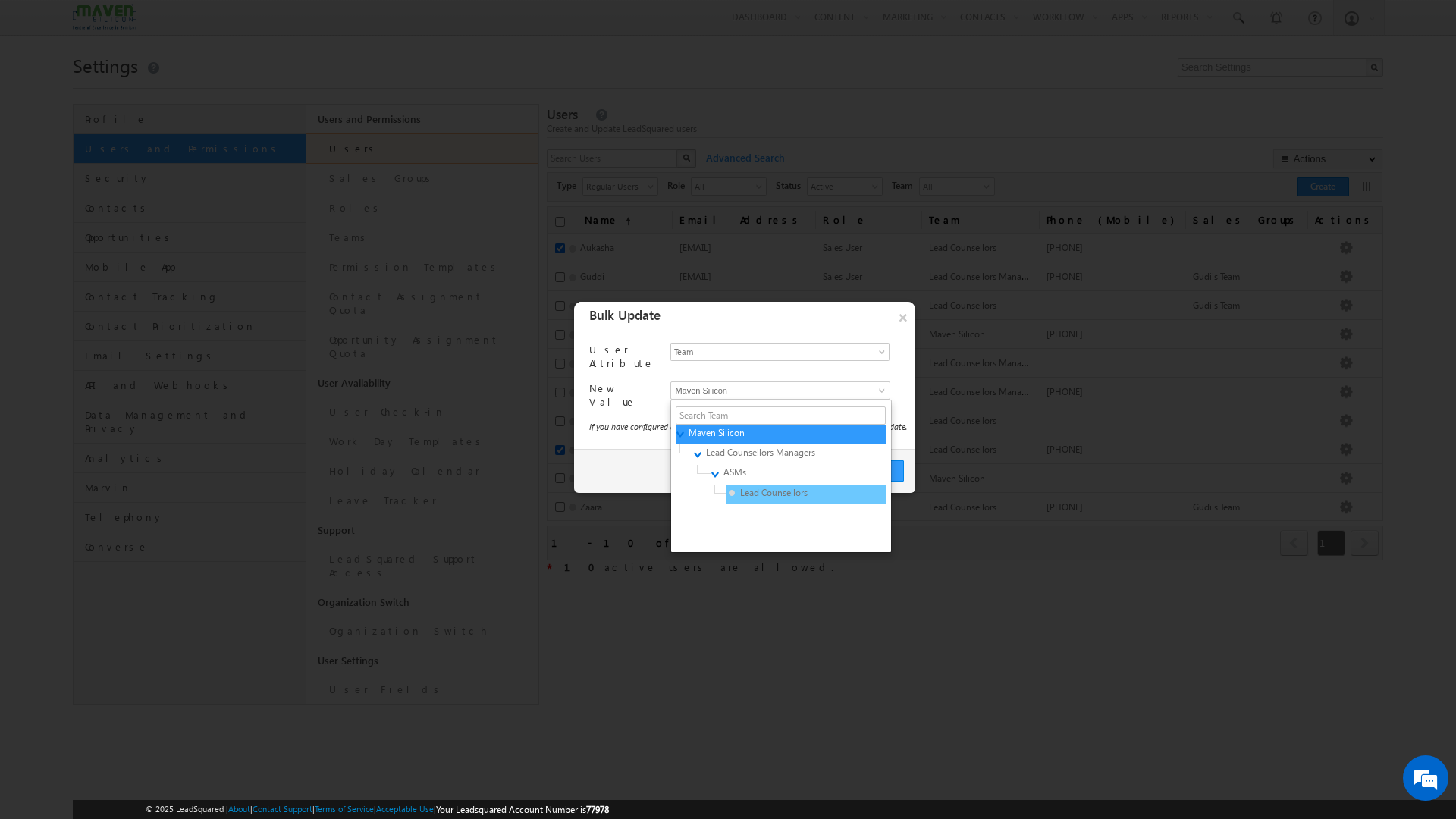 click on "Lead Counsellors" at bounding box center [801, 493] 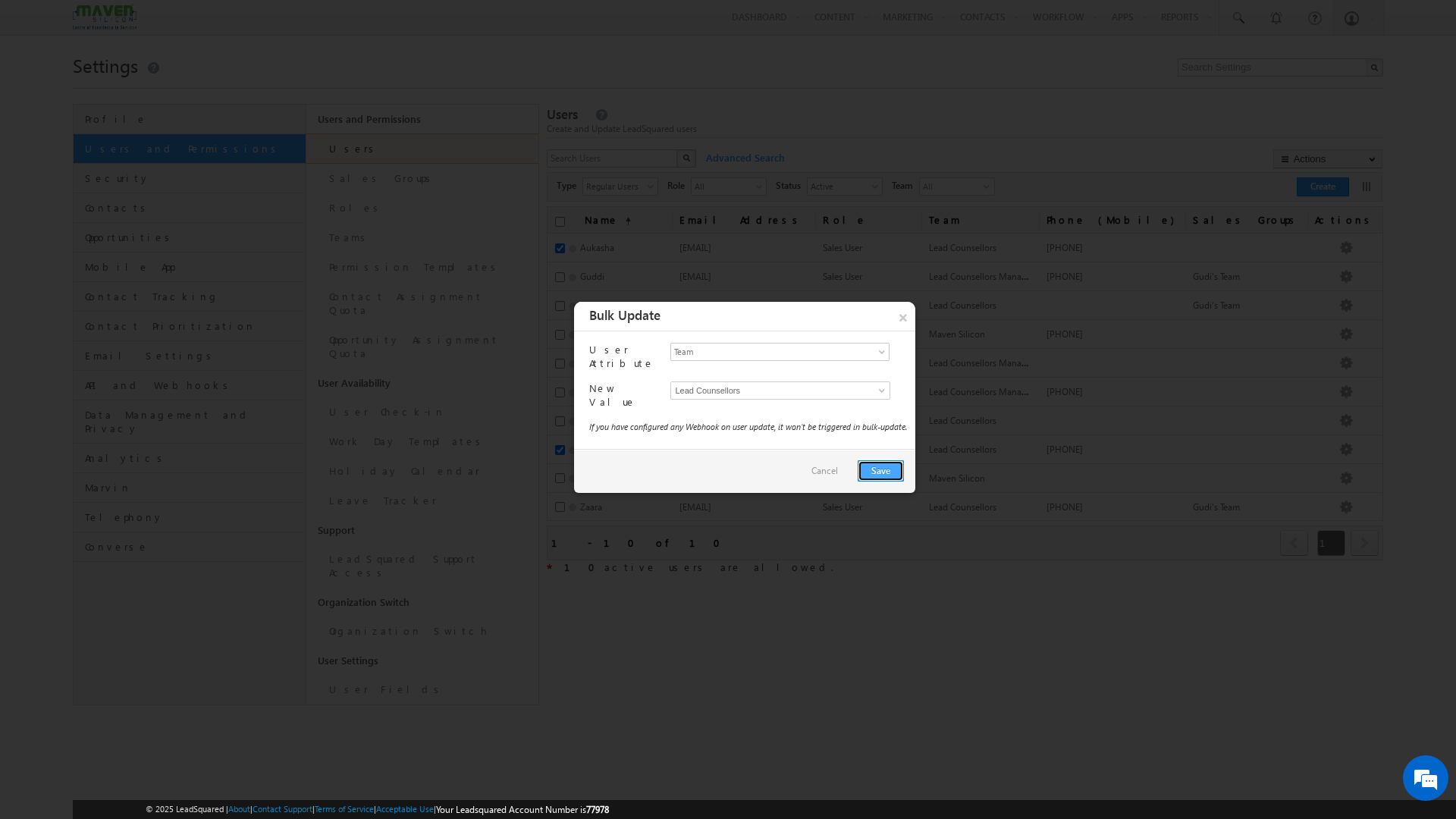 click on "Save" at bounding box center [880, 471] 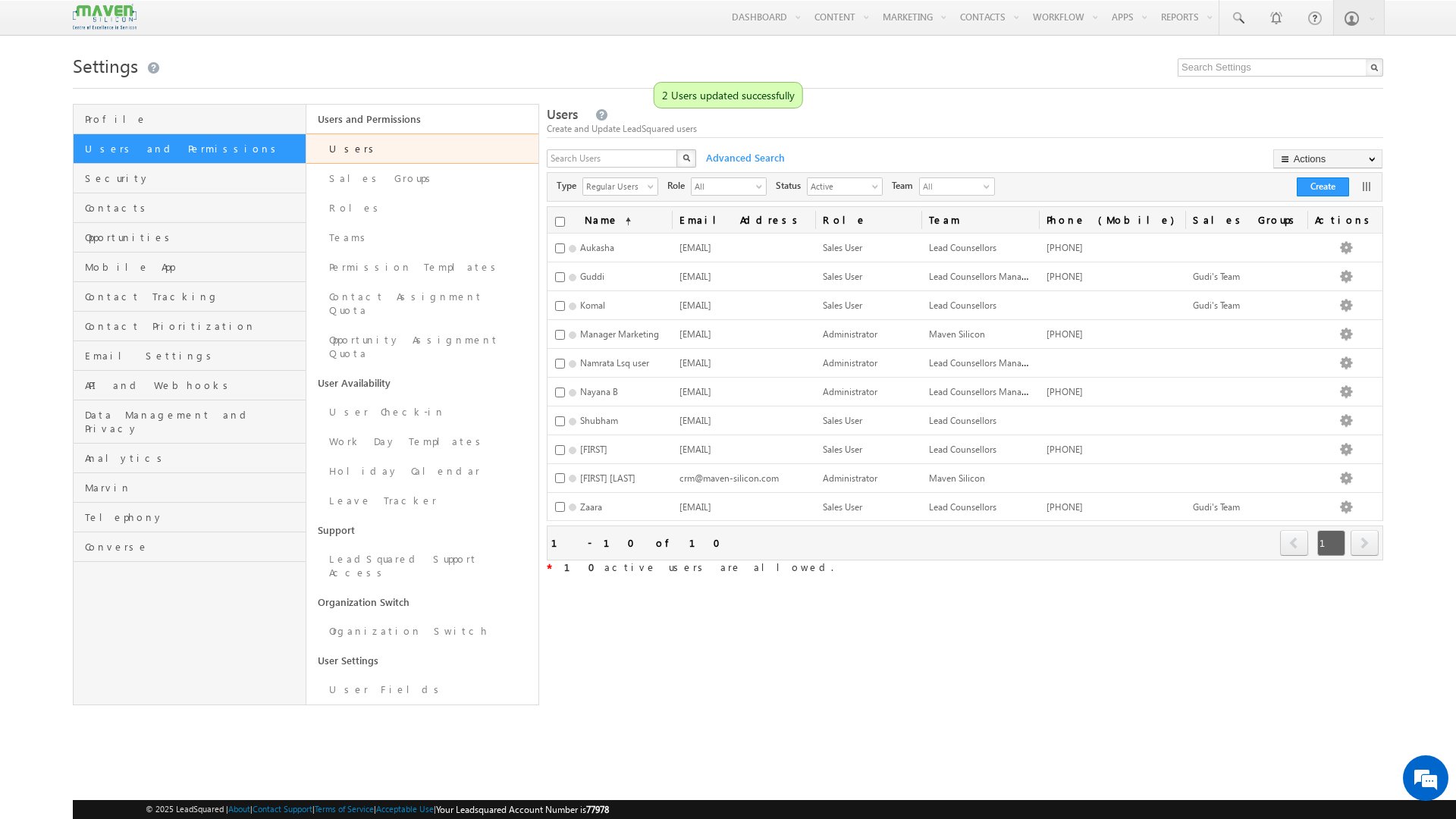 click on "Team" at bounding box center [981, 220] 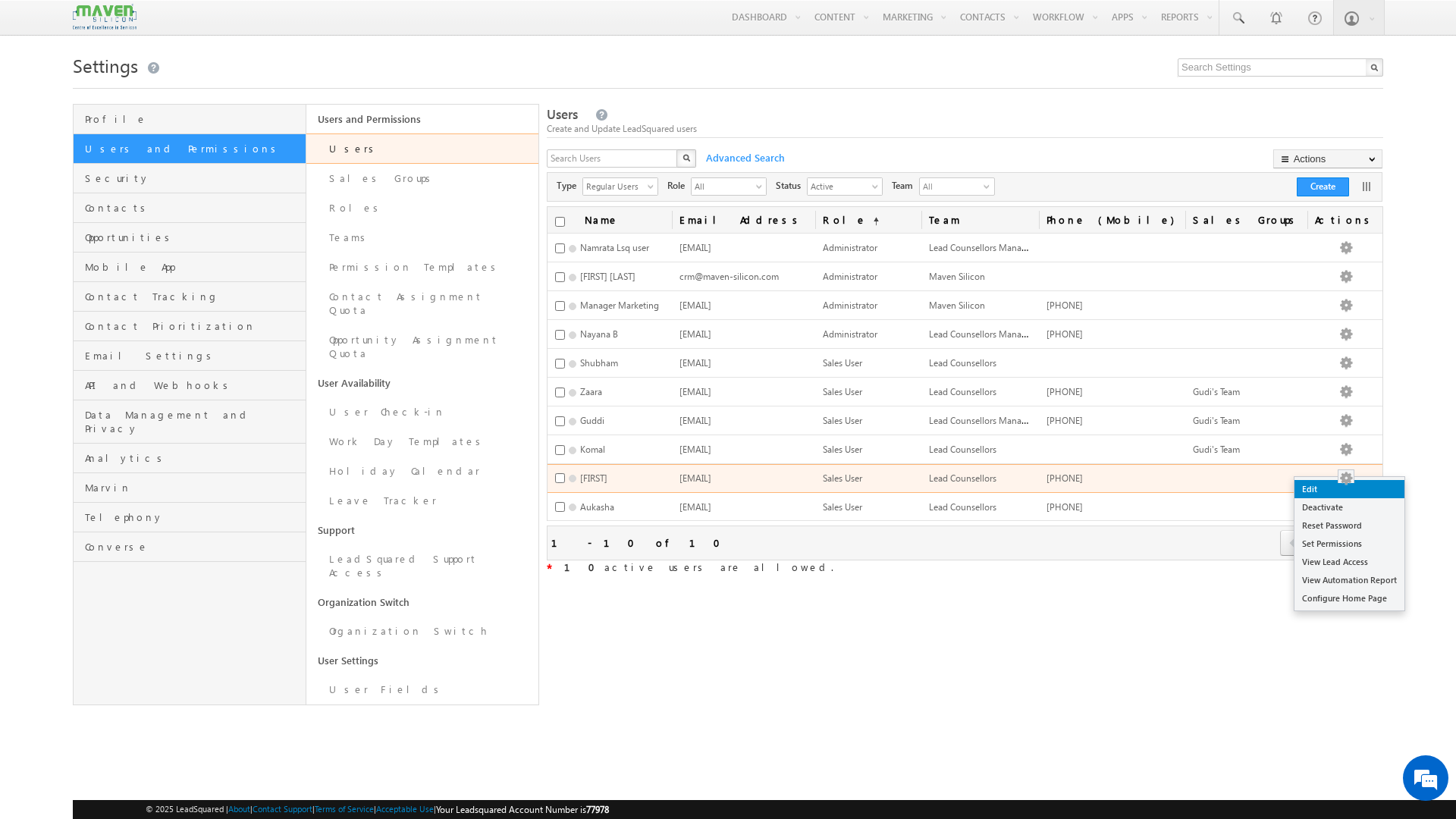click on "Edit" at bounding box center (1349, 489) 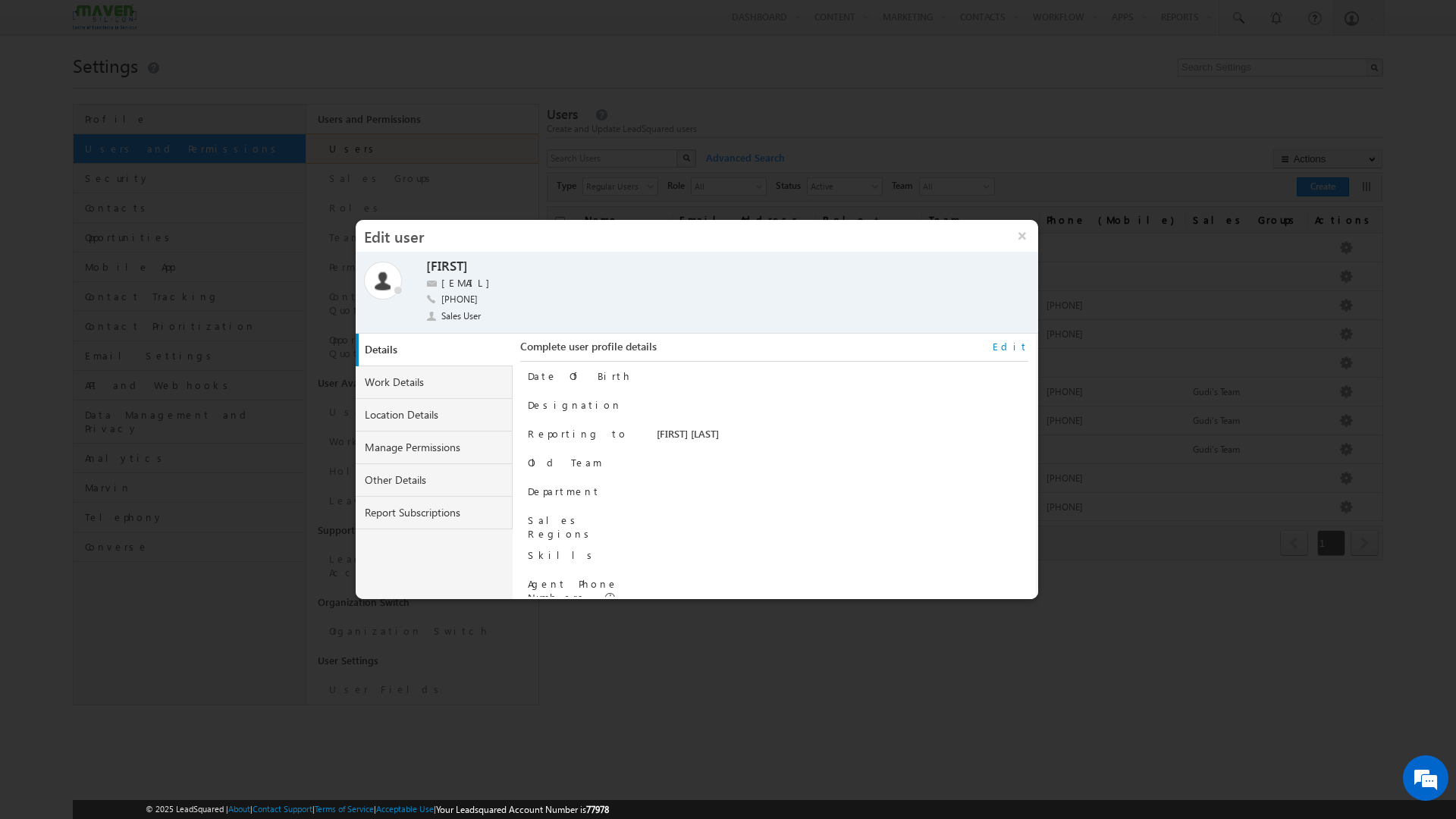 click on "Edit" at bounding box center (1010, 347) 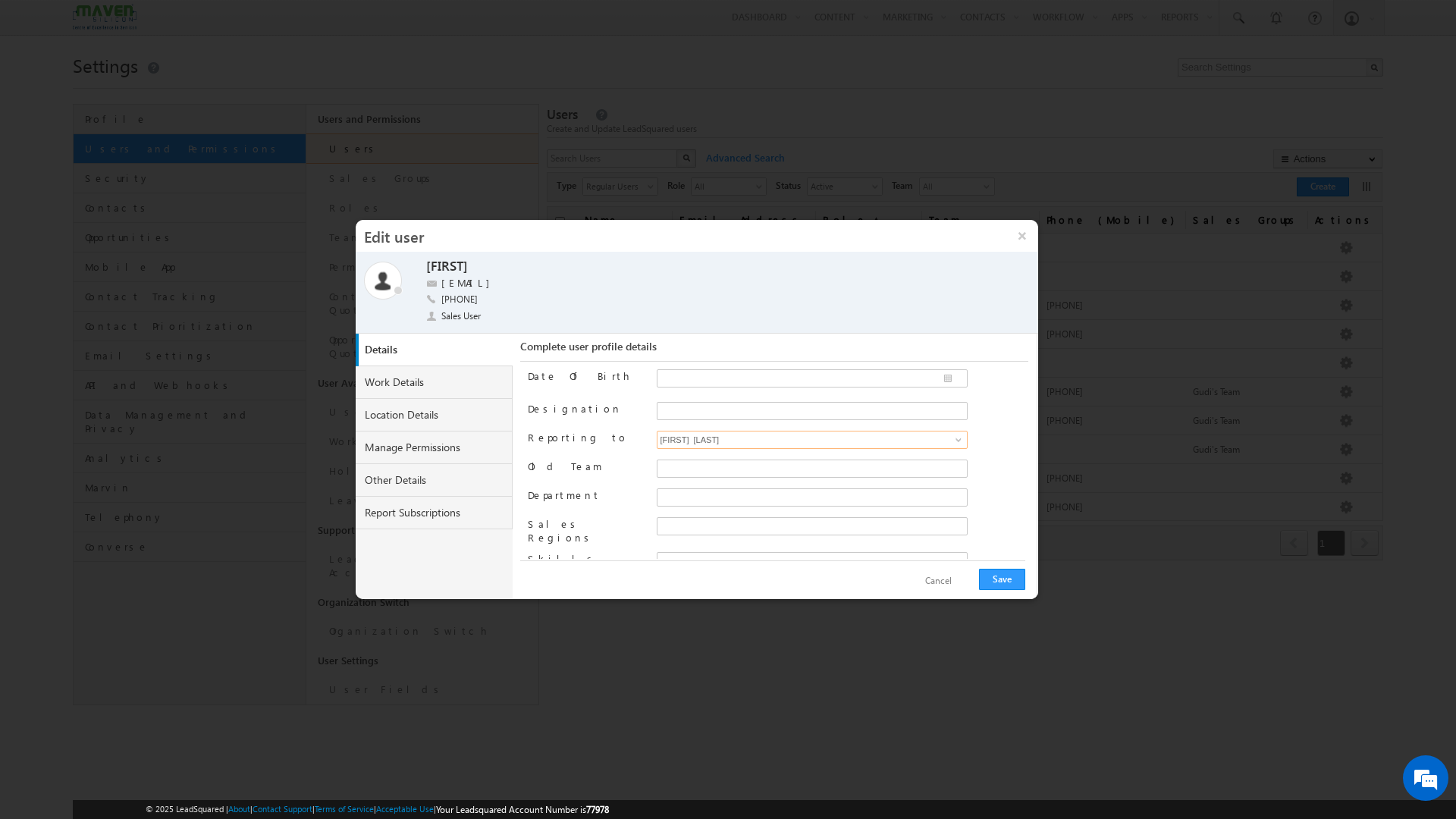 click on "[FIRST] [LAST] [LAST]" at bounding box center [812, 440] 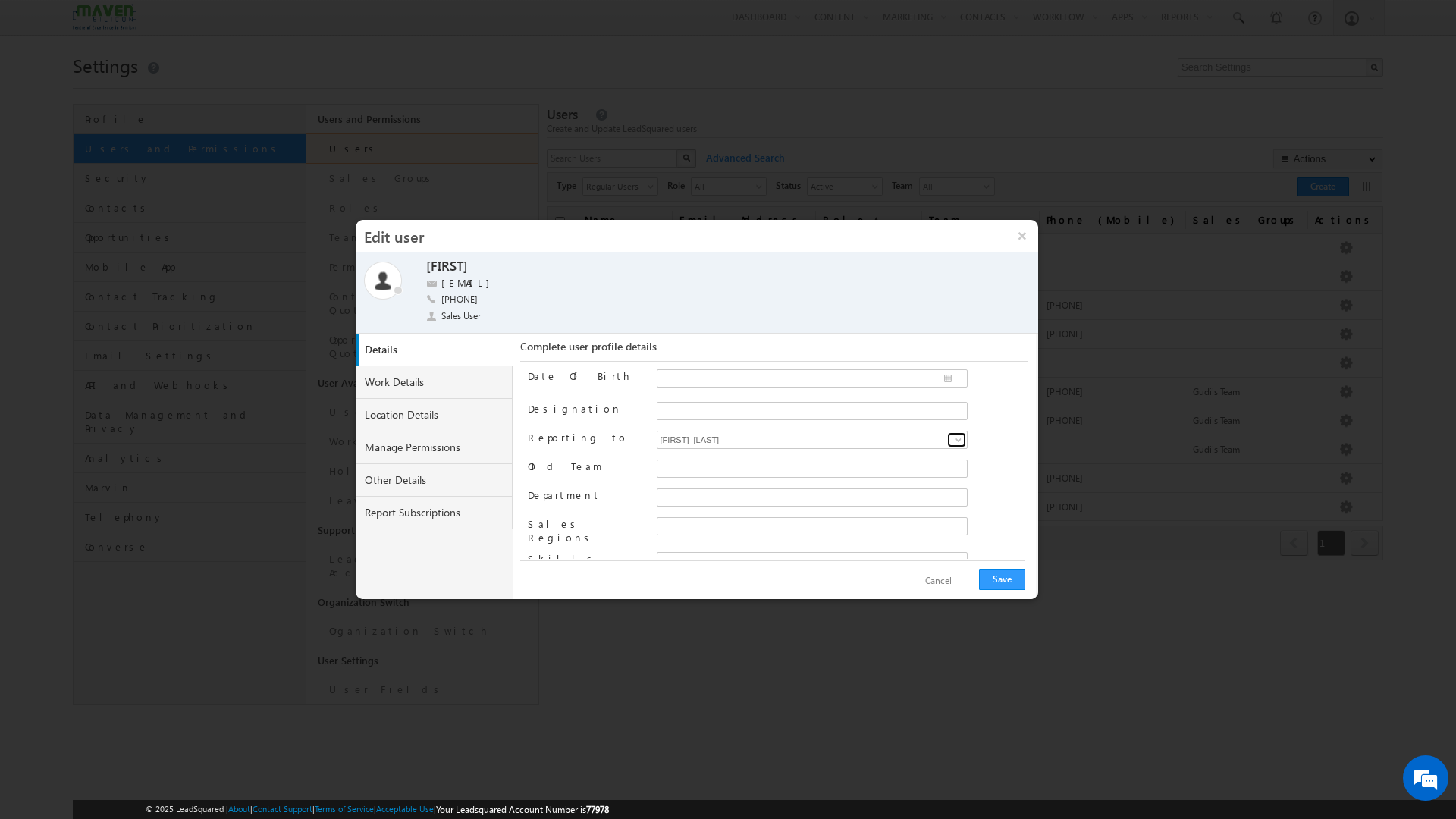 click at bounding box center [959, 440] 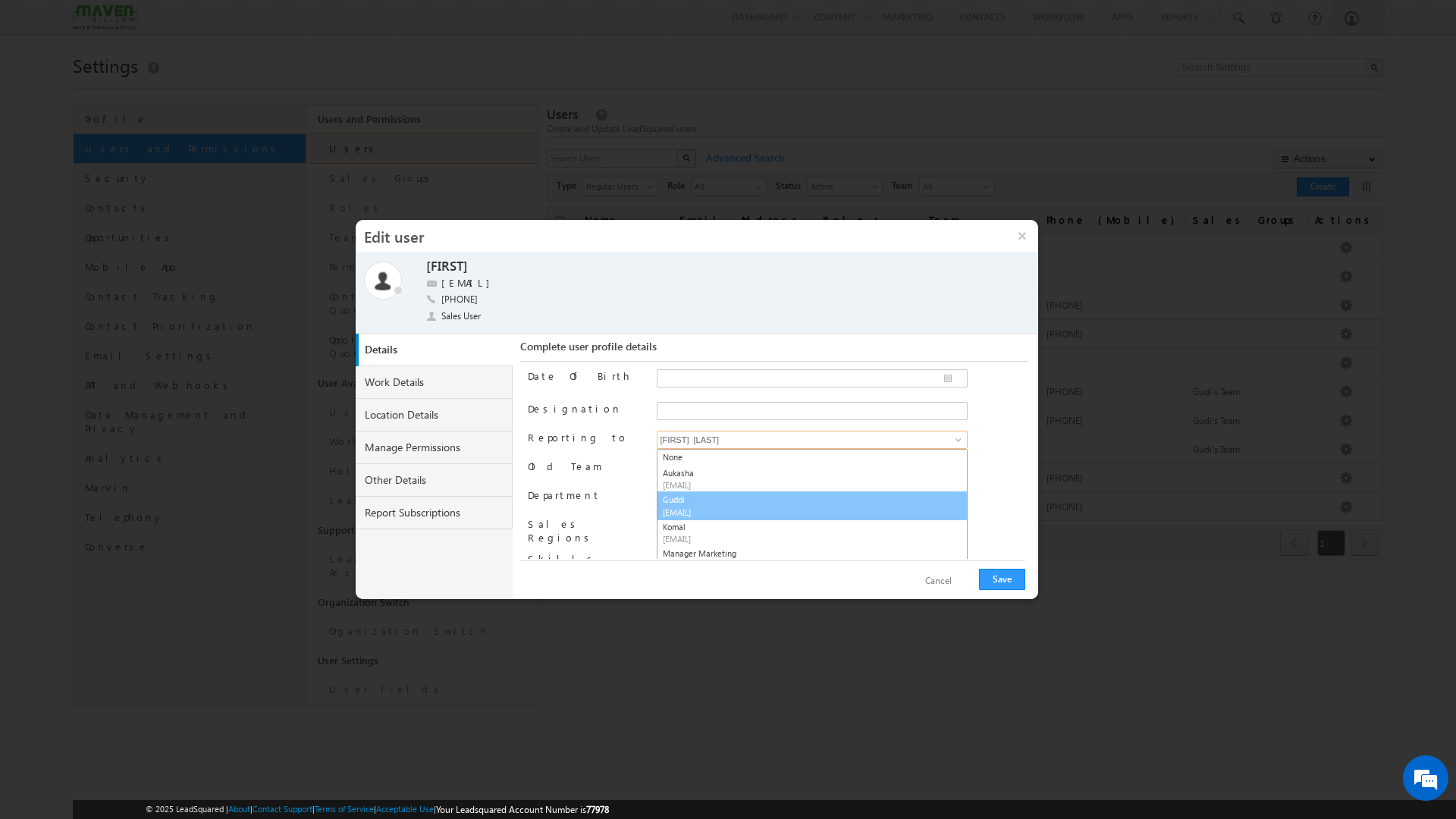 click on "[EMAIL]" at bounding box center (731, 512) 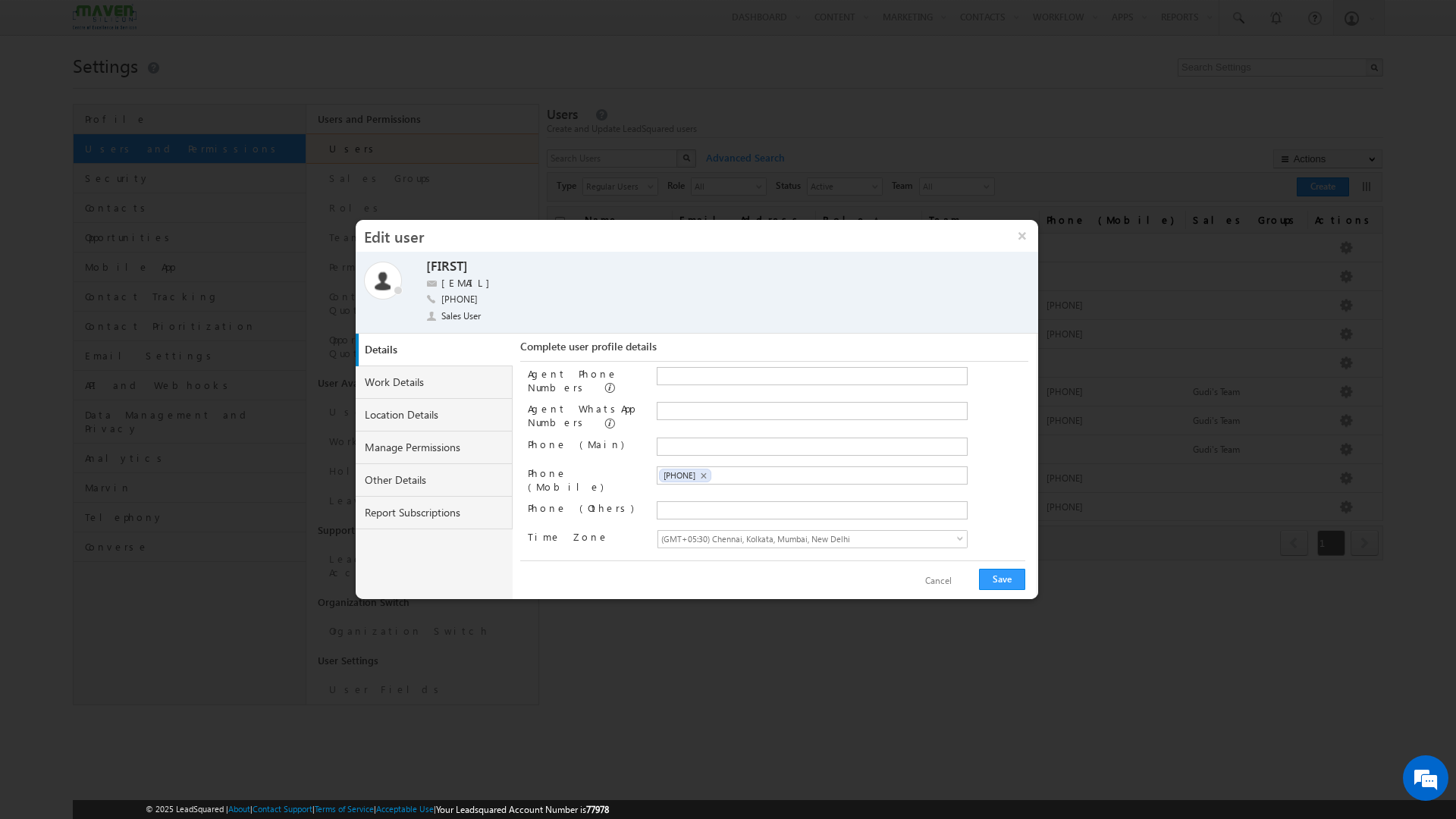 scroll, scrollTop: 231, scrollLeft: 0, axis: vertical 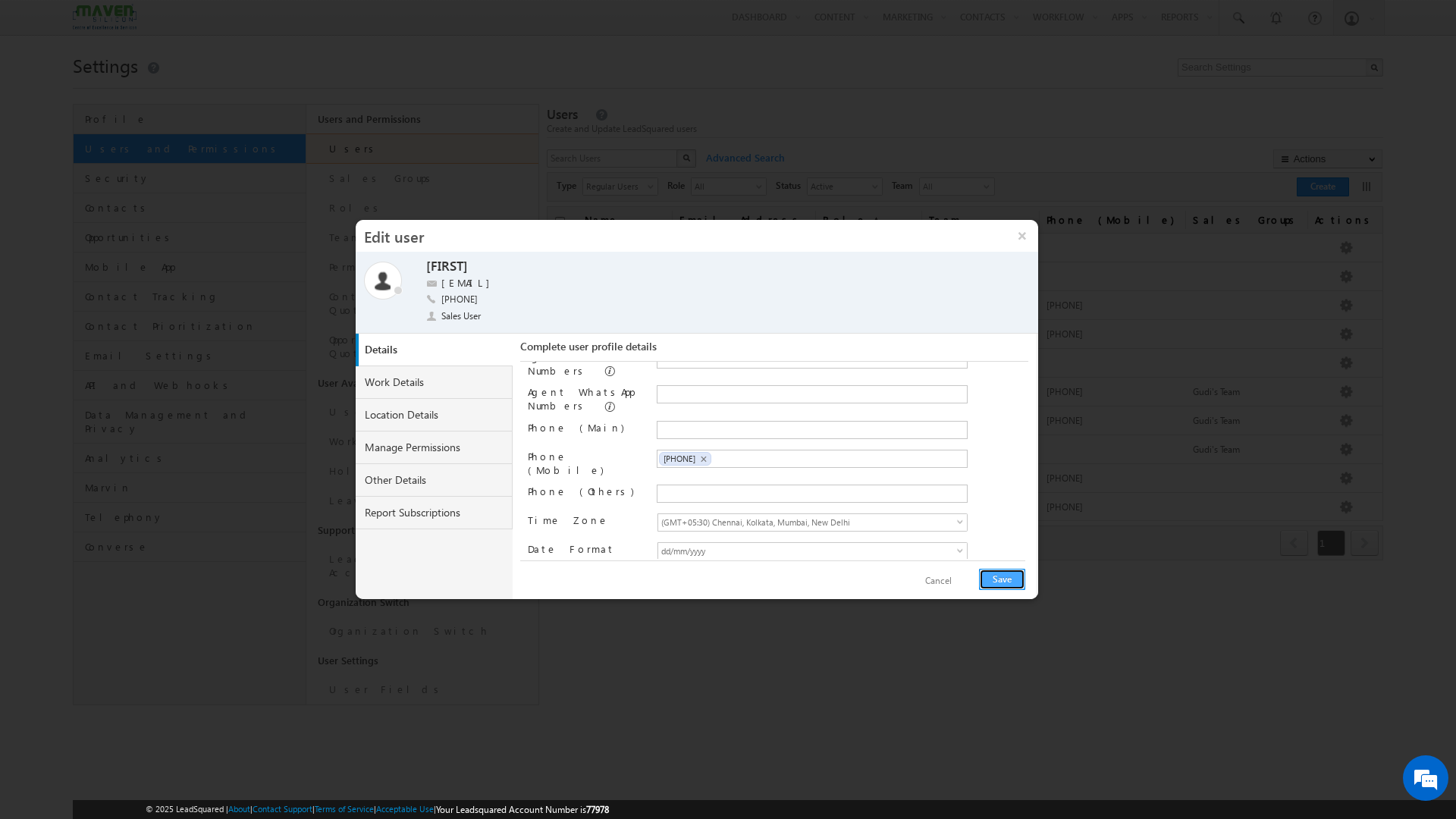 click on "Save" at bounding box center [1002, 579] 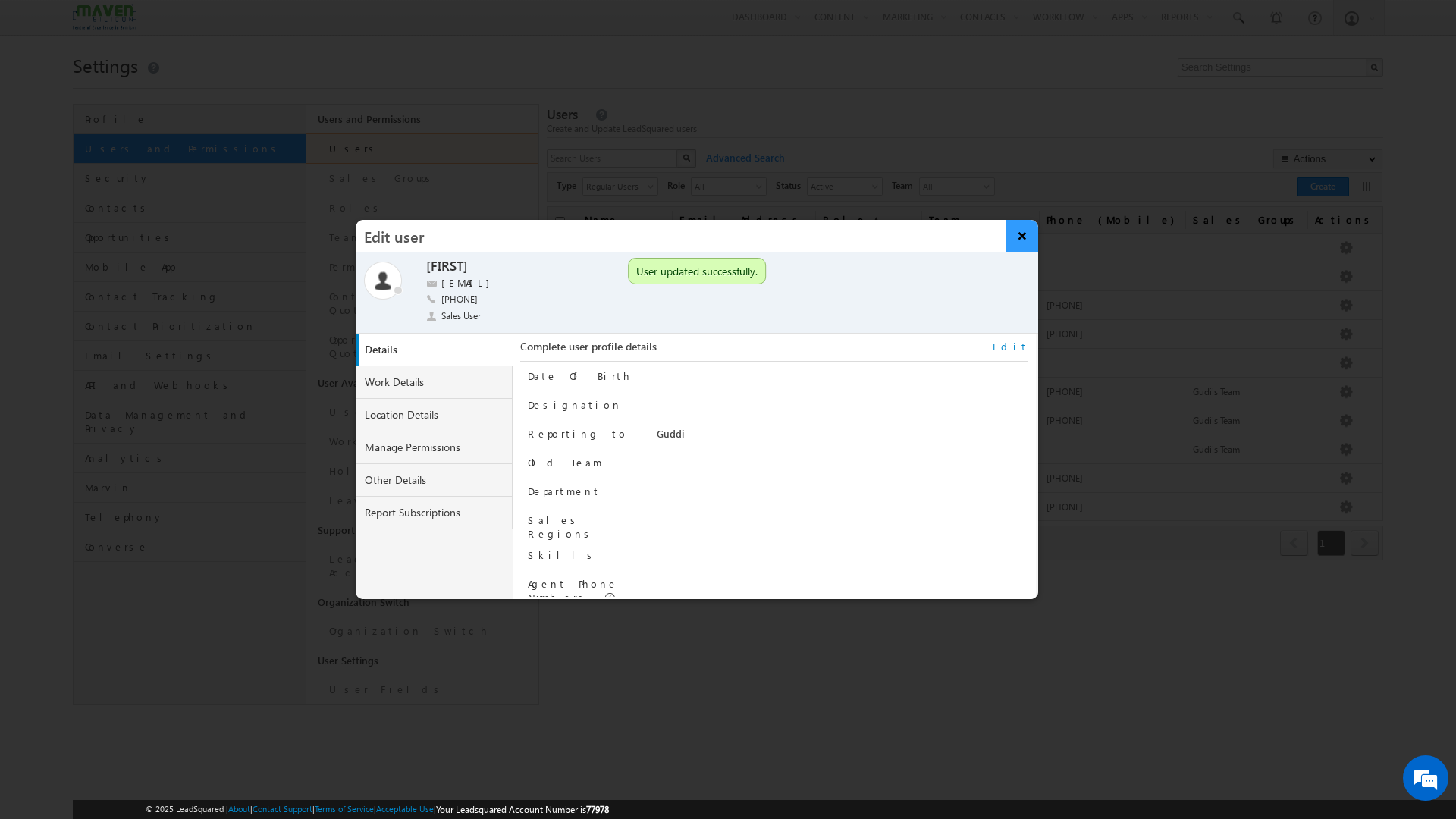 click on "×" at bounding box center (1021, 236) 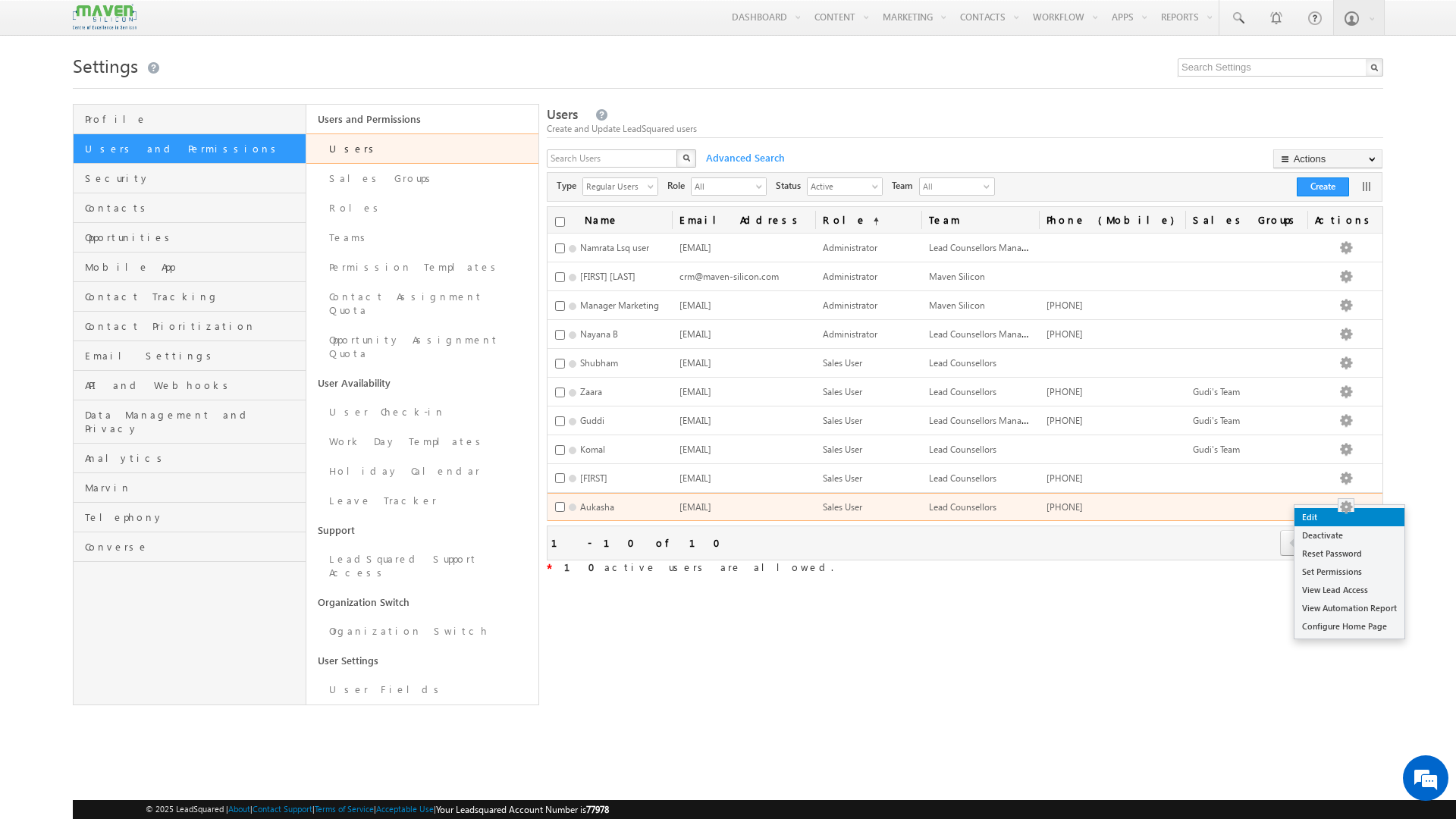 click on "Edit" at bounding box center (1349, 517) 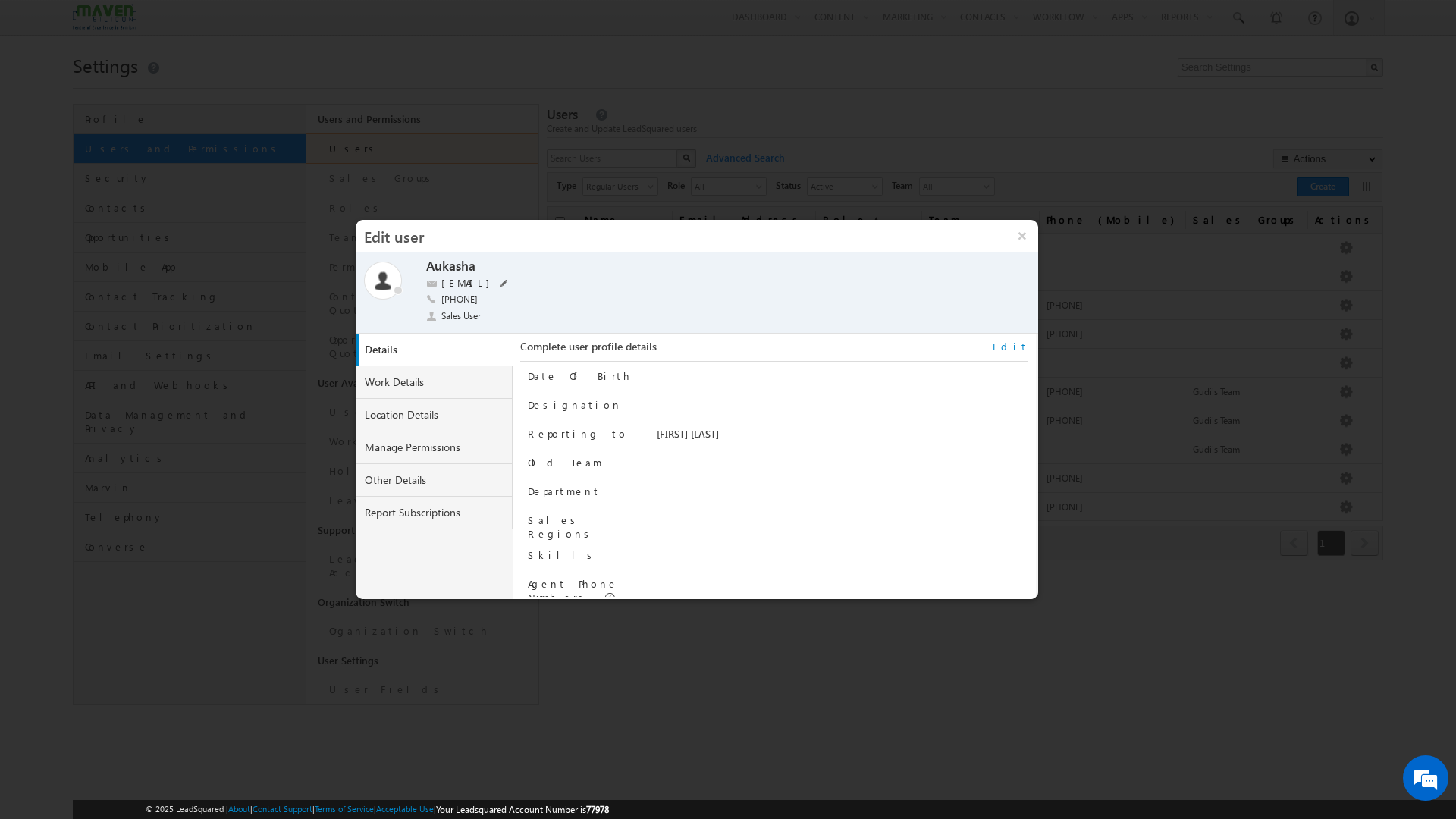 click at bounding box center (504, 283) 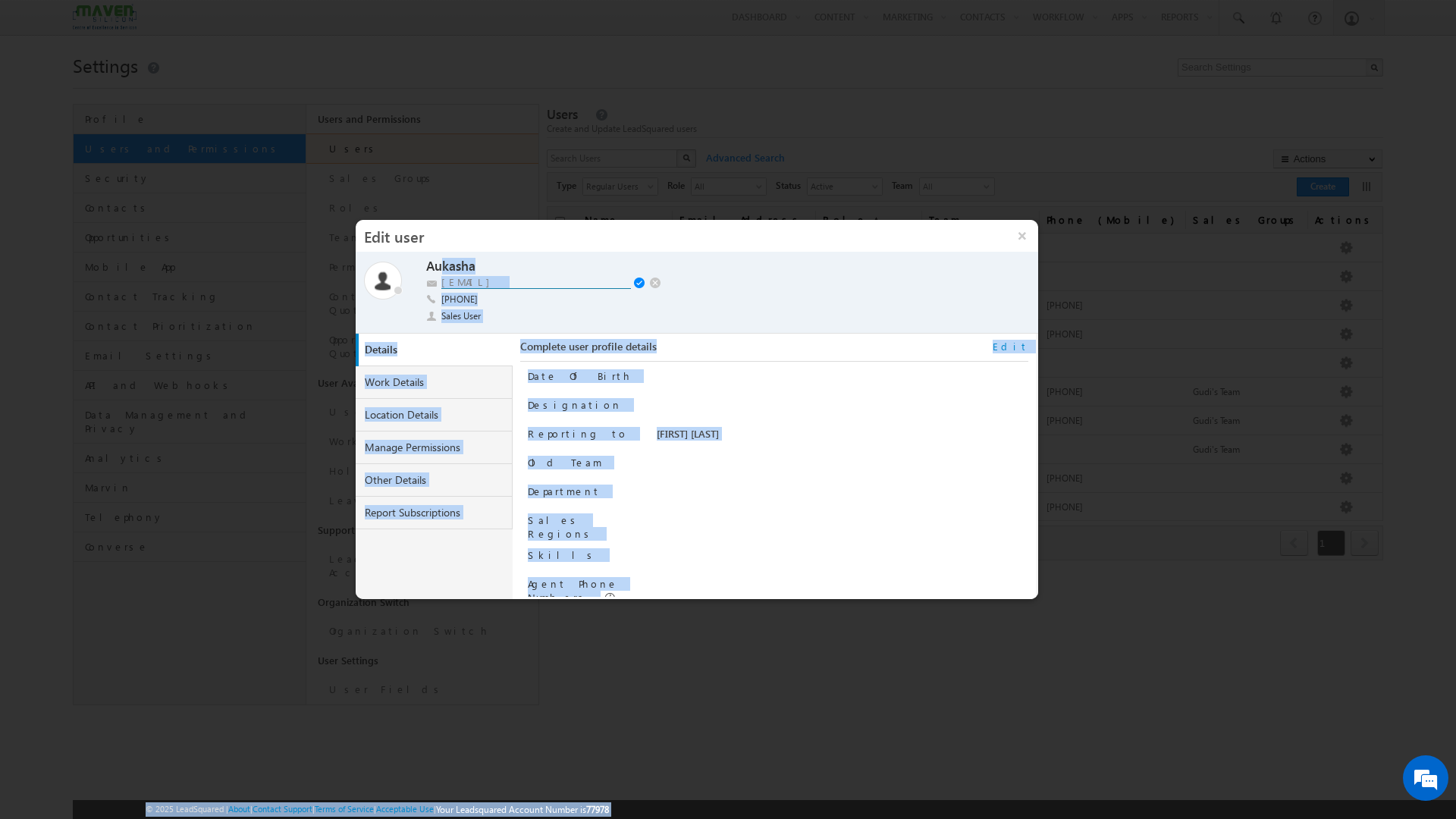 drag, startPoint x: 544, startPoint y: 281, endPoint x: 320, endPoint y: 249, distance: 226.27417 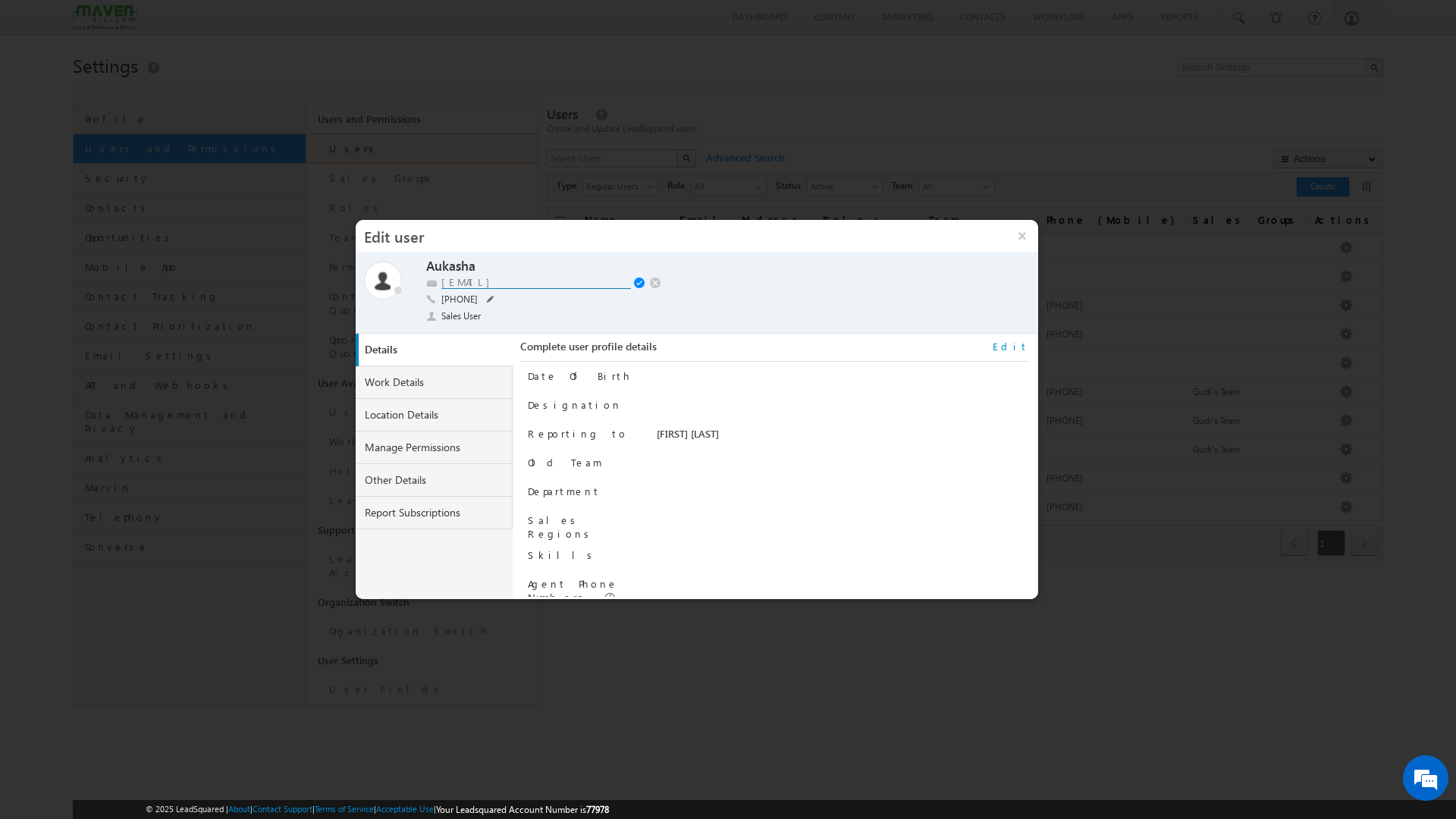 click on "+91-7406303555 +91-7406303555" at bounding box center [702, 301] 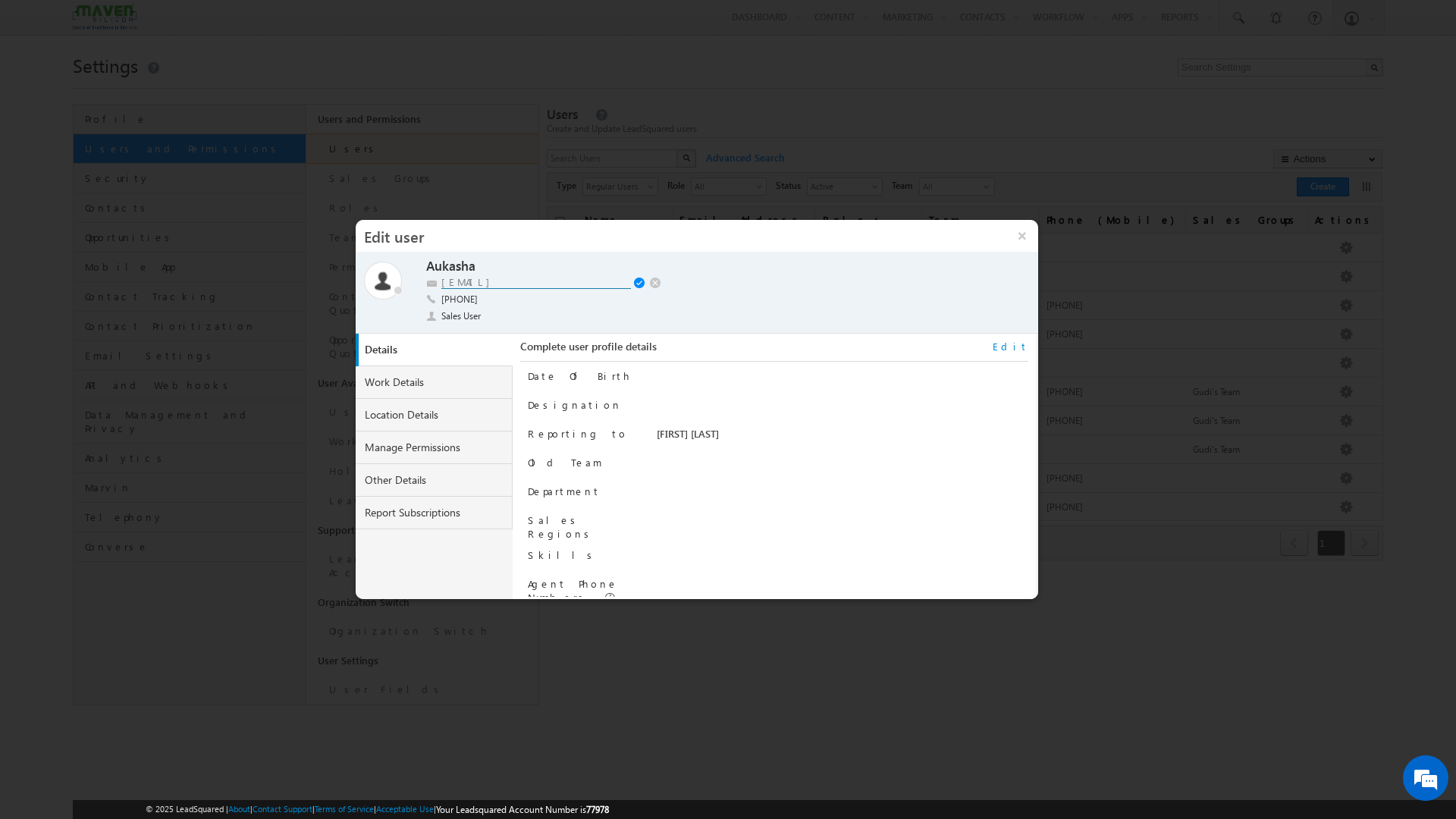 drag, startPoint x: 557, startPoint y: 280, endPoint x: 404, endPoint y: 256, distance: 154.8709 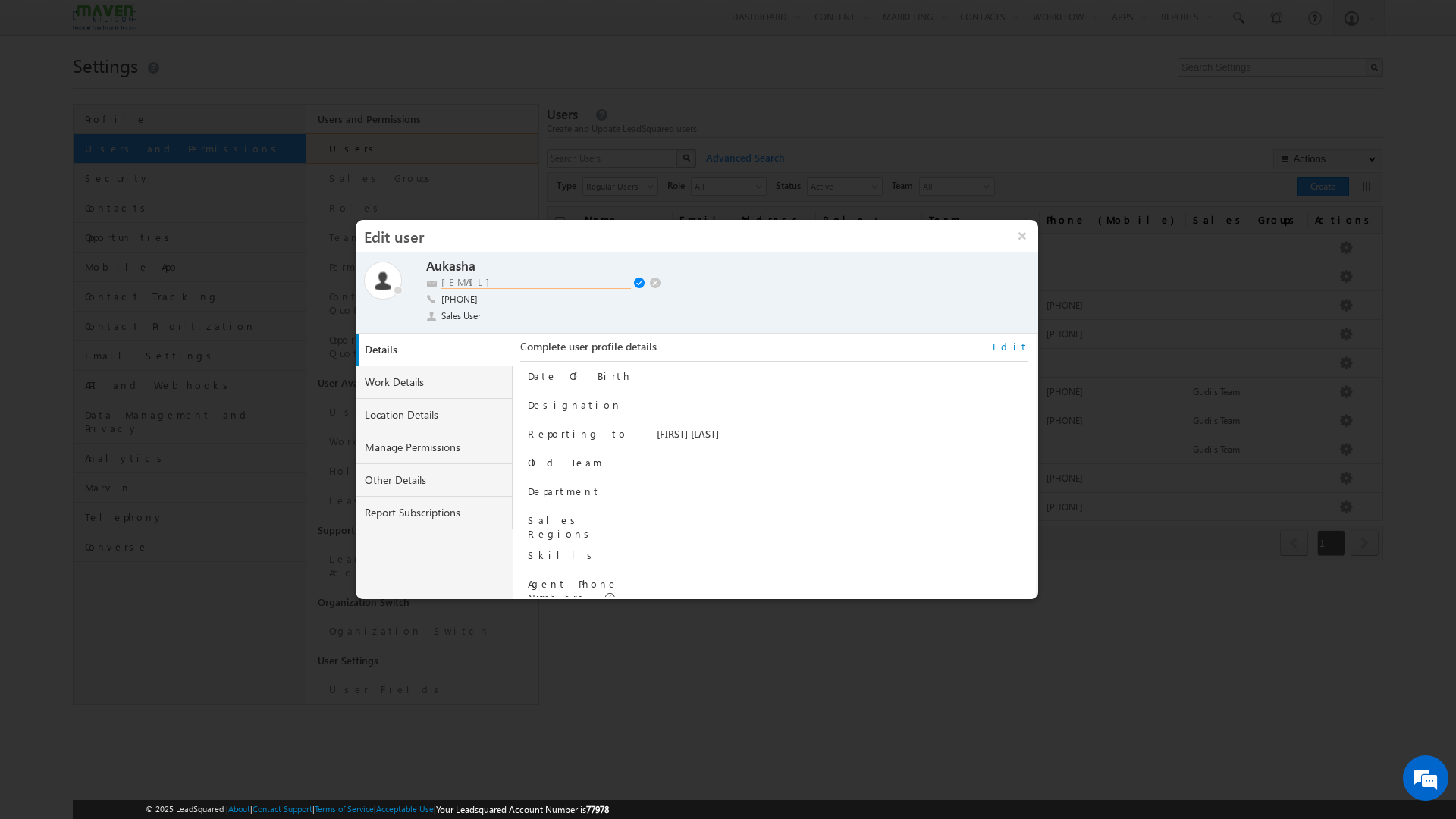 paste on "lsq6@maven-silicon" 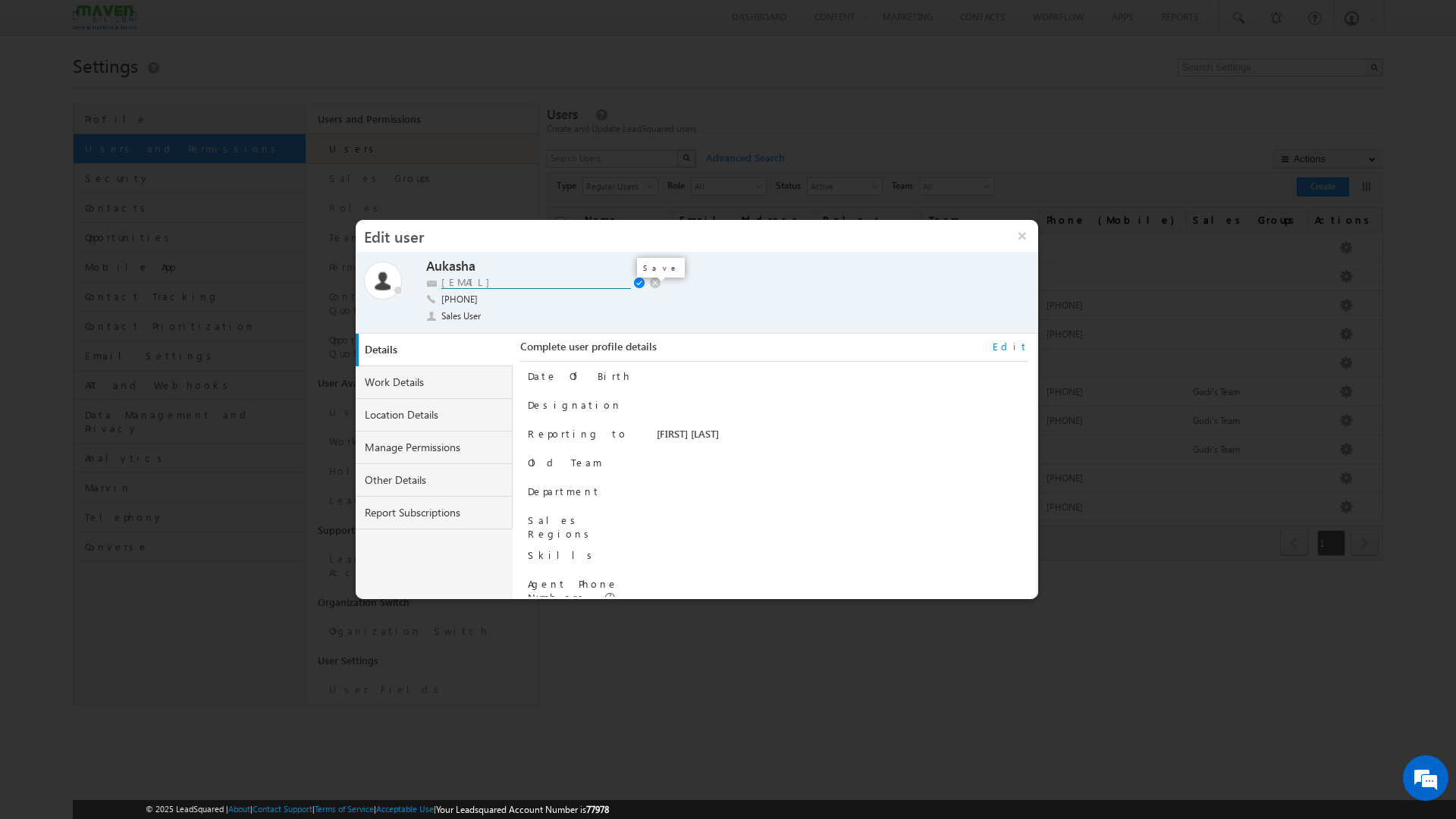 type on "lsq5@maven-silicon.com" 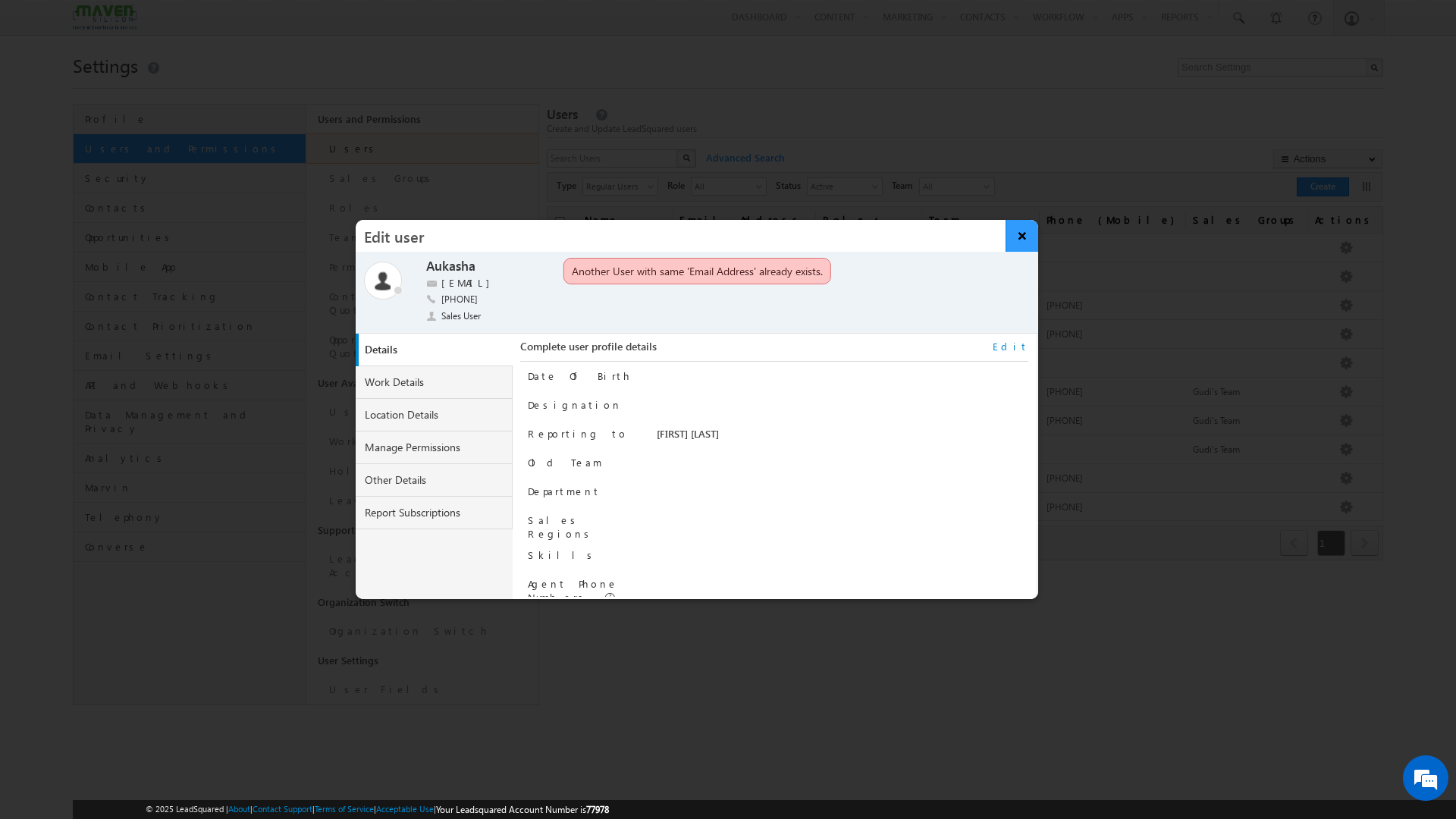 click on "×" at bounding box center (1021, 236) 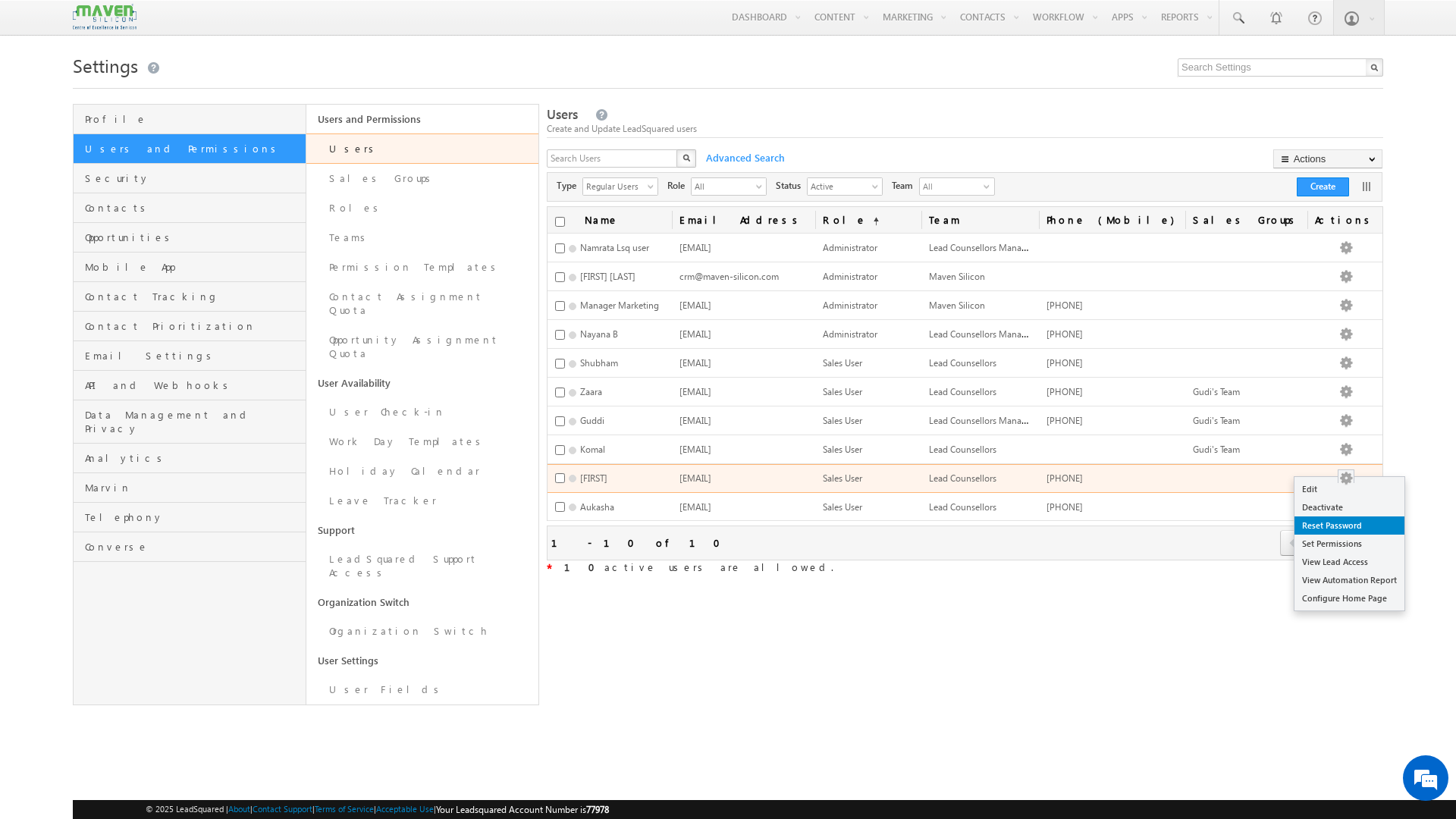 click on "Reset Password" at bounding box center [1349, 526] 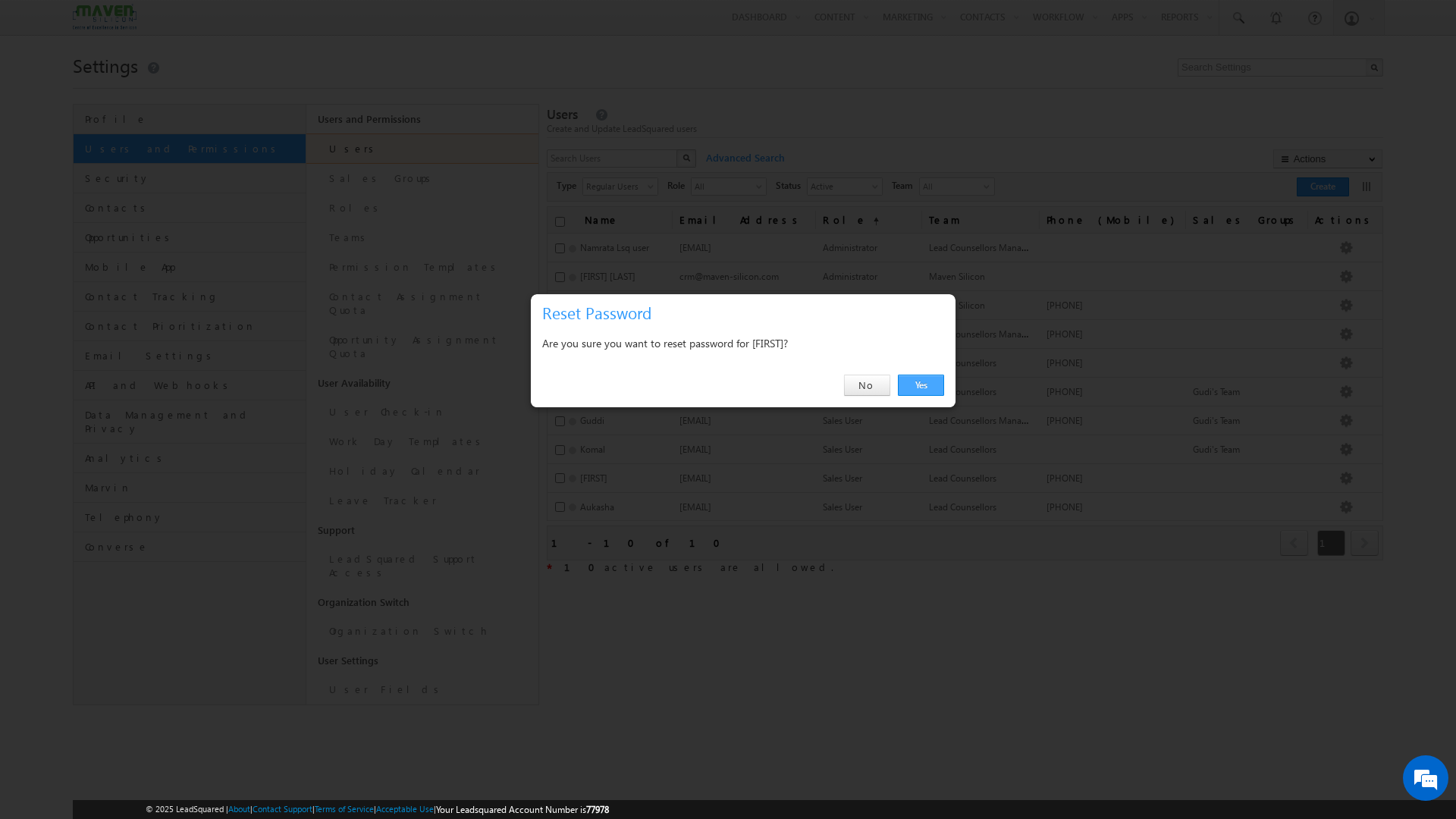 click on "Yes" at bounding box center [921, 385] 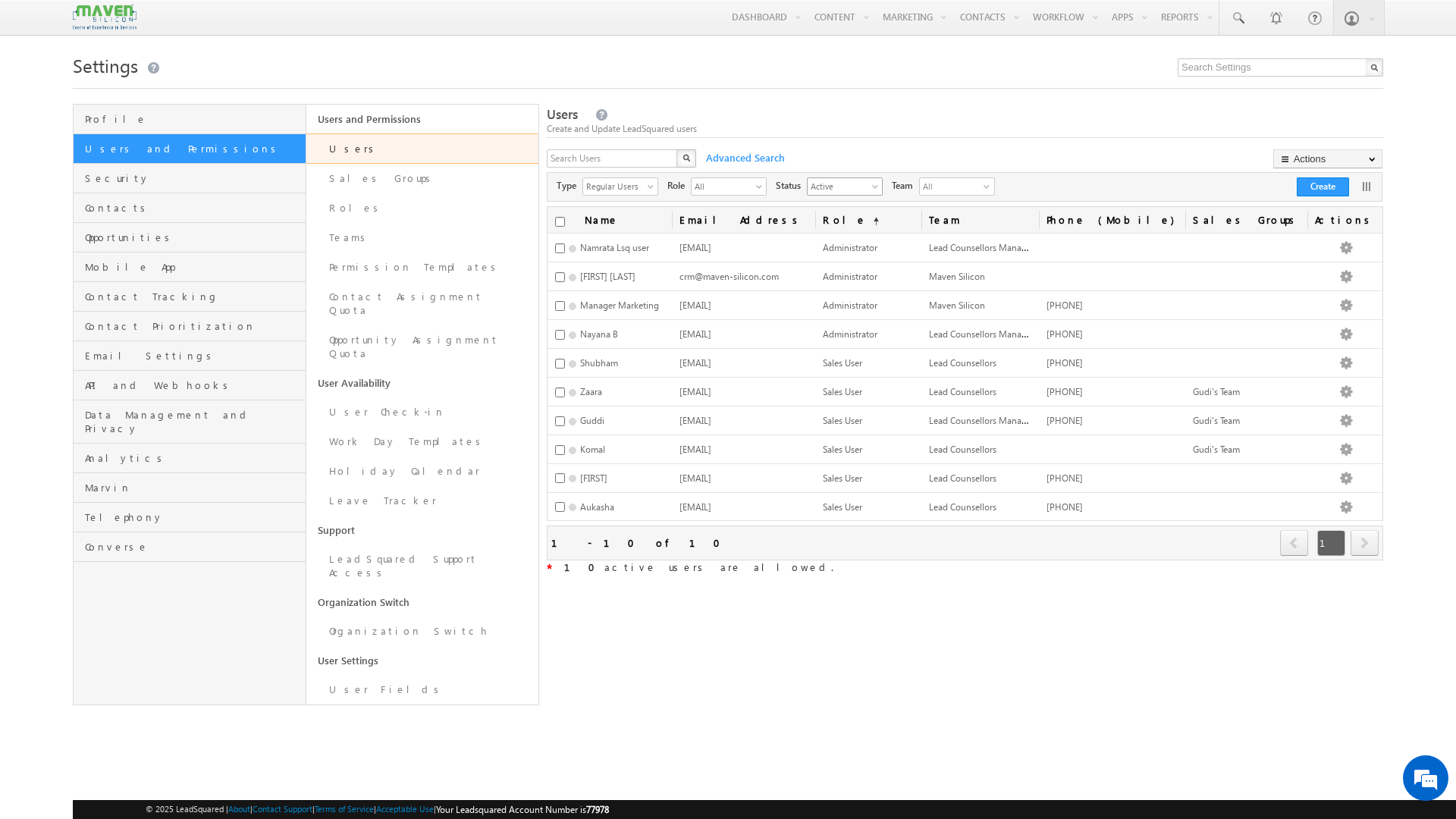 click on "Active" at bounding box center [839, 186] 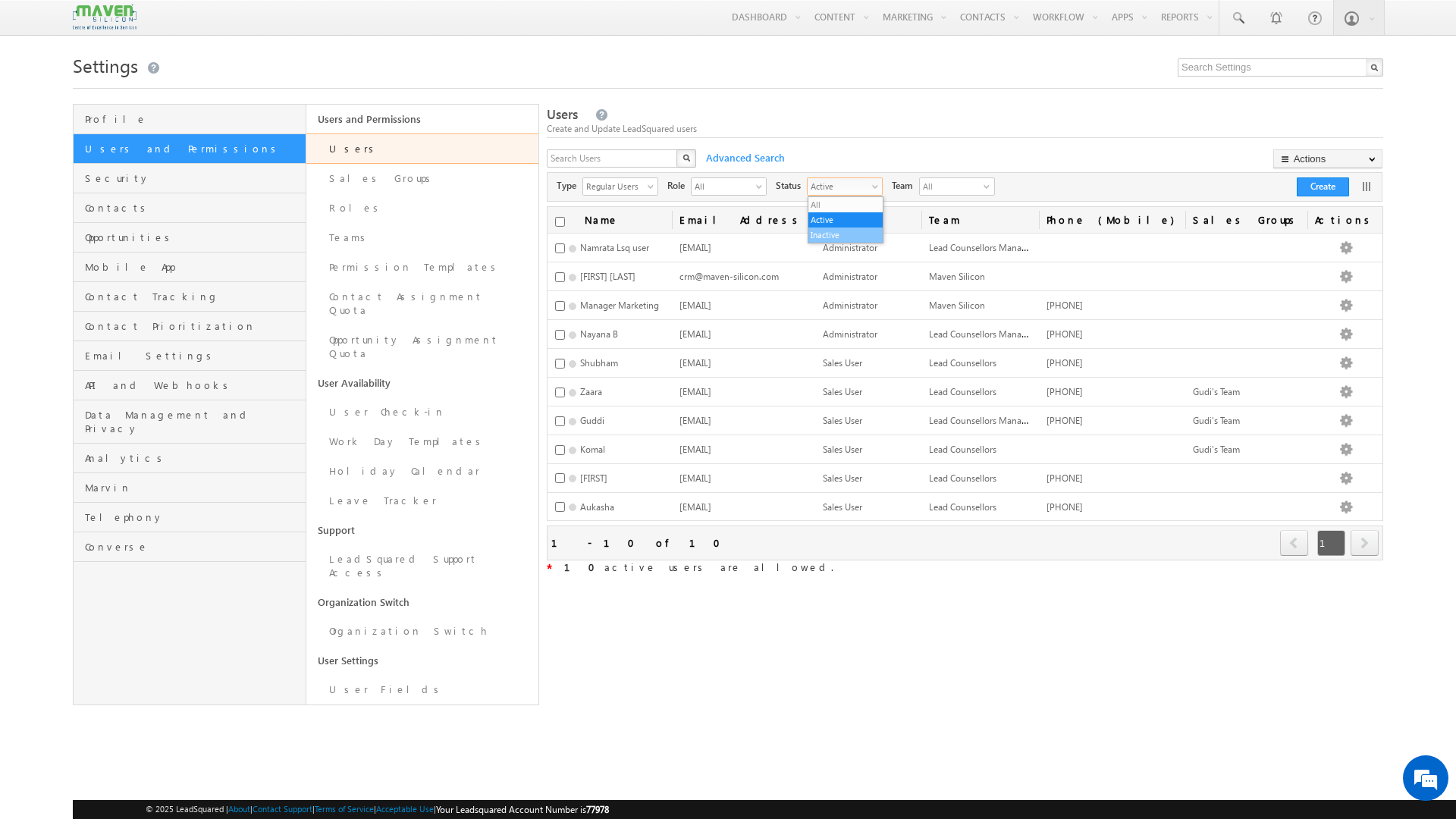 click on "Inactive" at bounding box center [846, 235] 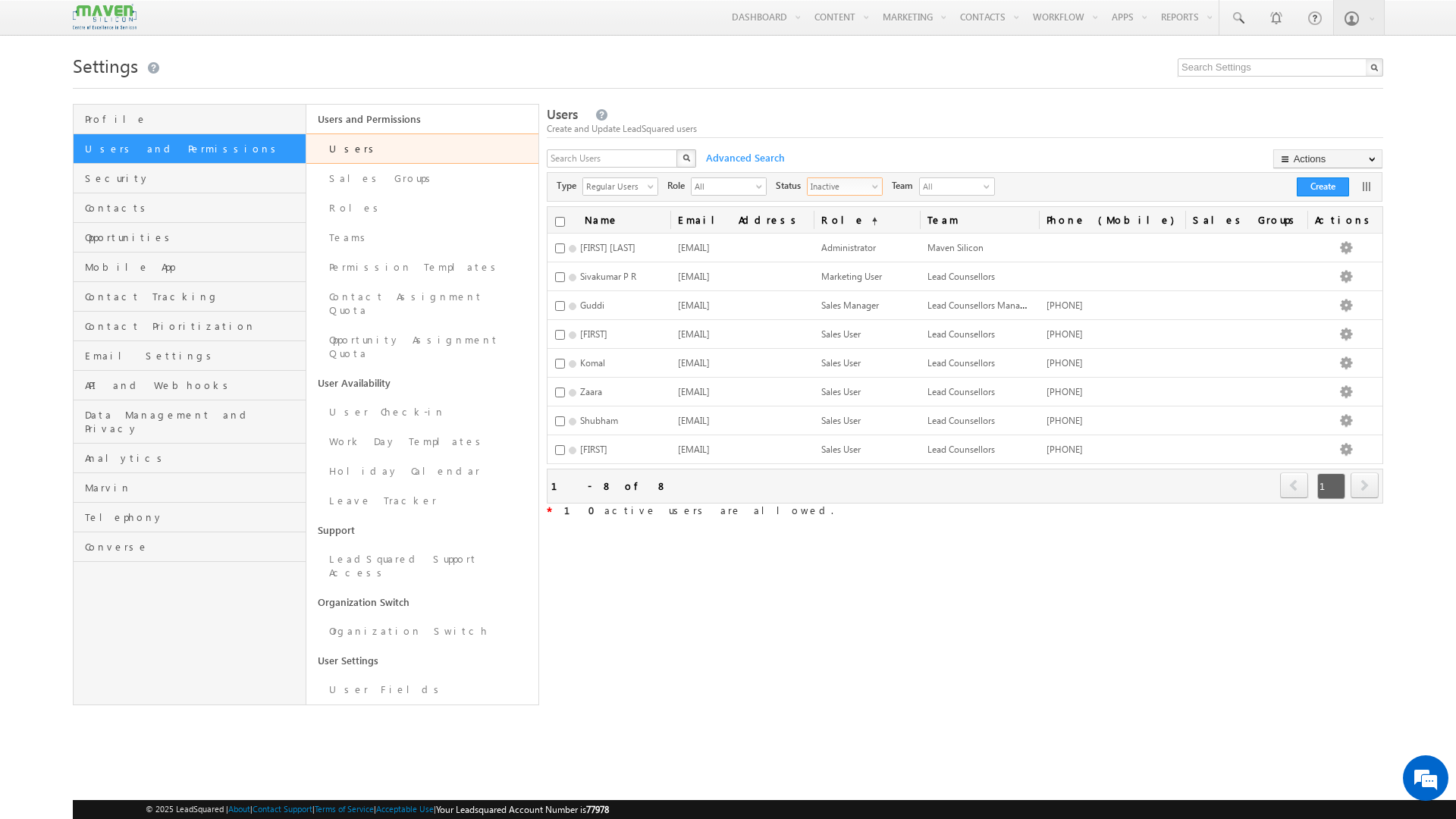 click on "Inactive" at bounding box center (839, 186) 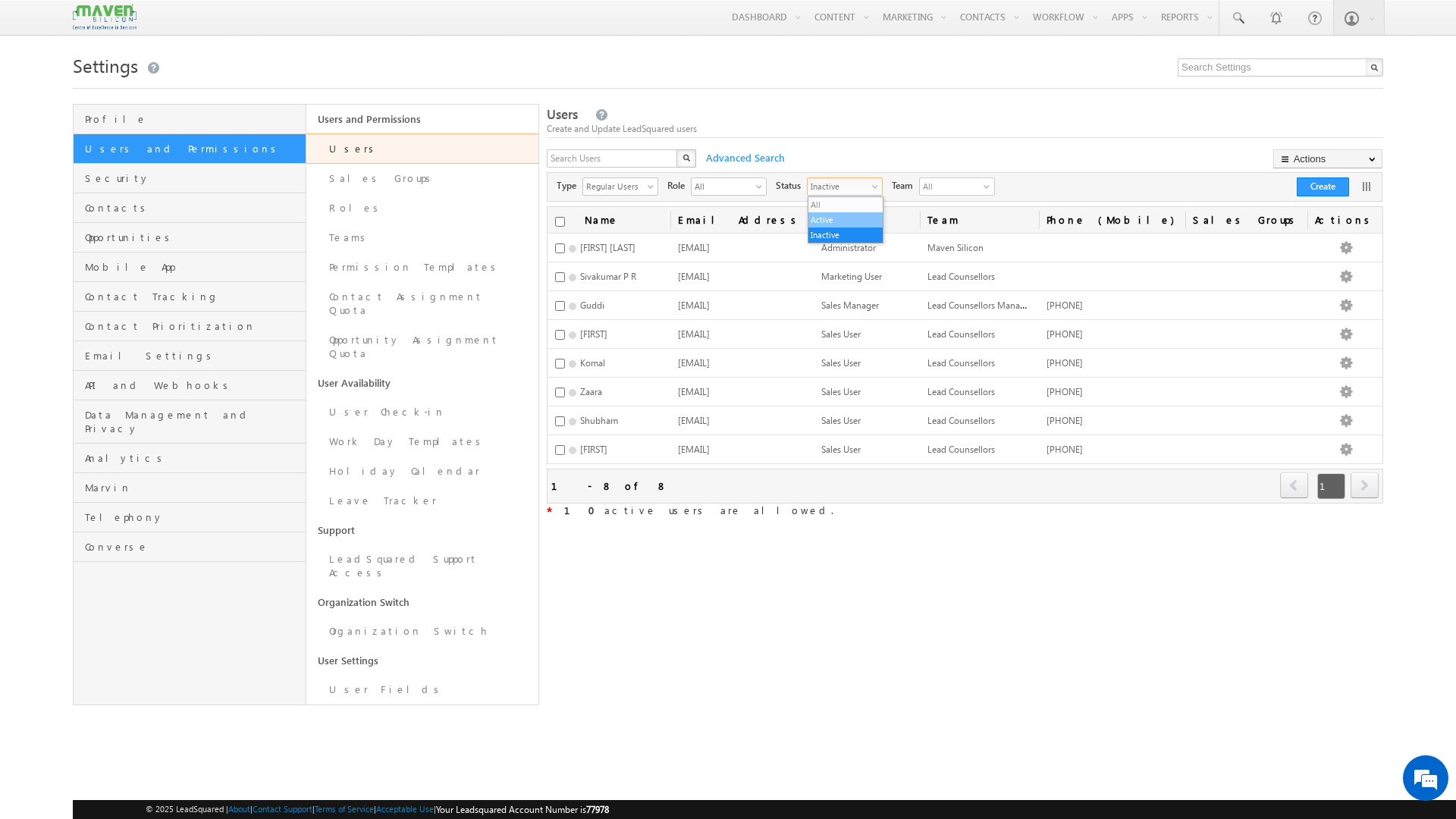click on "Active" at bounding box center (846, 220) 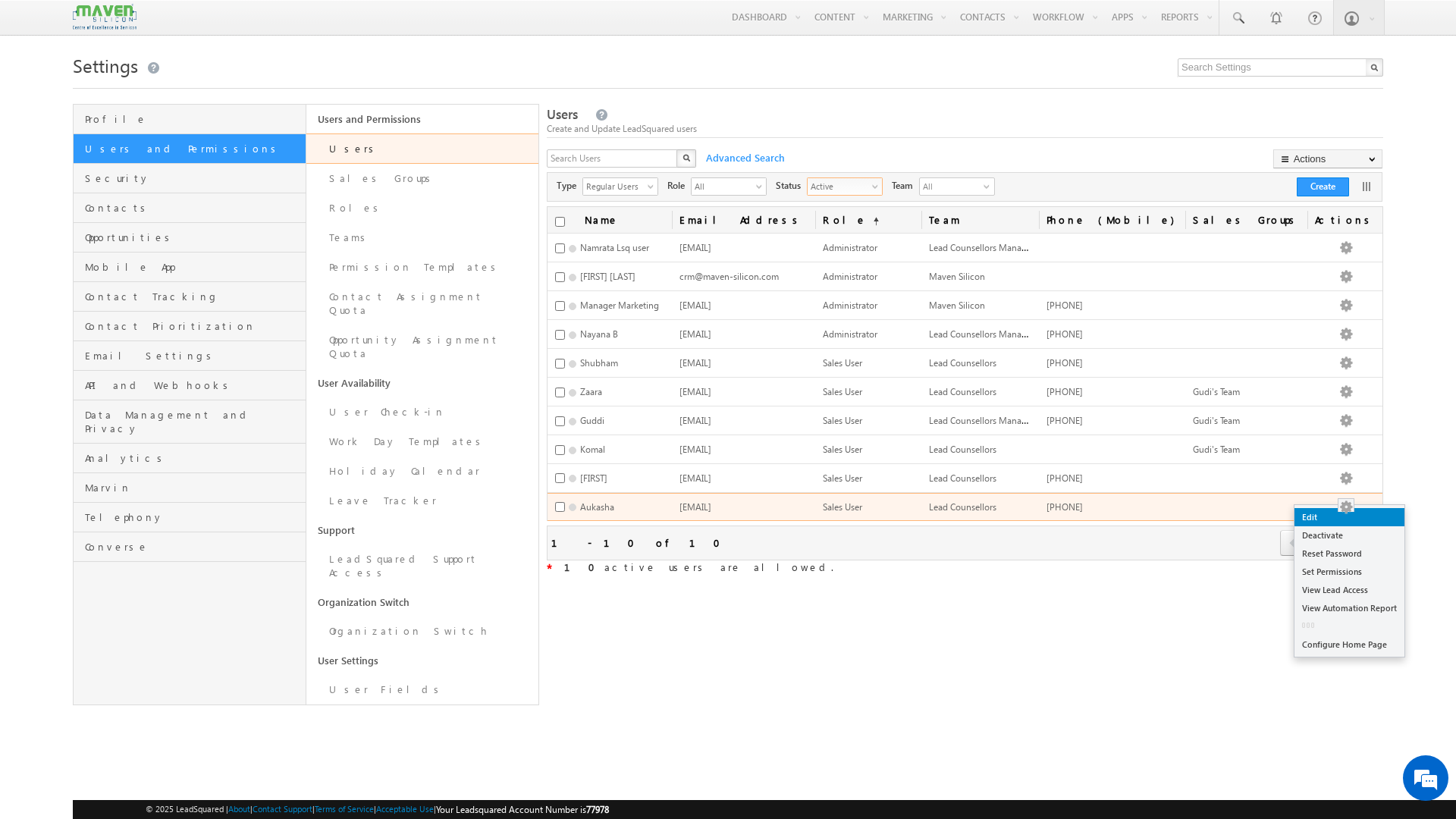 click on "Edit" at bounding box center [1349, 517] 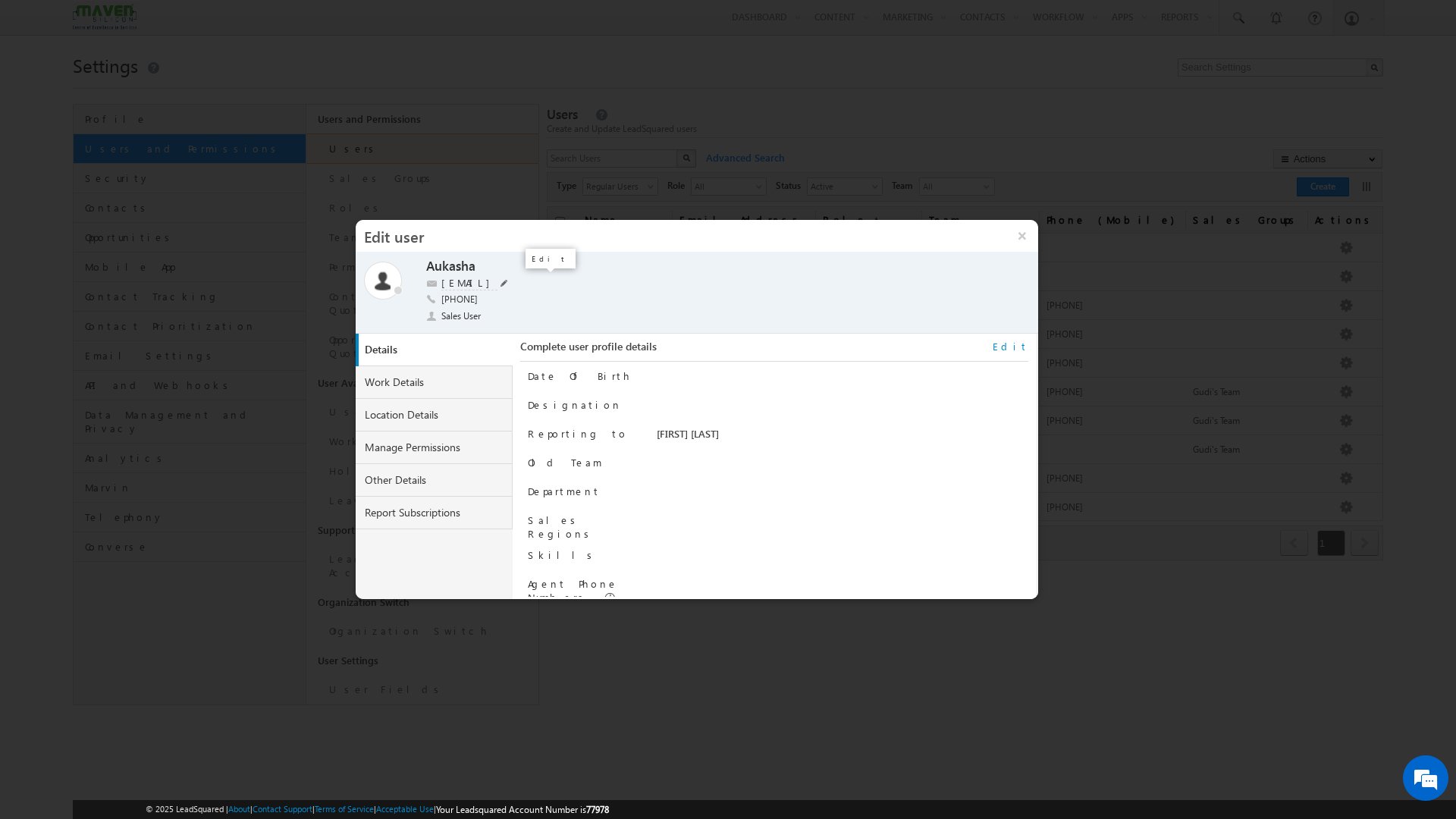 click at bounding box center (504, 283) 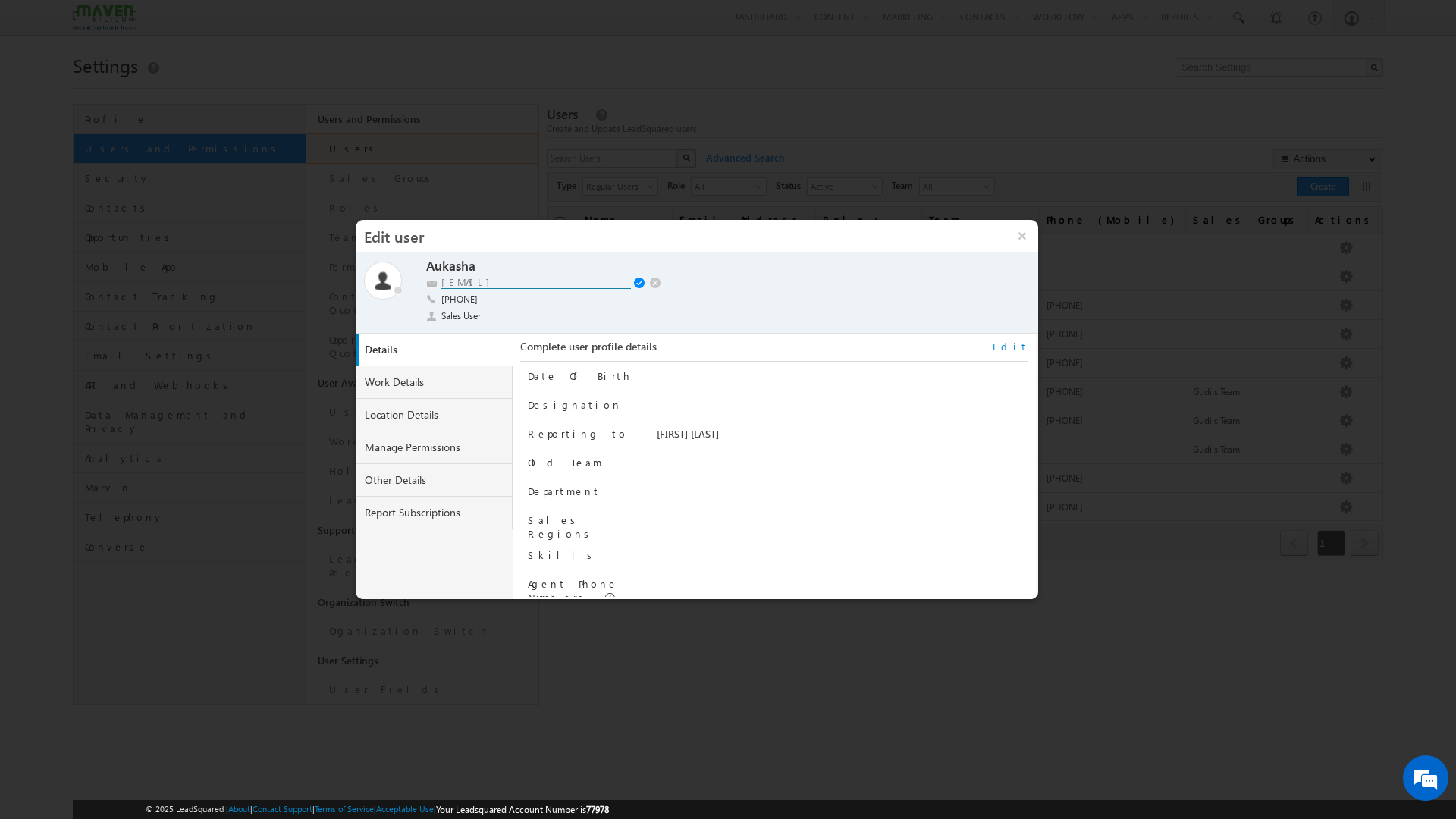 drag, startPoint x: 545, startPoint y: 285, endPoint x: 334, endPoint y: 279, distance: 211.0853 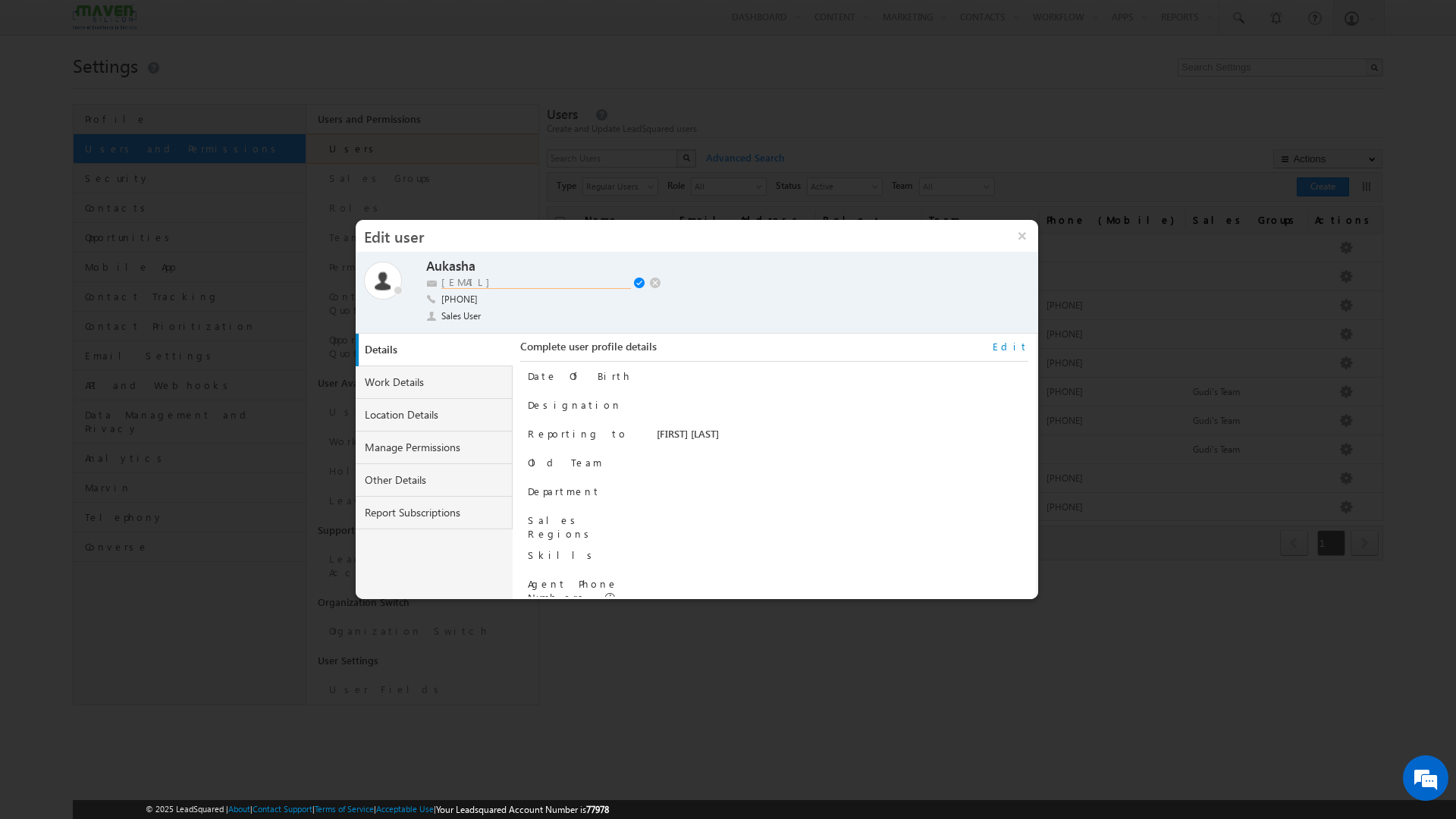 click on "[EMAIL]" at bounding box center (536, 282) 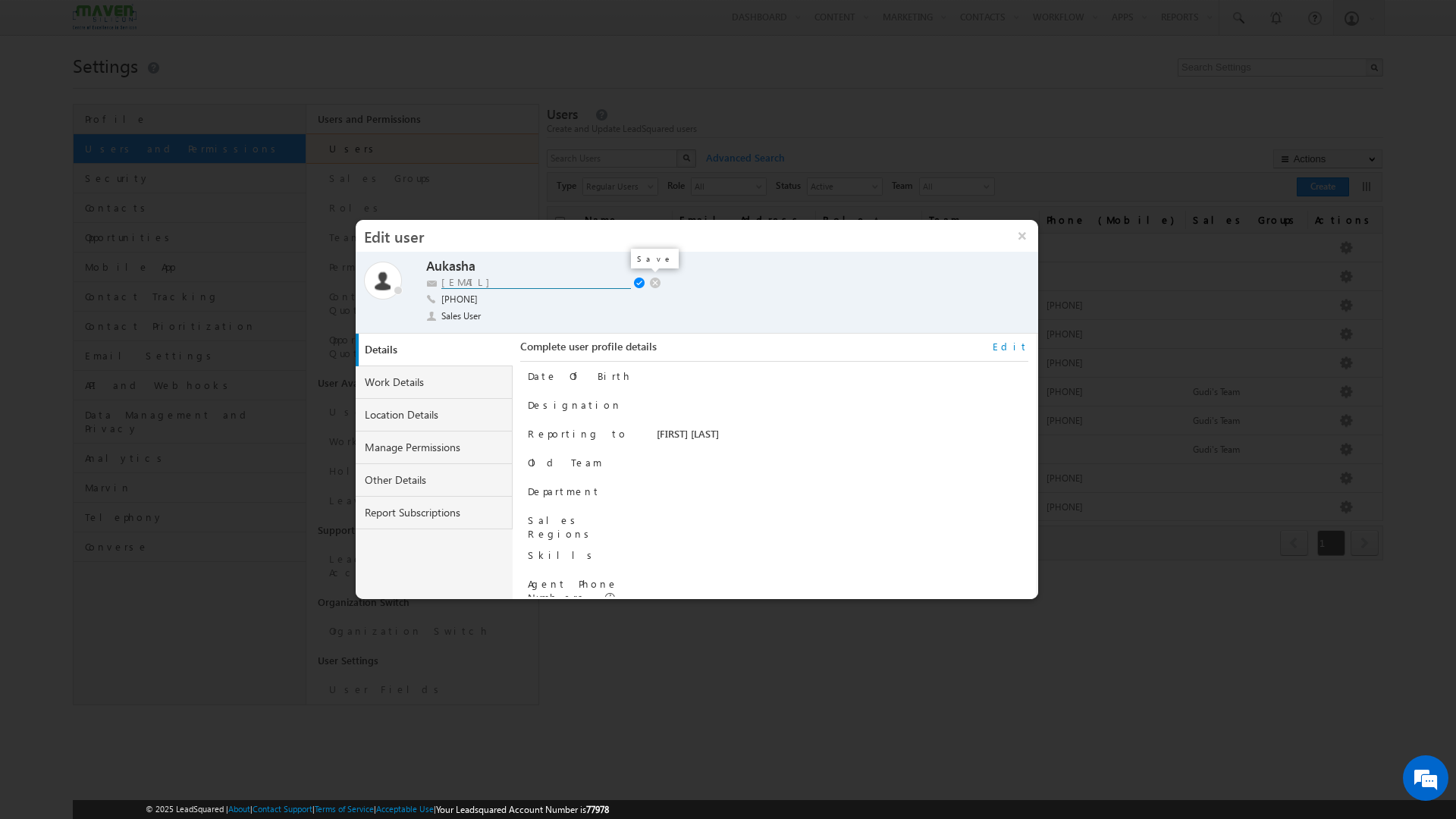 type on "lsq5@maven-silicon.com" 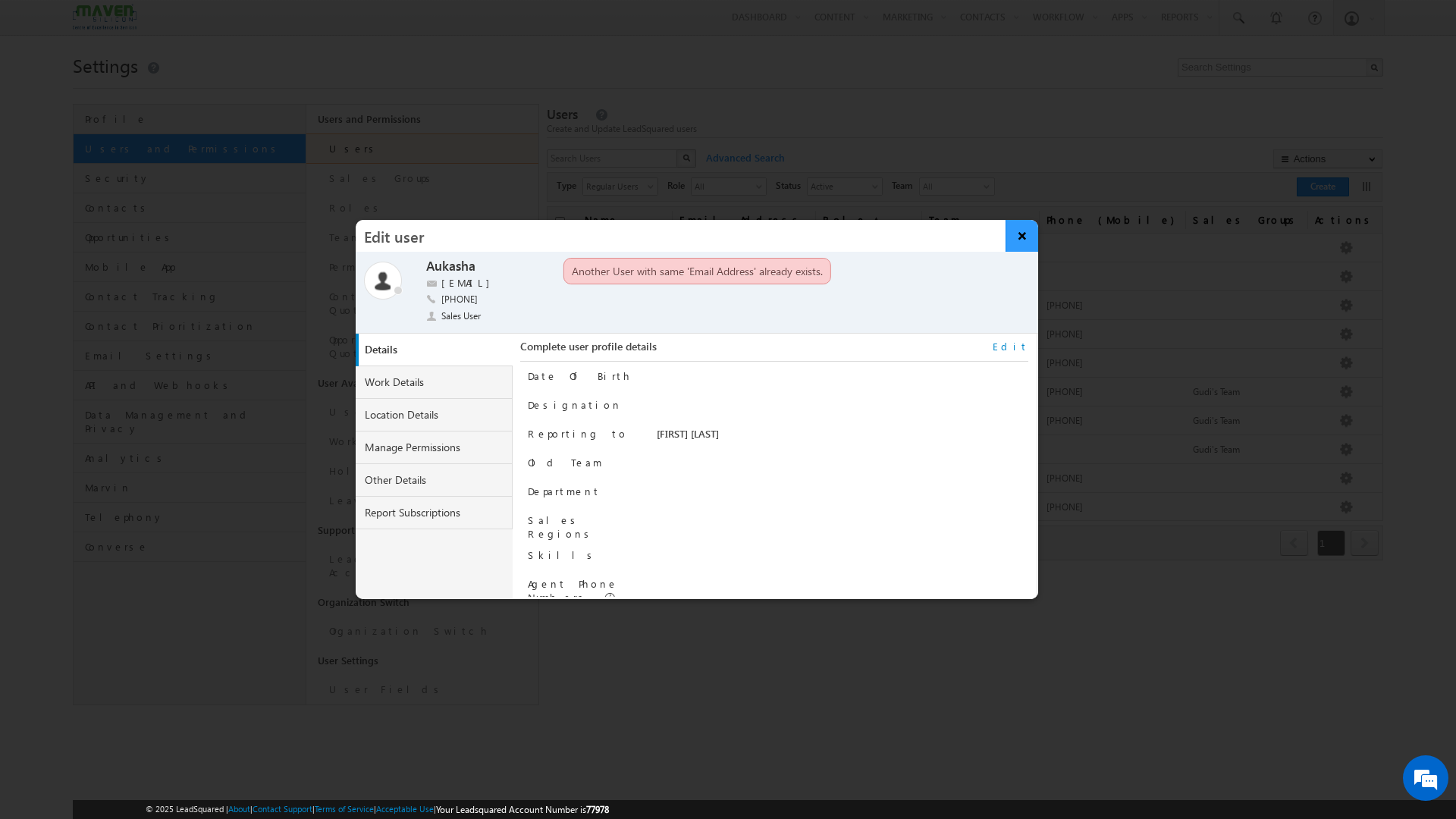 click on "×" at bounding box center [1021, 236] 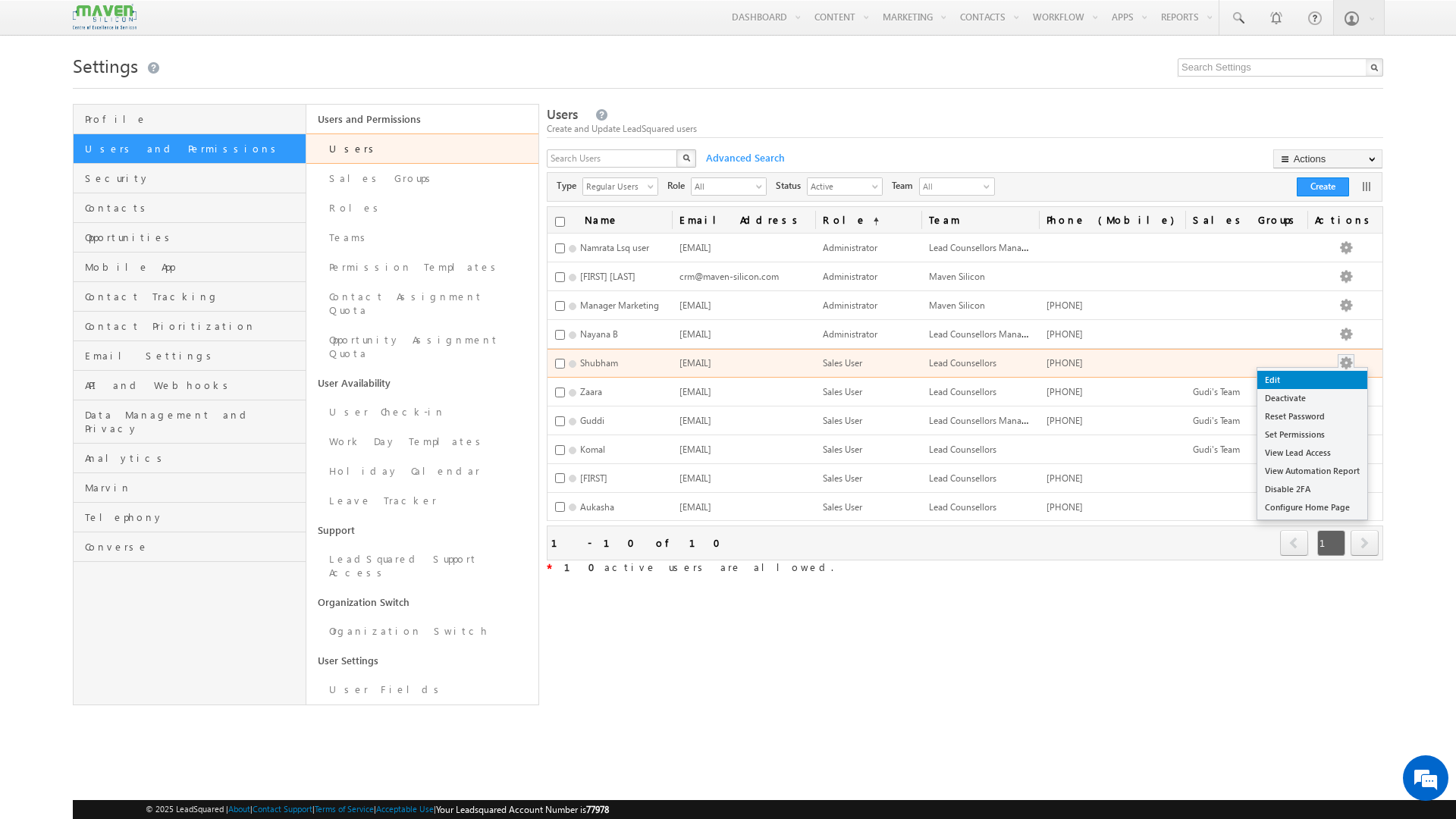 click on "Edit" at bounding box center (1312, 380) 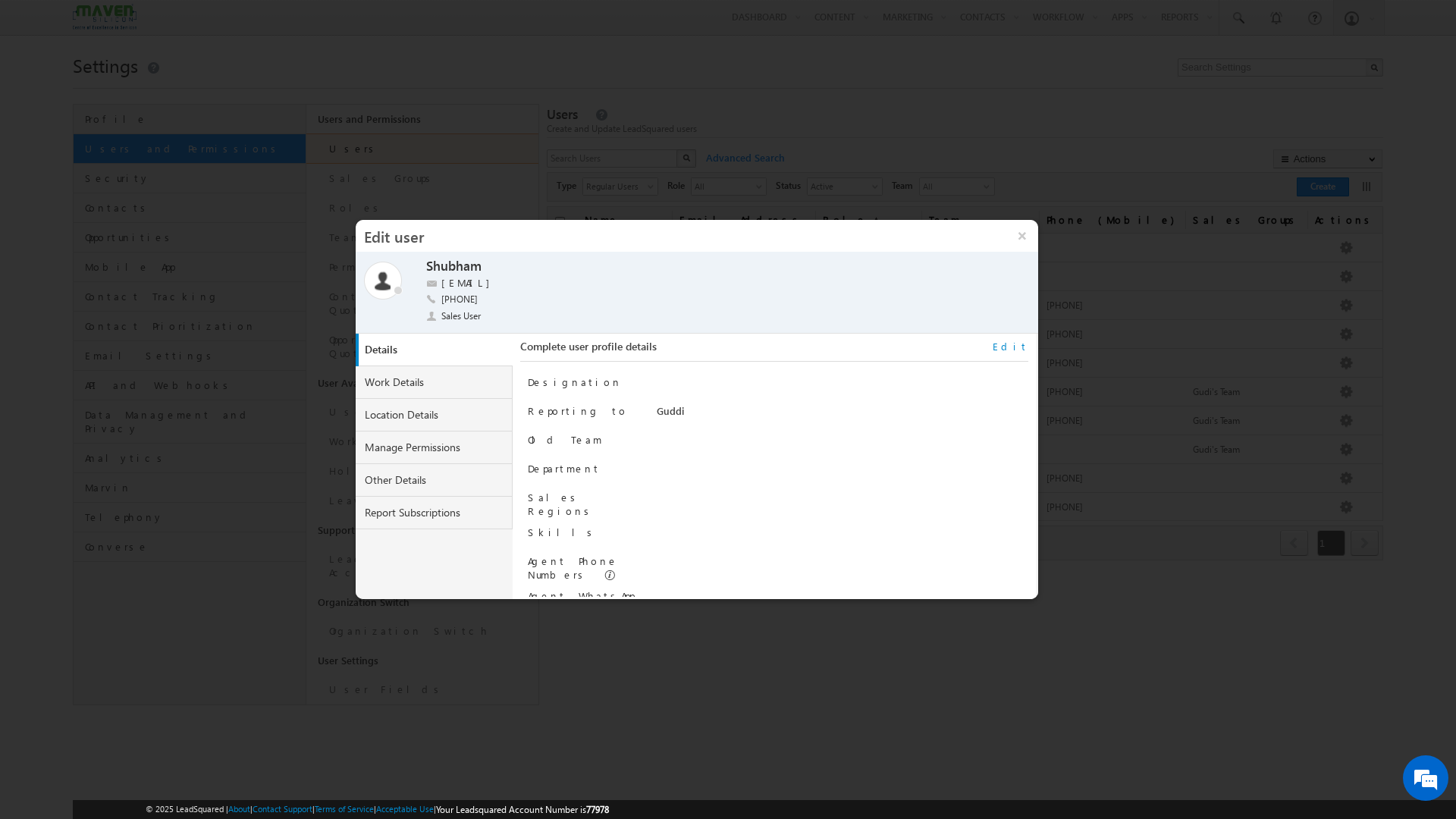 scroll, scrollTop: 47, scrollLeft: 0, axis: vertical 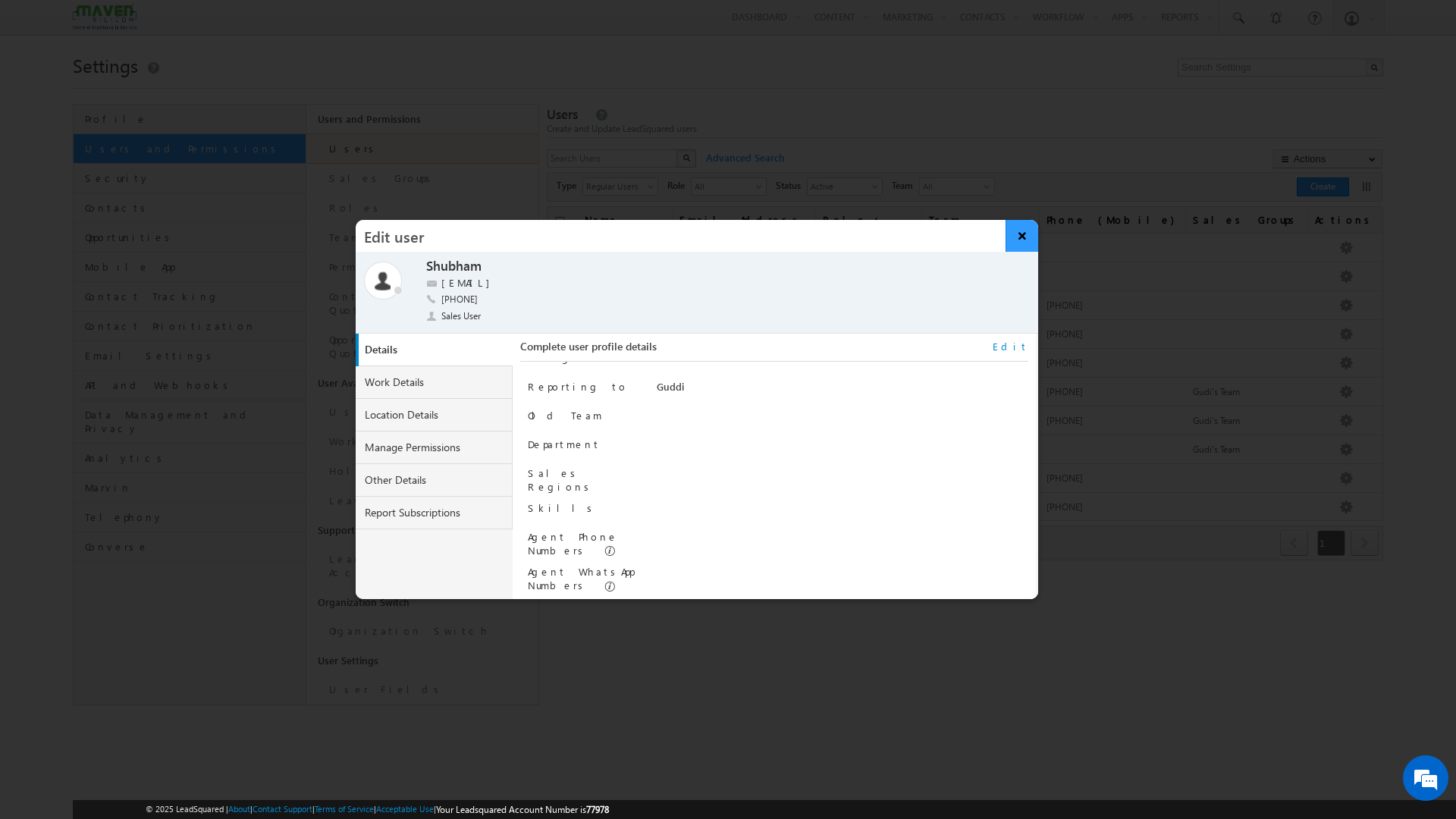 click on "×" at bounding box center (1021, 236) 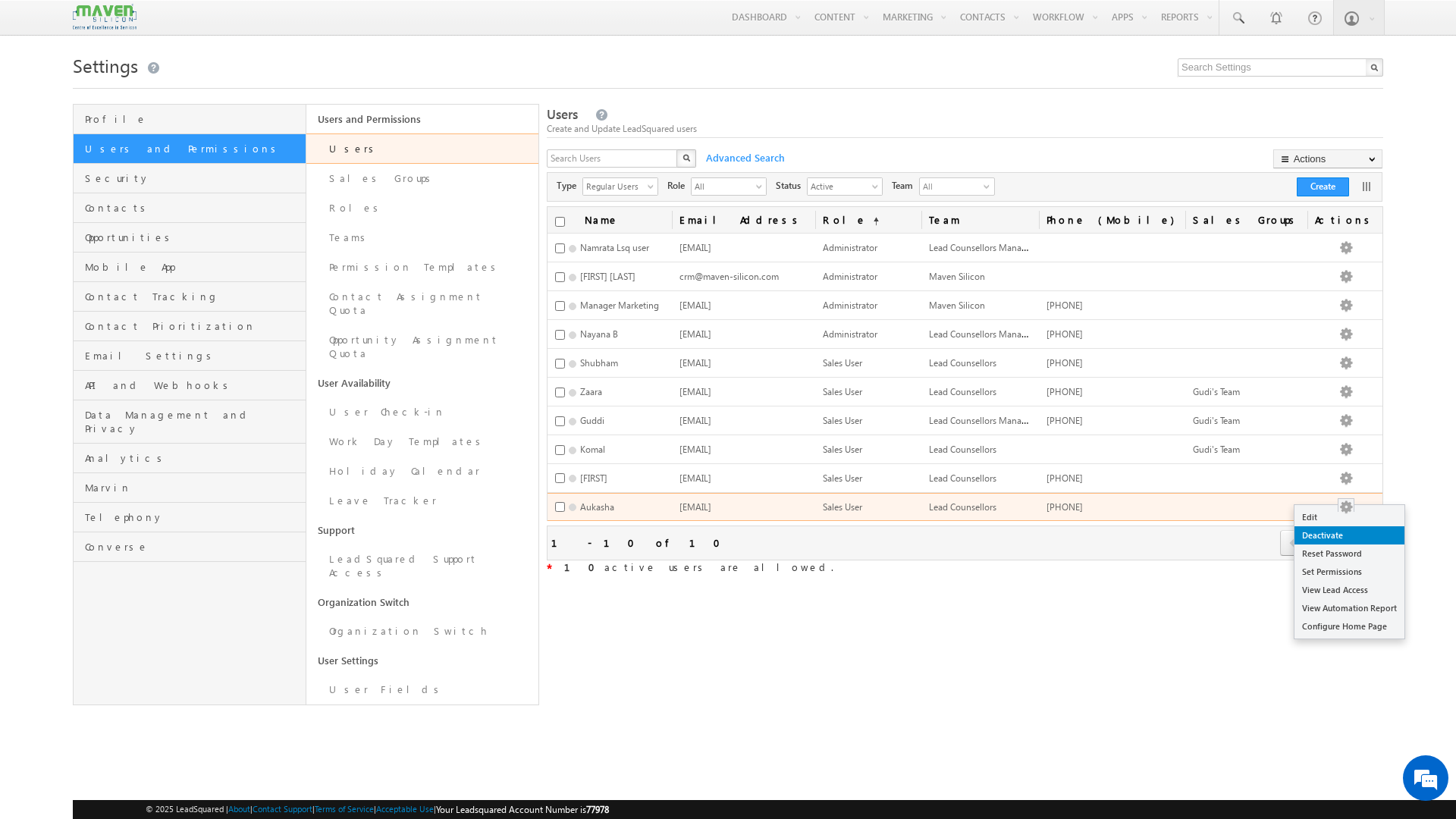 click on "Deactivate" at bounding box center [1349, 535] 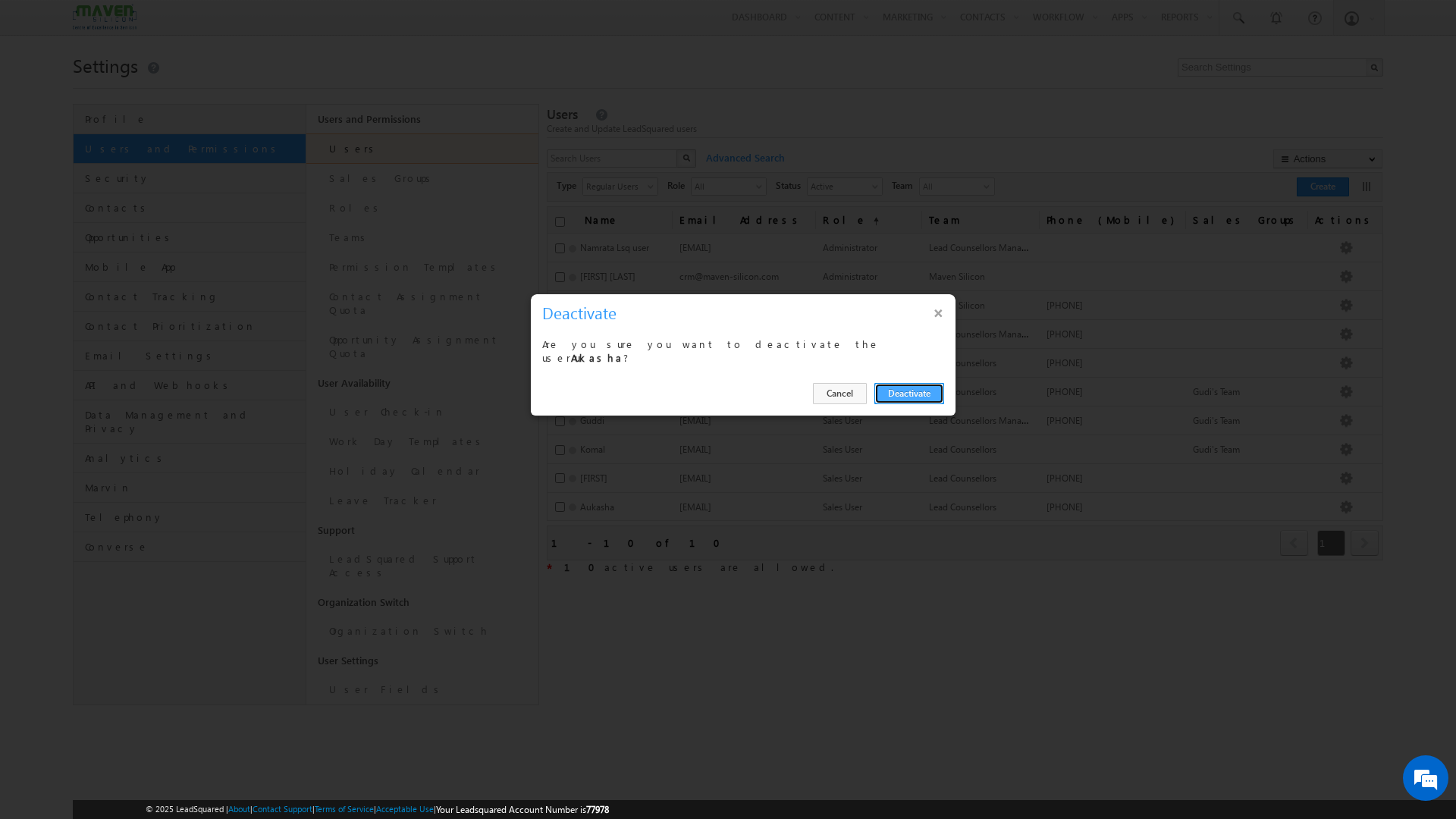 click on "Deactivate" at bounding box center [909, 394] 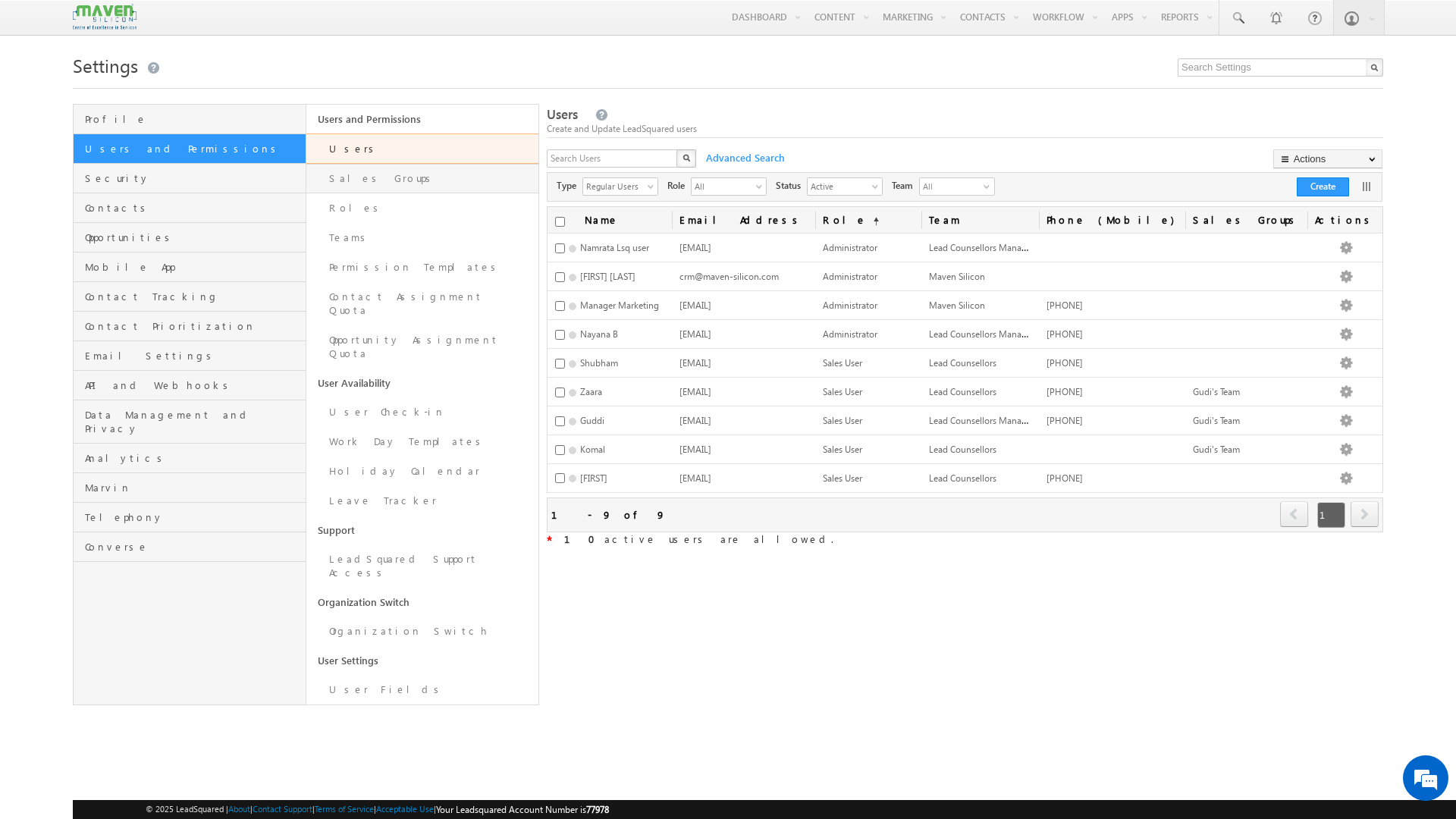 click on "Sales Groups" at bounding box center [422, 178] 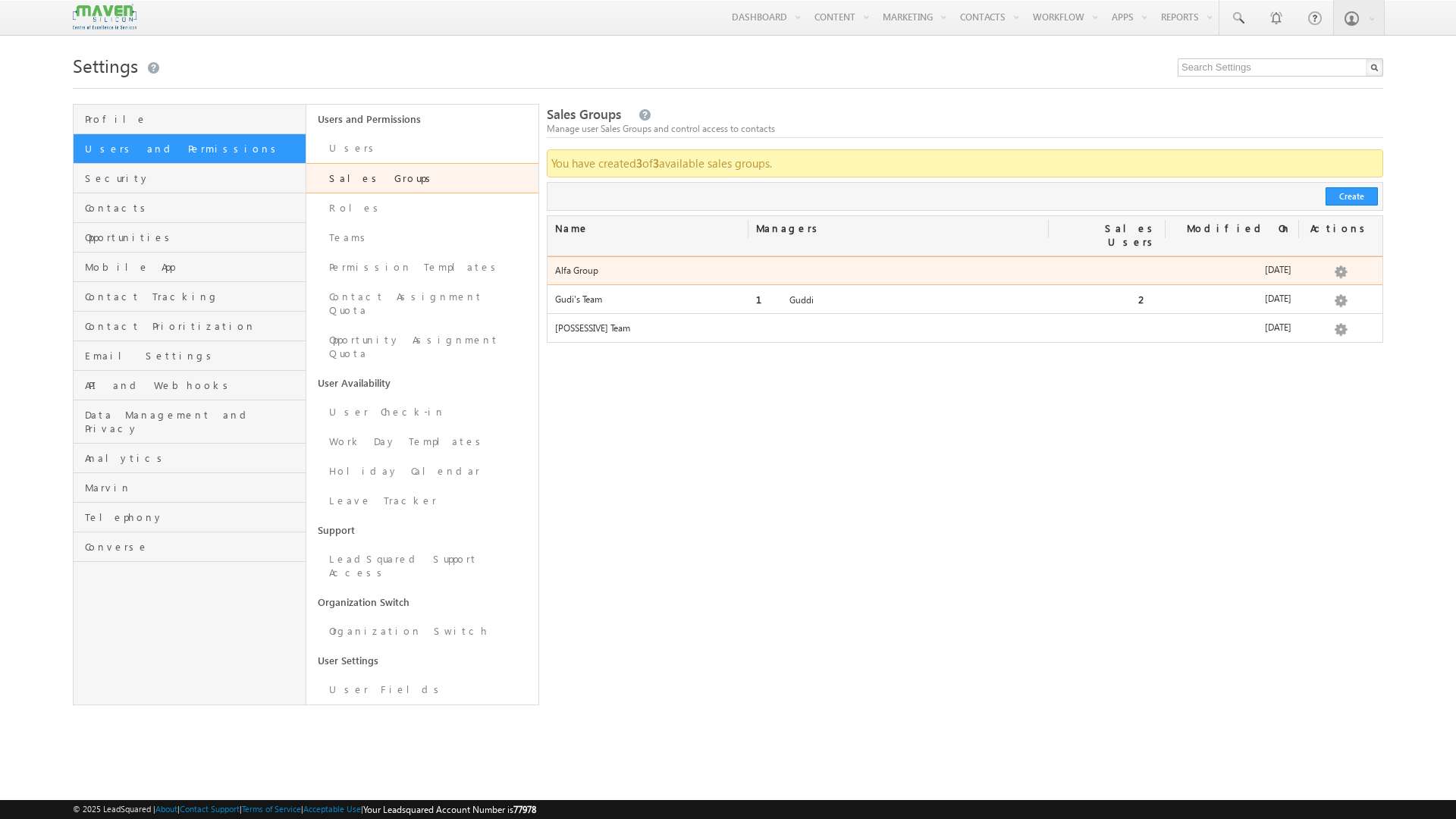 scroll, scrollTop: 0, scrollLeft: 0, axis: both 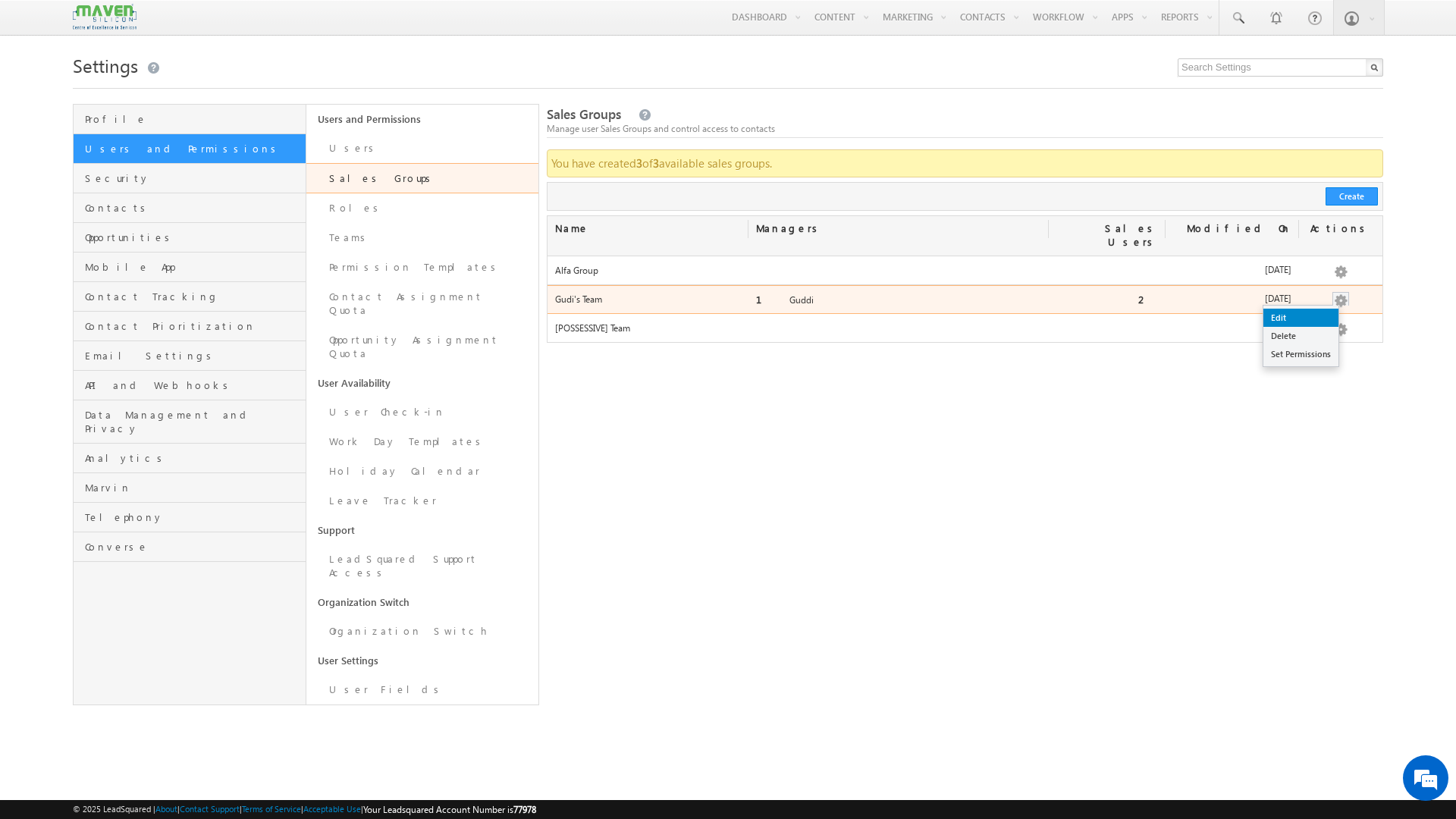 click on "Edit" at bounding box center [1301, 318] 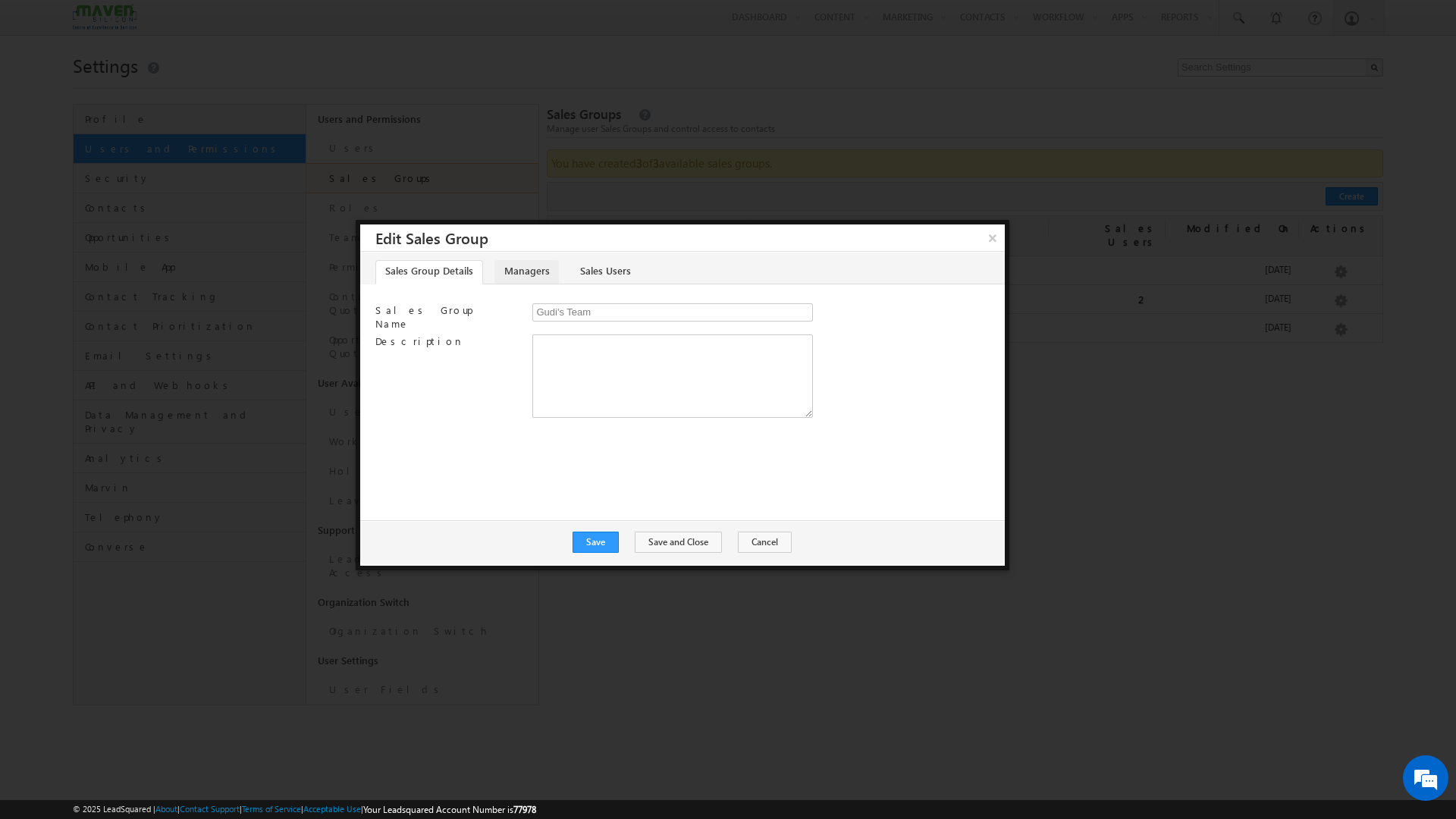 click on "Managers" at bounding box center (526, 272) 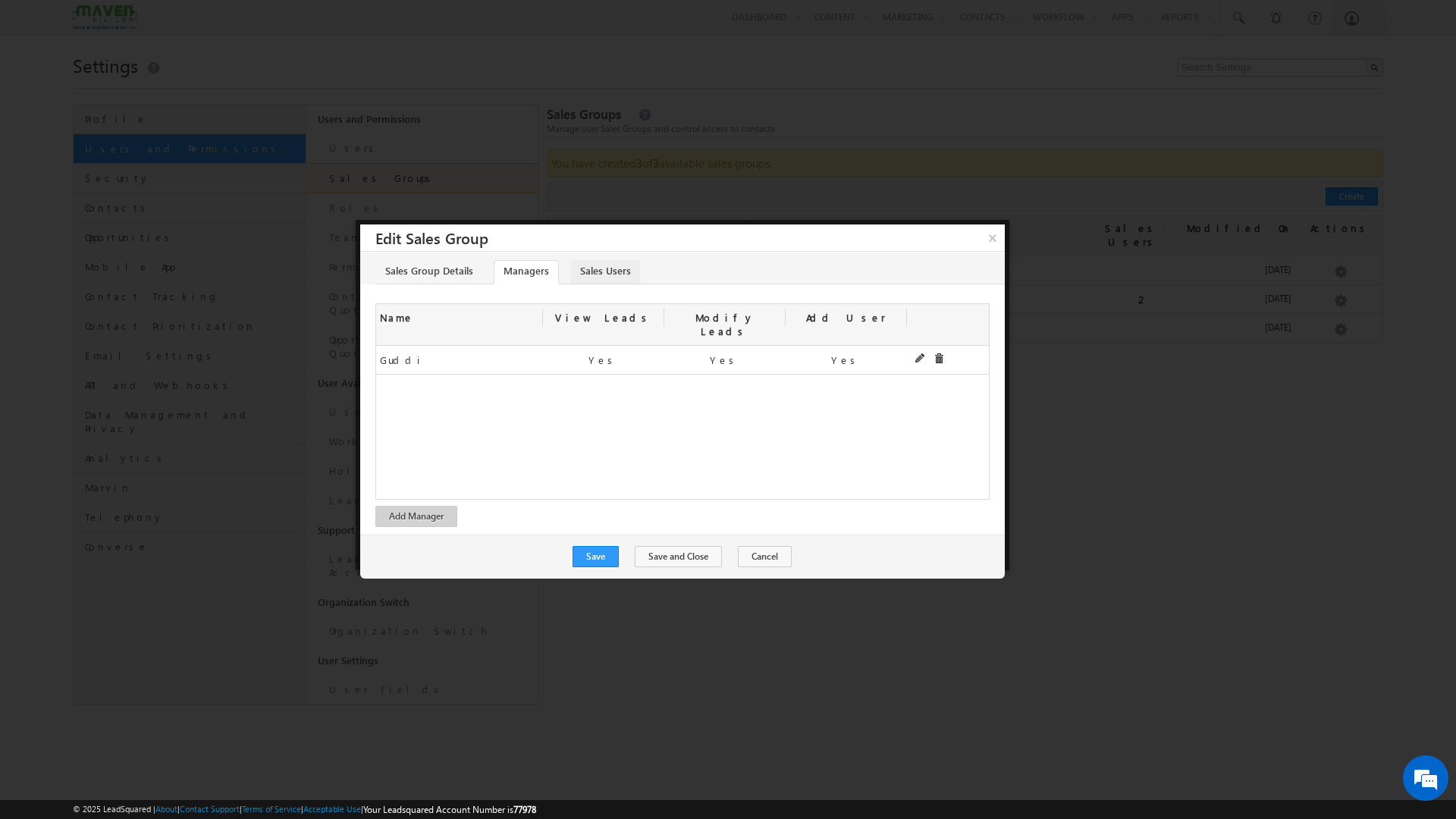 click on "Sales Users" at bounding box center [605, 272] 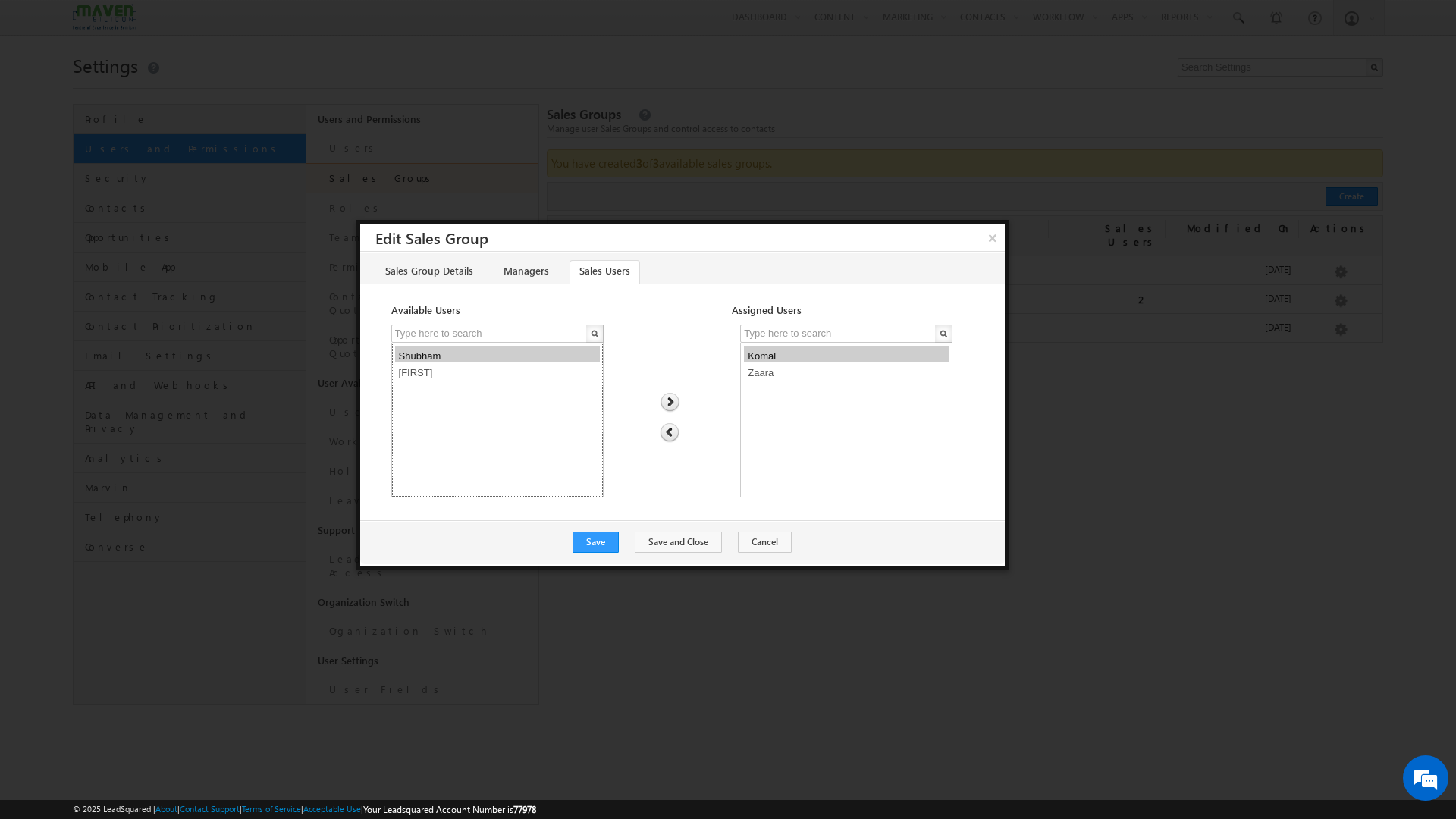 click on "Shubham" at bounding box center (497, 354) 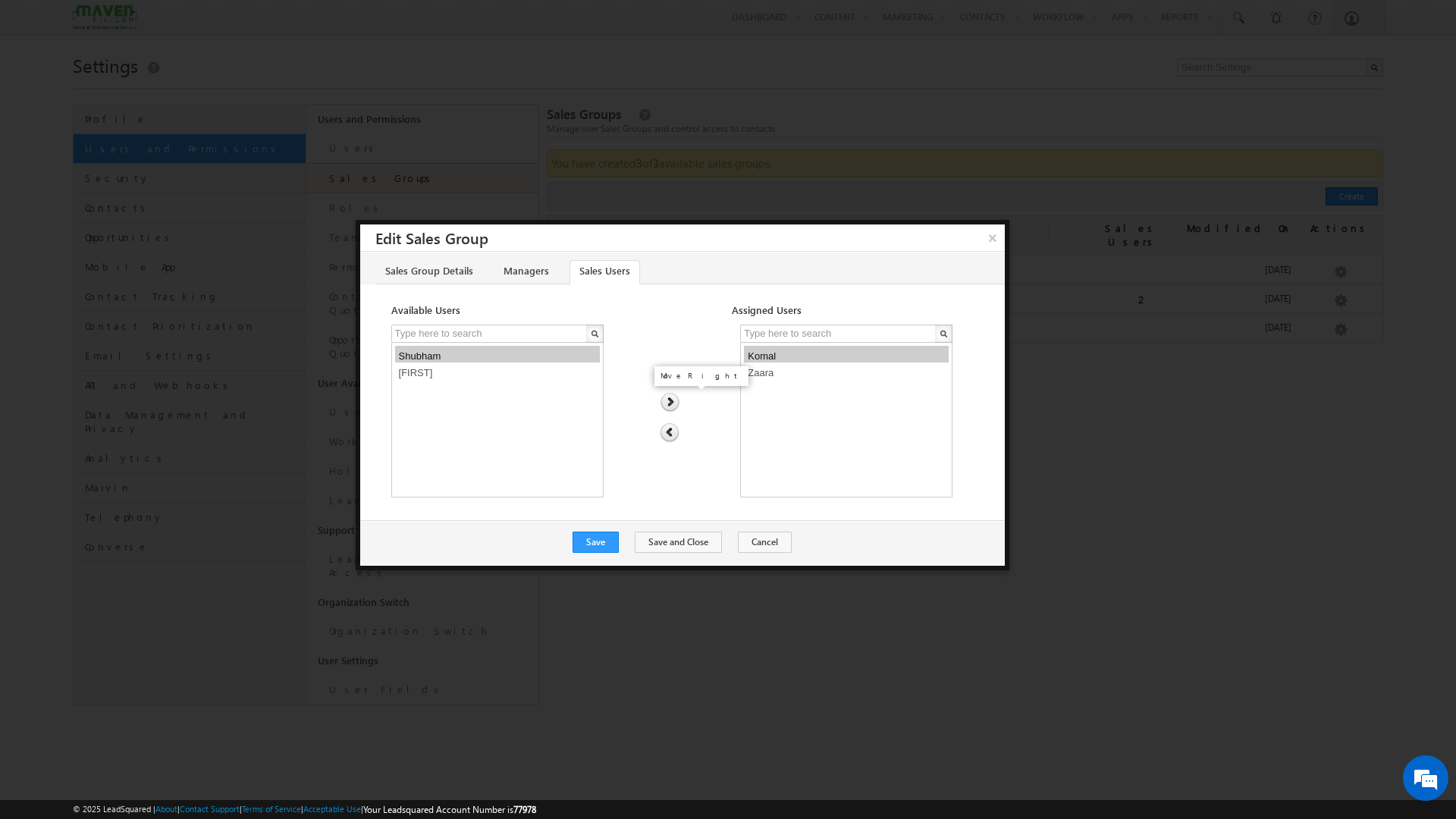 click at bounding box center (670, 403) 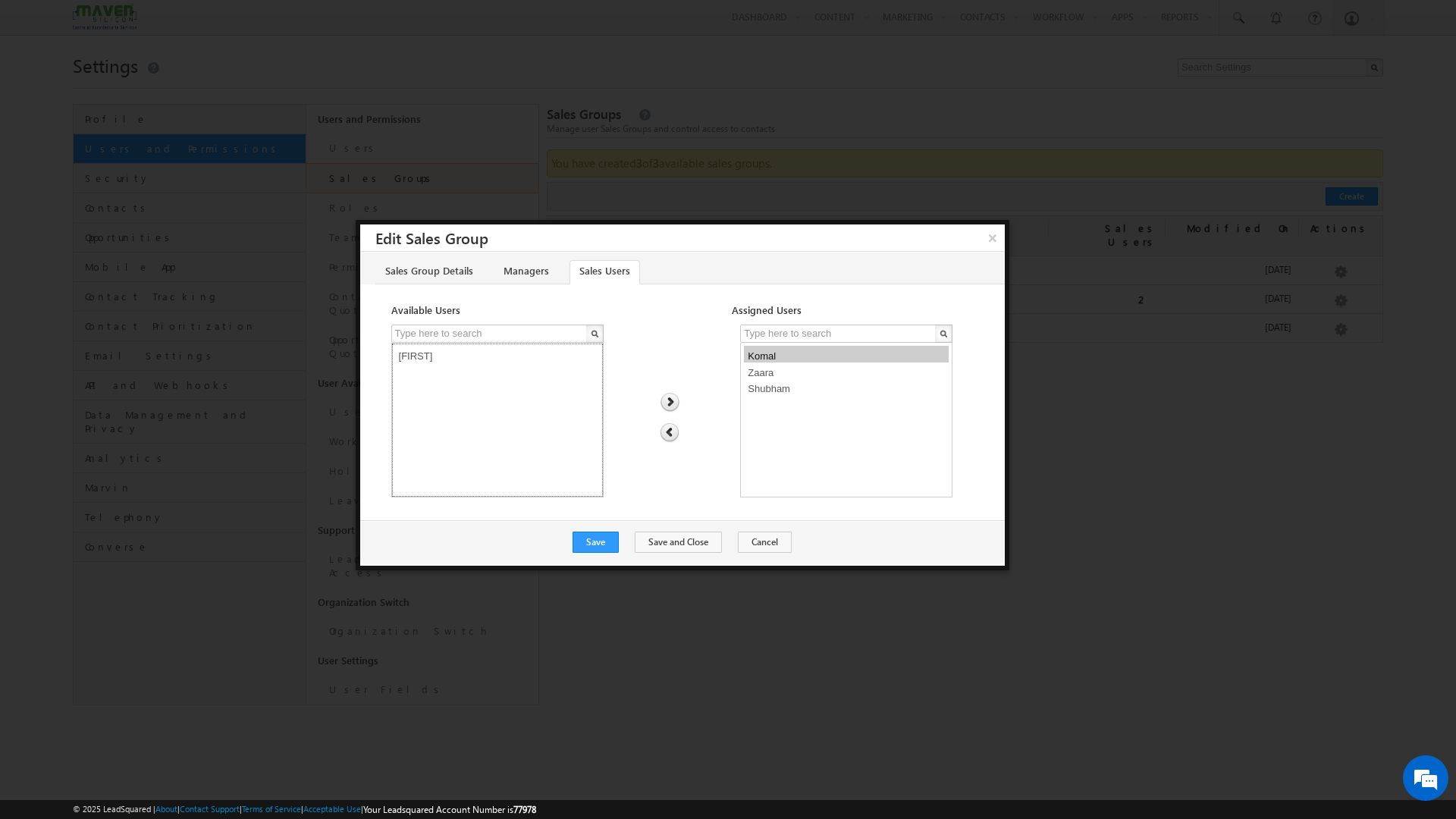 select on "9b2795c2-51c8-11f0-b1e3-0623476dd86d" 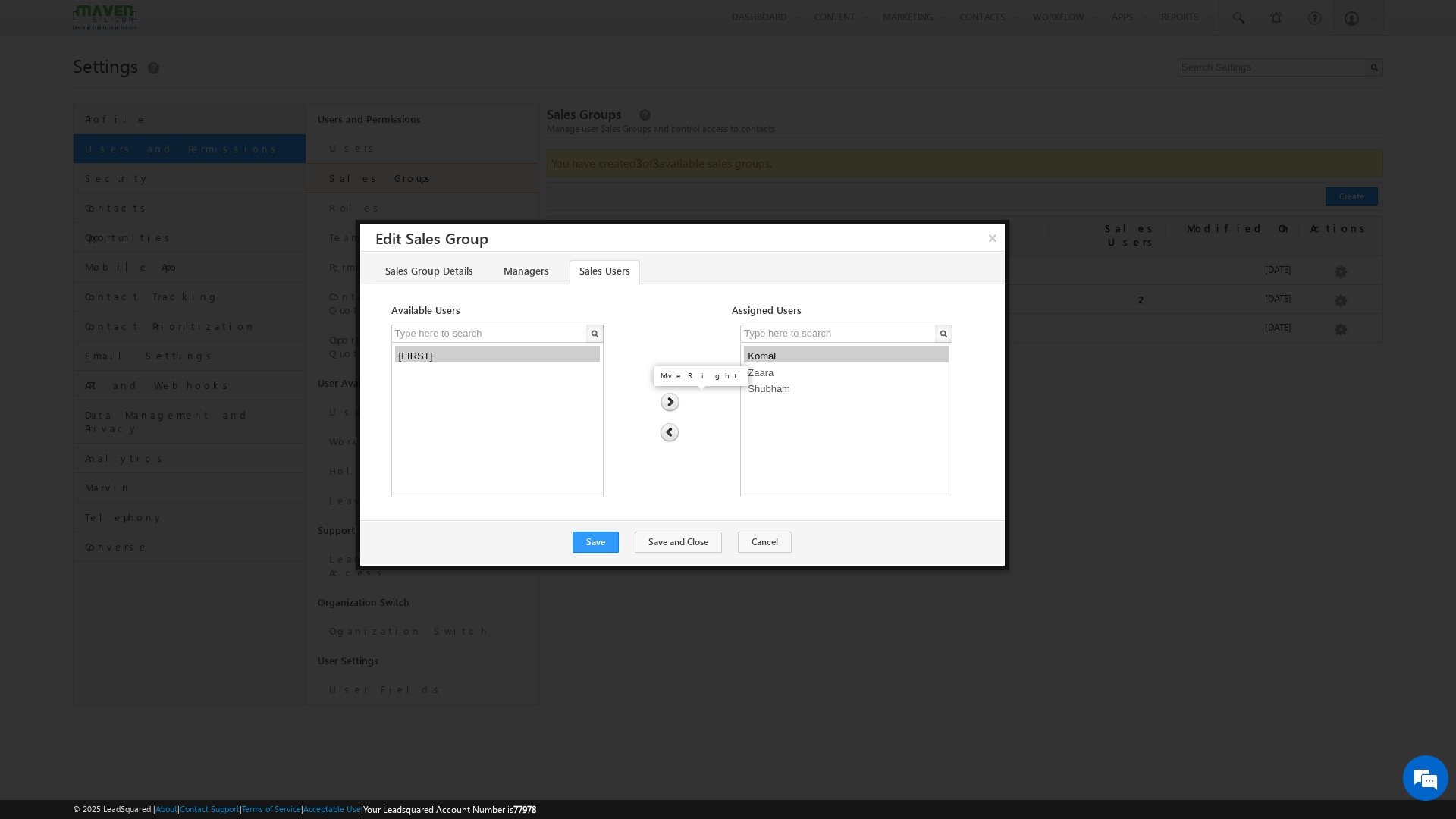 click at bounding box center (670, 403) 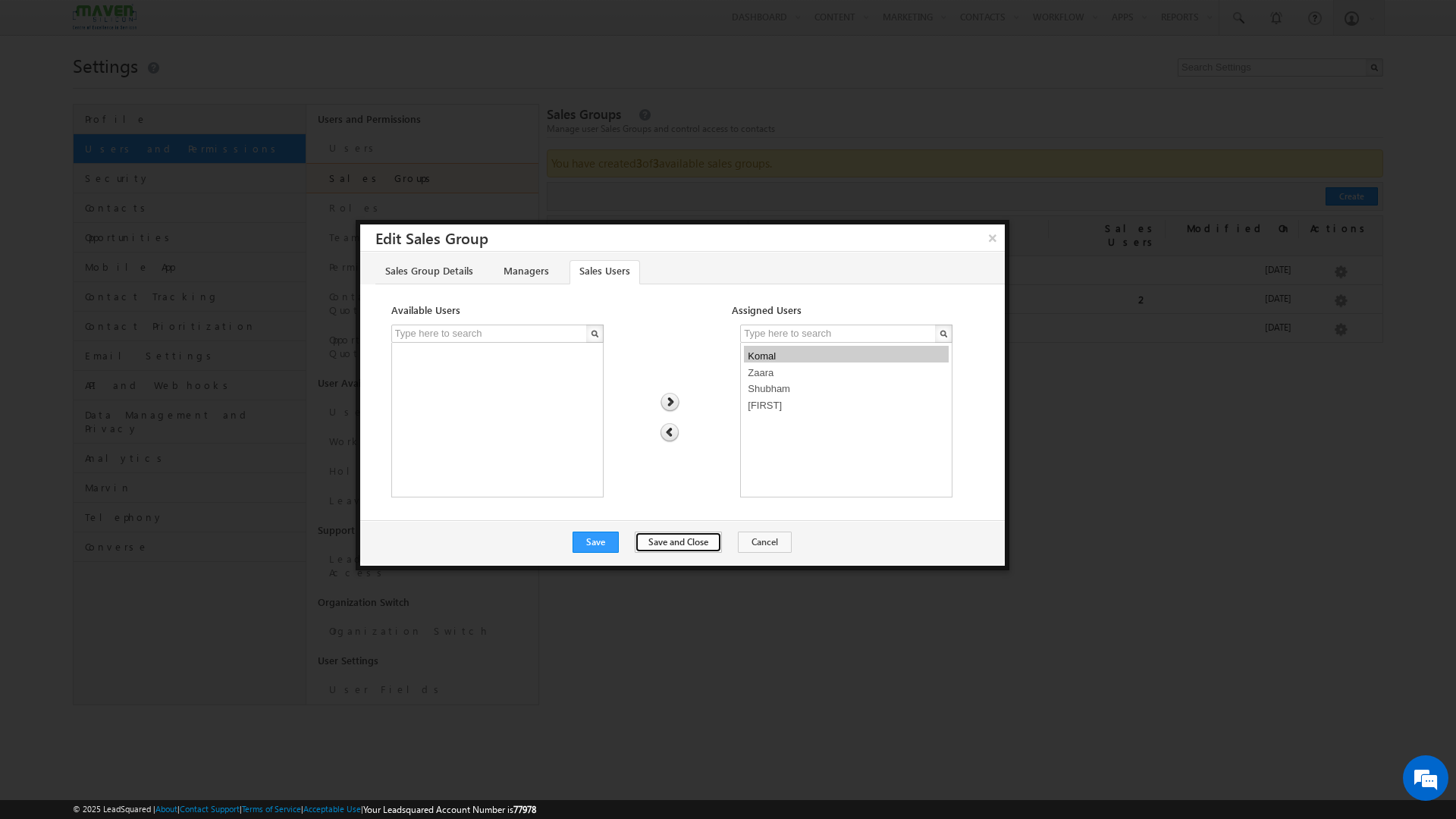 click on "Save and Close" at bounding box center (678, 542) 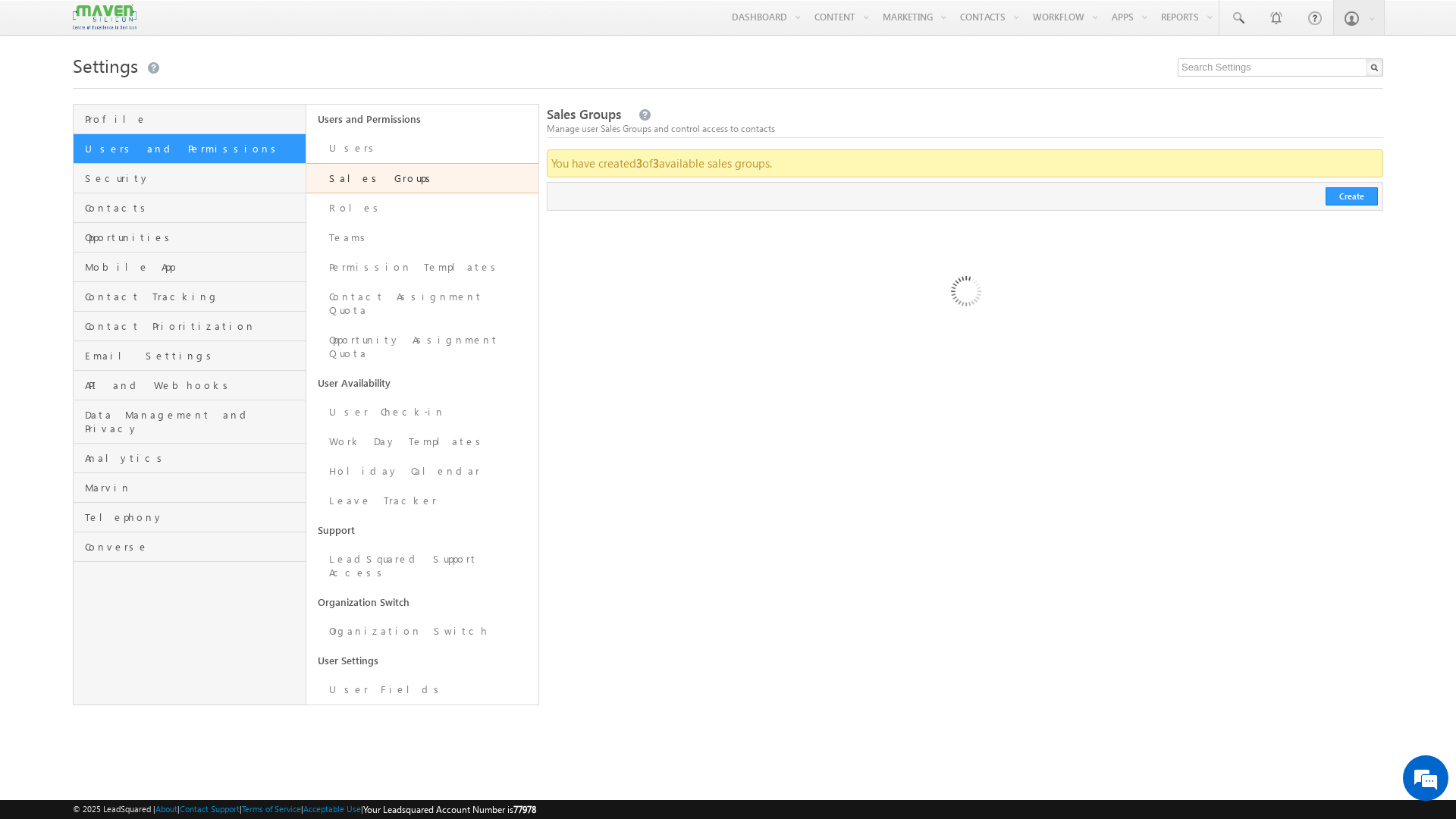 scroll, scrollTop: 0, scrollLeft: 0, axis: both 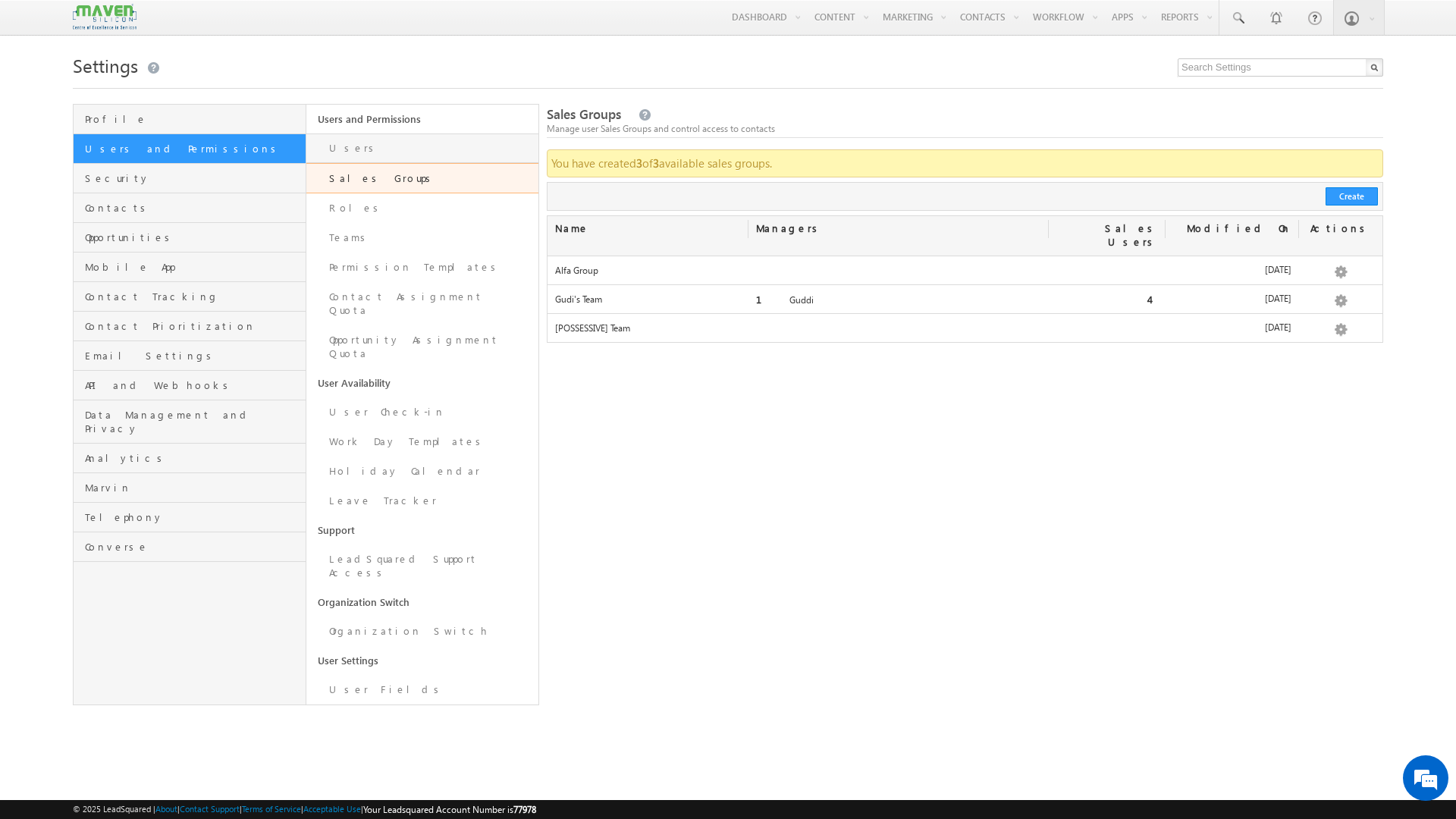 click on "Users" at bounding box center [422, 148] 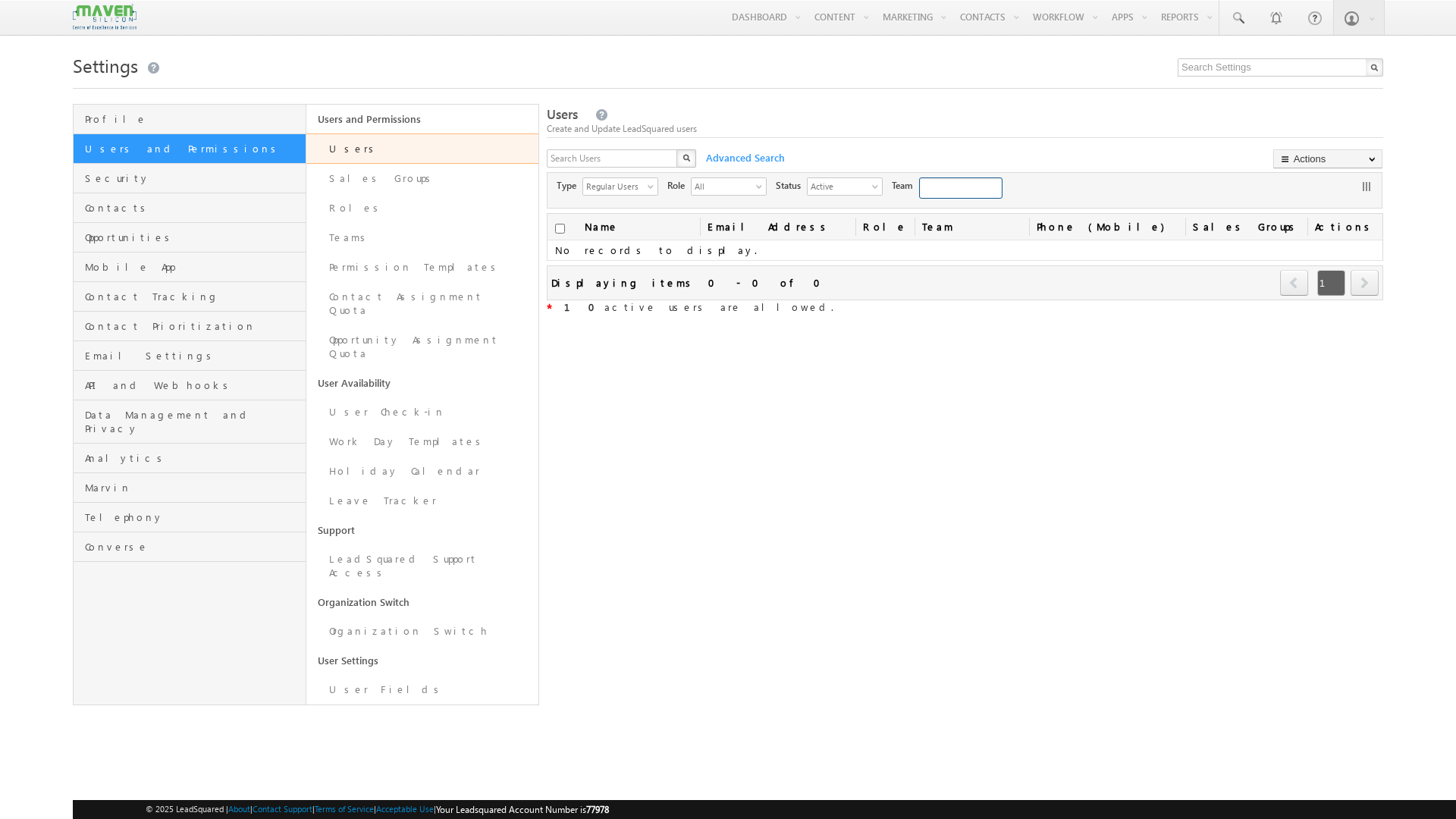 scroll, scrollTop: 0, scrollLeft: 0, axis: both 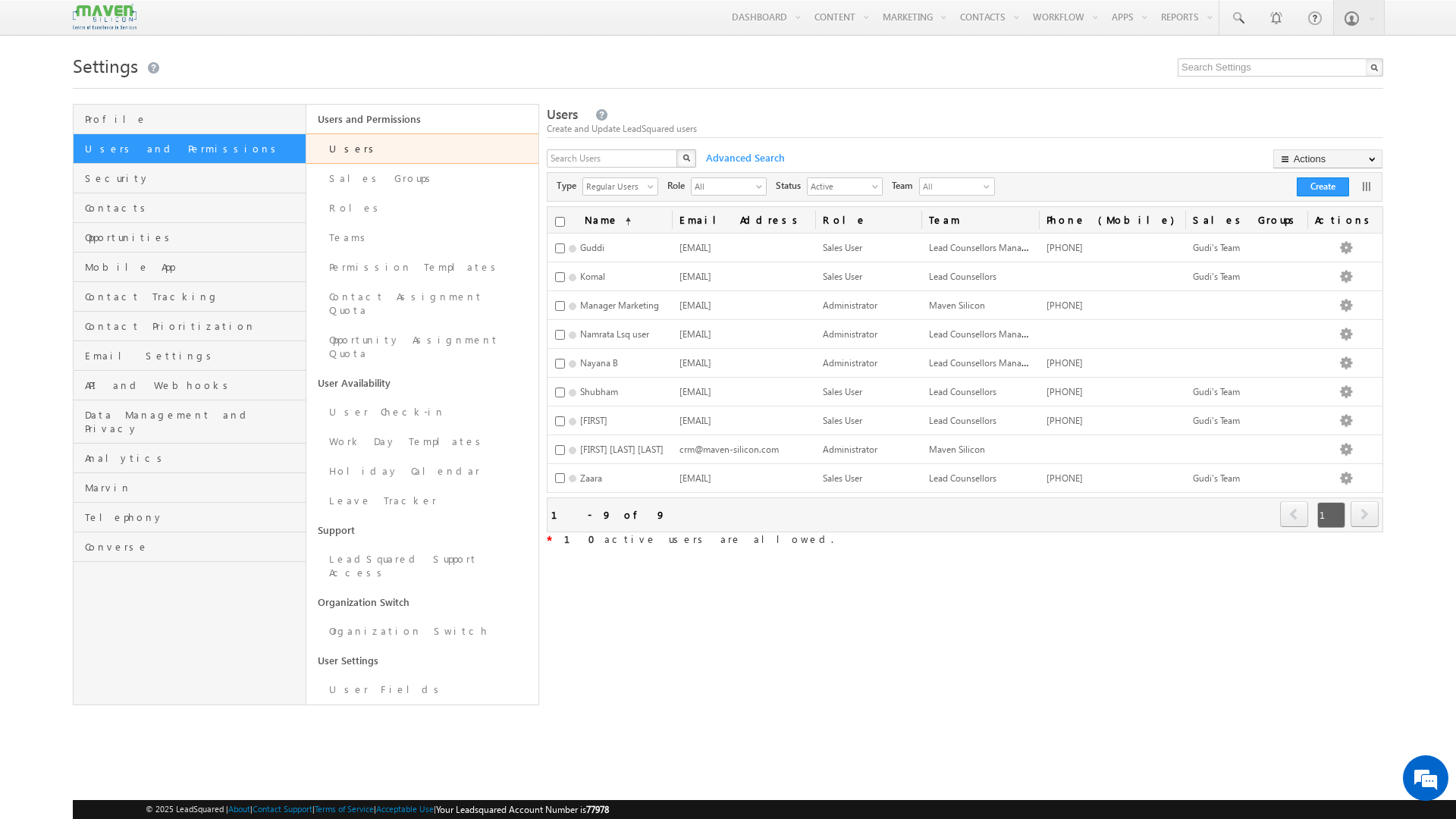 click on "Team" at bounding box center [981, 220] 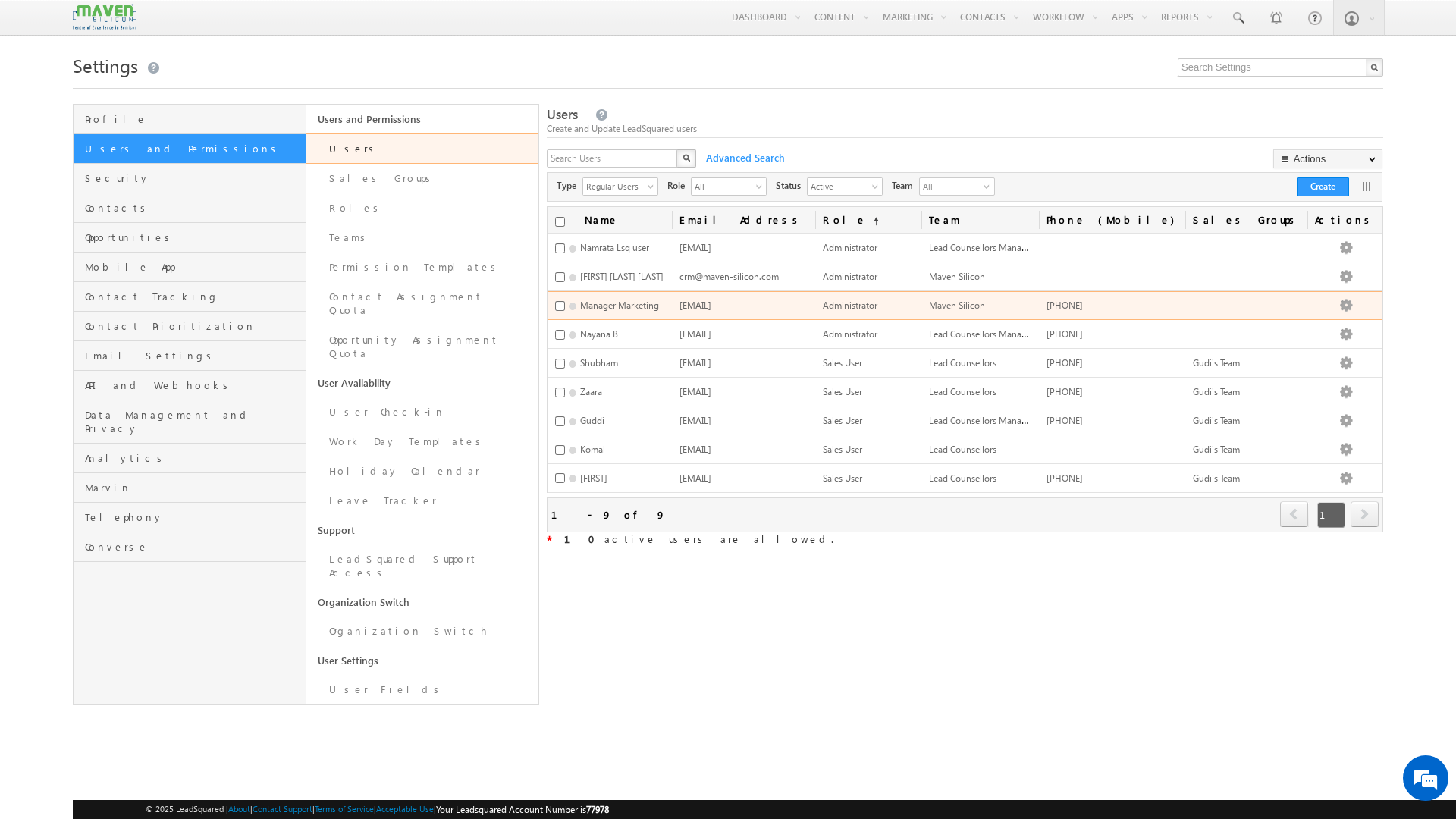 scroll, scrollTop: 0, scrollLeft: 0, axis: both 